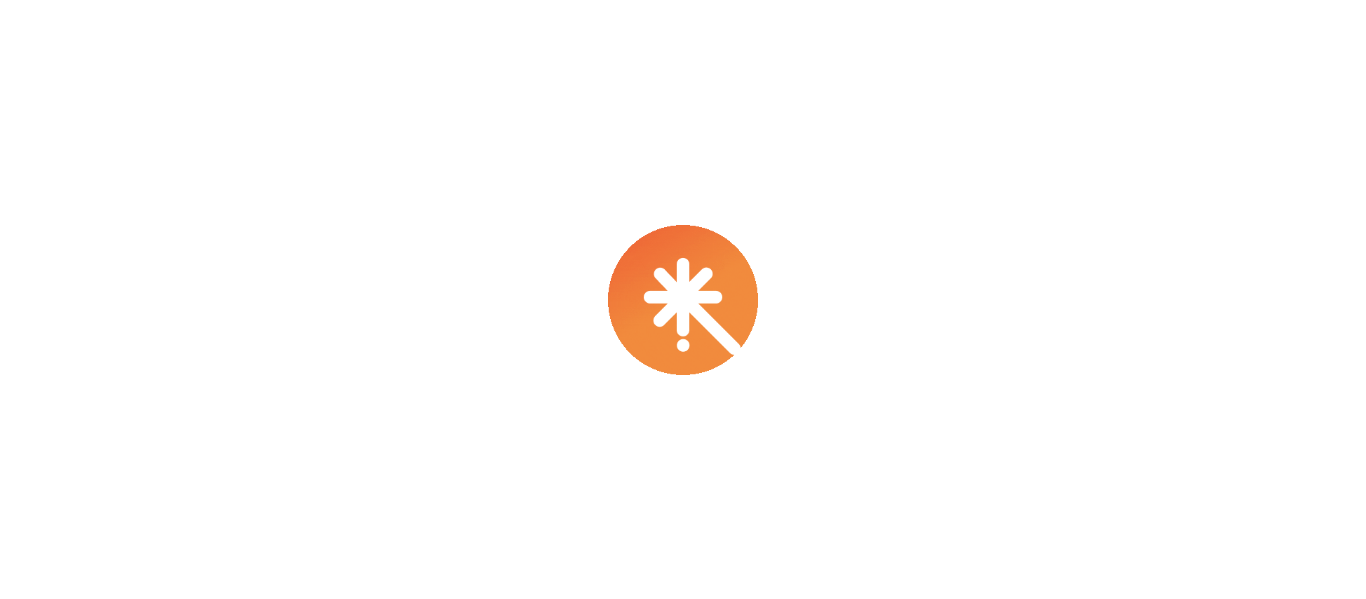 scroll, scrollTop: 0, scrollLeft: 0, axis: both 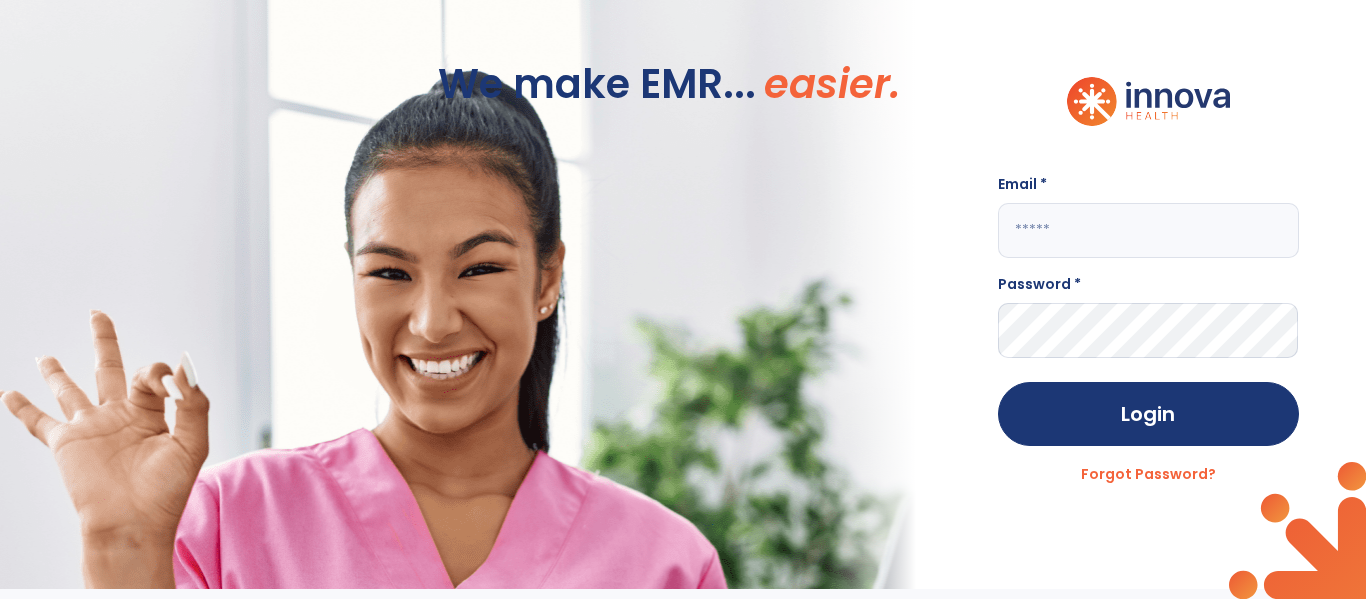 click 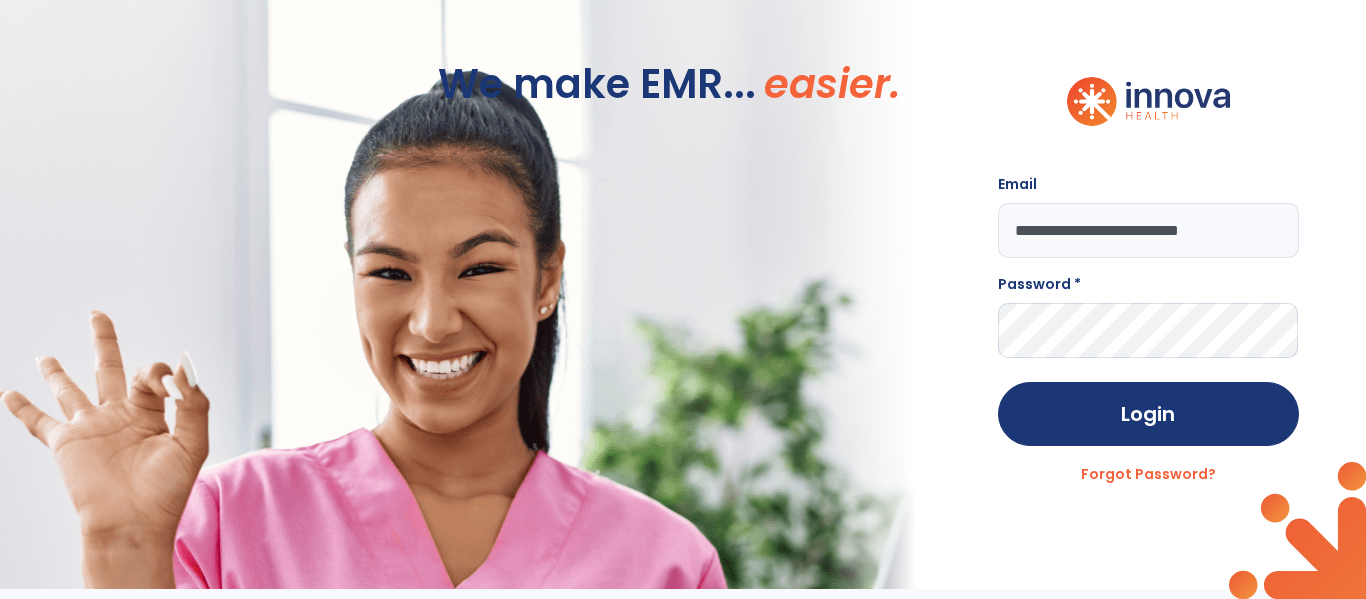 type on "**********" 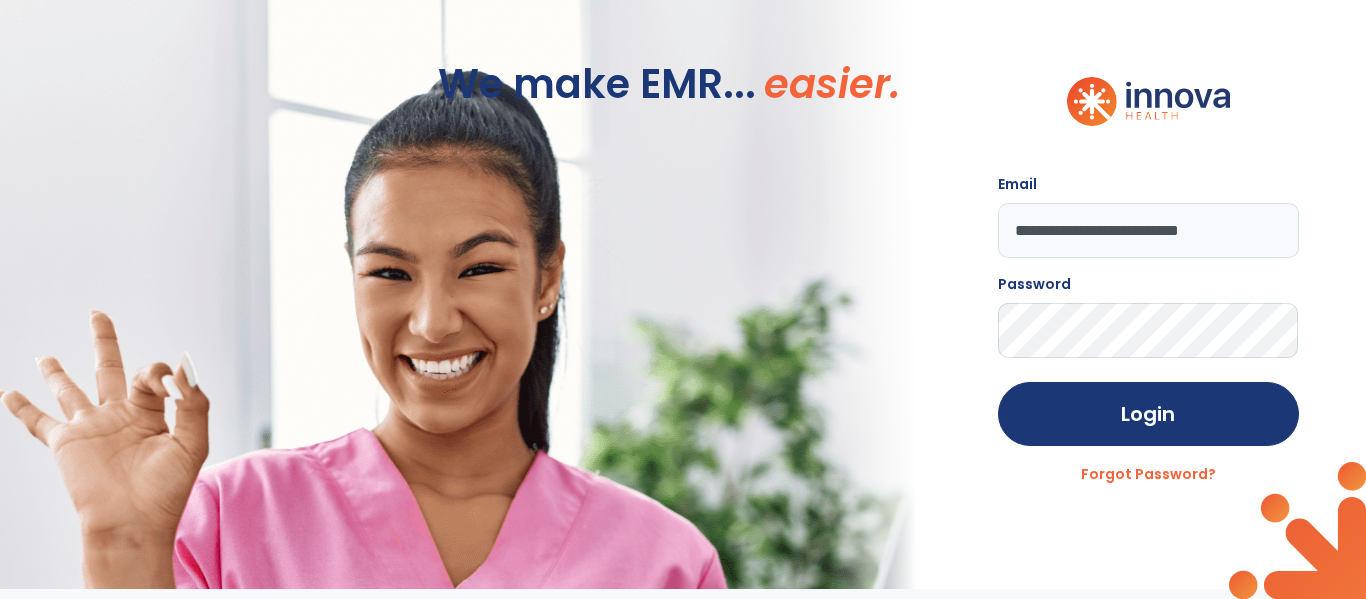 click on "Login" 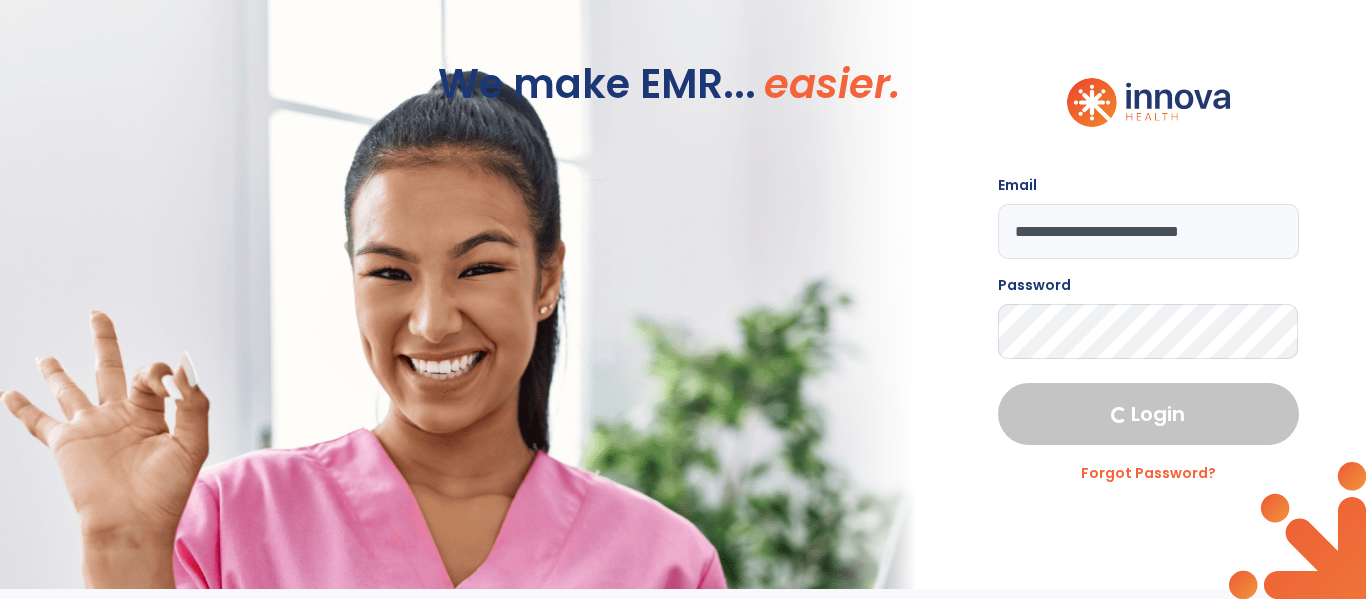 select on "****" 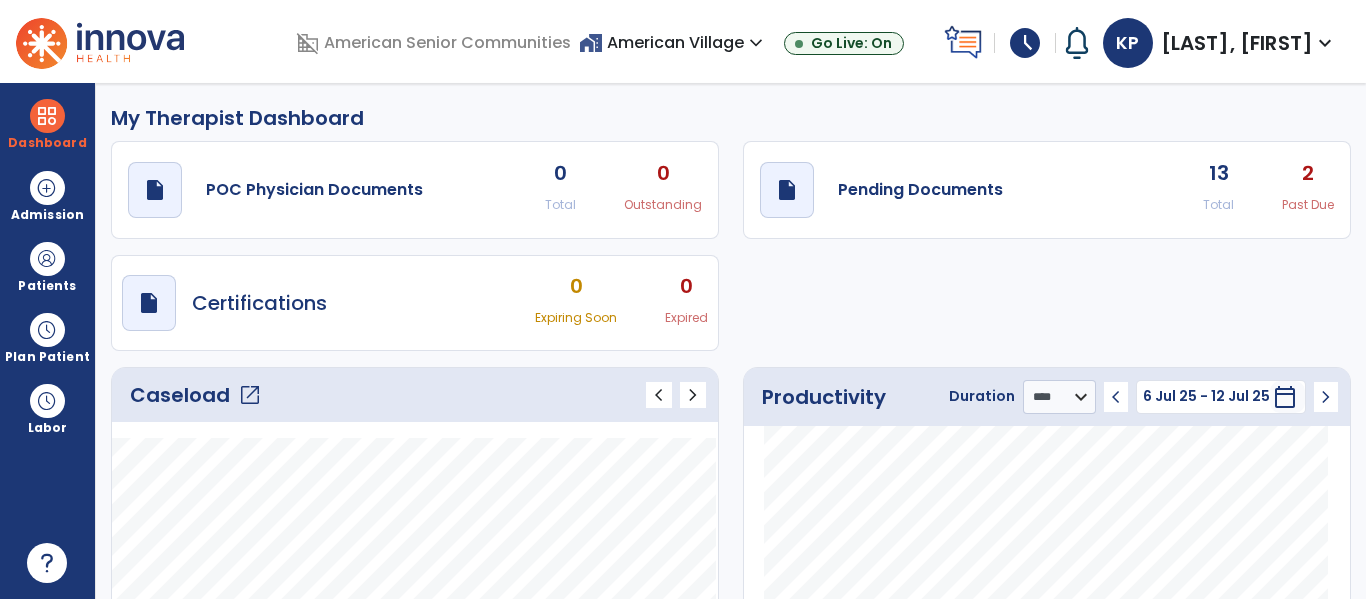 click on "open_in_new" 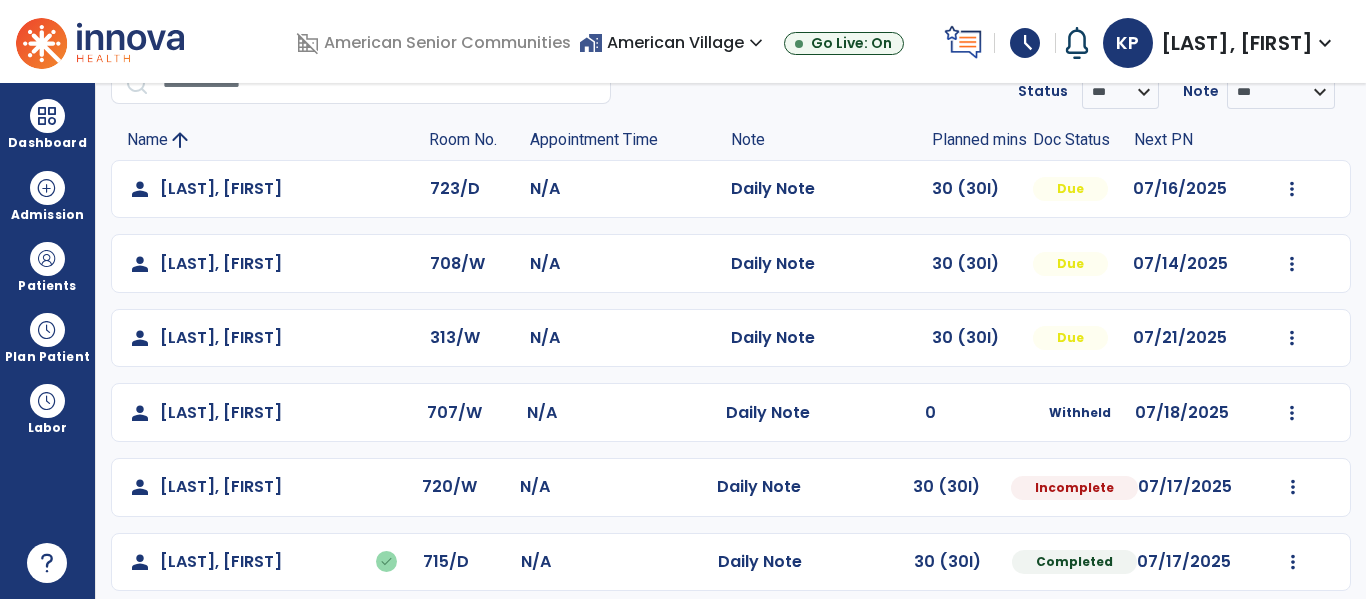 scroll, scrollTop: 106, scrollLeft: 0, axis: vertical 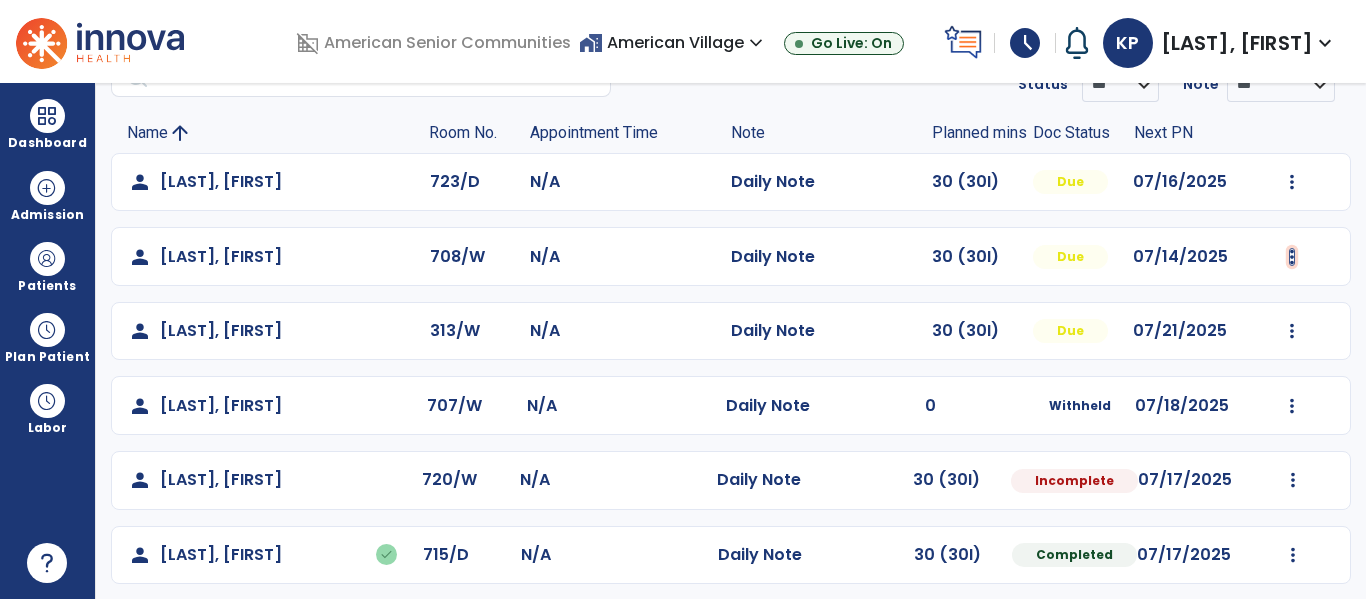 click at bounding box center (1292, 182) 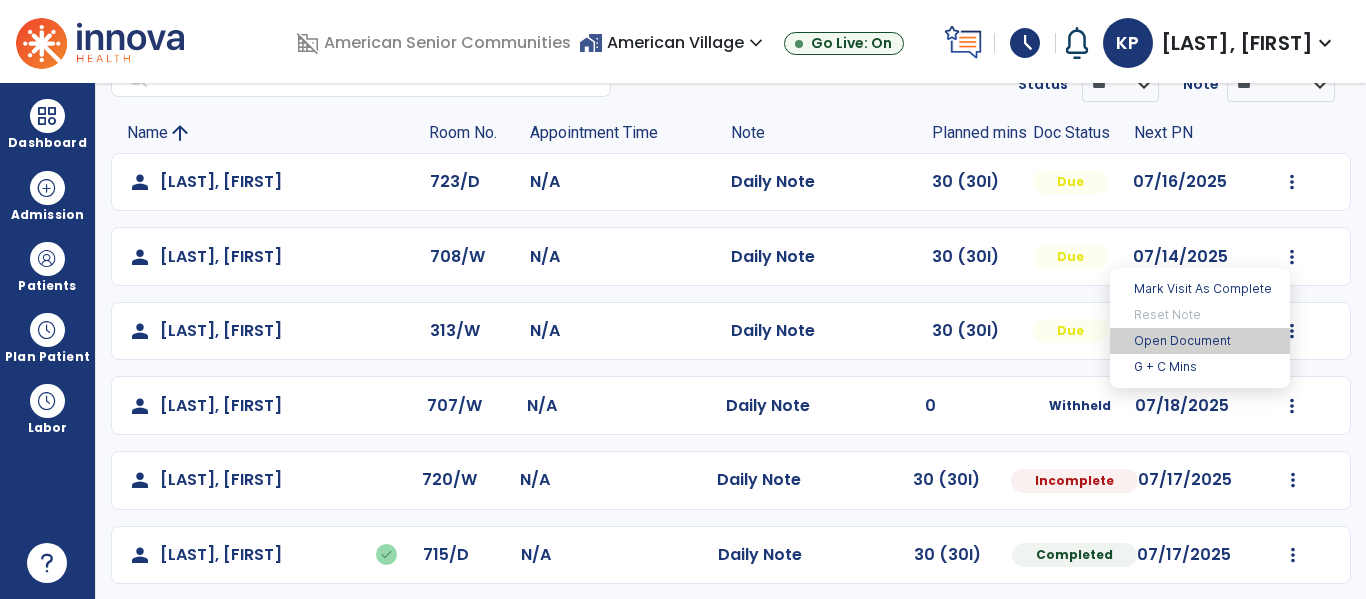click on "Open Document" at bounding box center (1200, 341) 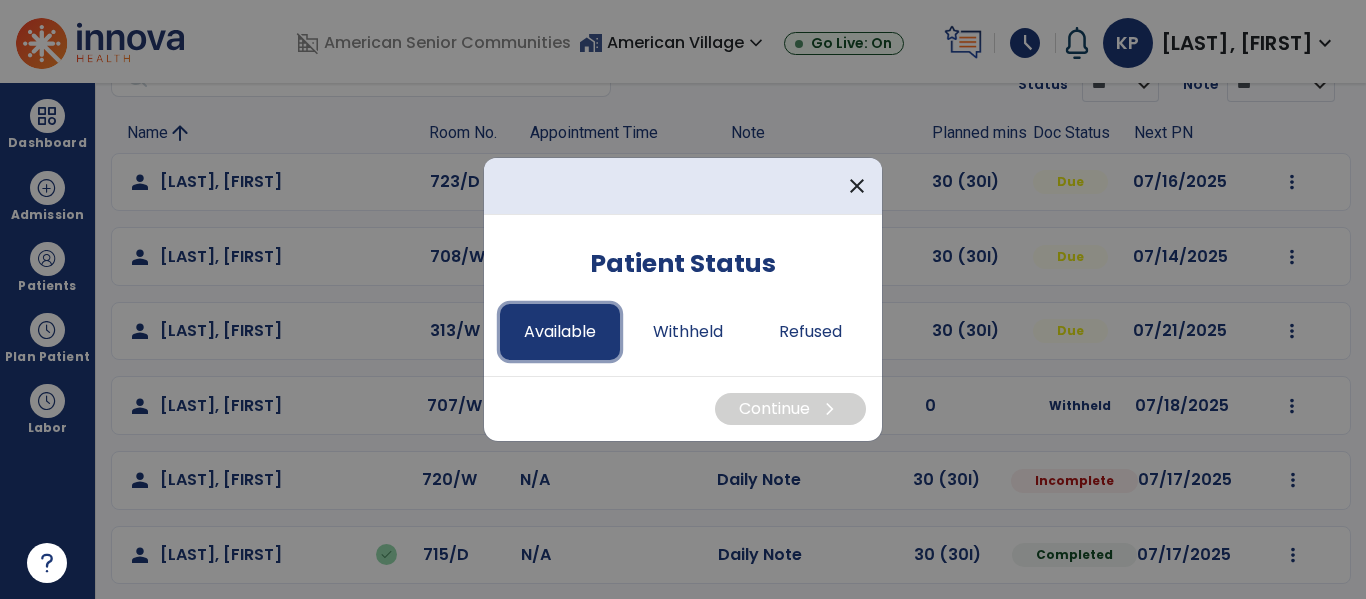 click on "Available" at bounding box center (560, 332) 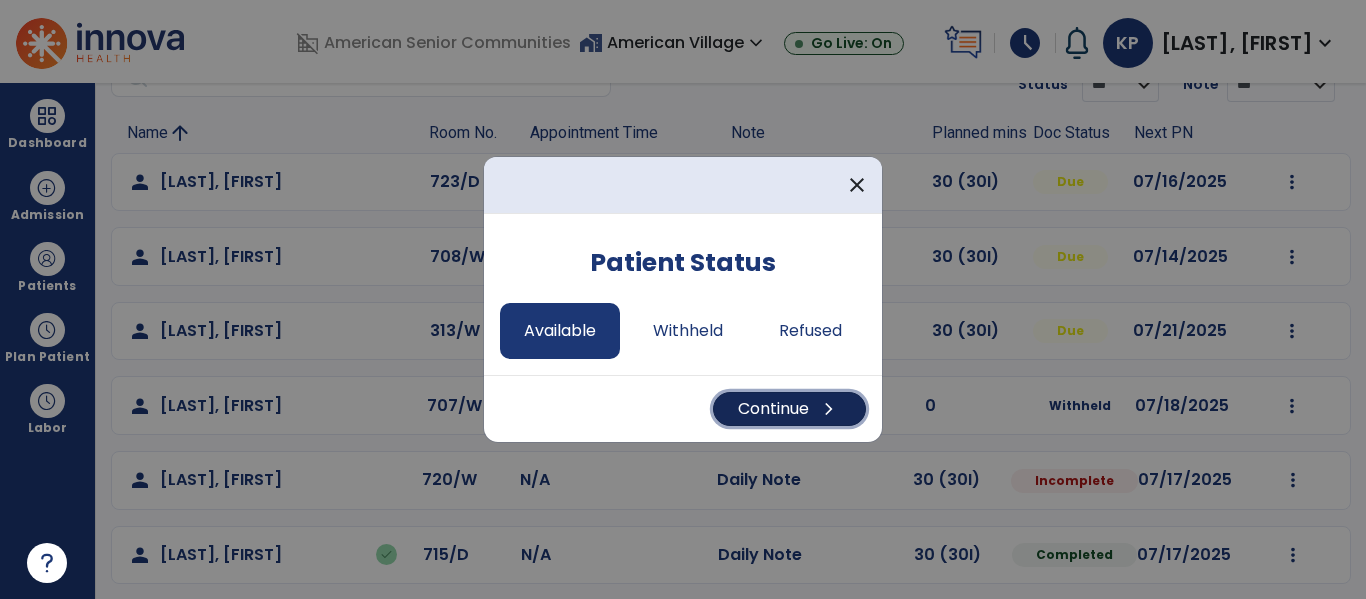 click on "Continue   chevron_right" at bounding box center [789, 409] 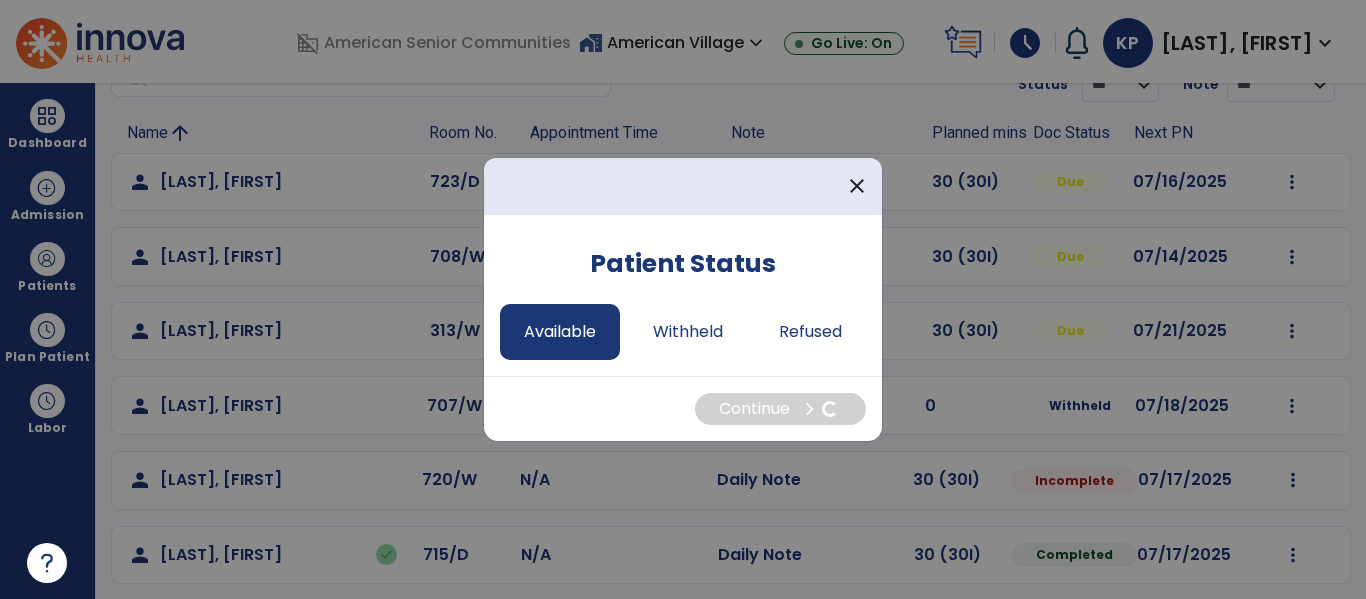 select on "*" 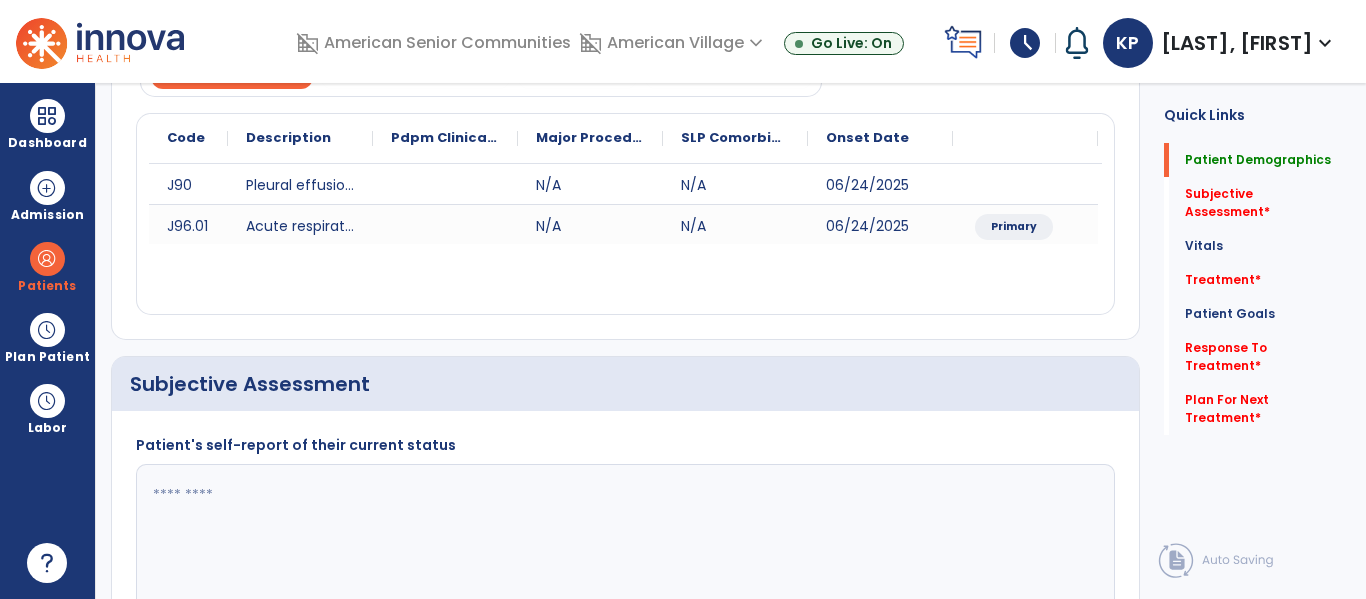 scroll, scrollTop: 0, scrollLeft: 0, axis: both 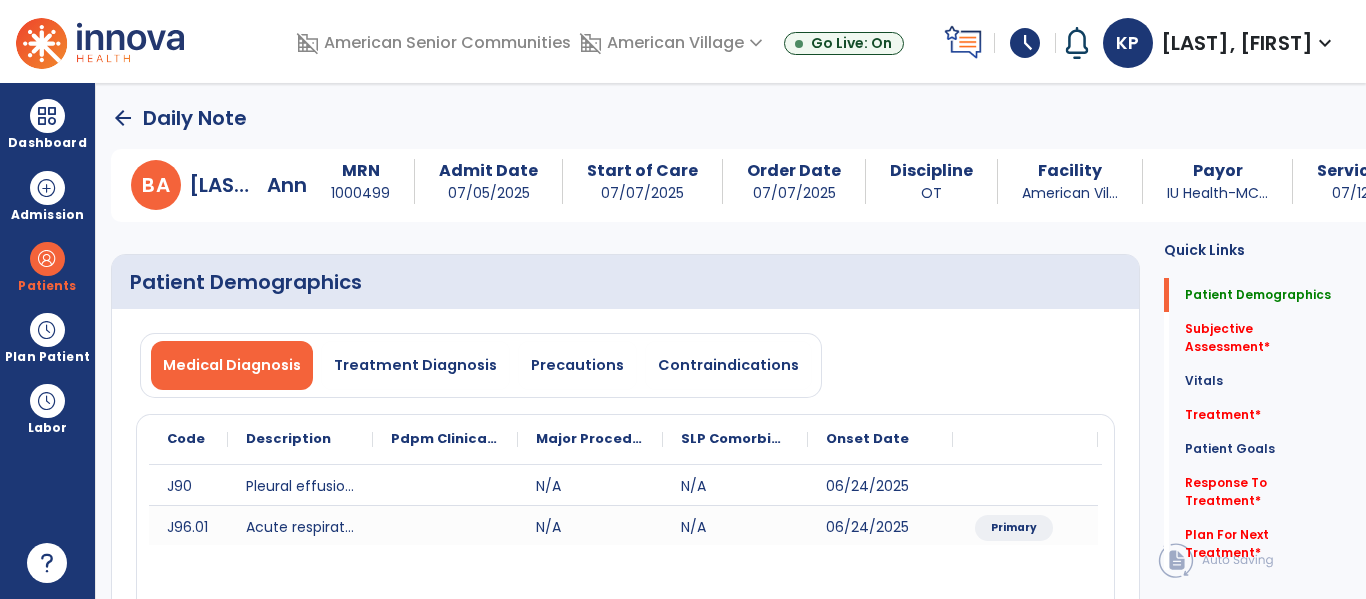 click on "arrow_back" 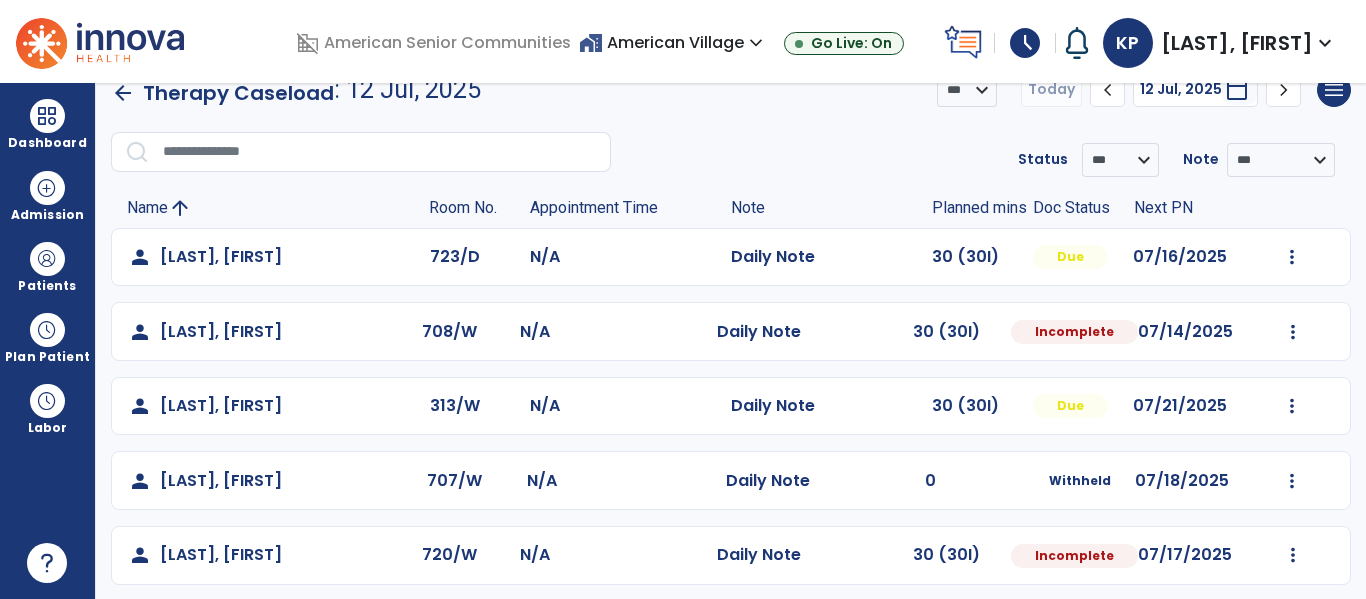 scroll, scrollTop: 32, scrollLeft: 0, axis: vertical 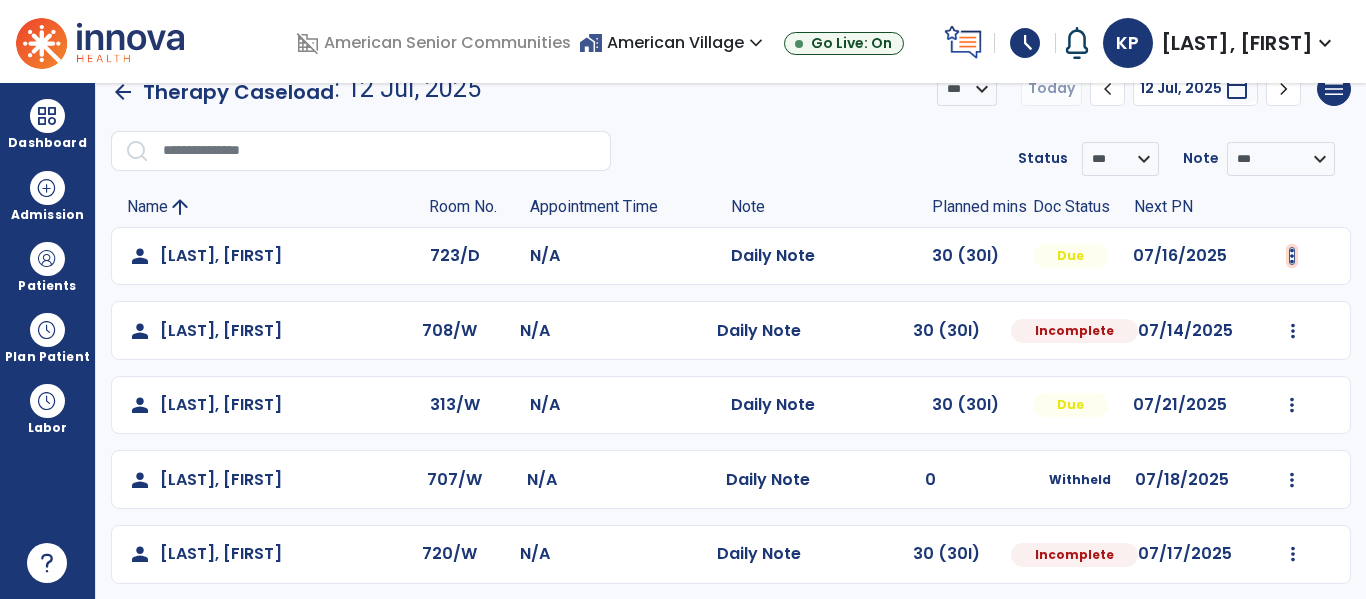 click at bounding box center (1292, 256) 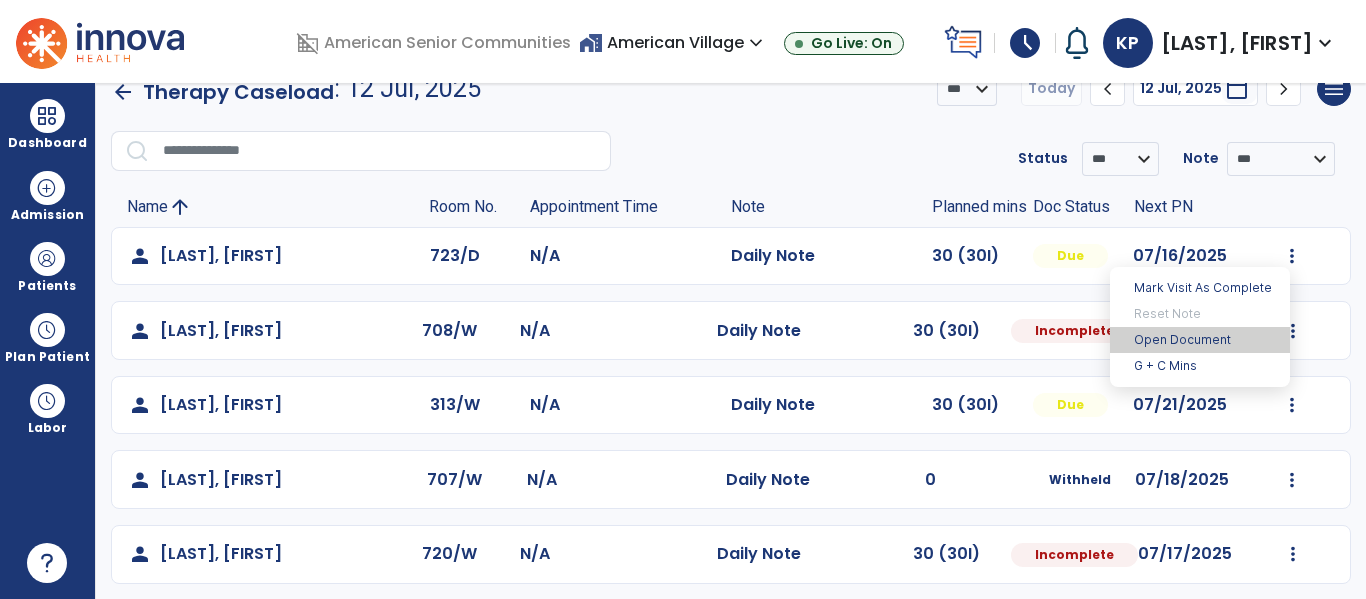 click on "Open Document" at bounding box center (1200, 340) 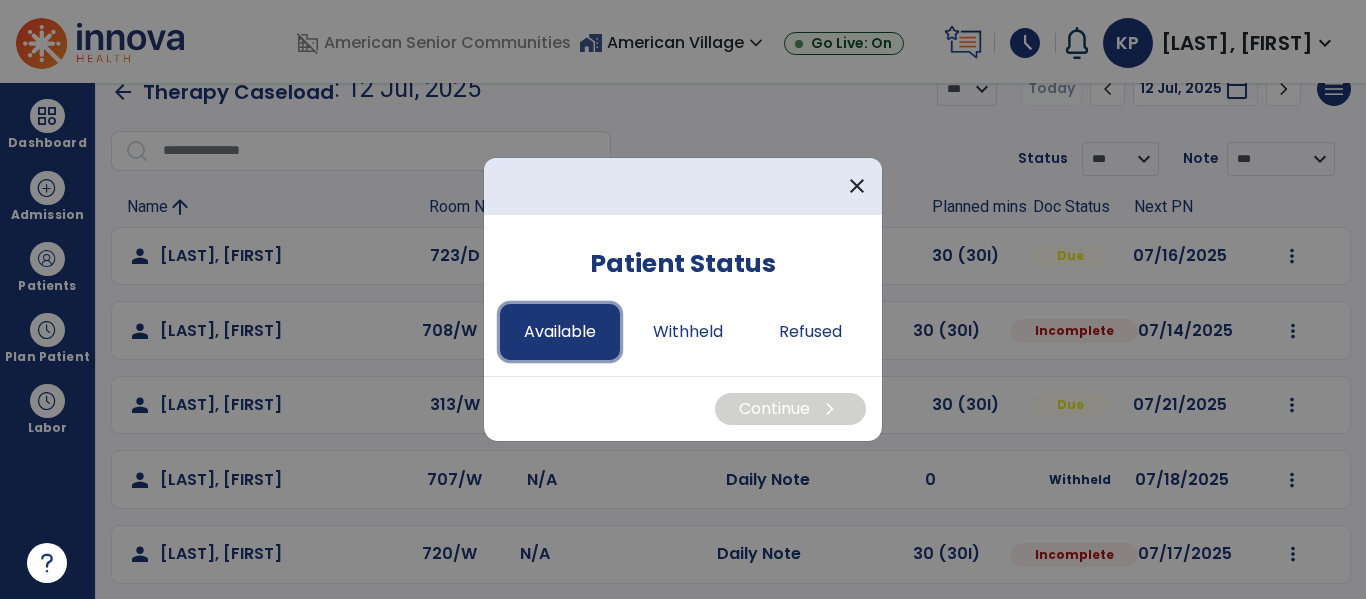 click on "Available" at bounding box center (560, 332) 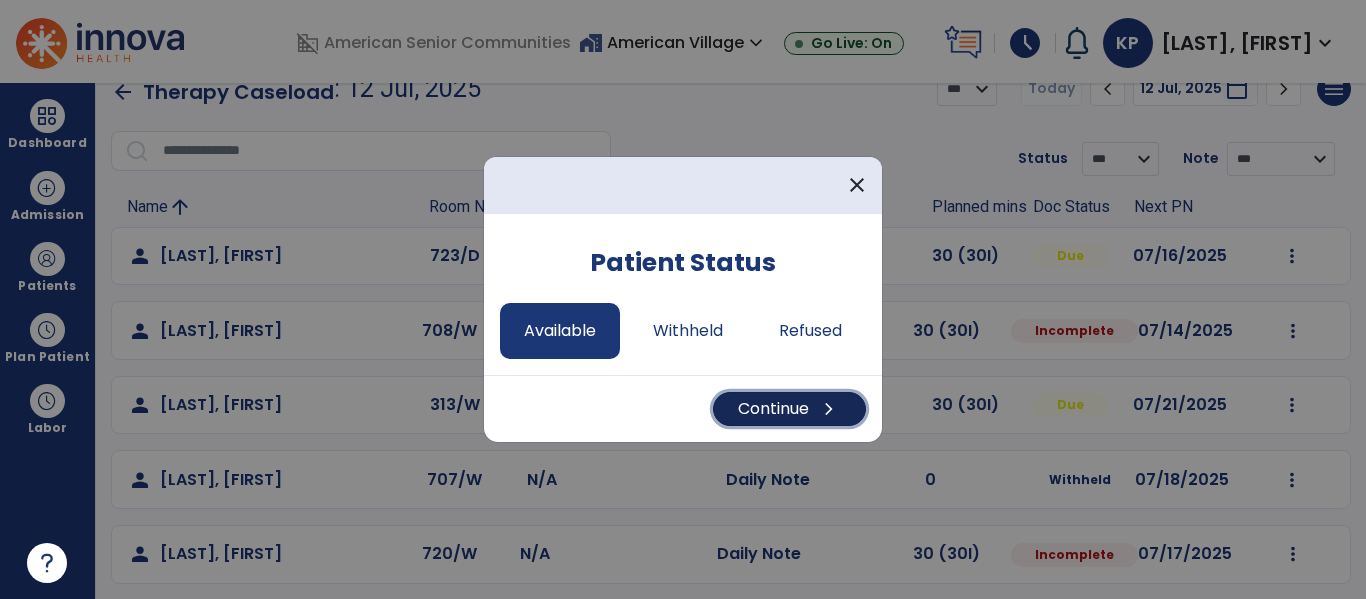 click on "Continue   chevron_right" at bounding box center [789, 409] 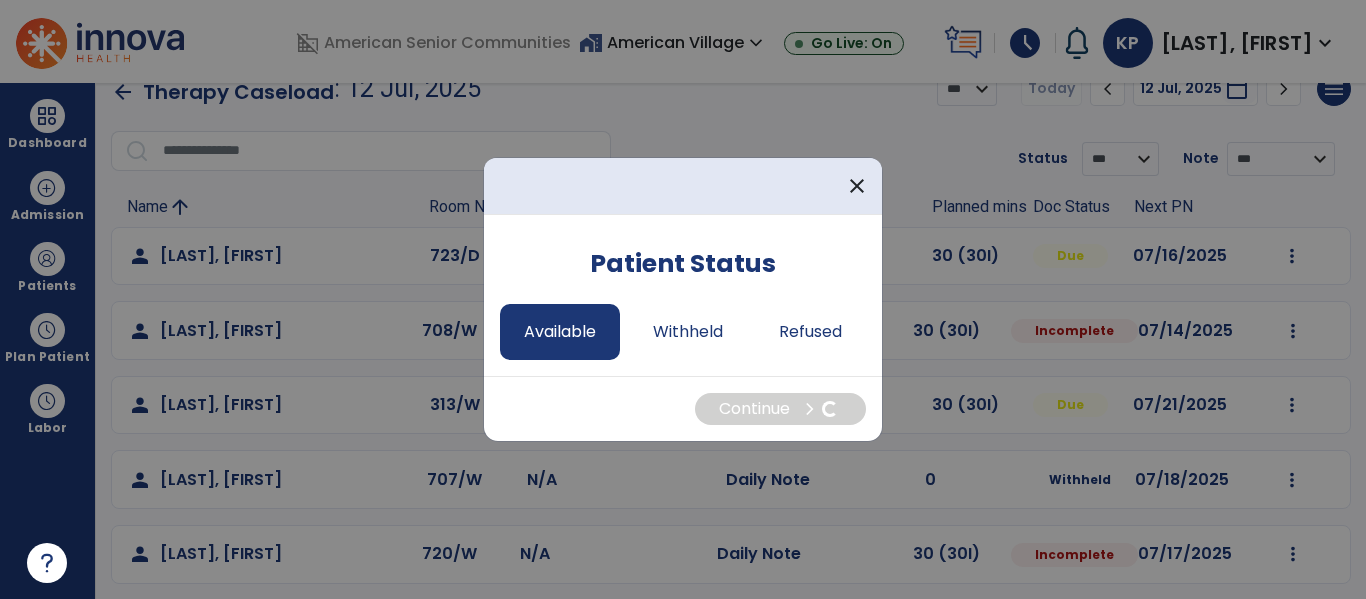select on "*" 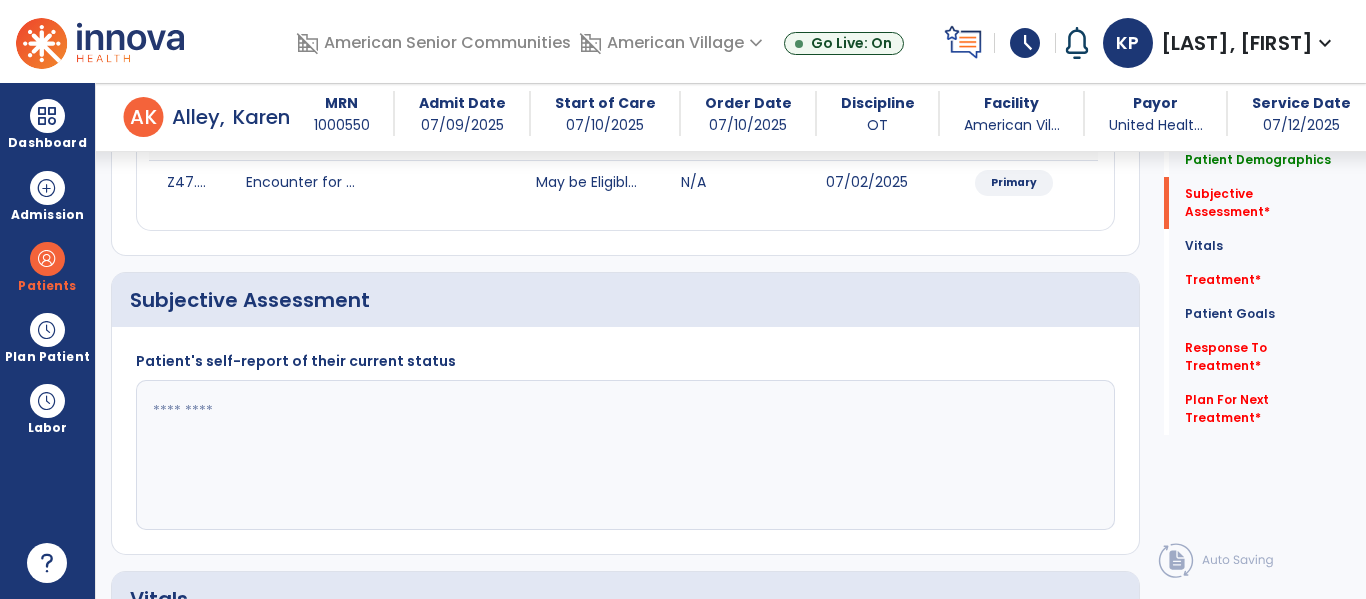 scroll, scrollTop: 365, scrollLeft: 0, axis: vertical 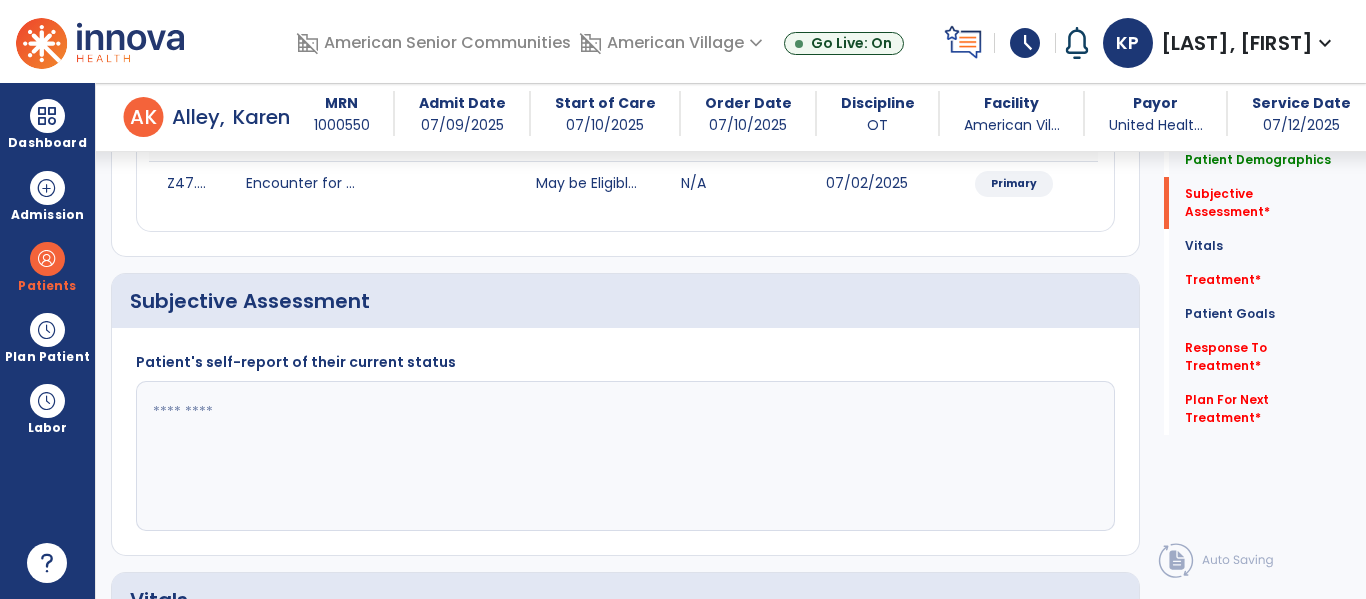 click on "Patient's self-report of their current status" 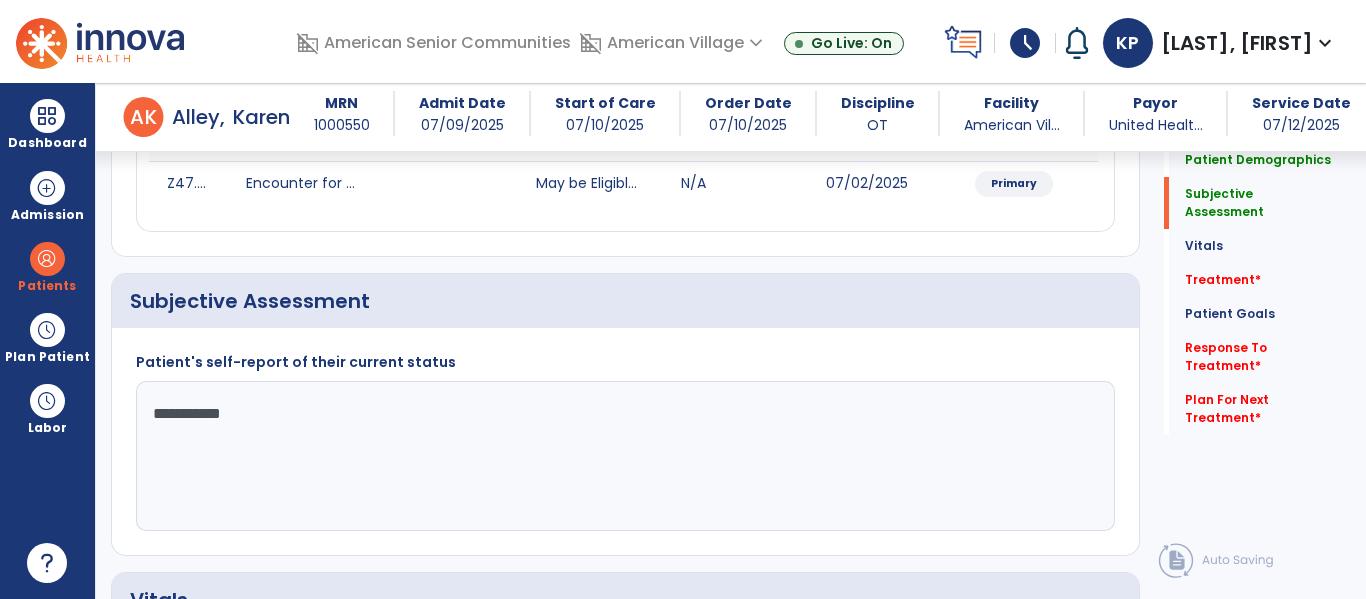 click on "arrow_back A K [LAST], [FIRST] MRN 1000550 Admit Date [DATE] Start of Care [DATE] Order Date [DATE] Discipline OT Facility American Vil... Payor United Healt... Service Date [DATE]" at bounding box center (745, 117) 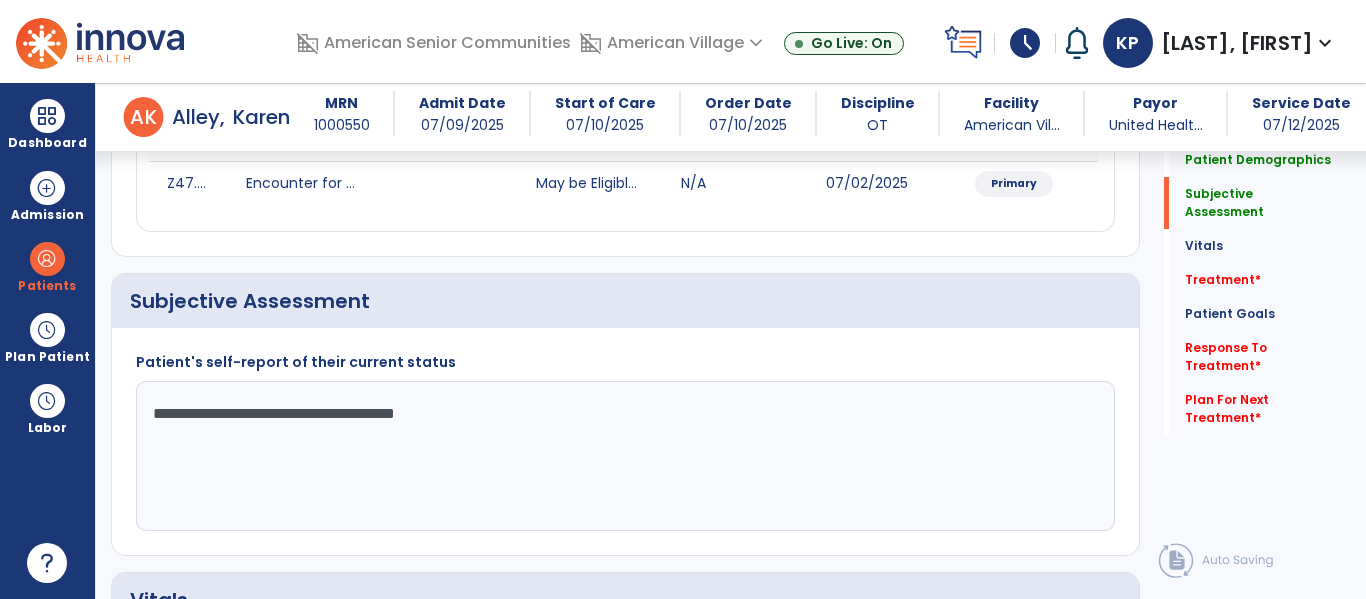 click on "**********" 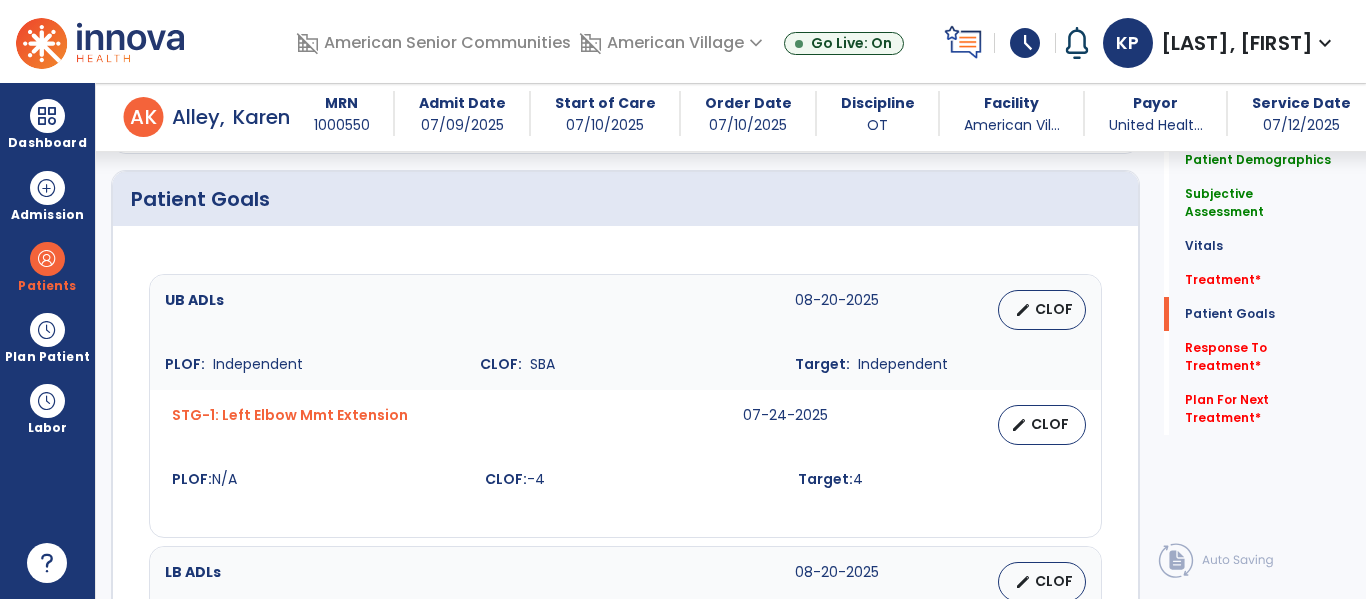 scroll, scrollTop: 2647, scrollLeft: 0, axis: vertical 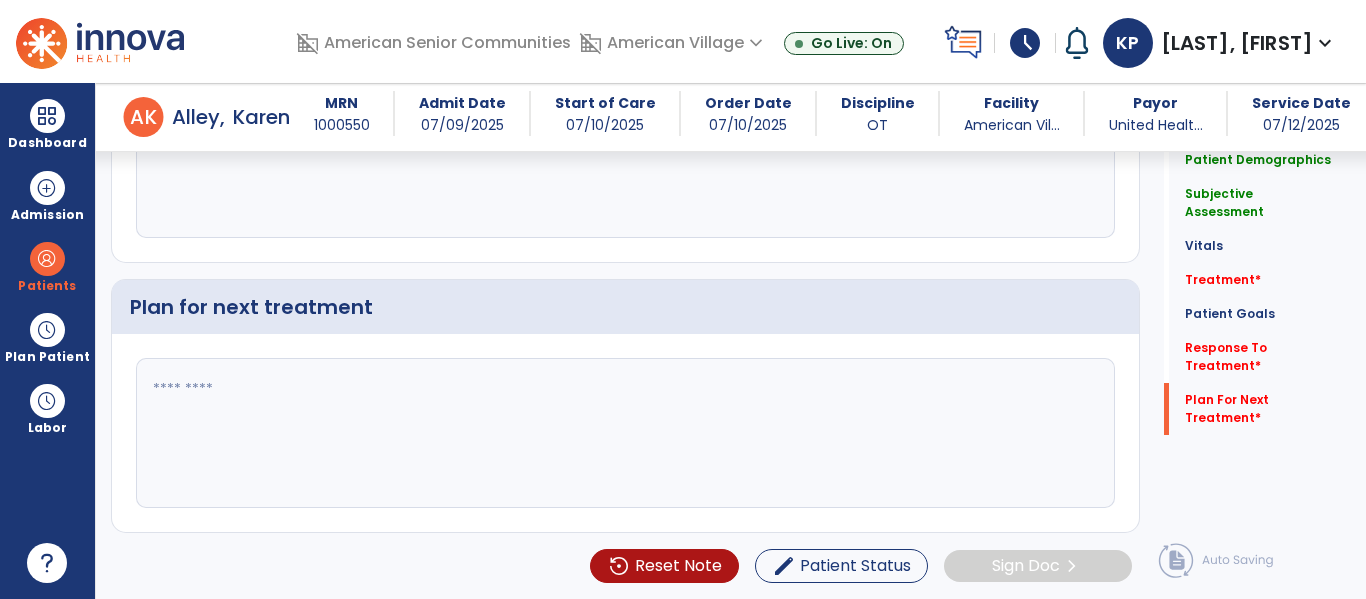 type on "**********" 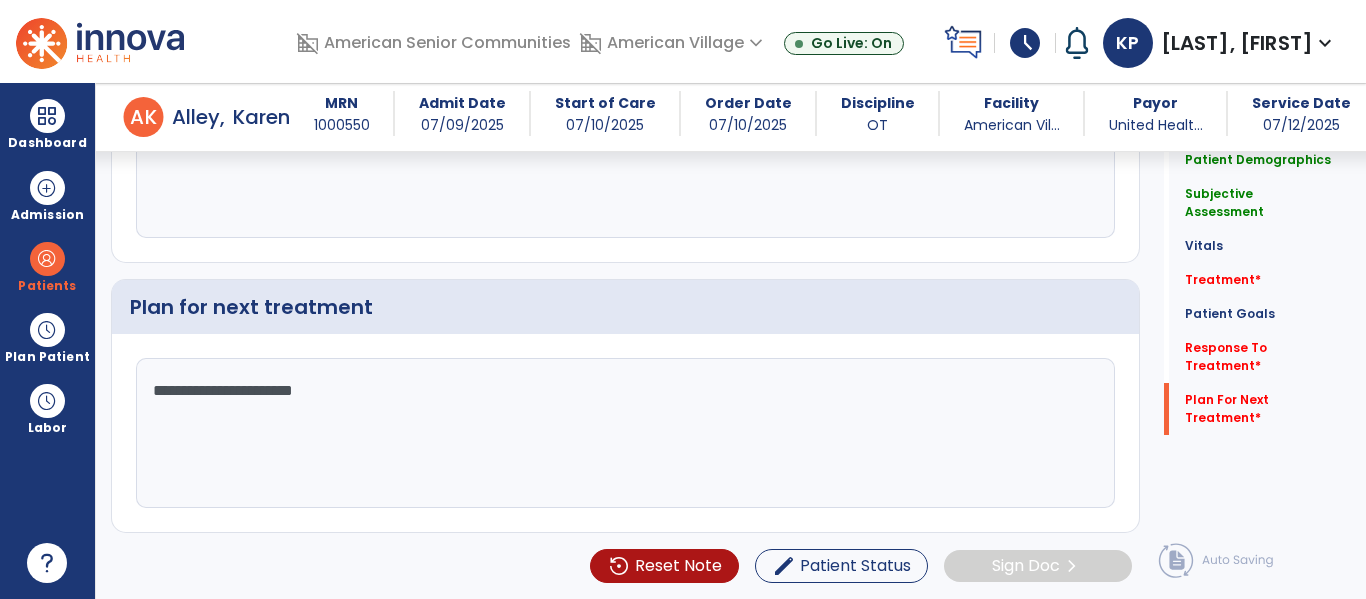 type on "**********" 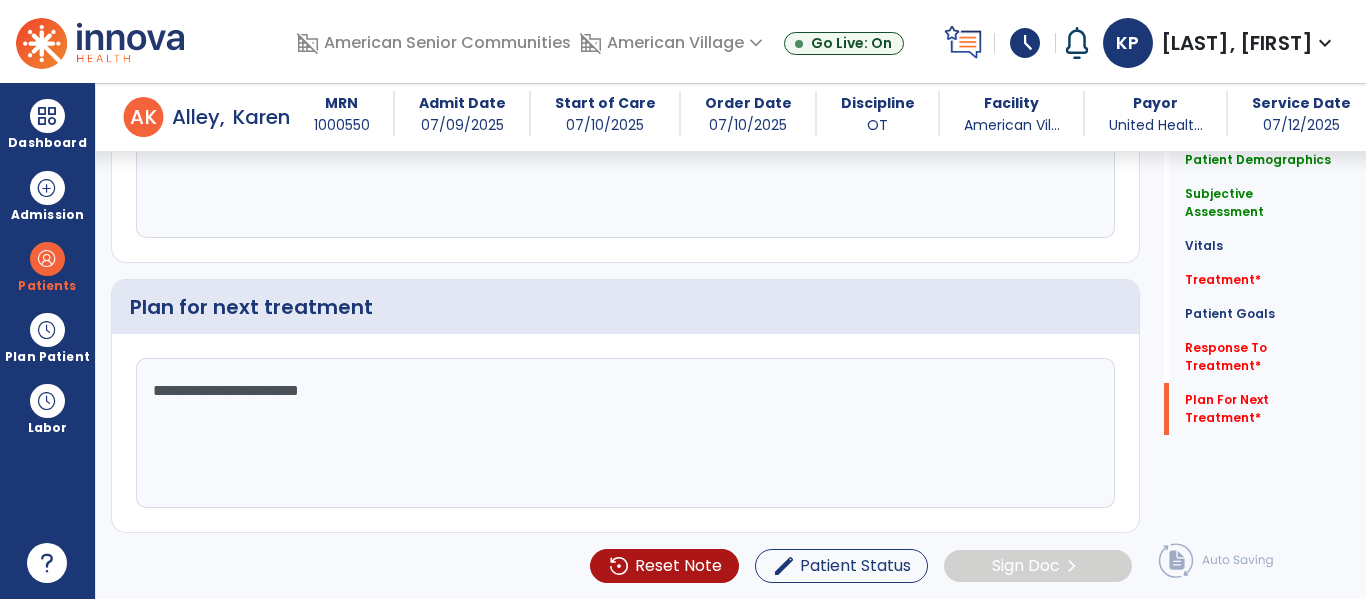 click on "**********" 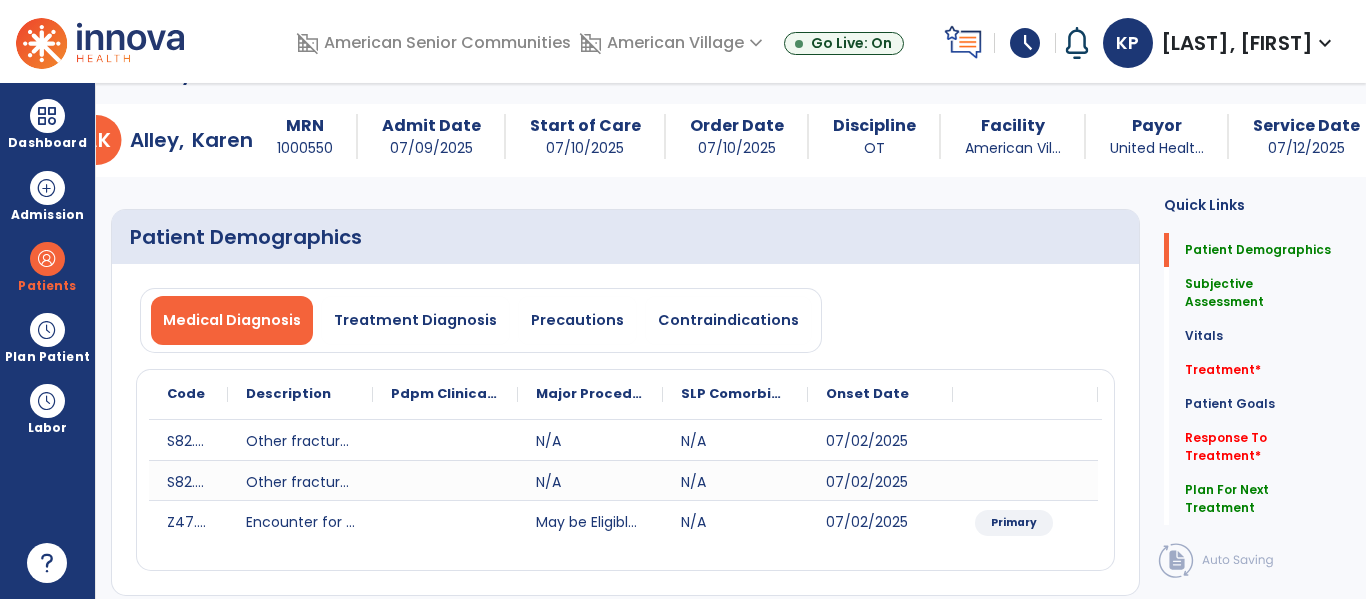 scroll, scrollTop: 0, scrollLeft: 0, axis: both 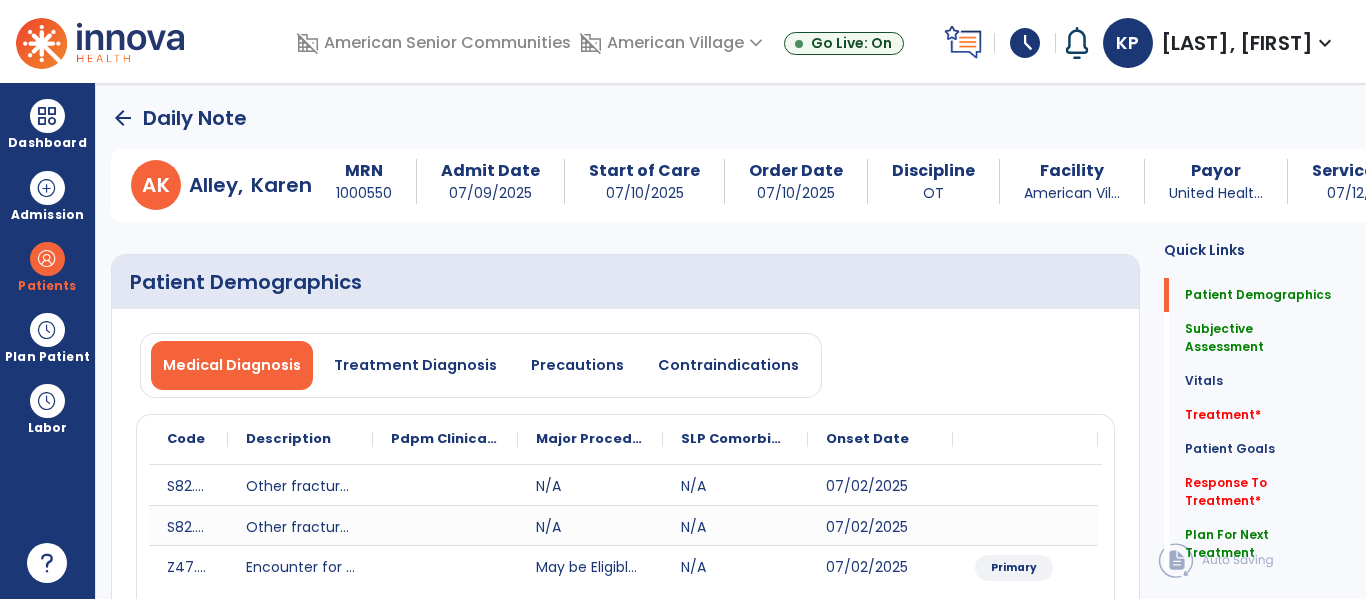 click on "arrow_back" 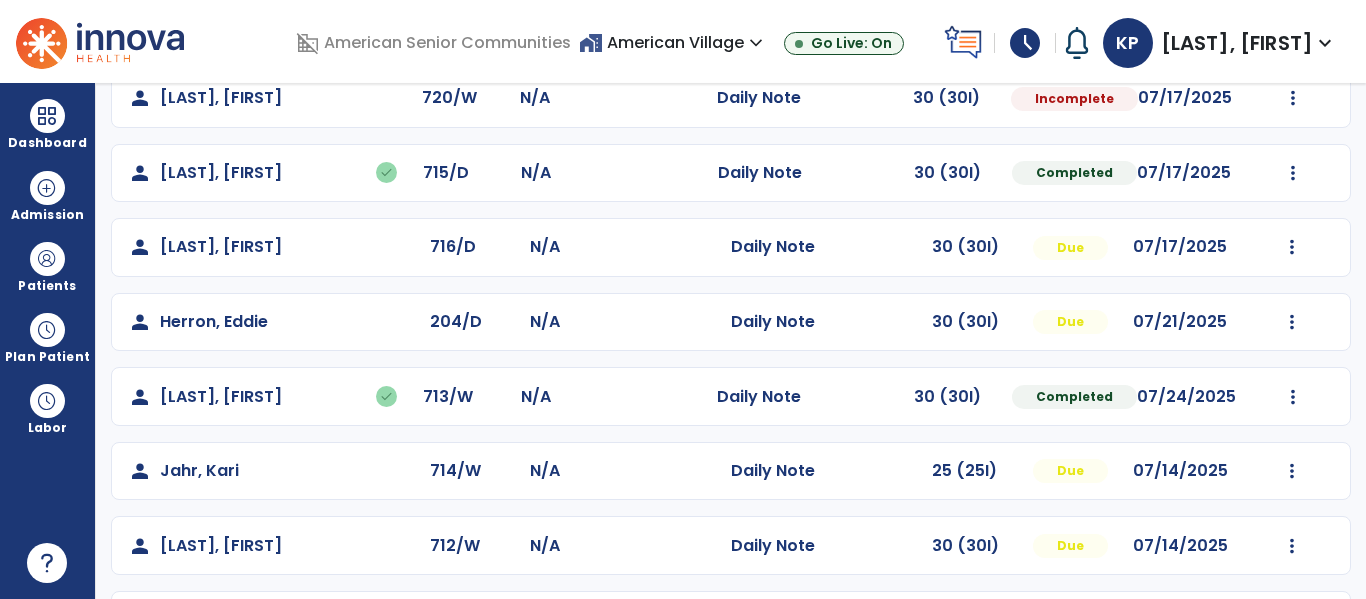 scroll, scrollTop: 484, scrollLeft: 0, axis: vertical 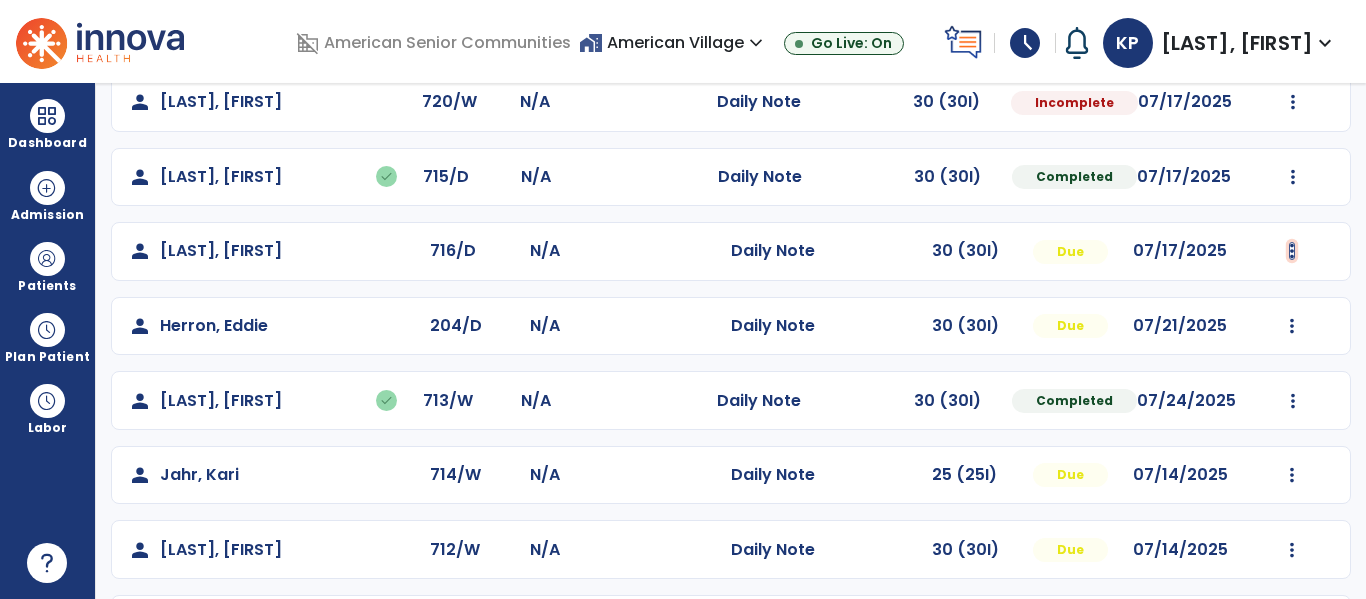 click at bounding box center (1293, -196) 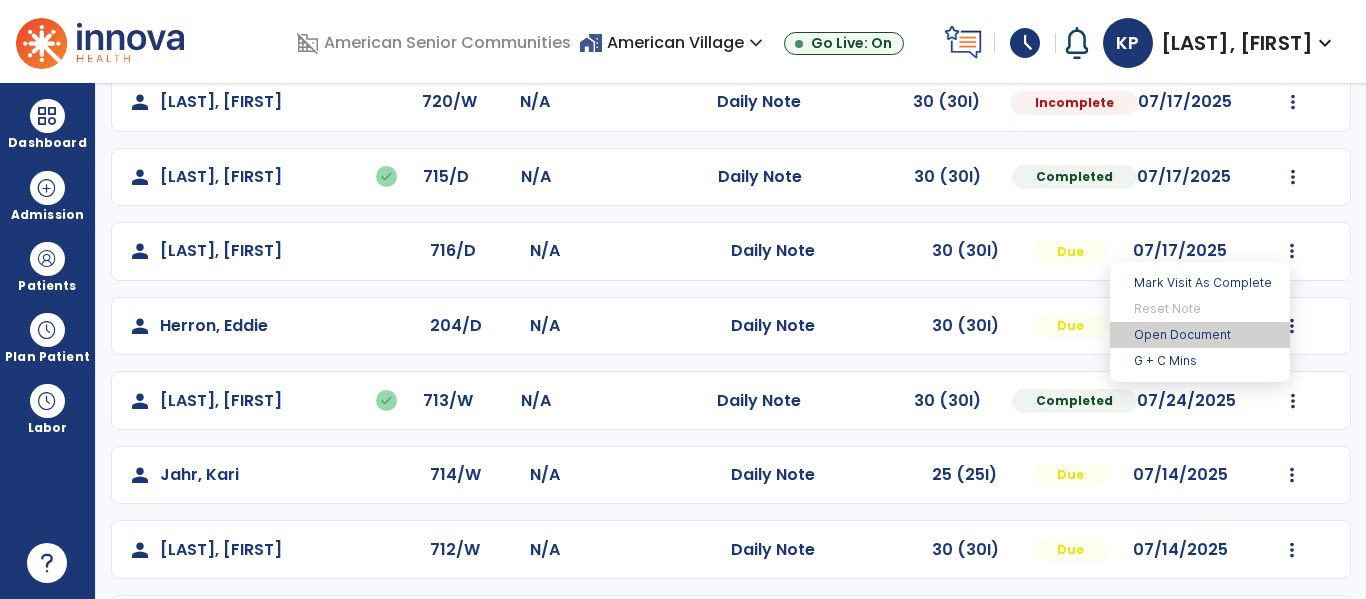 click on "Open Document" at bounding box center [1200, 335] 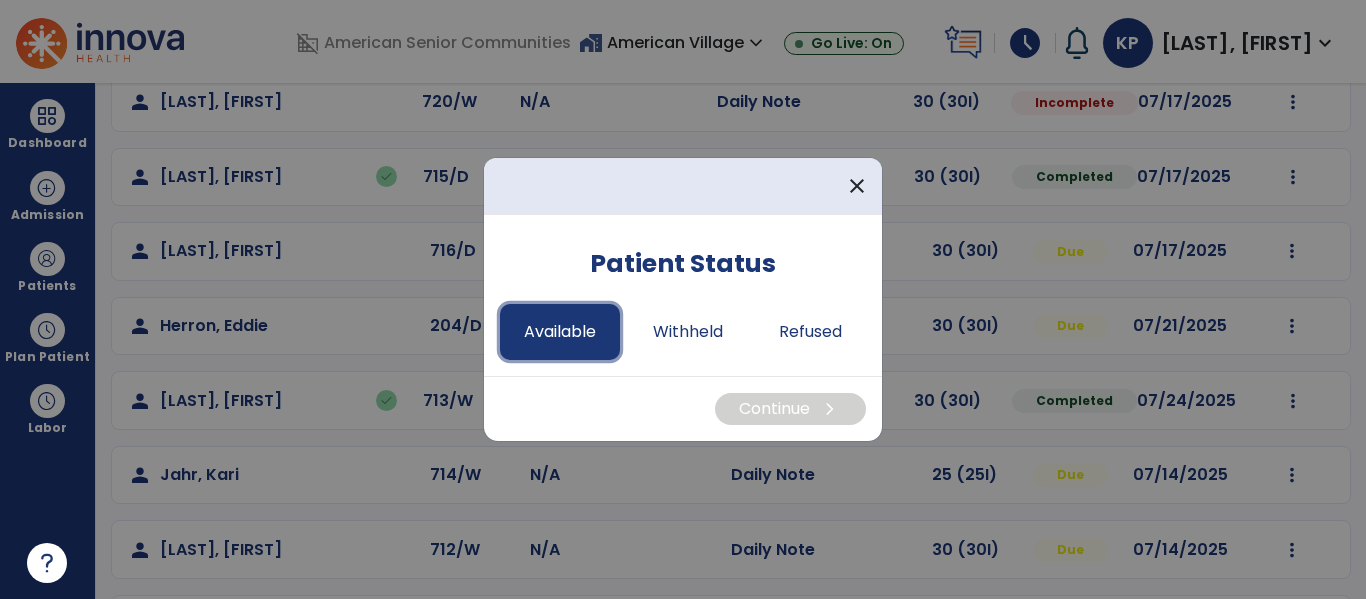 click on "Available" at bounding box center [560, 332] 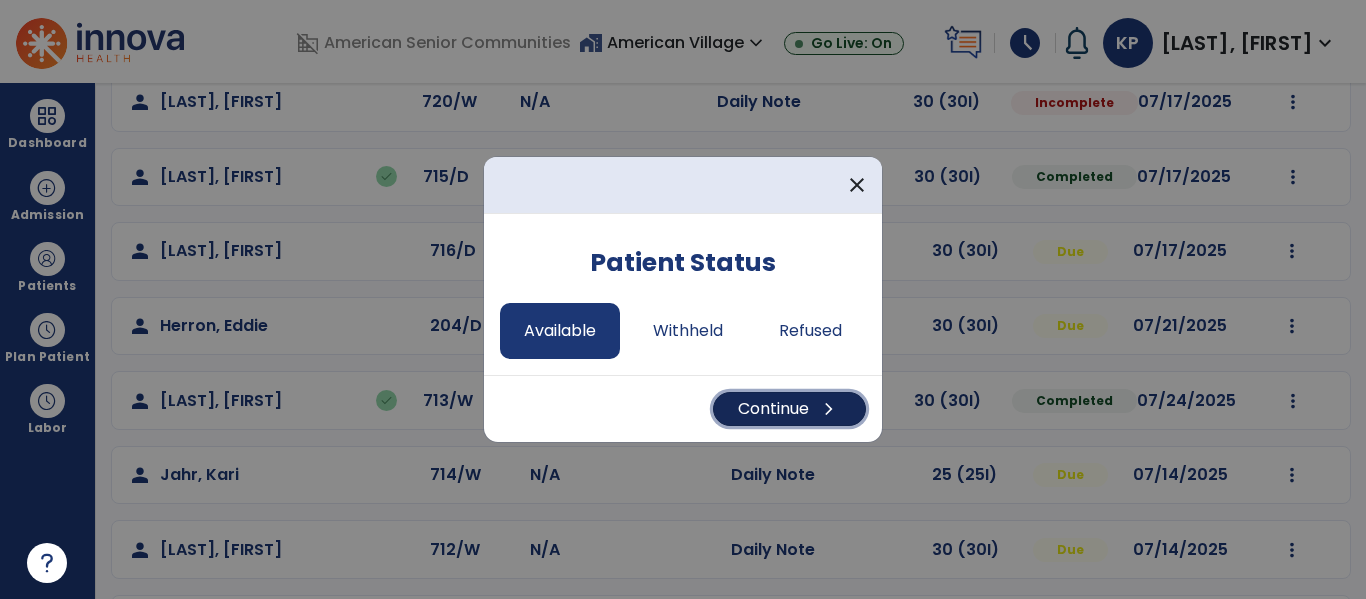 click on "Continue   chevron_right" at bounding box center [789, 409] 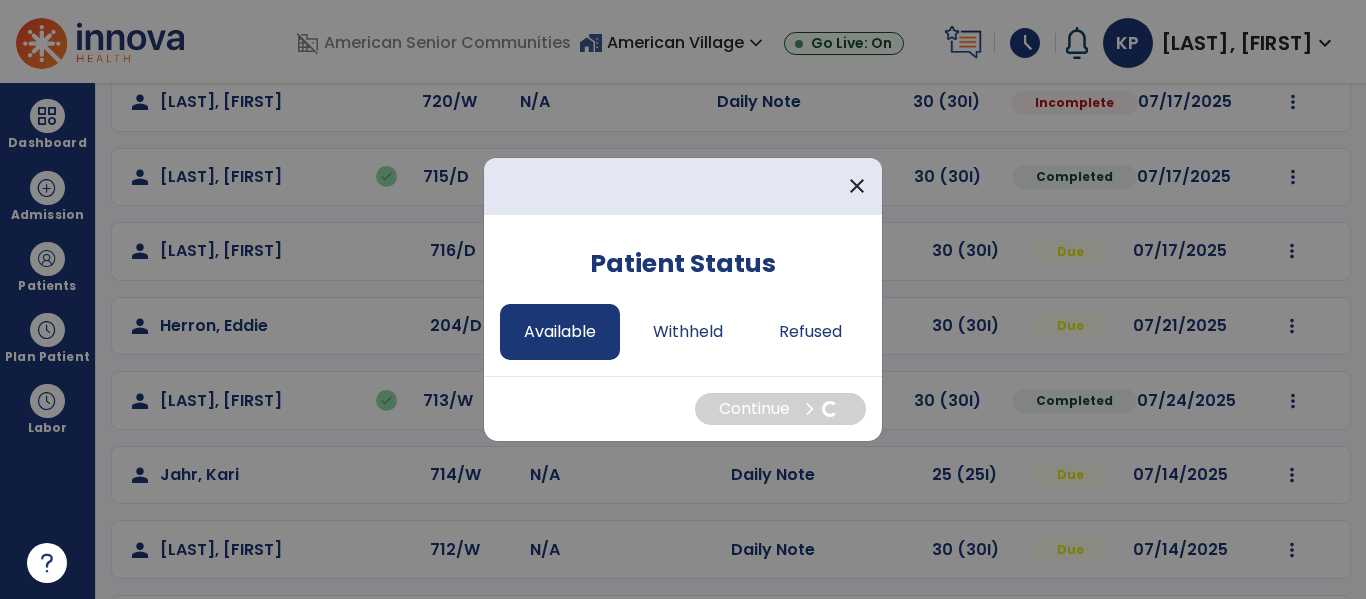 select on "*" 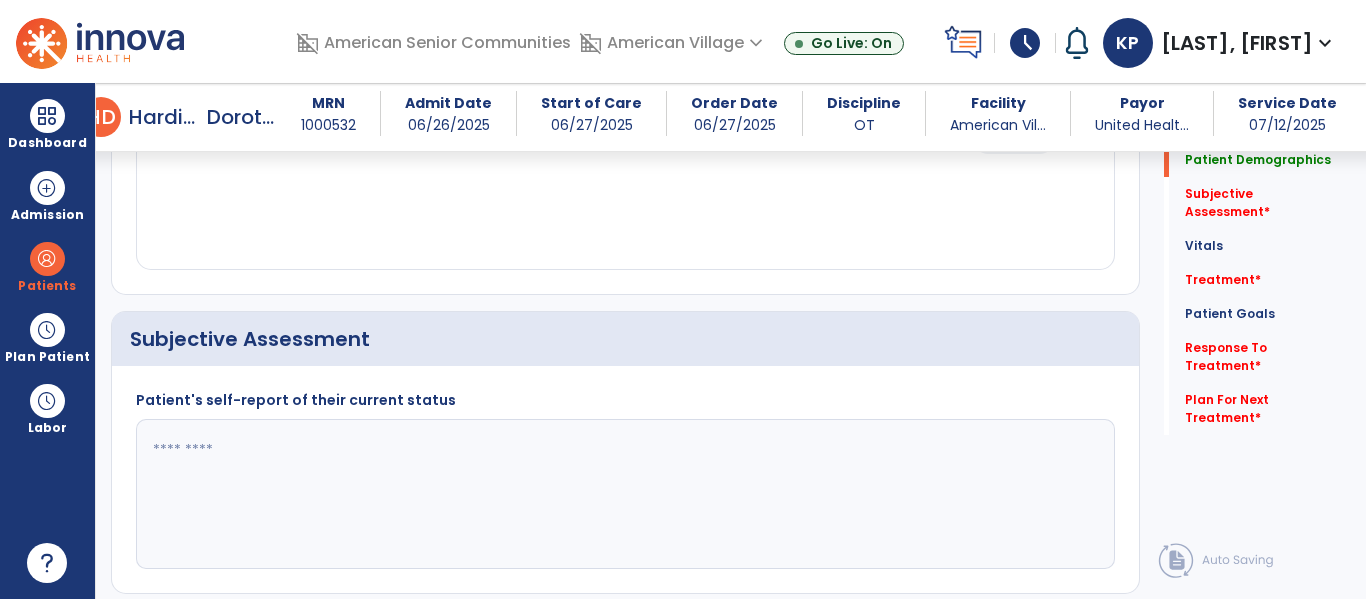 scroll, scrollTop: 271, scrollLeft: 0, axis: vertical 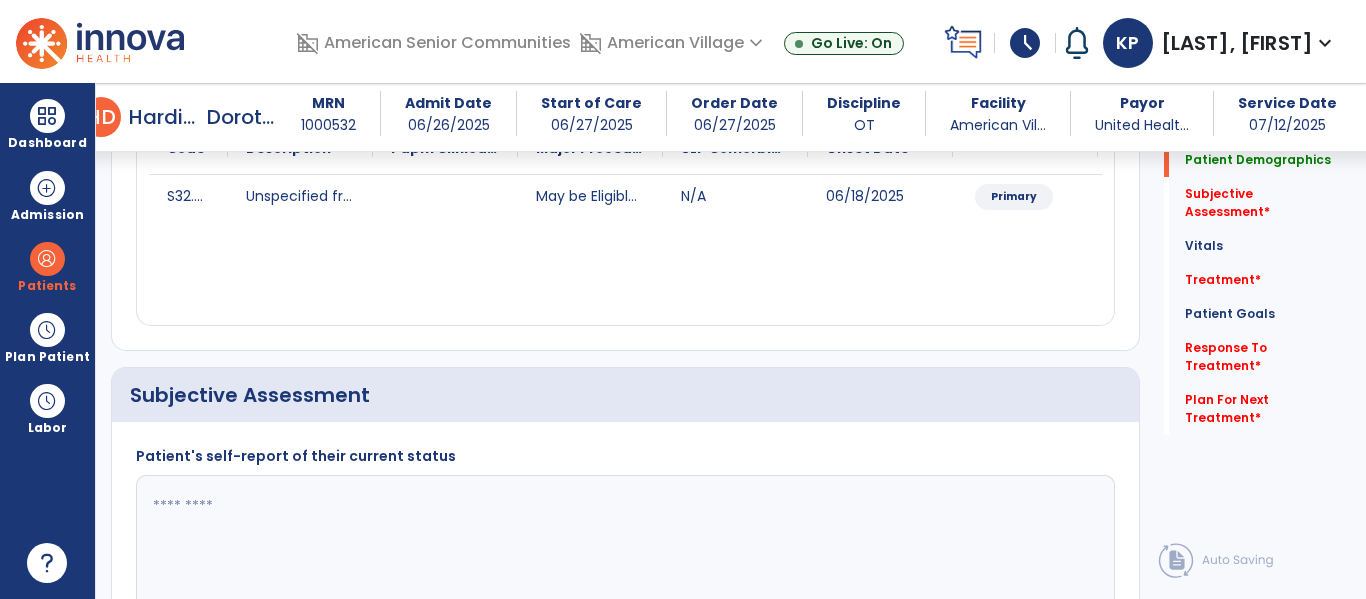 click 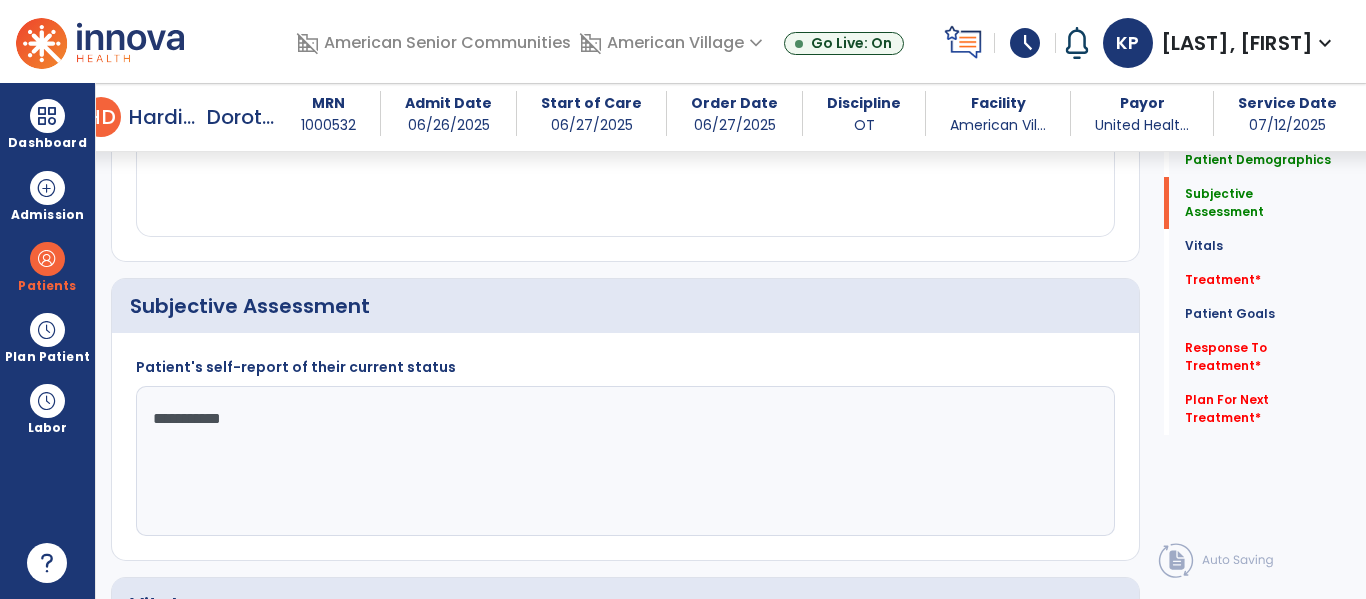 scroll, scrollTop: 344, scrollLeft: 0, axis: vertical 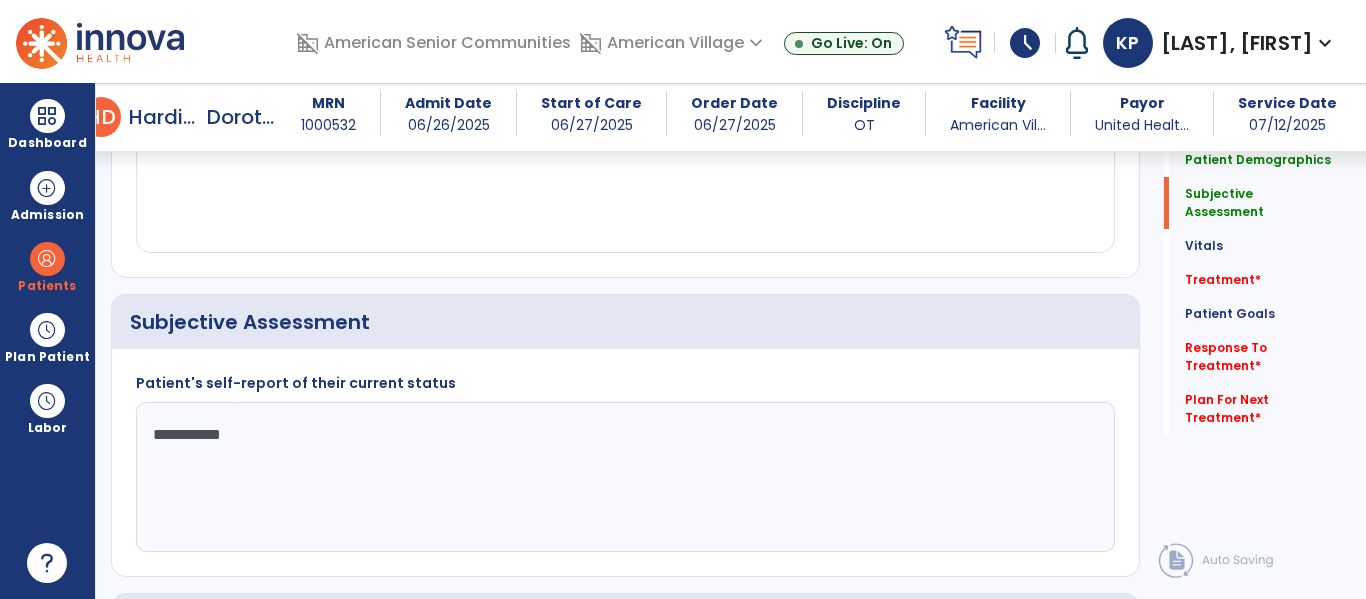 click on "**********" 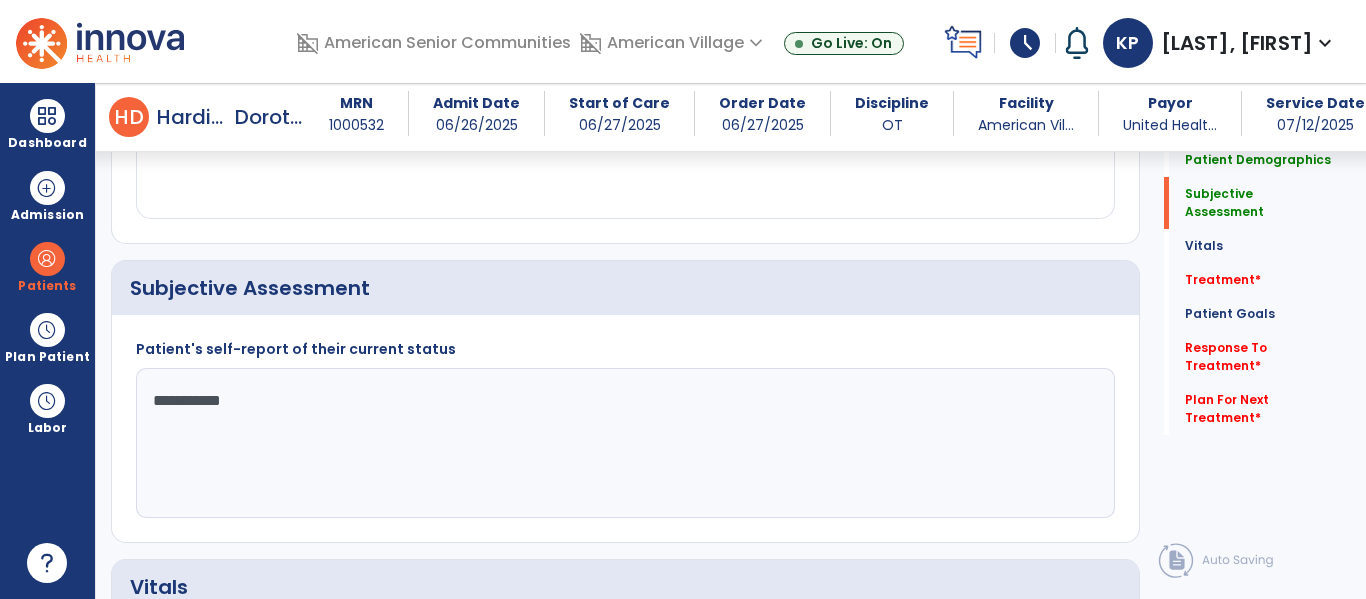 scroll, scrollTop: 401, scrollLeft: 0, axis: vertical 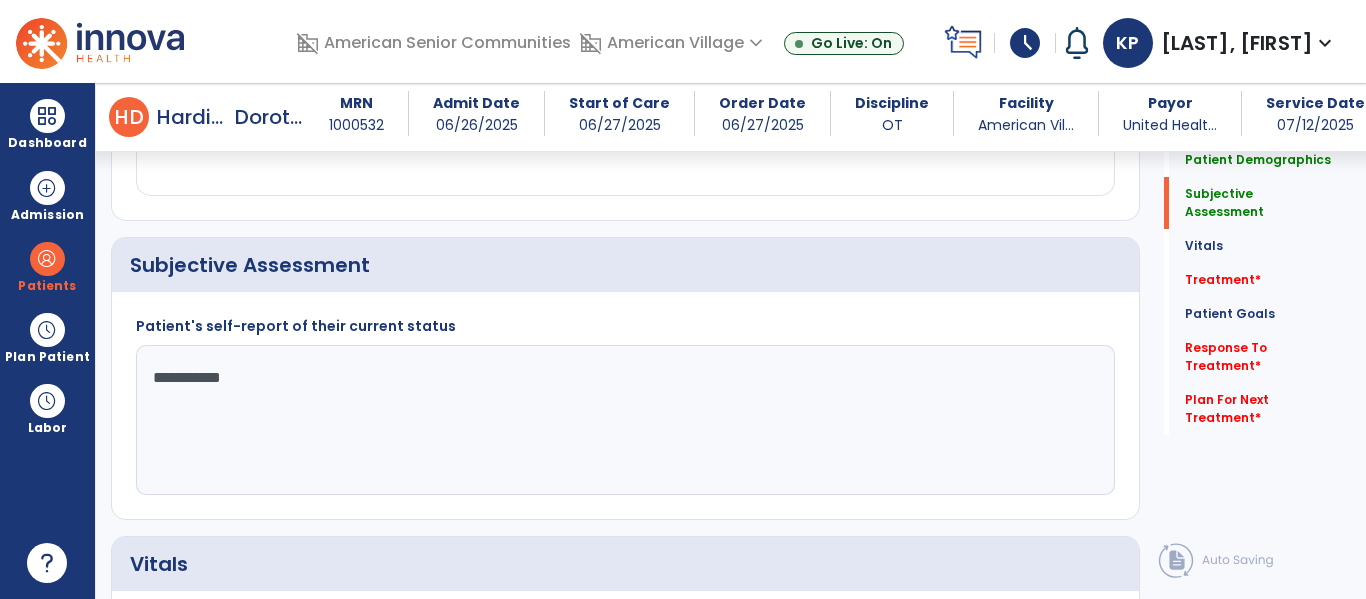click on "**********" 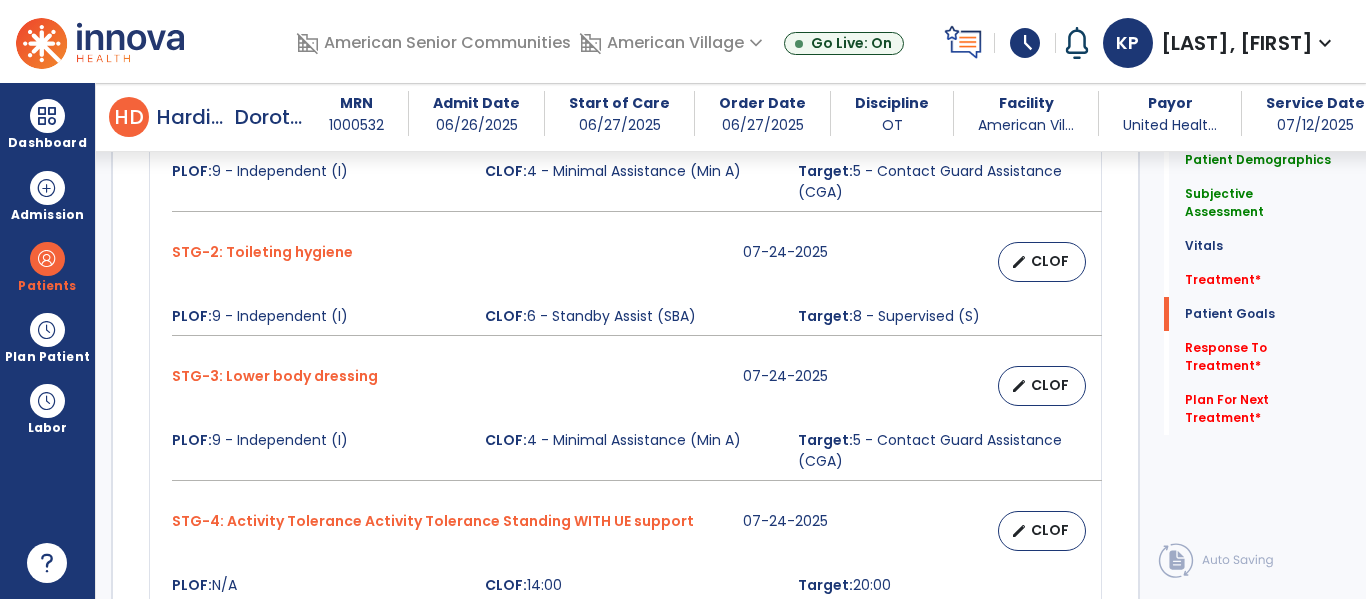 scroll, scrollTop: 2874, scrollLeft: 0, axis: vertical 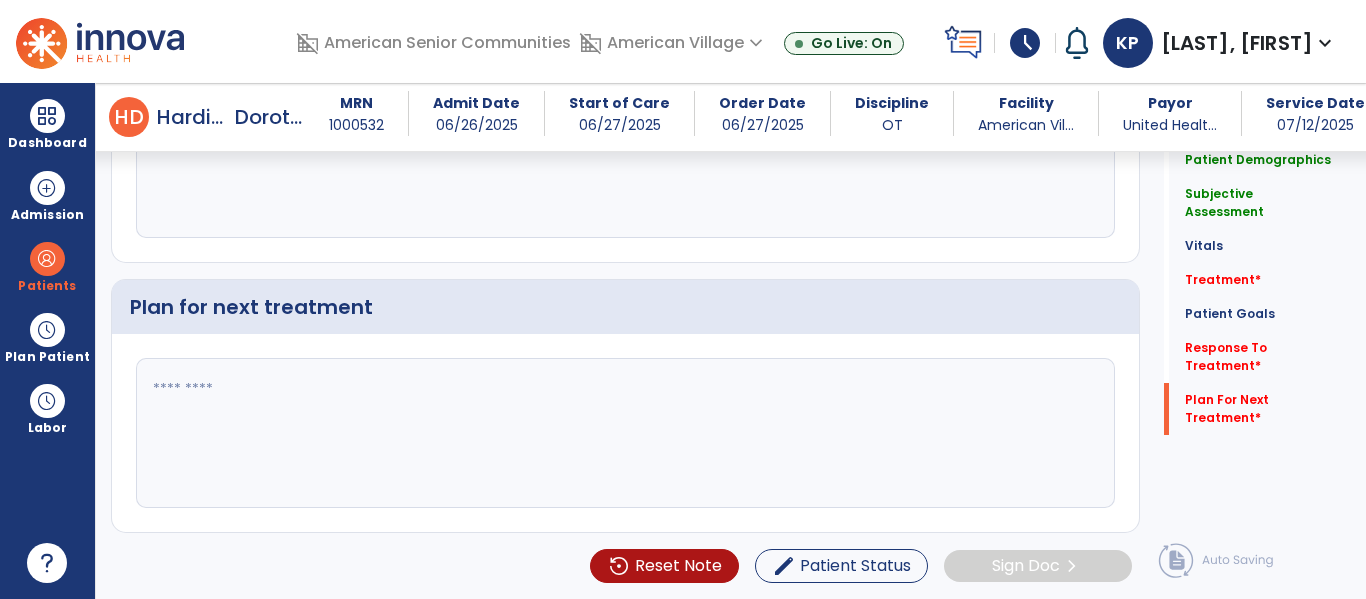 type on "**********" 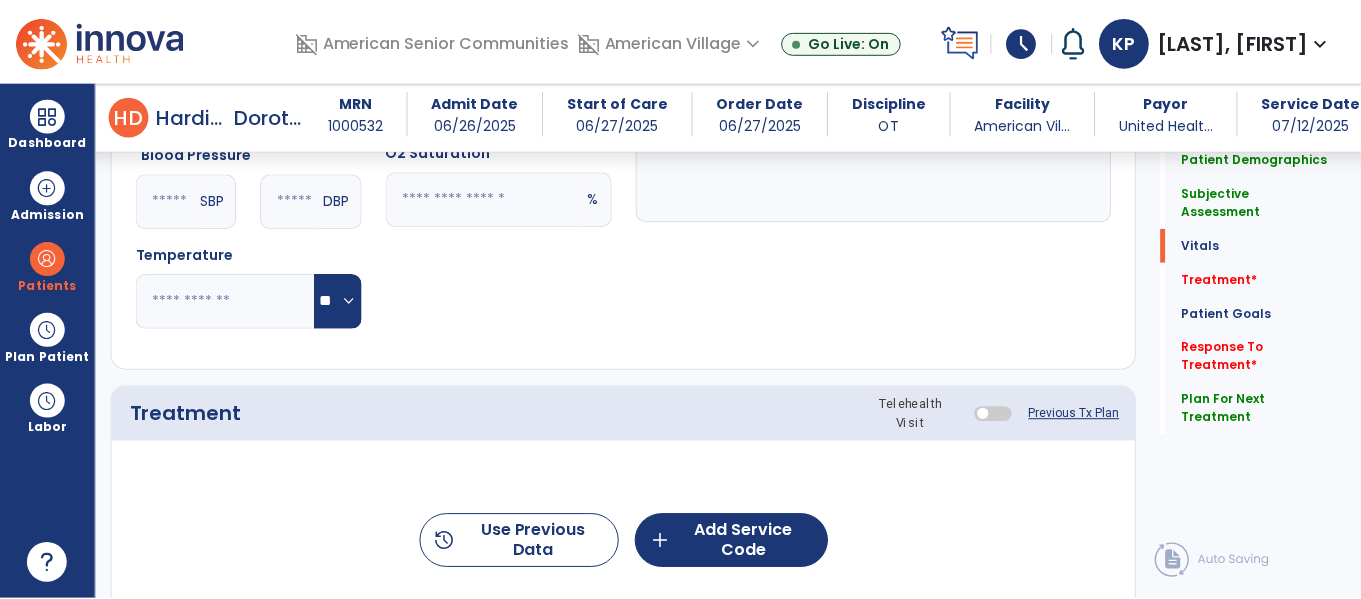 scroll, scrollTop: 989, scrollLeft: 0, axis: vertical 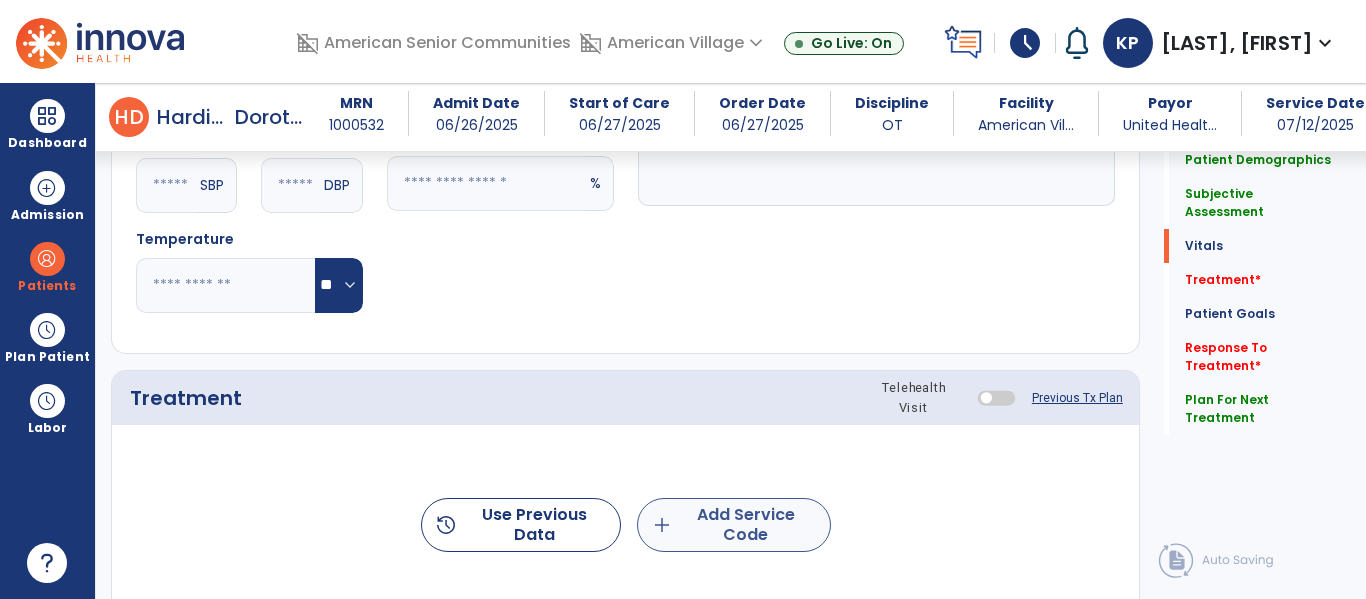 type on "**********" 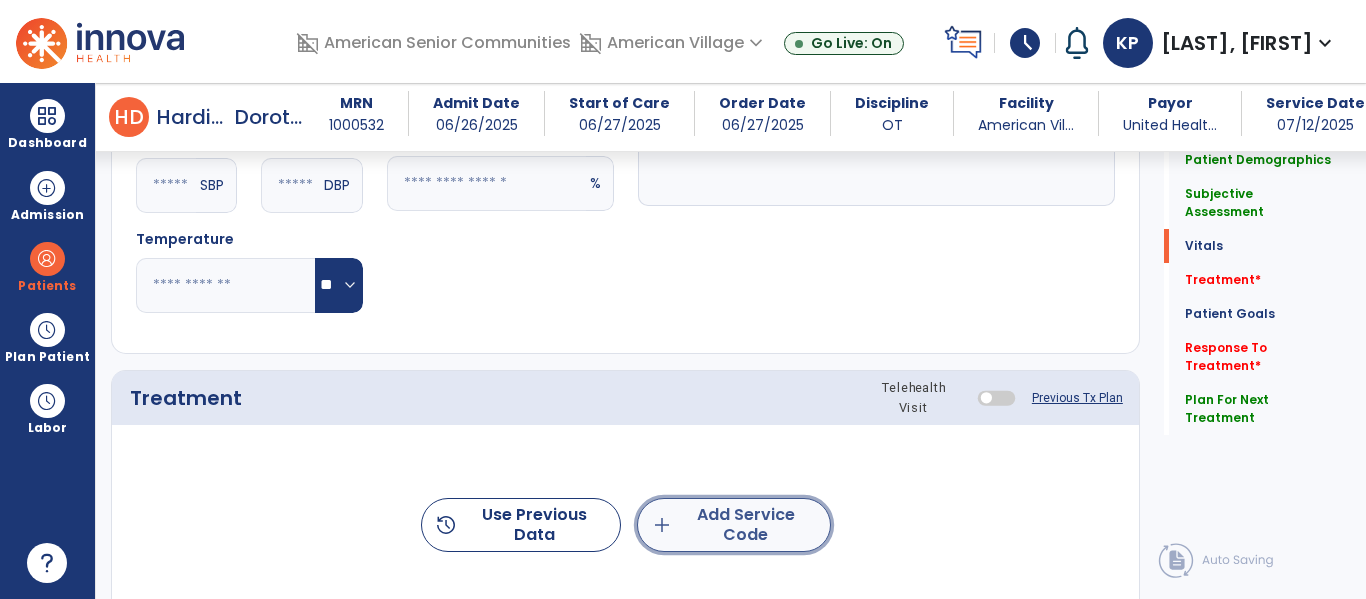 click on "add  Add Service Code" 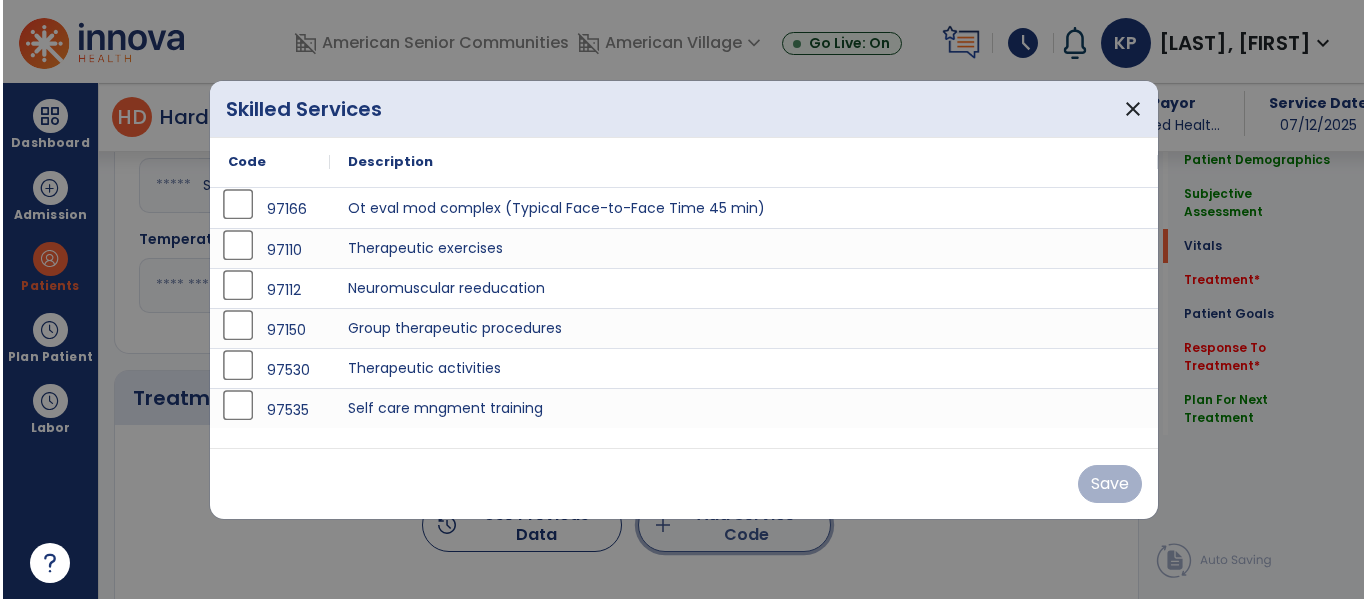 scroll, scrollTop: 989, scrollLeft: 0, axis: vertical 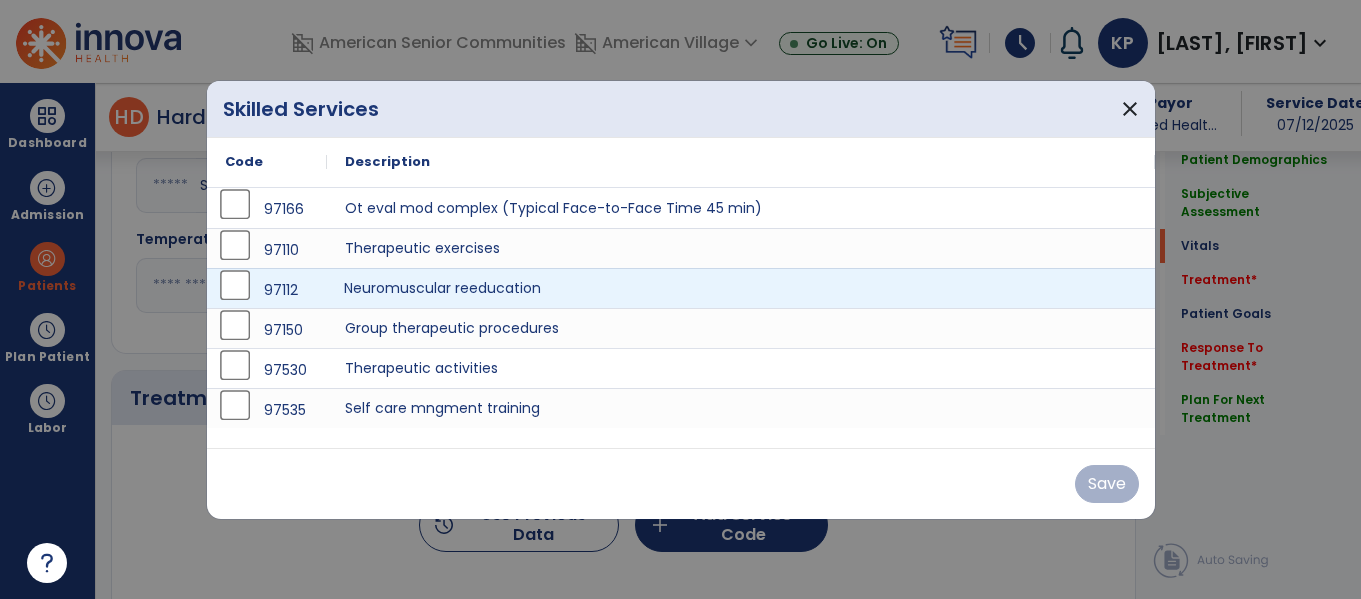 click on "Neuromuscular reeducation" at bounding box center [741, 288] 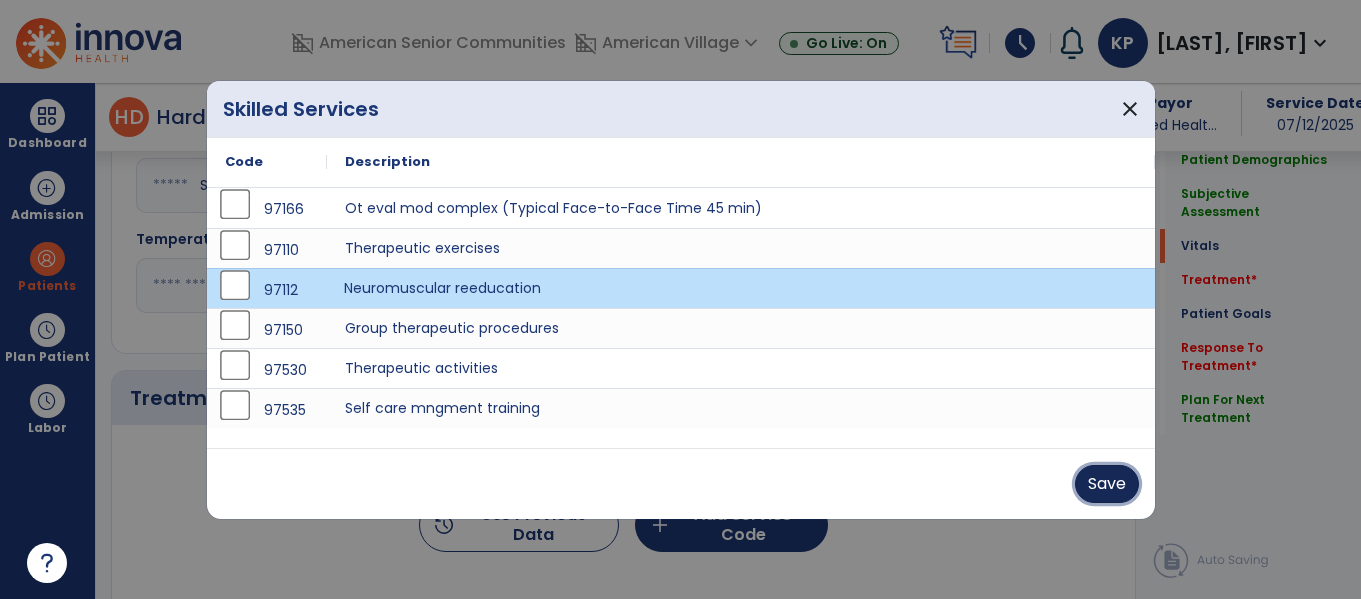 click on "Save" at bounding box center (1107, 484) 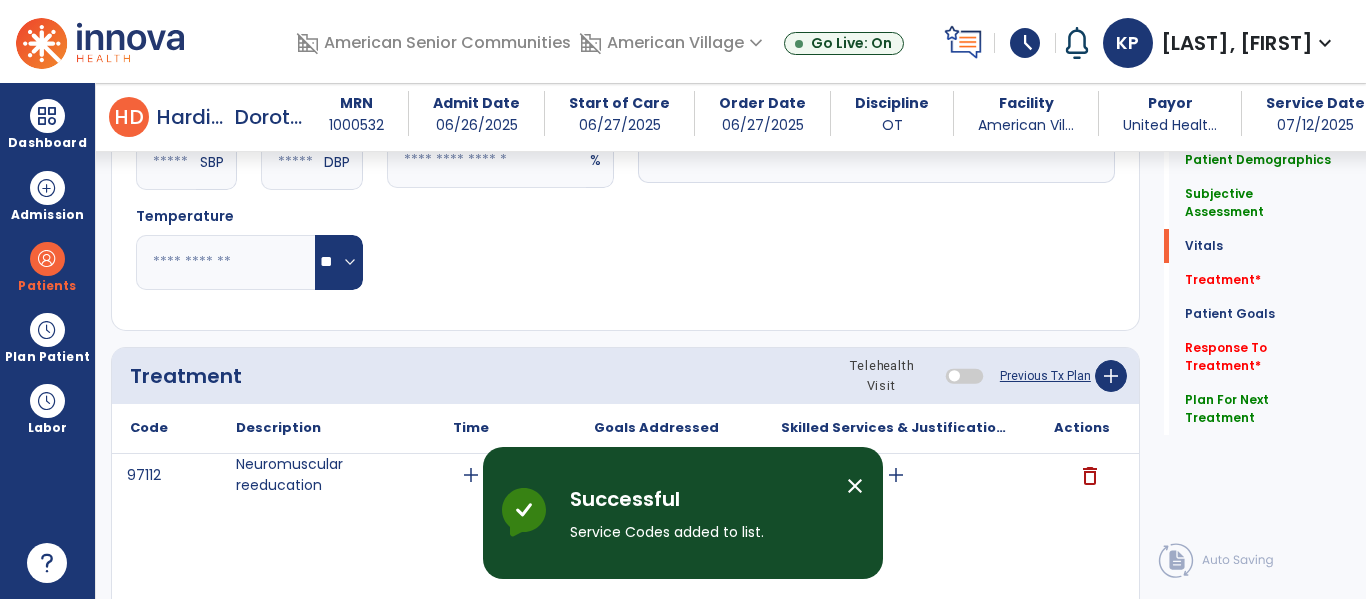 scroll, scrollTop: 0, scrollLeft: 0, axis: both 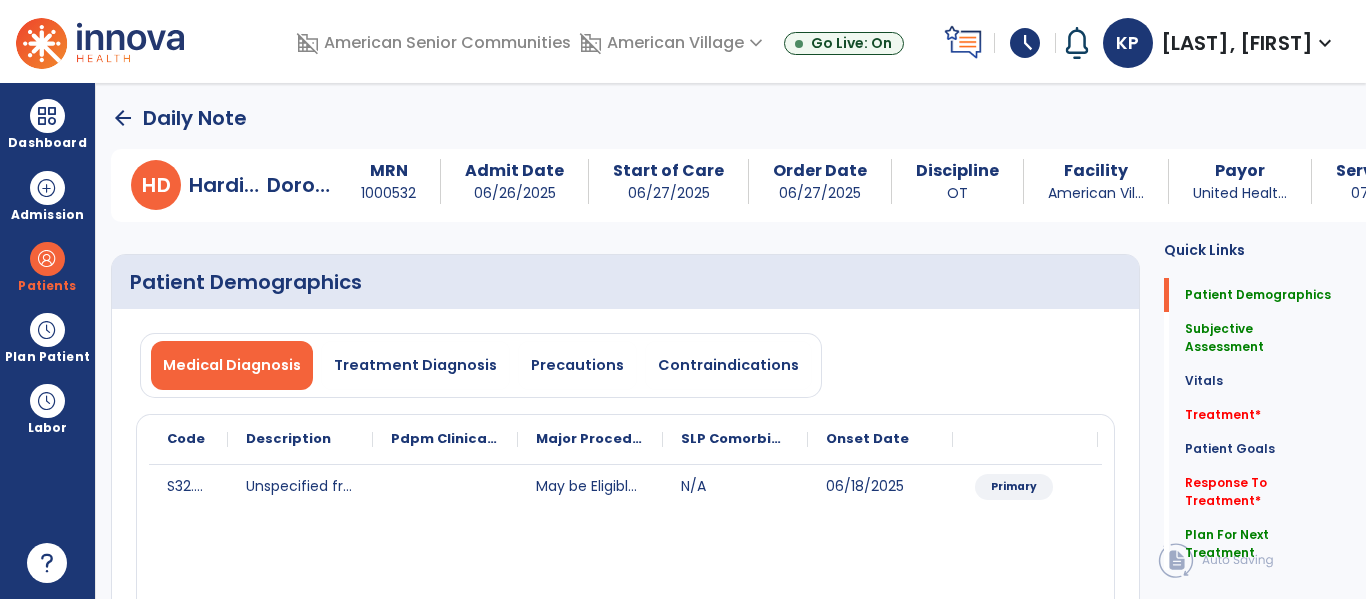 click on "arrow_back" 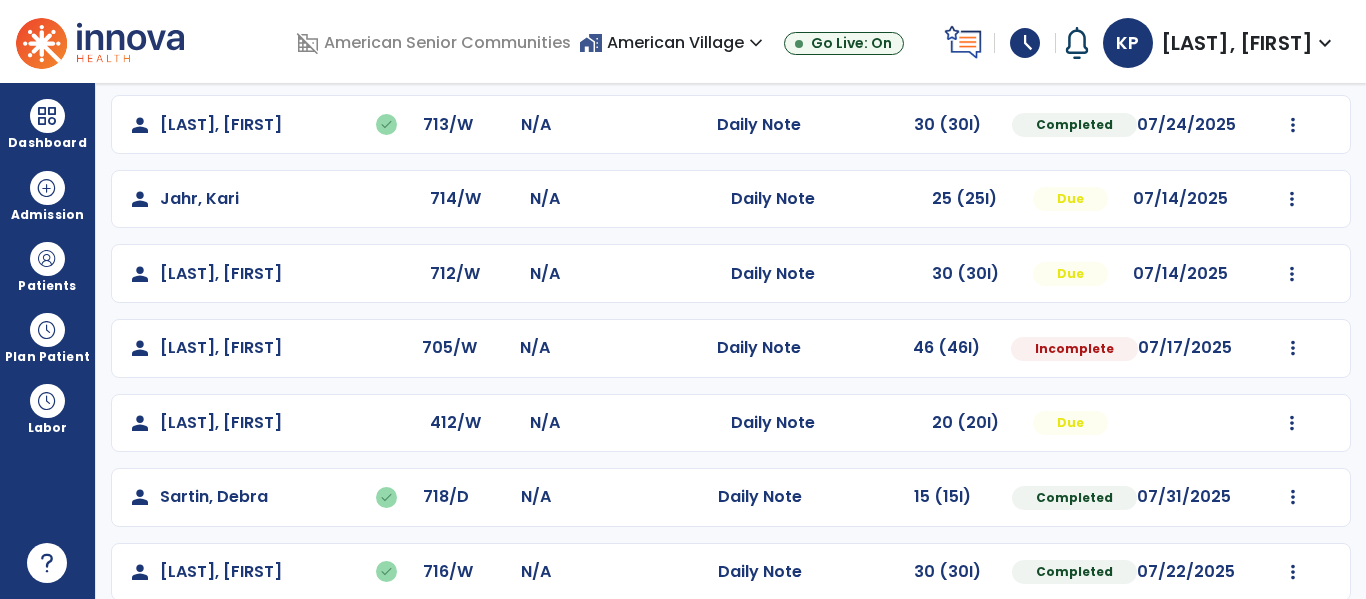 scroll, scrollTop: 764, scrollLeft: 0, axis: vertical 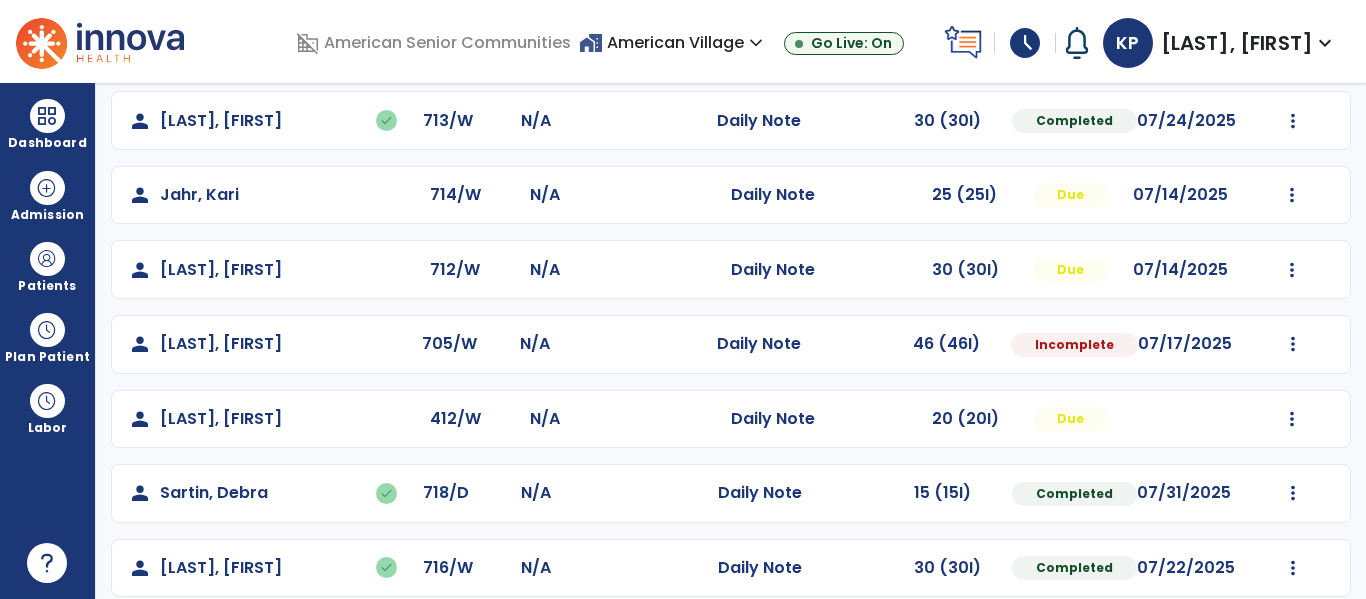 click on "Mark Visit As Complete   Reset Note   Open Document   G + C Mins" 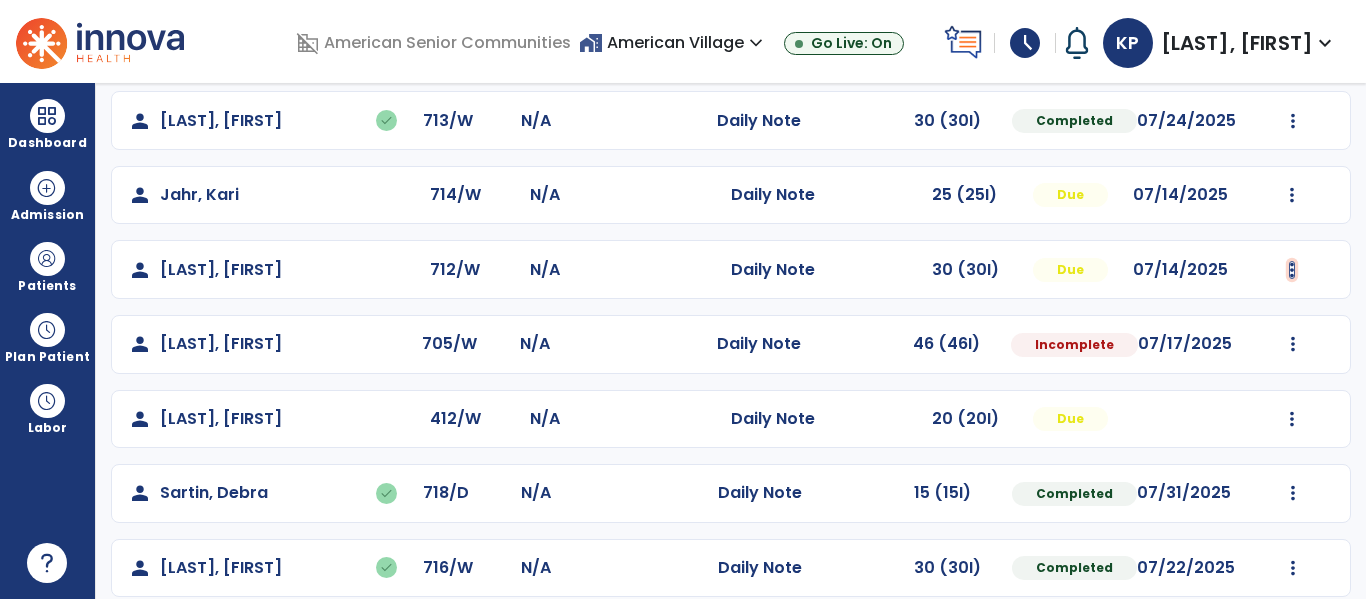 click at bounding box center [1293, -476] 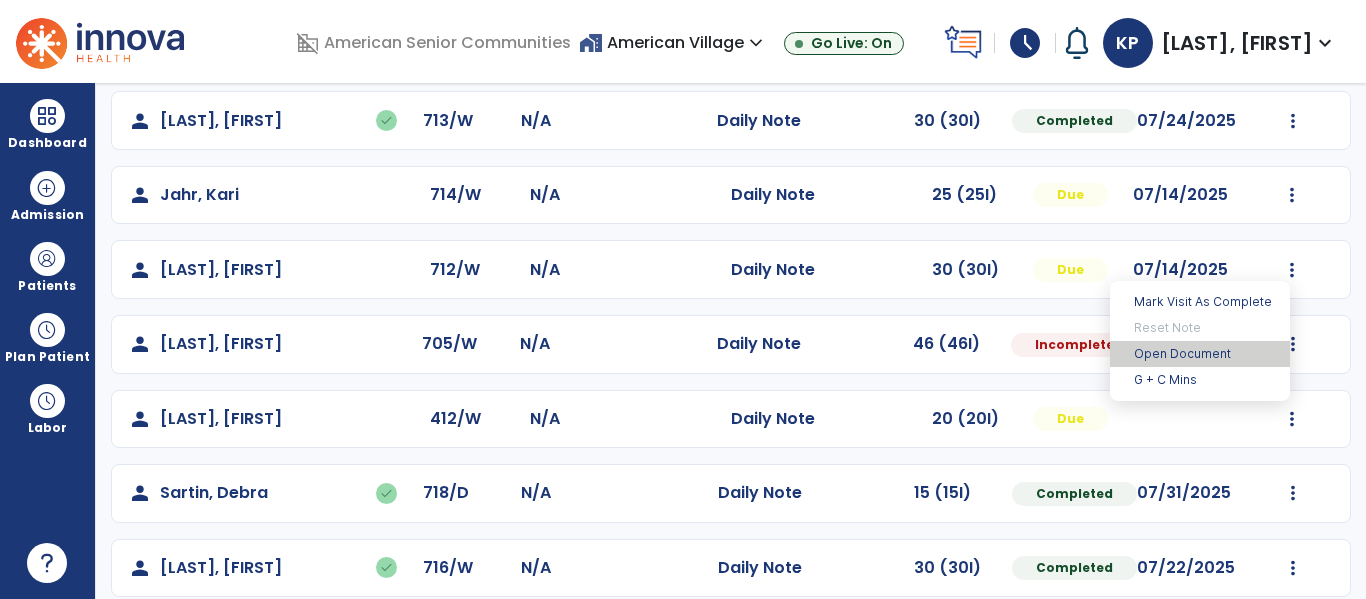 click on "Open Document" at bounding box center [1200, 354] 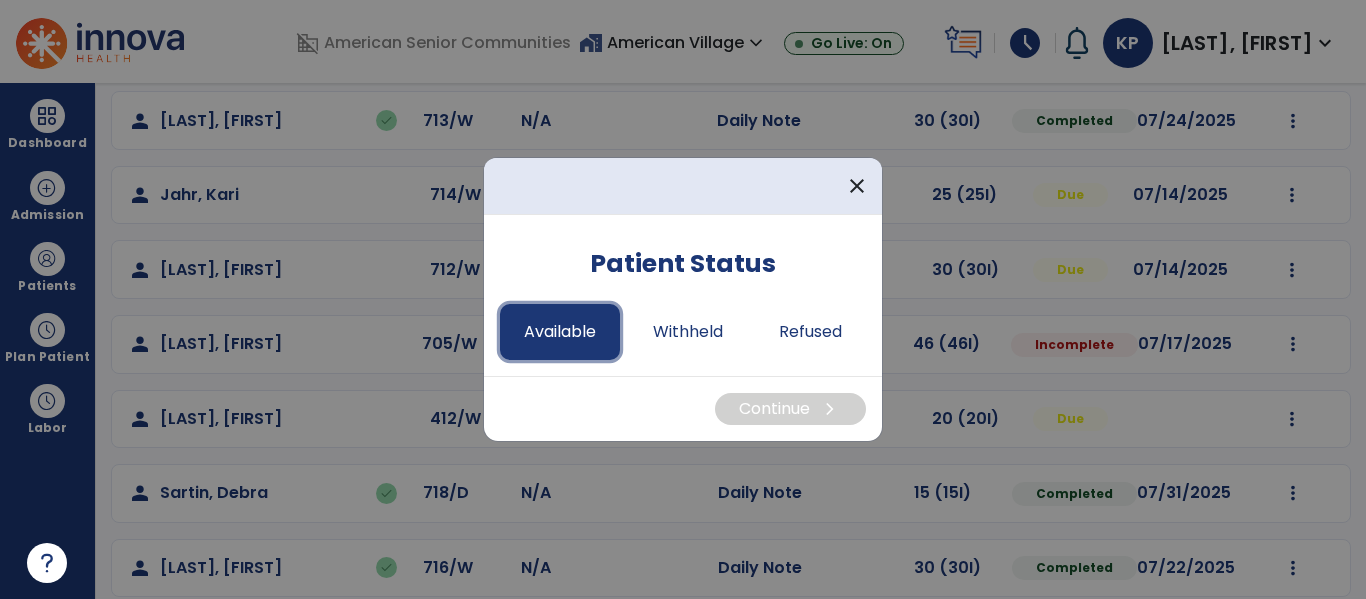 click on "Available" at bounding box center (560, 332) 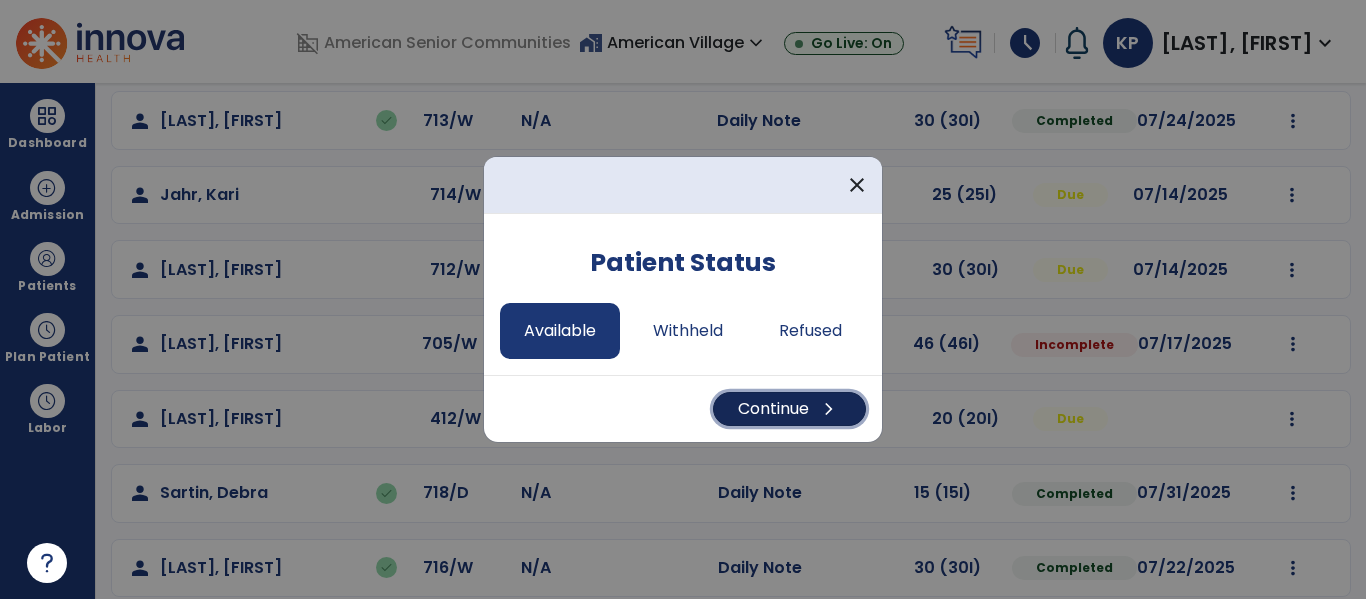 click on "Continue   chevron_right" at bounding box center (789, 409) 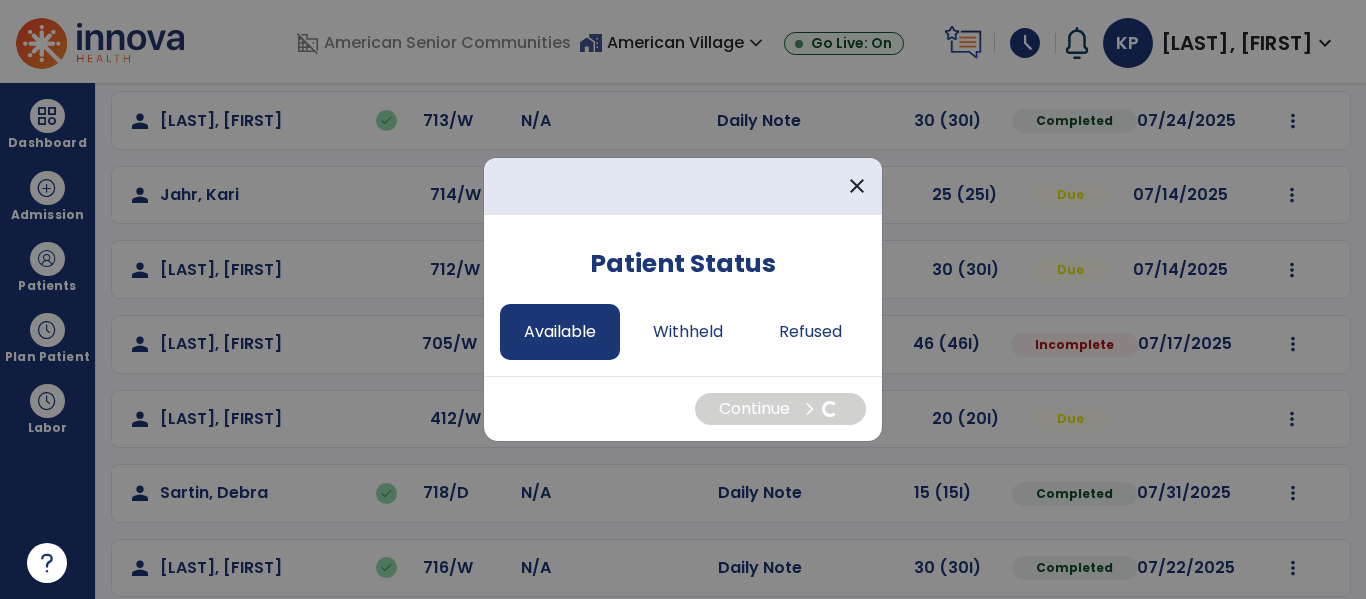 select on "*" 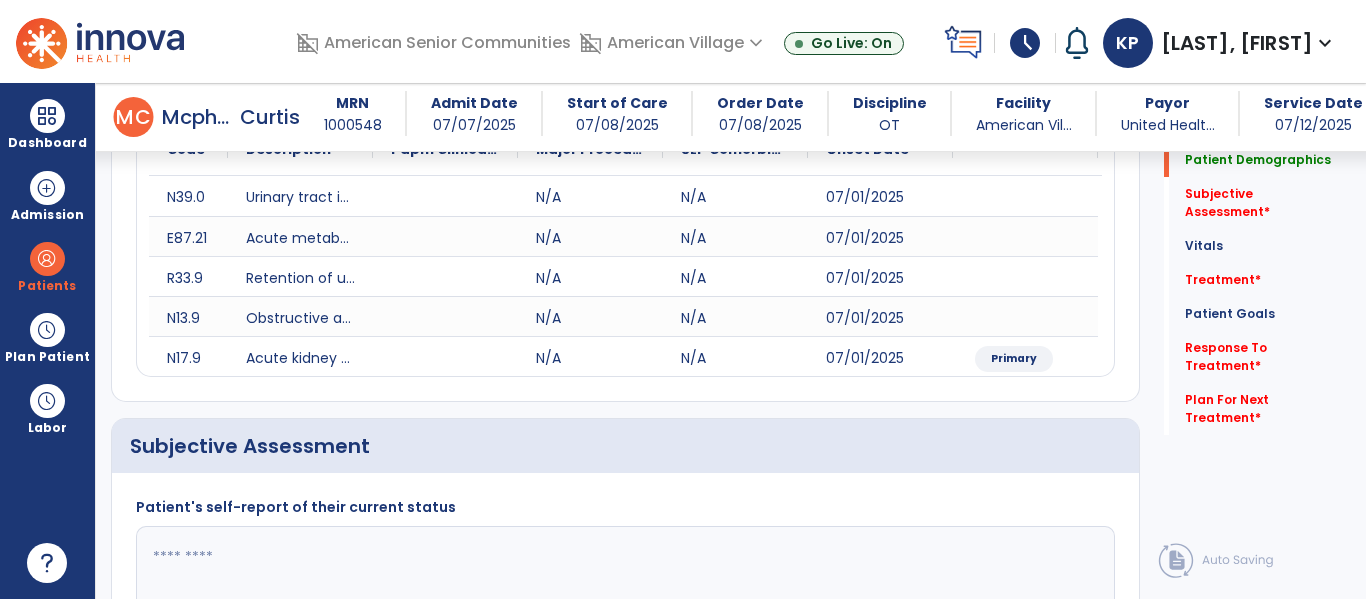 scroll, scrollTop: 373, scrollLeft: 0, axis: vertical 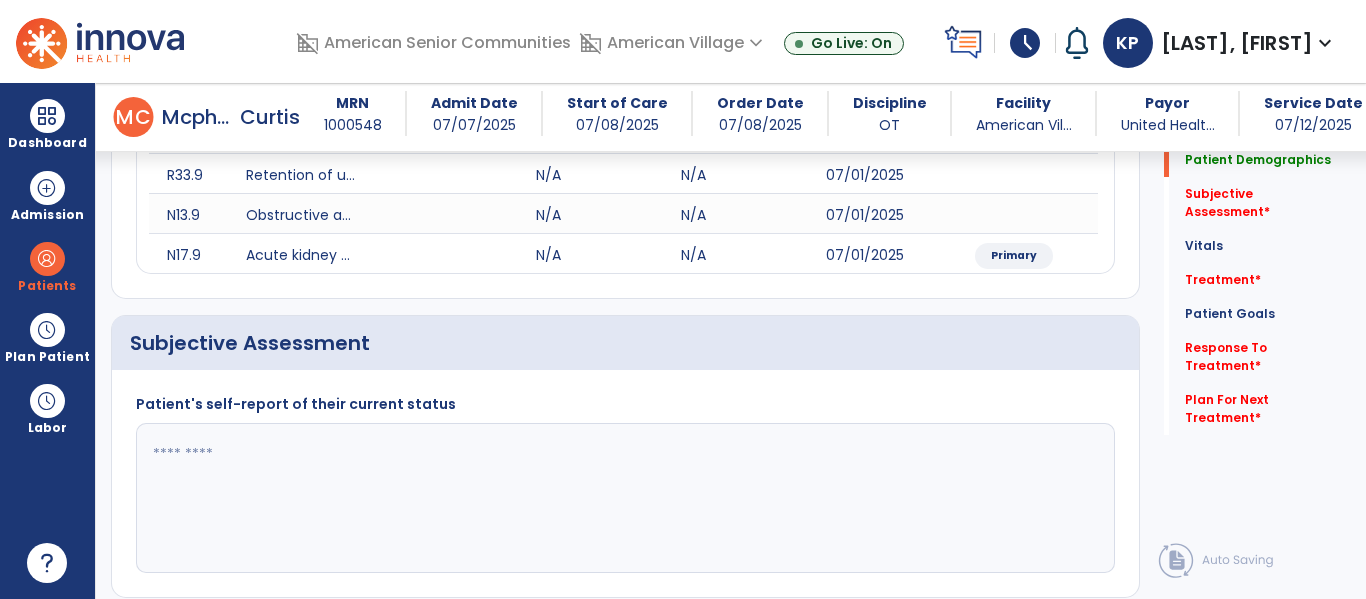 click 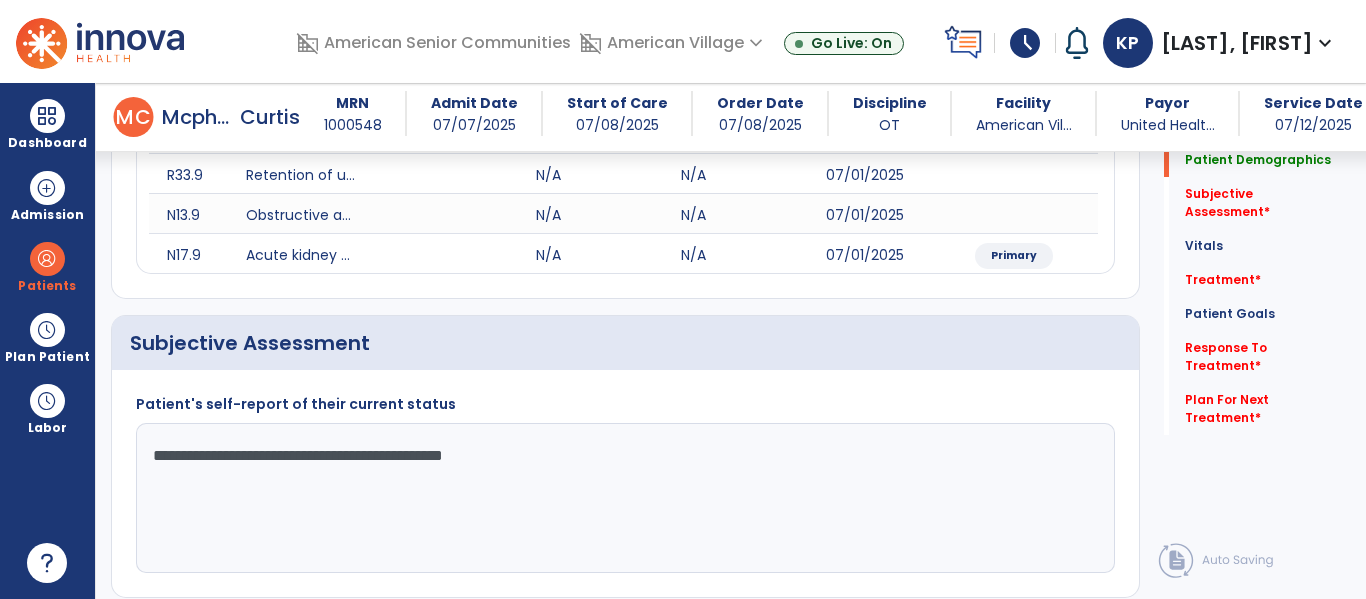 click on "**********" 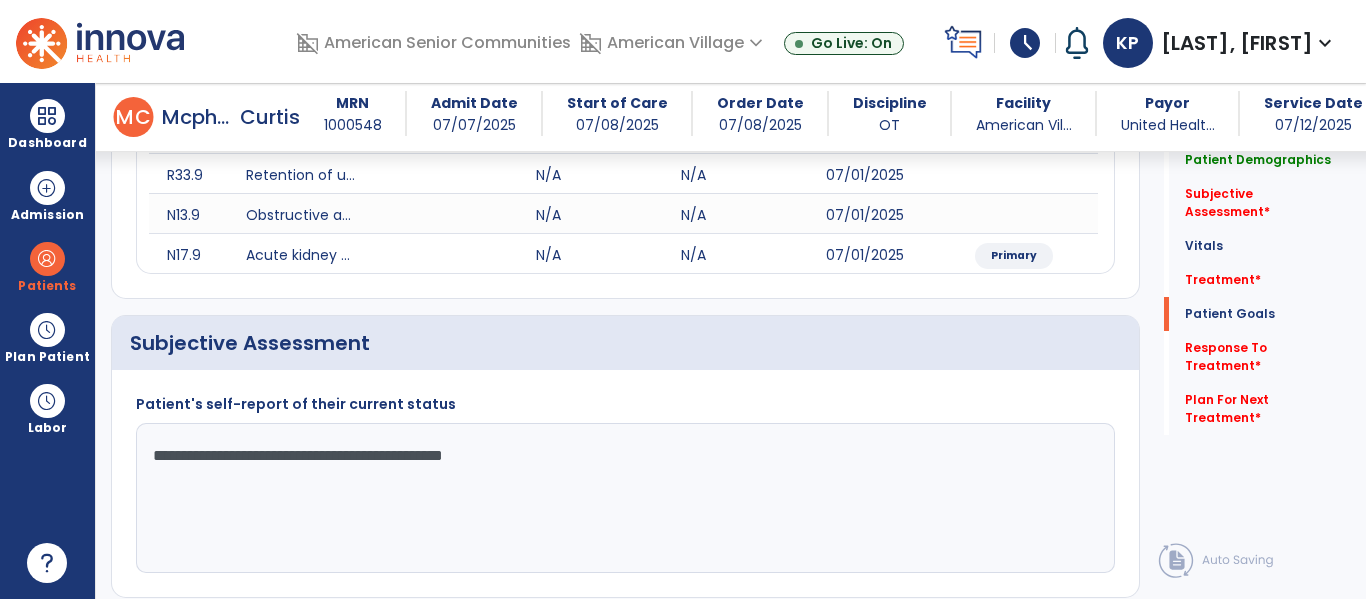 scroll, scrollTop: 2903, scrollLeft: 0, axis: vertical 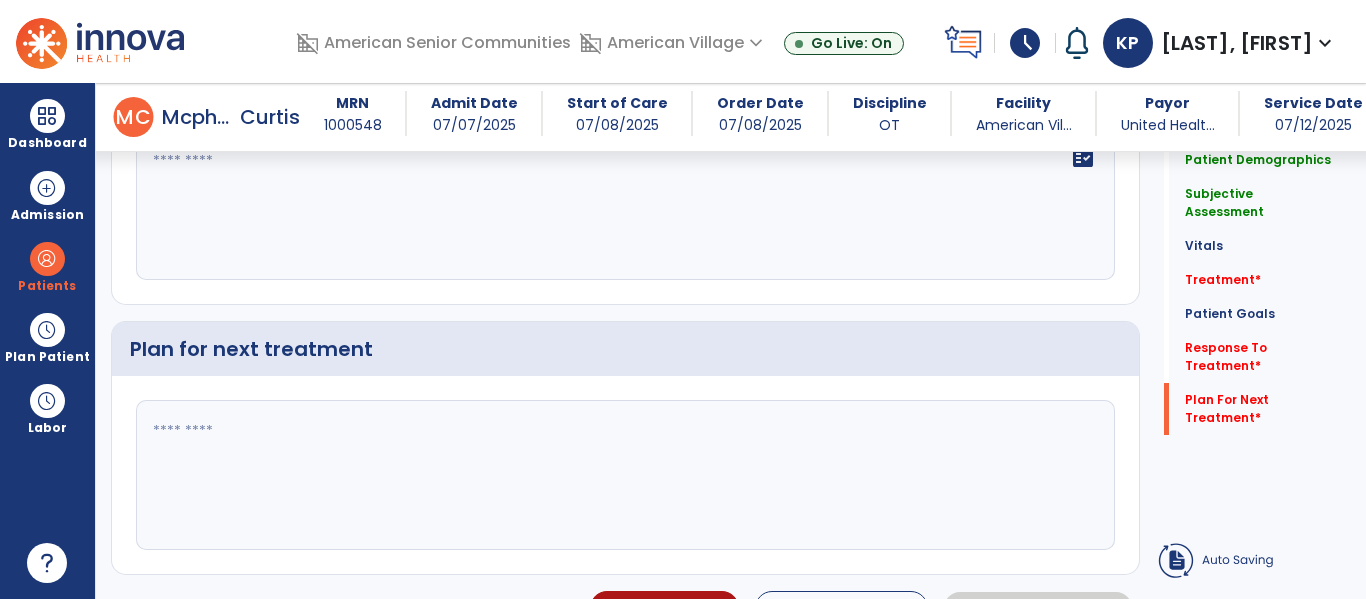 type on "**********" 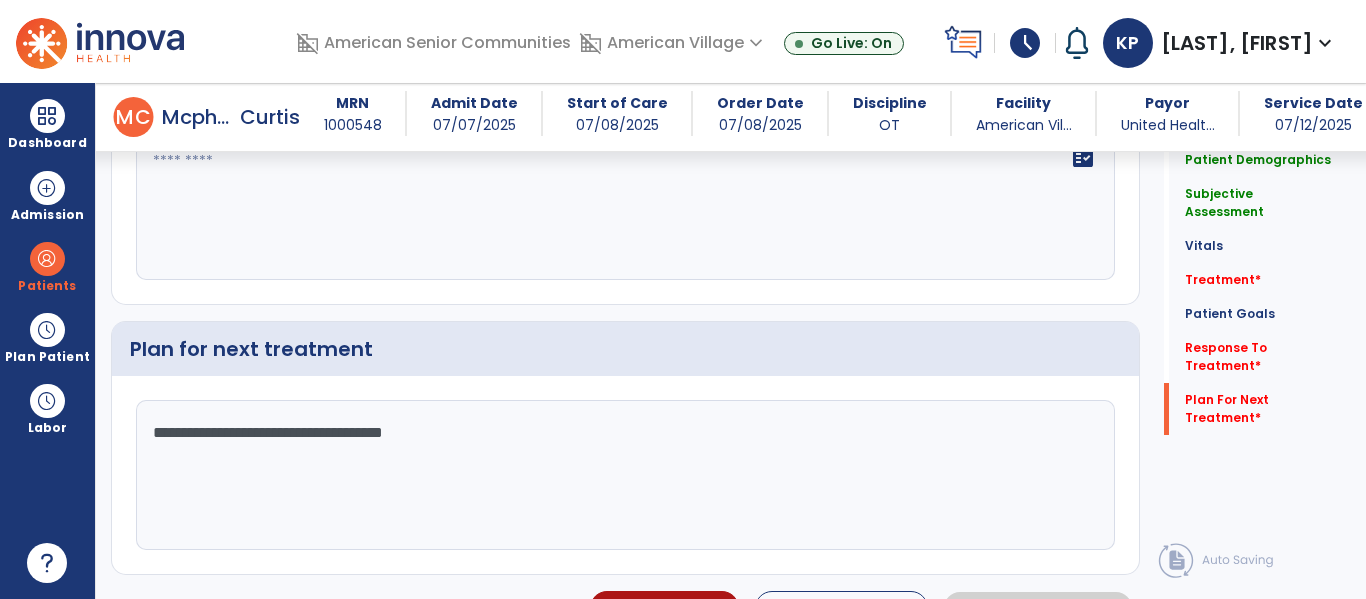 click on "**********" 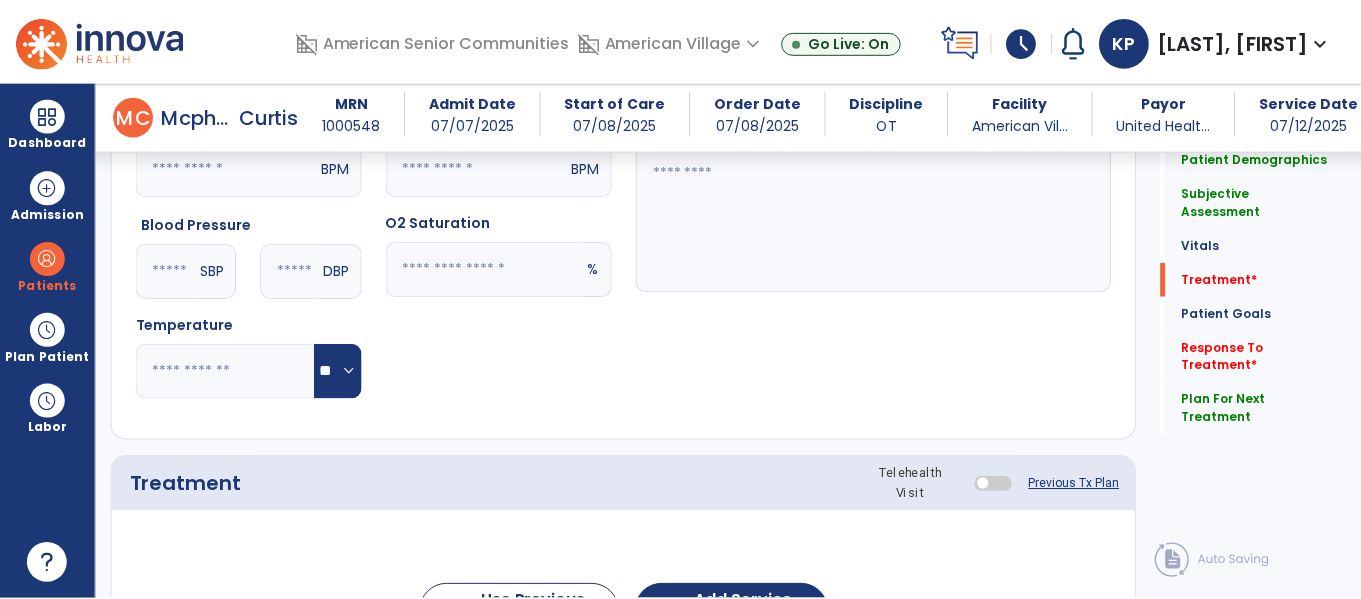 scroll, scrollTop: 1310, scrollLeft: 0, axis: vertical 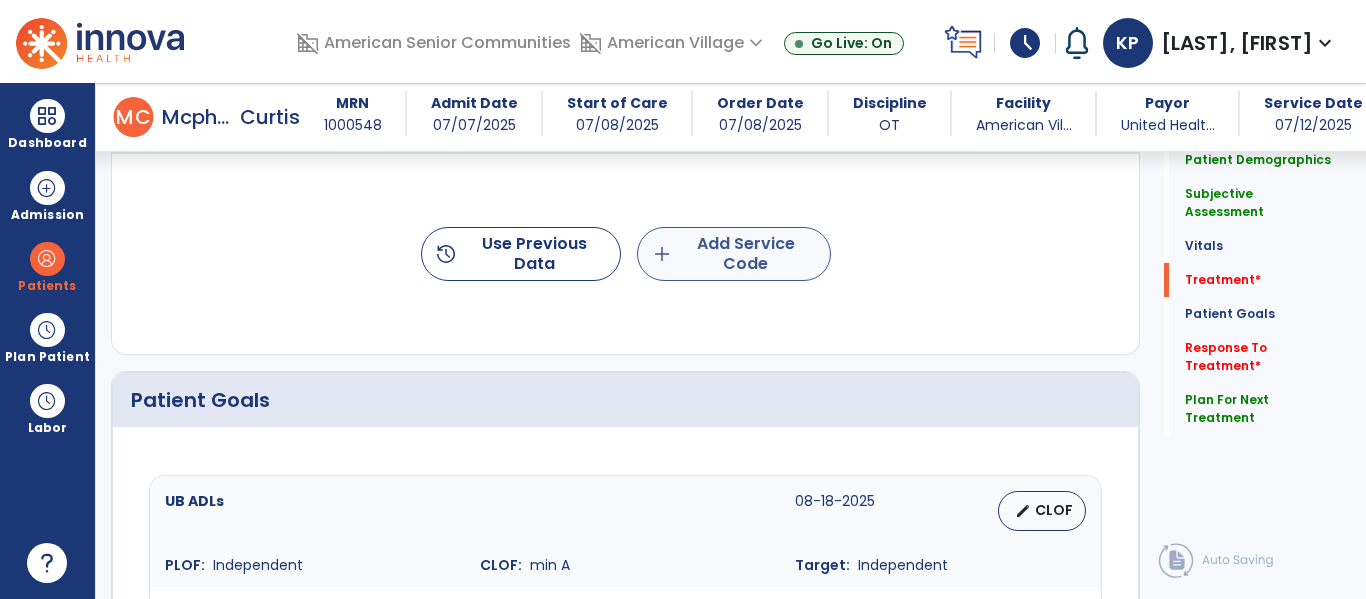 type on "**********" 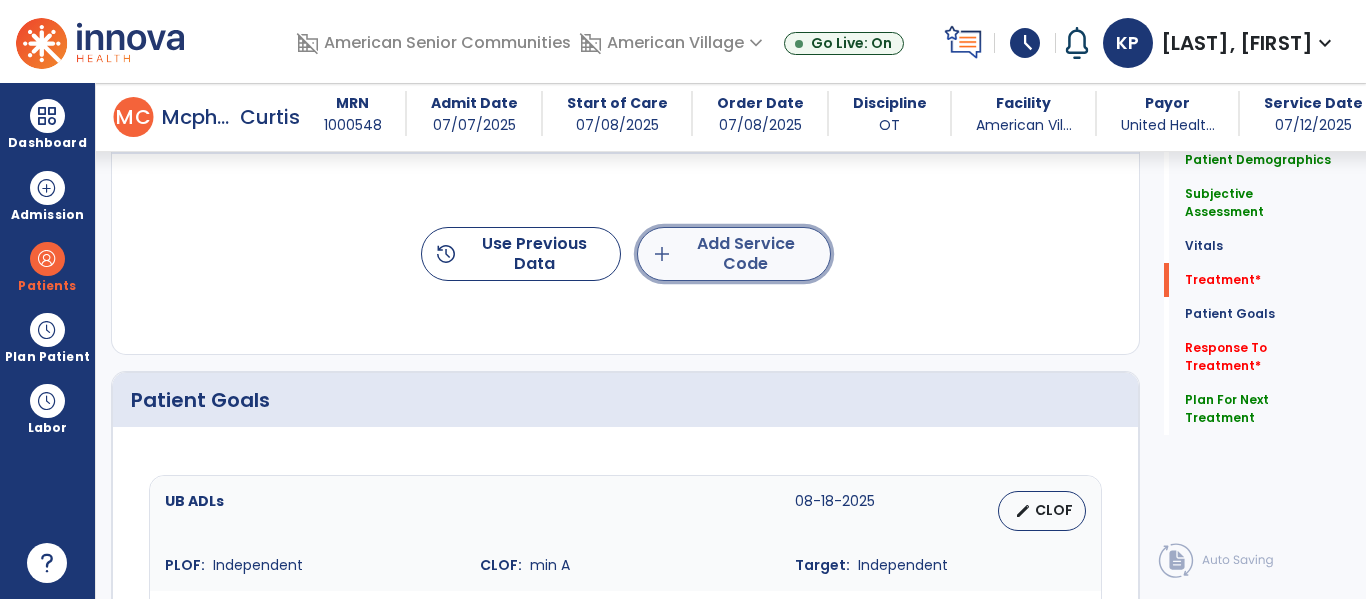 click on "add  Add Service Code" 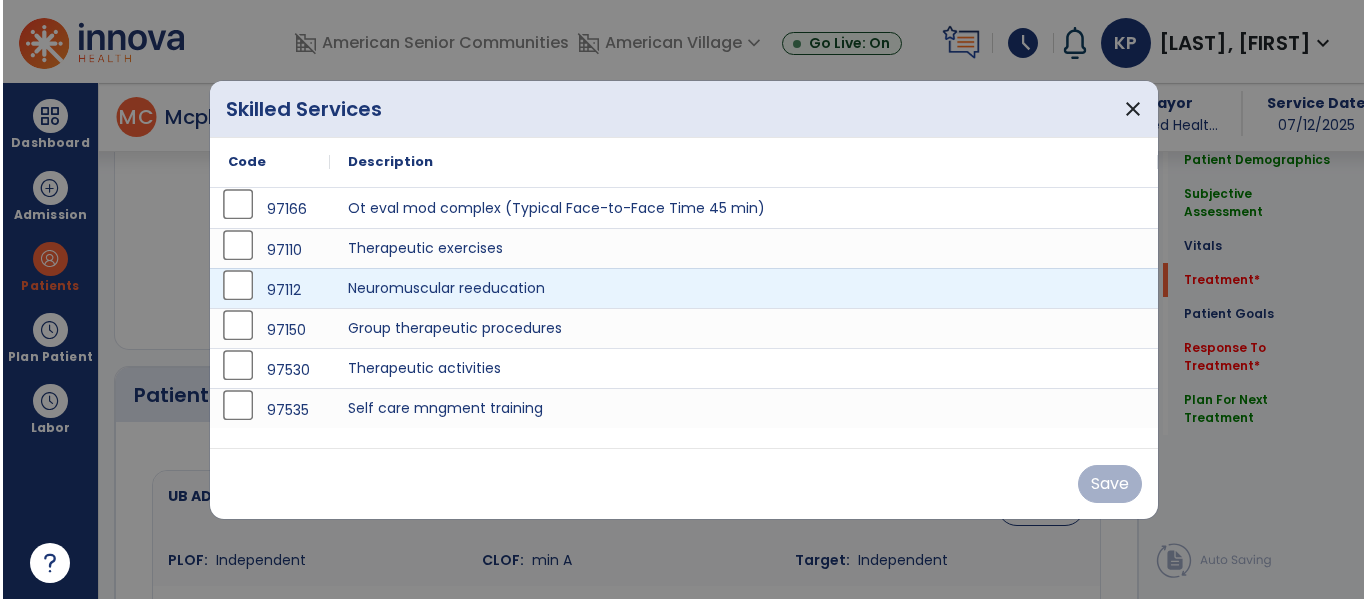 scroll, scrollTop: 1310, scrollLeft: 0, axis: vertical 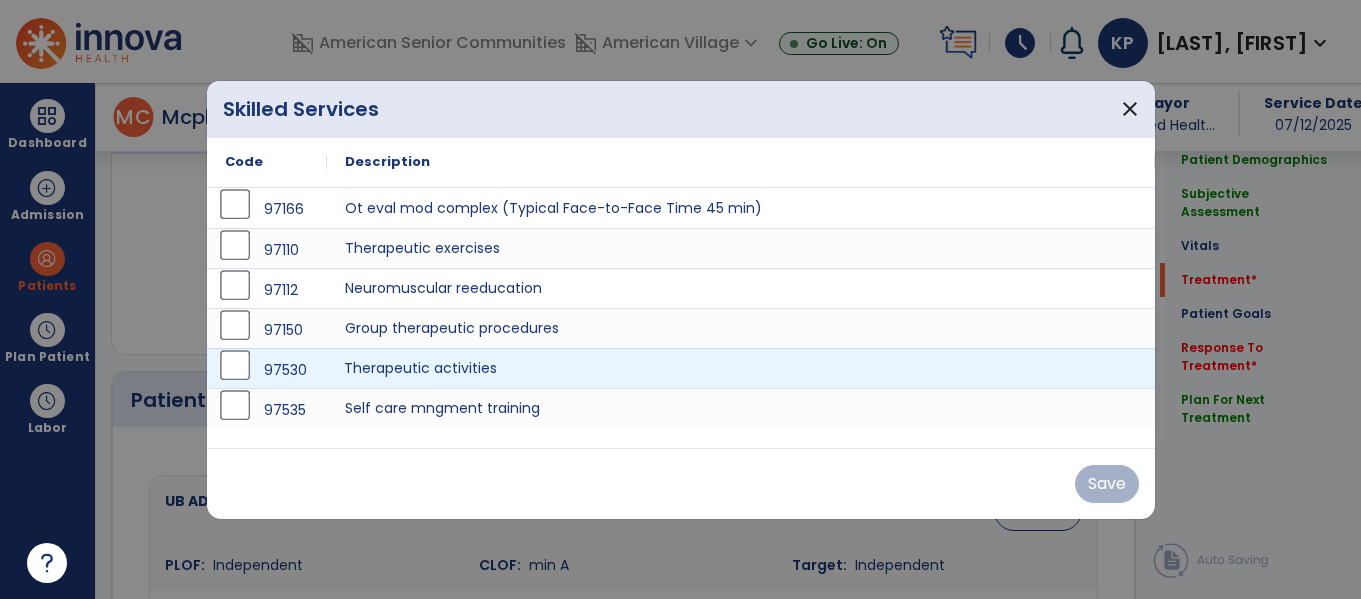 click on "Therapeutic activities" at bounding box center (741, 368) 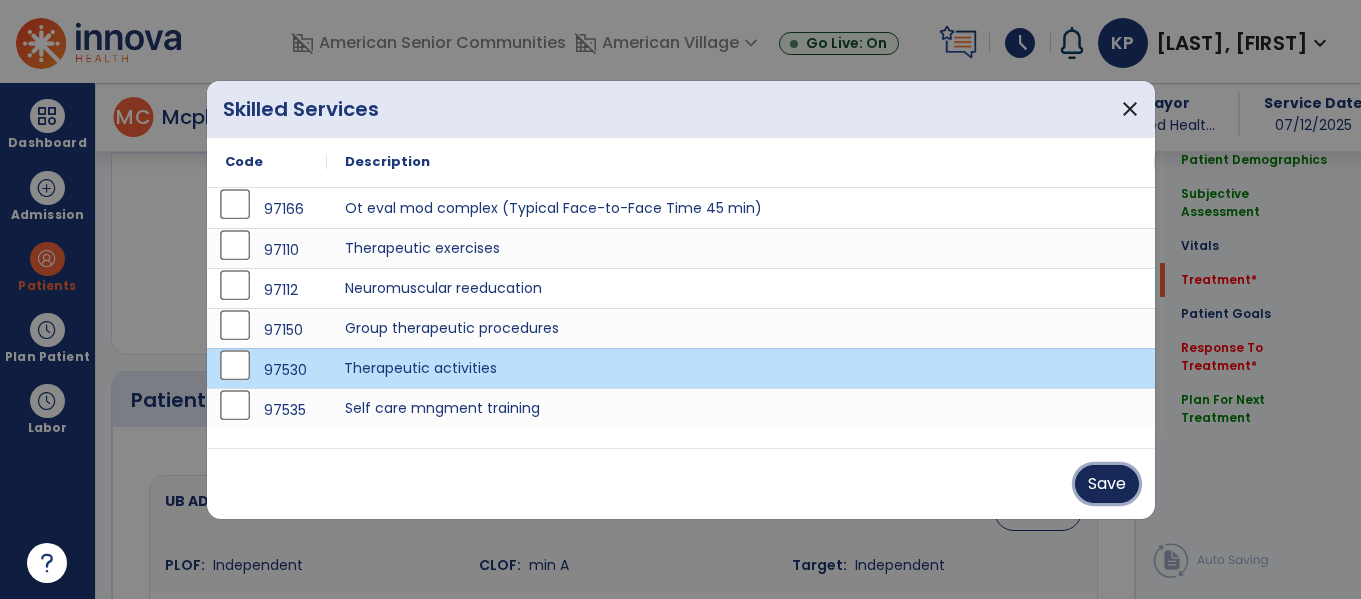 click on "Save" at bounding box center (1107, 484) 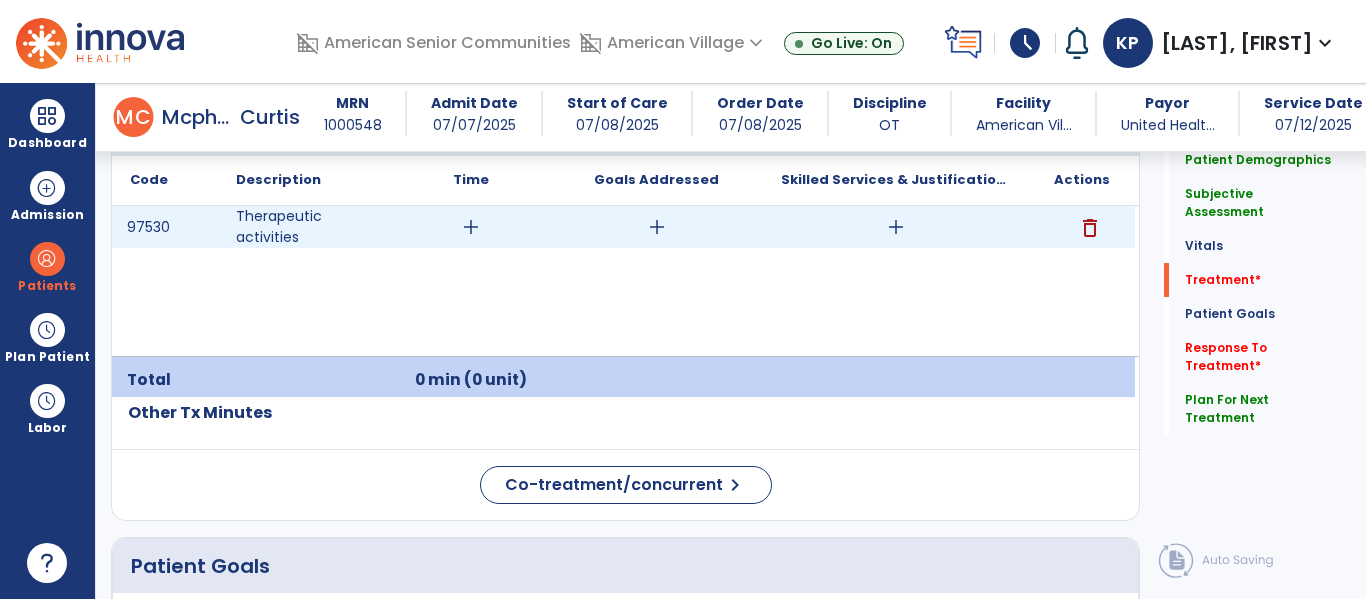 click on "add" at bounding box center (471, 227) 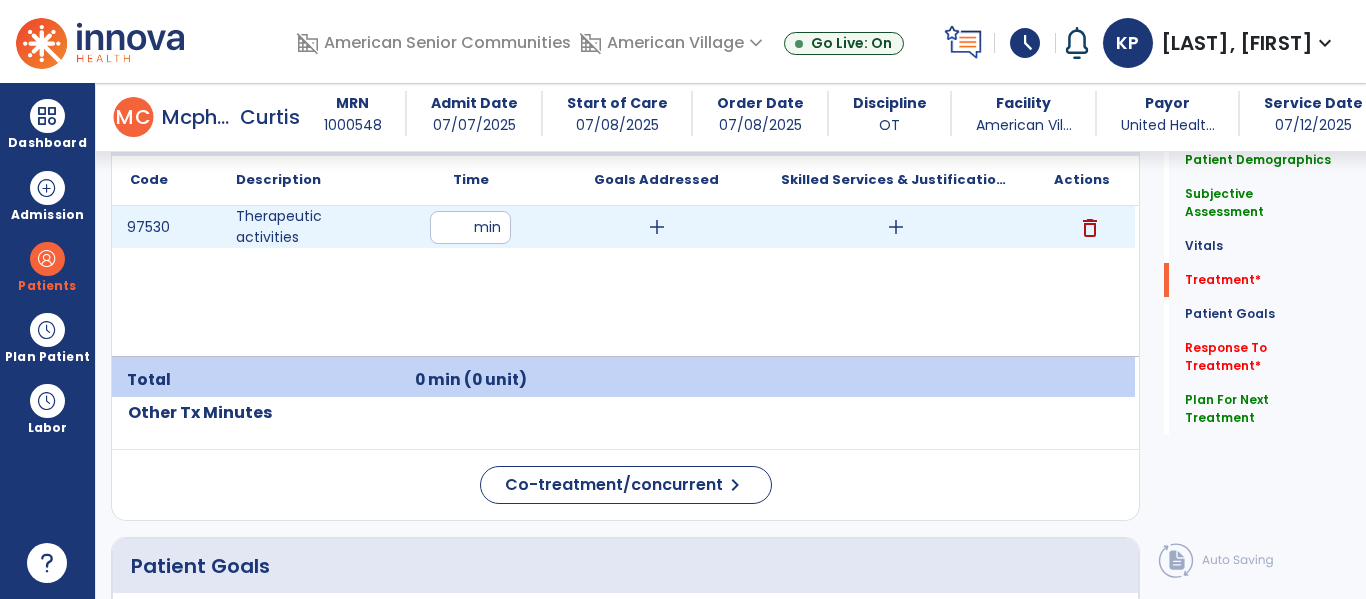 type on "**" 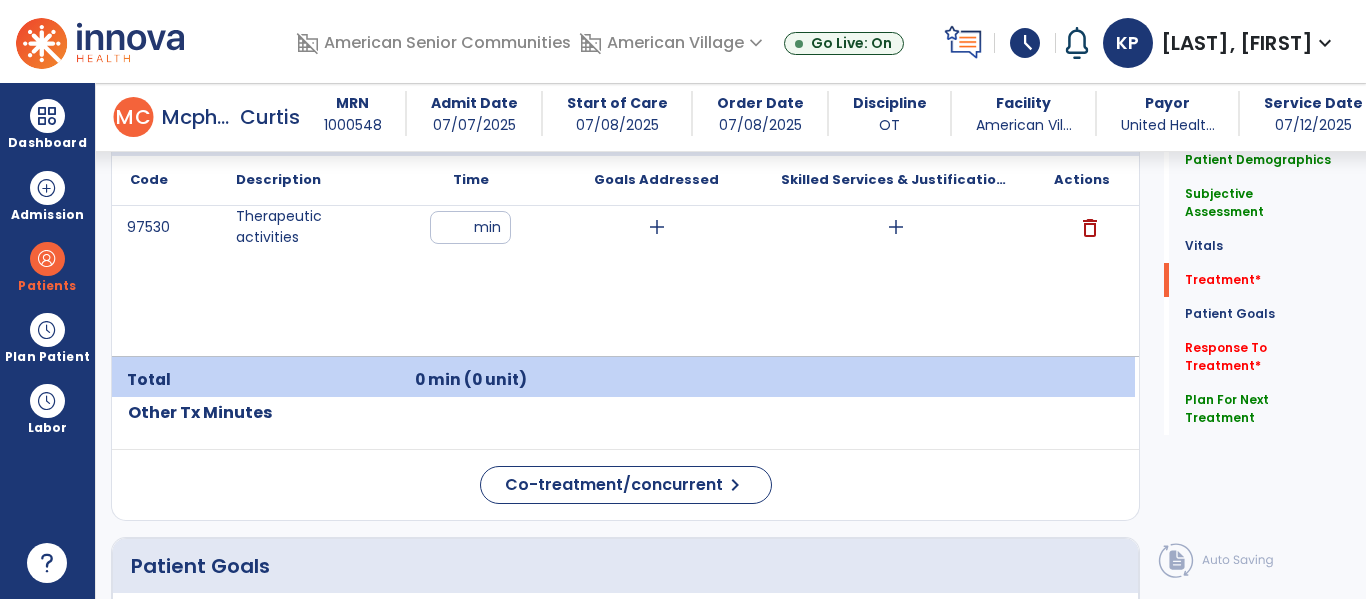 click on "97530  Therapeutic activities  ** min add add delete" at bounding box center (623, 281) 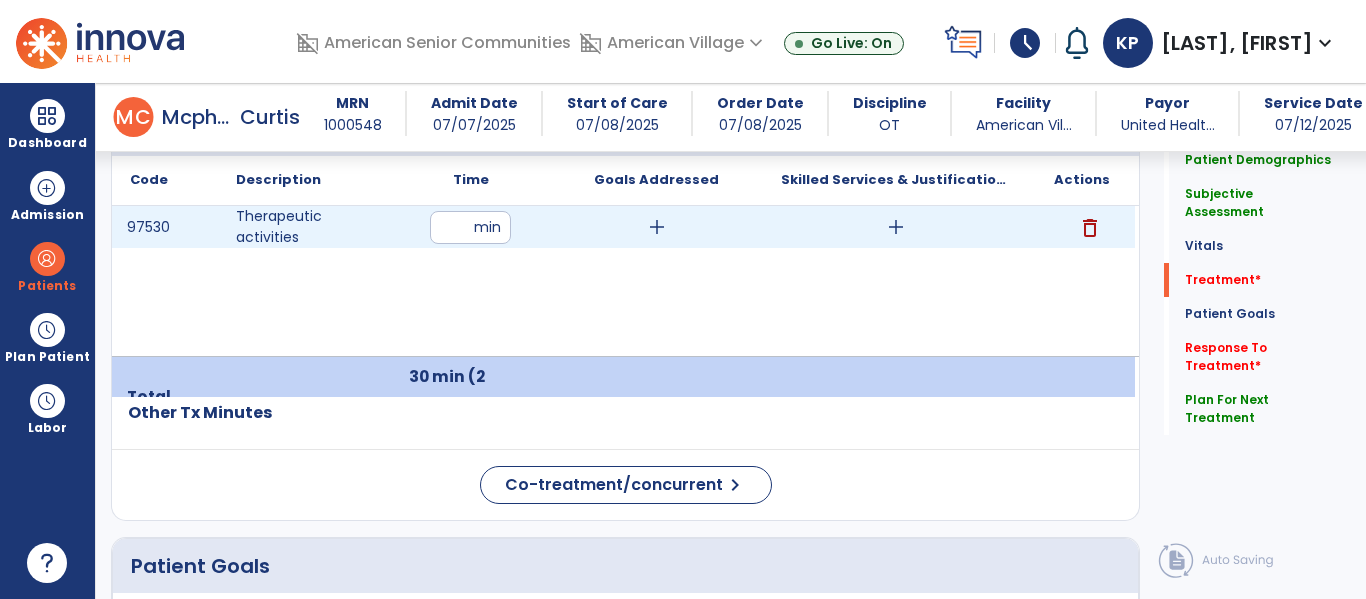click on "**" at bounding box center [470, 227] 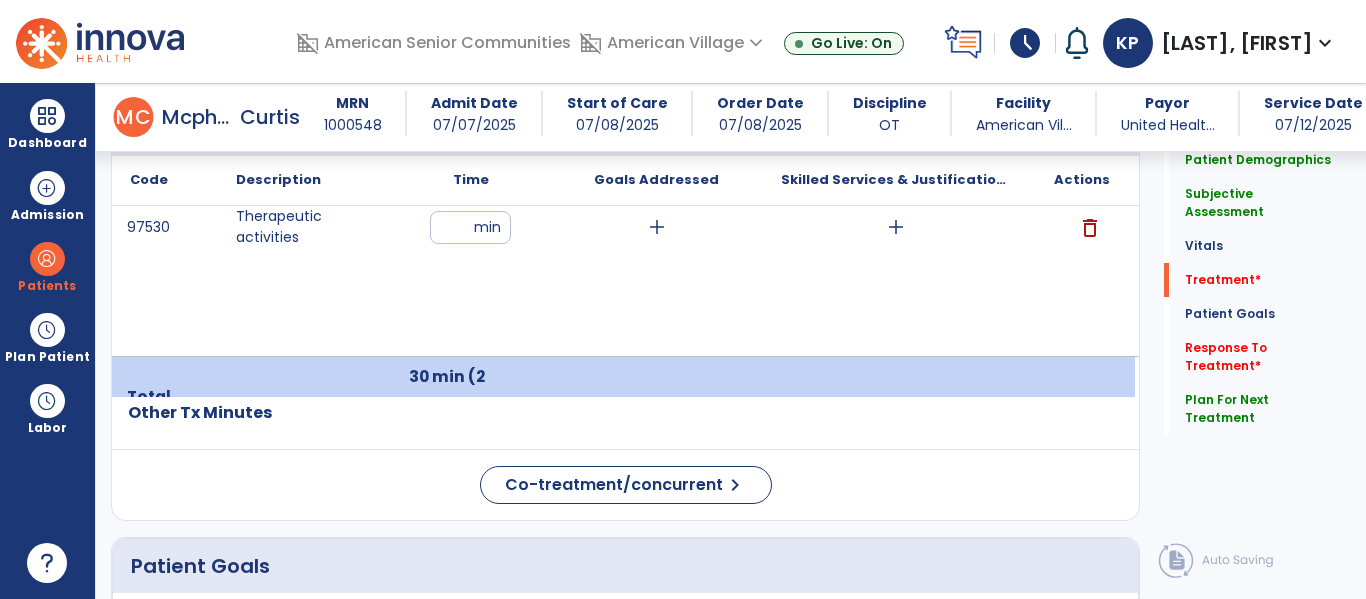 click on "97530  Therapeutic activities  ** min add add delete" at bounding box center (623, 281) 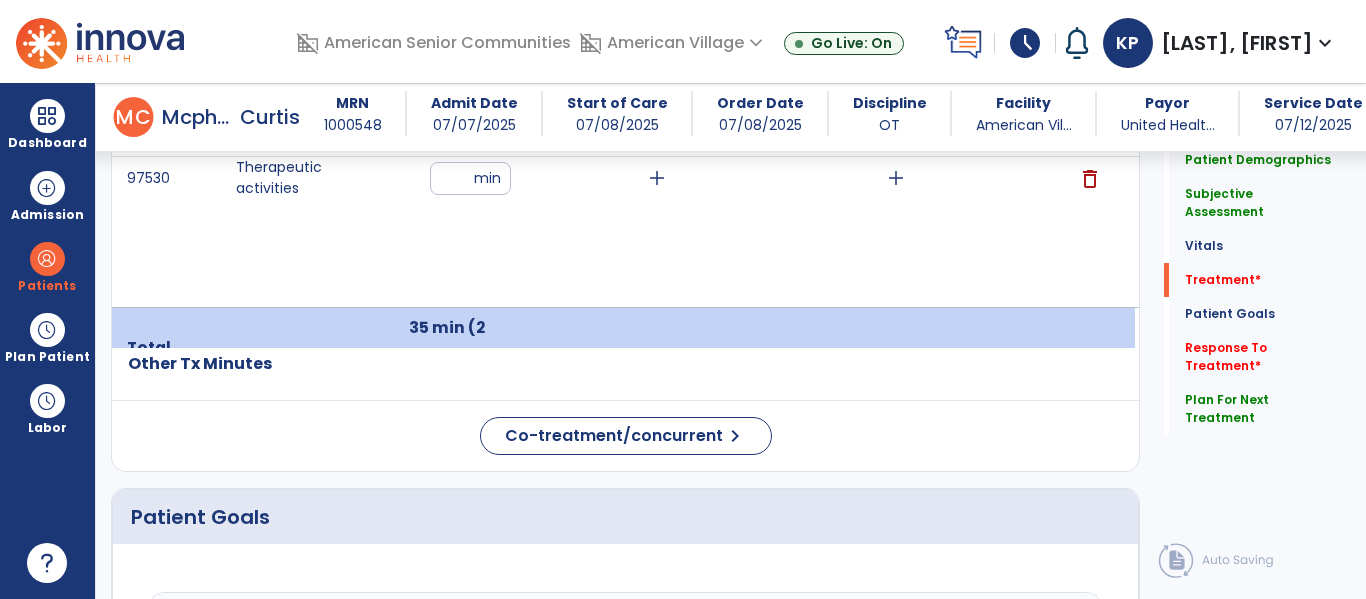 scroll, scrollTop: 1354, scrollLeft: 0, axis: vertical 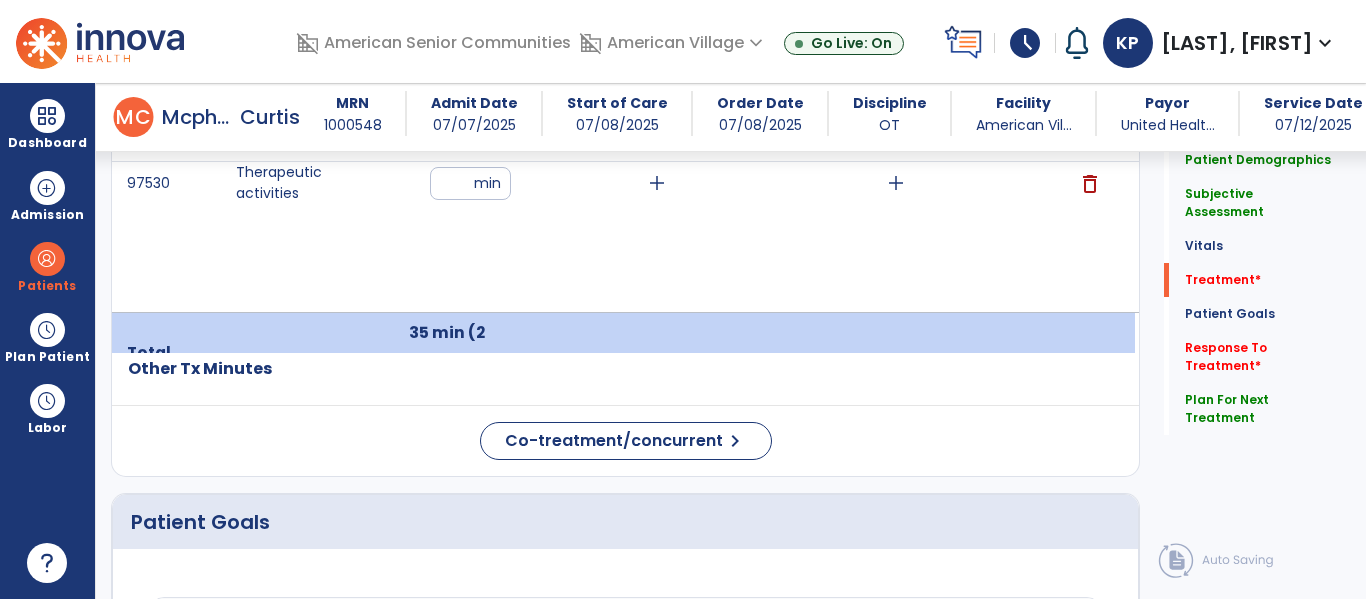 click on "97530  Therapeutic activities  ** min add add delete" at bounding box center (623, 237) 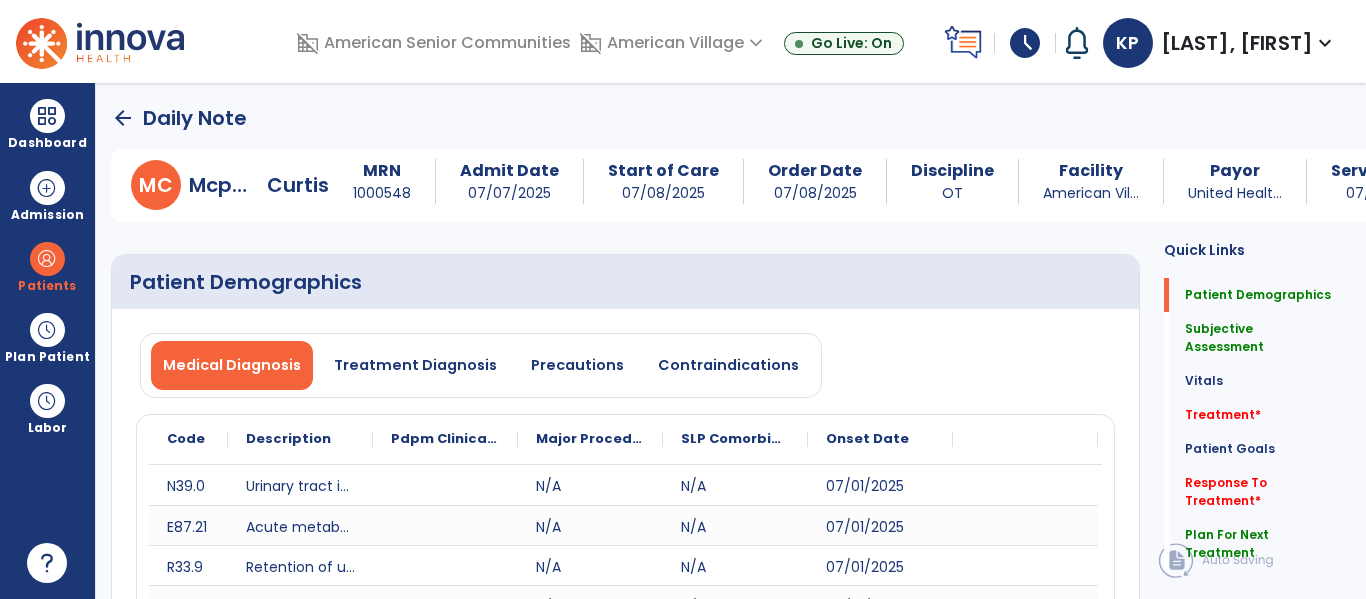 click on "arrow_back" 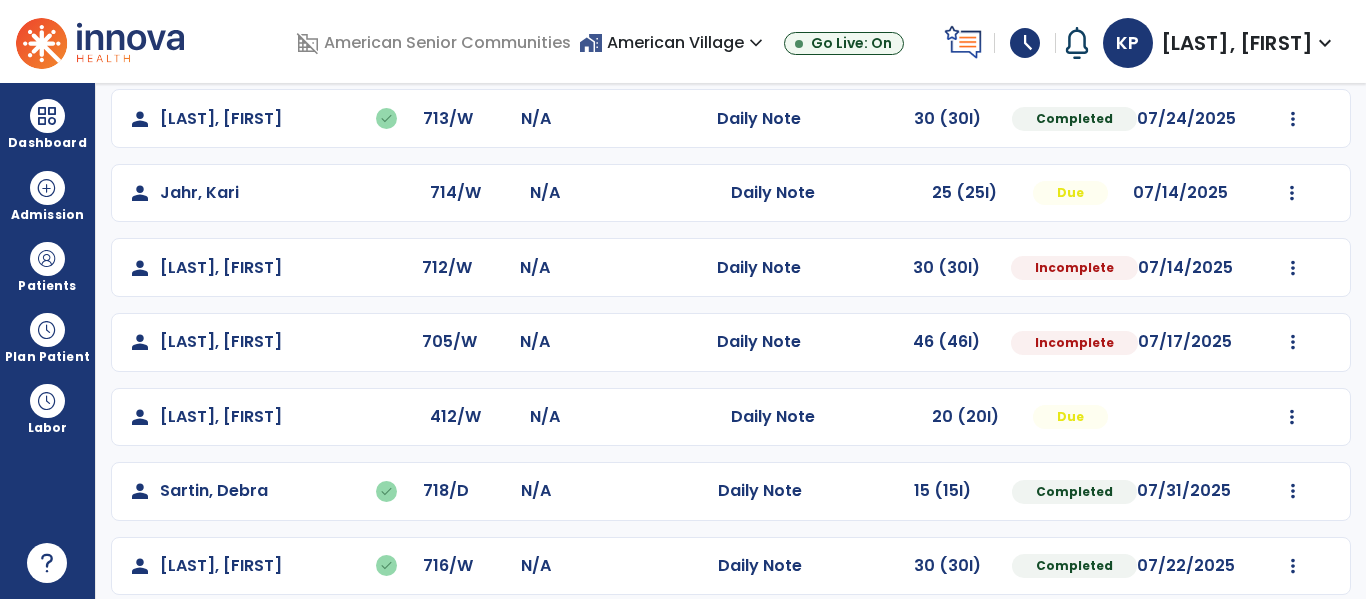 scroll, scrollTop: 768, scrollLeft: 0, axis: vertical 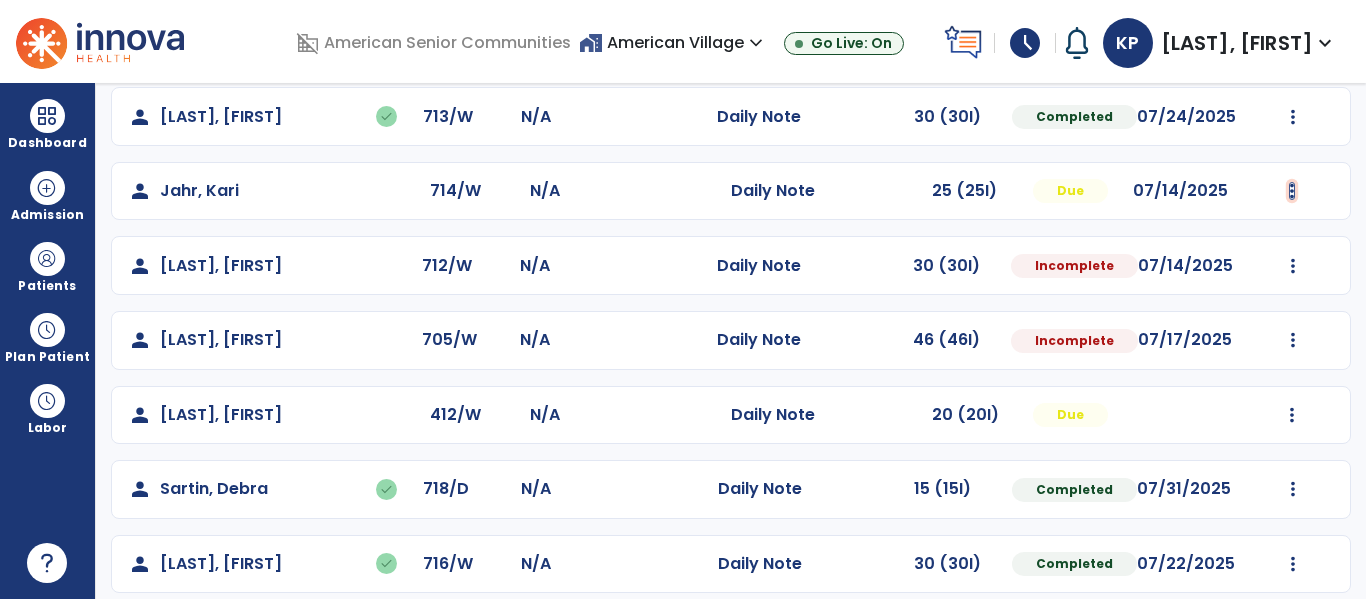 click at bounding box center [1293, -480] 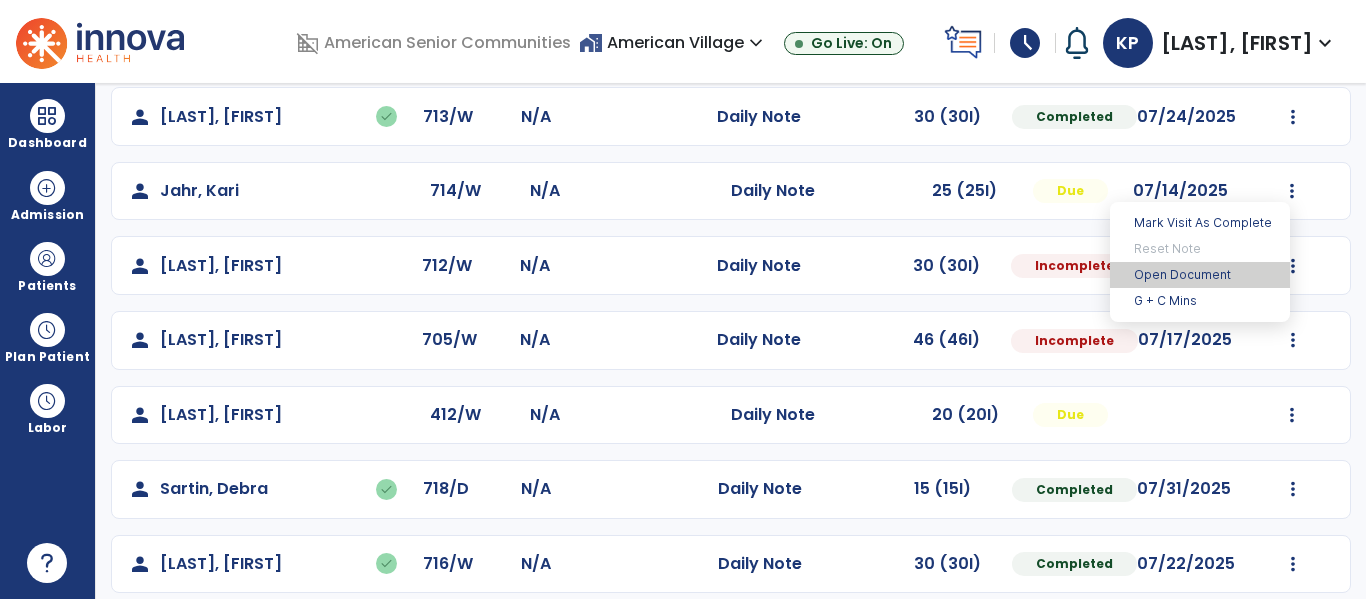 click on "Open Document" at bounding box center [1200, 275] 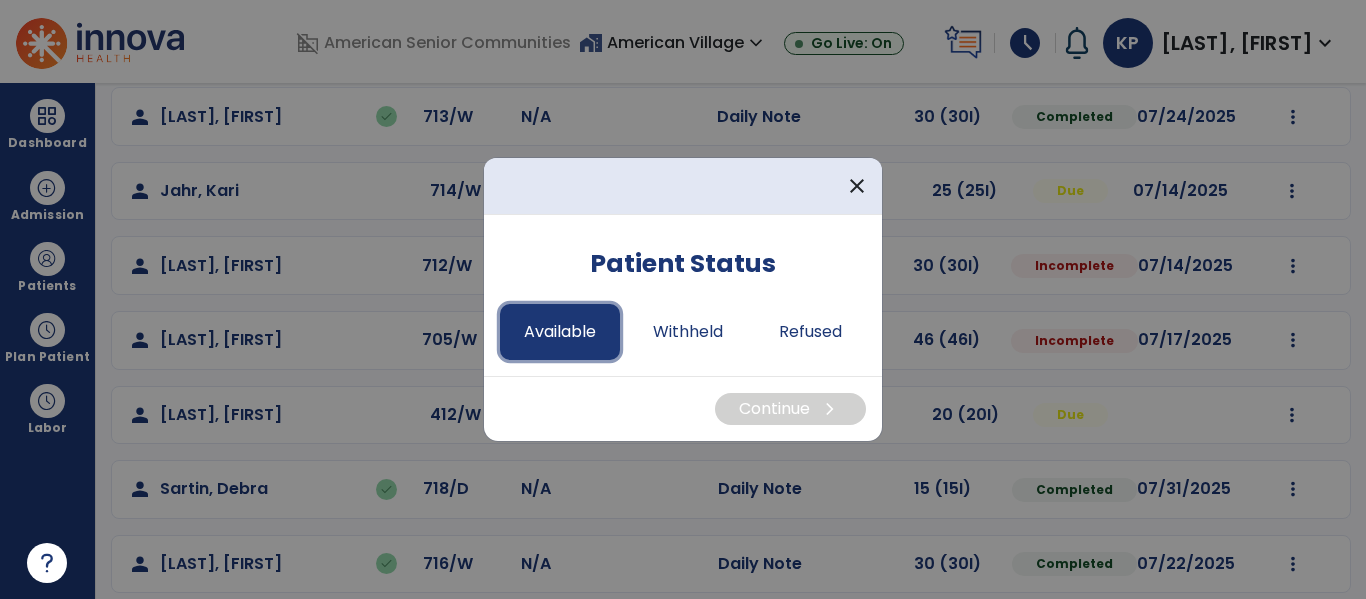 click on "Available" at bounding box center (560, 332) 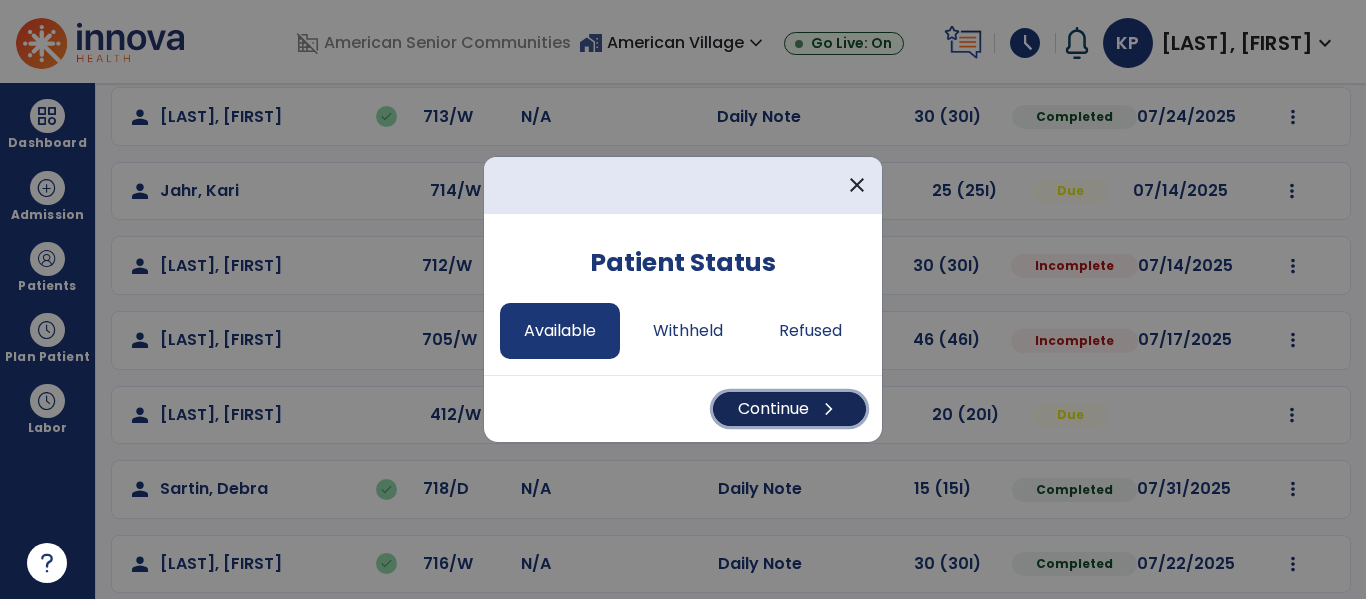 click on "Continue   chevron_right" at bounding box center (789, 409) 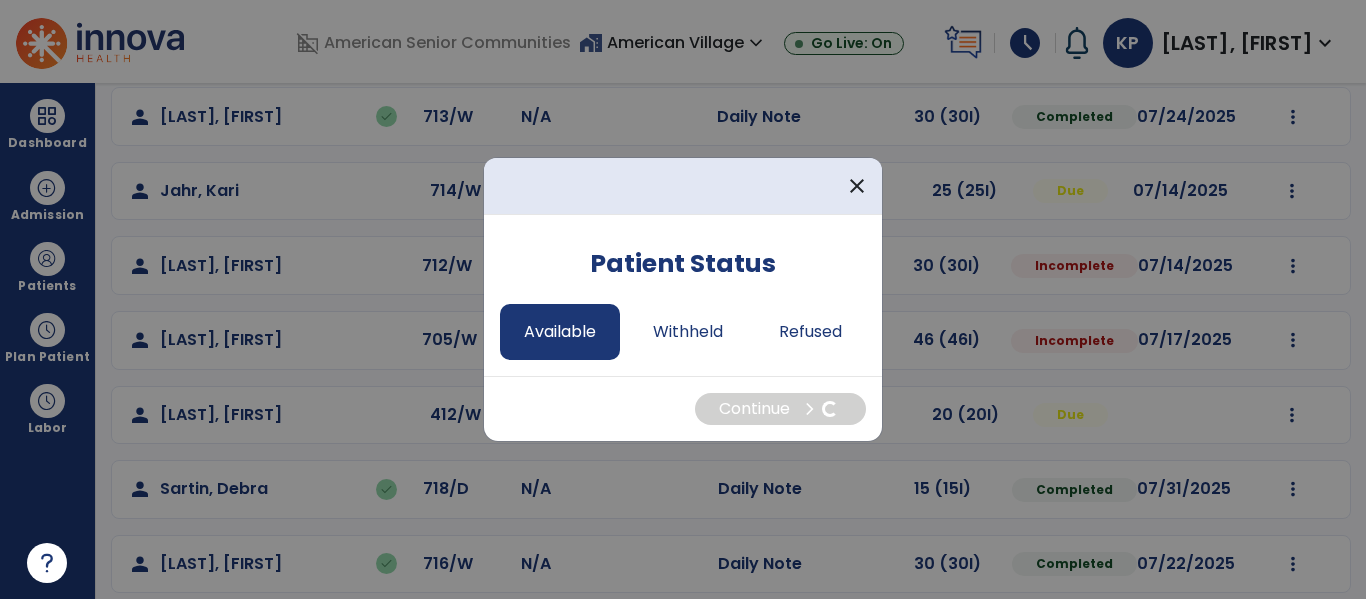 select on "*" 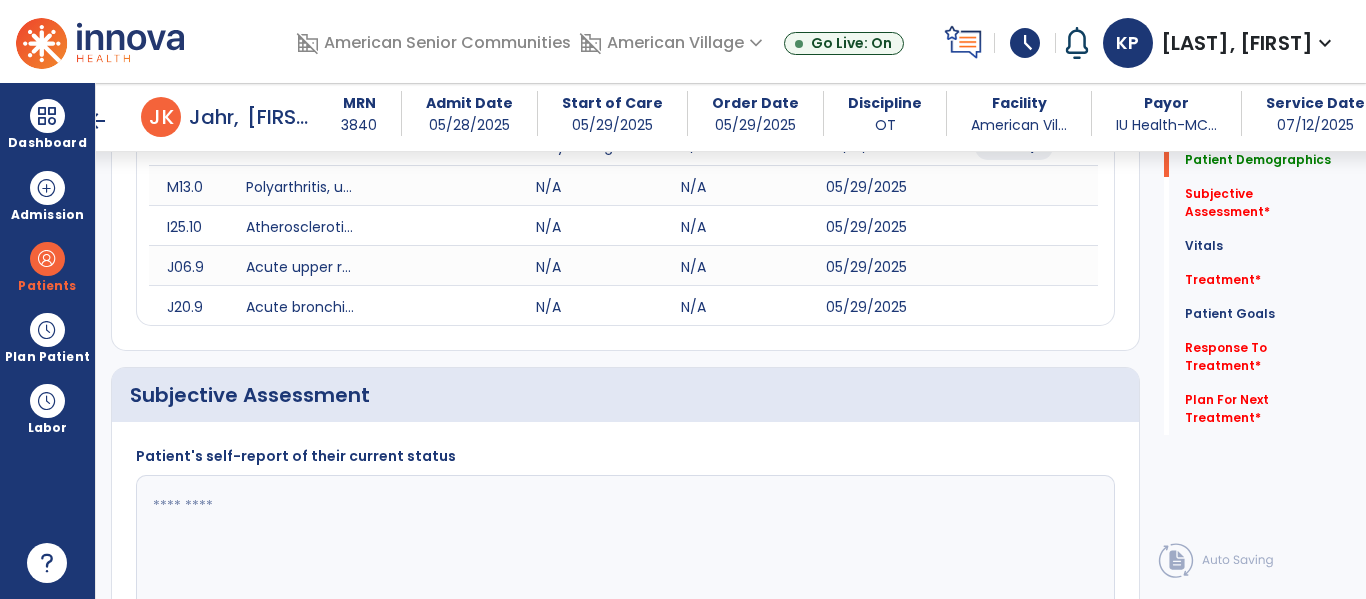 scroll, scrollTop: 313, scrollLeft: 0, axis: vertical 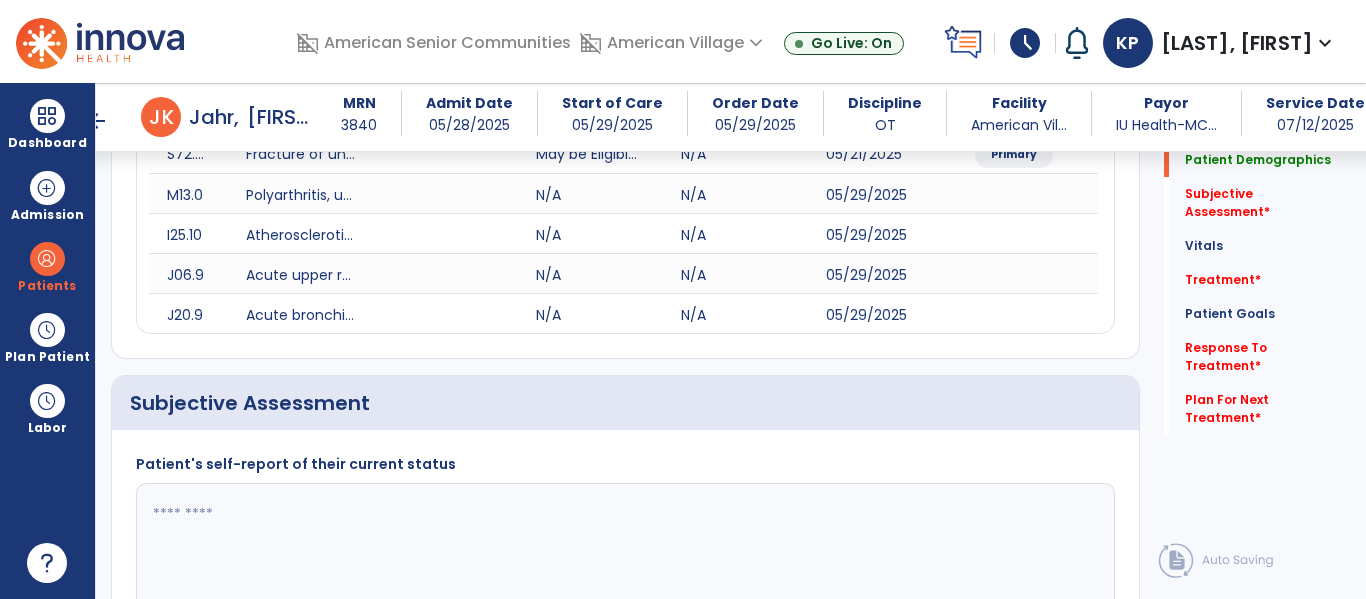 click 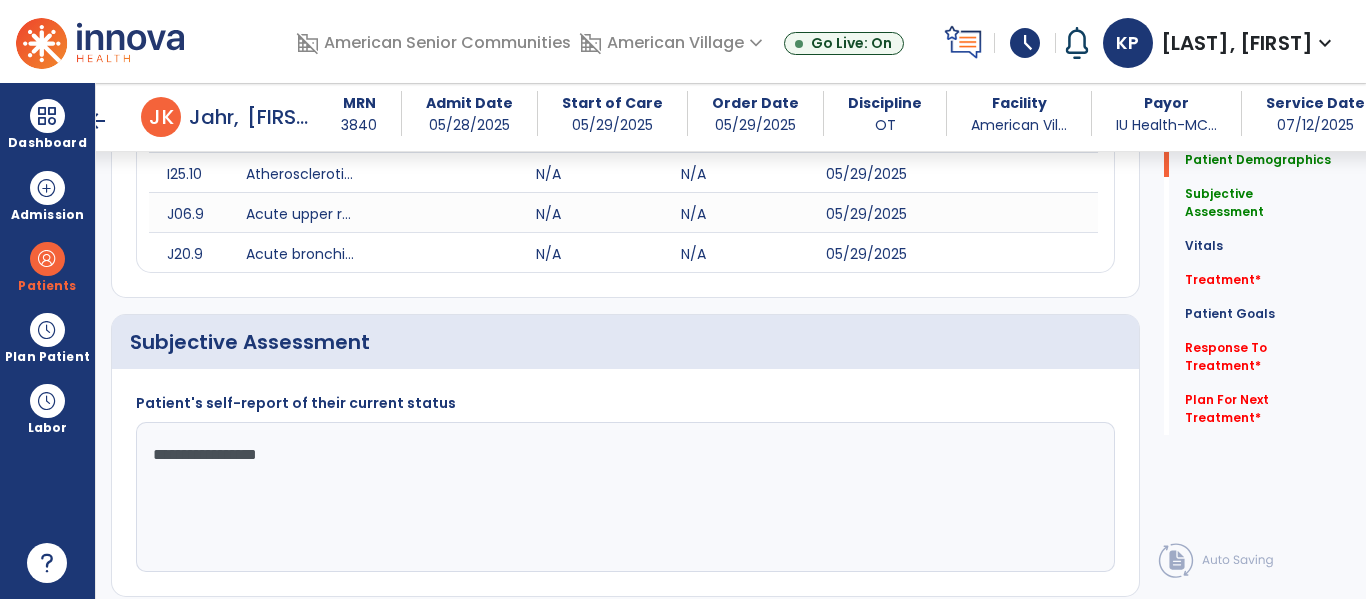 scroll, scrollTop: 372, scrollLeft: 0, axis: vertical 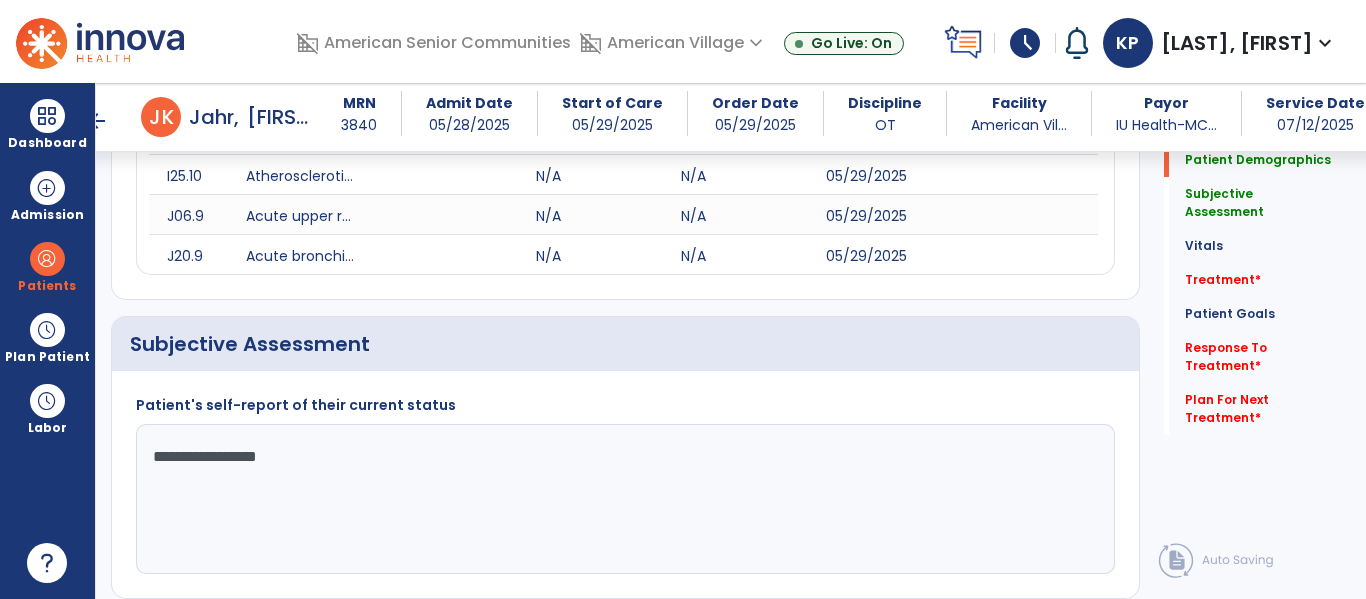 click on "**********" 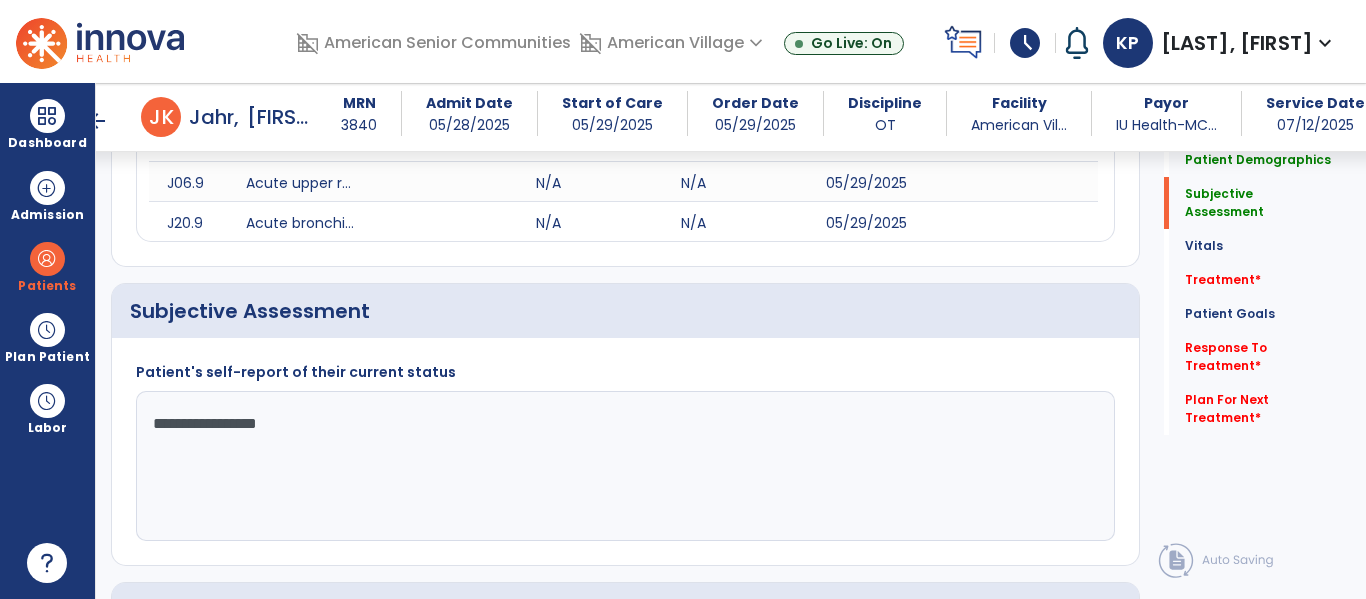 scroll, scrollTop: 397, scrollLeft: 0, axis: vertical 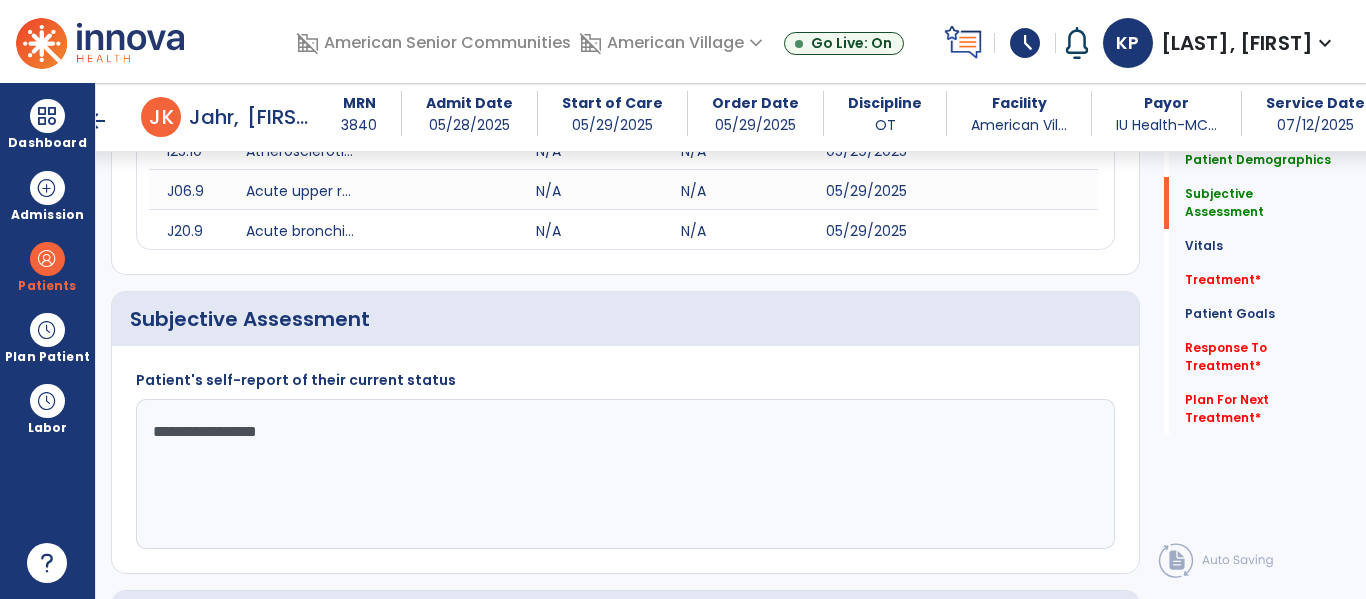 click on "**********" 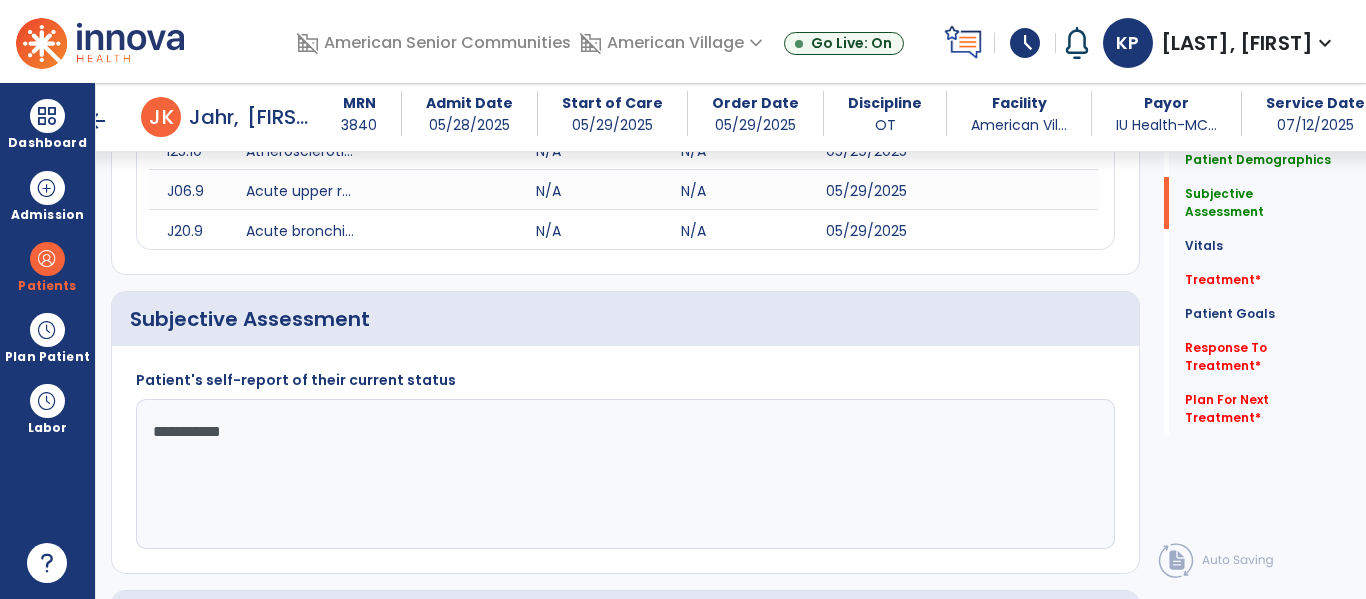 click on "**********" 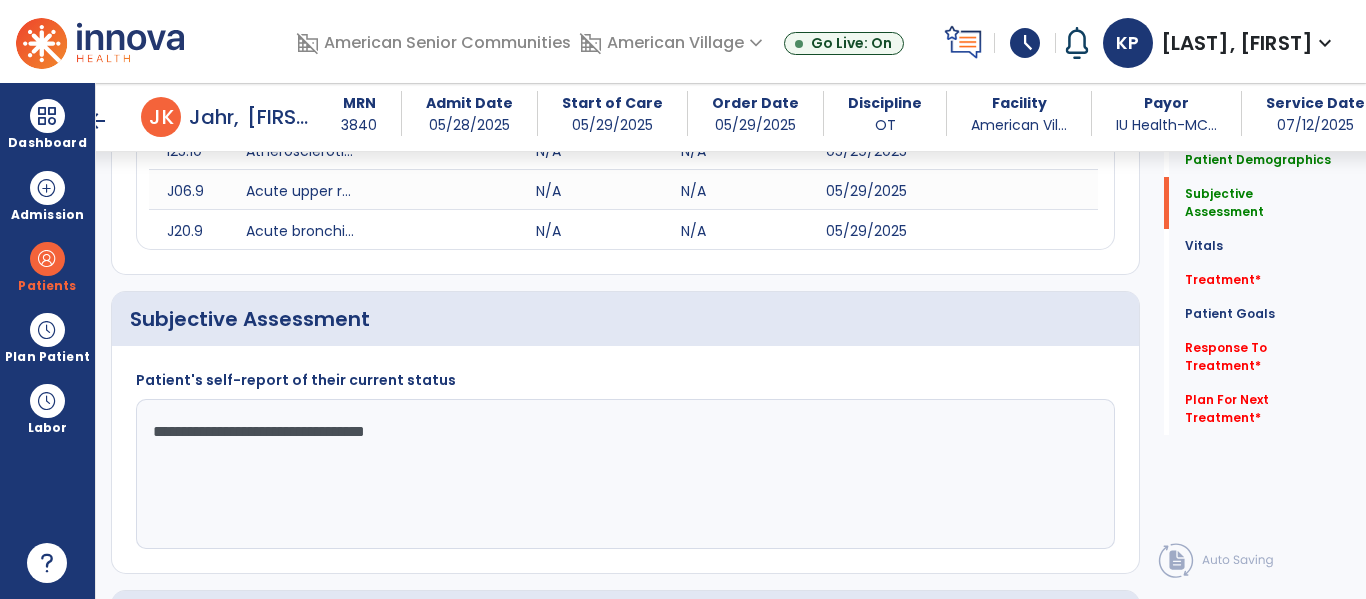click on "**********" 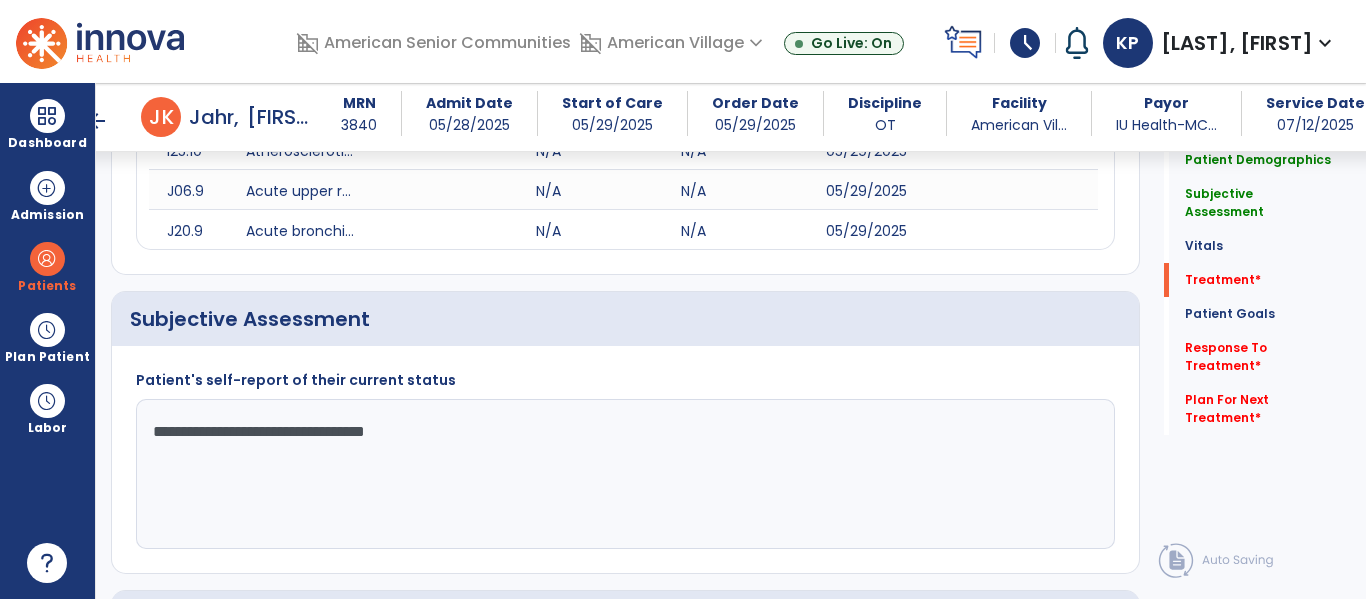 scroll, scrollTop: 2948, scrollLeft: 0, axis: vertical 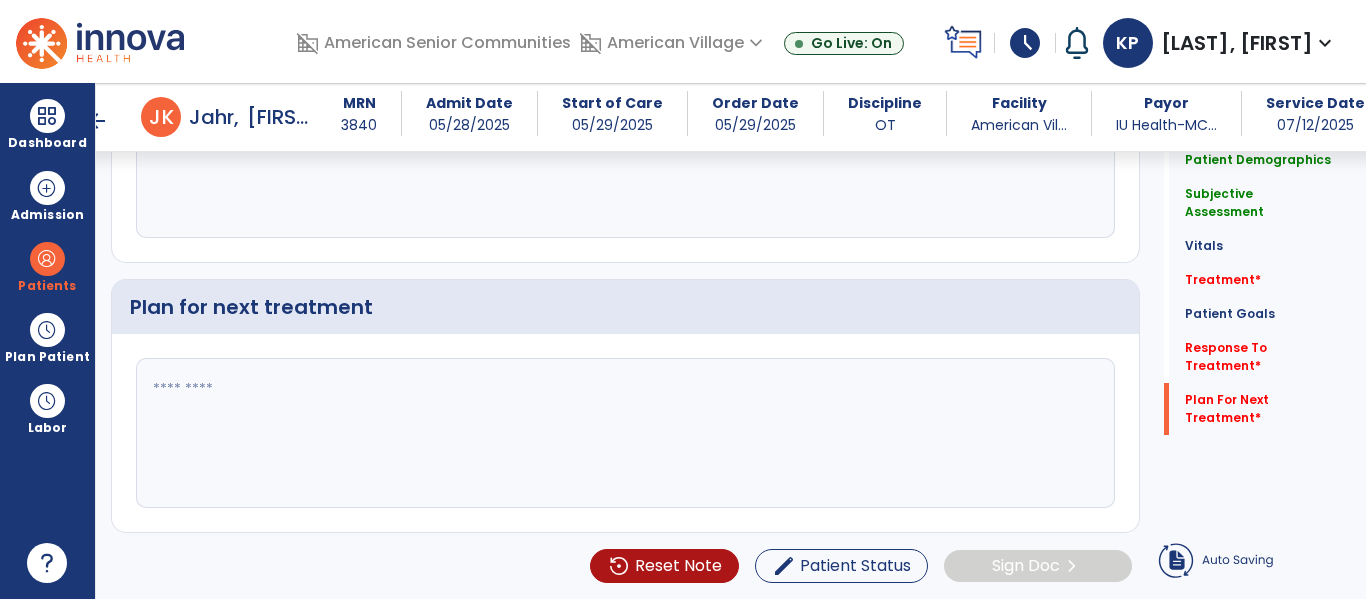 type on "**********" 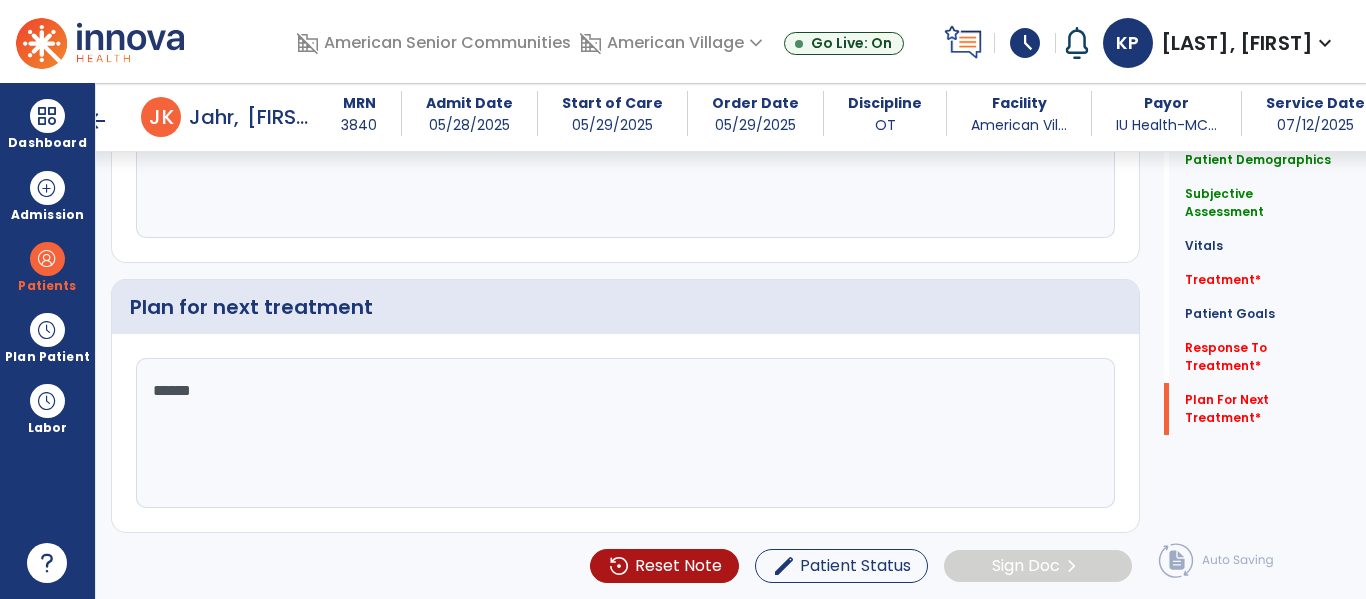 type on "*******" 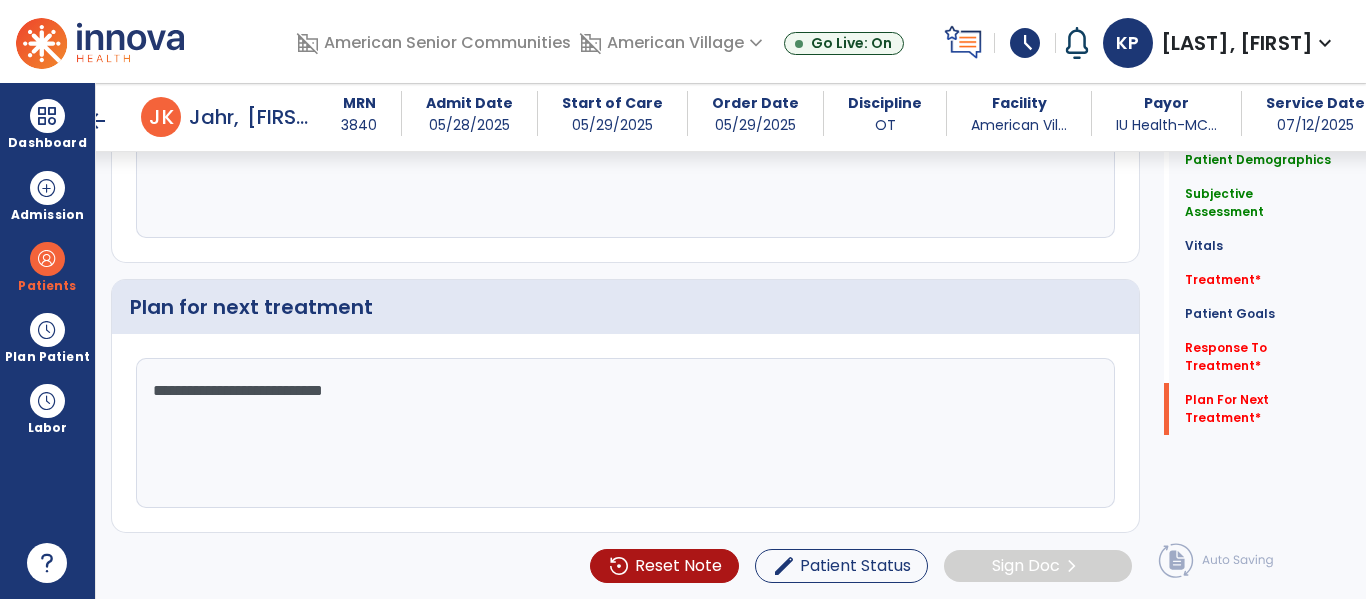 click on "**********" 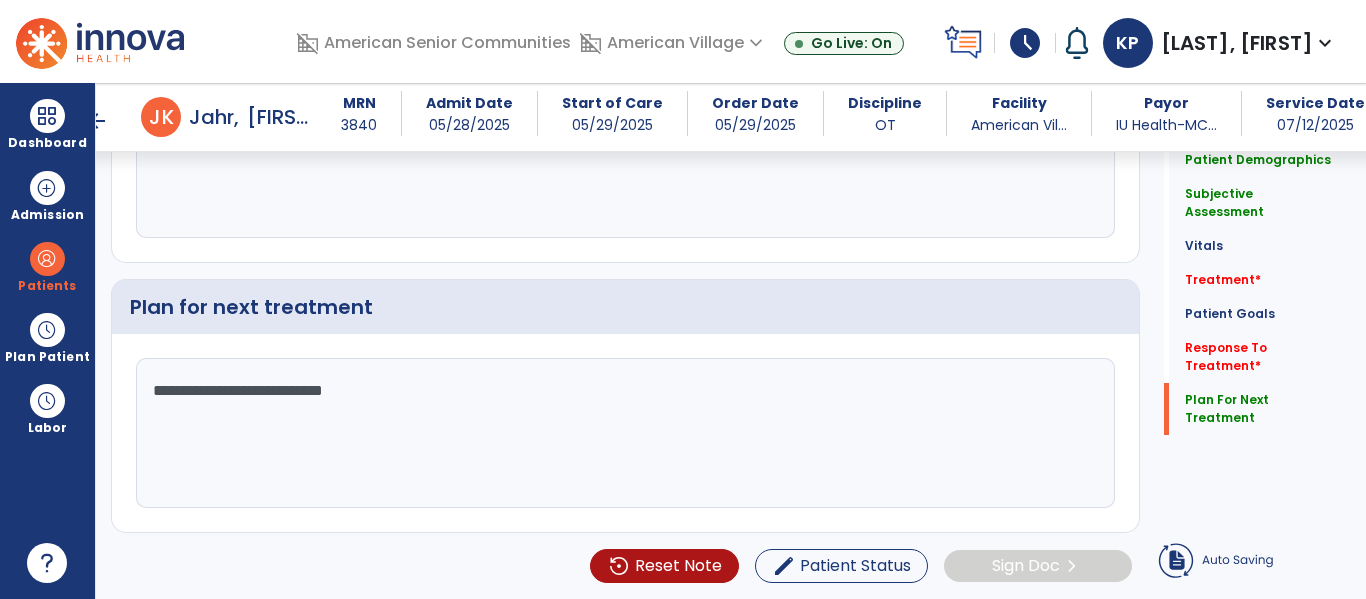 click on "**********" 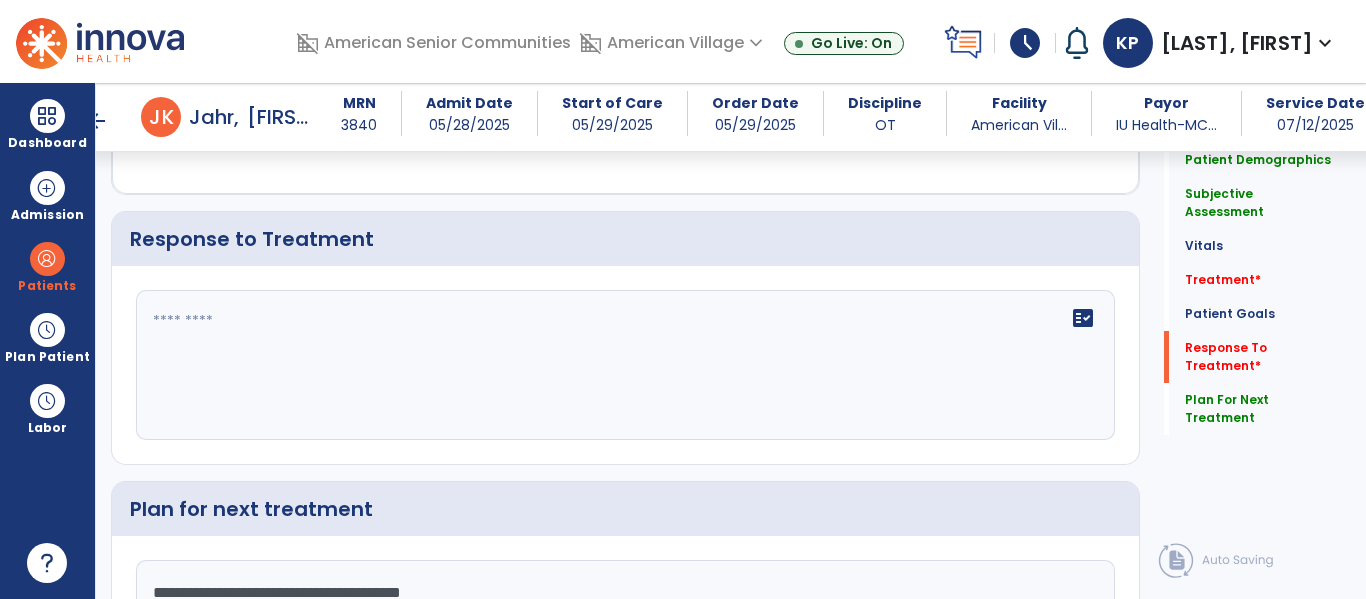 scroll, scrollTop: 2739, scrollLeft: 0, axis: vertical 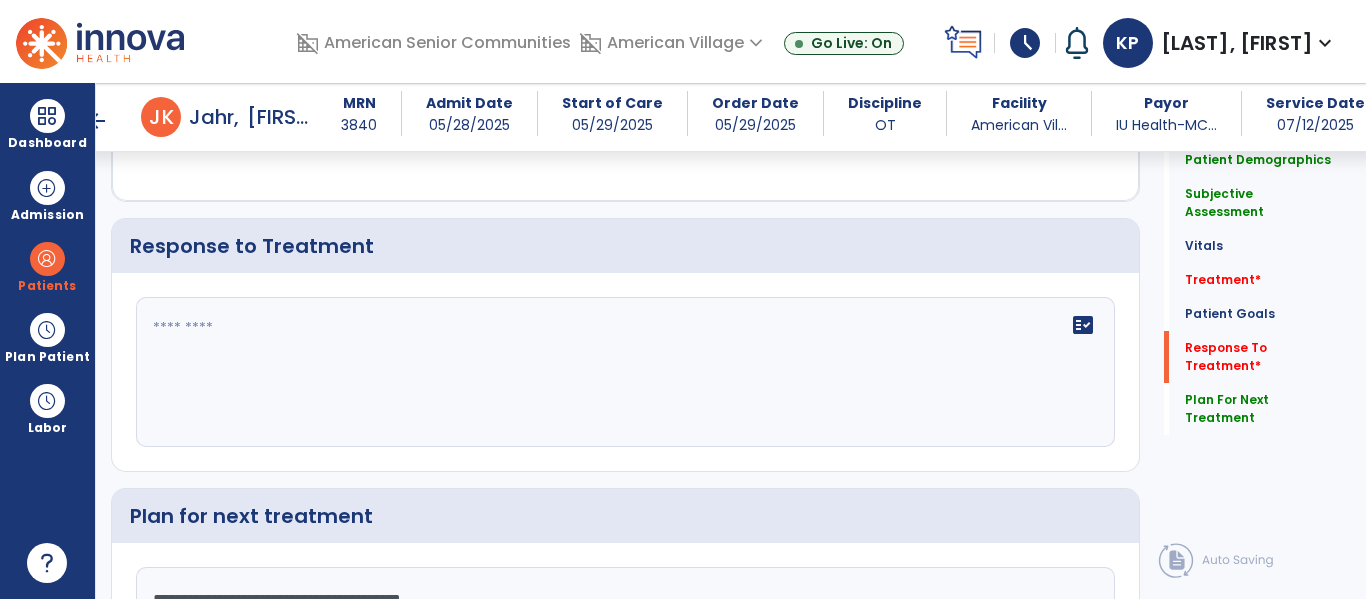 type on "**********" 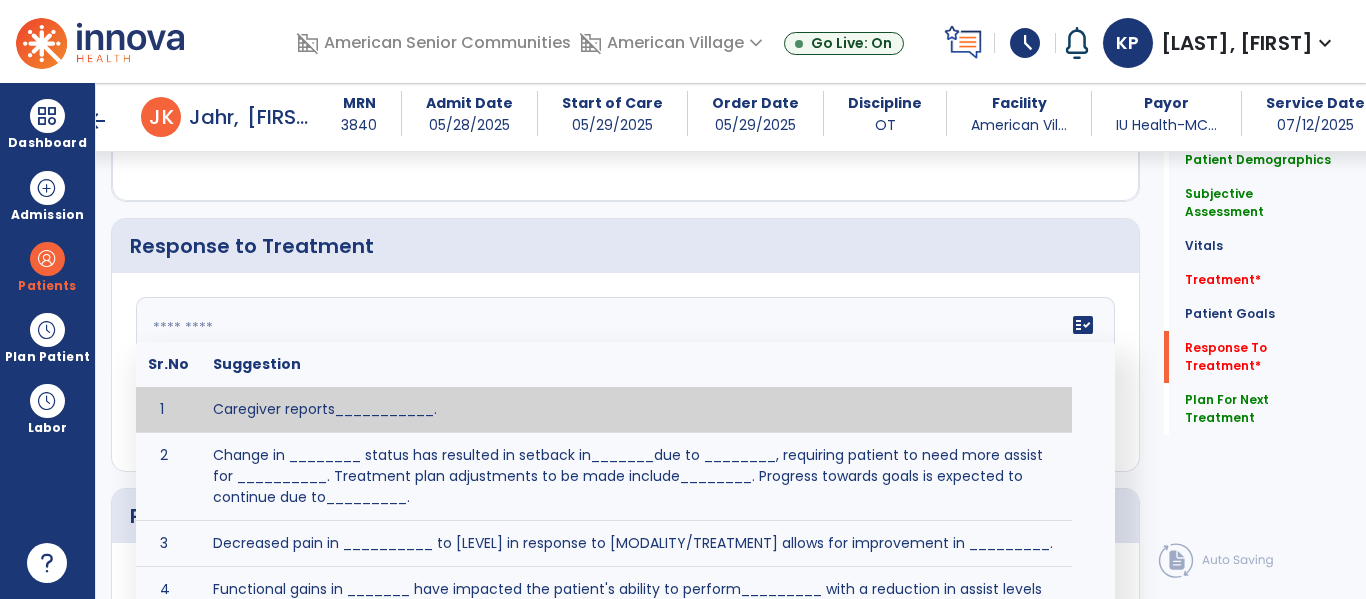 click 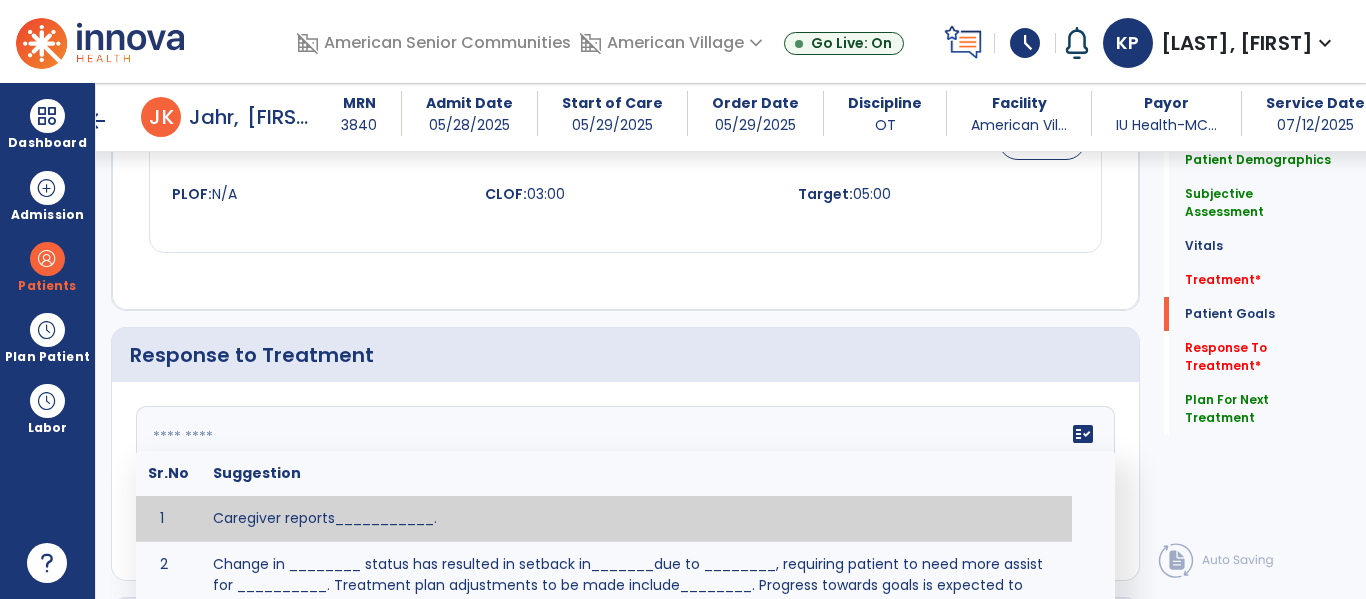 click on "Response to Treatment" 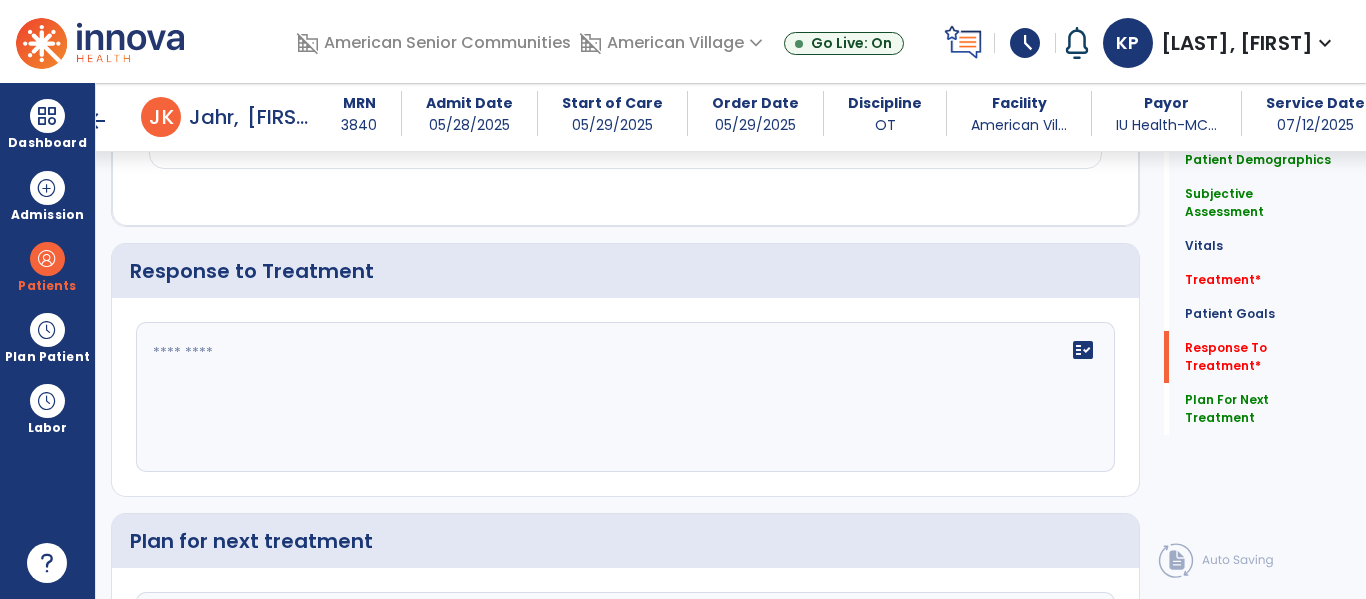 scroll, scrollTop: 2700, scrollLeft: 0, axis: vertical 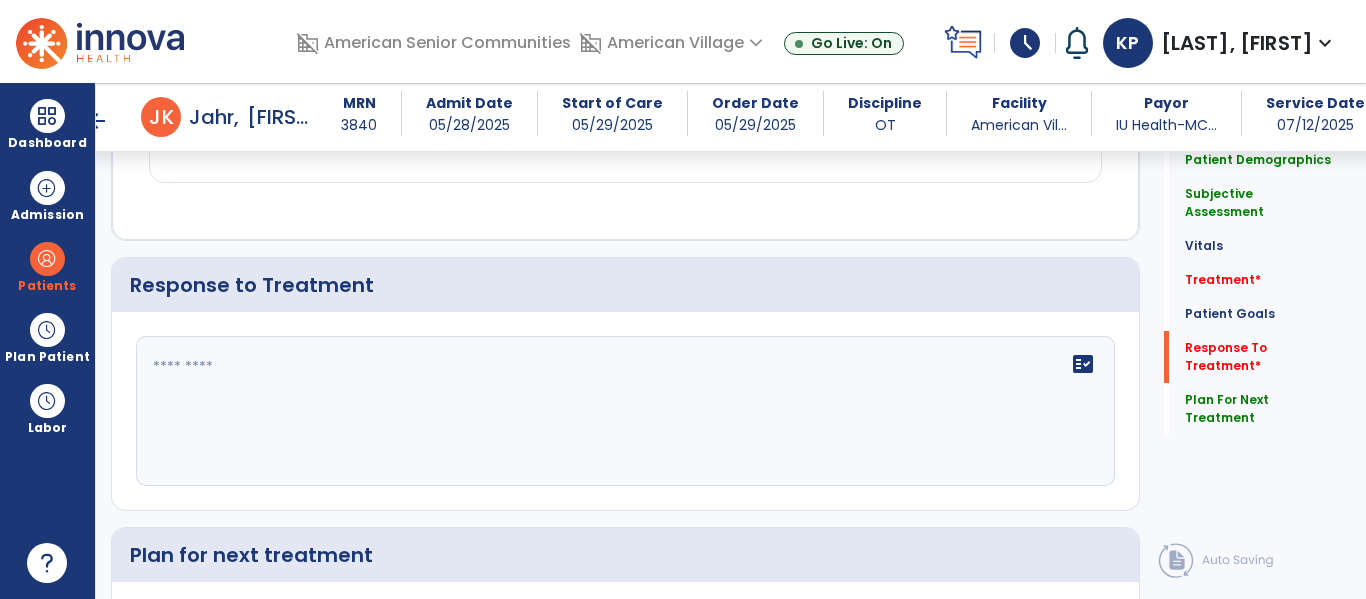 click on "fact_check" 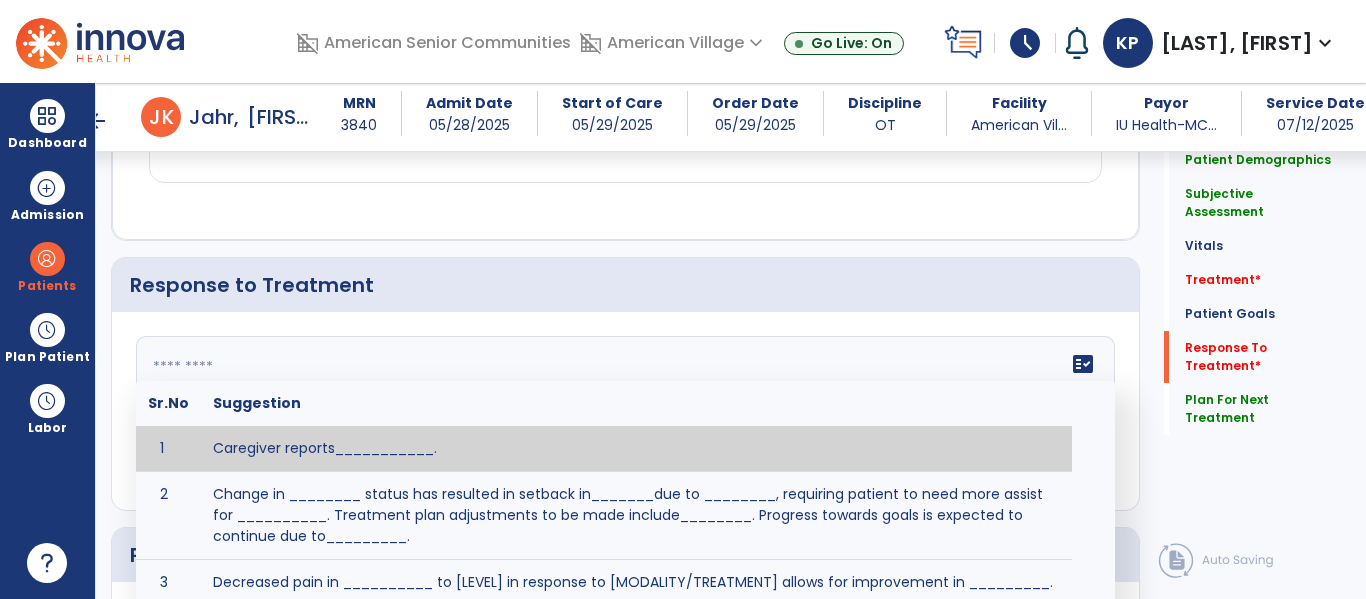 click 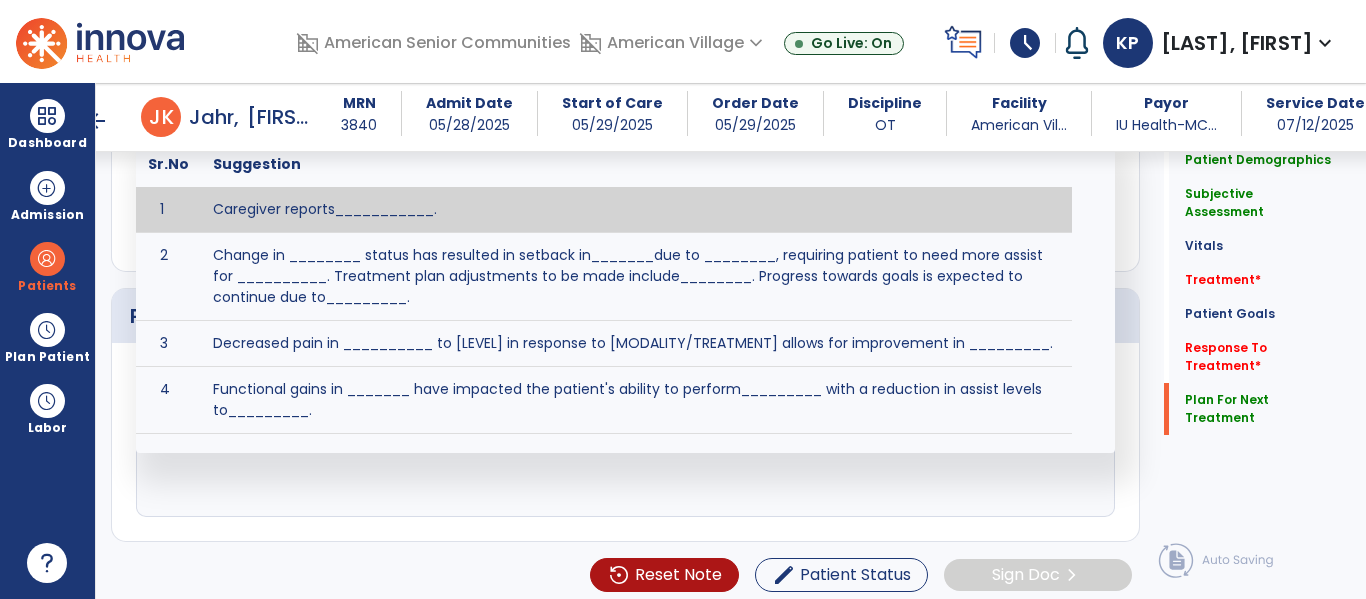 scroll, scrollTop: 2913, scrollLeft: 0, axis: vertical 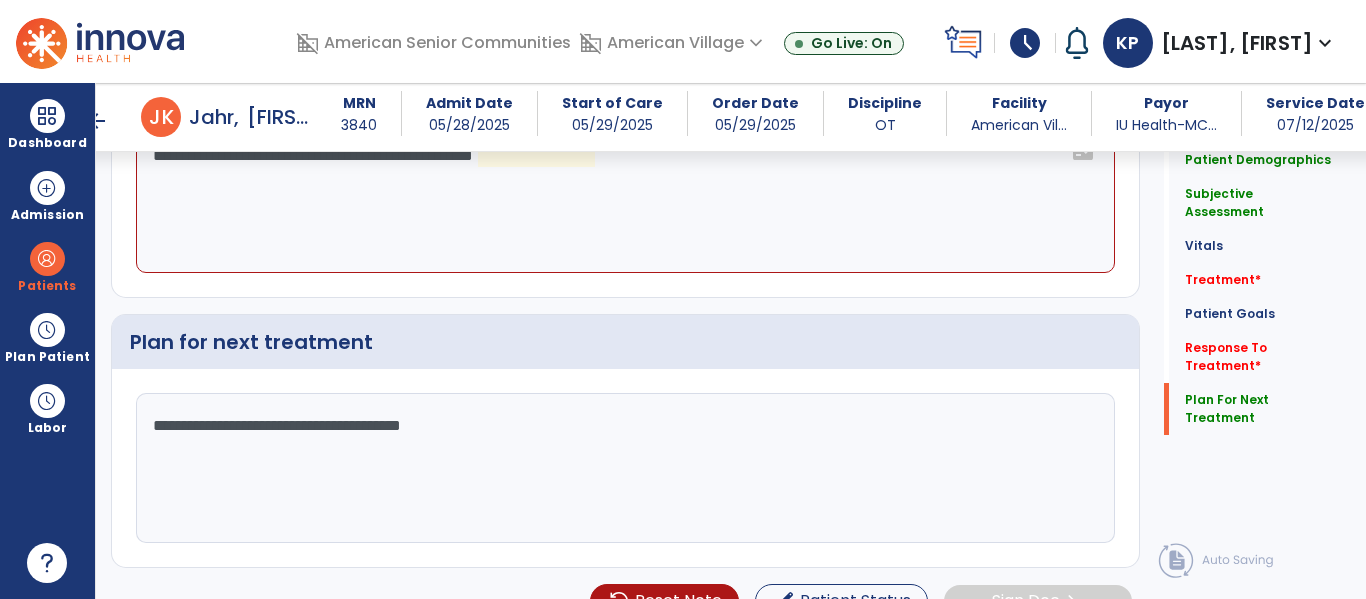 click on "**********" 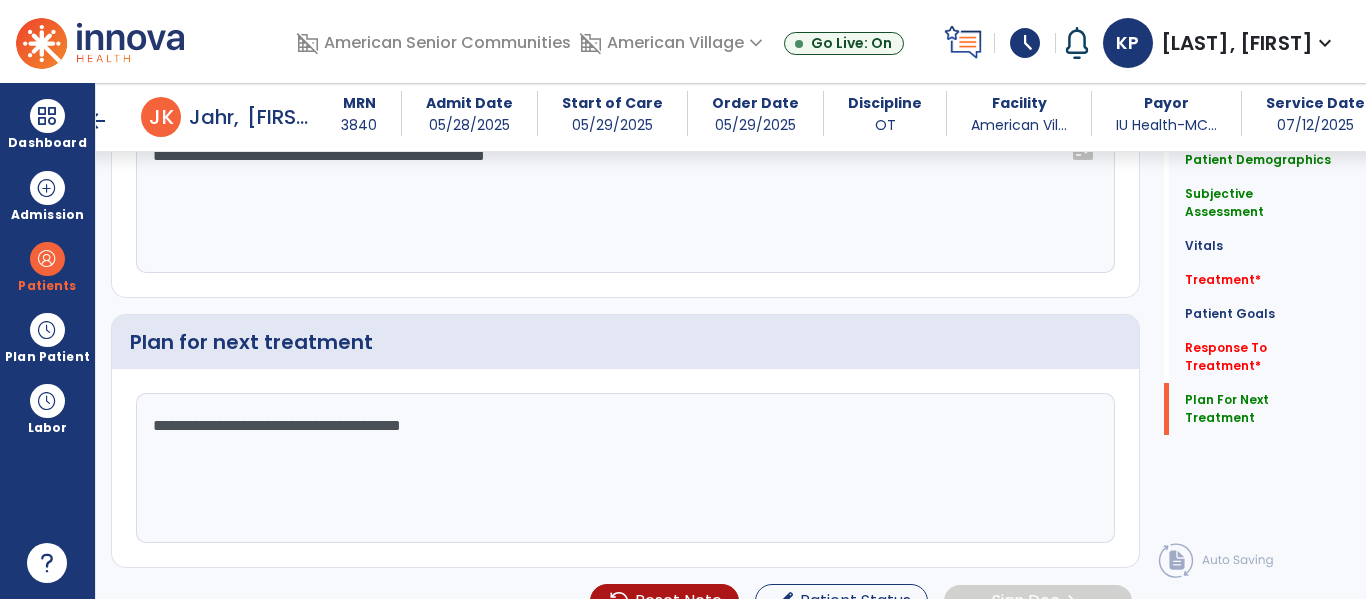 type on "**********" 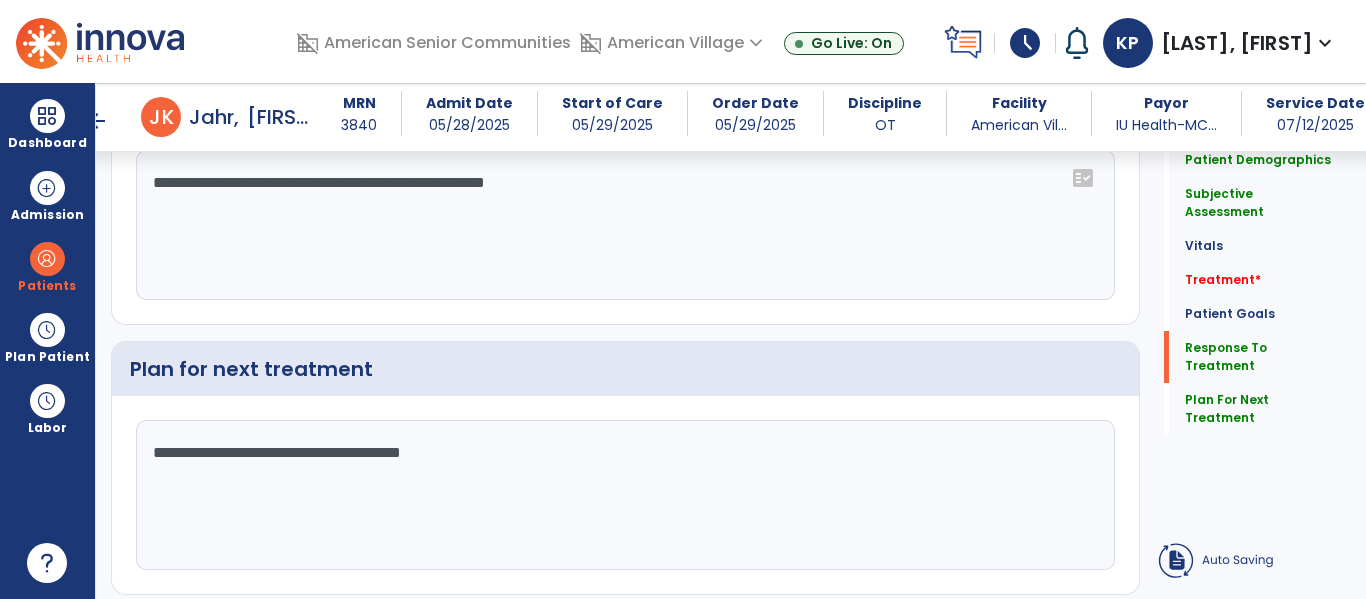 scroll, scrollTop: 2732, scrollLeft: 0, axis: vertical 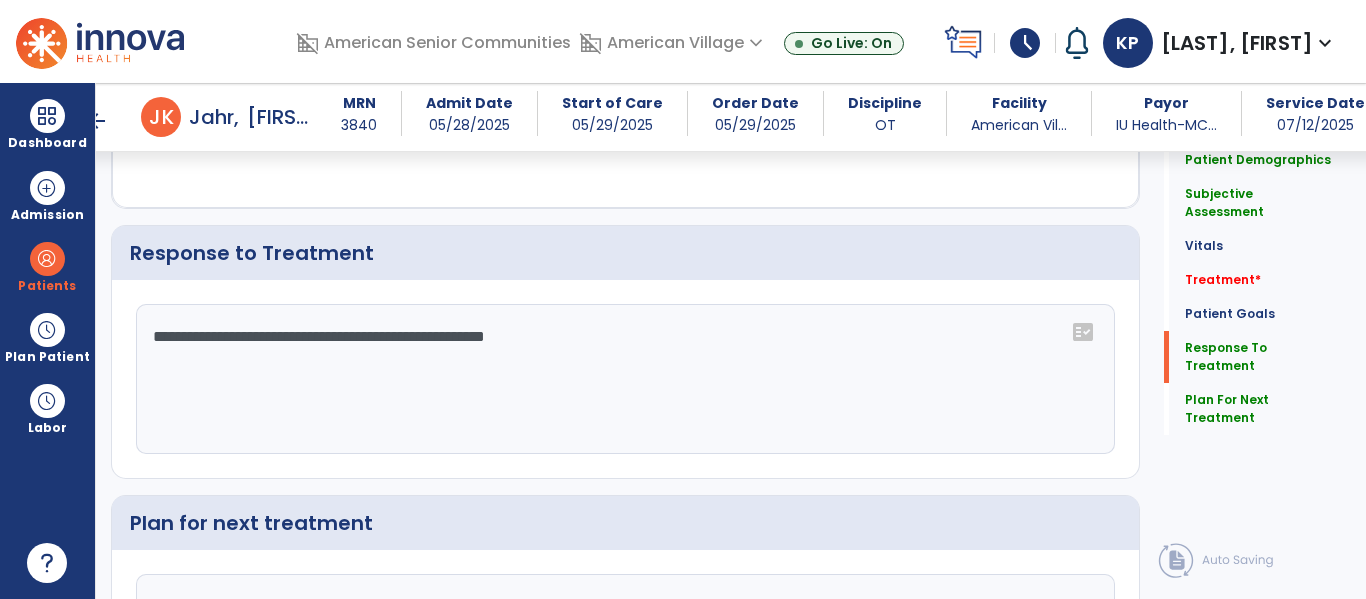 click on "**********" 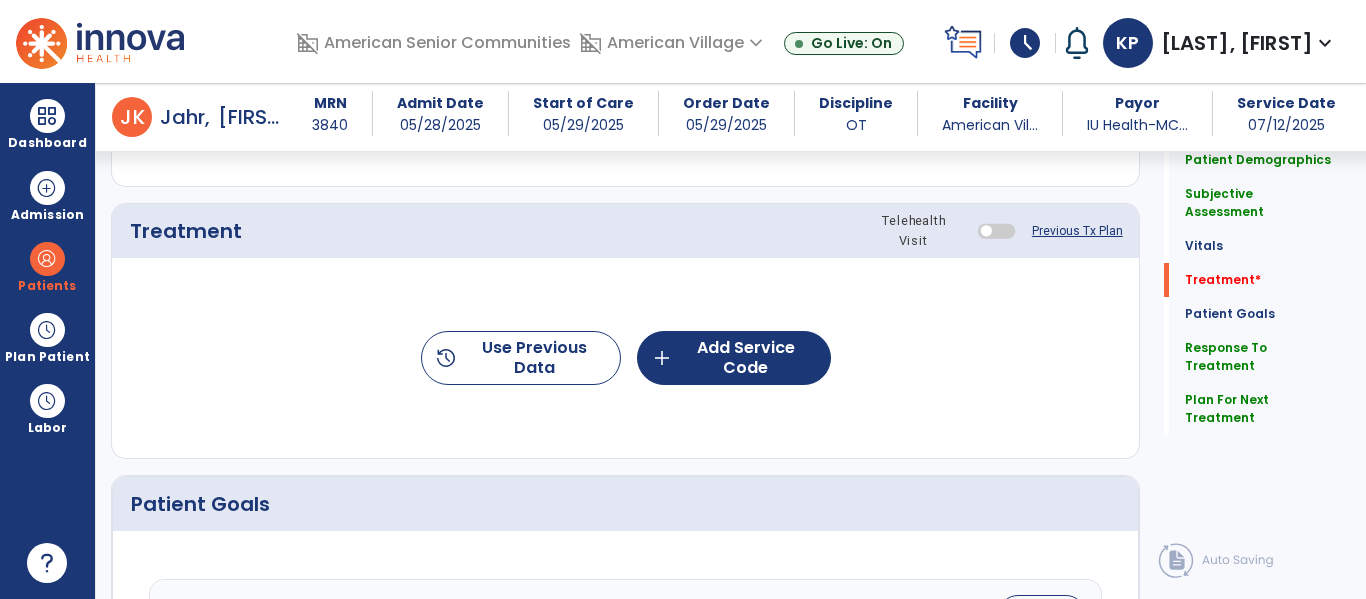 scroll, scrollTop: 1241, scrollLeft: 0, axis: vertical 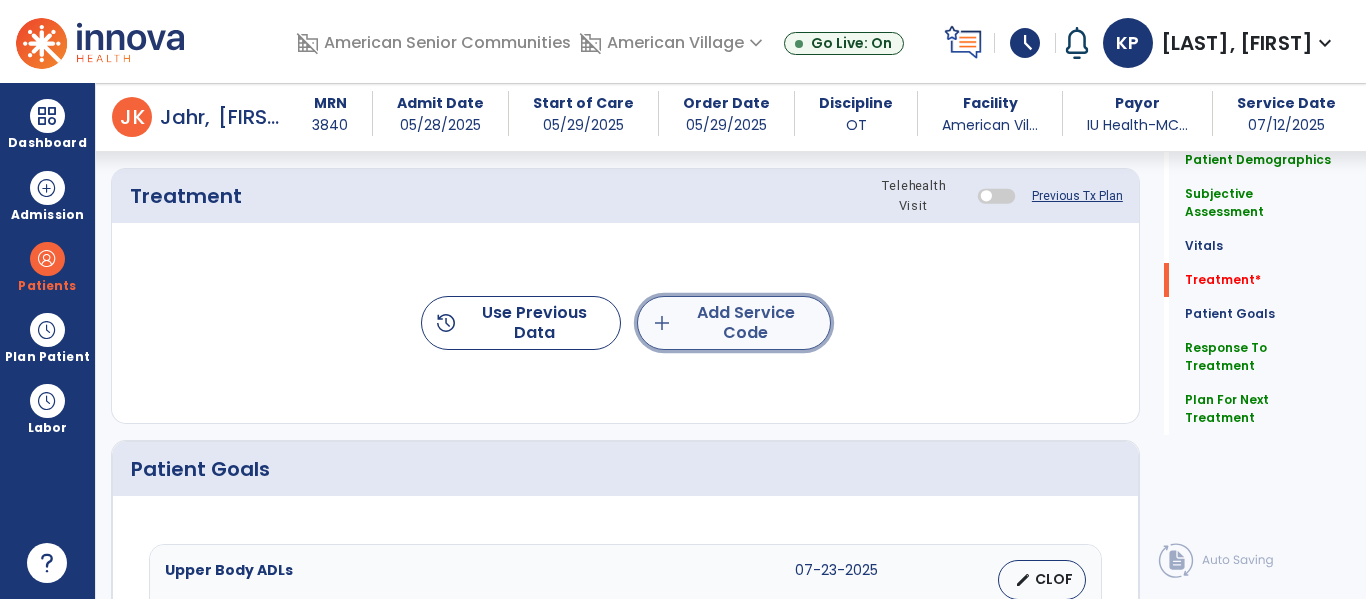 click on "add" 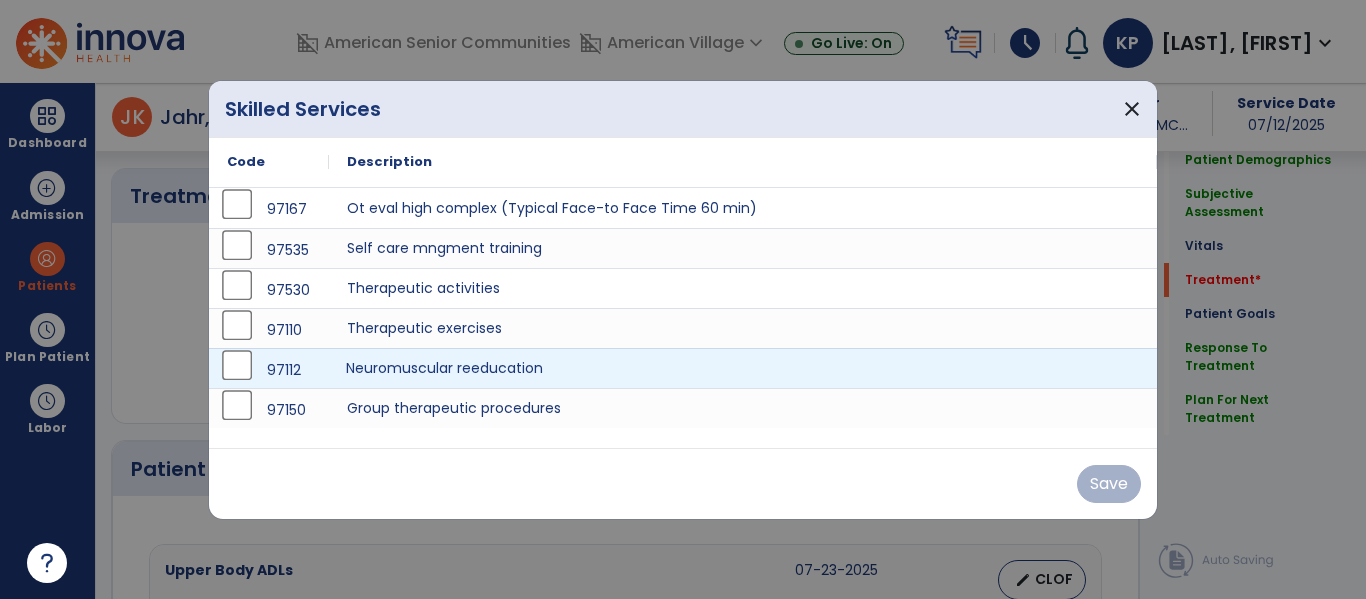 click on "Neuromuscular reeducation" at bounding box center (743, 368) 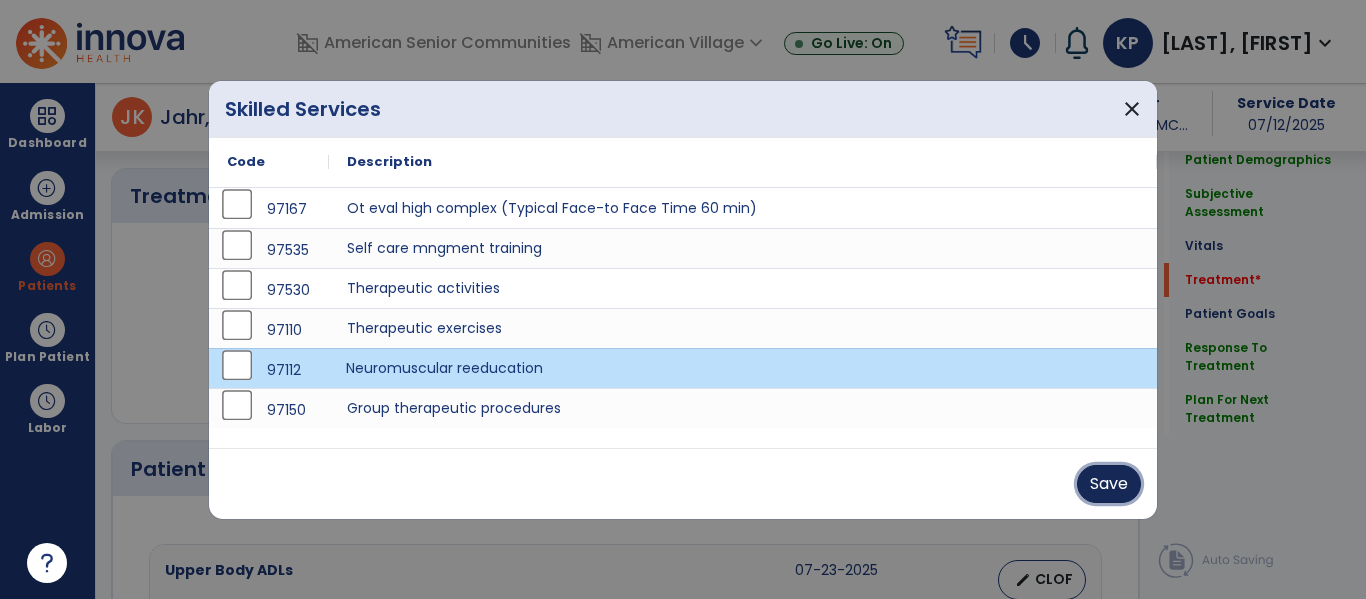 click on "Save" at bounding box center (1109, 484) 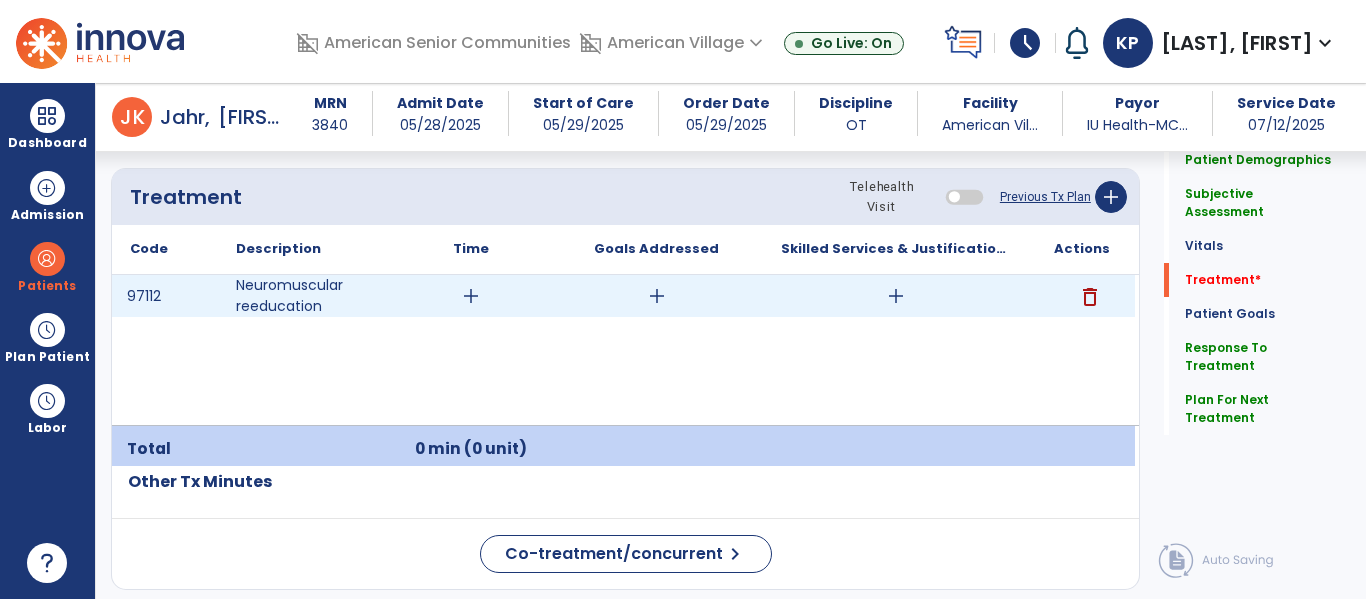 click on "add" at bounding box center [471, 296] 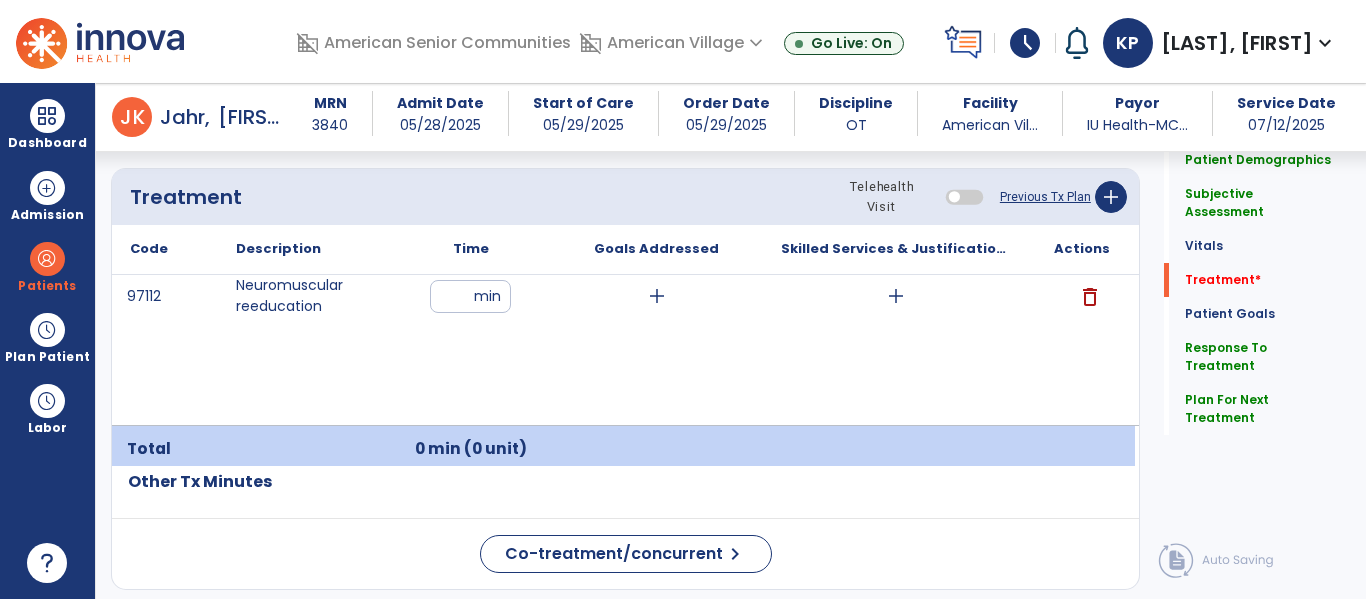 type on "**" 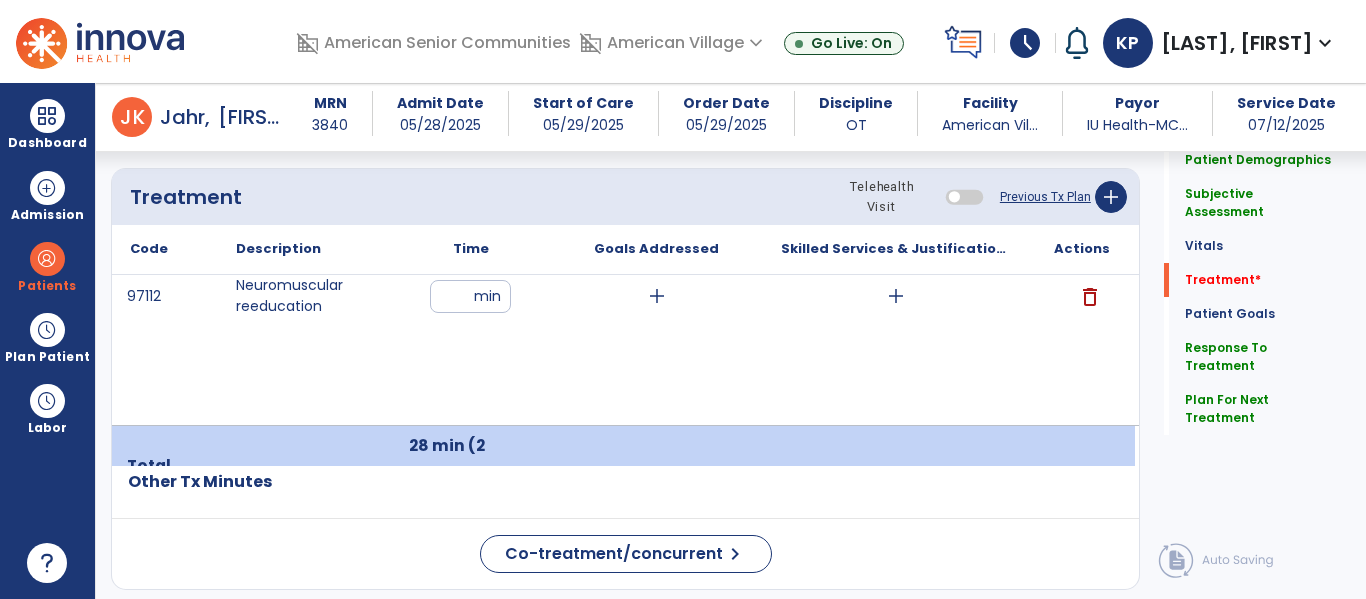 click on "97112  Neuromuscular reeducation  ** min add add delete" at bounding box center [623, 350] 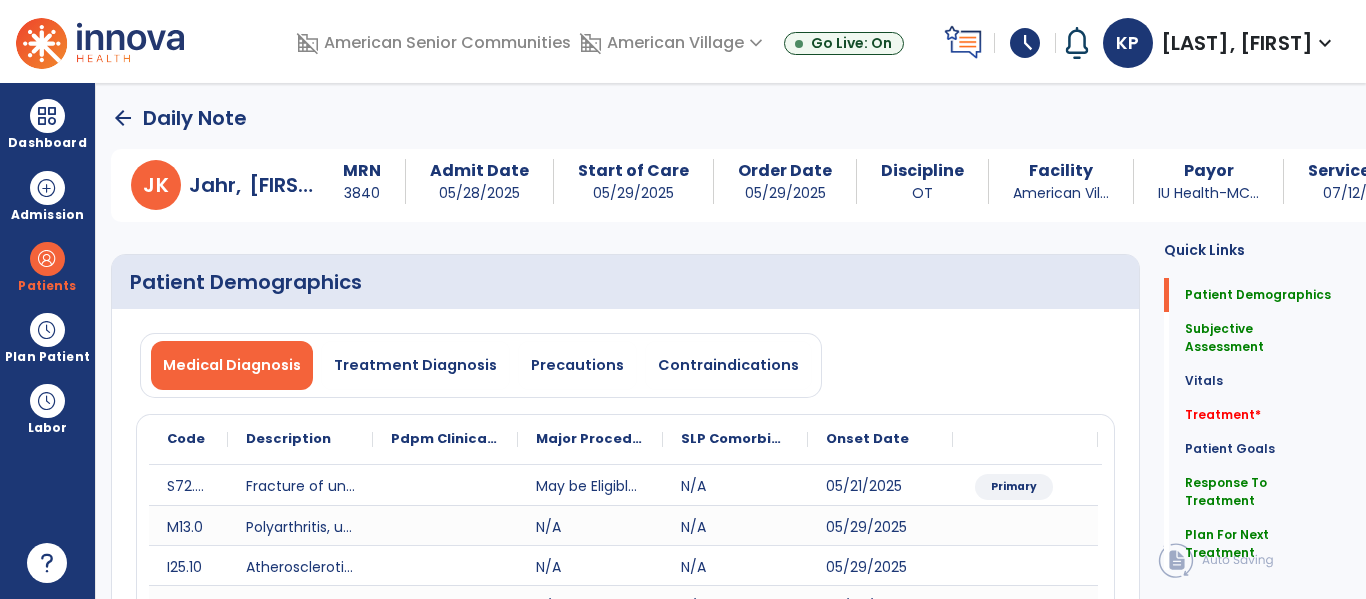 click on "arrow_back" 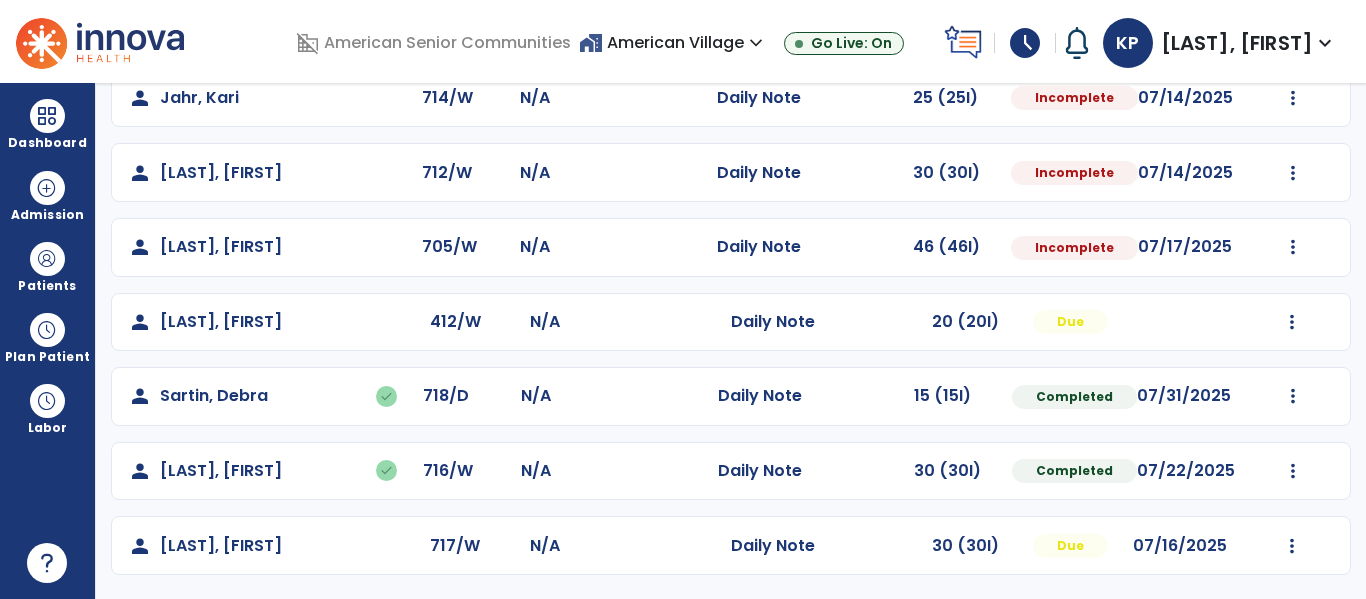 scroll, scrollTop: 857, scrollLeft: 0, axis: vertical 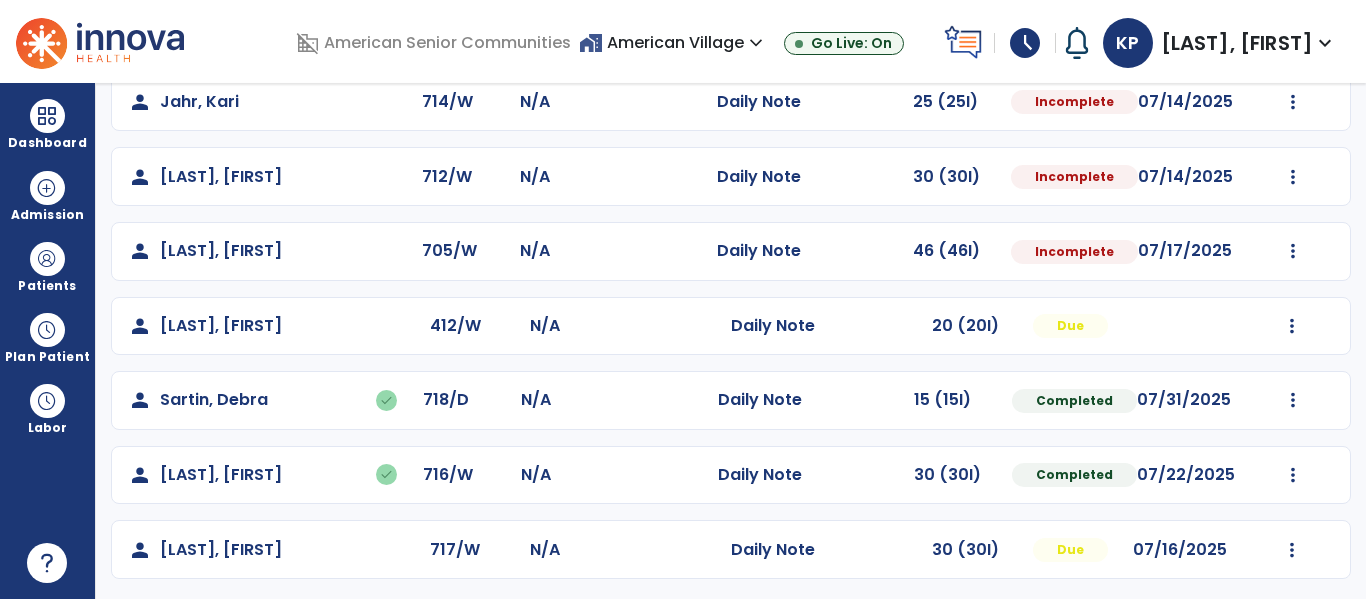click on "Mark Visit As Complete   Reset Note   Open Document   G + C Mins" 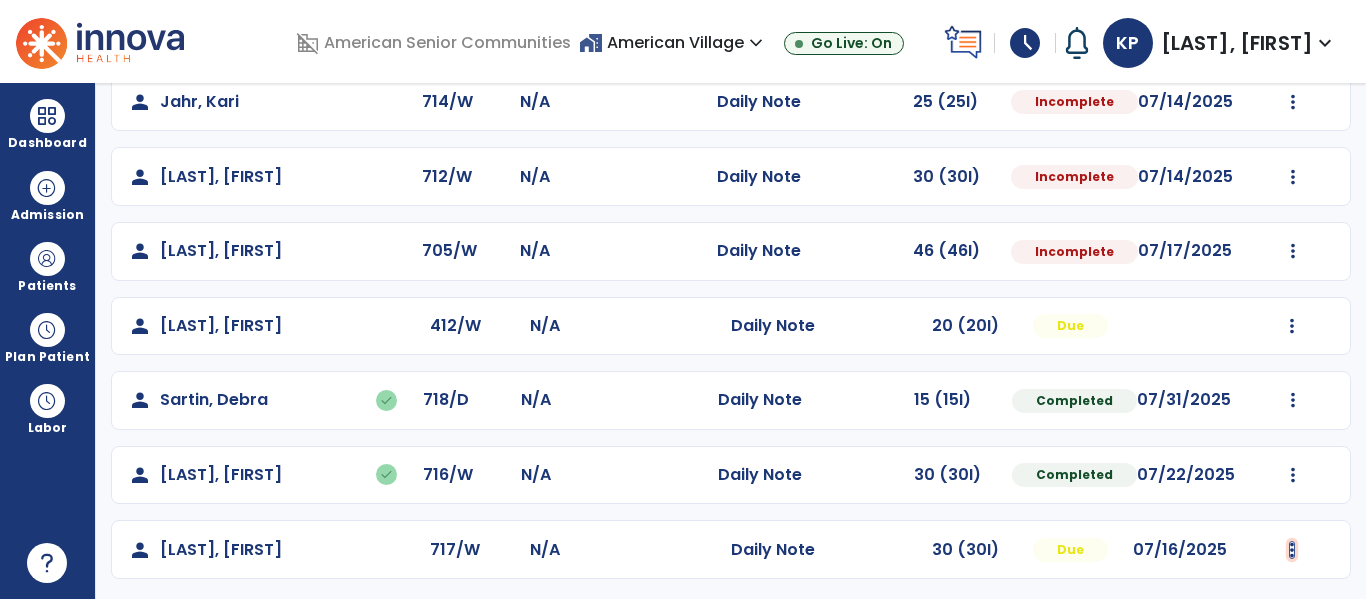 click at bounding box center (1293, -569) 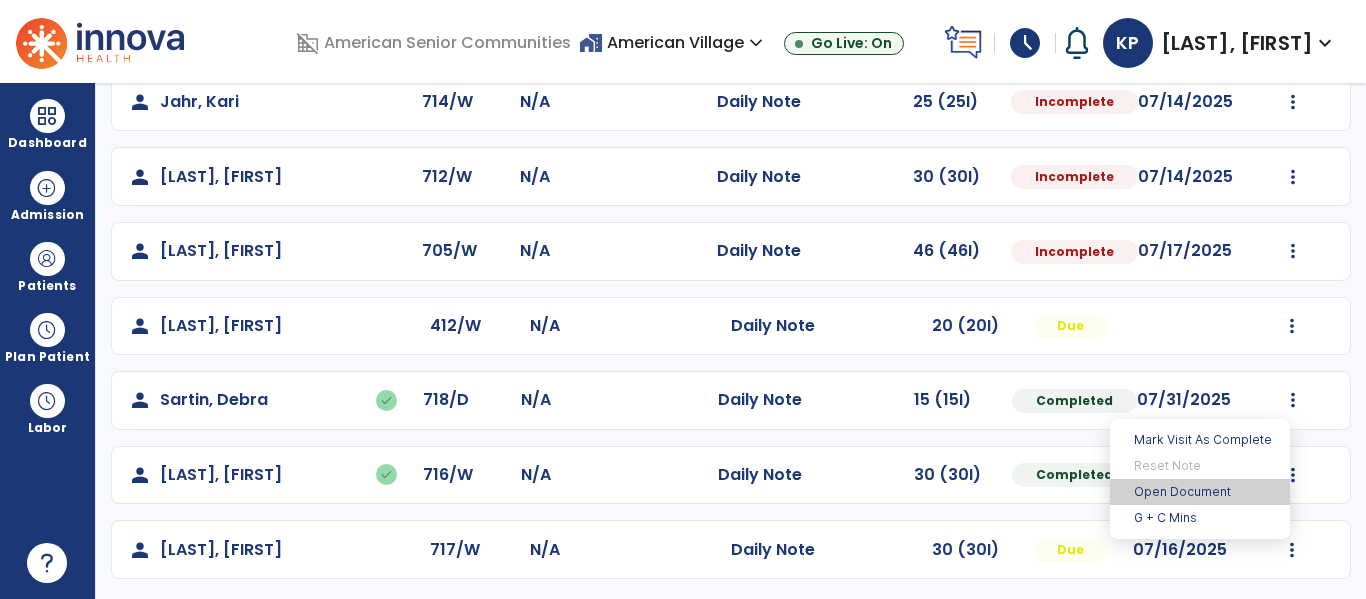 click on "Open Document" at bounding box center [1200, 492] 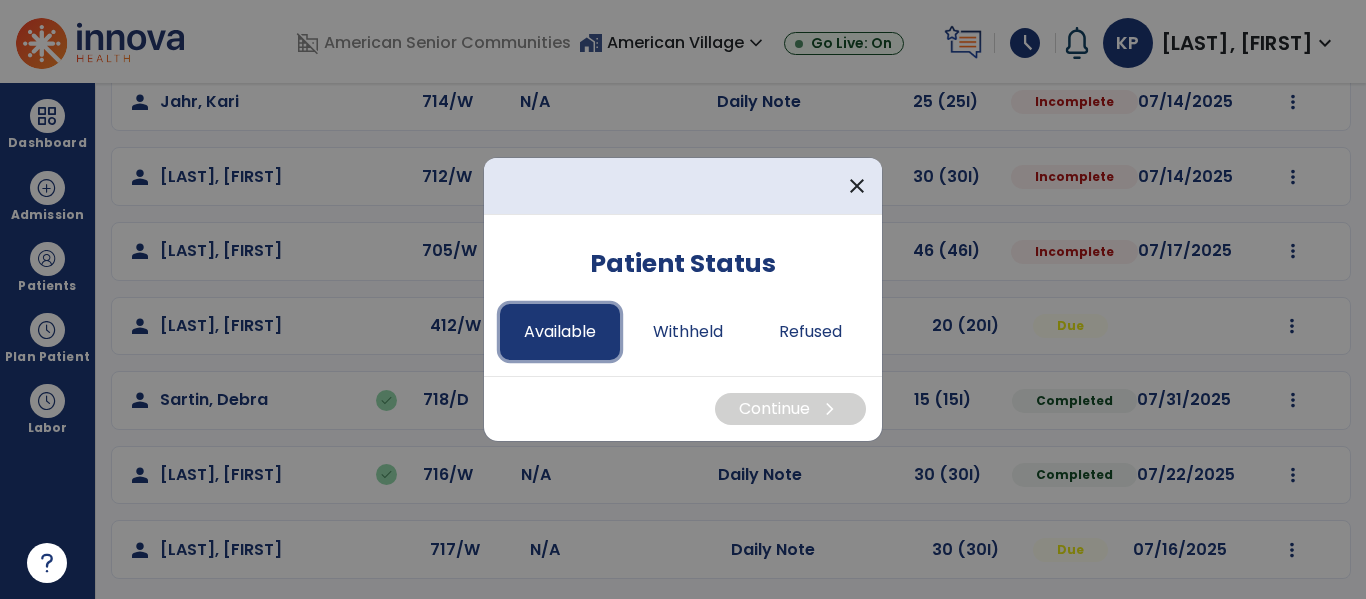 click on "Available" at bounding box center [560, 332] 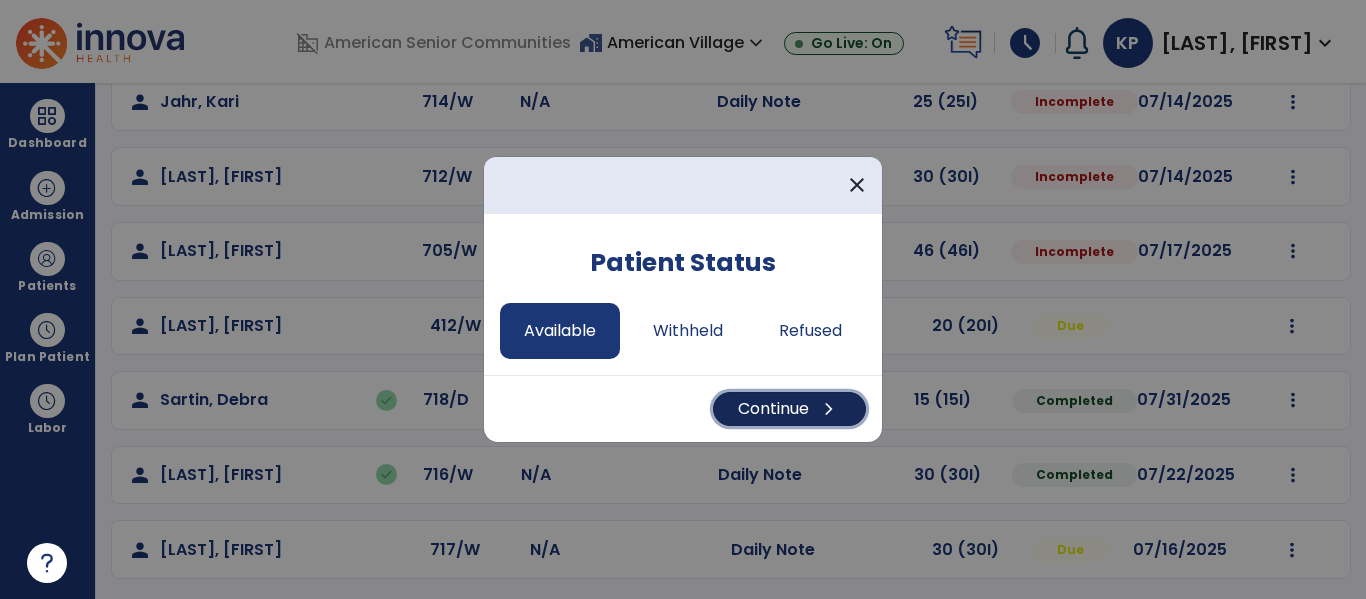 click on "Continue   chevron_right" at bounding box center (789, 409) 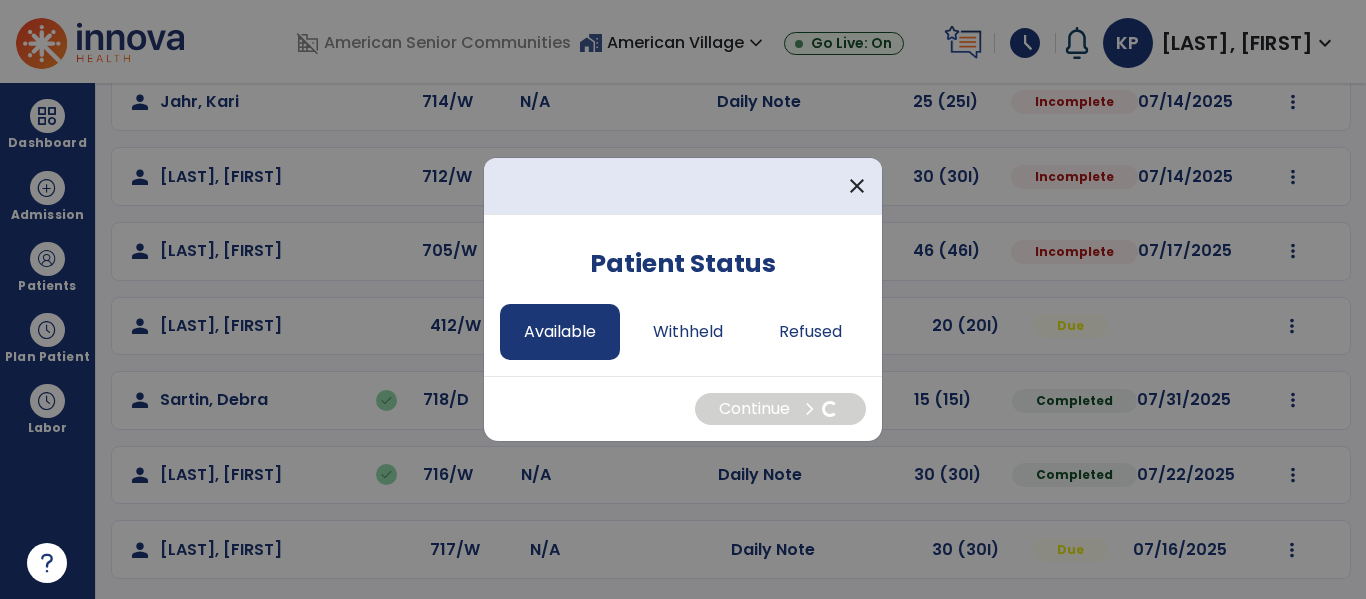 select on "*" 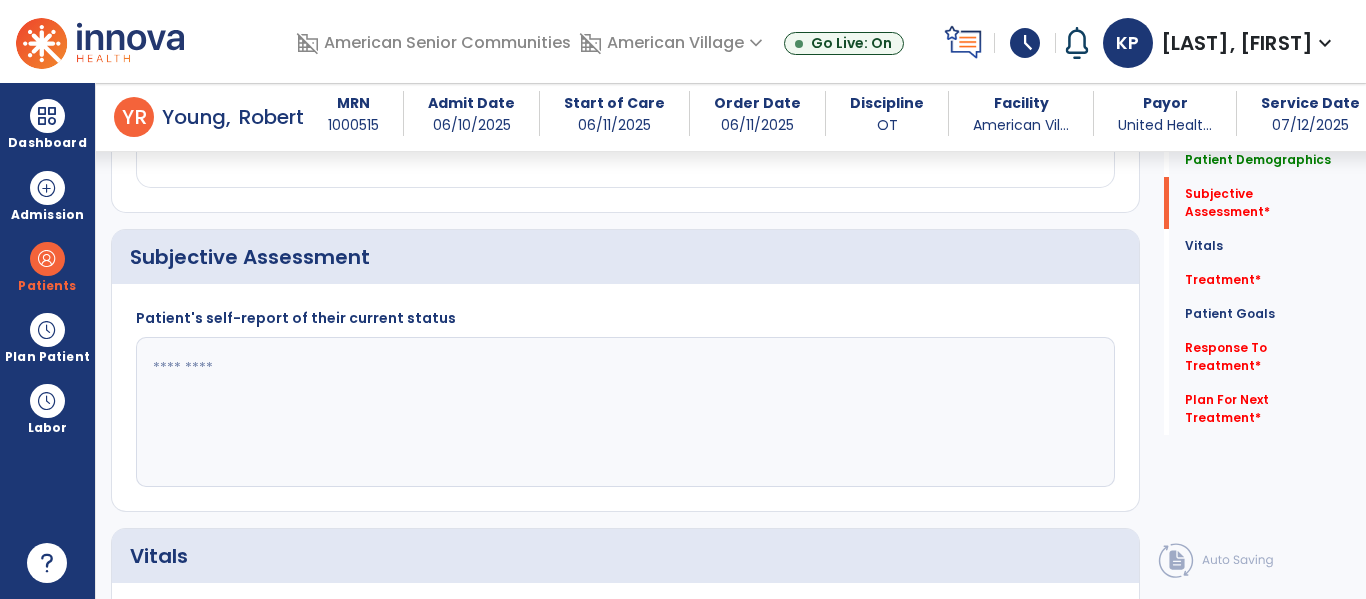 scroll, scrollTop: 410, scrollLeft: 0, axis: vertical 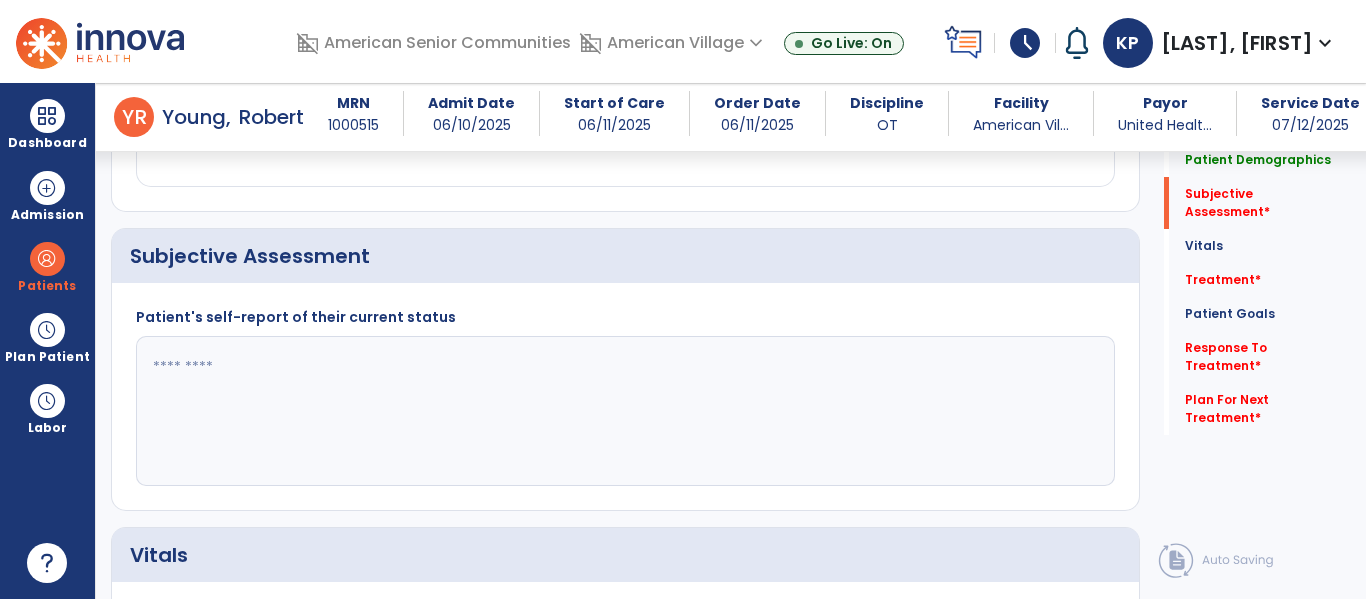 click 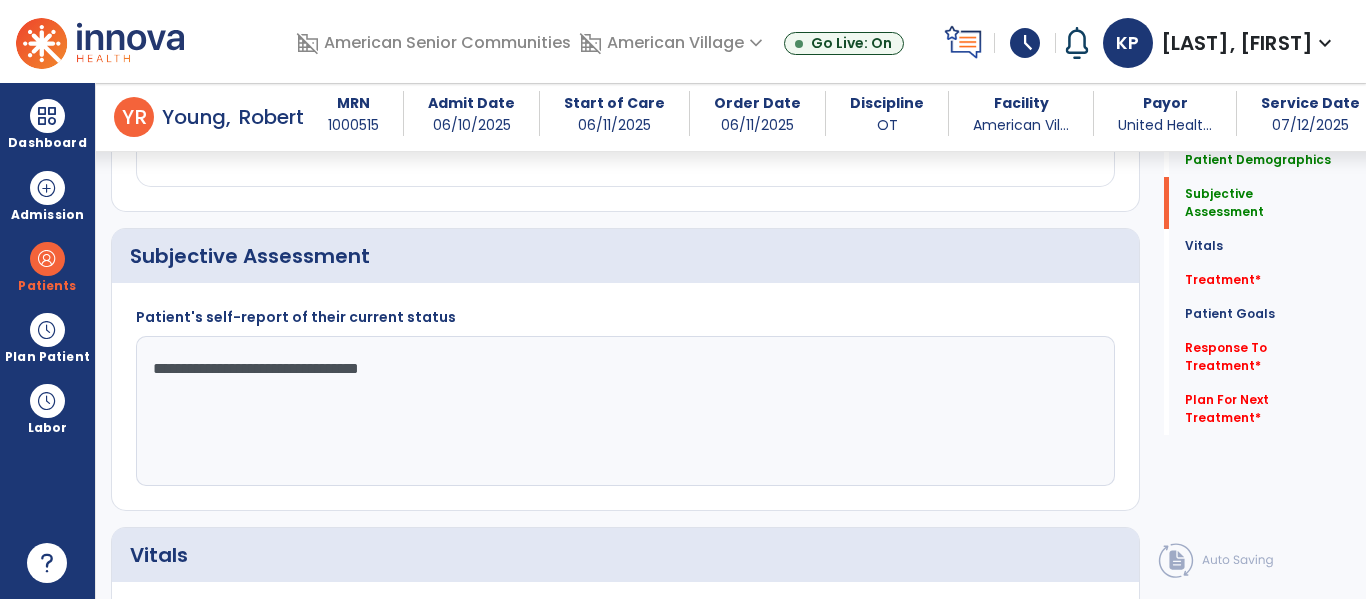 click on "**********" 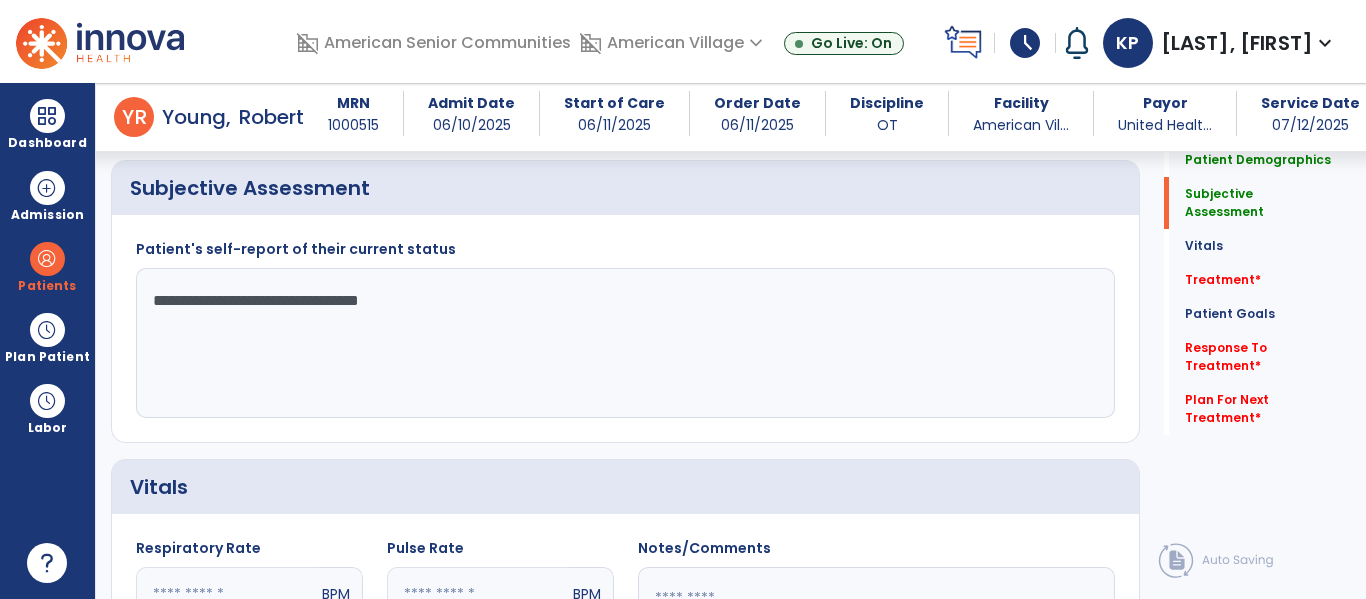click on "**********" 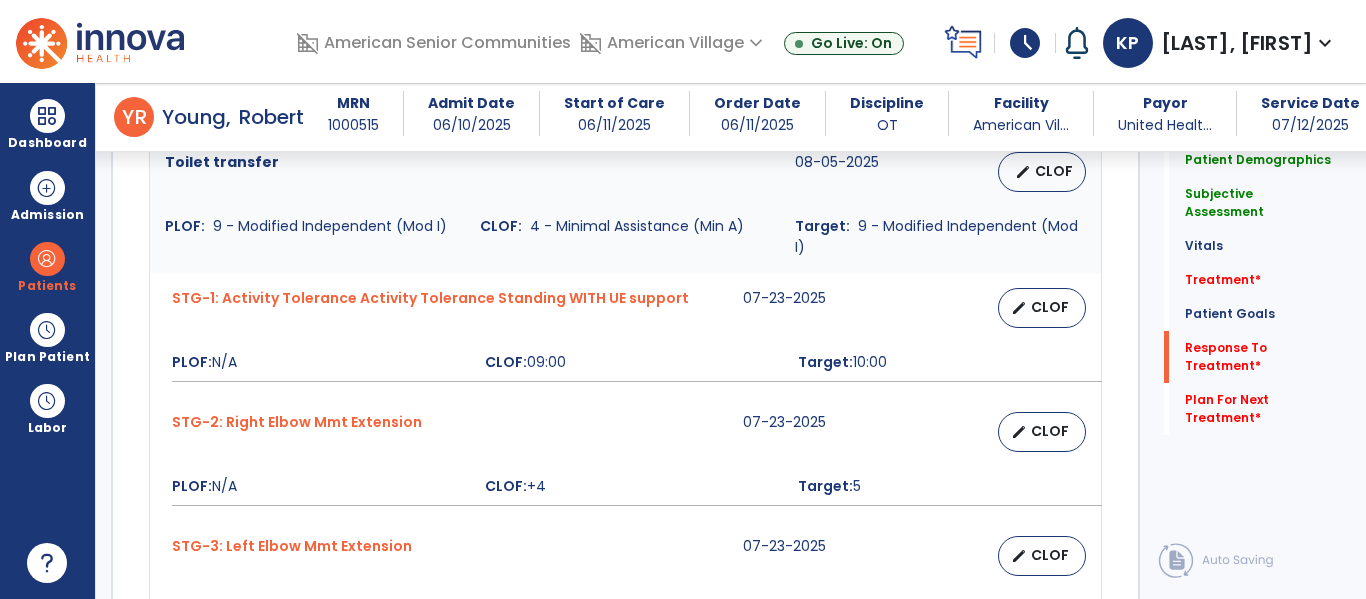 scroll, scrollTop: 3100, scrollLeft: 0, axis: vertical 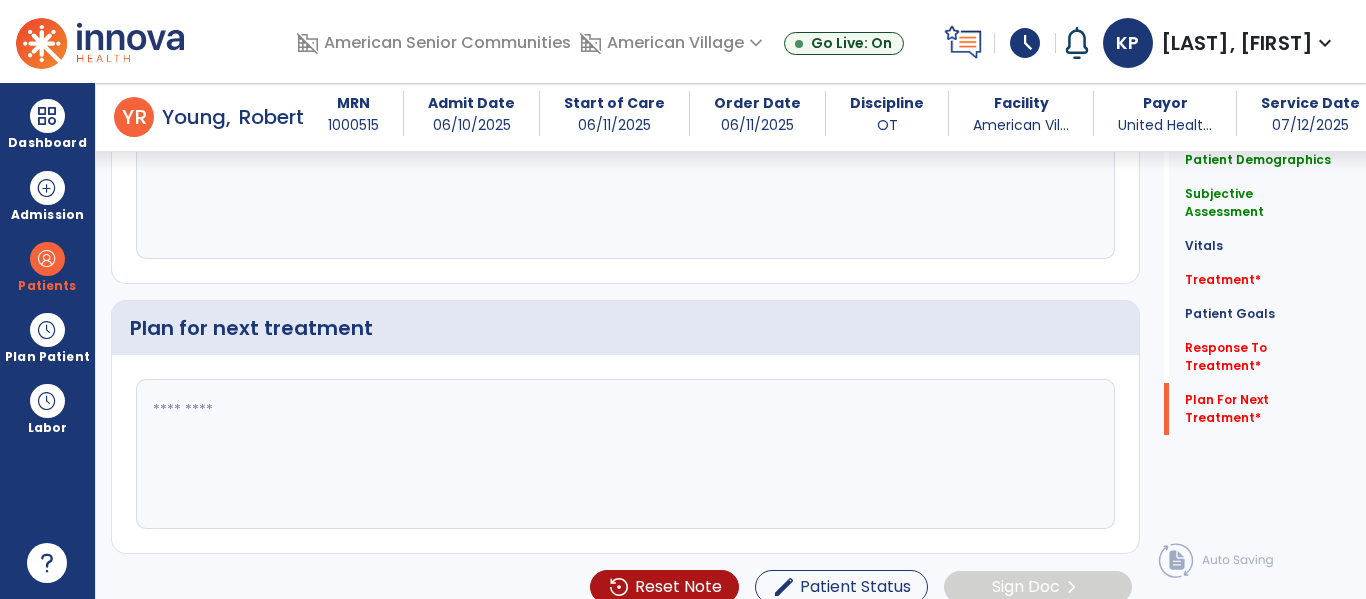 type on "**********" 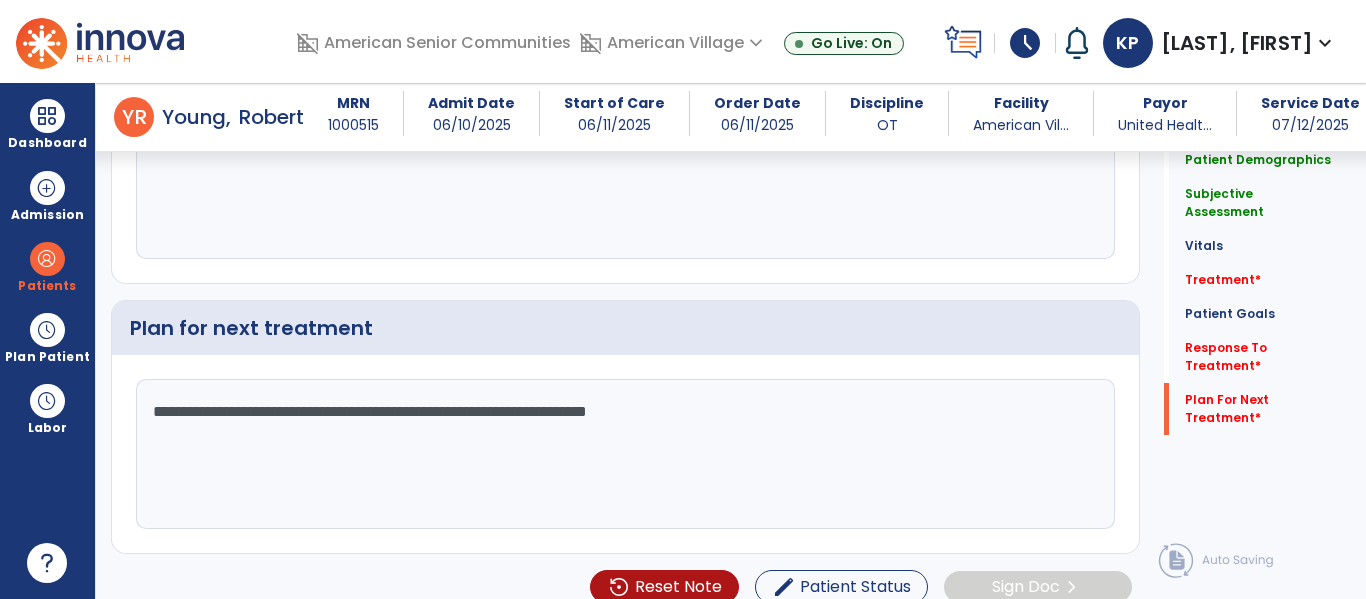 click on "**********" 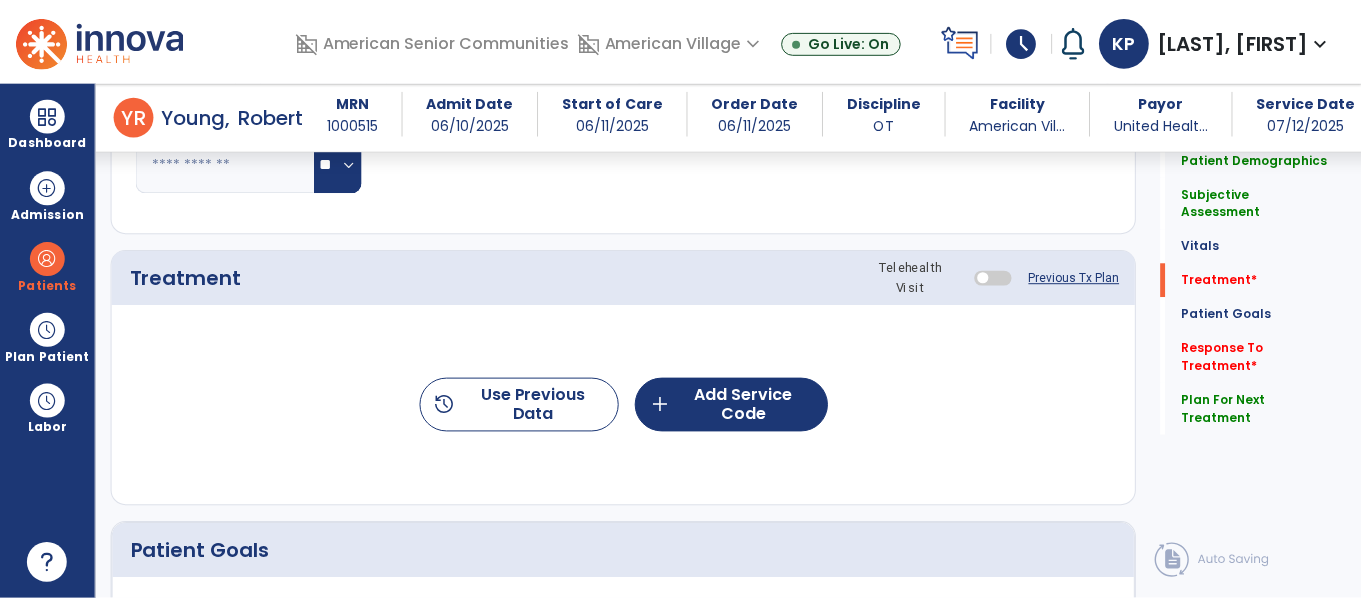 scroll, scrollTop: 1081, scrollLeft: 0, axis: vertical 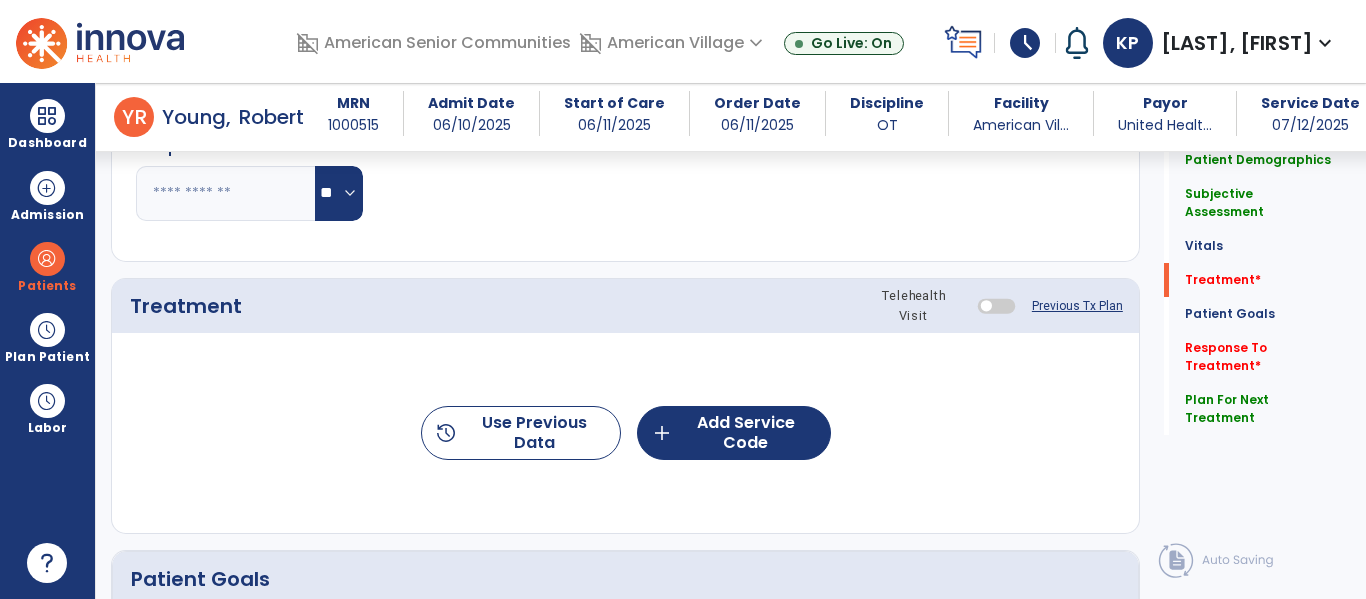 type on "**********" 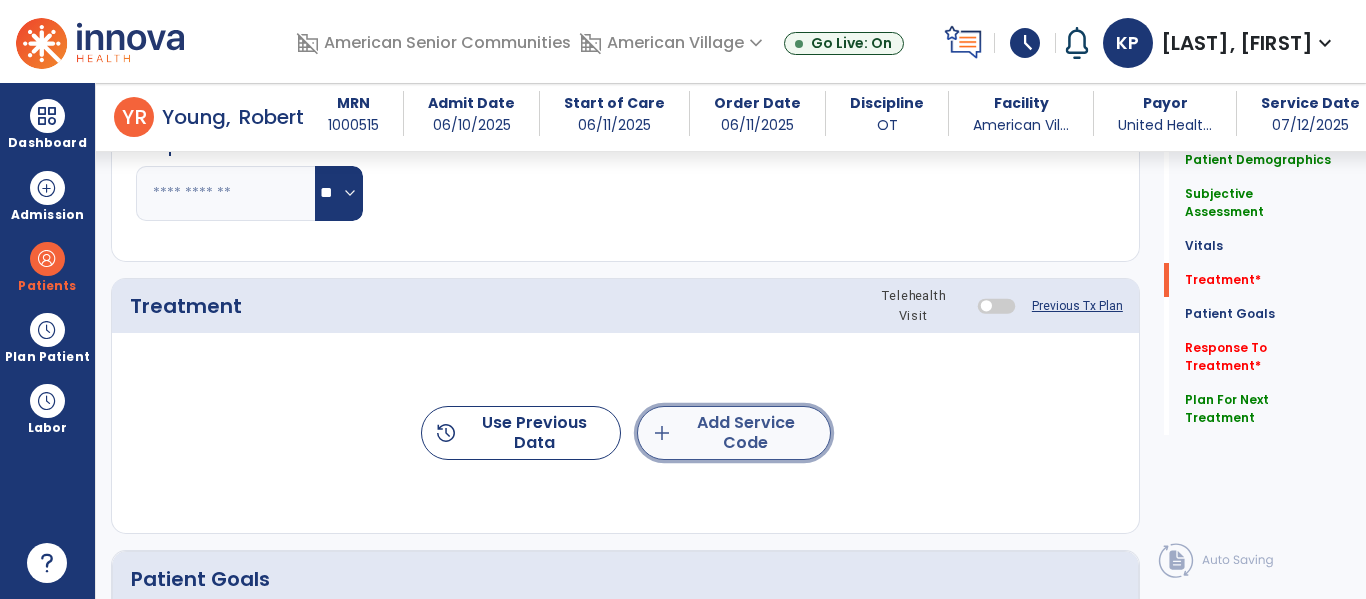 click on "add  Add Service Code" 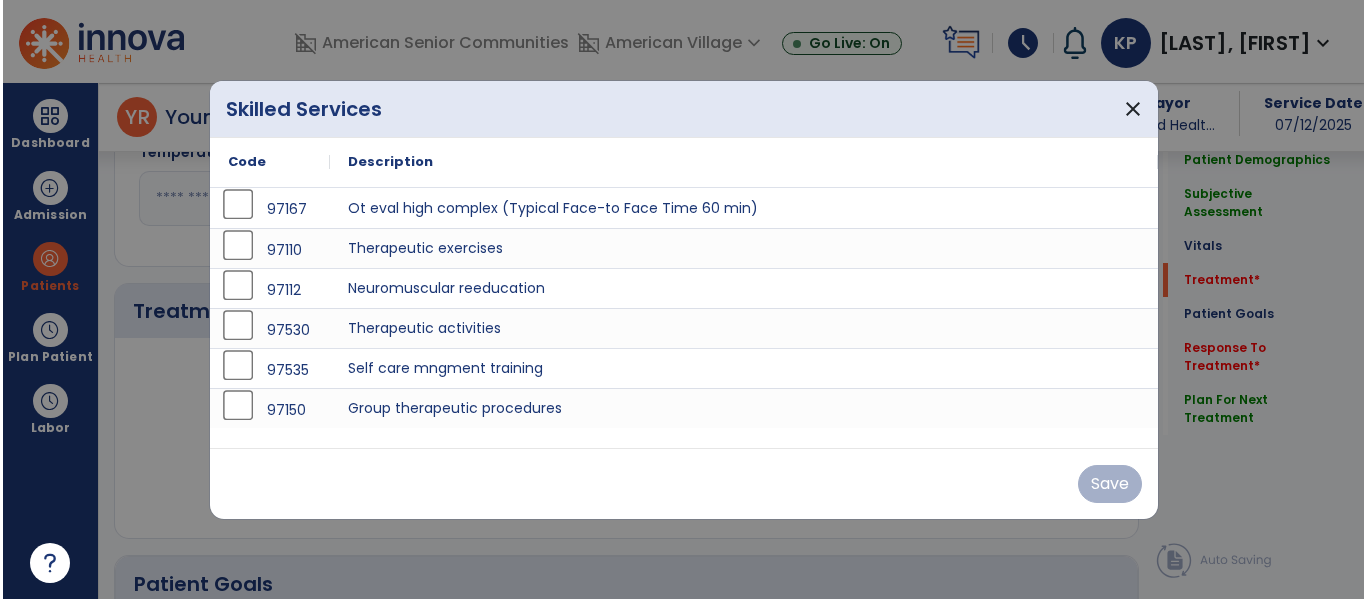 scroll, scrollTop: 1081, scrollLeft: 0, axis: vertical 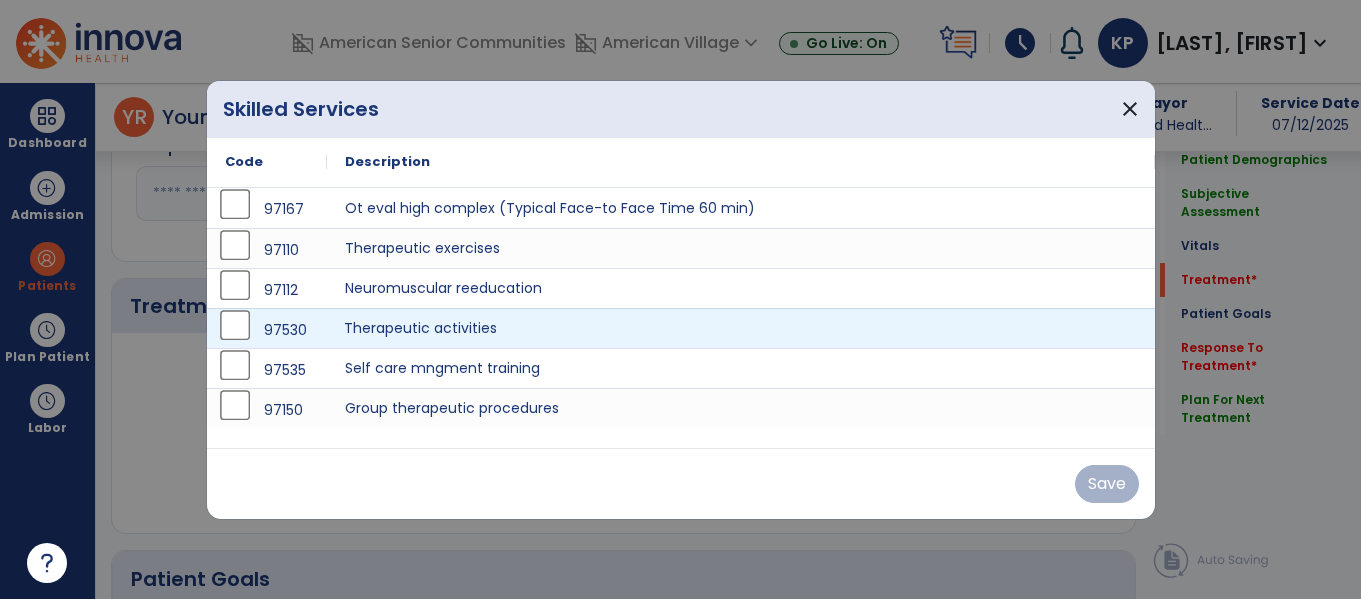 click on "Therapeutic activities" at bounding box center (741, 328) 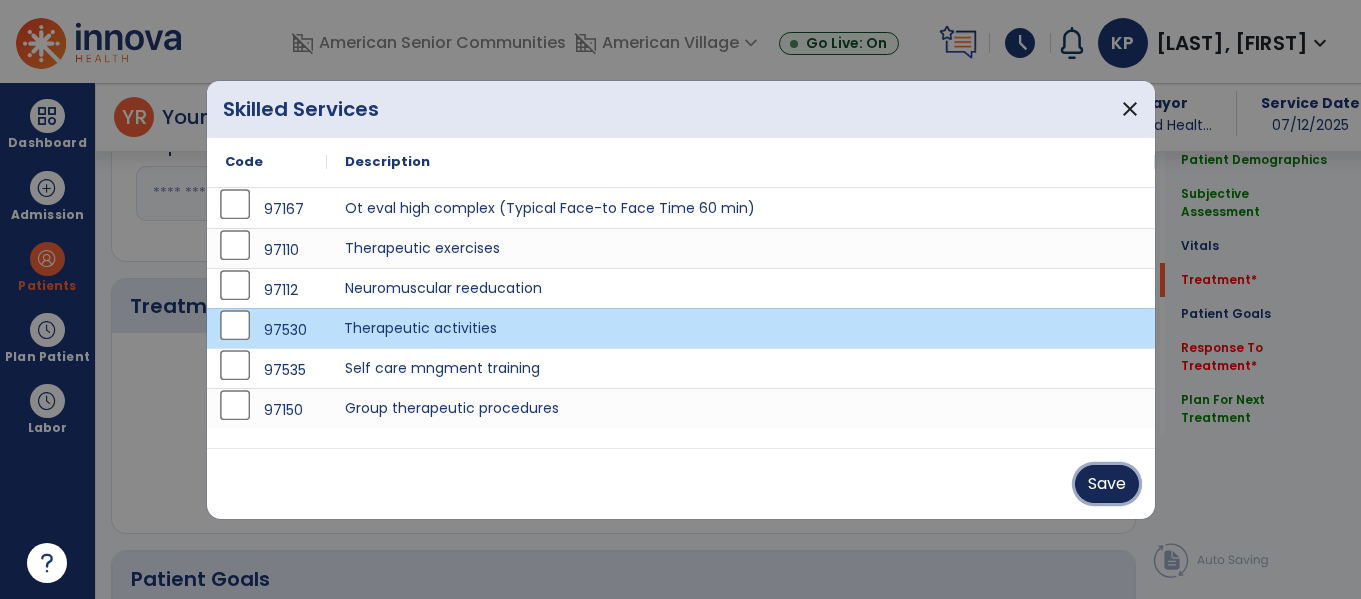 click on "Save" at bounding box center (1107, 484) 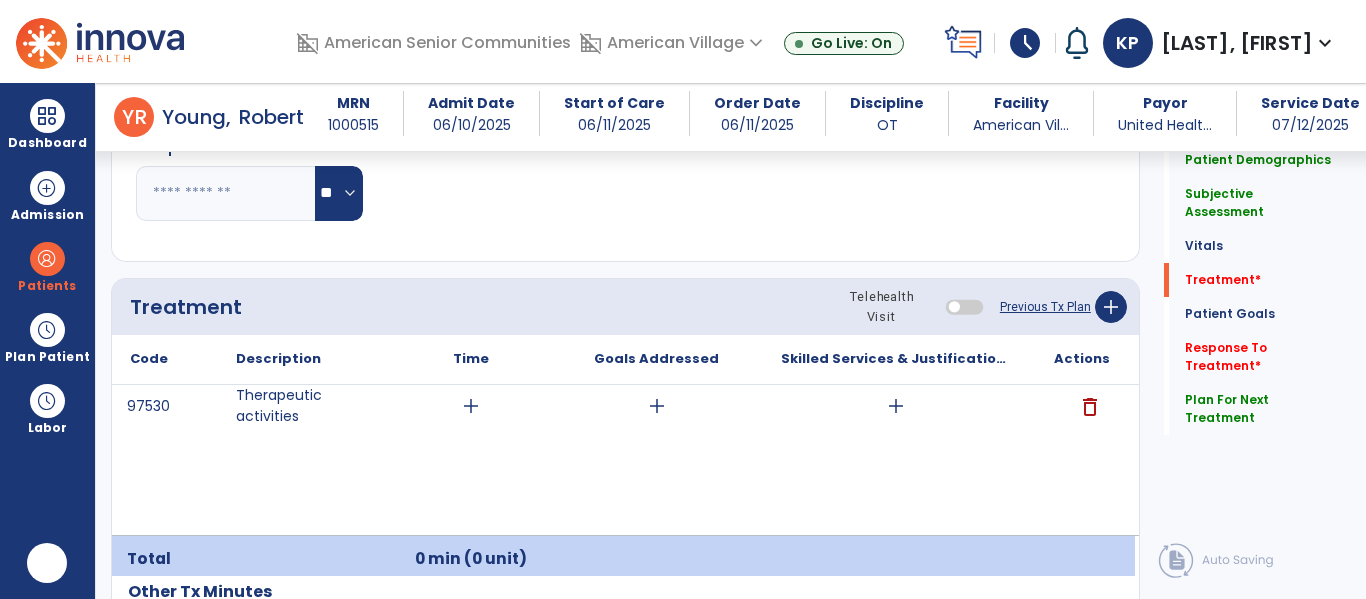 scroll, scrollTop: 0, scrollLeft: 0, axis: both 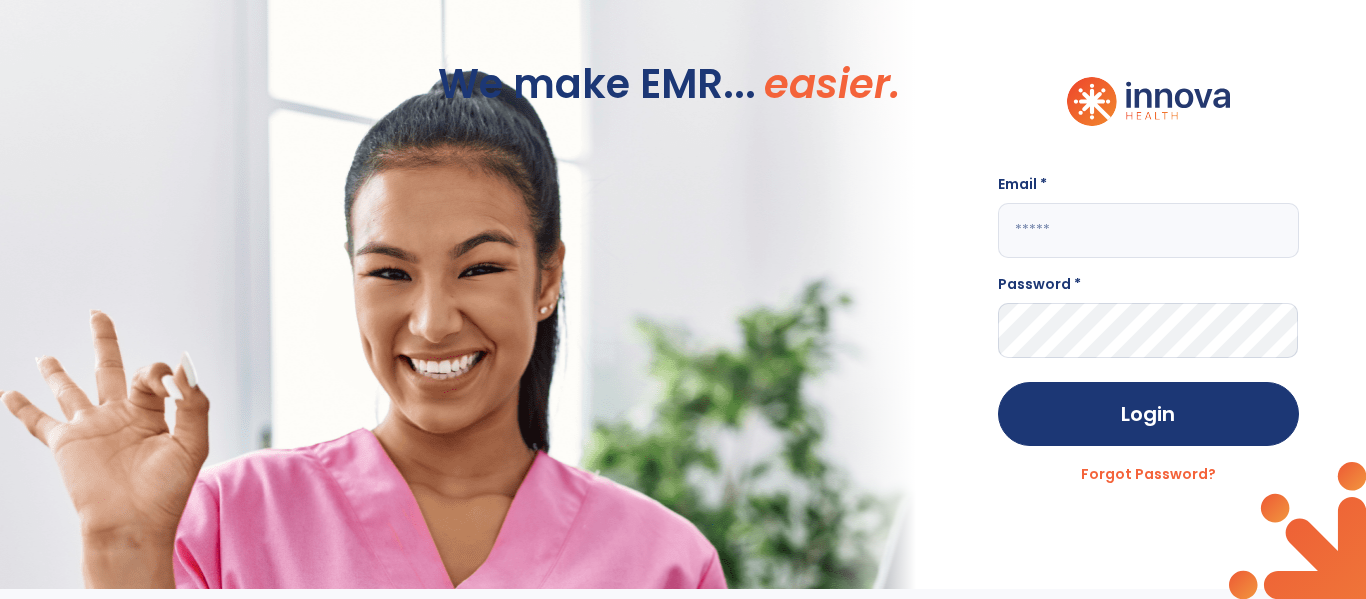 click 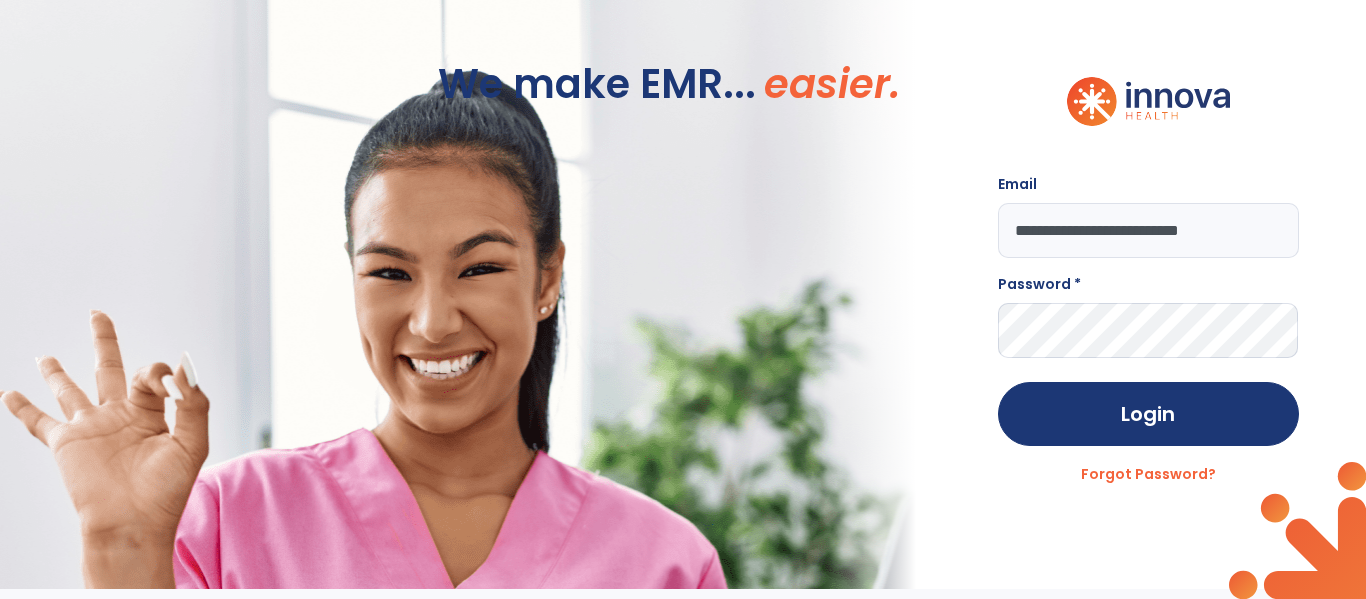 type on "**********" 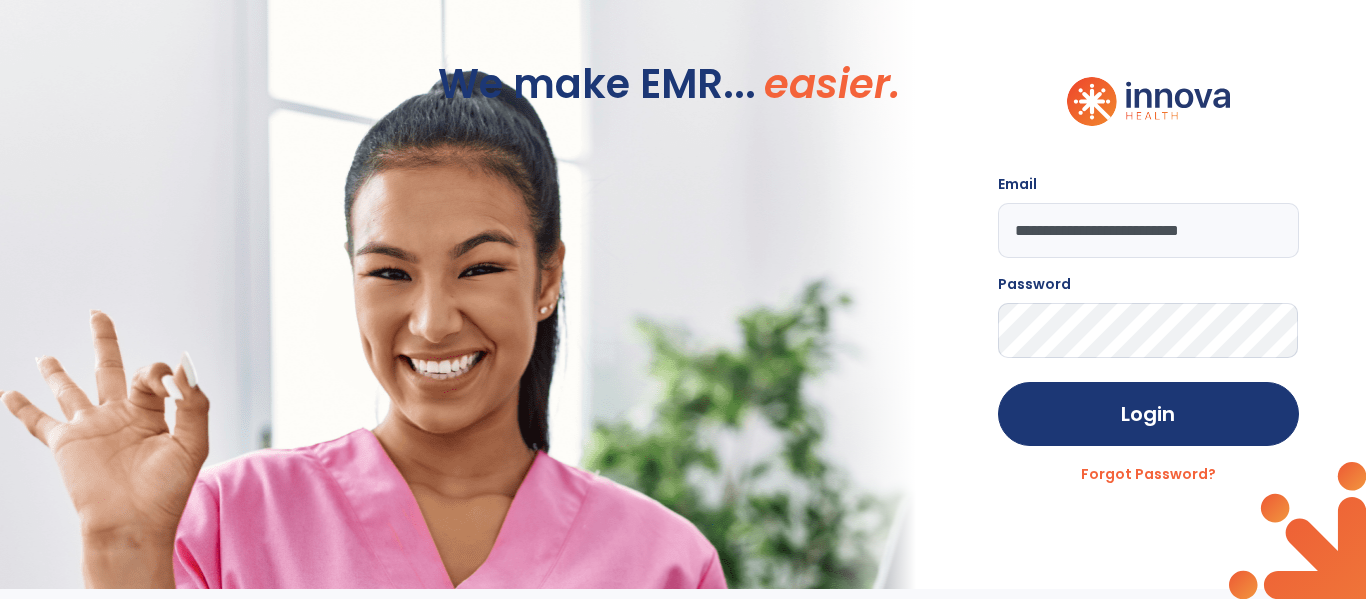 click on "Login" 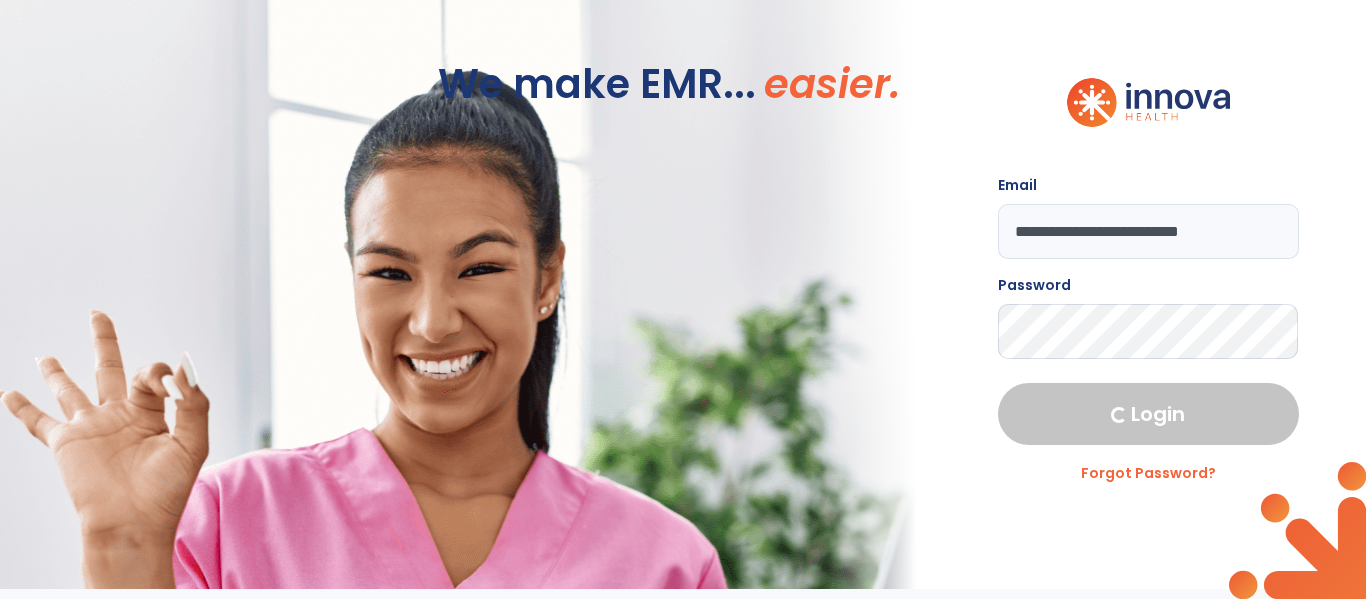 select on "****" 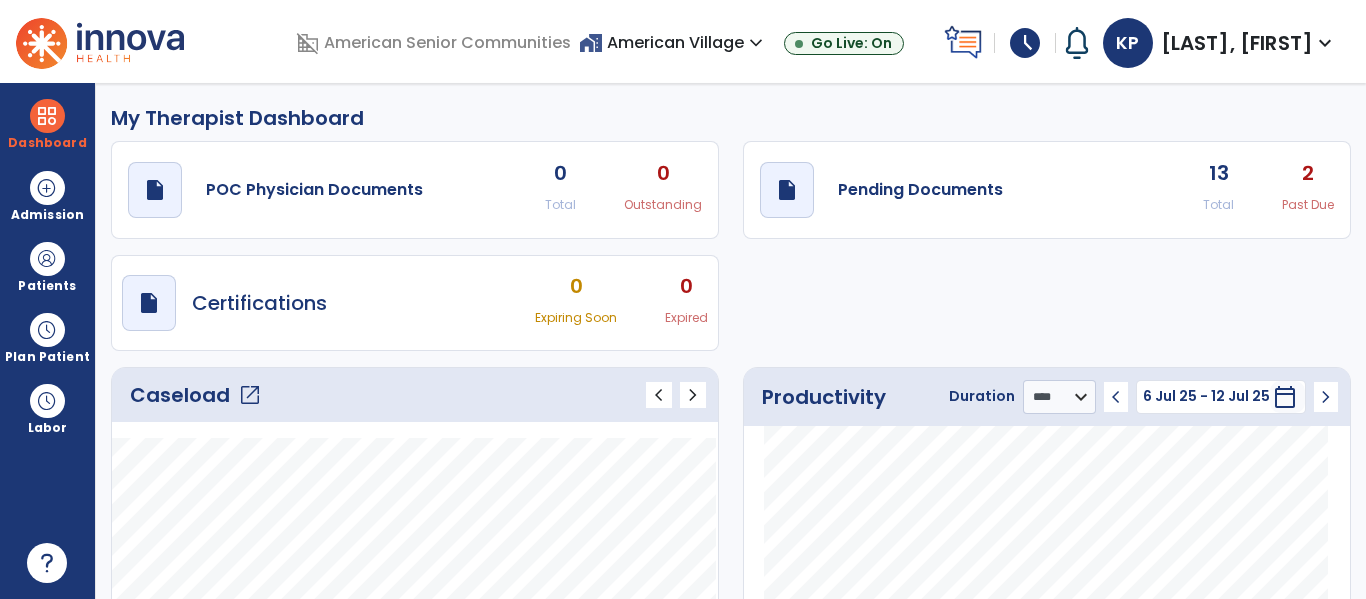click on "2" 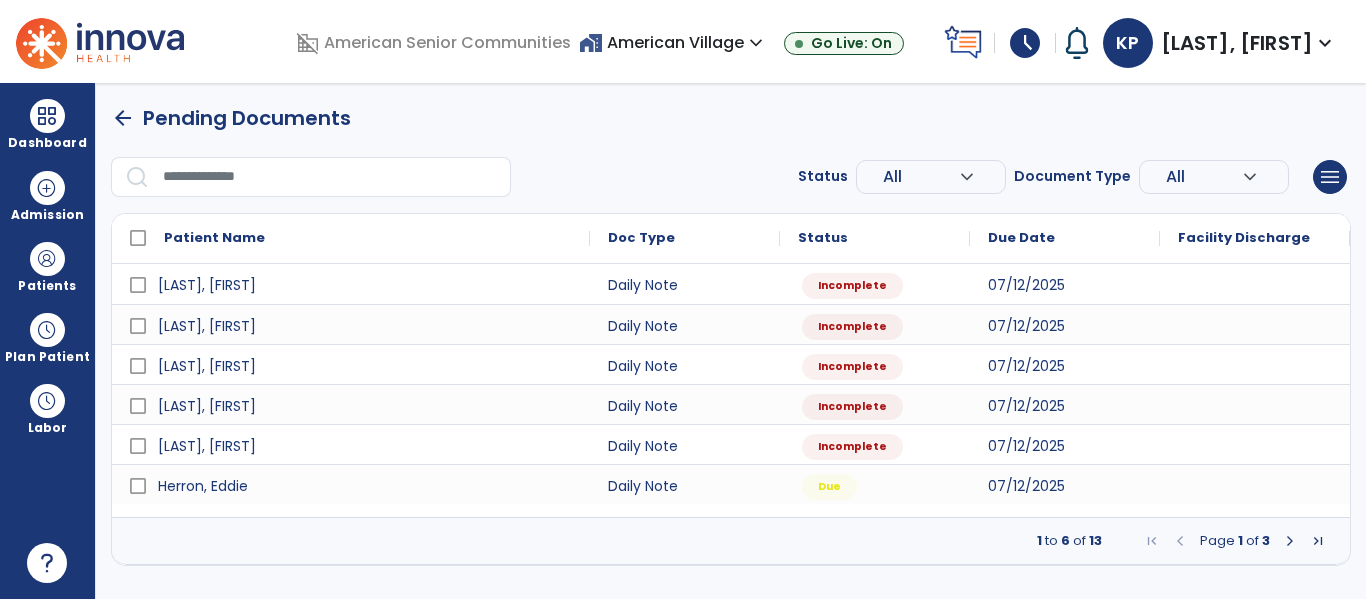click at bounding box center (1290, 541) 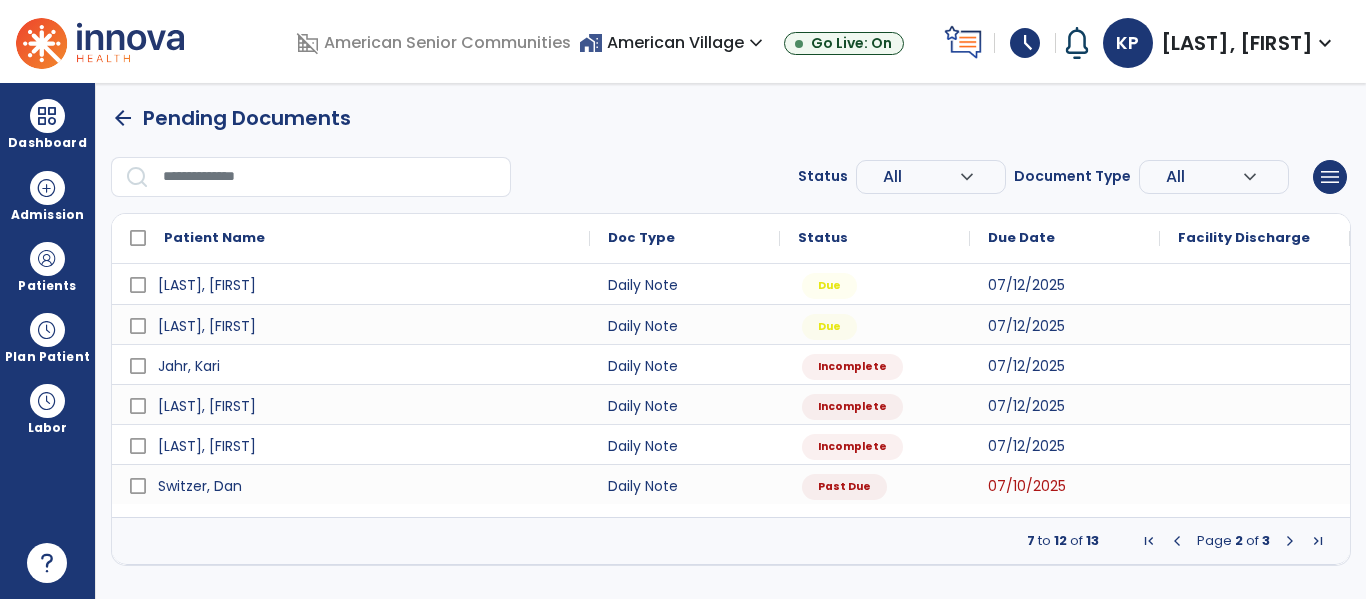 click at bounding box center (1290, 541) 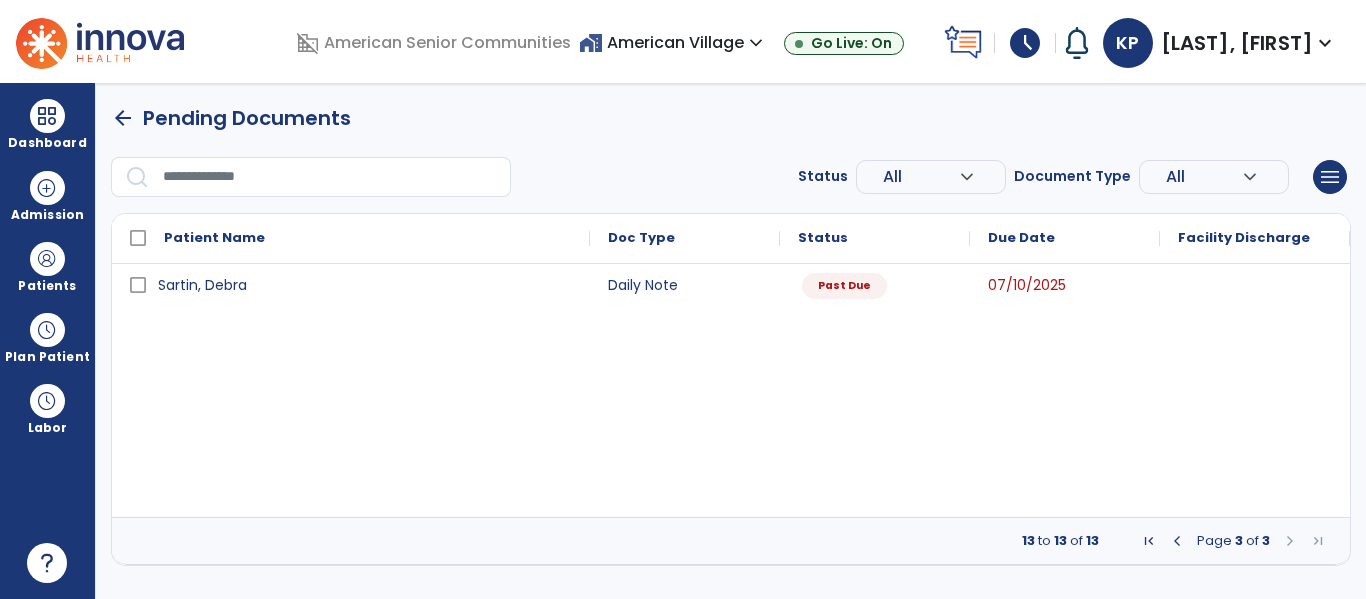 click at bounding box center (1177, 541) 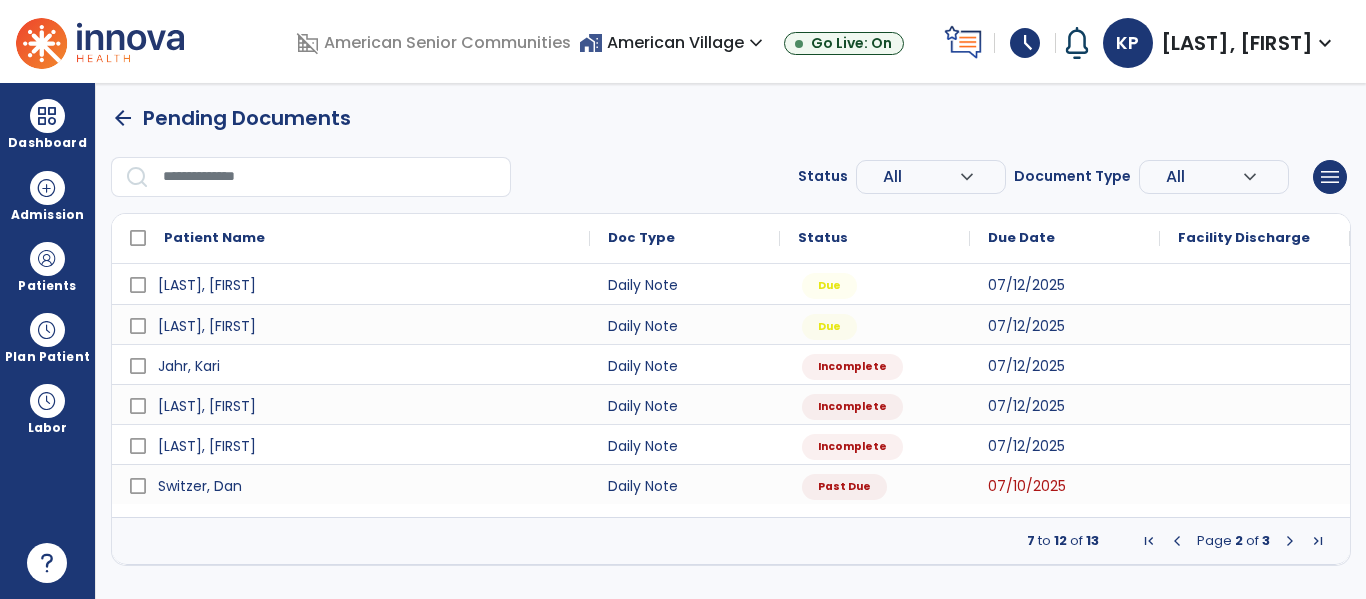 click at bounding box center [1177, 541] 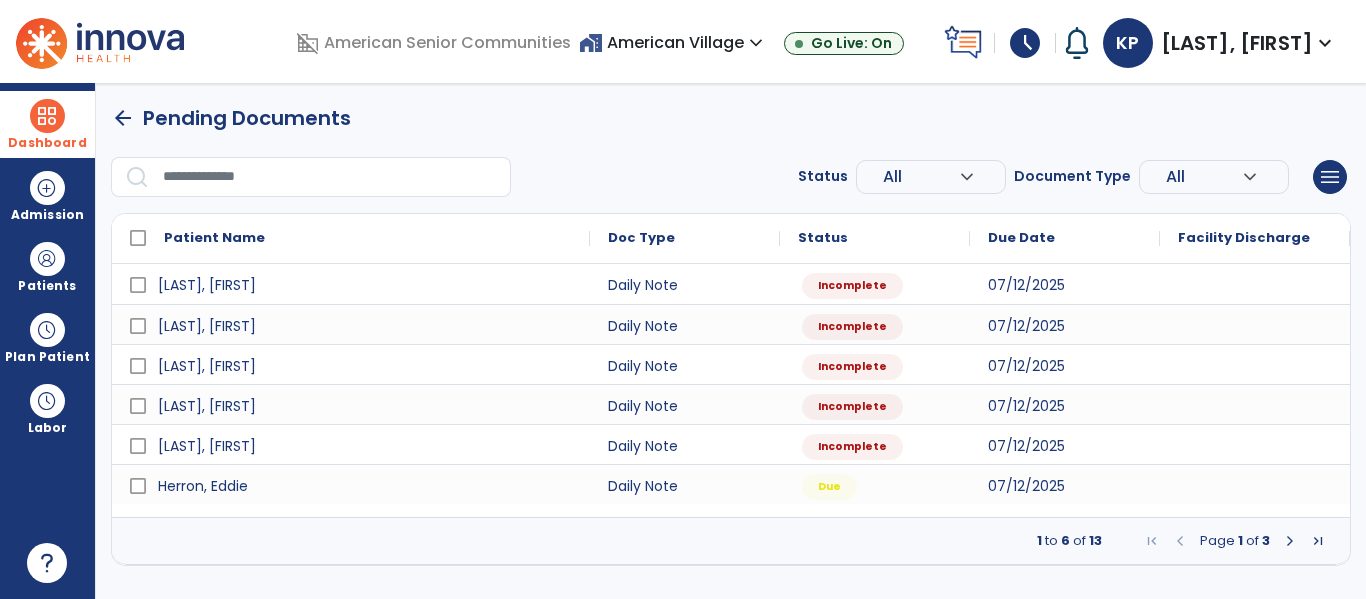 click at bounding box center (47, 116) 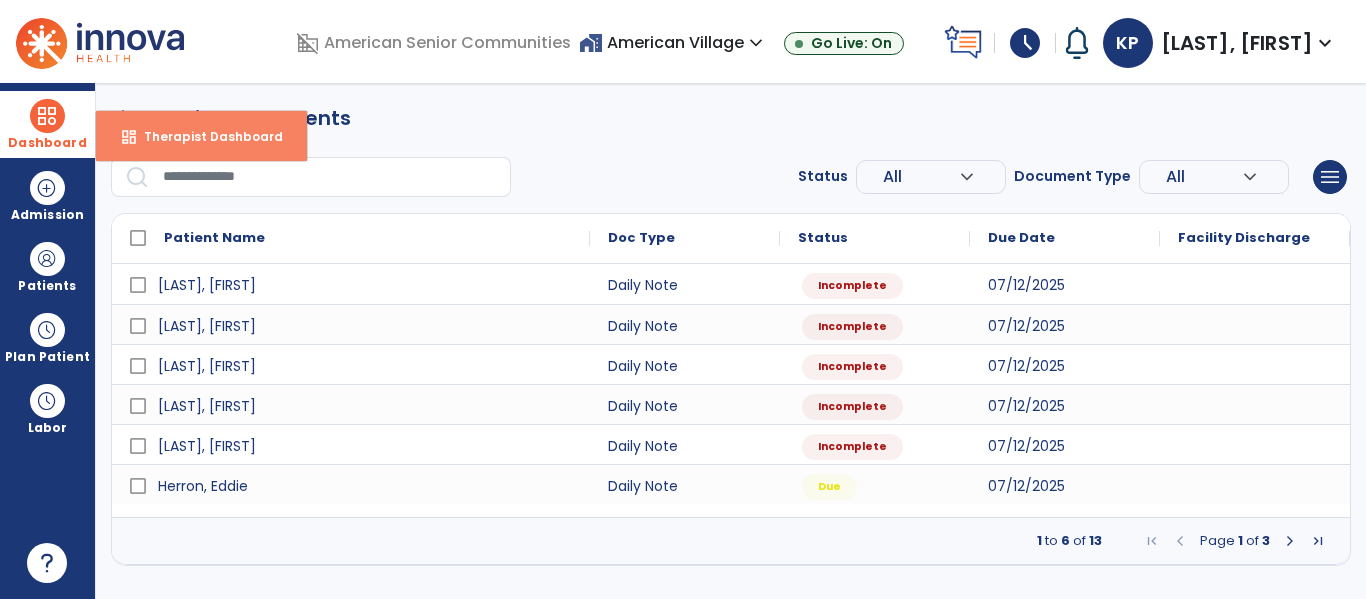click on "dashboard  Therapist Dashboard" at bounding box center [201, 136] 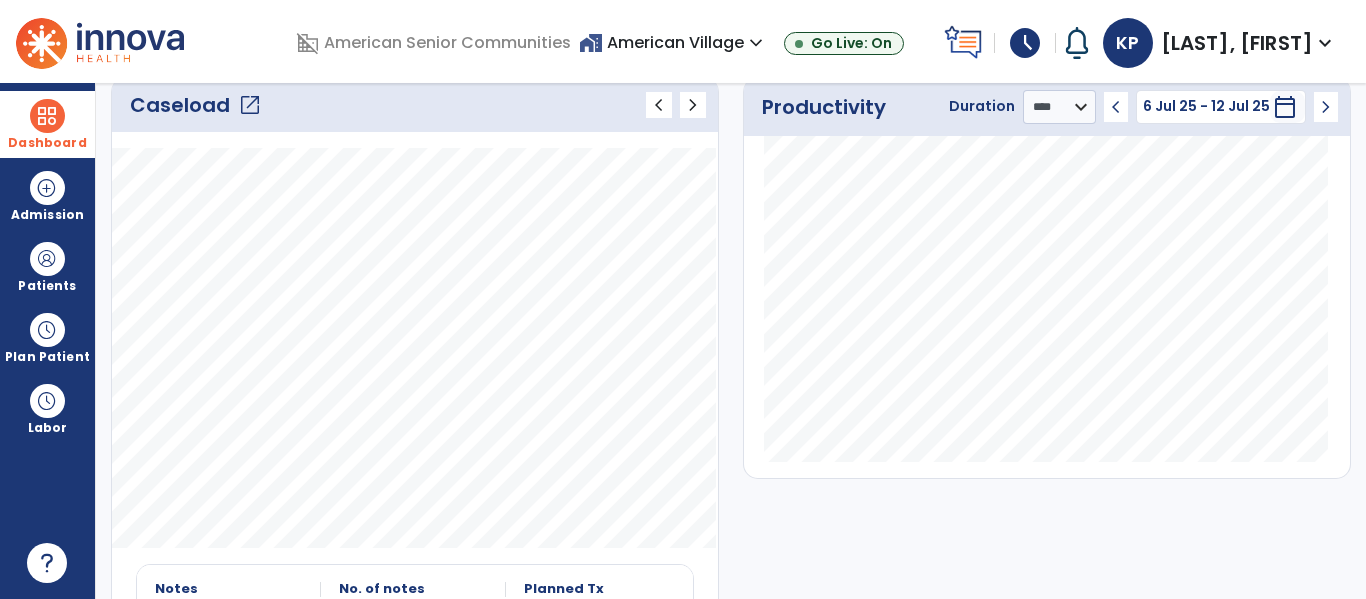 scroll, scrollTop: 254, scrollLeft: 0, axis: vertical 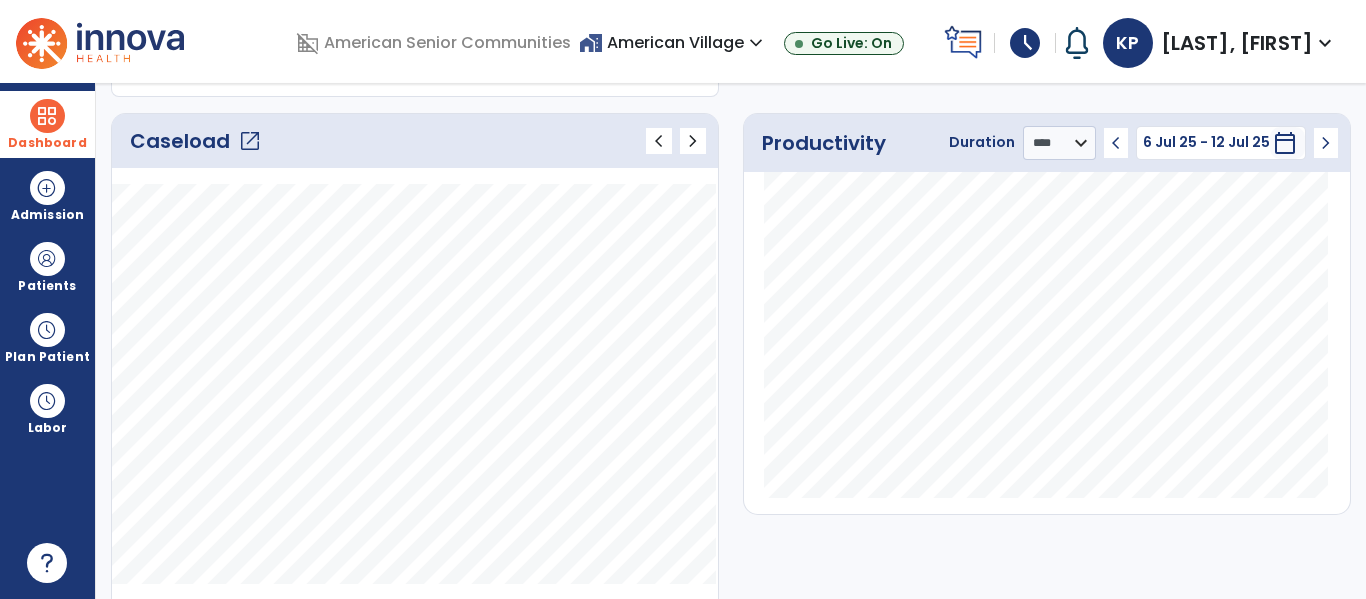 click on "open_in_new" 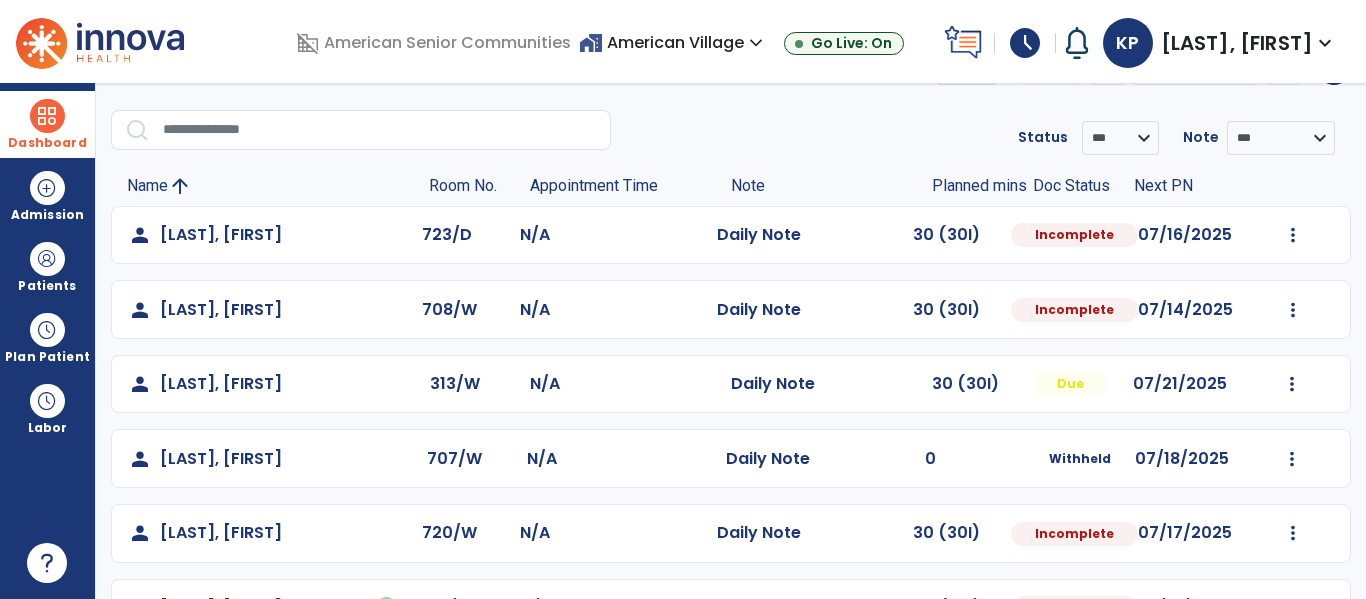 scroll, scrollTop: 44, scrollLeft: 0, axis: vertical 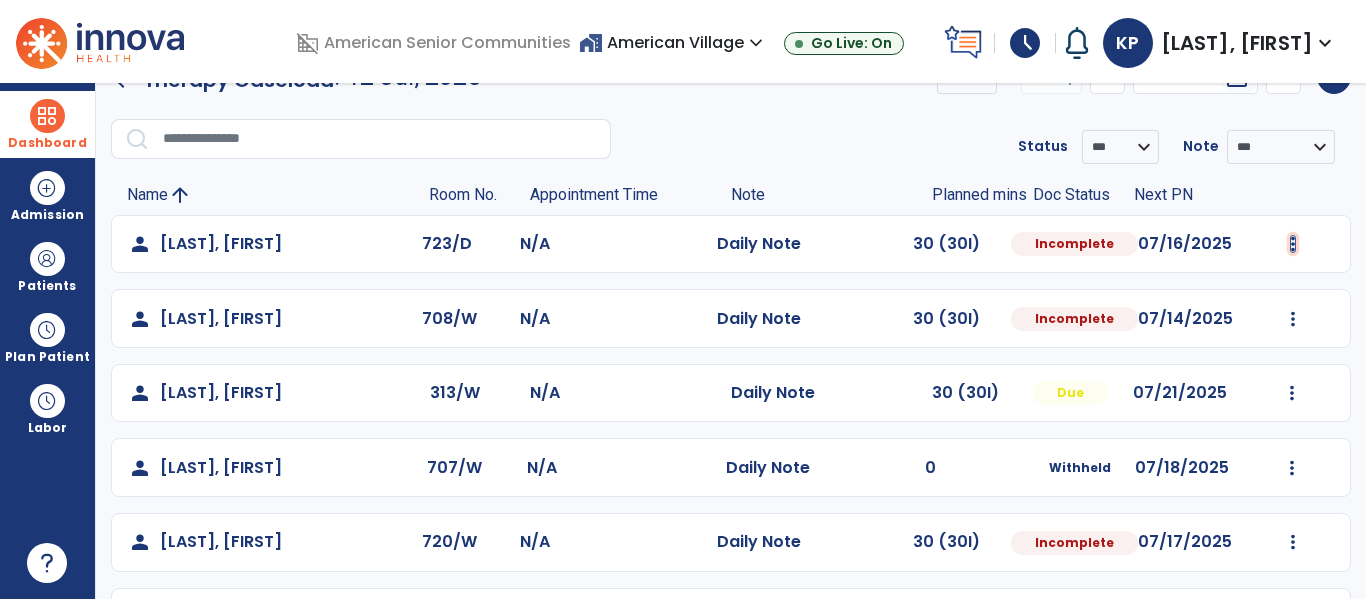 click at bounding box center [1293, 244] 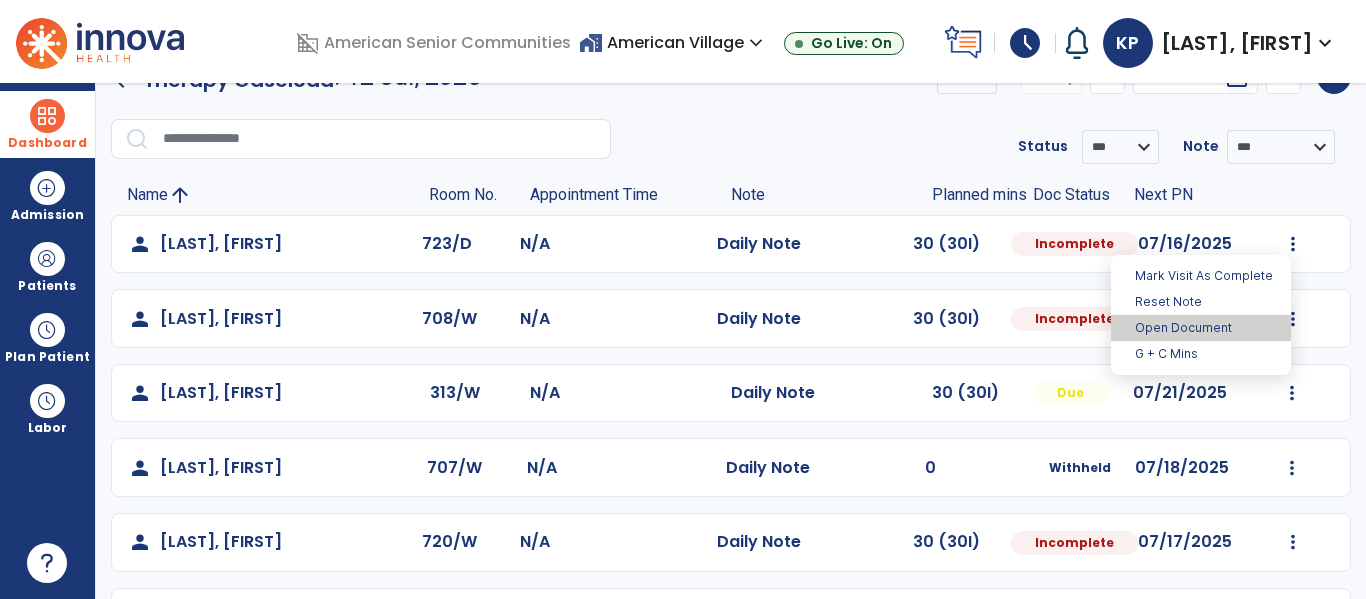 click on "Open Document" at bounding box center (1201, 328) 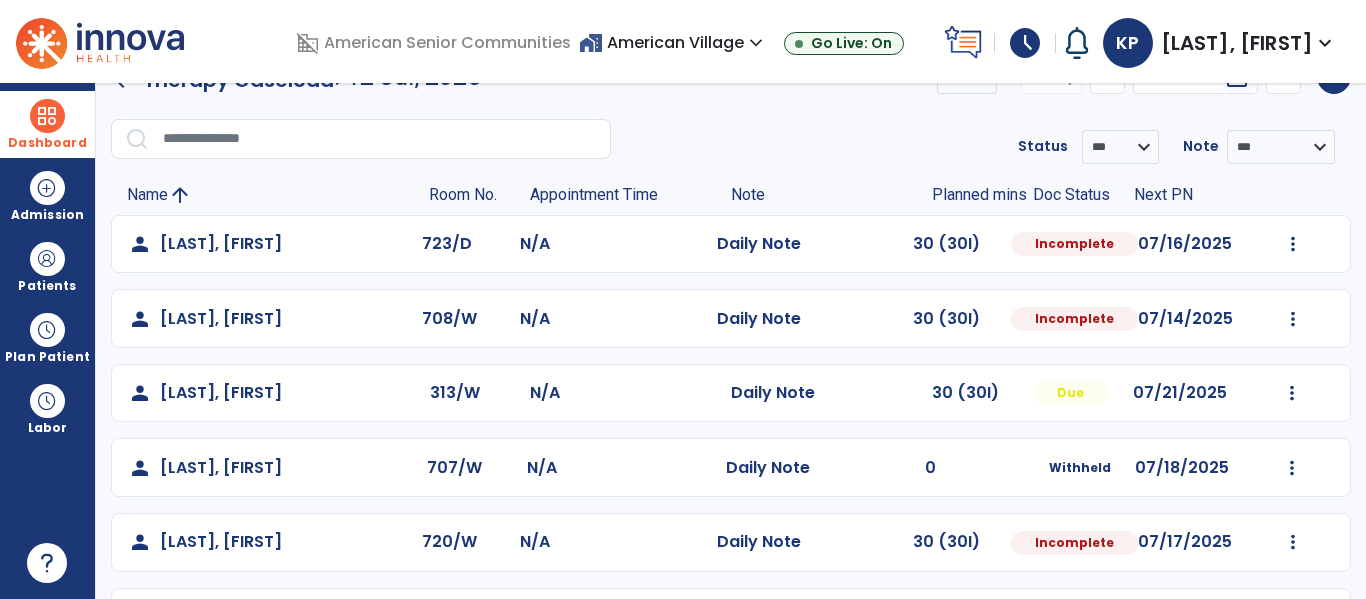 select on "*" 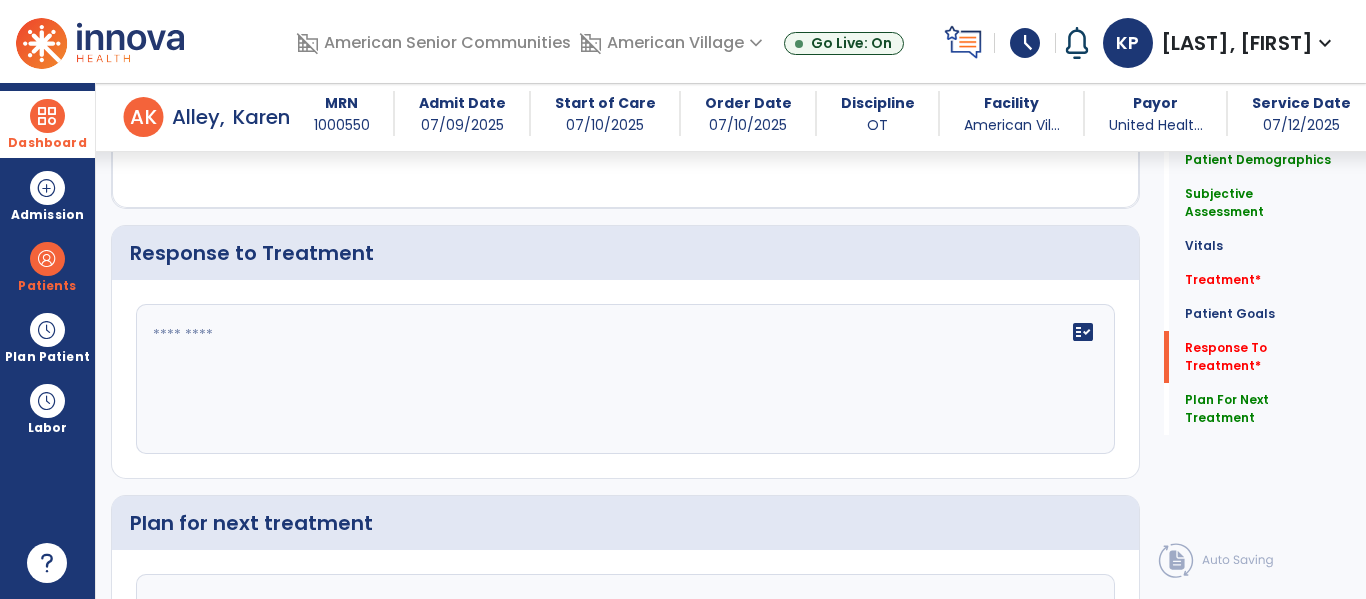 scroll, scrollTop: 2428, scrollLeft: 0, axis: vertical 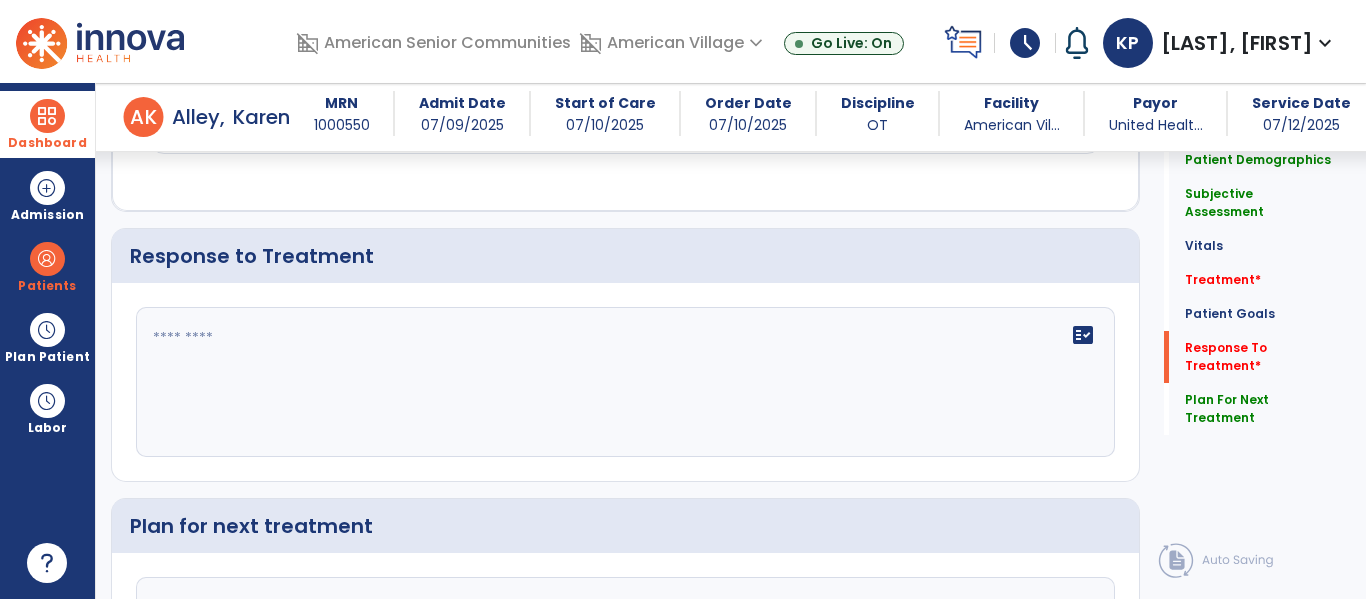 click on "fact_check" 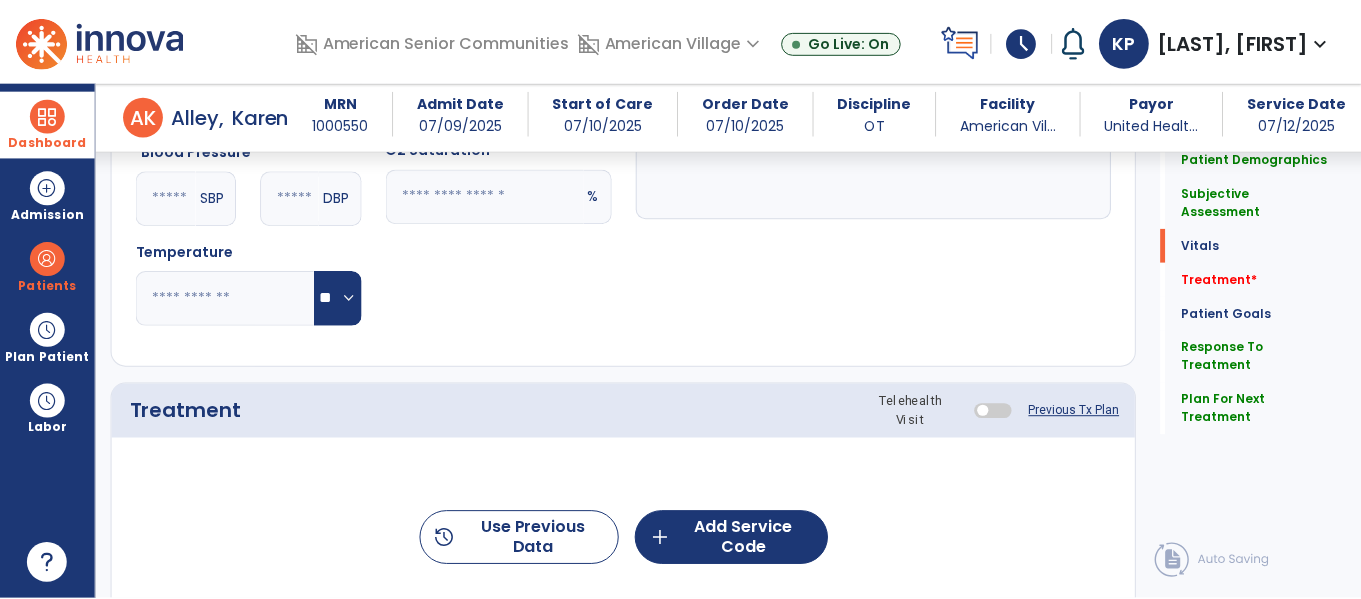 scroll, scrollTop: 1119, scrollLeft: 0, axis: vertical 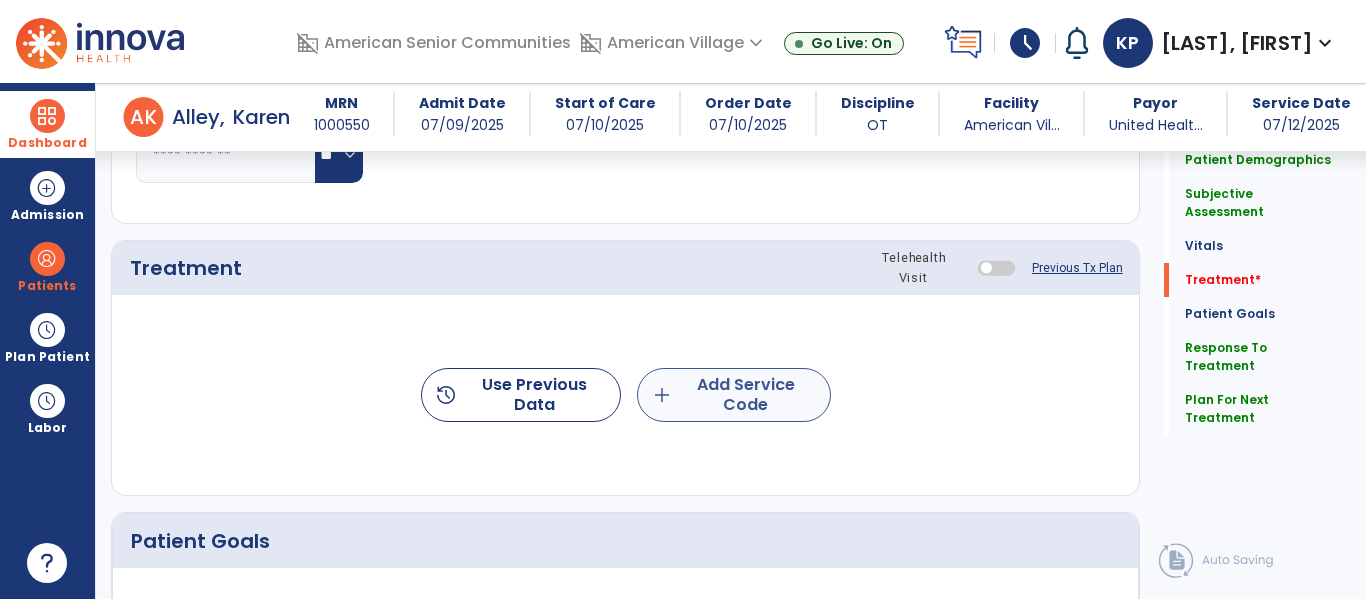 type on "**********" 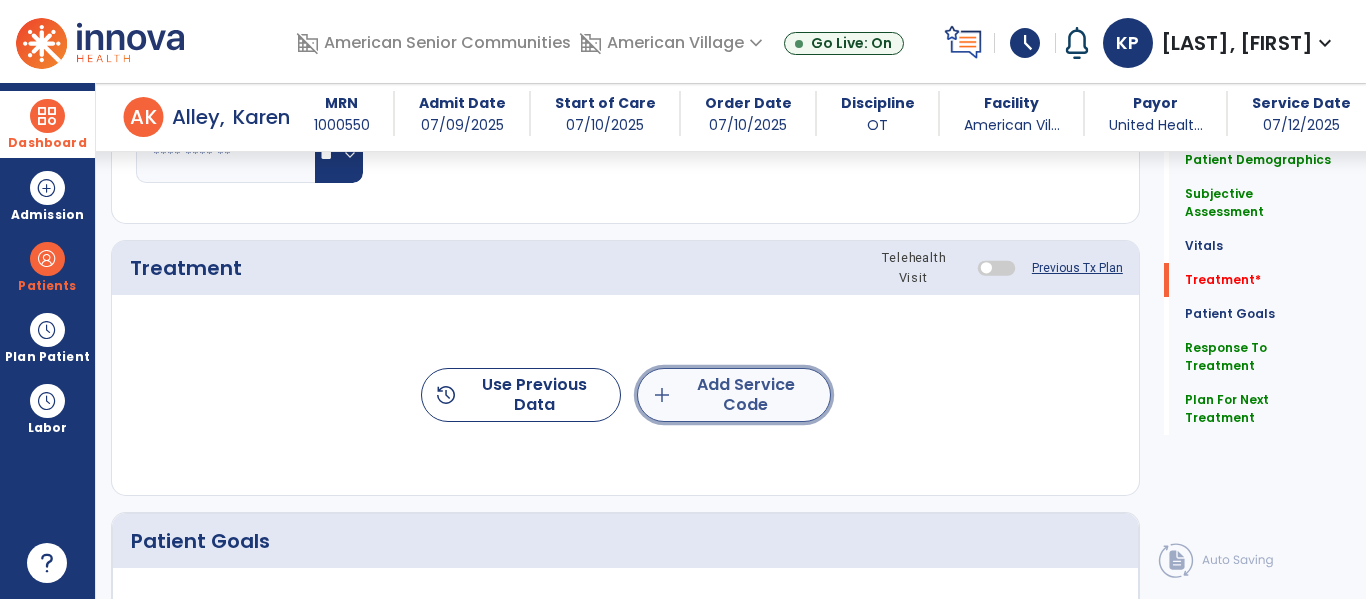 click on "add  Add Service Code" 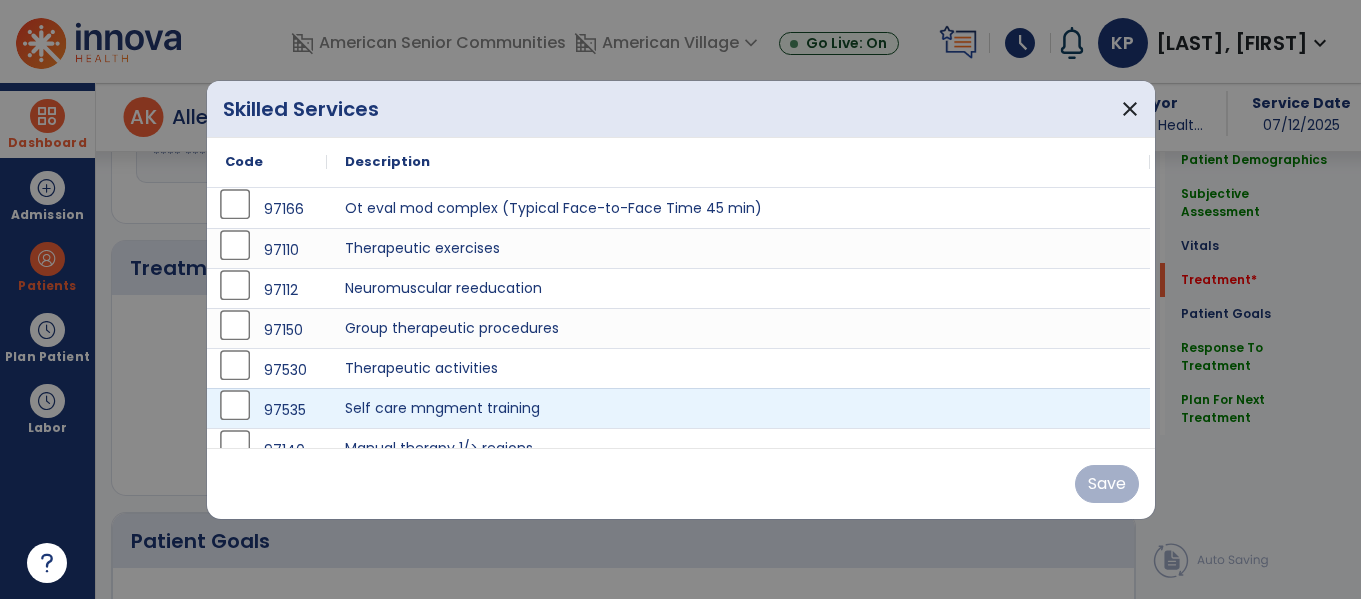 scroll, scrollTop: 1119, scrollLeft: 0, axis: vertical 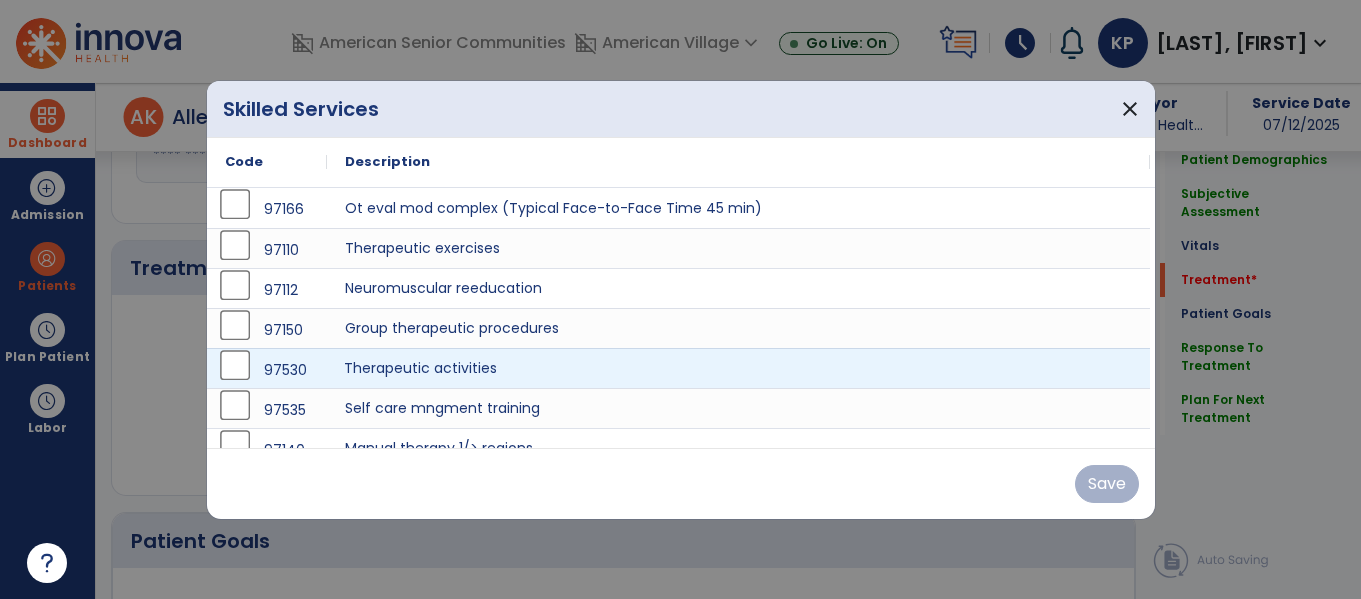 click on "Therapeutic activities" at bounding box center [738, 368] 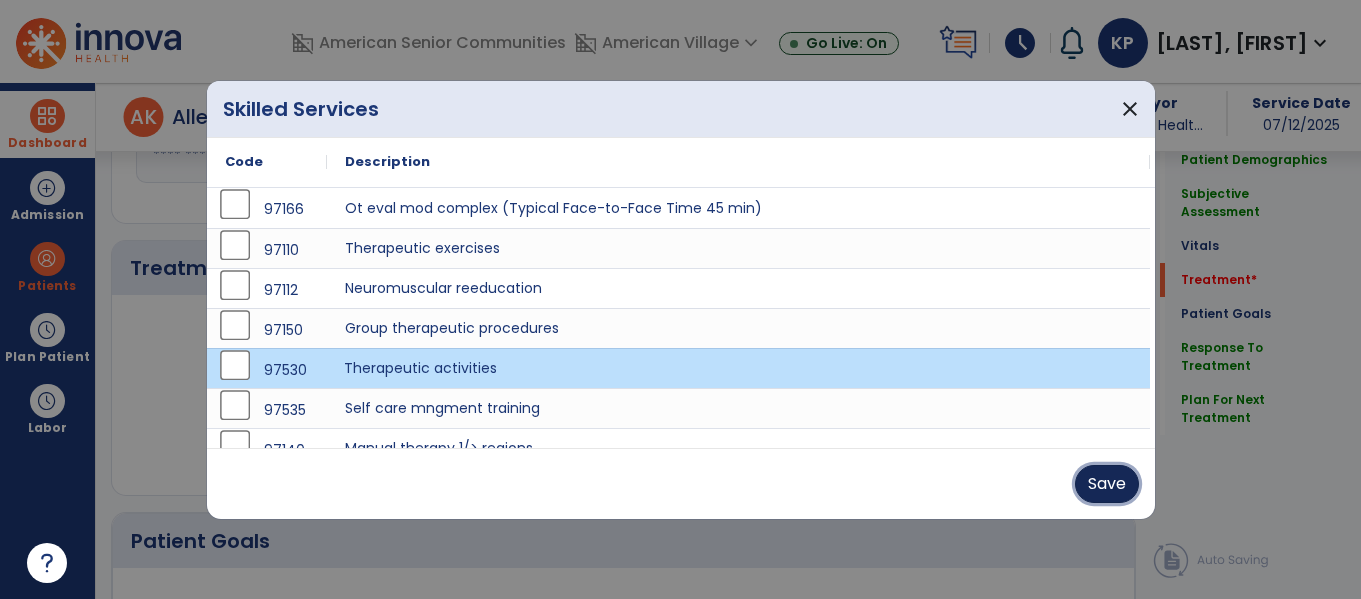 click on "Save" at bounding box center (1107, 484) 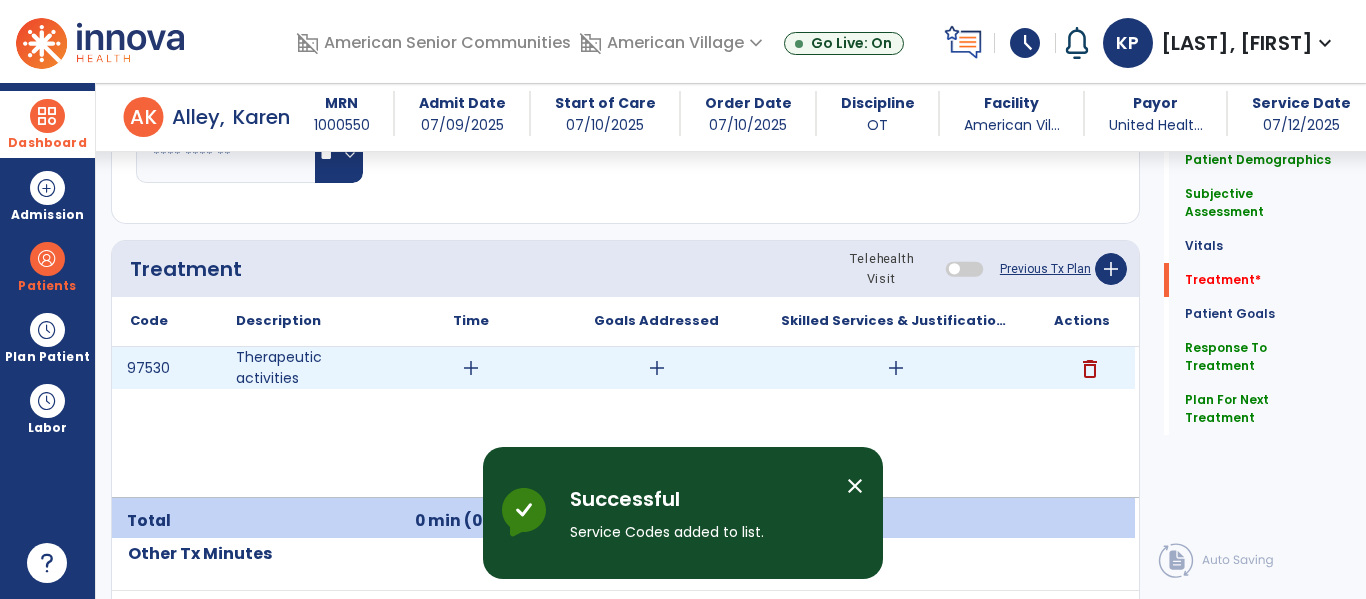 click on "add" at bounding box center [471, 368] 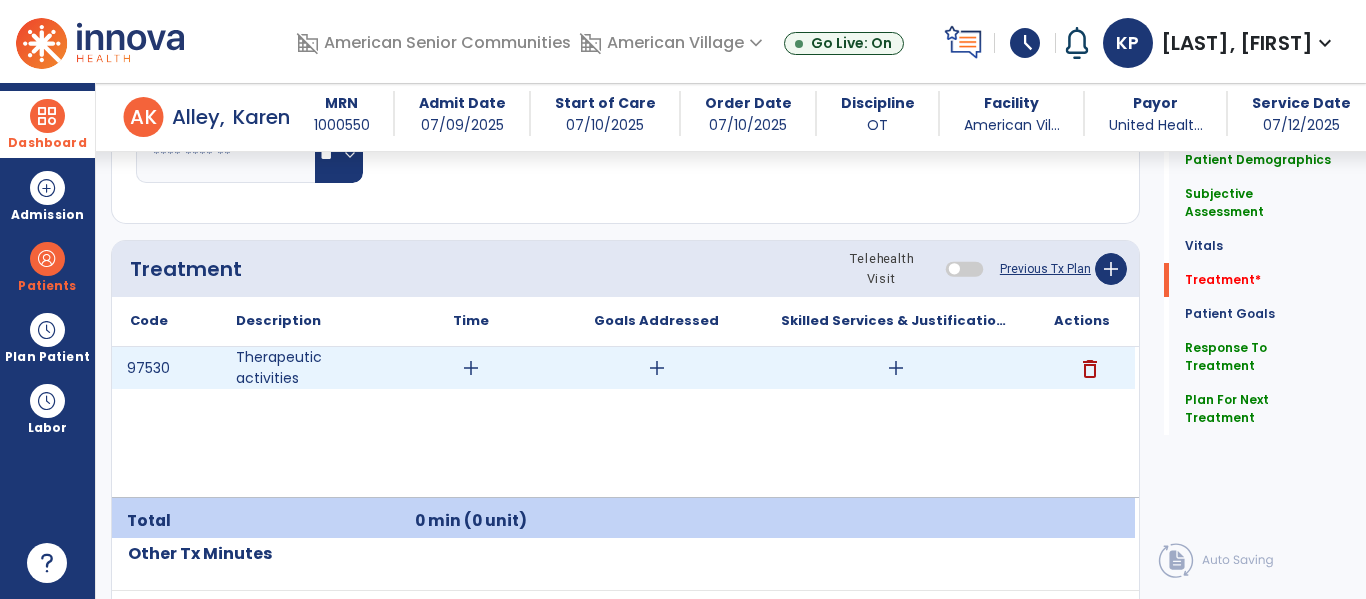 click on "delete" at bounding box center [1090, 369] 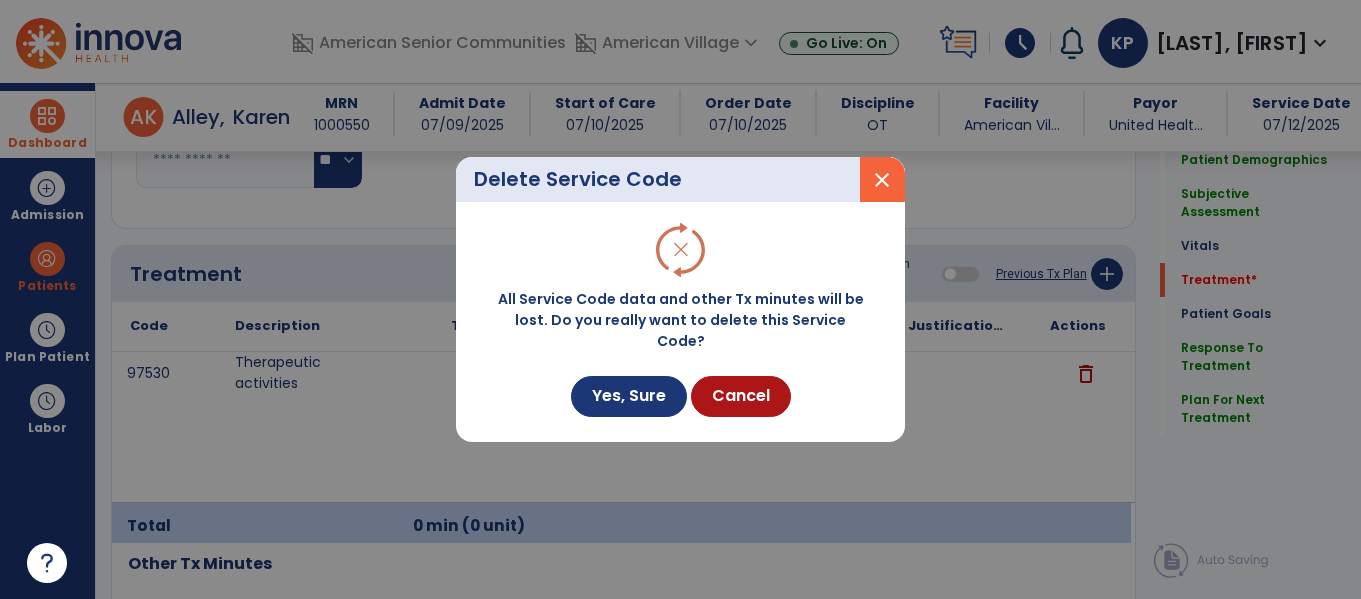 scroll, scrollTop: 1119, scrollLeft: 0, axis: vertical 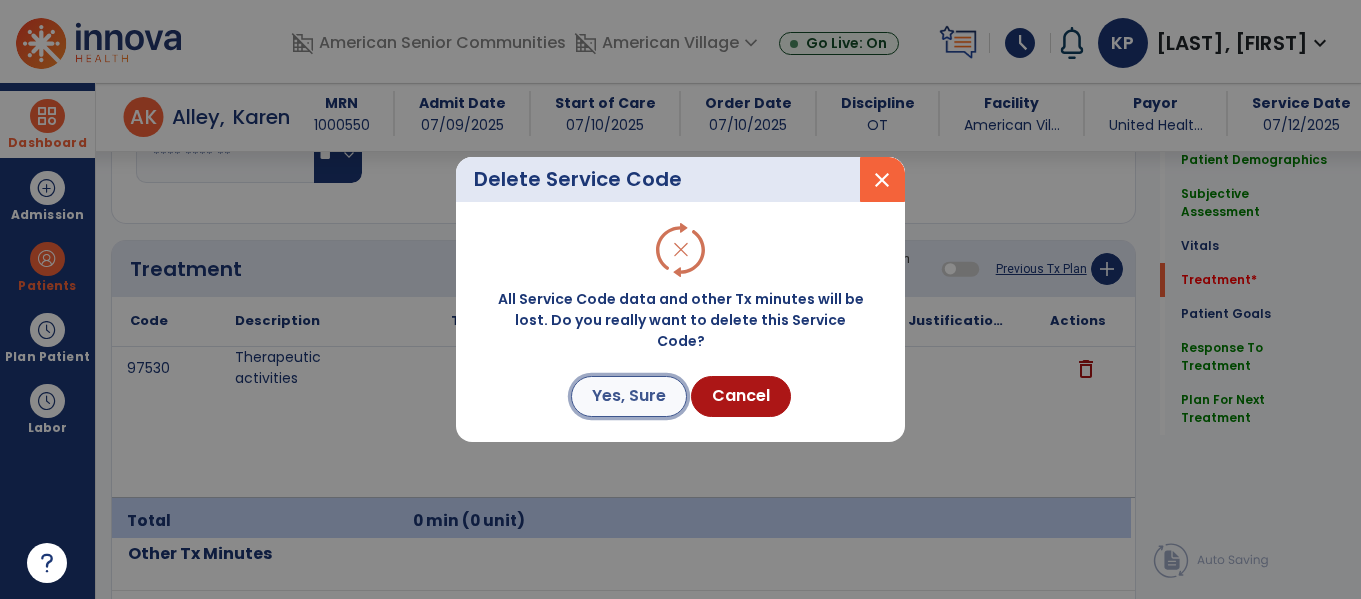 click on "Yes, Sure" at bounding box center [629, 396] 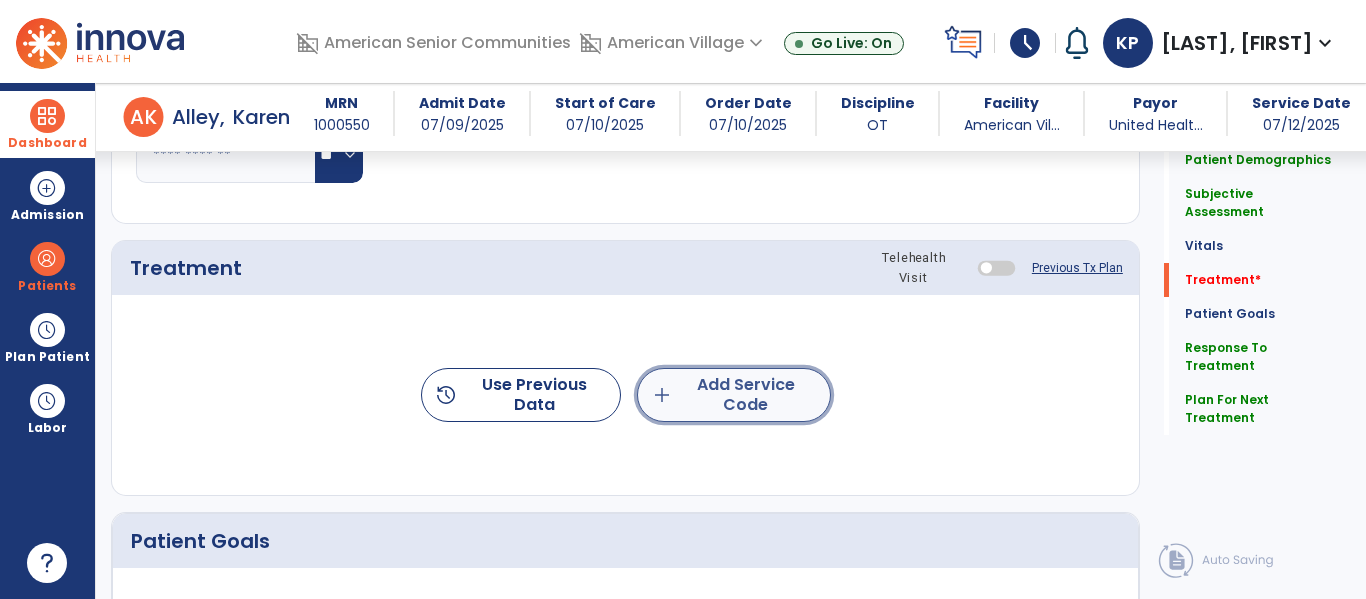 click on "add  Add Service Code" 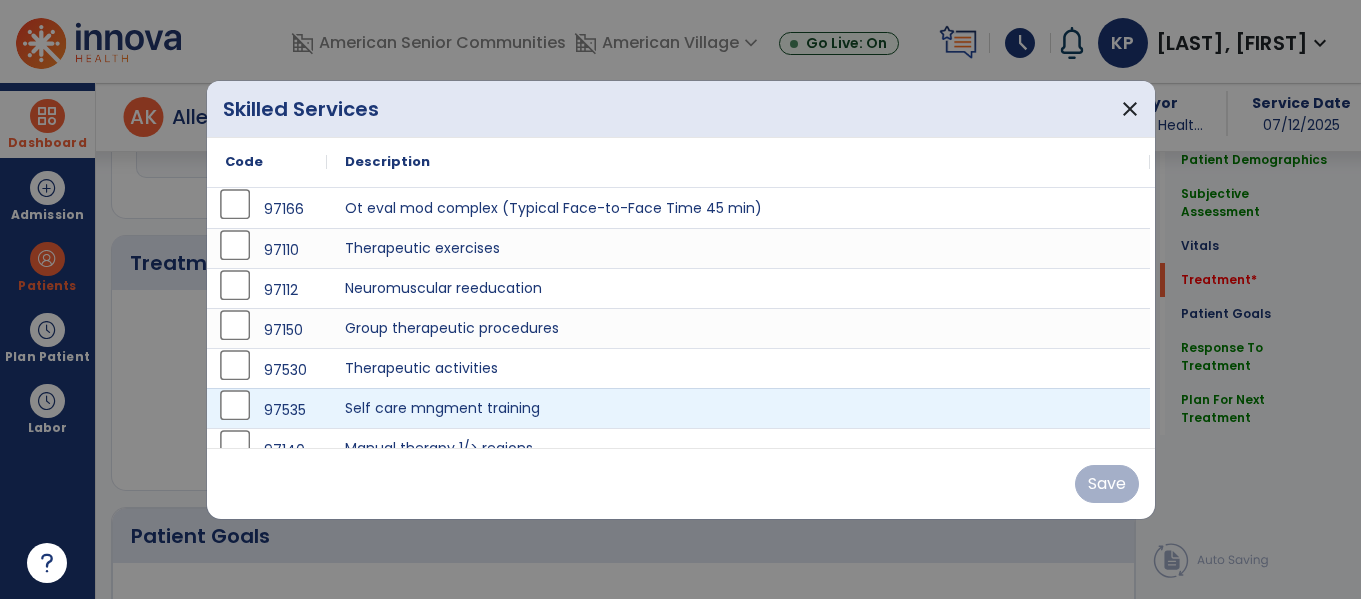 scroll, scrollTop: 1119, scrollLeft: 0, axis: vertical 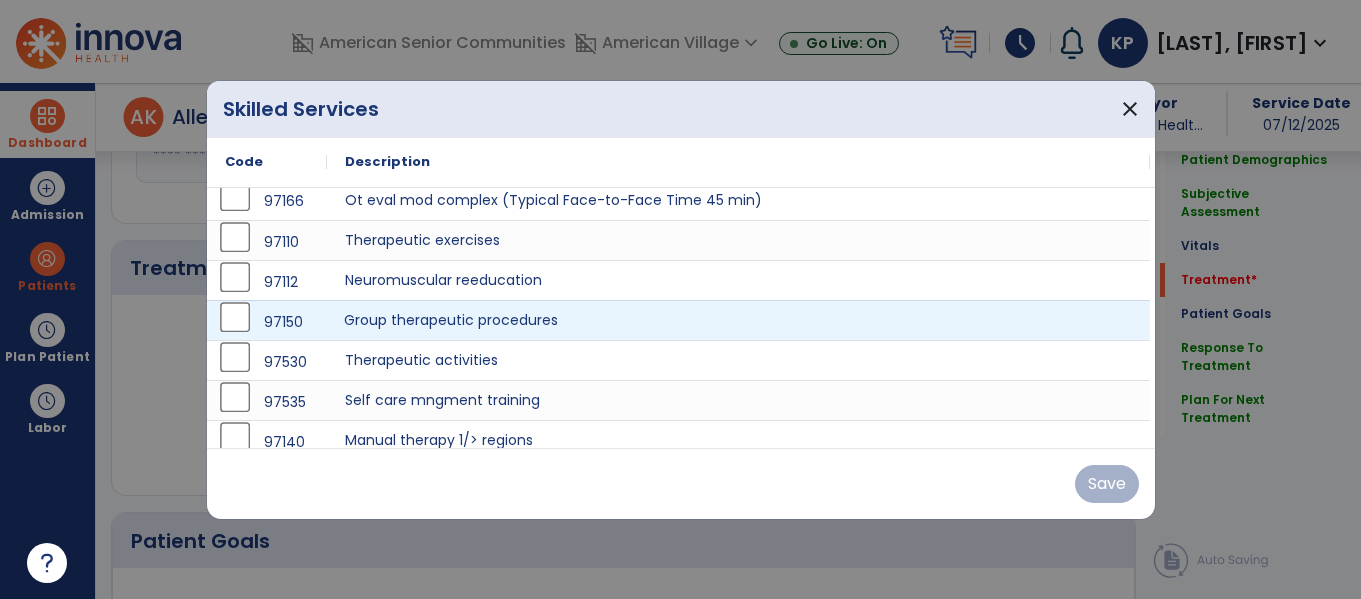 click on "Group therapeutic procedures" at bounding box center (738, 320) 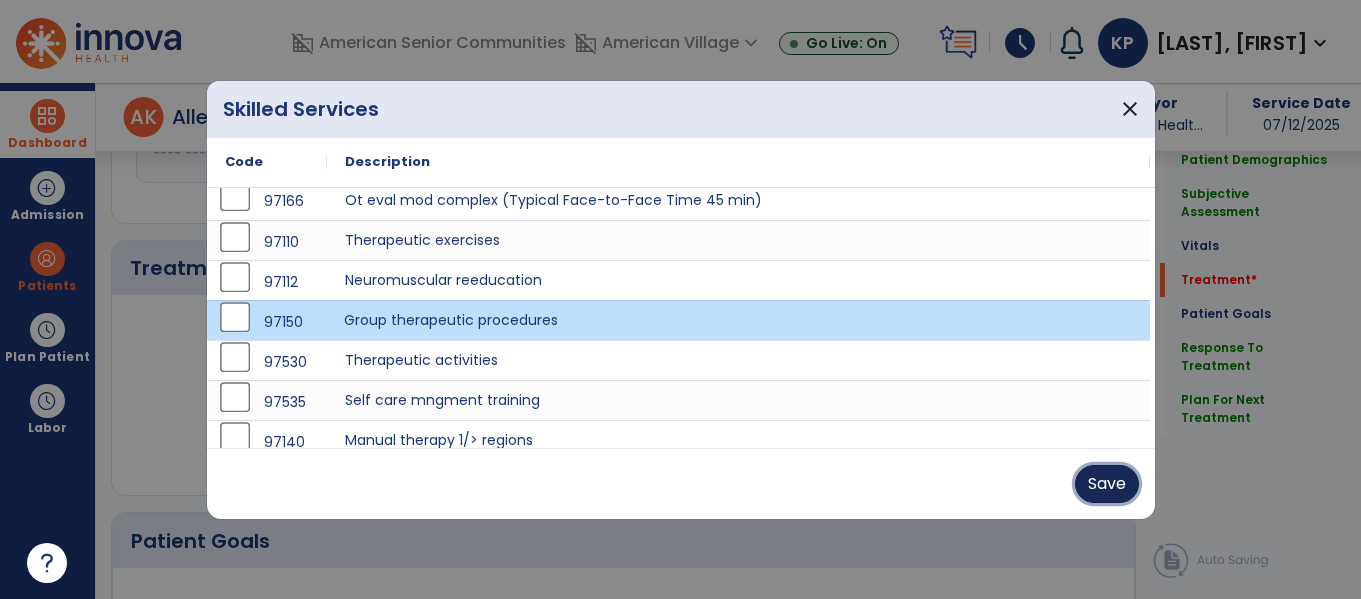 click on "Save" at bounding box center (1107, 484) 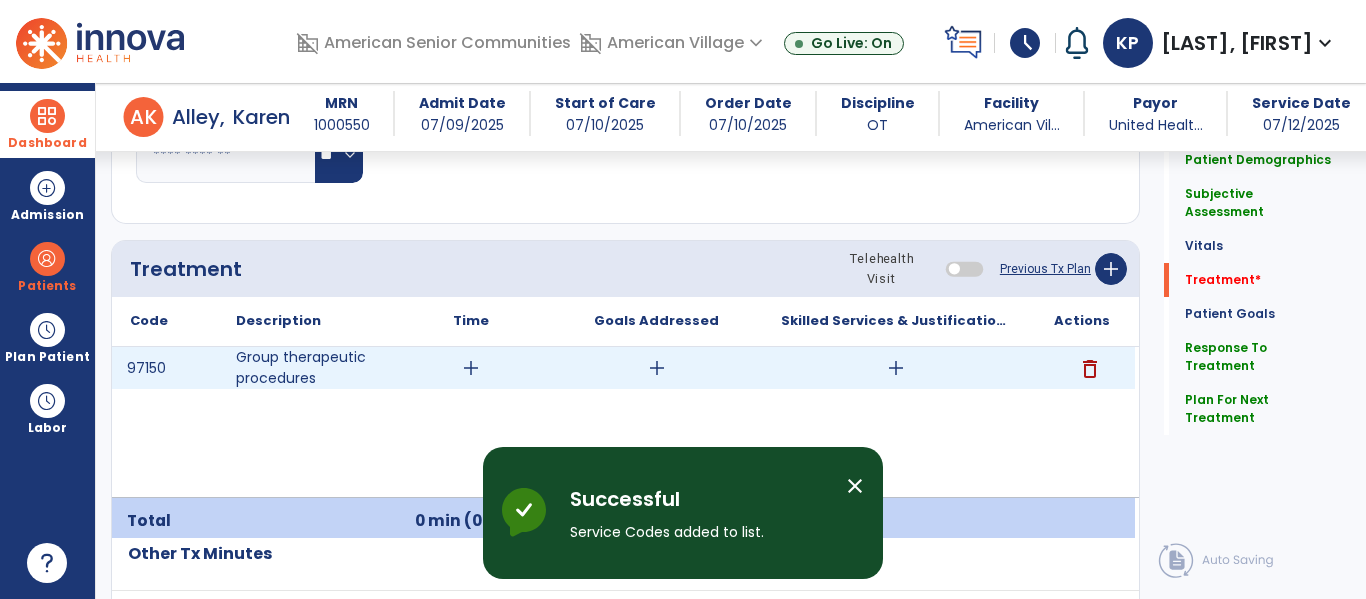 click on "add" at bounding box center (471, 368) 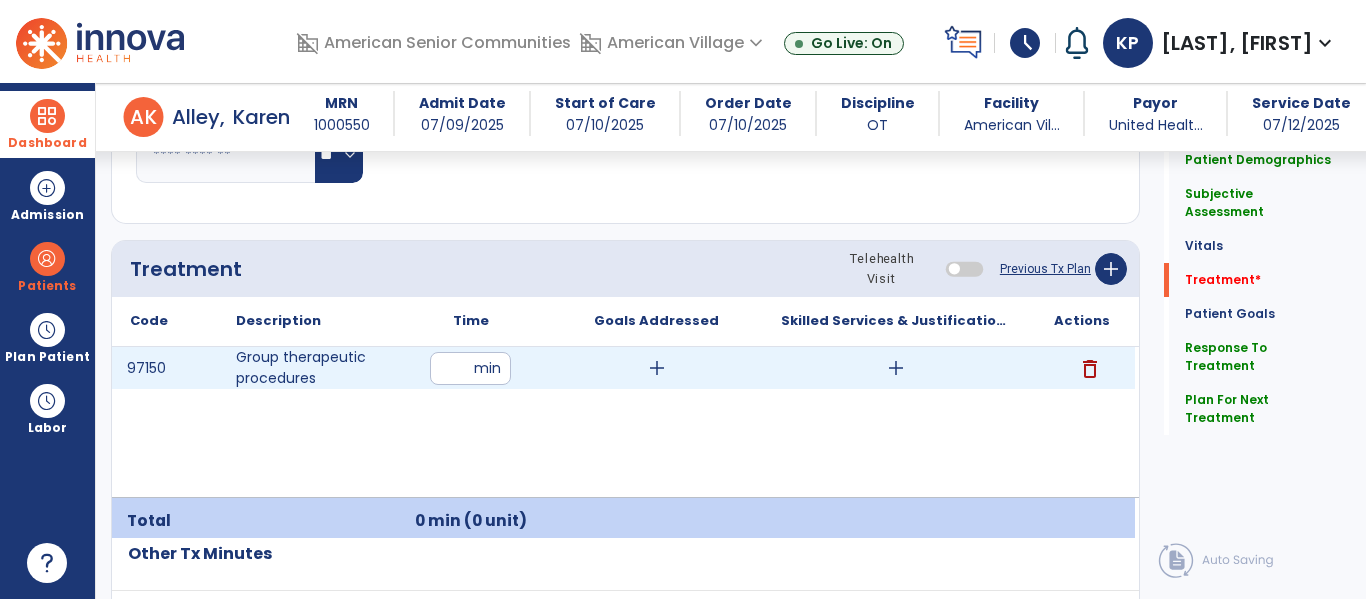 type on "**" 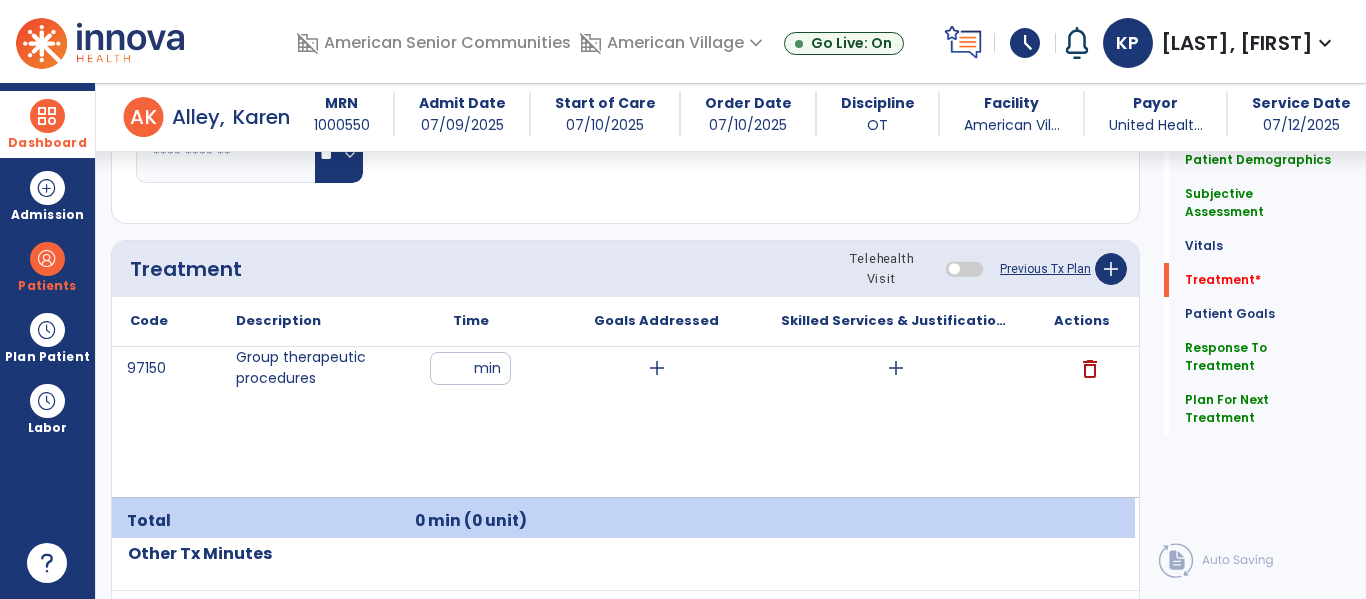 click on "97150  Group therapeutic procedures  ** min add add delete" at bounding box center [623, 422] 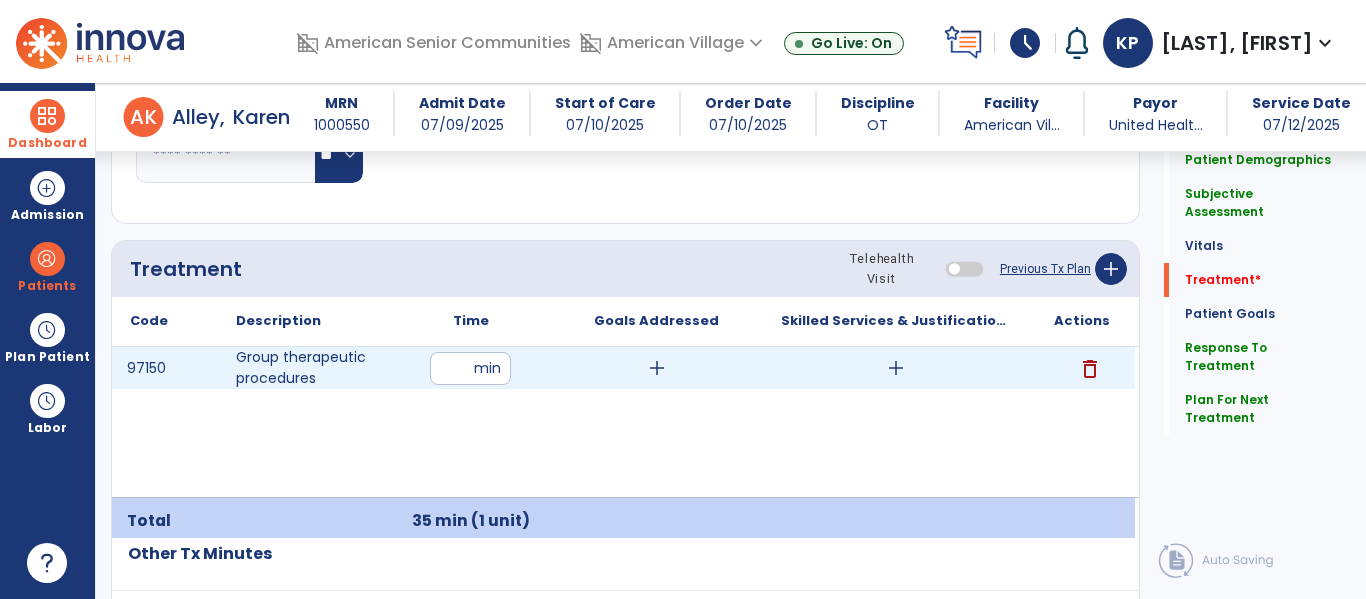 click on "add" at bounding box center (896, 368) 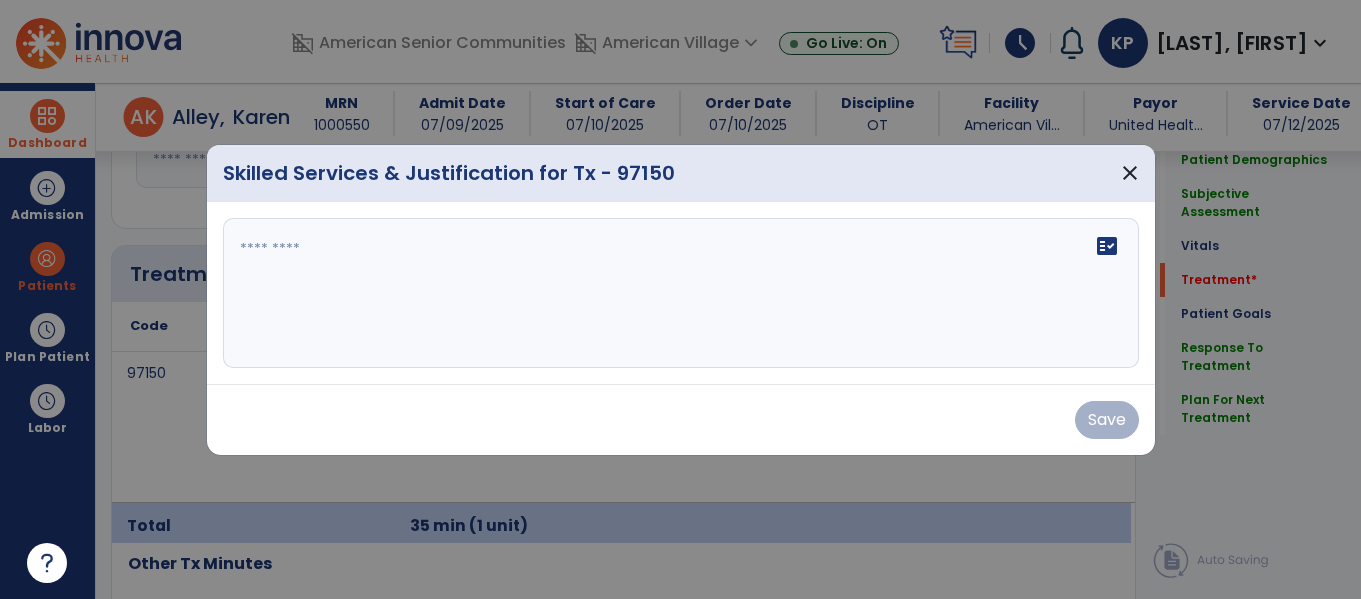 scroll, scrollTop: 1119, scrollLeft: 0, axis: vertical 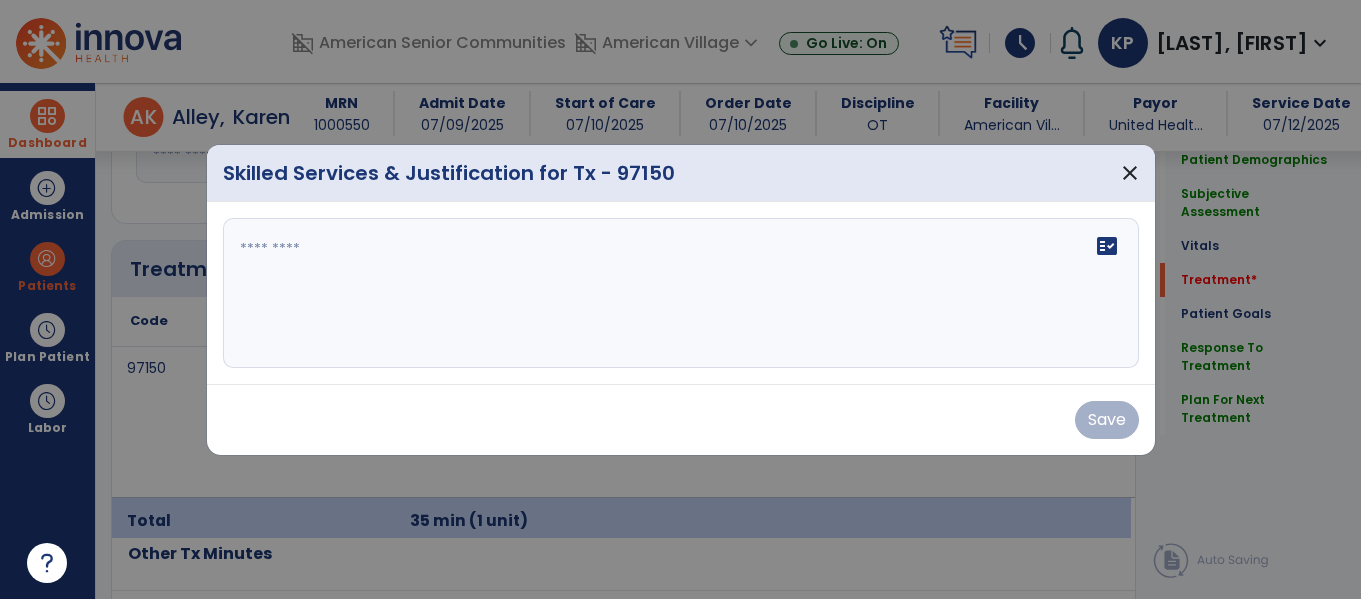 click on "fact_check" at bounding box center (681, 293) 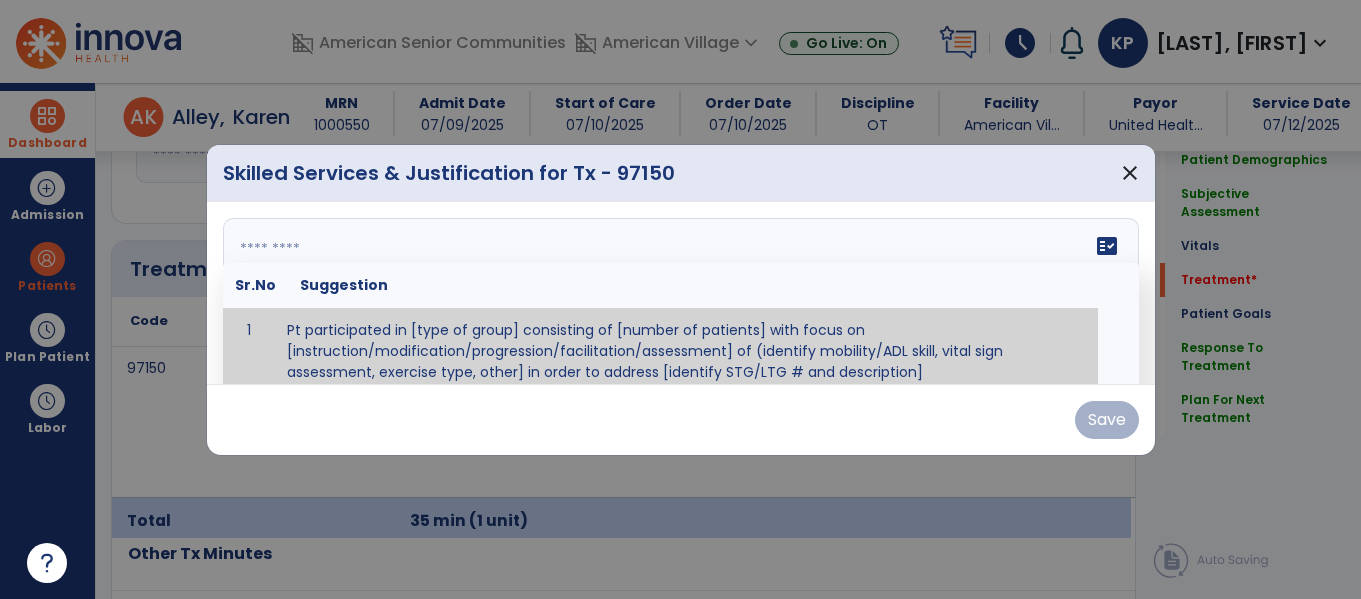 scroll, scrollTop: 12, scrollLeft: 0, axis: vertical 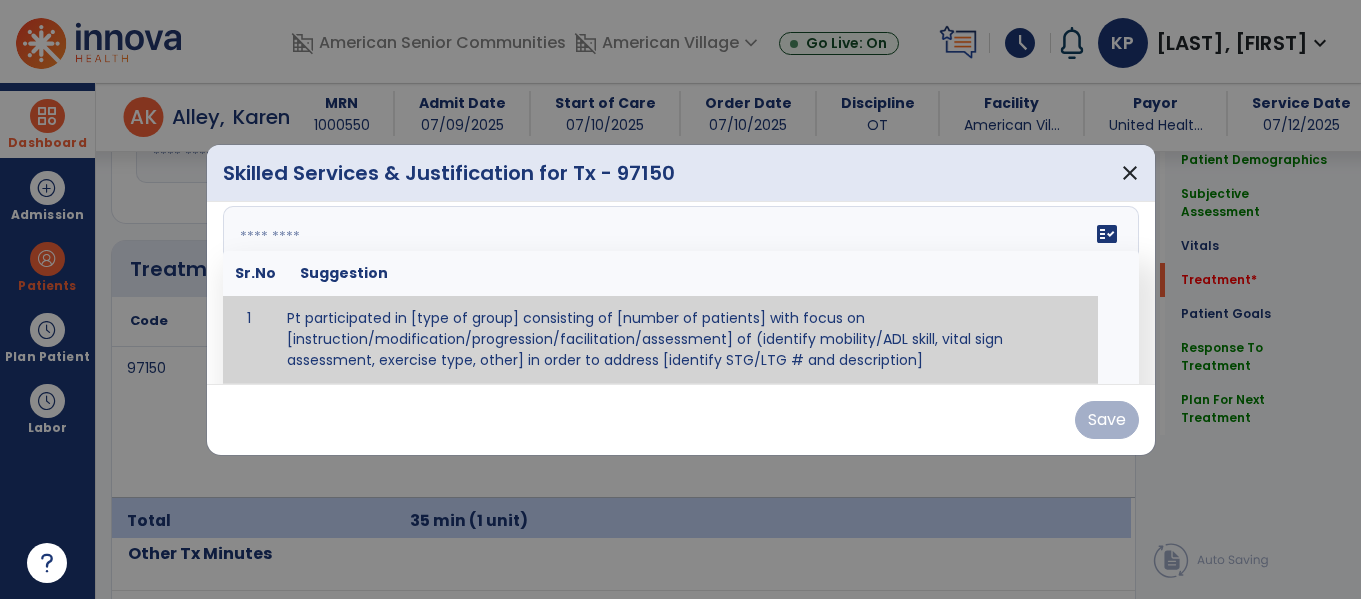 paste on "**********" 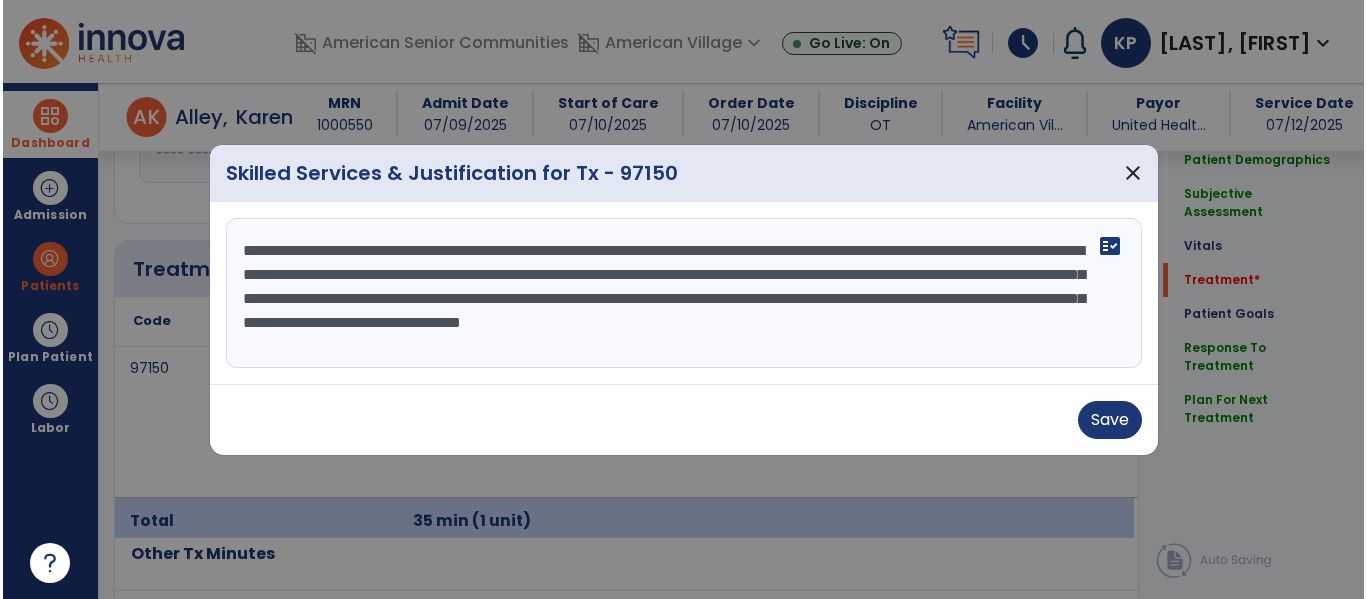 scroll, scrollTop: 0, scrollLeft: 0, axis: both 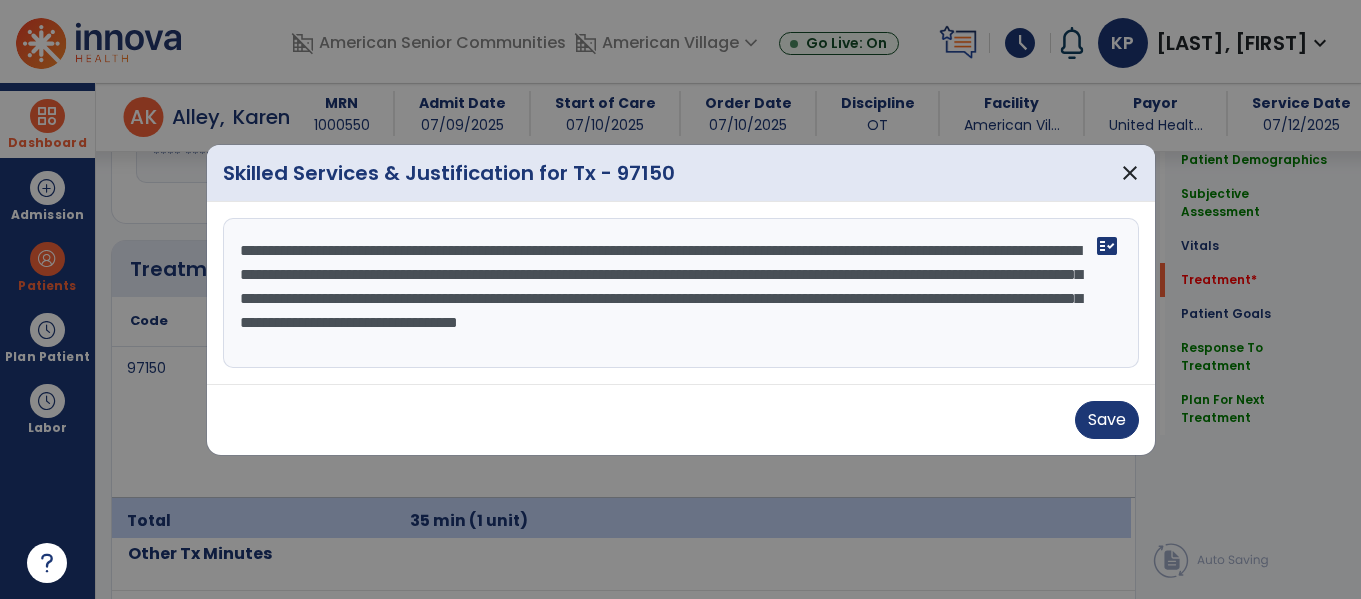 click on "**********" at bounding box center (681, 293) 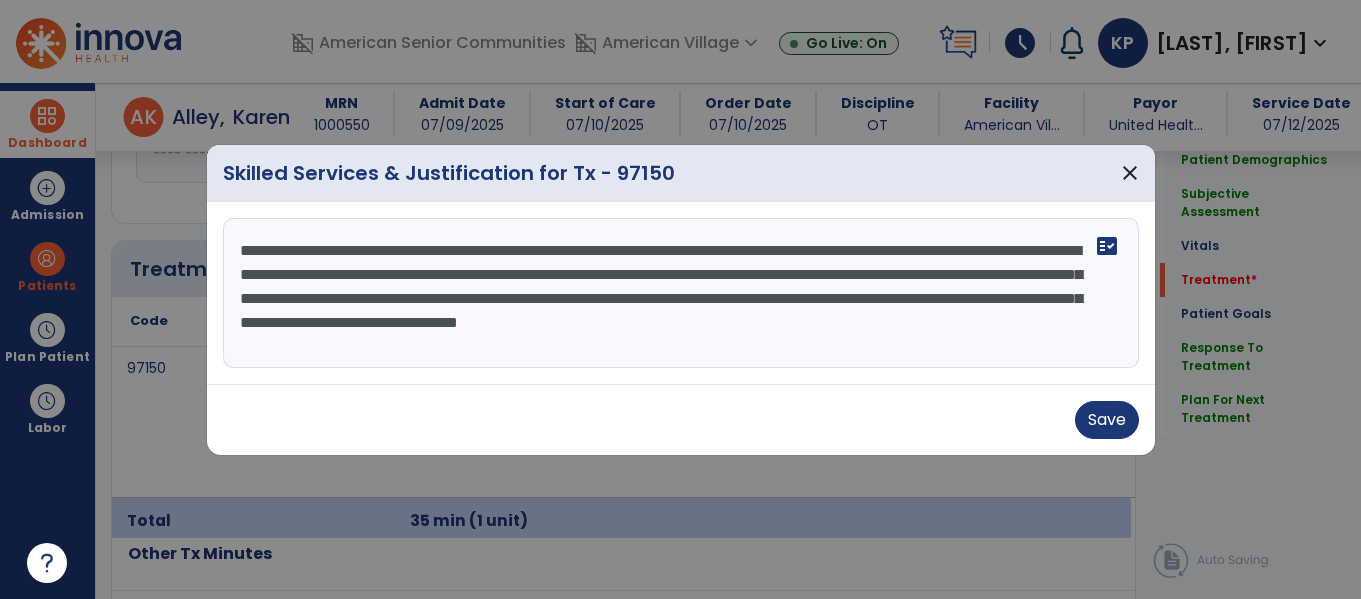 click on "**********" at bounding box center (681, 293) 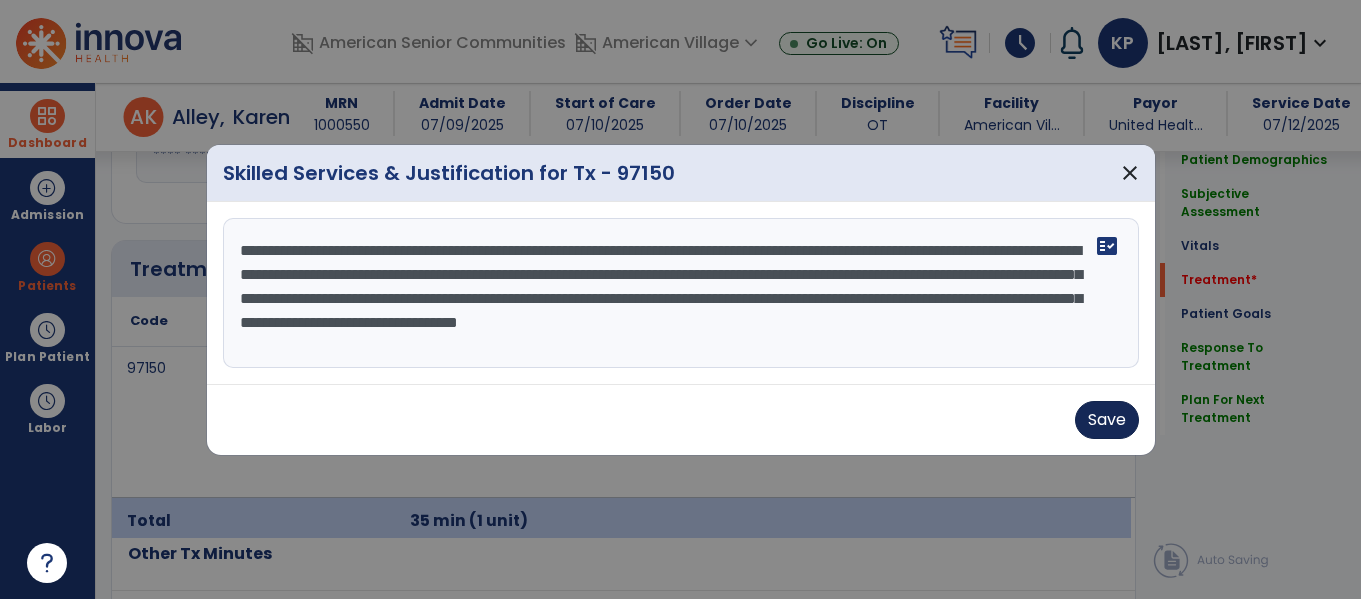 type on "**********" 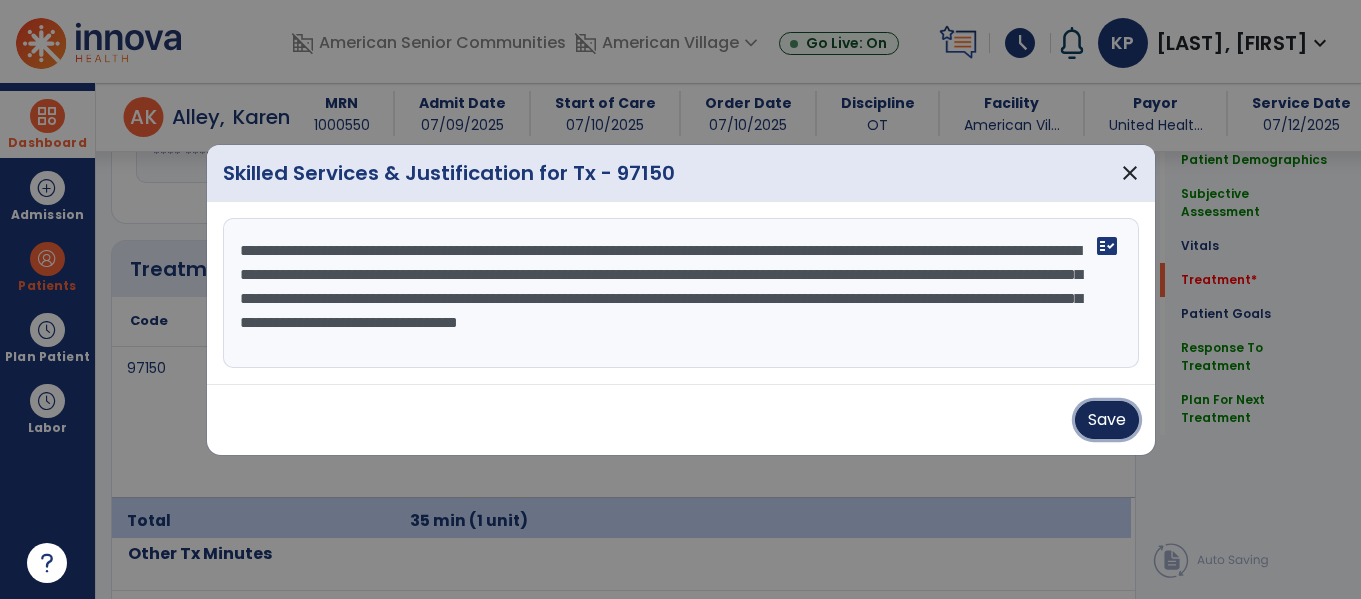 click on "Save" at bounding box center (1107, 420) 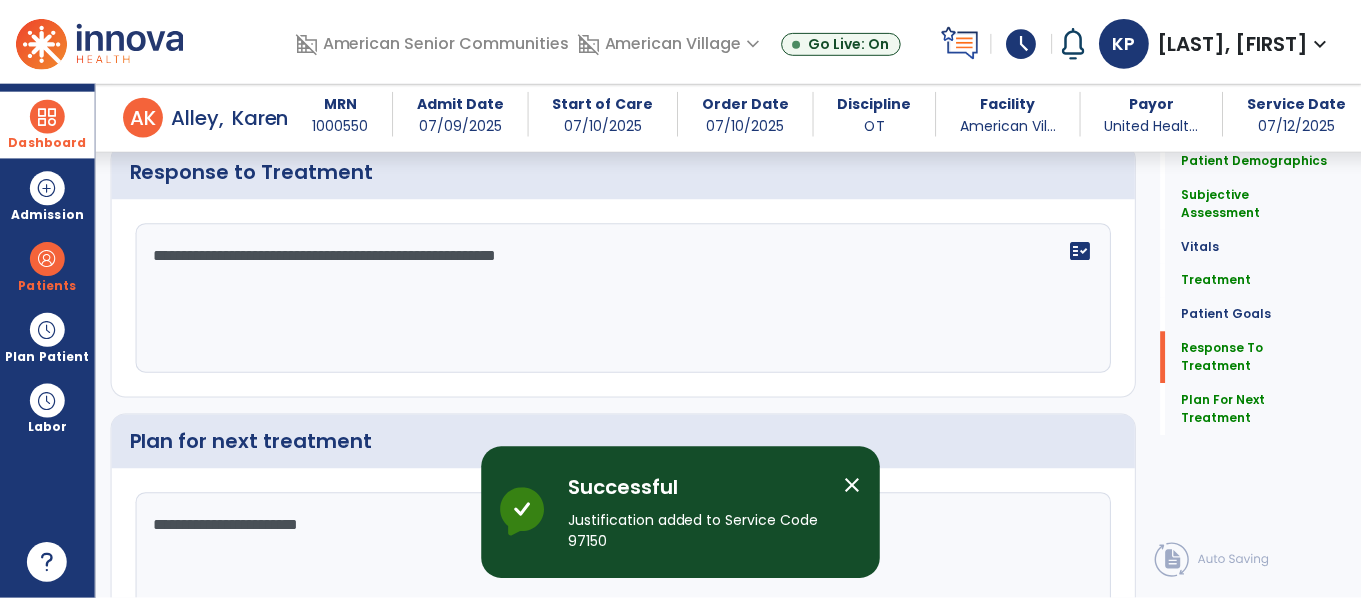 scroll, scrollTop: 2813, scrollLeft: 0, axis: vertical 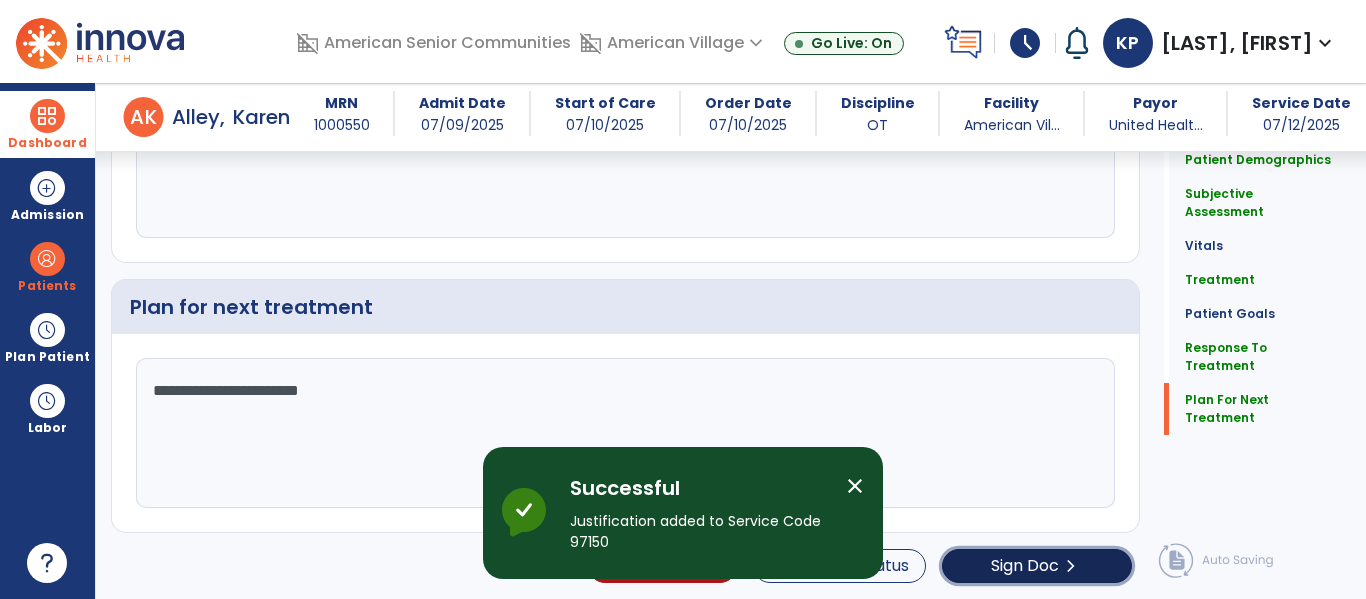 click on "Sign Doc  chevron_right" 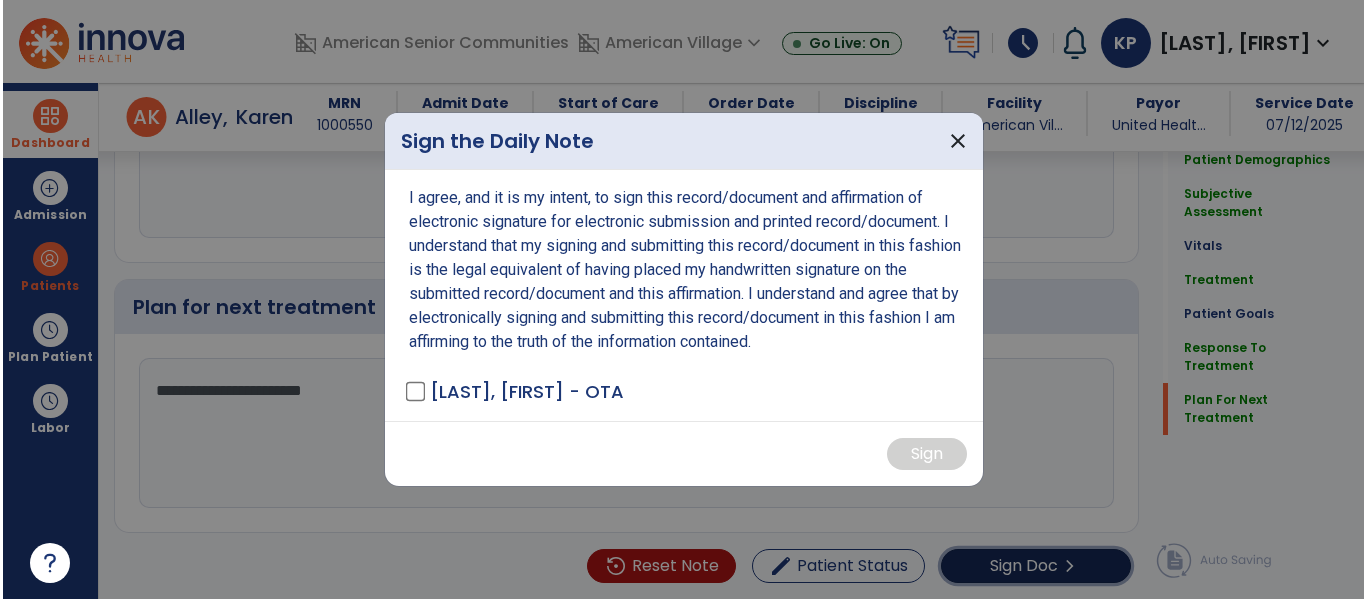 scroll, scrollTop: 2813, scrollLeft: 0, axis: vertical 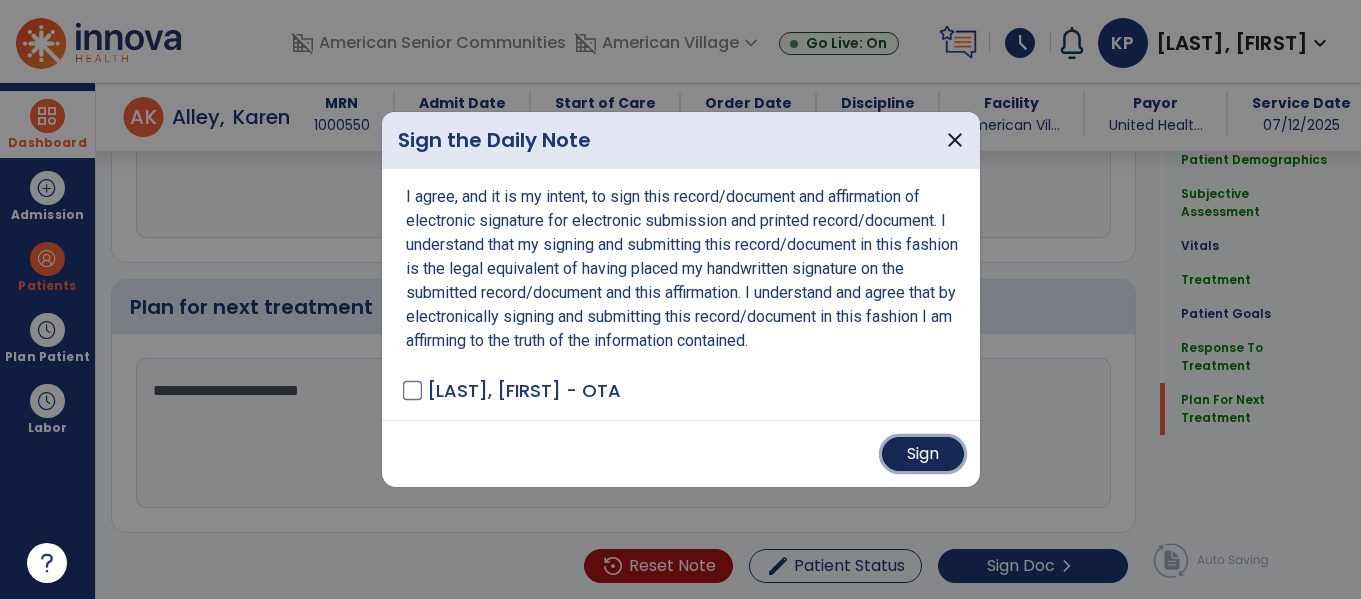 click on "Sign" at bounding box center (923, 454) 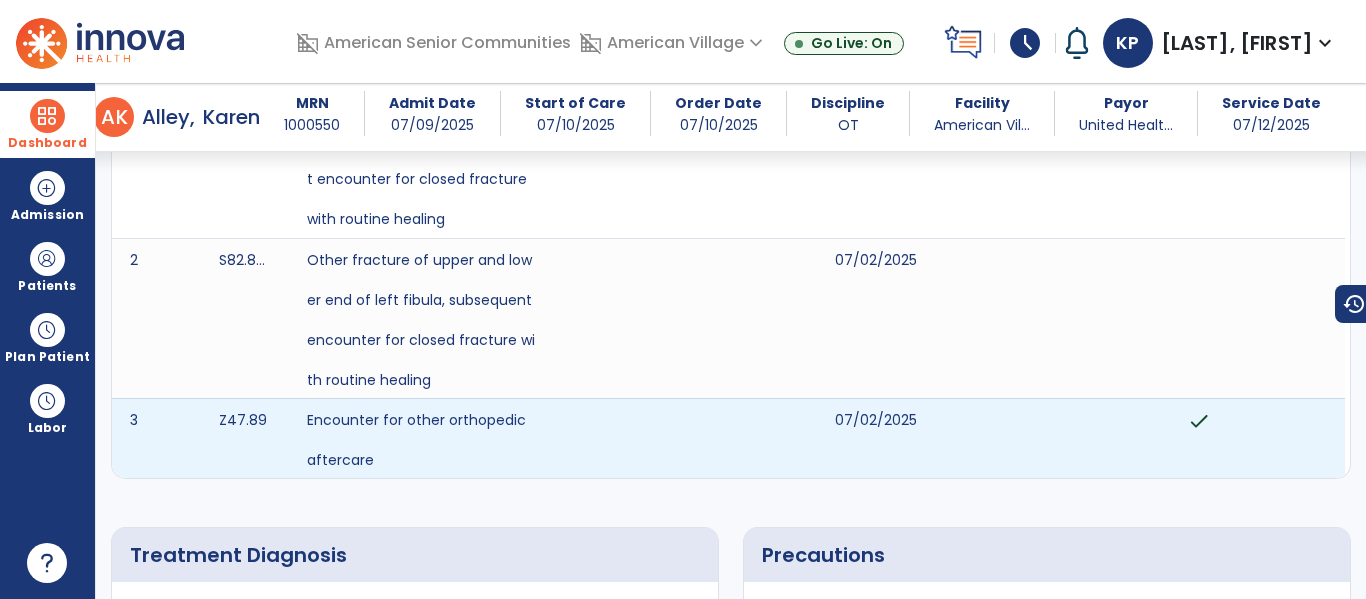 scroll, scrollTop: 0, scrollLeft: 0, axis: both 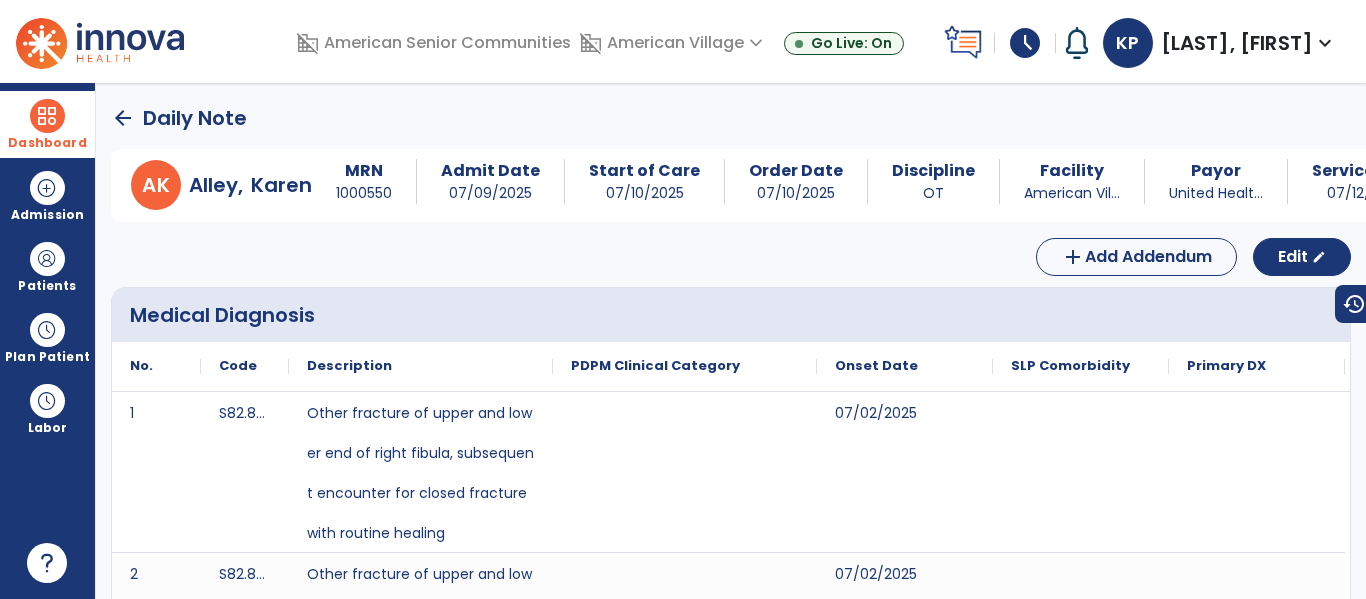 click on "arrow_back" 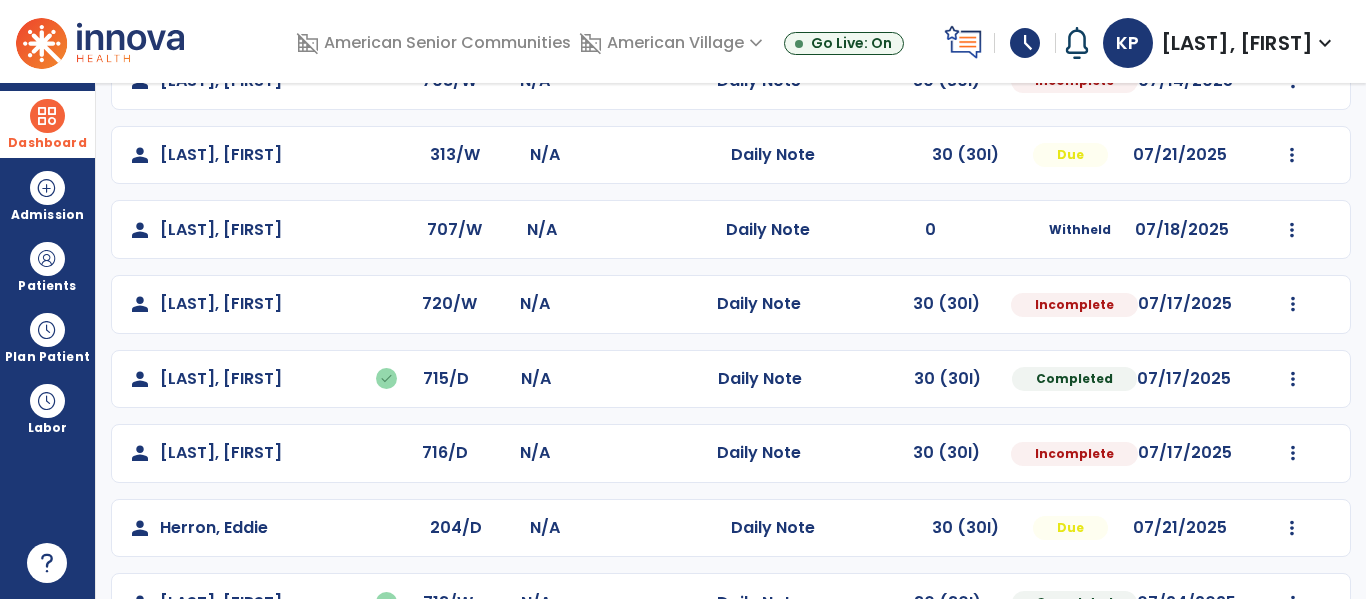 scroll, scrollTop: 283, scrollLeft: 0, axis: vertical 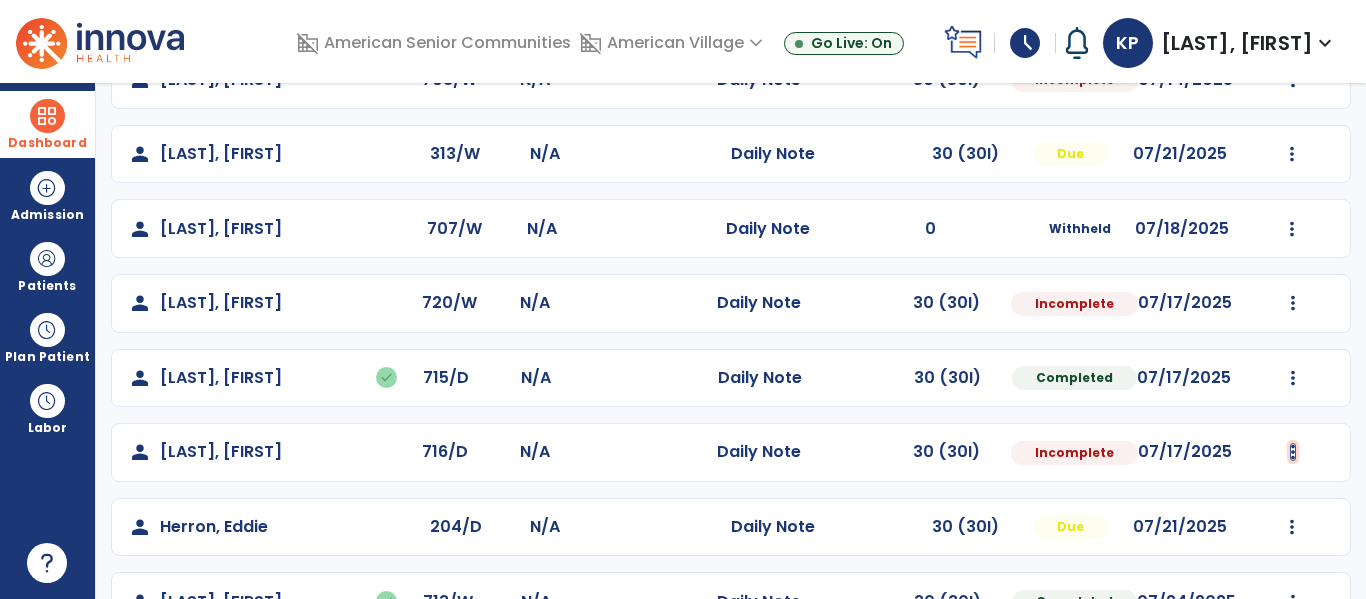 click at bounding box center [1293, 5] 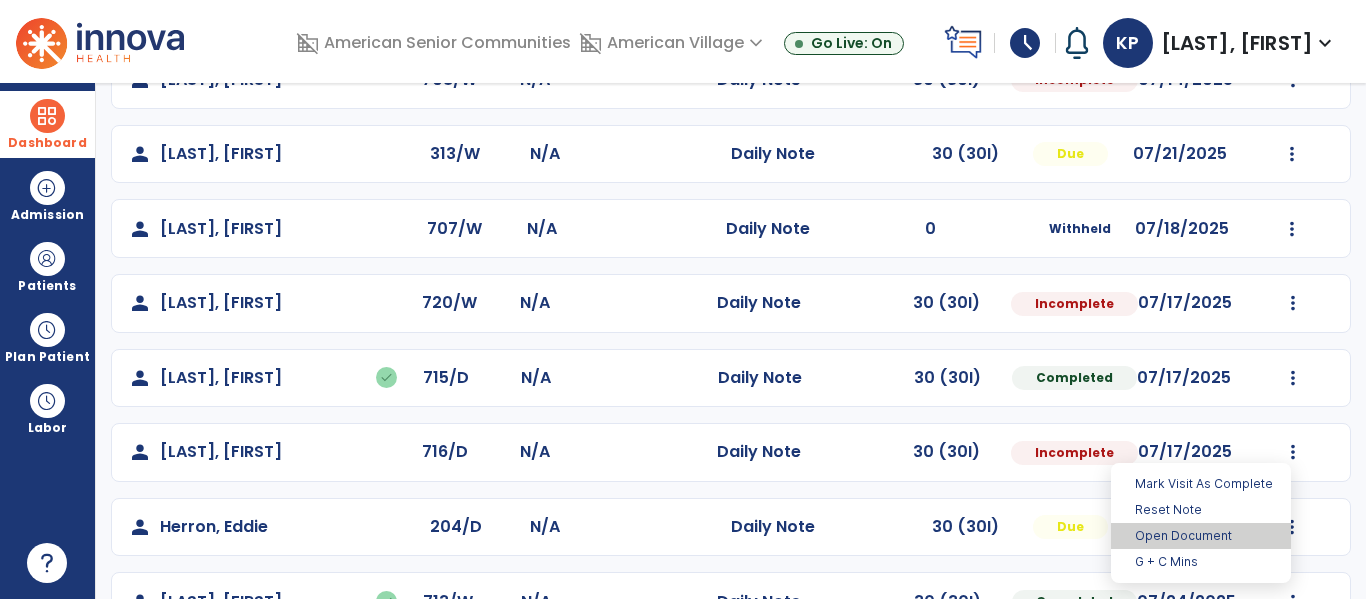 click on "Open Document" at bounding box center [1201, 536] 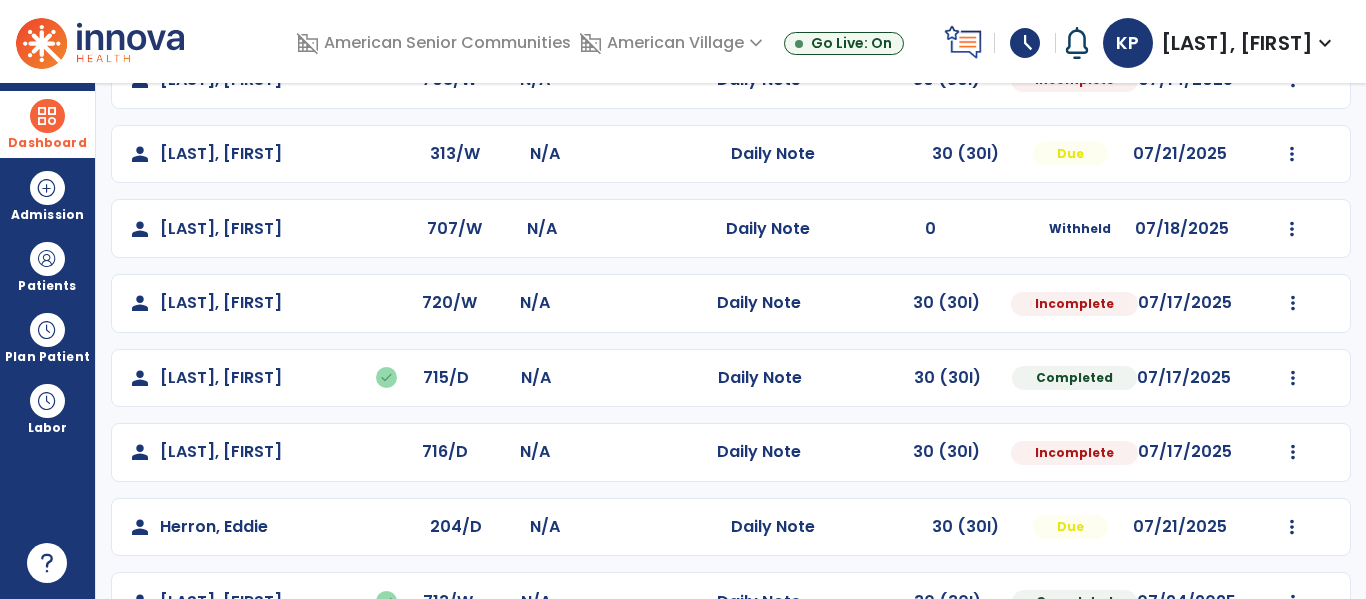 select on "*" 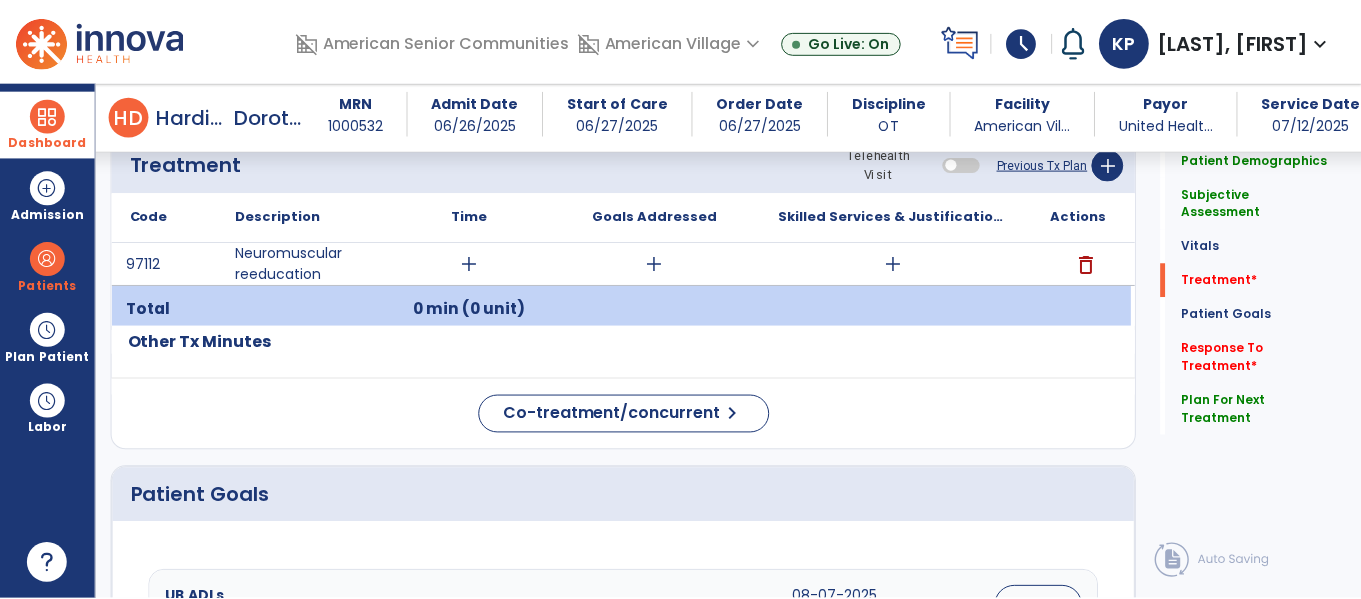 scroll, scrollTop: 1128, scrollLeft: 0, axis: vertical 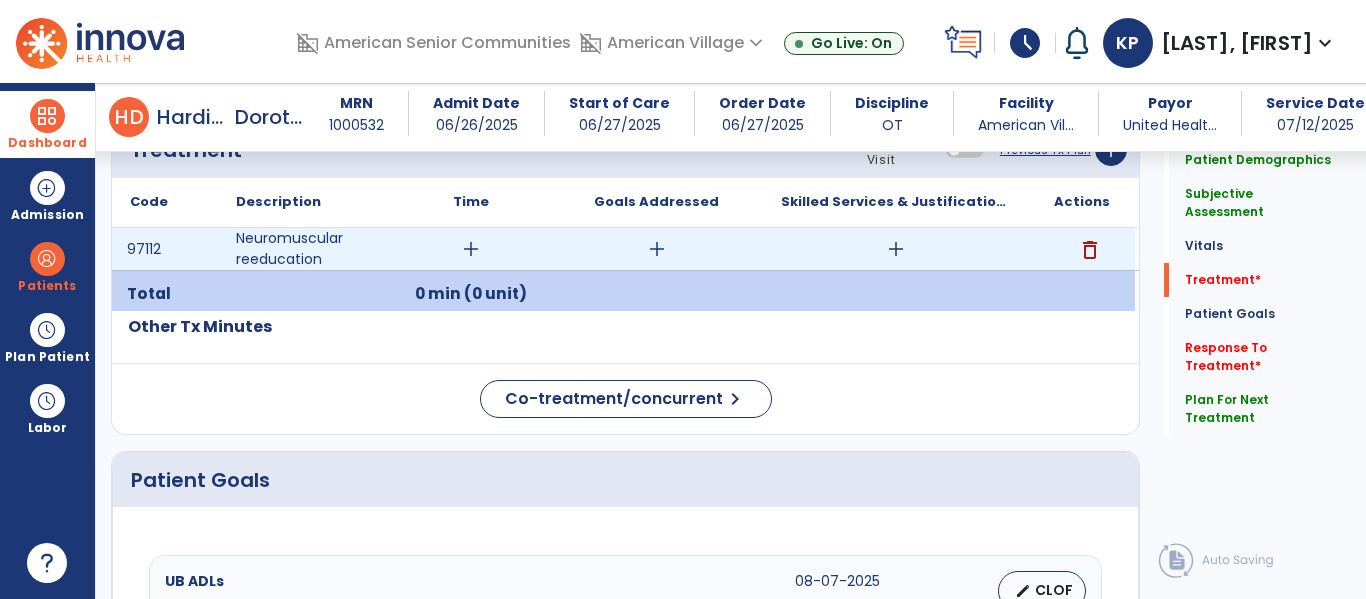click on "delete" at bounding box center [1090, 250] 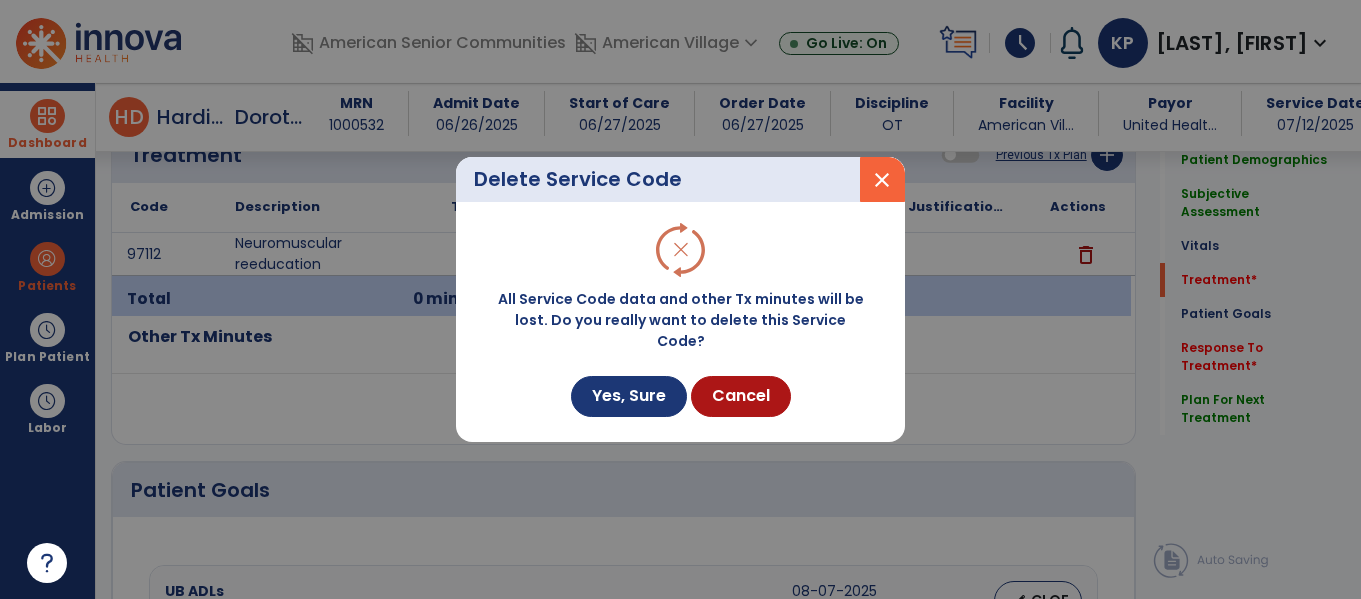 scroll, scrollTop: 1128, scrollLeft: 0, axis: vertical 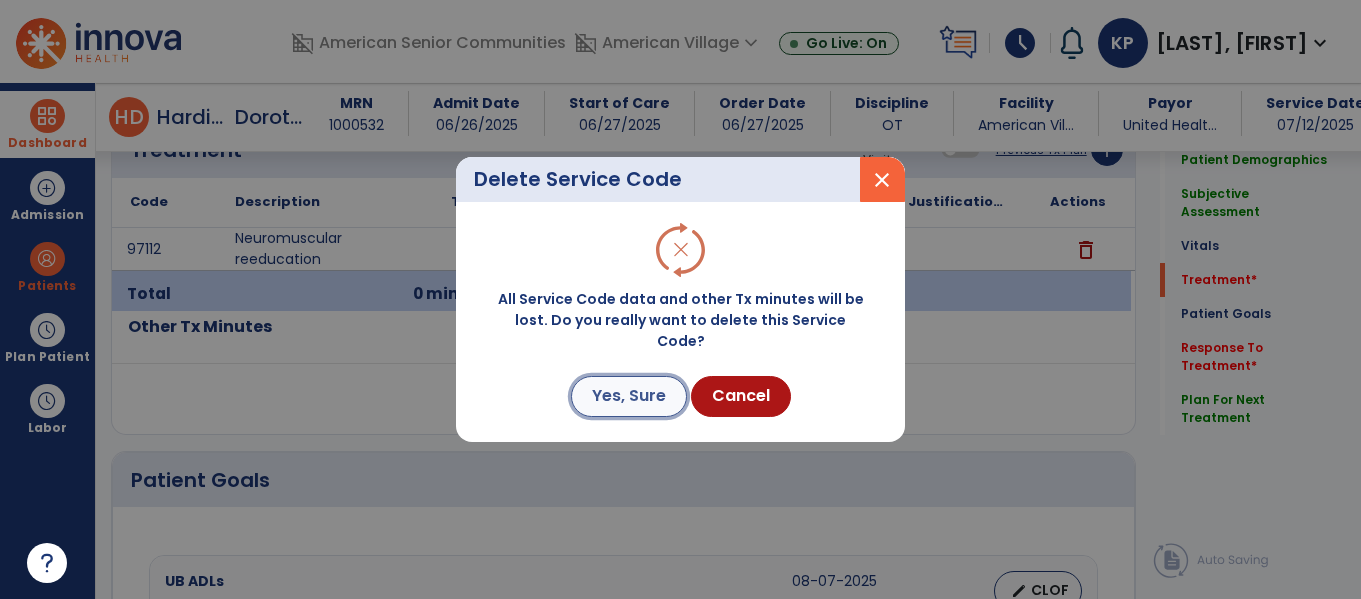 click on "Yes, Sure" at bounding box center [629, 396] 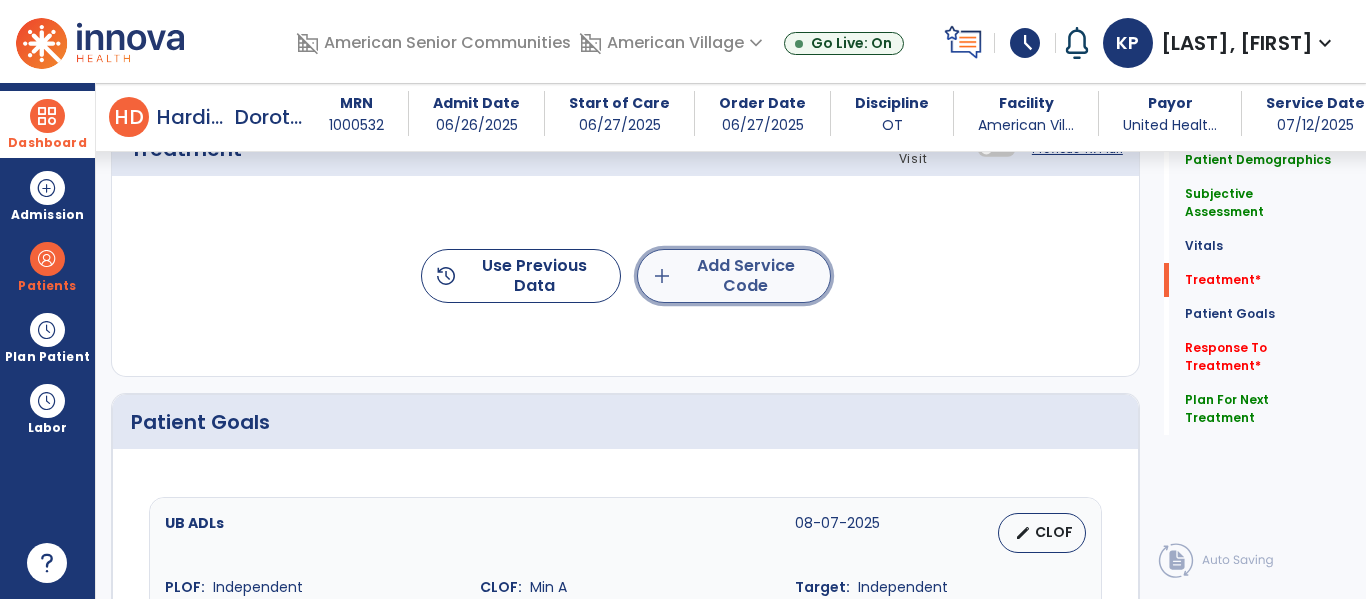 click on "add  Add Service Code" 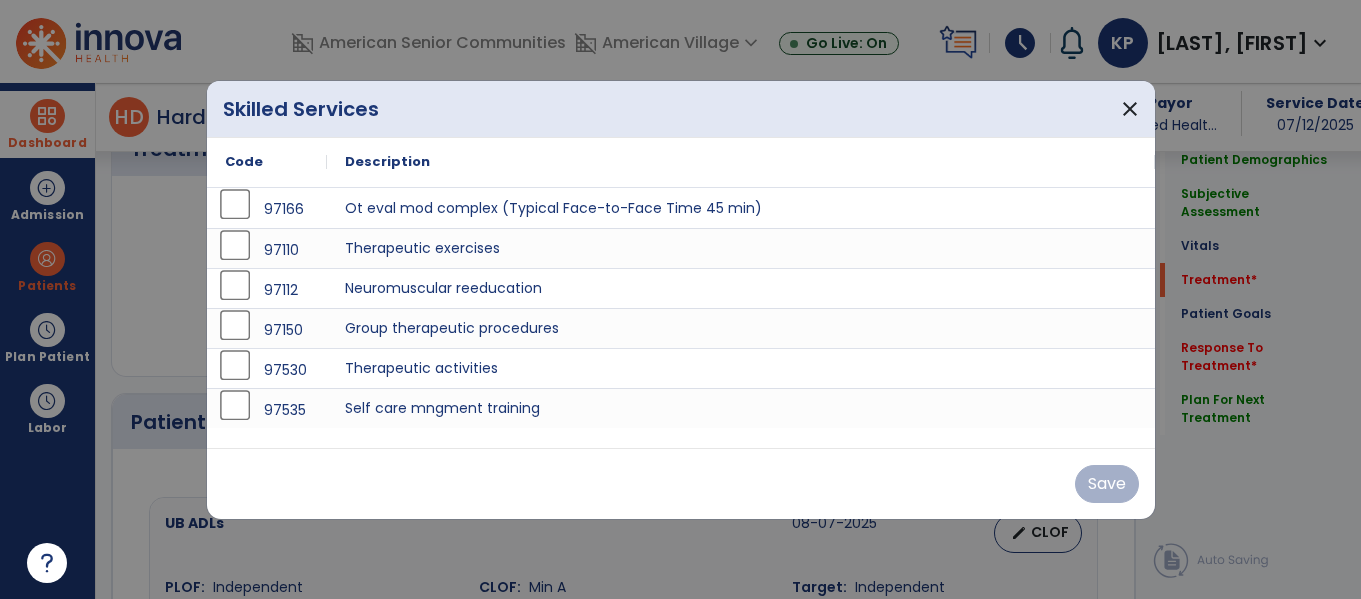 scroll, scrollTop: 1128, scrollLeft: 0, axis: vertical 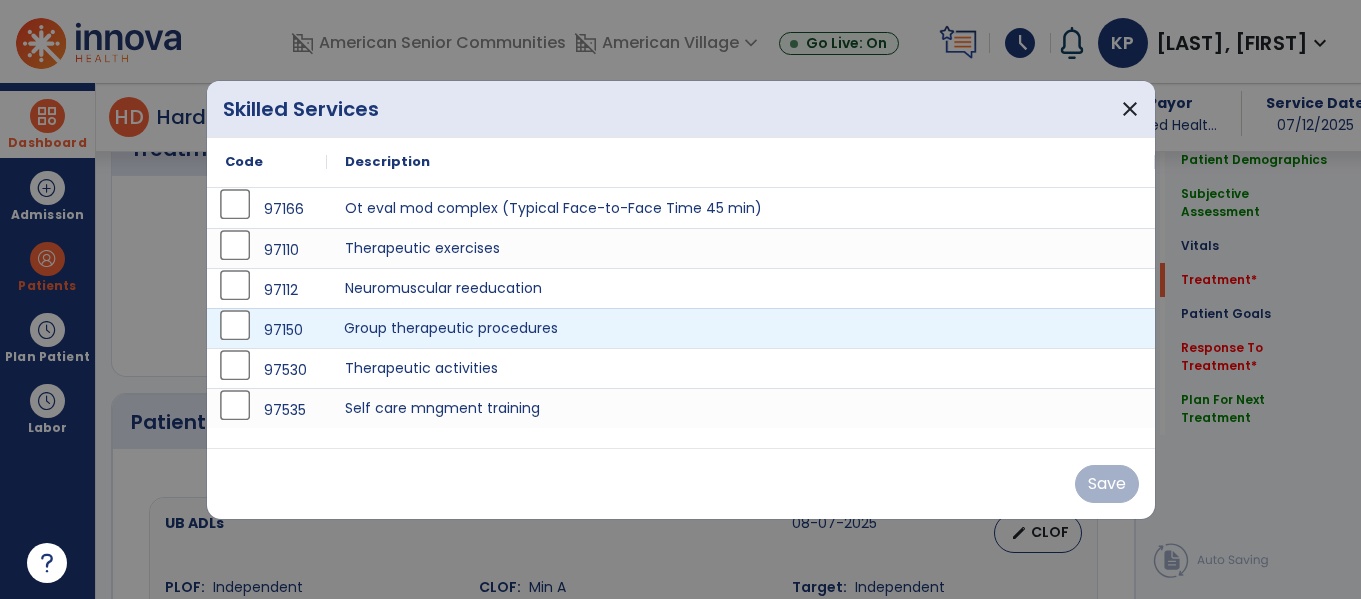 click on "Group therapeutic procedures" at bounding box center (741, 328) 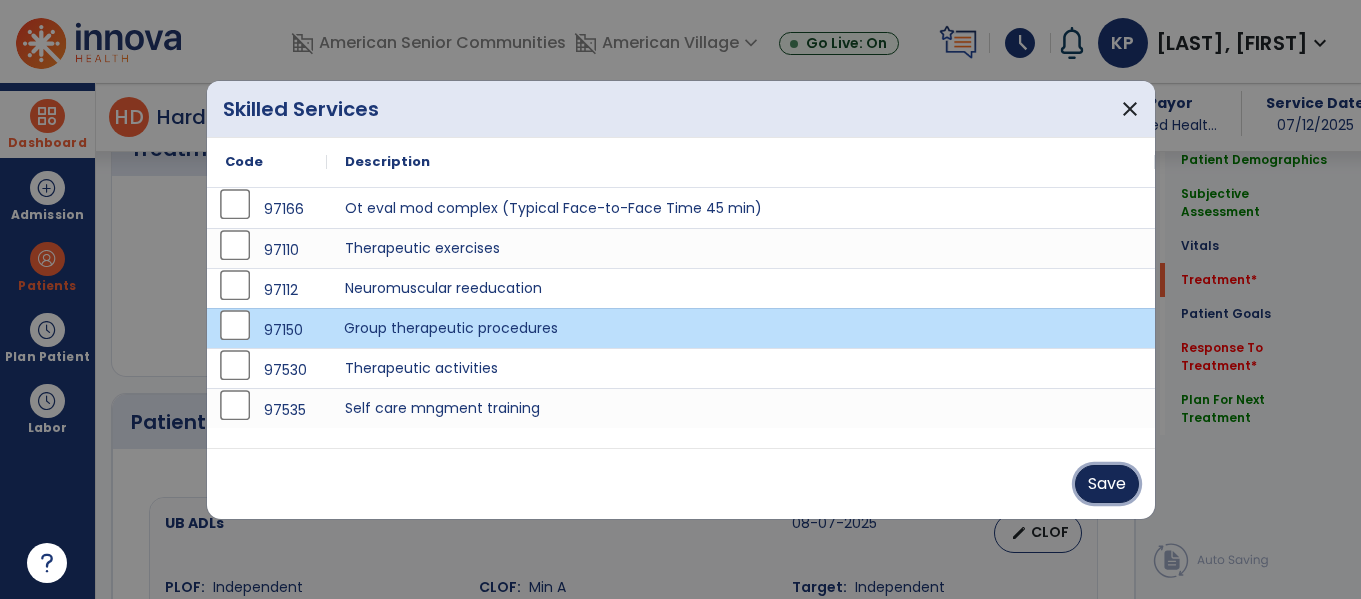 click on "Save" at bounding box center (1107, 484) 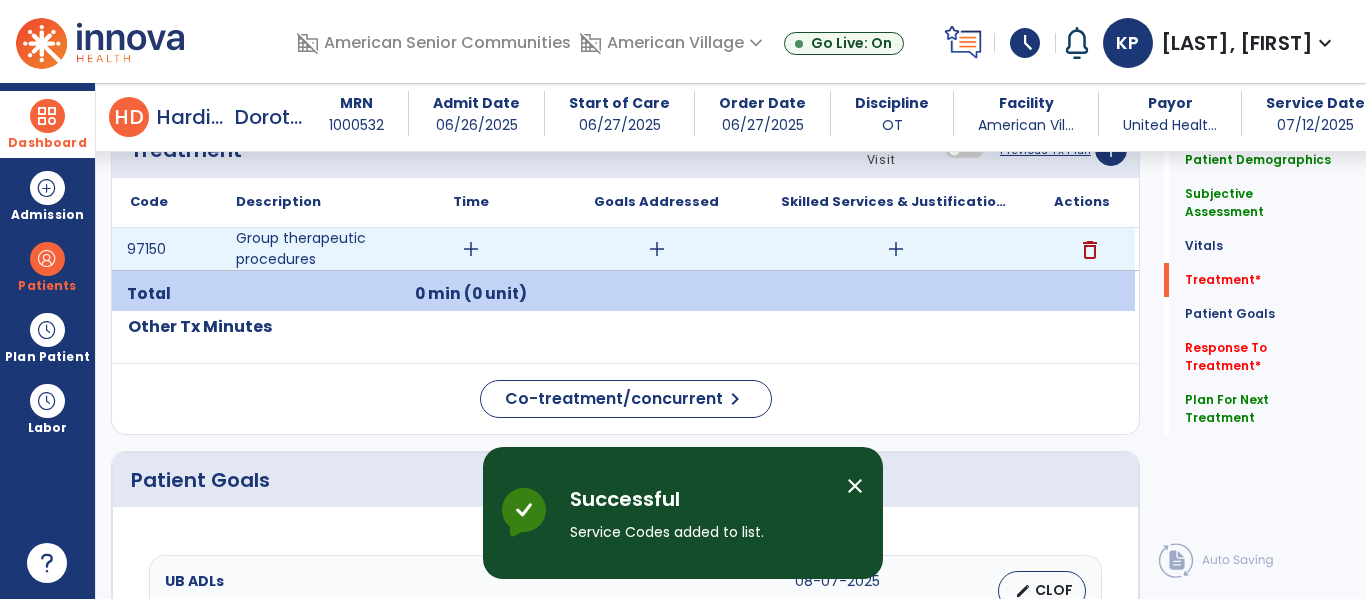 click on "add" at bounding box center (471, 249) 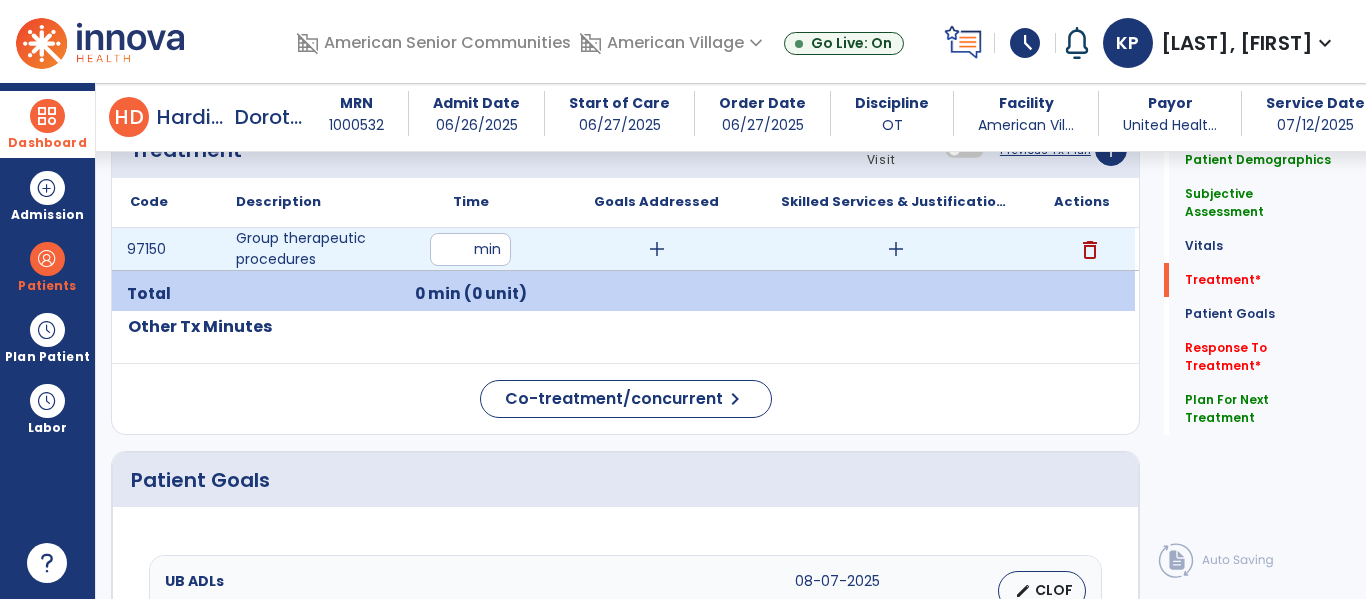 type on "**" 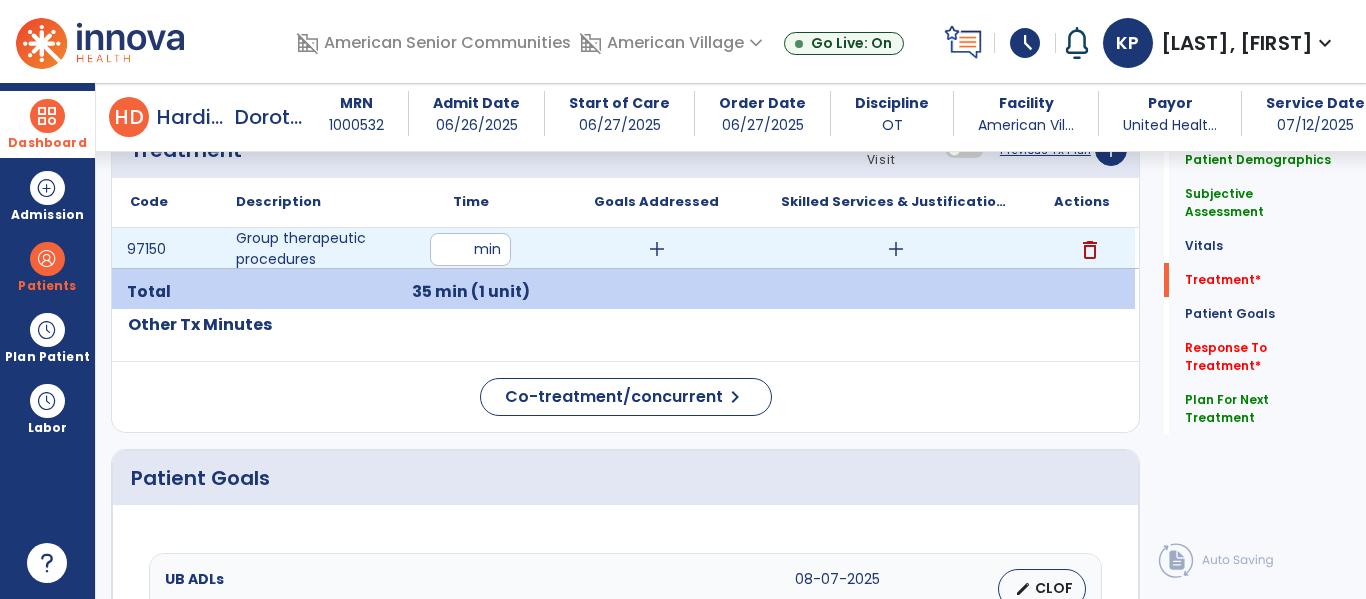 click on "add" at bounding box center [896, 249] 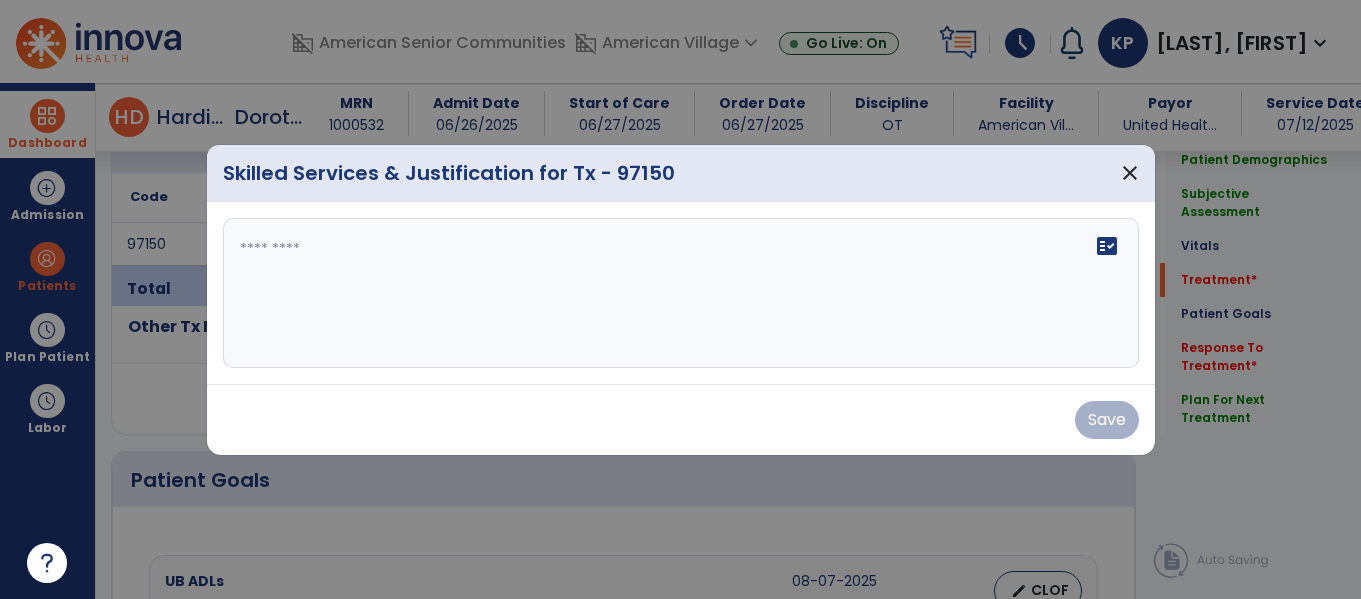 scroll, scrollTop: 1128, scrollLeft: 0, axis: vertical 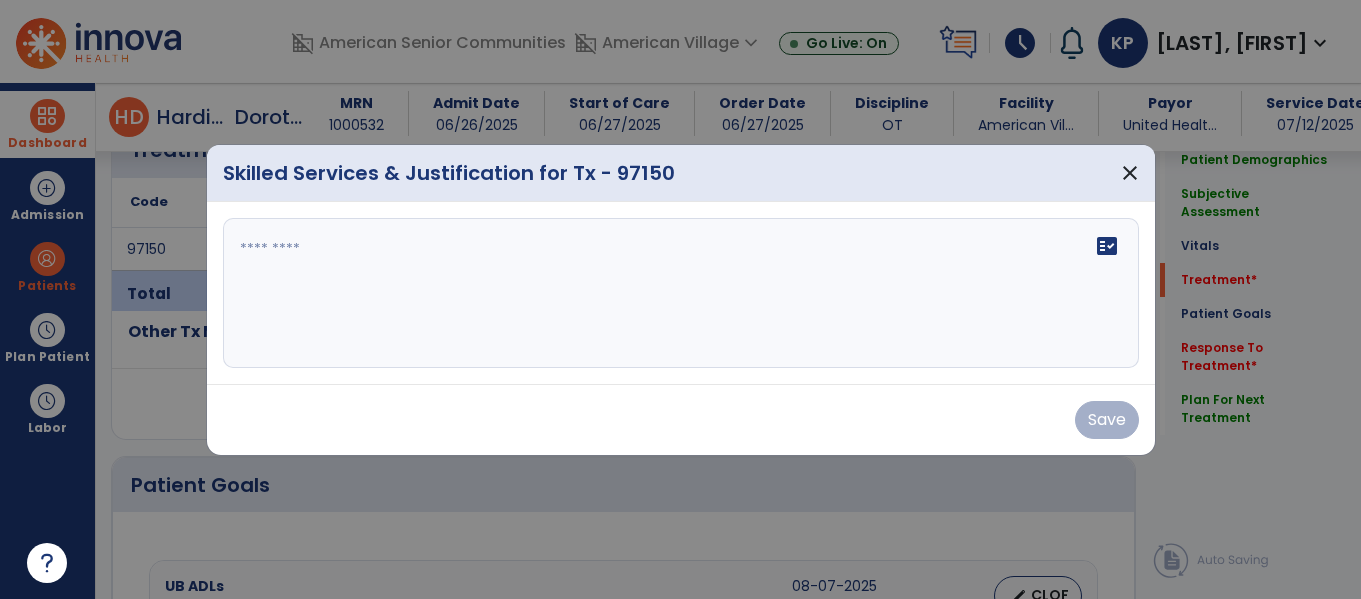 click on "fact_check" at bounding box center (681, 293) 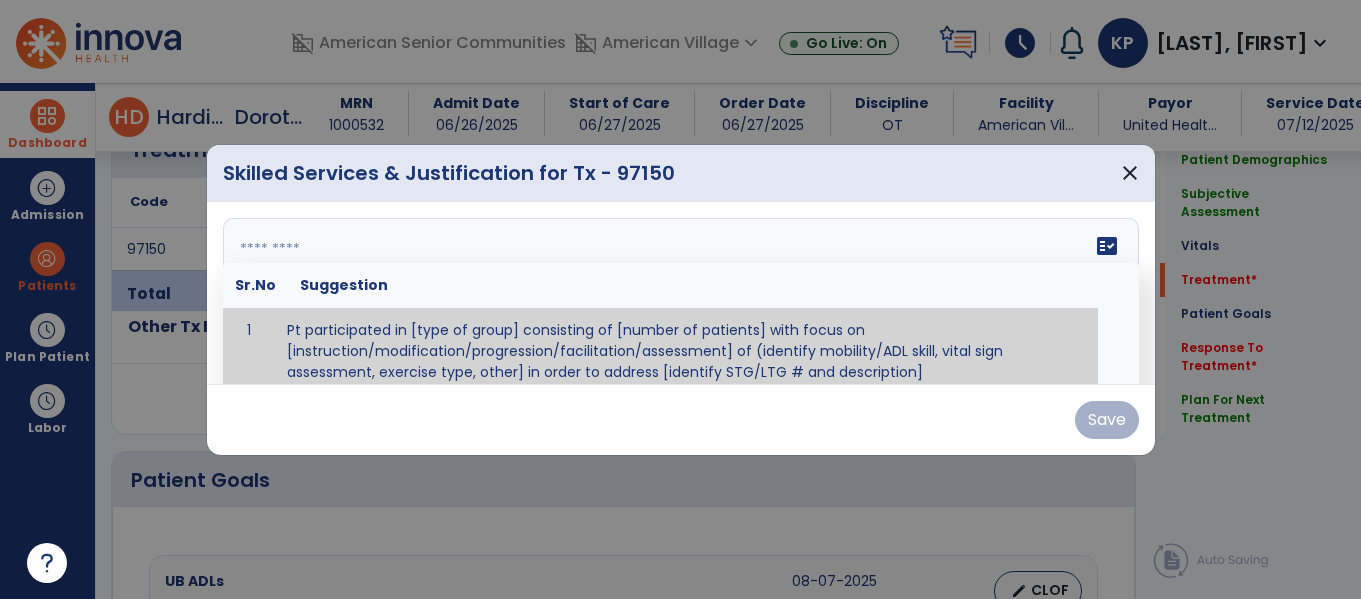 paste on "**********" 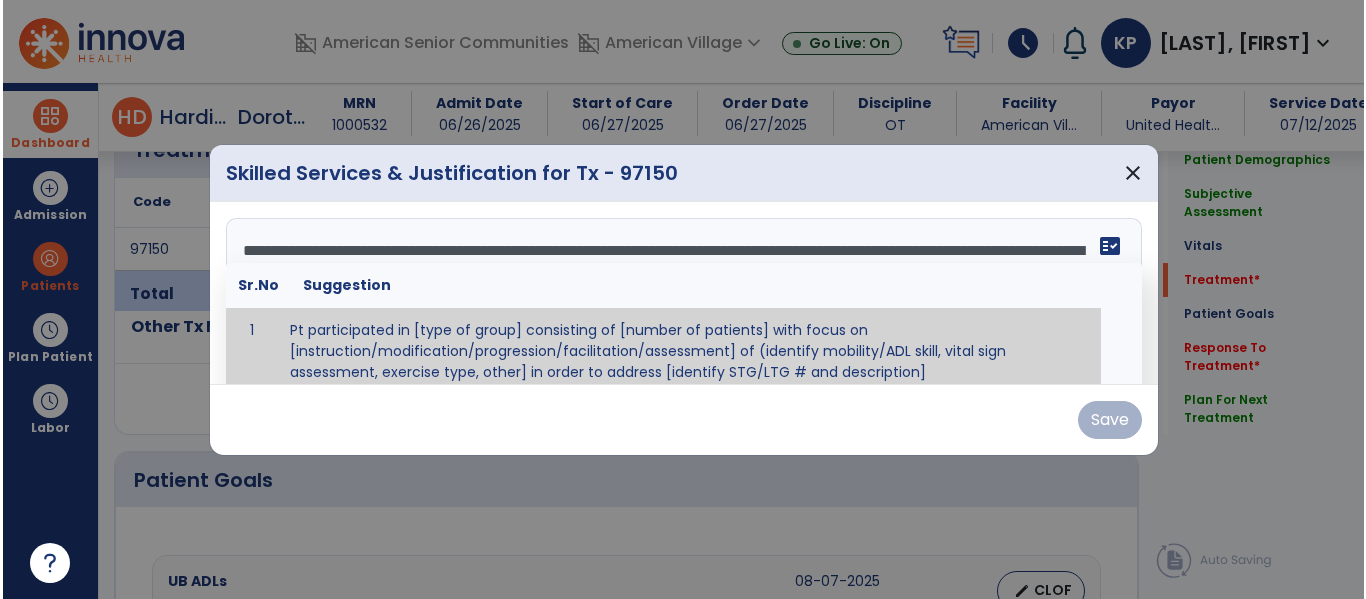 scroll, scrollTop: 0, scrollLeft: 0, axis: both 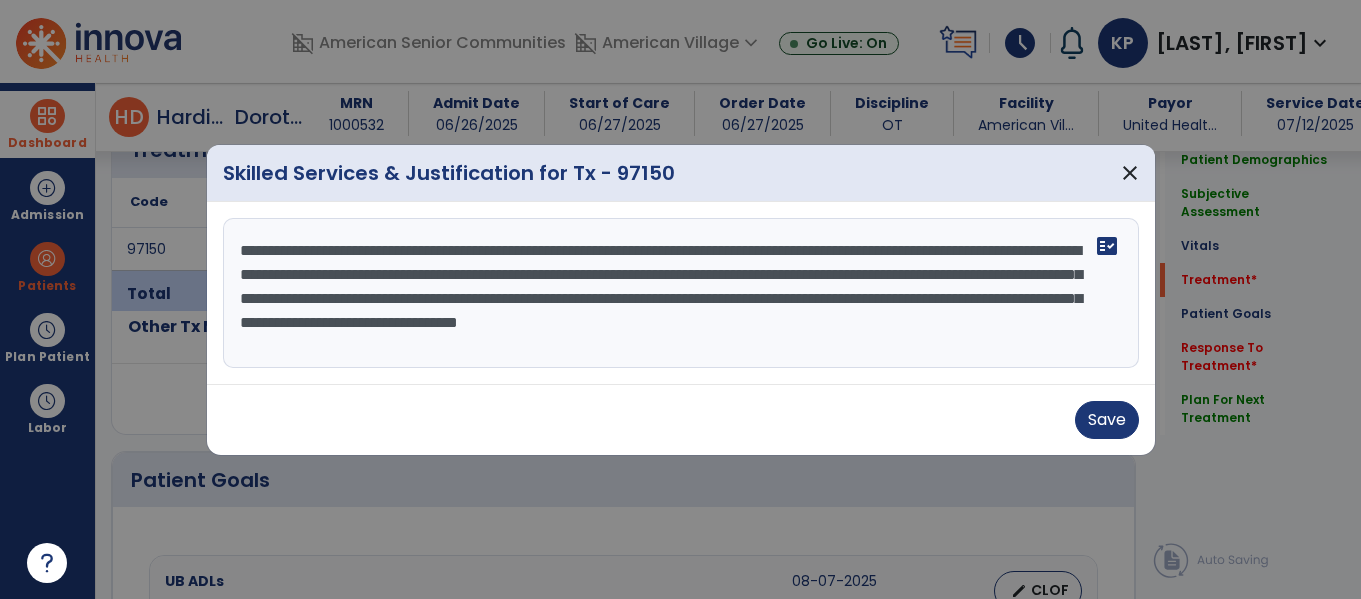 click on "**********" at bounding box center (681, 293) 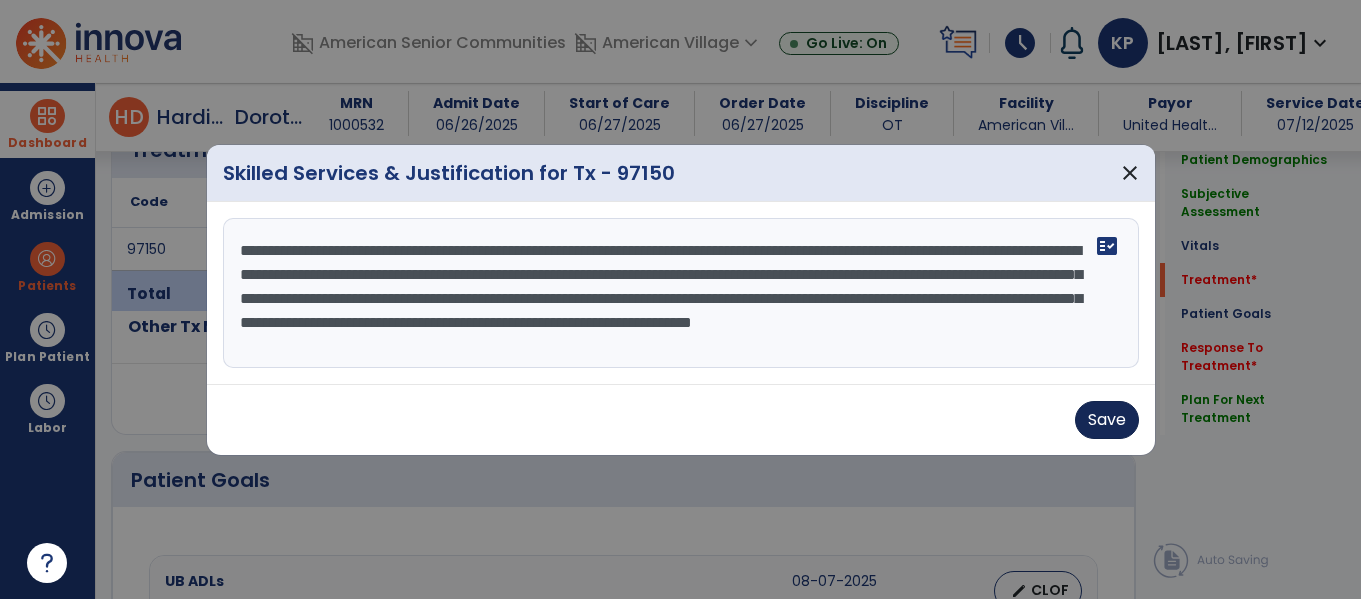 type on "**********" 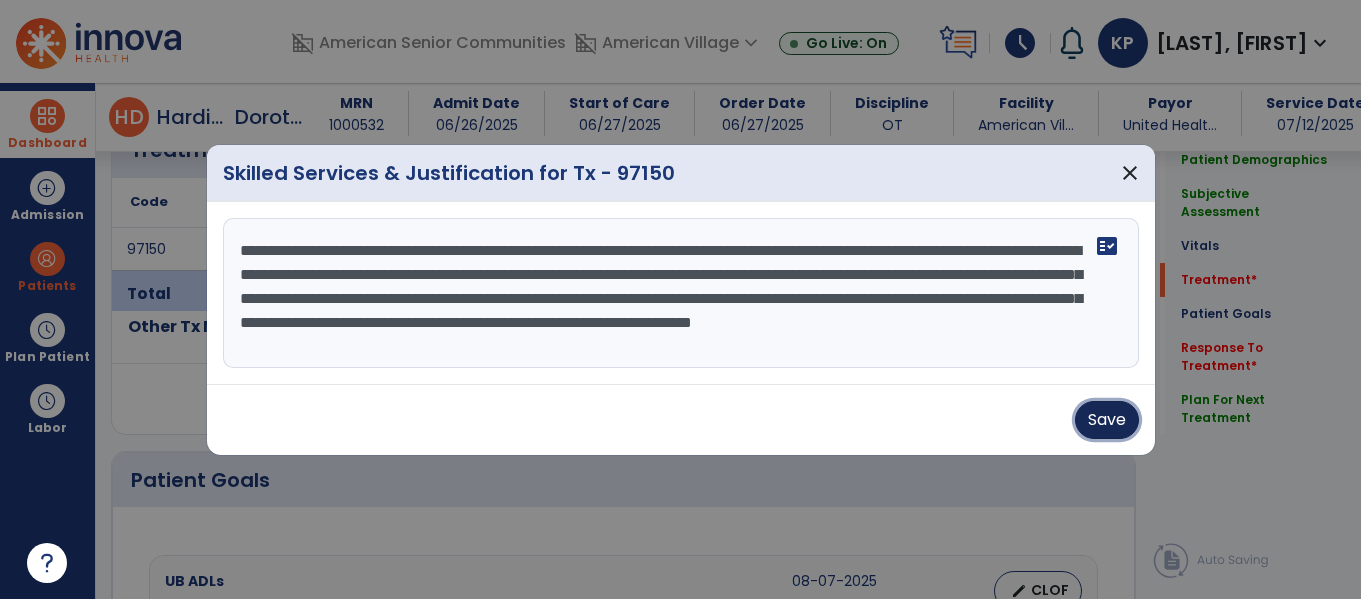 click on "Save" at bounding box center (1107, 420) 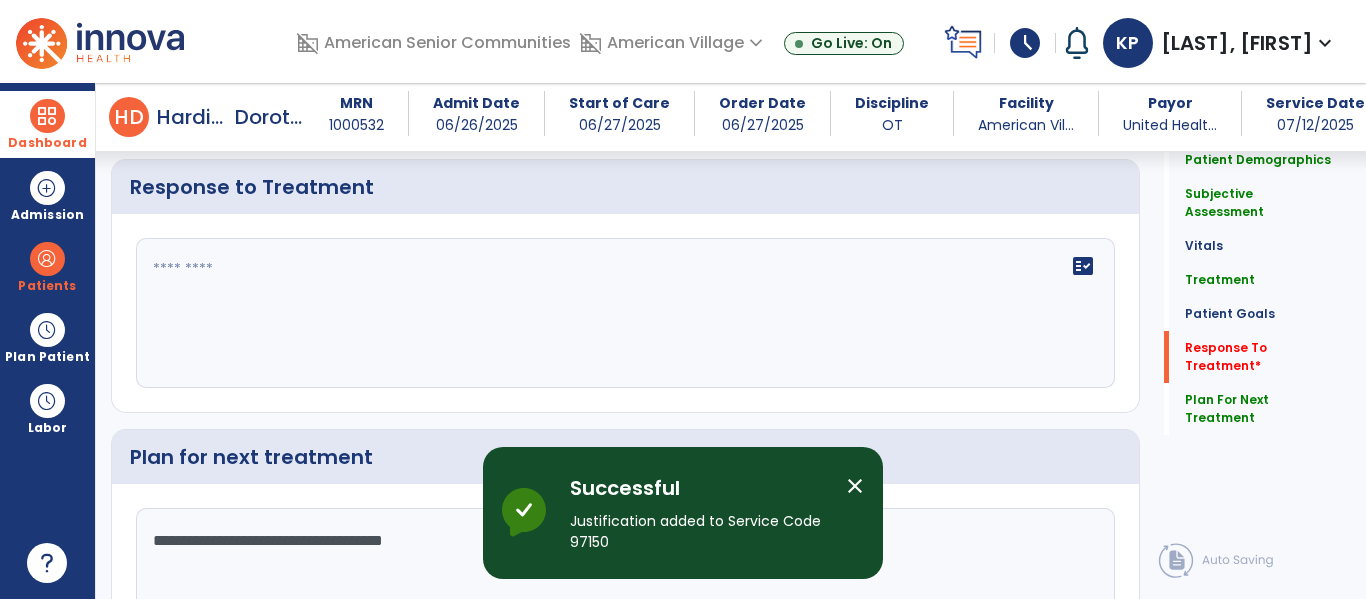 scroll, scrollTop: 2710, scrollLeft: 0, axis: vertical 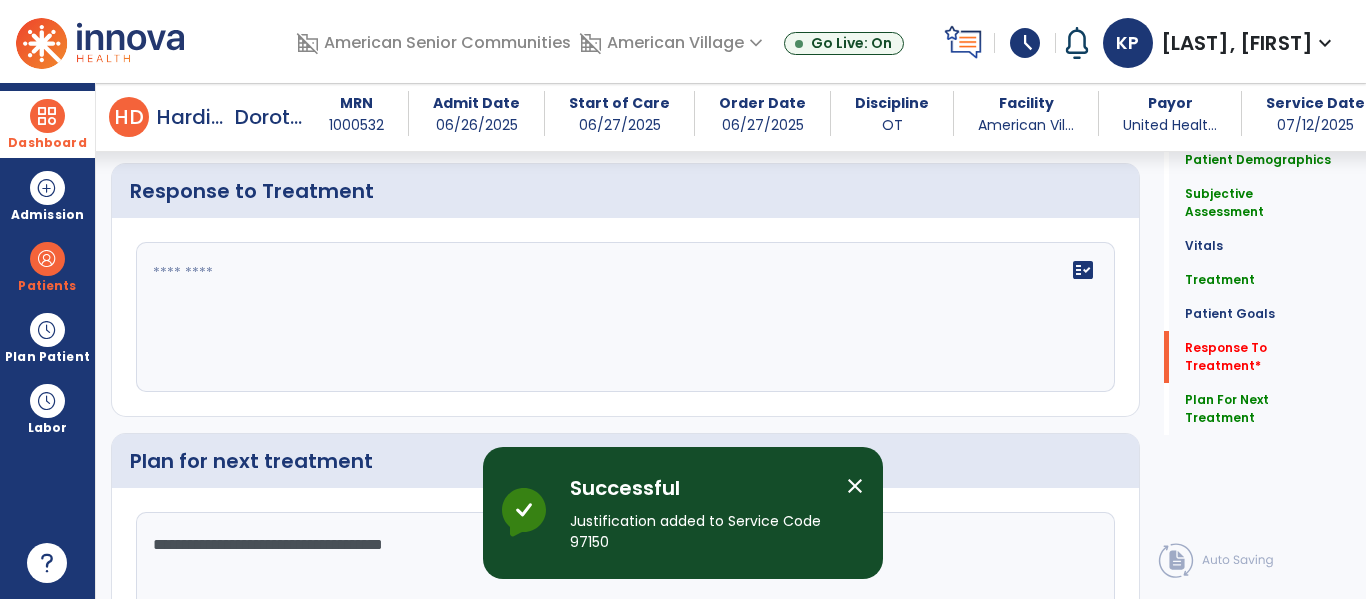 click on "fact_check" 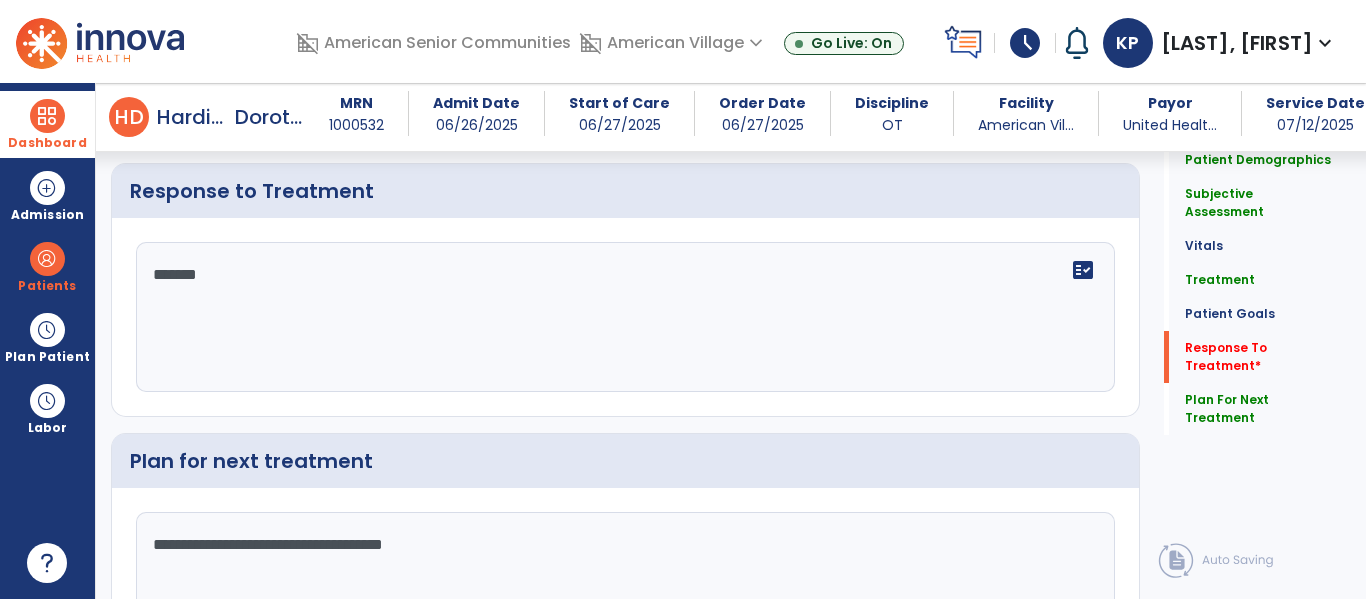 type on "********" 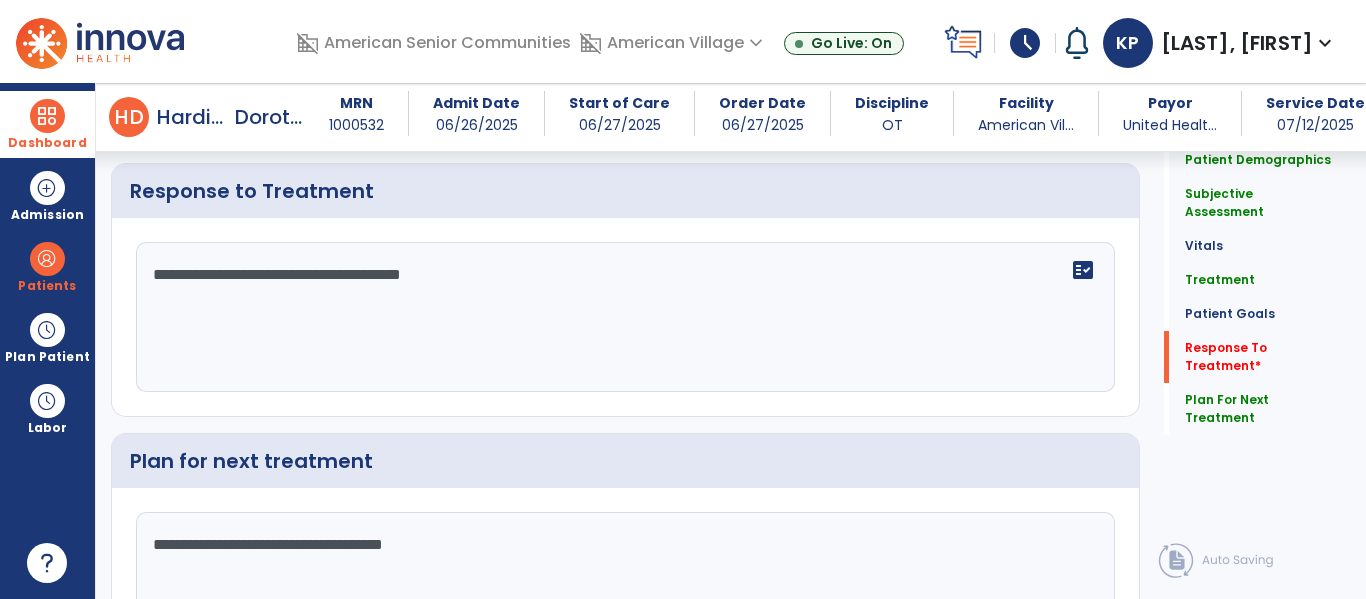 click on "**********" 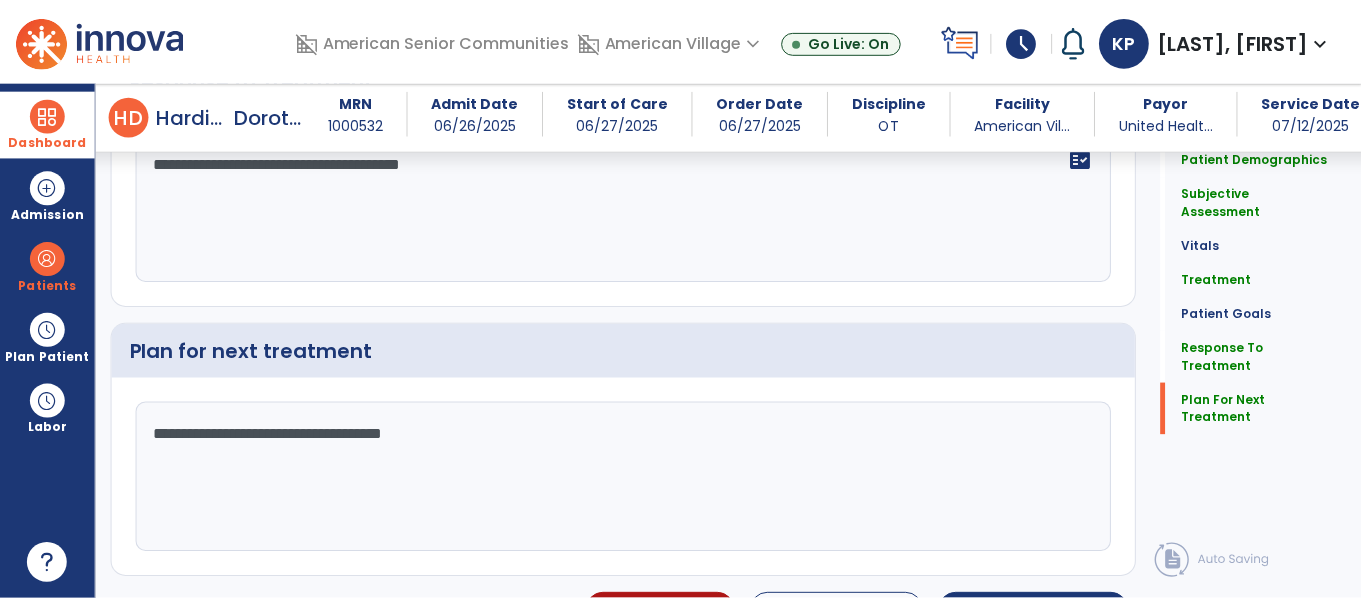scroll, scrollTop: 2864, scrollLeft: 0, axis: vertical 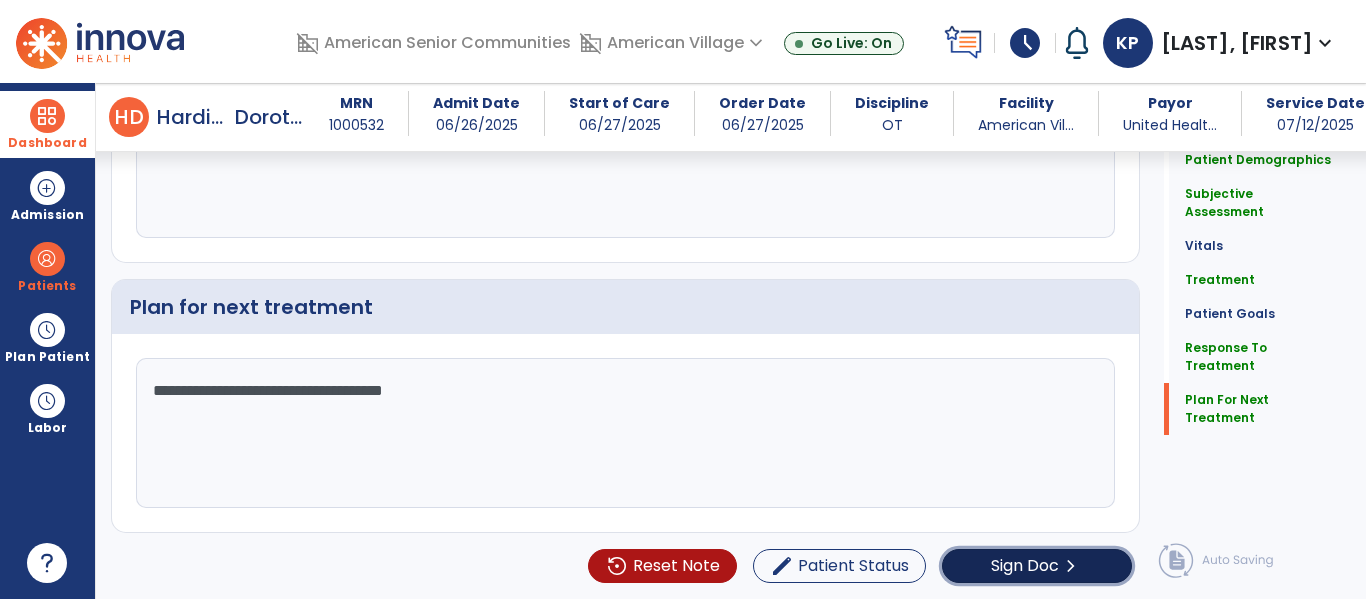 click on "Sign Doc" 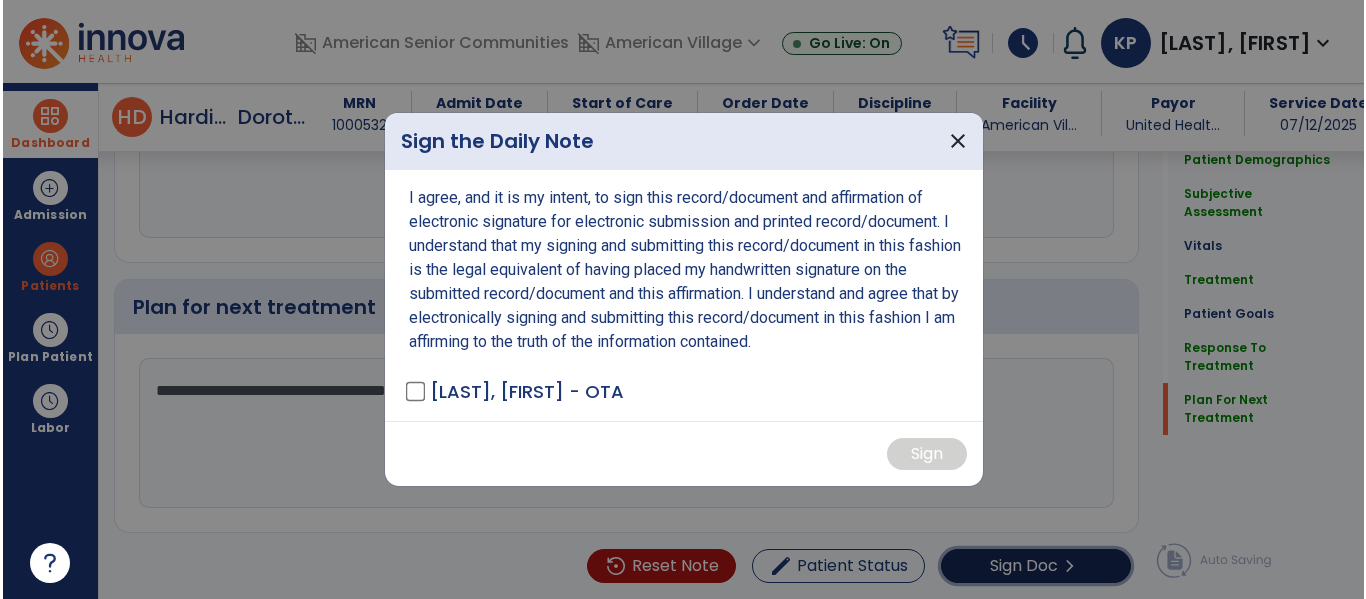 scroll, scrollTop: 2864, scrollLeft: 0, axis: vertical 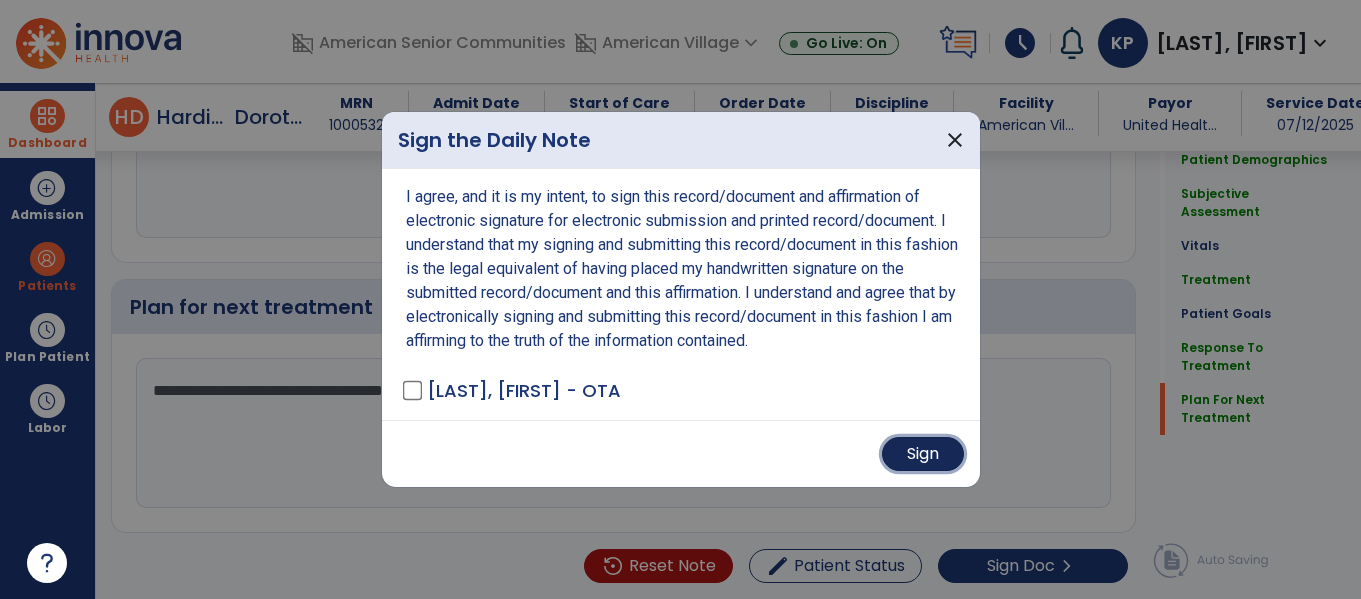 click on "Sign" at bounding box center [923, 454] 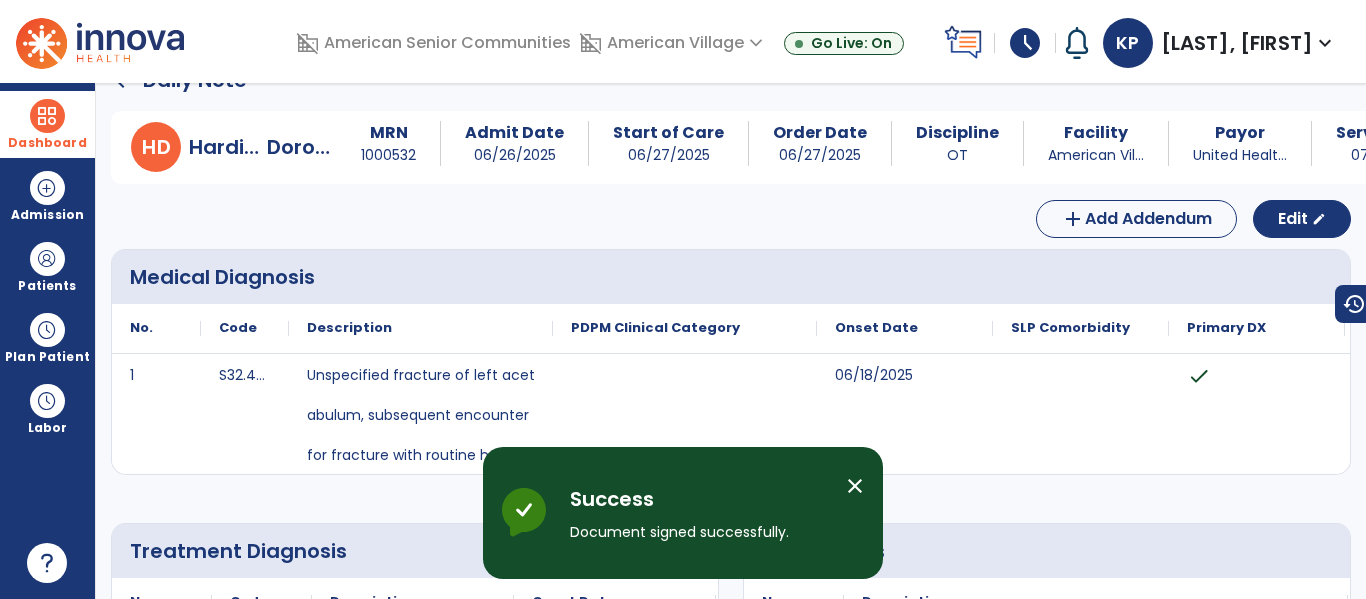 scroll, scrollTop: 0, scrollLeft: 0, axis: both 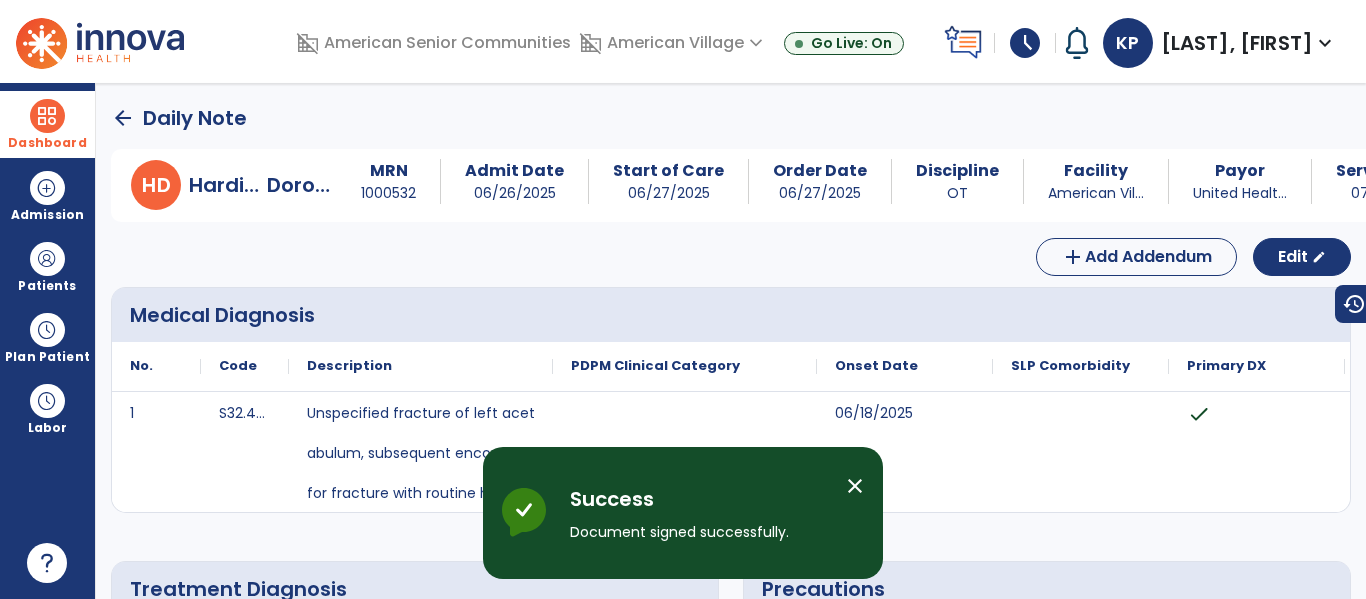 click on "arrow_back" 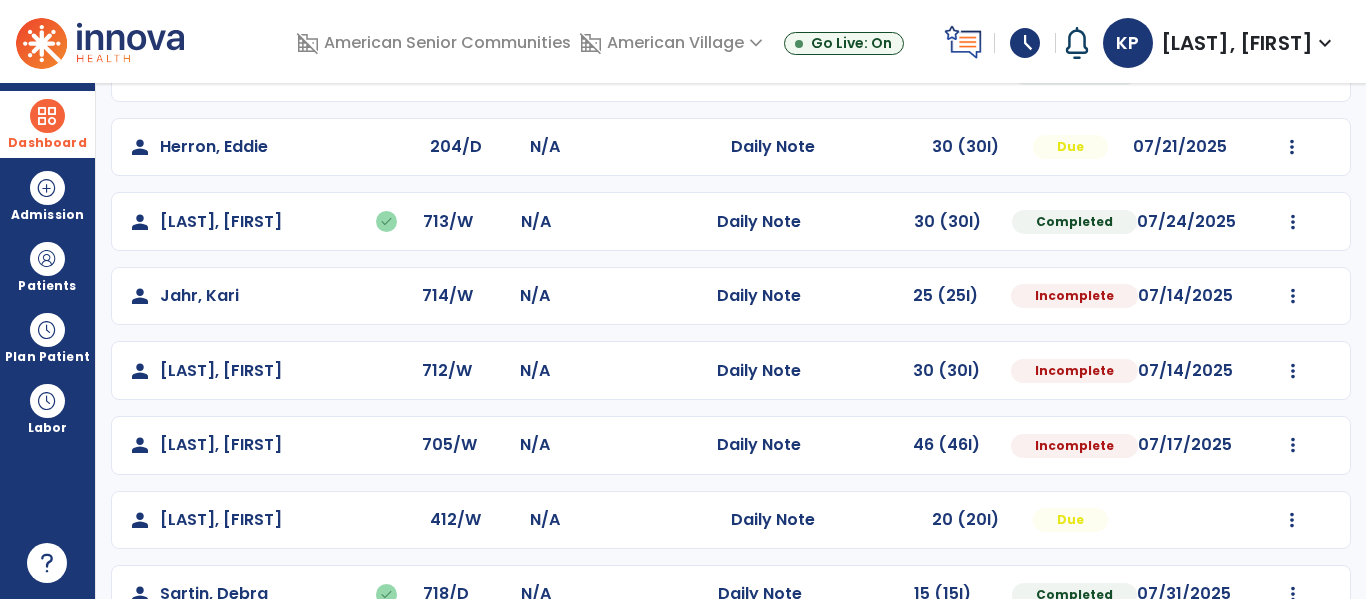 scroll, scrollTop: 656, scrollLeft: 0, axis: vertical 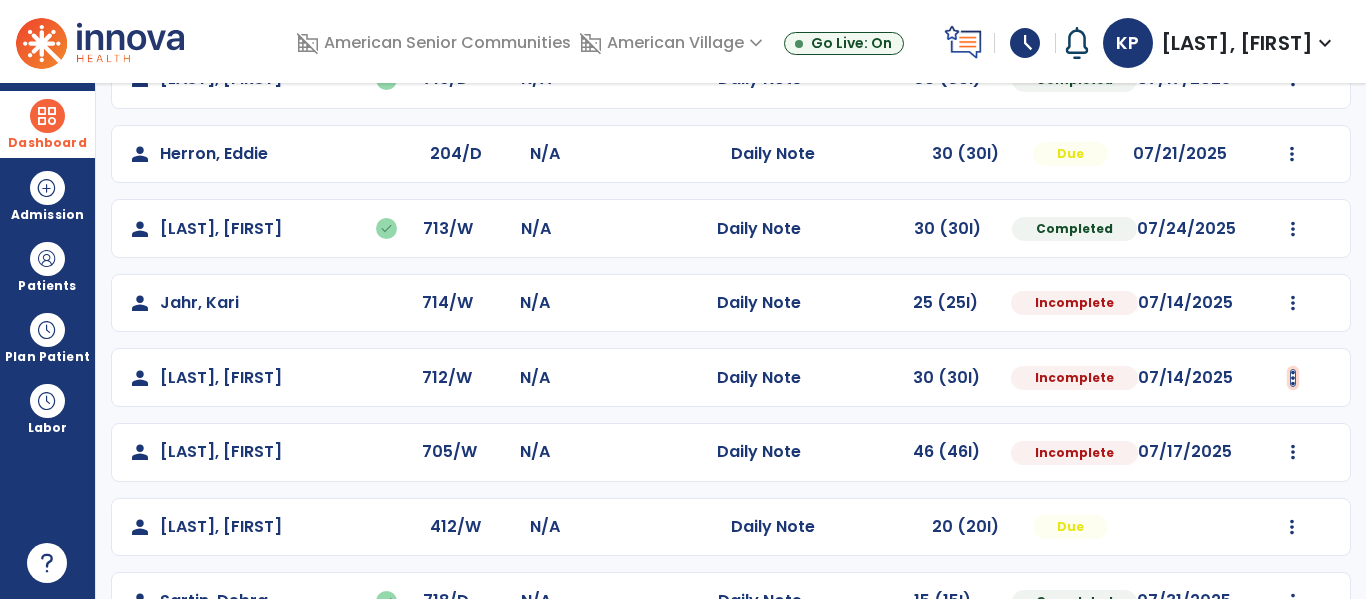 click at bounding box center [1293, -368] 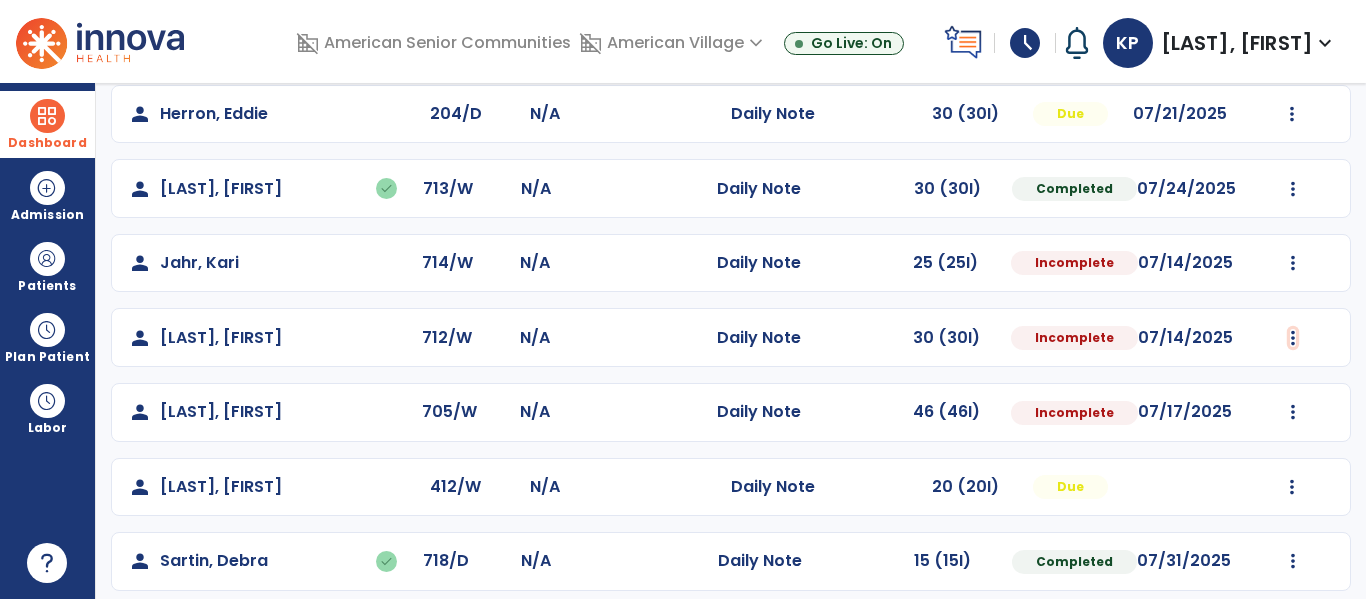scroll, scrollTop: 689, scrollLeft: 0, axis: vertical 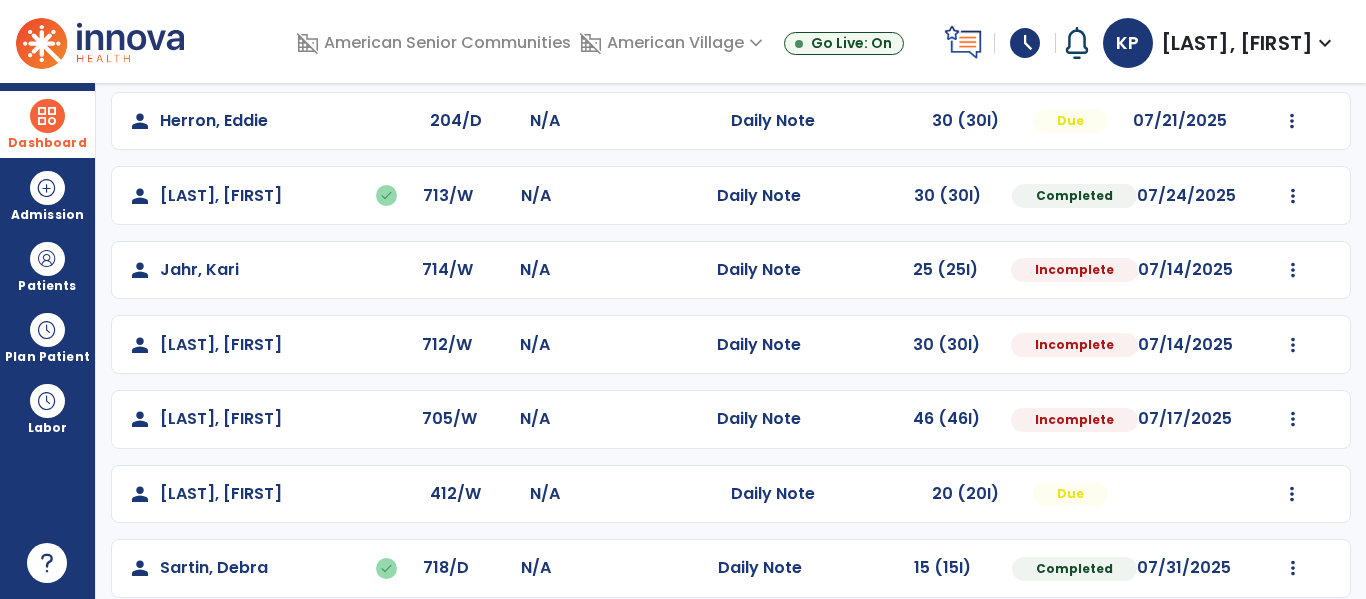 click on "Mark Visit As Complete   Reset Note   Open Document   G + C Mins" 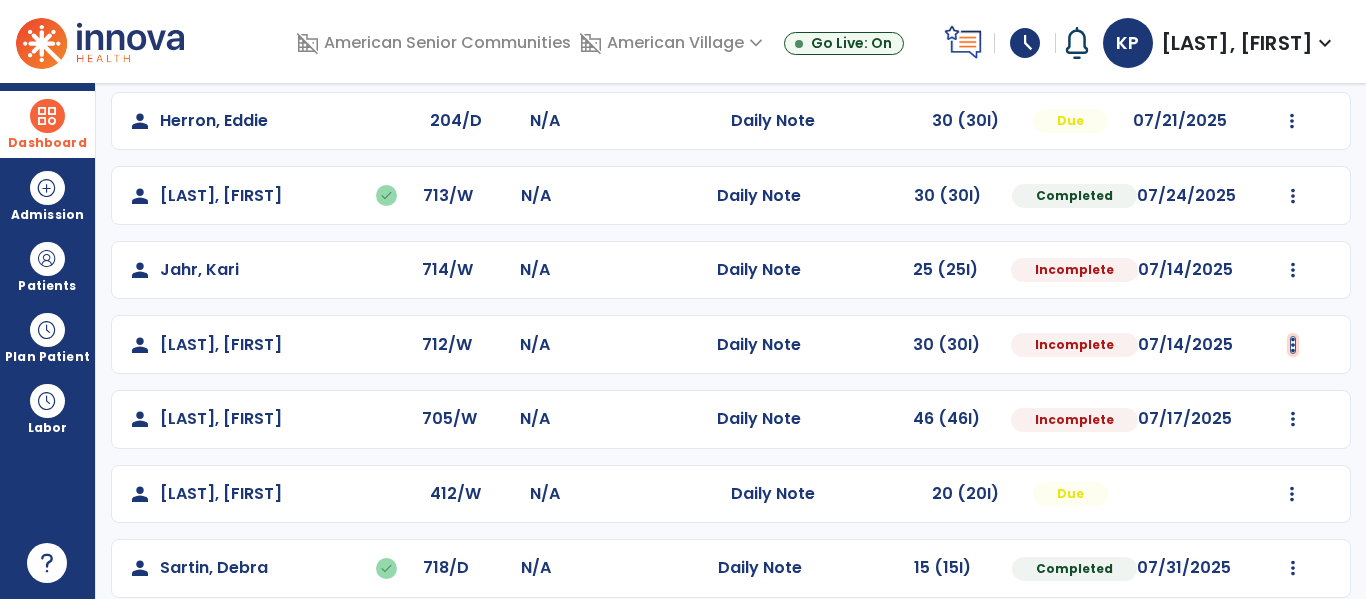 click at bounding box center (1293, -401) 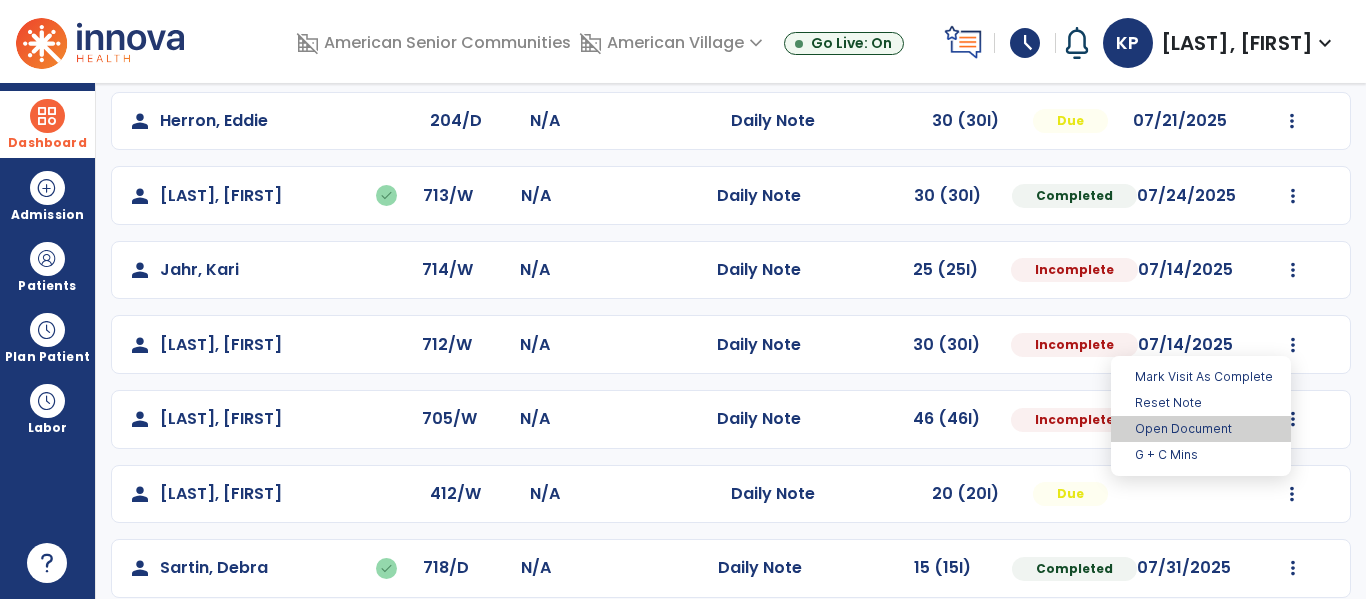 click on "Open Document" at bounding box center (1201, 429) 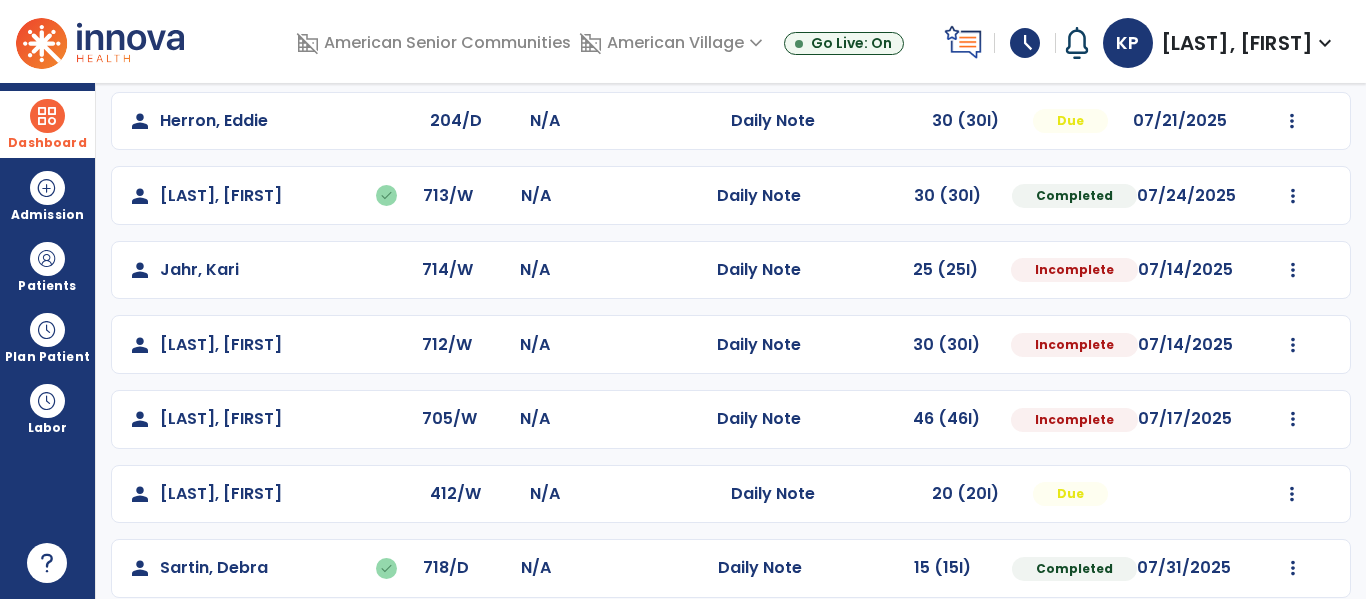 select on "*" 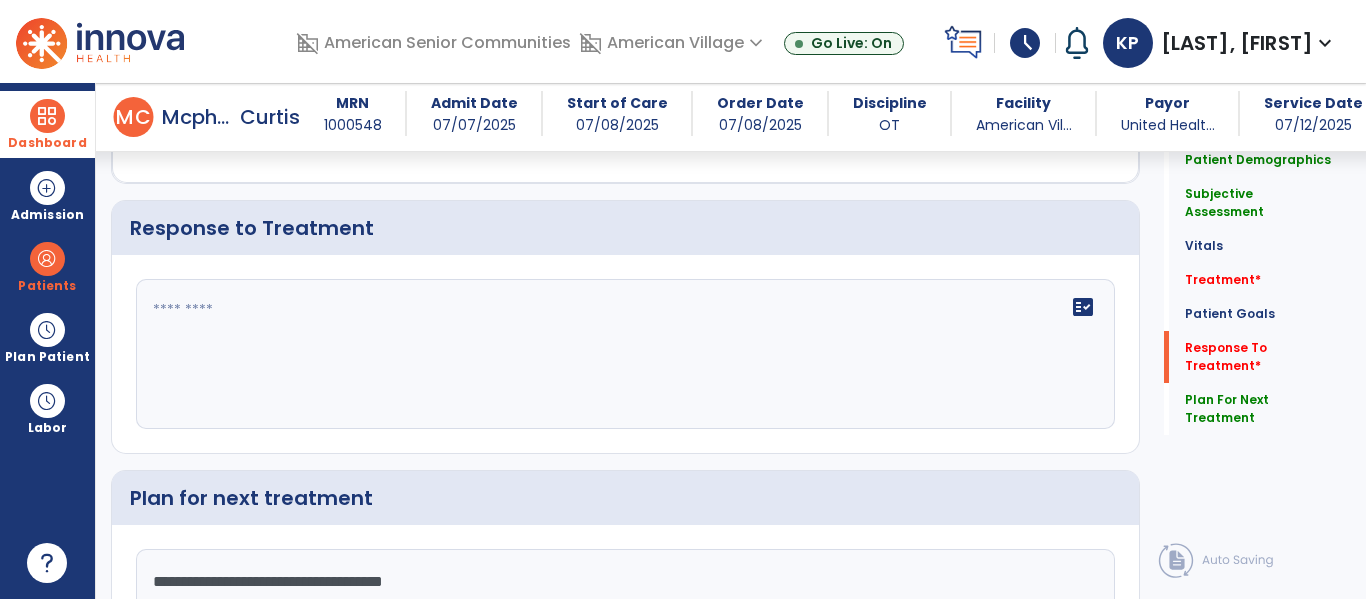 scroll, scrollTop: 2810, scrollLeft: 0, axis: vertical 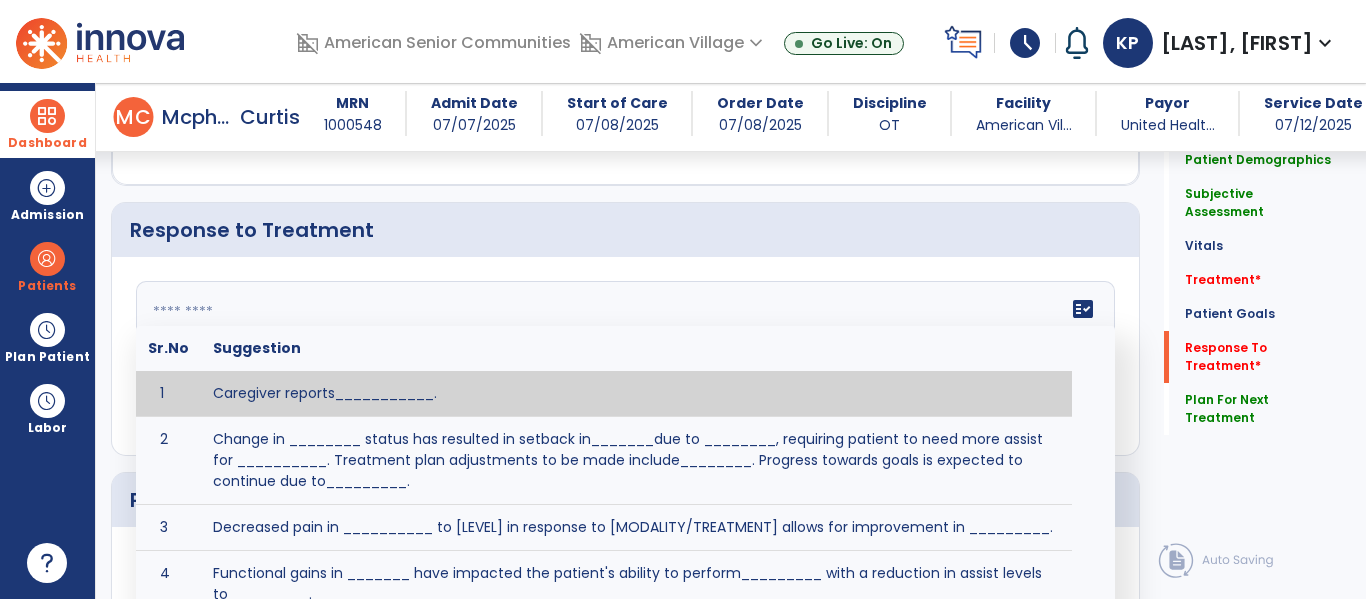 click on "fact_check  Sr.No Suggestion 1 Caregiver reports___________. 2 Change in ________ status has resulted in setback in_______due to ________, requiring patient to need more assist for __________.   Treatment plan adjustments to be made include________.  Progress towards goals is expected to continue due to_________. 3 Decreased pain in __________ to [LEVEL] in response to [MODALITY/TREATMENT] allows for improvement in _________. 4 Functional gains in _______ have impacted the patient's ability to perform_________ with a reduction in assist levels to_________. 5 Functional progress this week has been significant due to__________. 6 Gains in ________ have improved the patient's ability to perform ______with decreased levels of assist to___________. 7 Improvement in ________allows patient to tolerate higher levels of challenges in_________. 8 Pain in [AREA] has decreased to [LEVEL] in response to [TREATMENT/MODALITY], allowing fore ease in completing__________. 9 10 11 12 13 14 15 16 17 18 19 20 21" 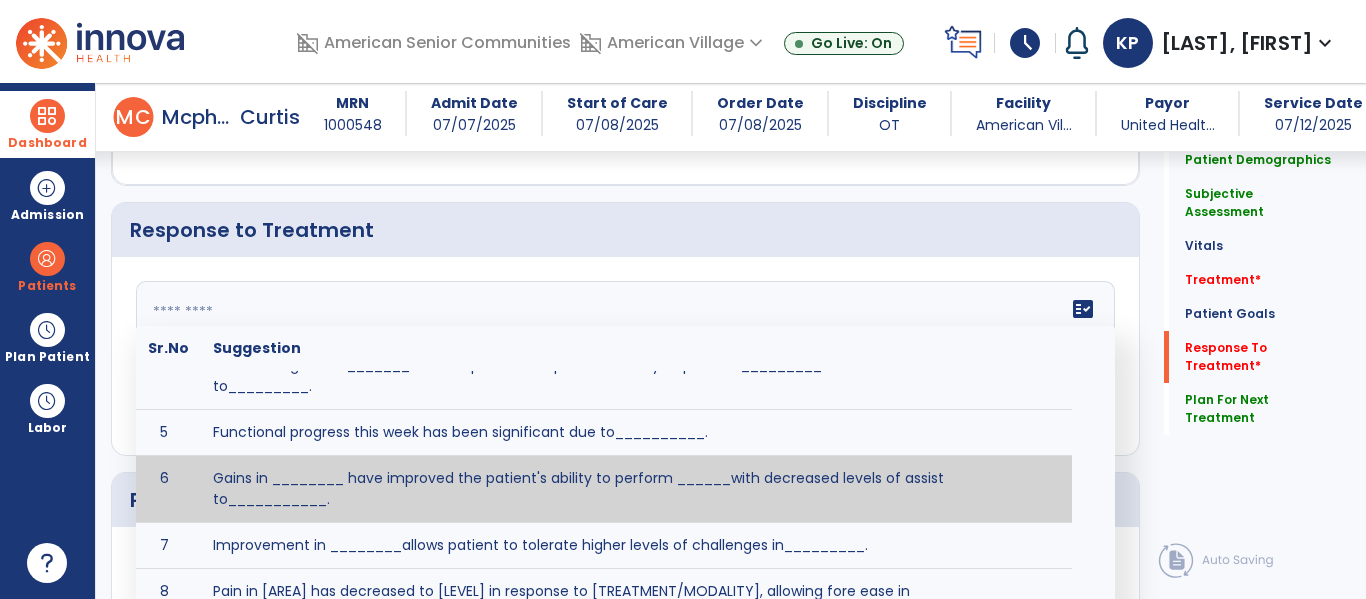 scroll, scrollTop: 205, scrollLeft: 0, axis: vertical 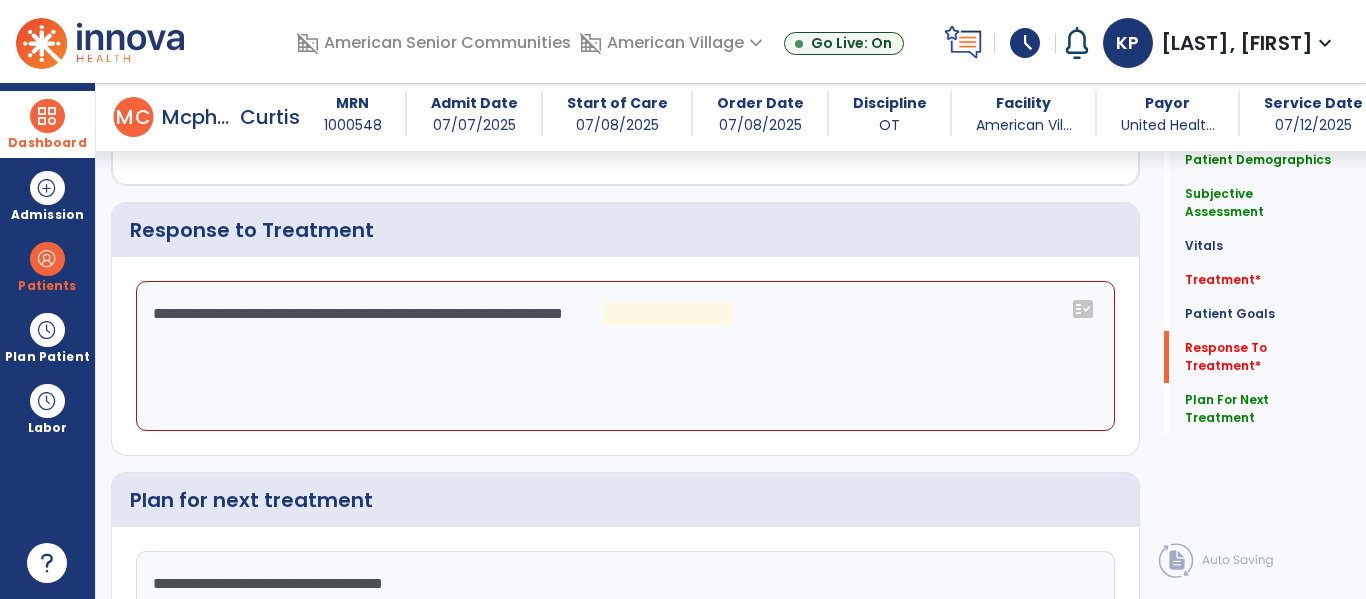 click on "**********" 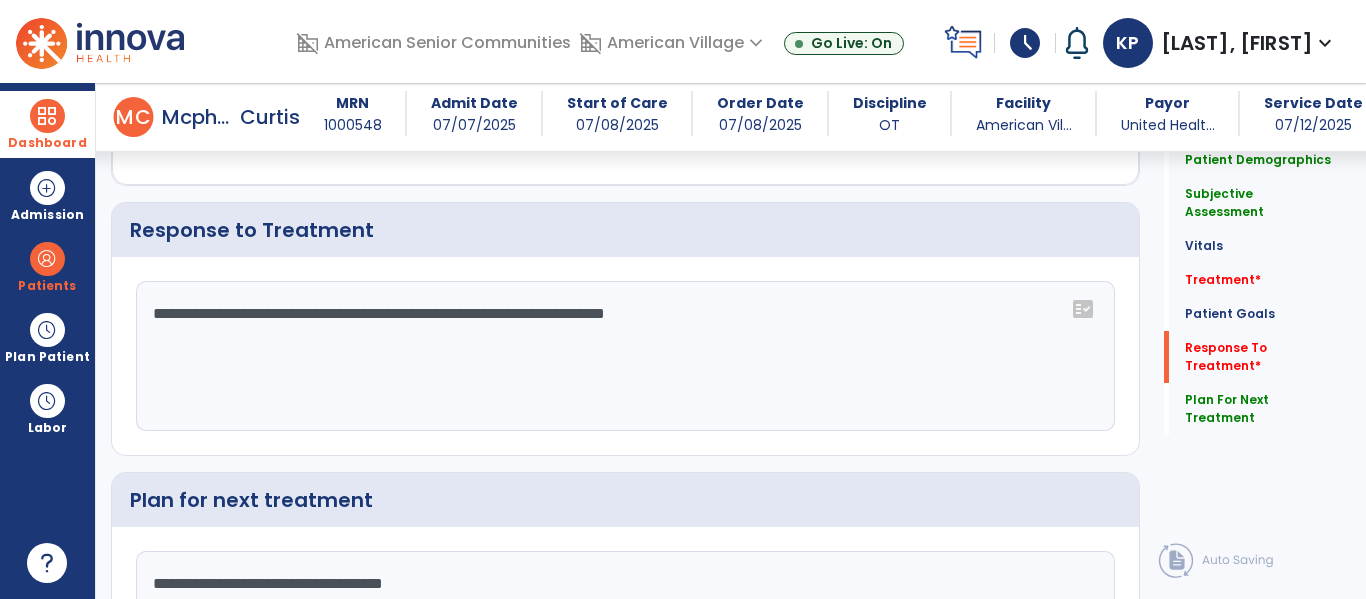 click on "**********" 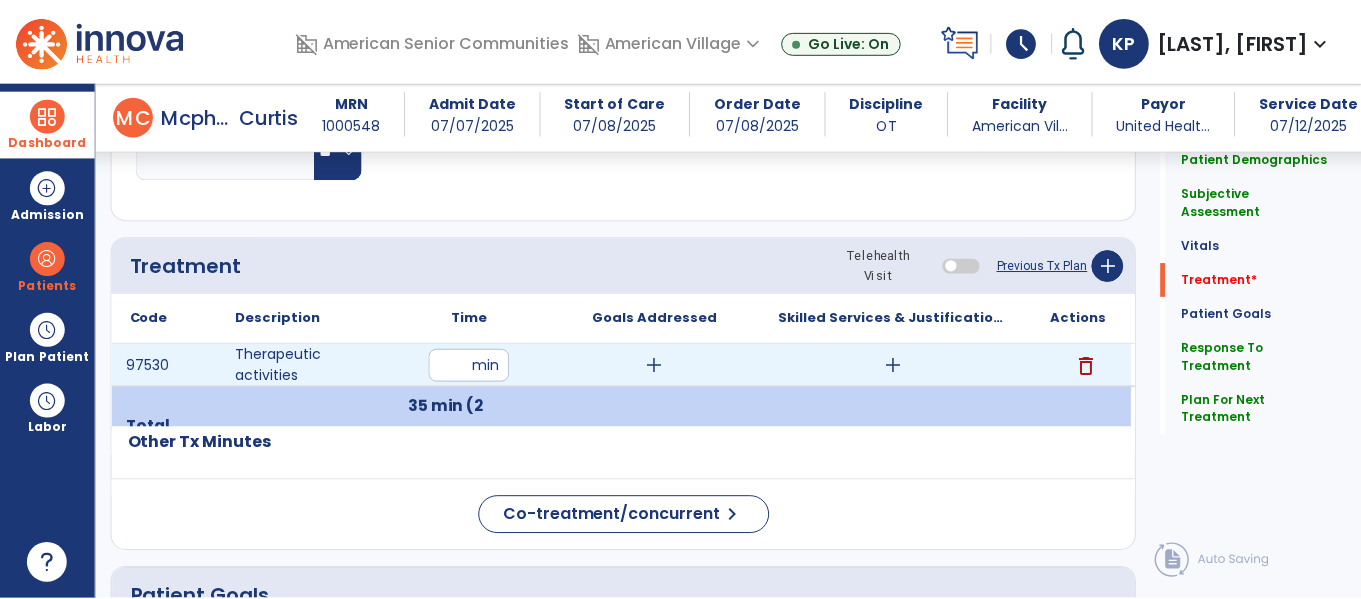 scroll, scrollTop: 1168, scrollLeft: 0, axis: vertical 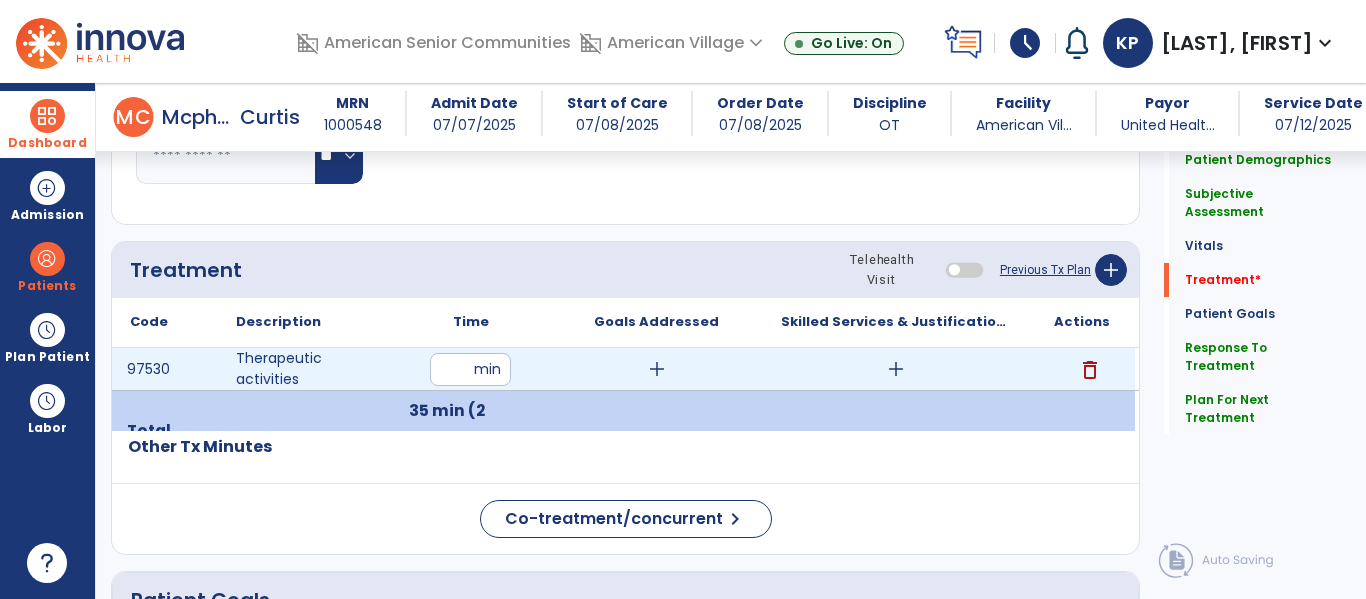 type on "**********" 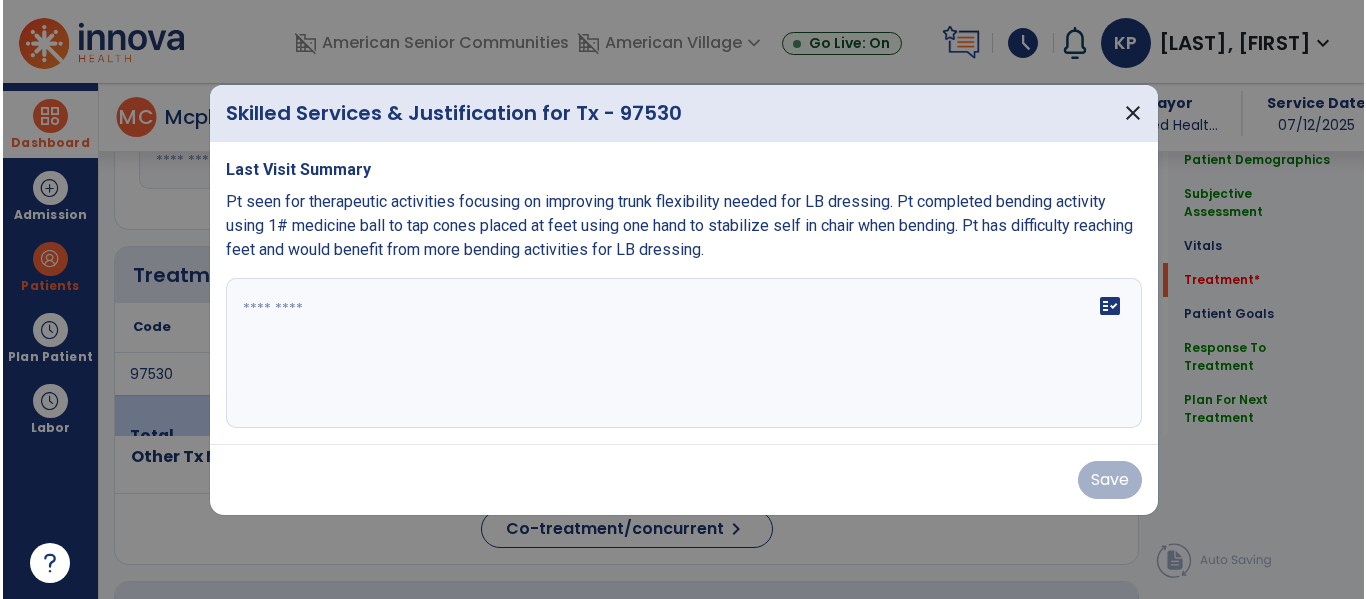 scroll, scrollTop: 1168, scrollLeft: 0, axis: vertical 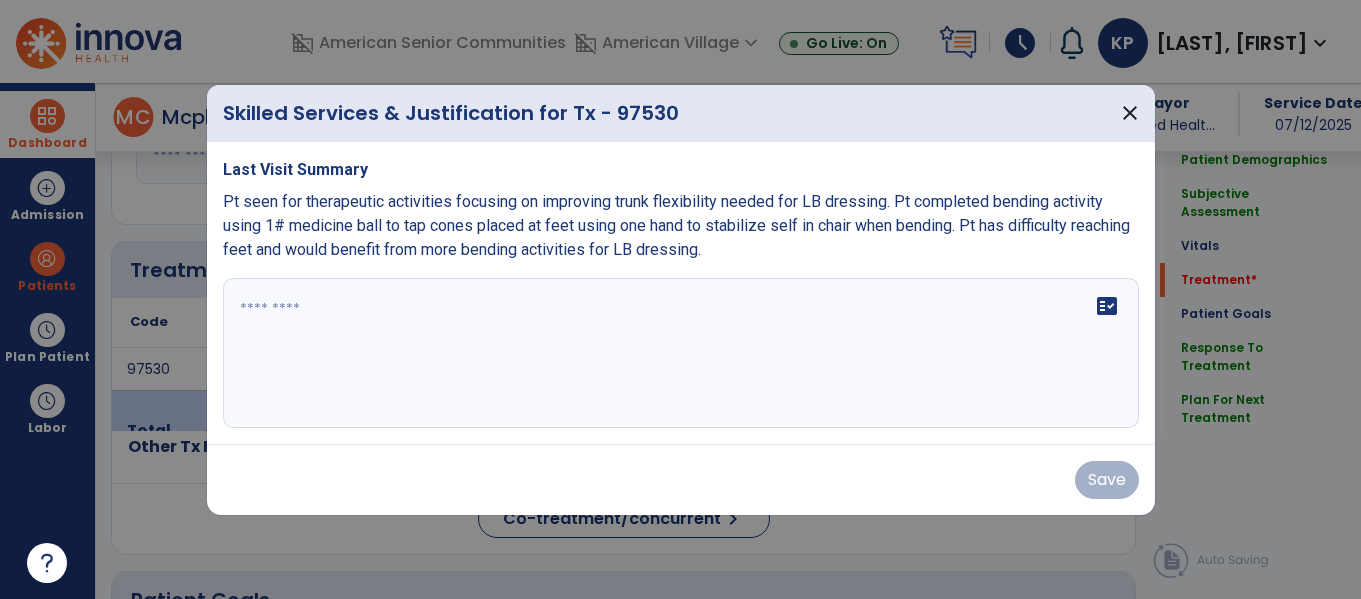 click at bounding box center [681, 353] 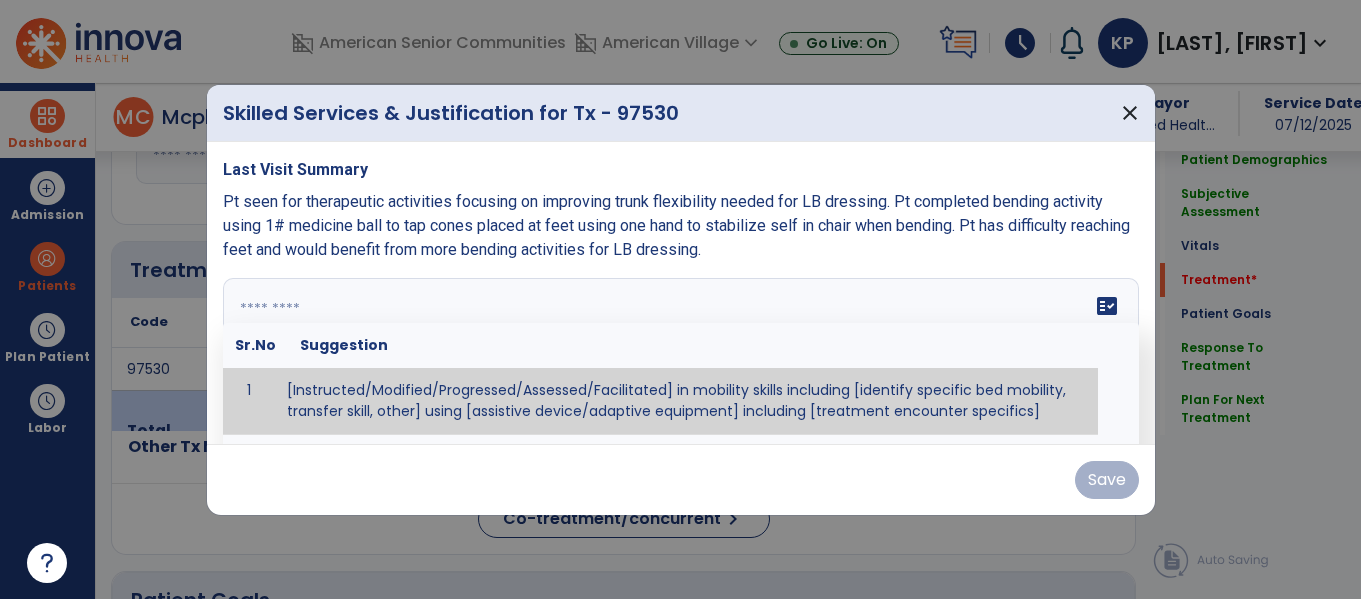 paste on "**********" 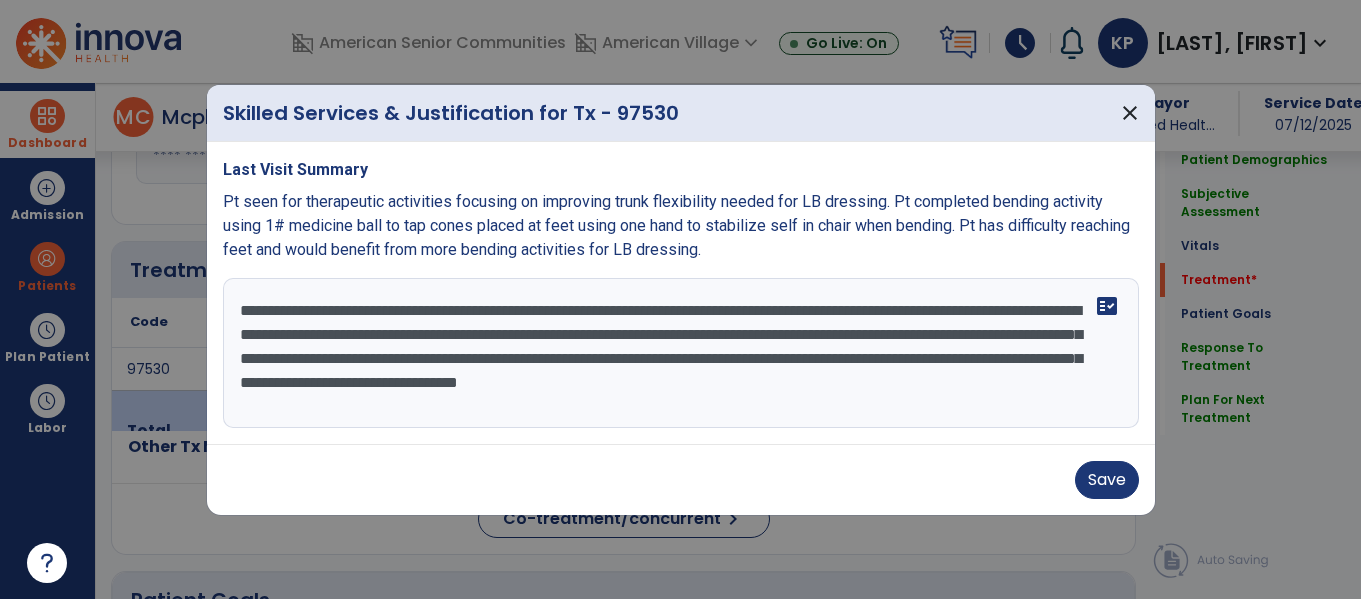 click on "**********" at bounding box center [681, 353] 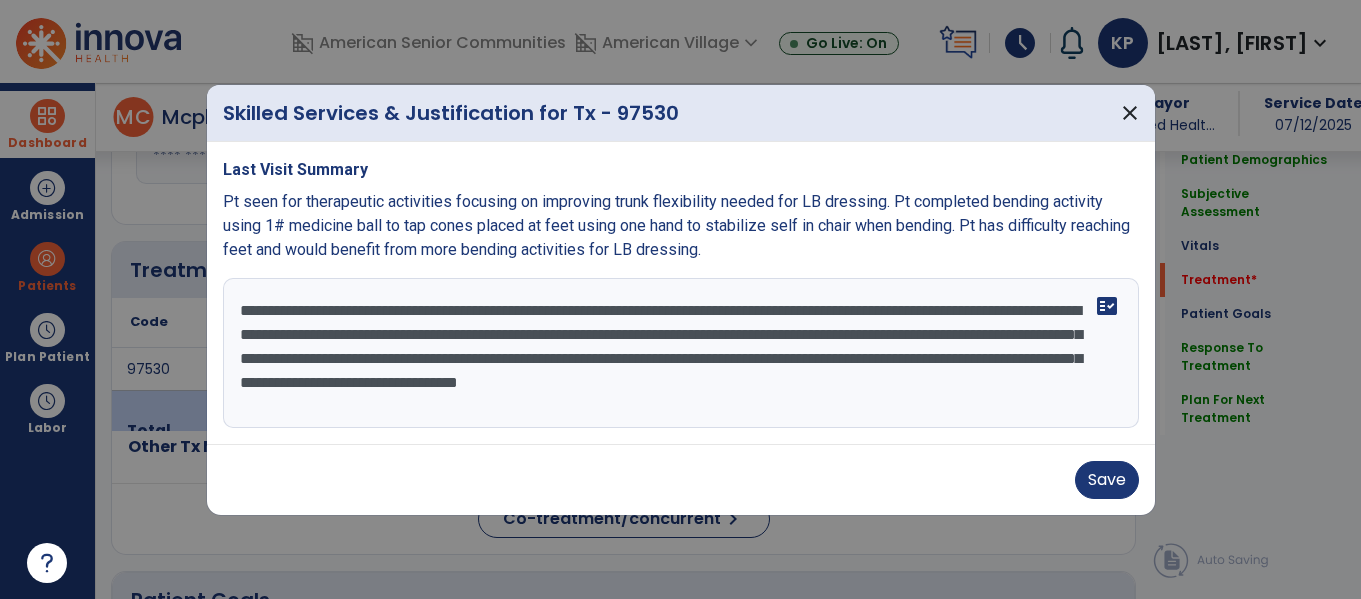 click on "**********" at bounding box center (681, 353) 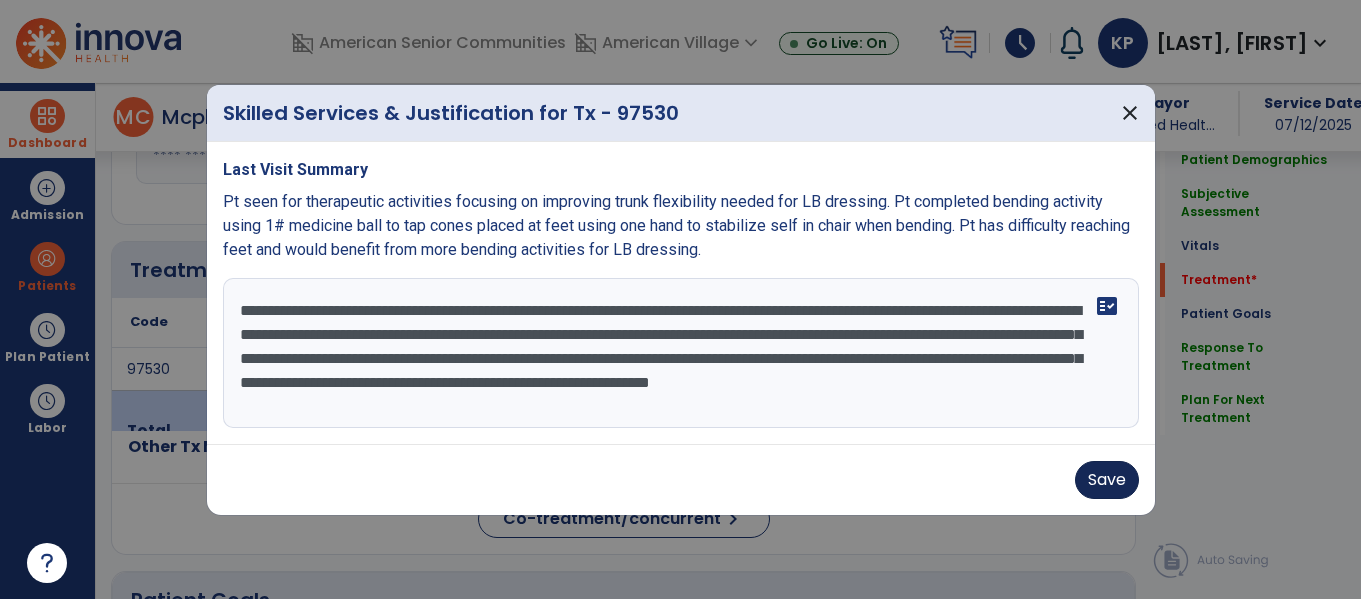 type on "**********" 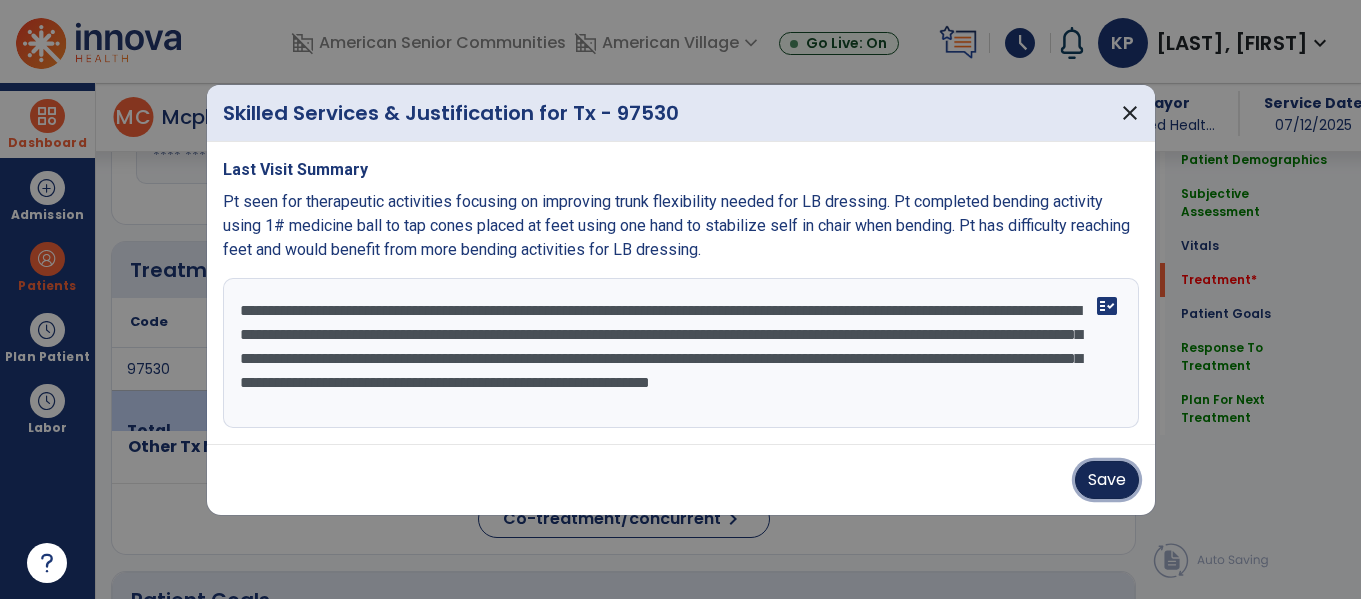 click on "Save" at bounding box center [1107, 480] 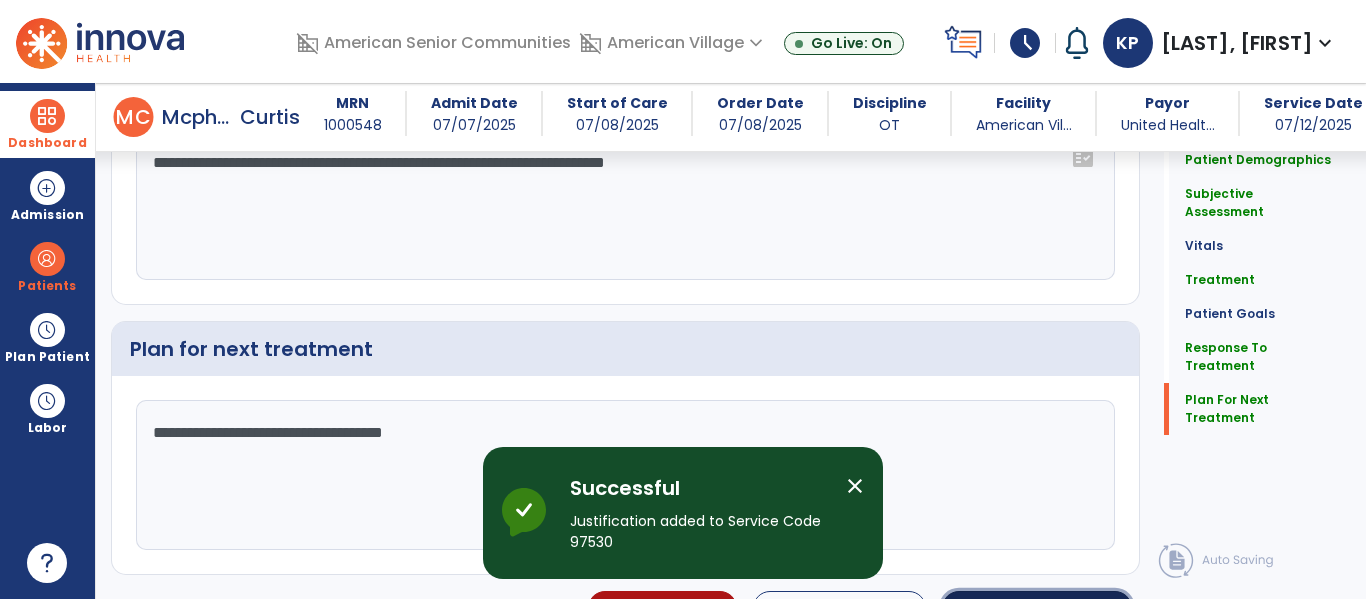 click on "chevron_right" 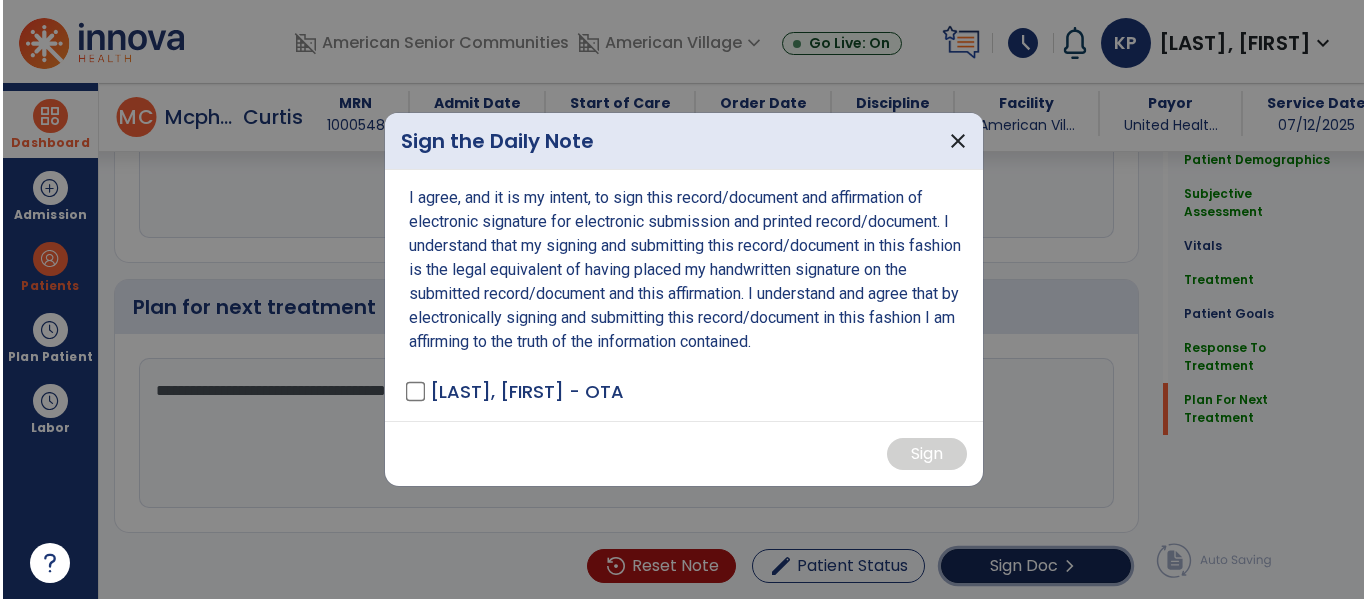 scroll, scrollTop: 3045, scrollLeft: 0, axis: vertical 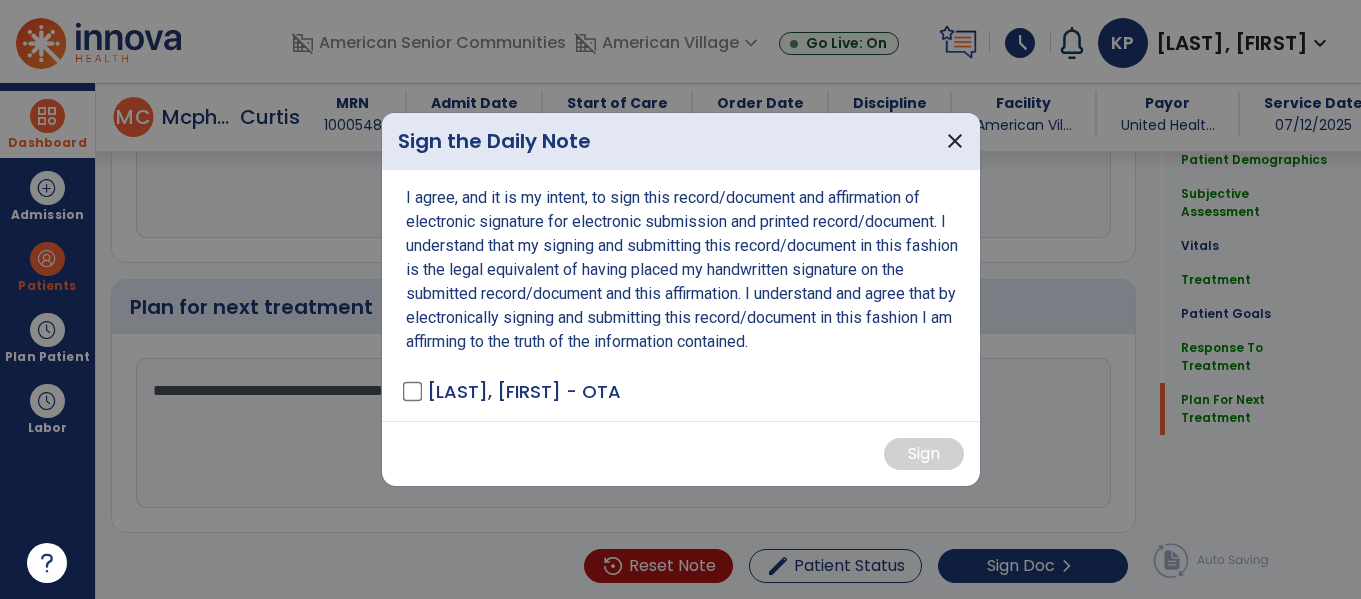 click on "[LAST], [FIRST]  - OTA" at bounding box center [524, 391] 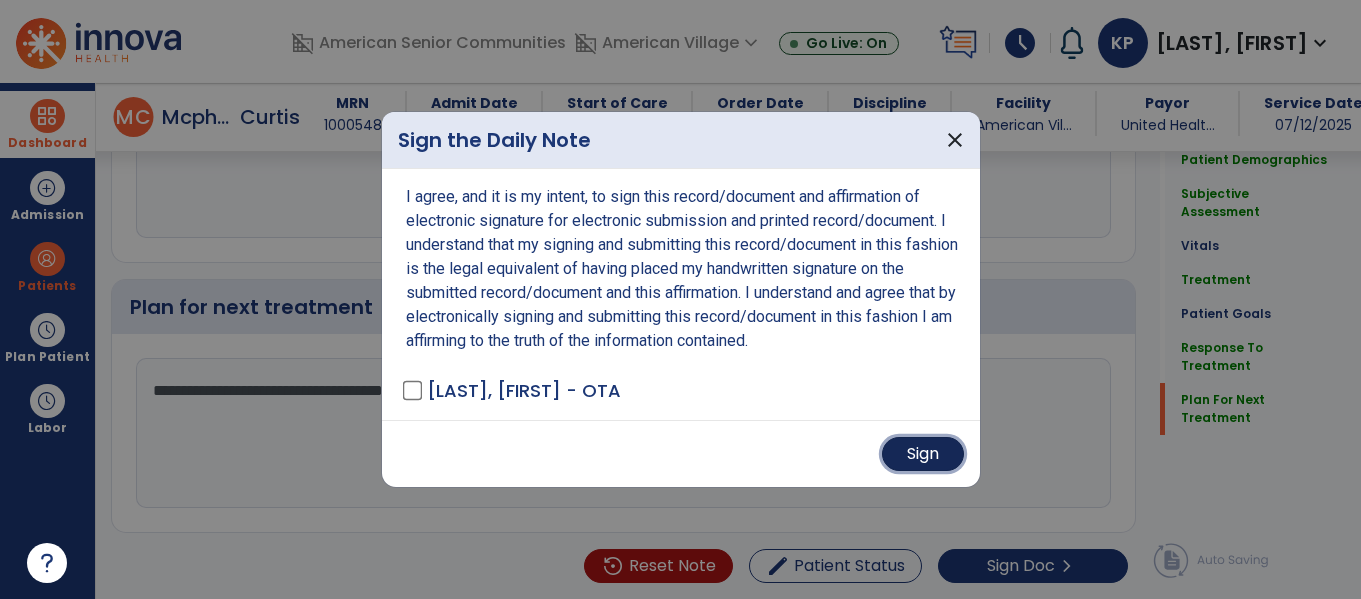 click on "Sign" at bounding box center (923, 454) 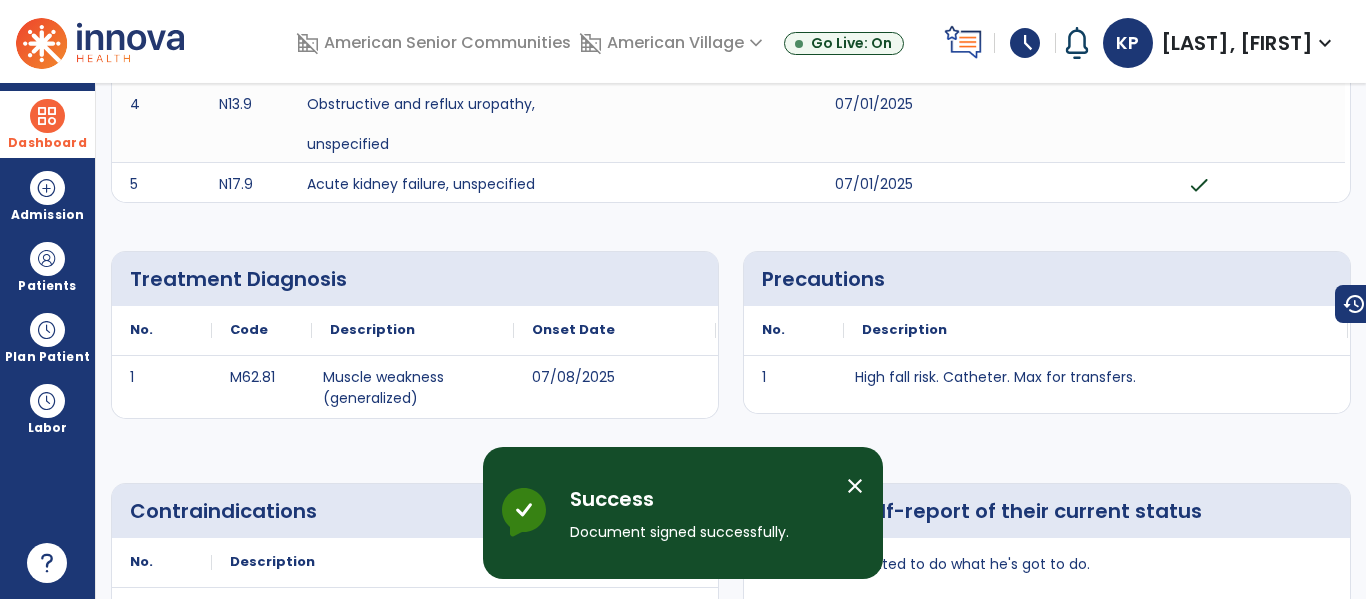 scroll, scrollTop: 16, scrollLeft: 0, axis: vertical 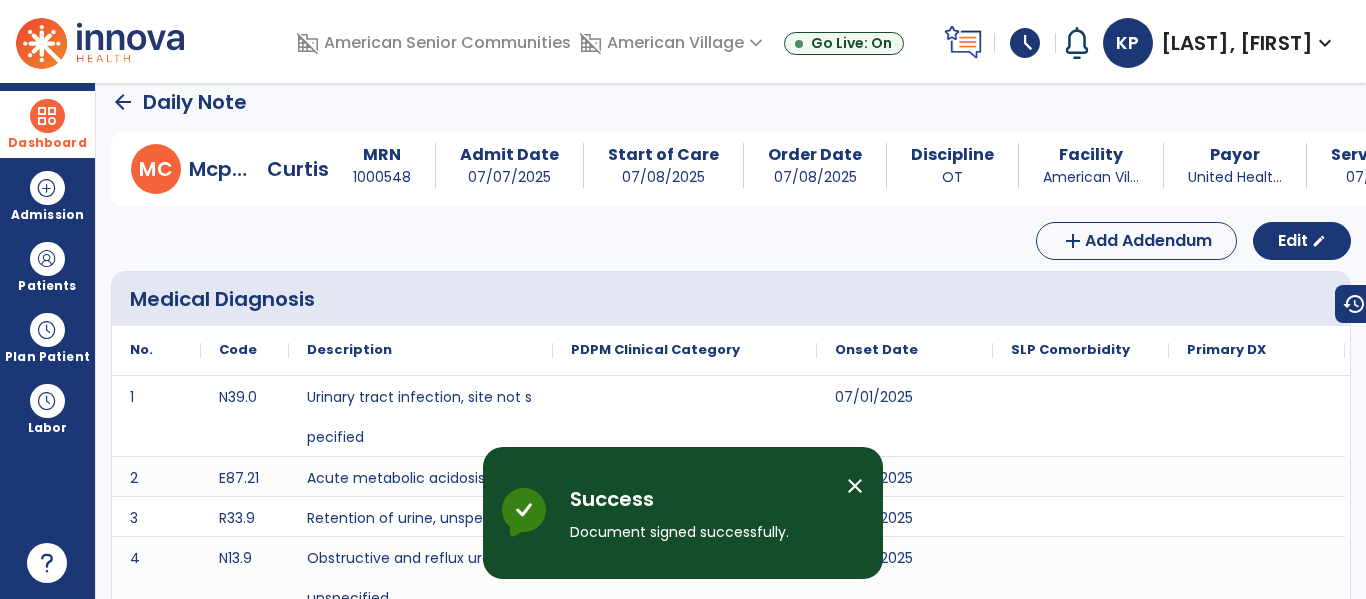 click on "arrow_back" 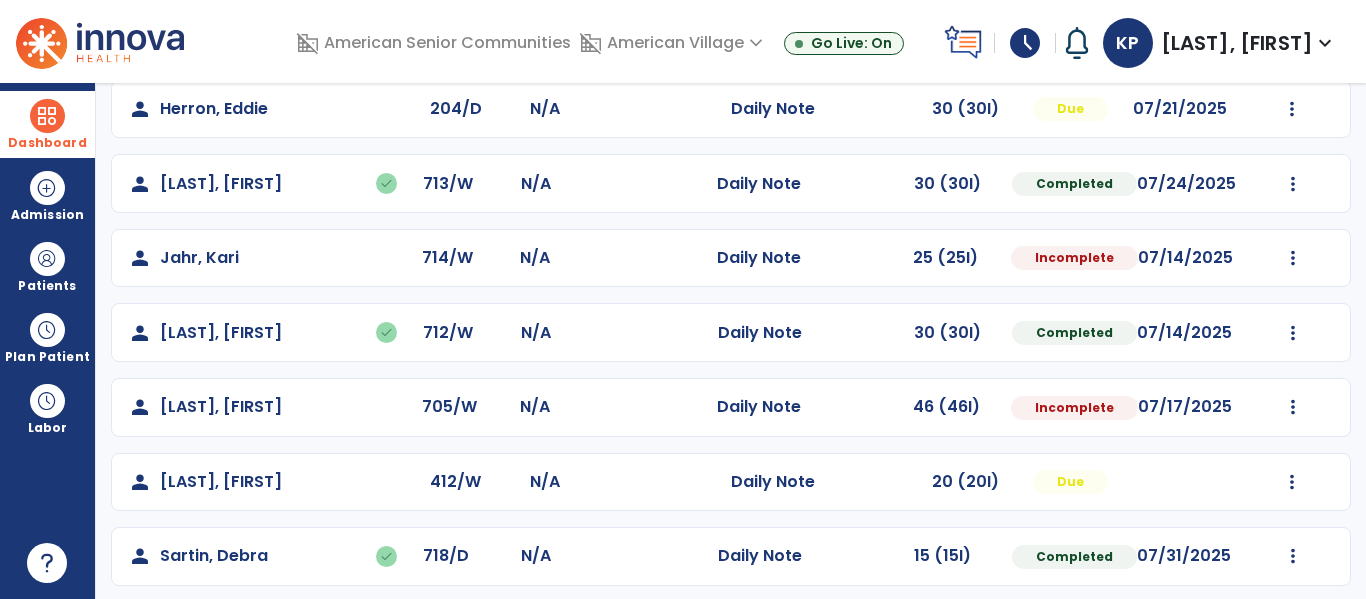 scroll, scrollTop: 715, scrollLeft: 0, axis: vertical 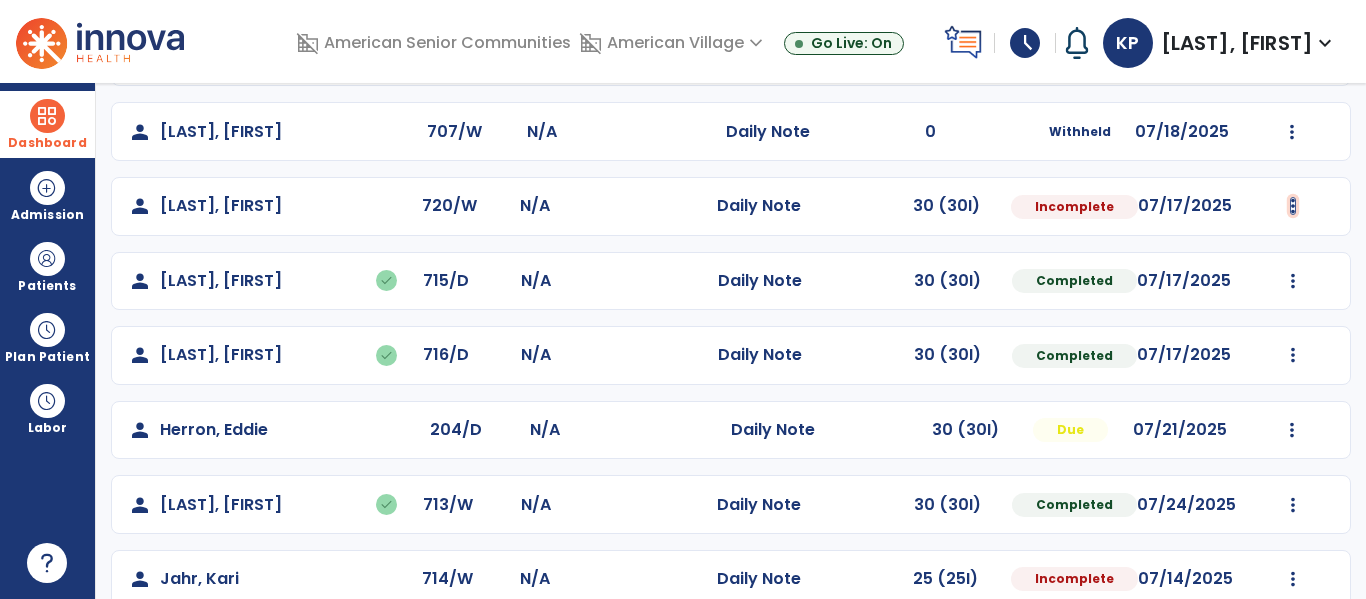click at bounding box center (1293, -92) 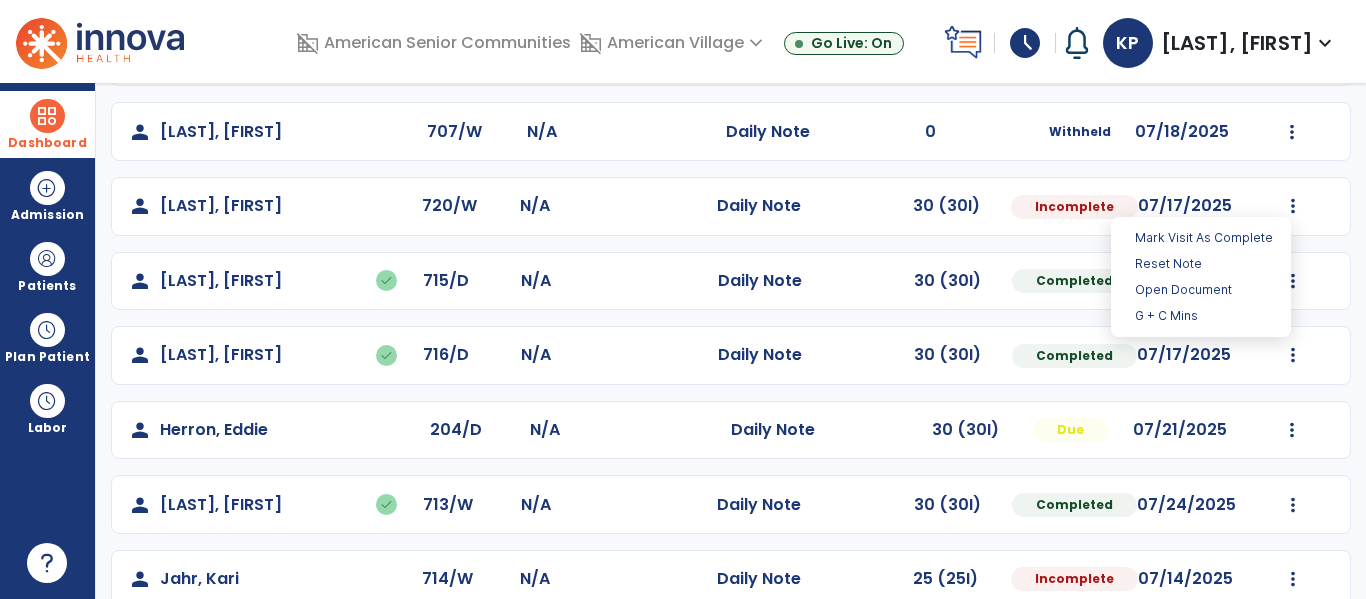 click on "person [LAST], [FIRST] done [PHONE]/W N/A Daily Note 30 (30I) Completed [DATE] Undo Visit Status Reset Note Open Document G + C Mins" 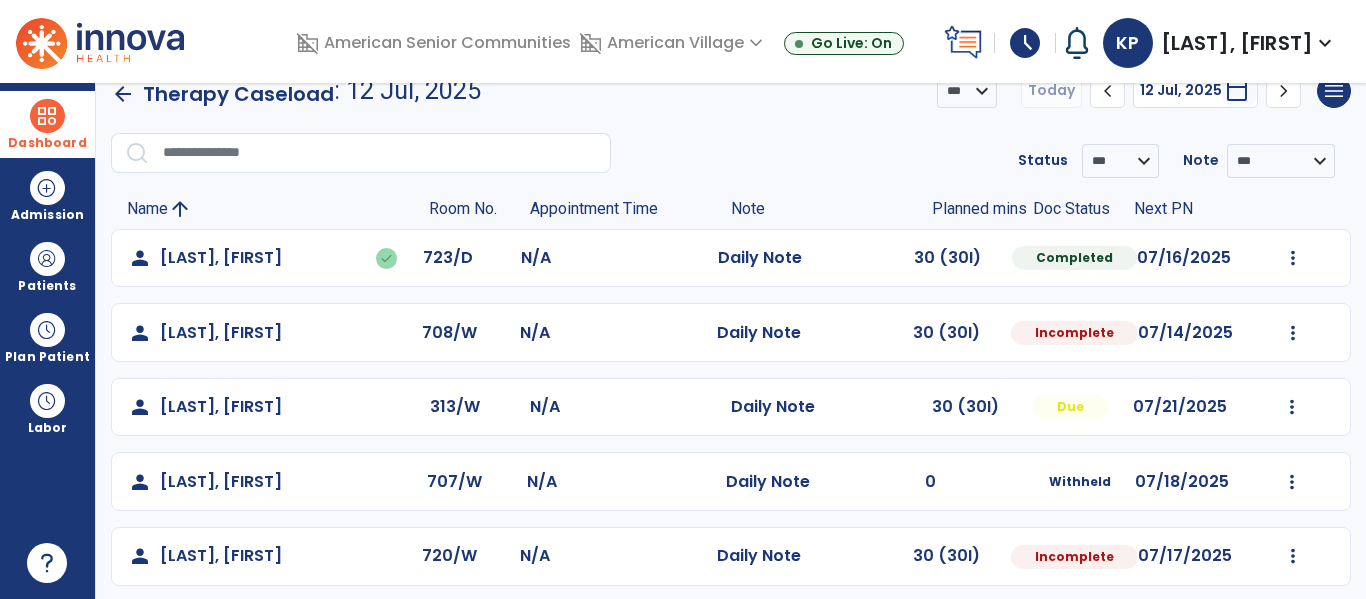 scroll, scrollTop: 0, scrollLeft: 0, axis: both 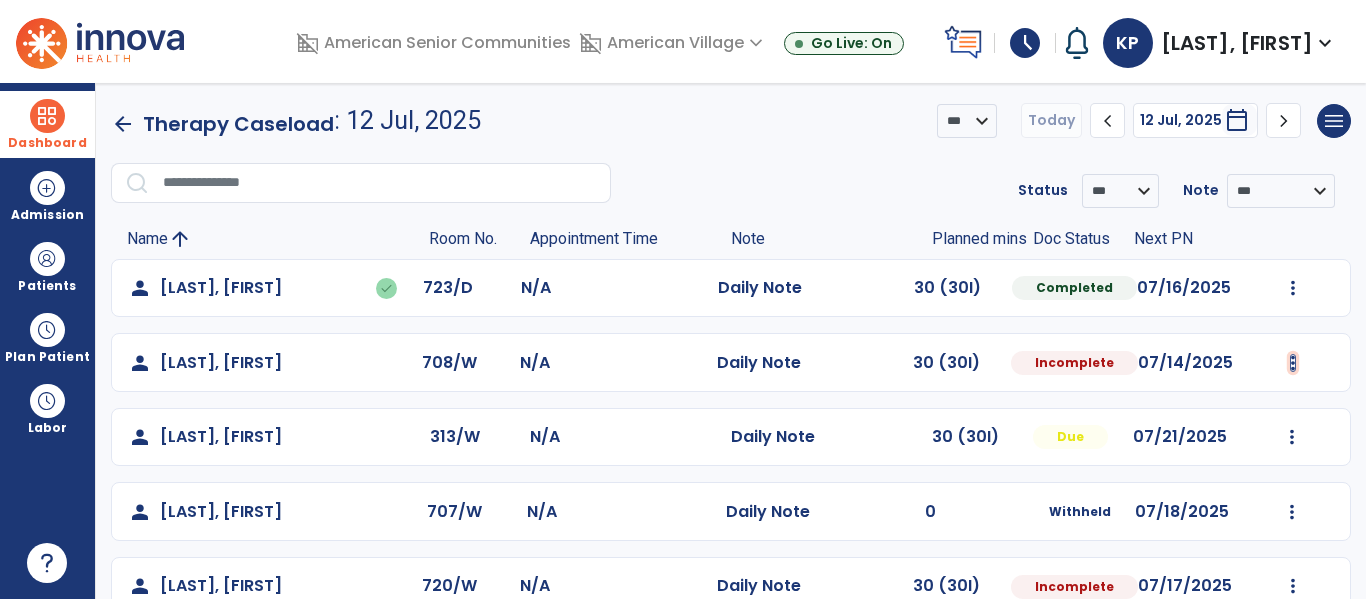 click at bounding box center [1293, 288] 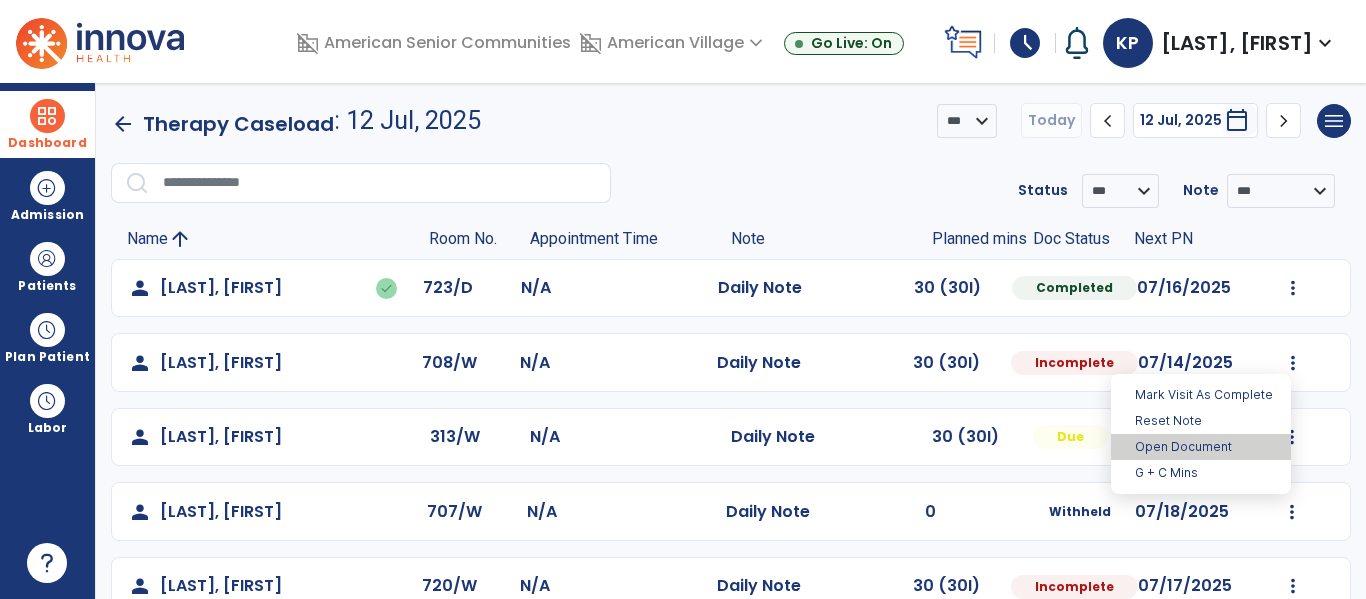 click on "Open Document" at bounding box center (1201, 447) 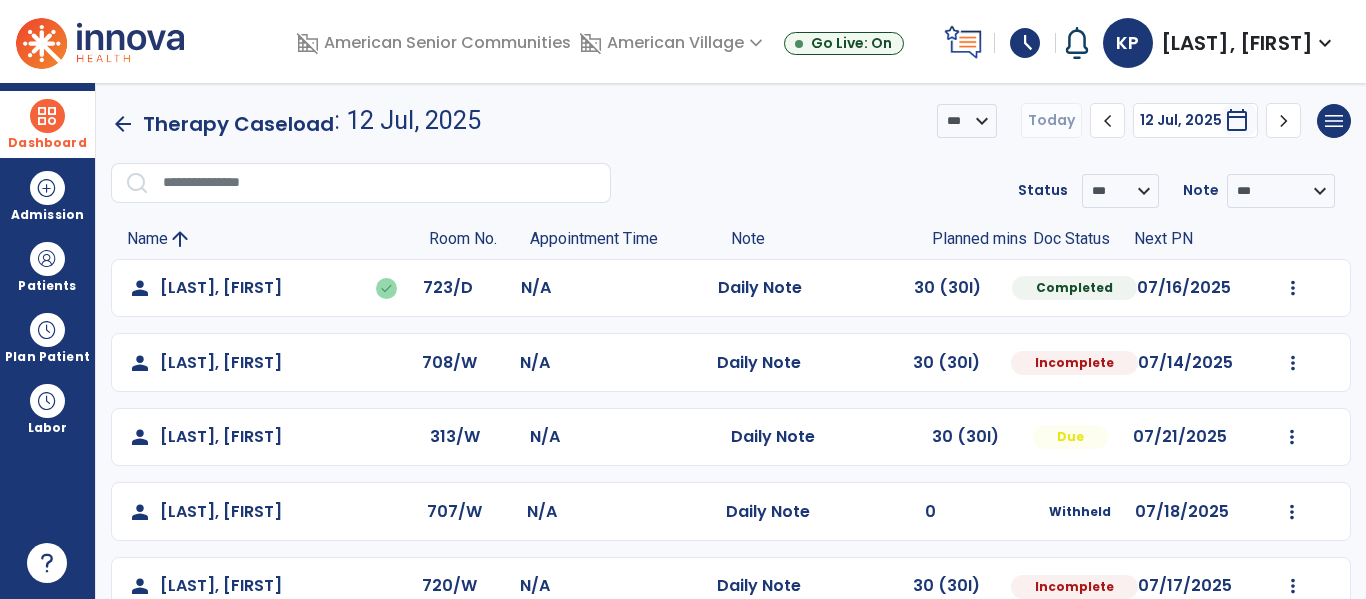 select on "*" 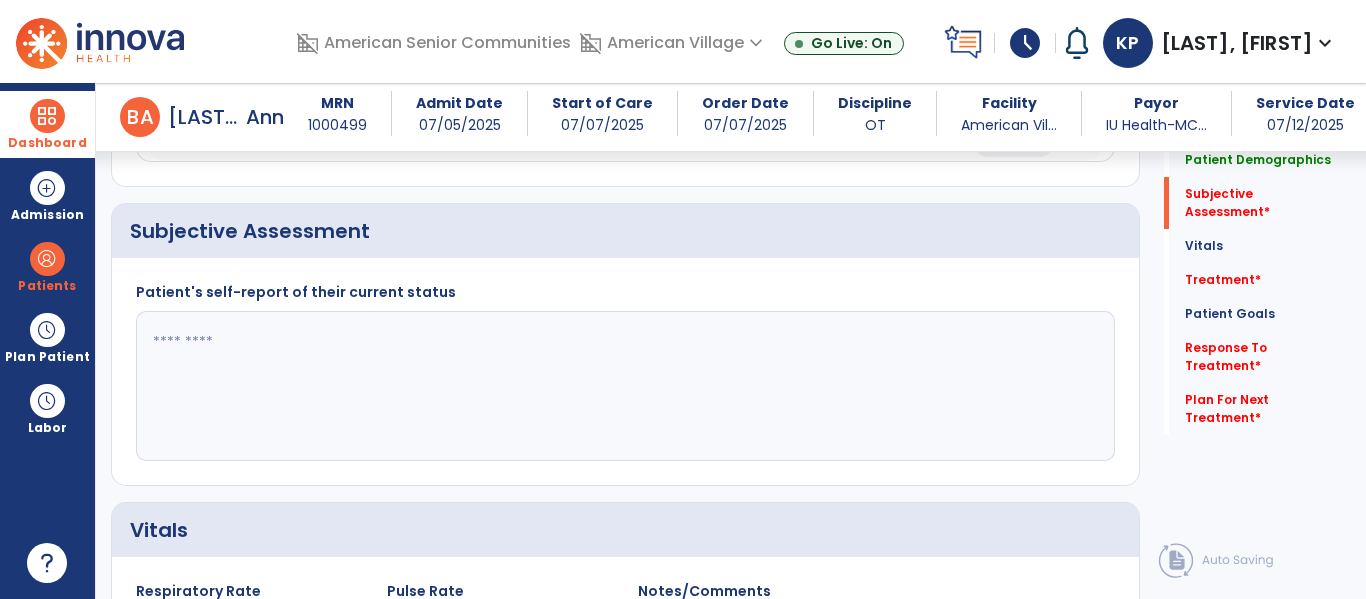 scroll, scrollTop: 373, scrollLeft: 0, axis: vertical 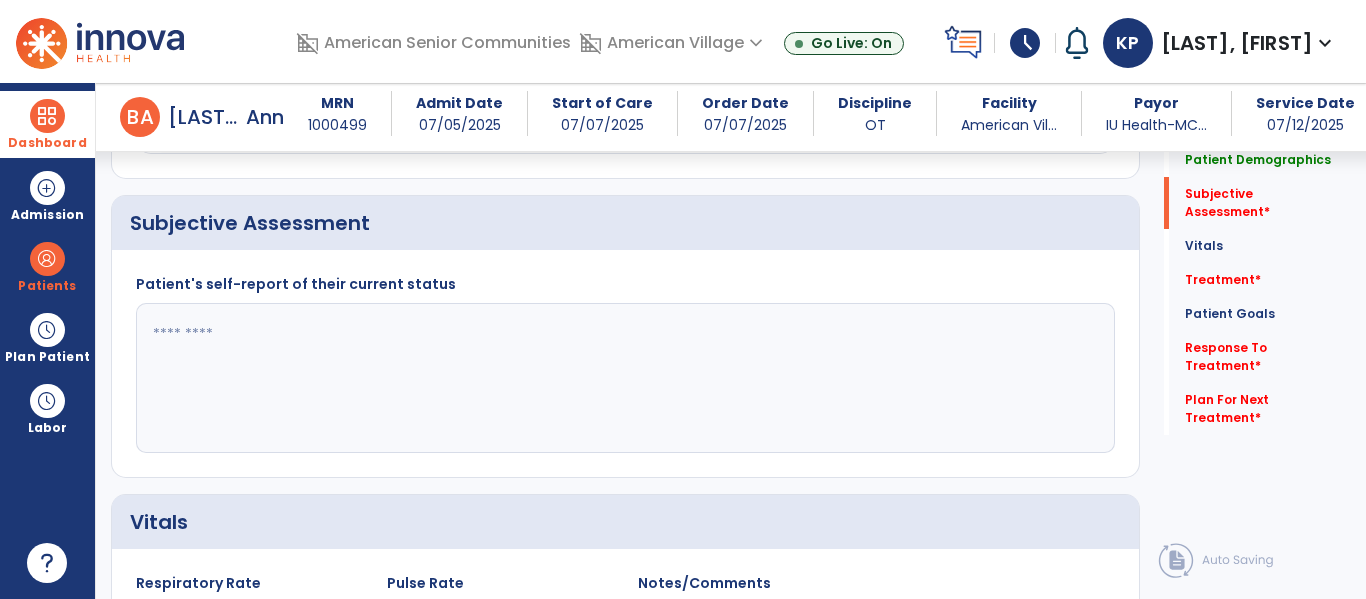 click 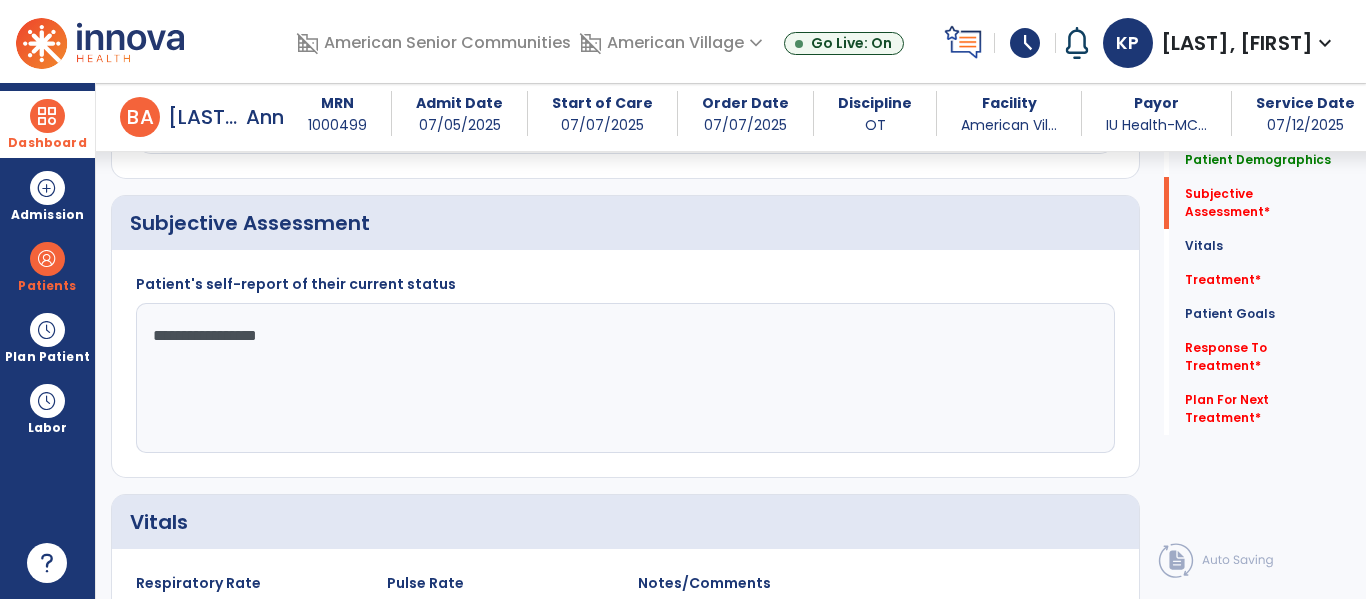 type on "**********" 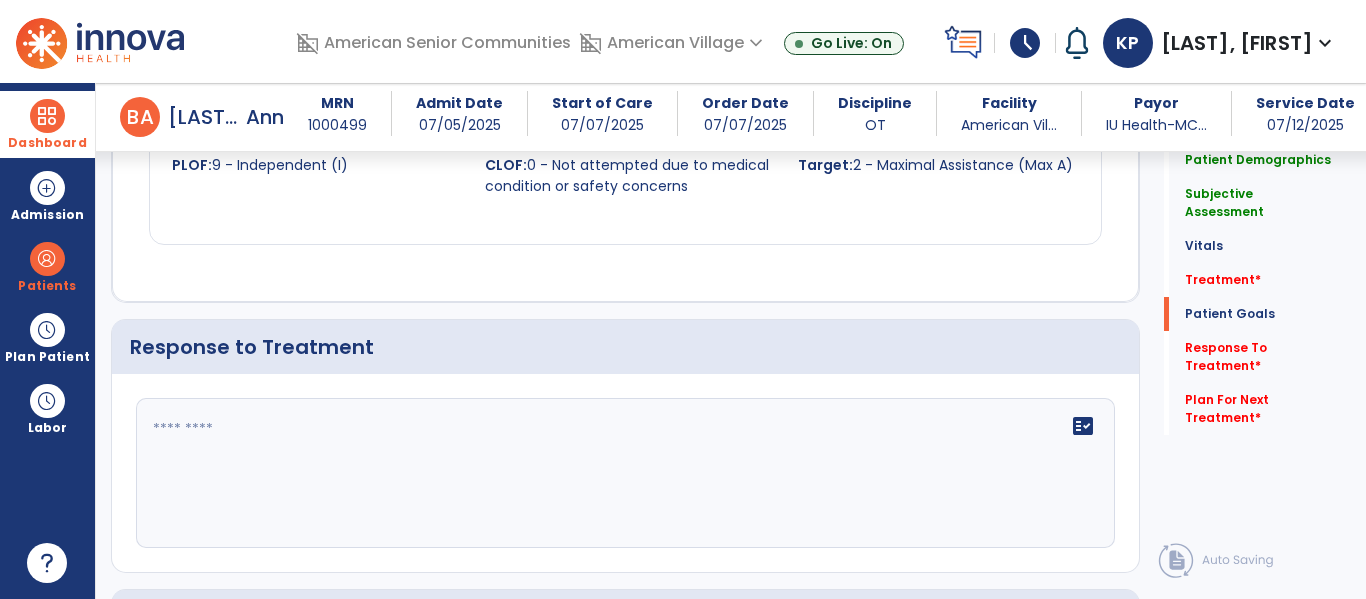 scroll, scrollTop: 2344, scrollLeft: 0, axis: vertical 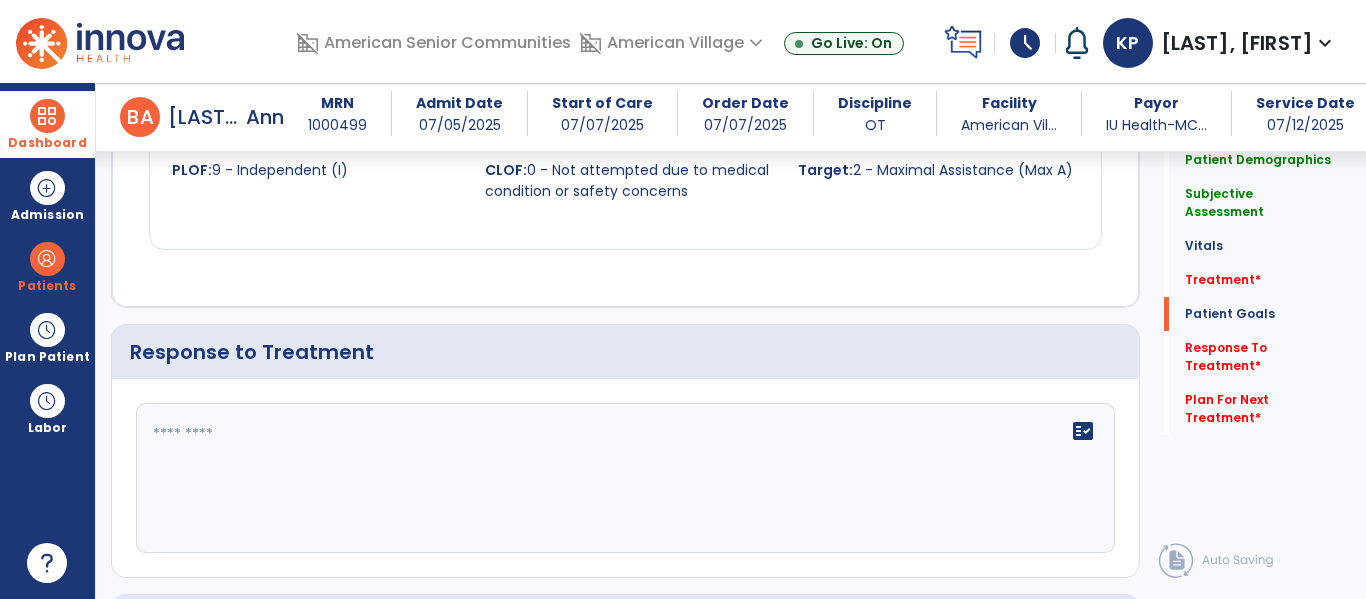 click on "fact_check" 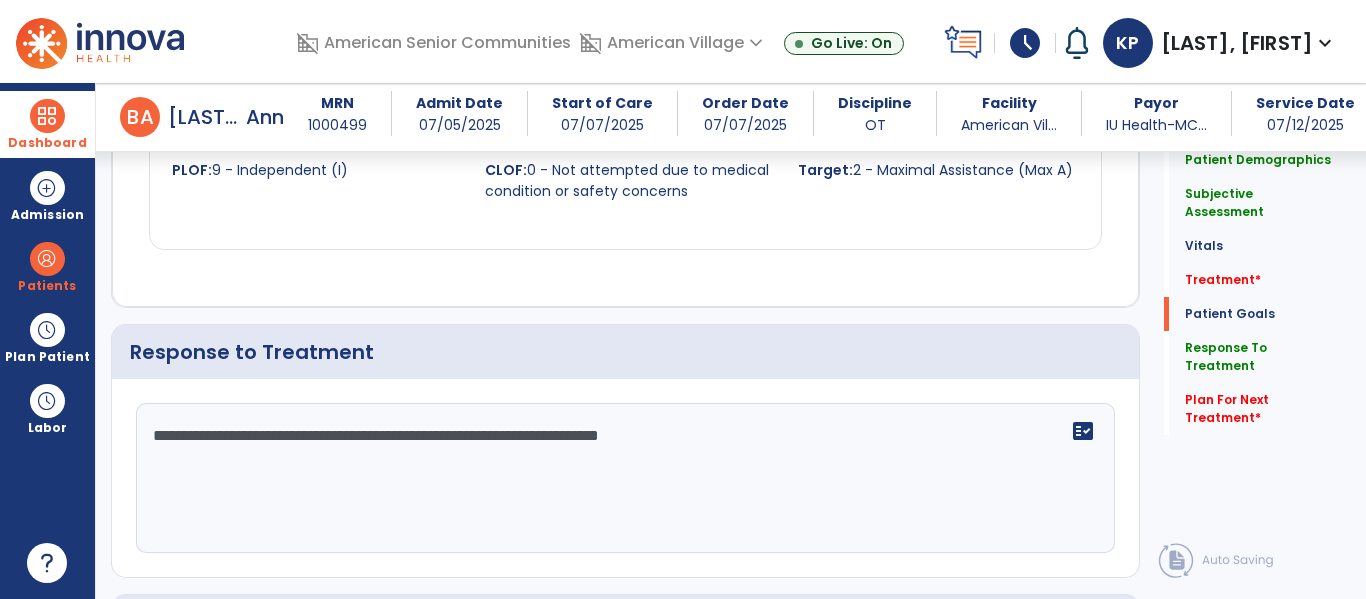 click on "**********" 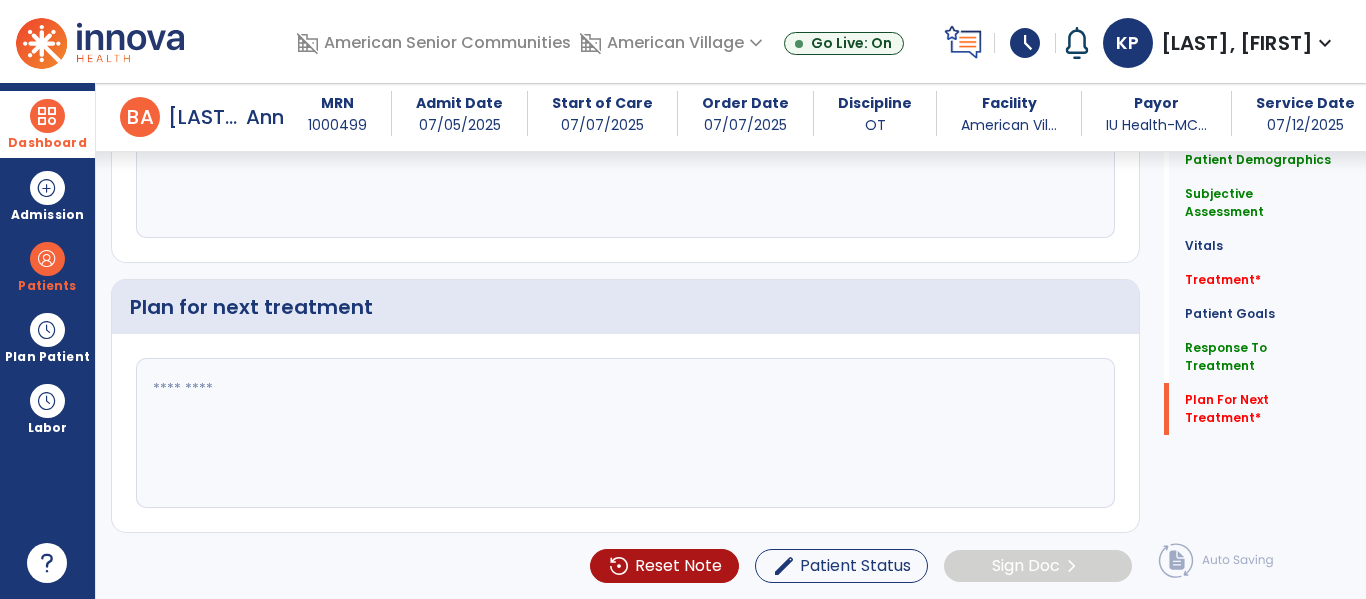 type on "**********" 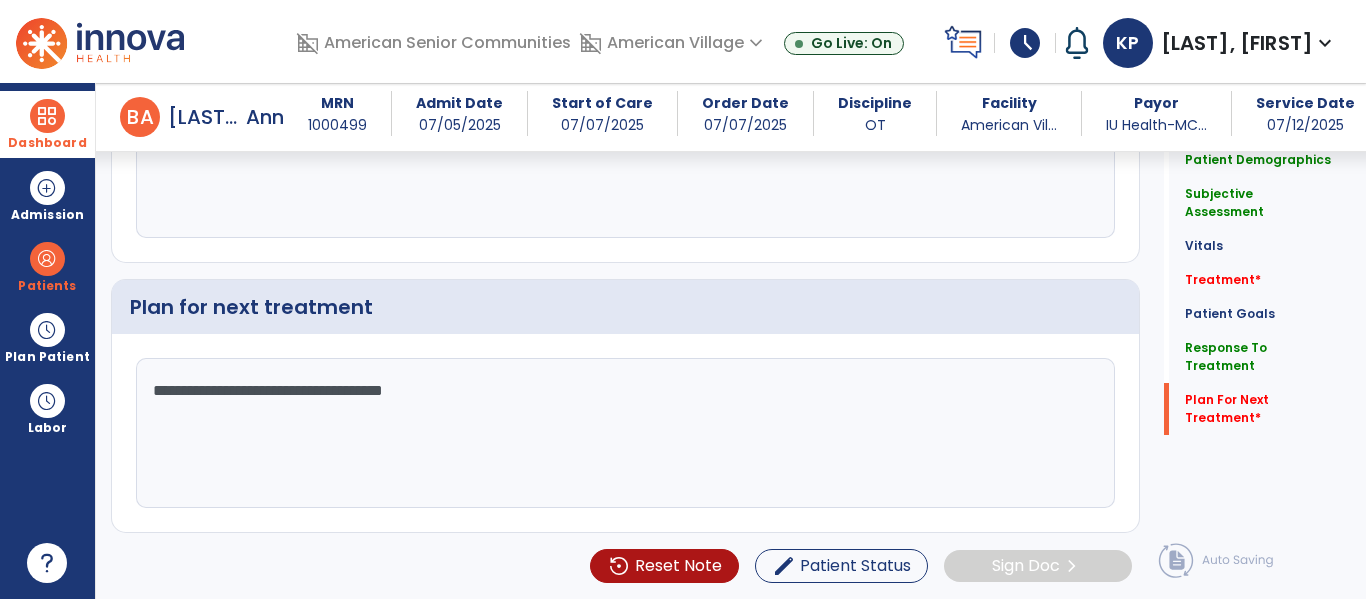 click on "**********" 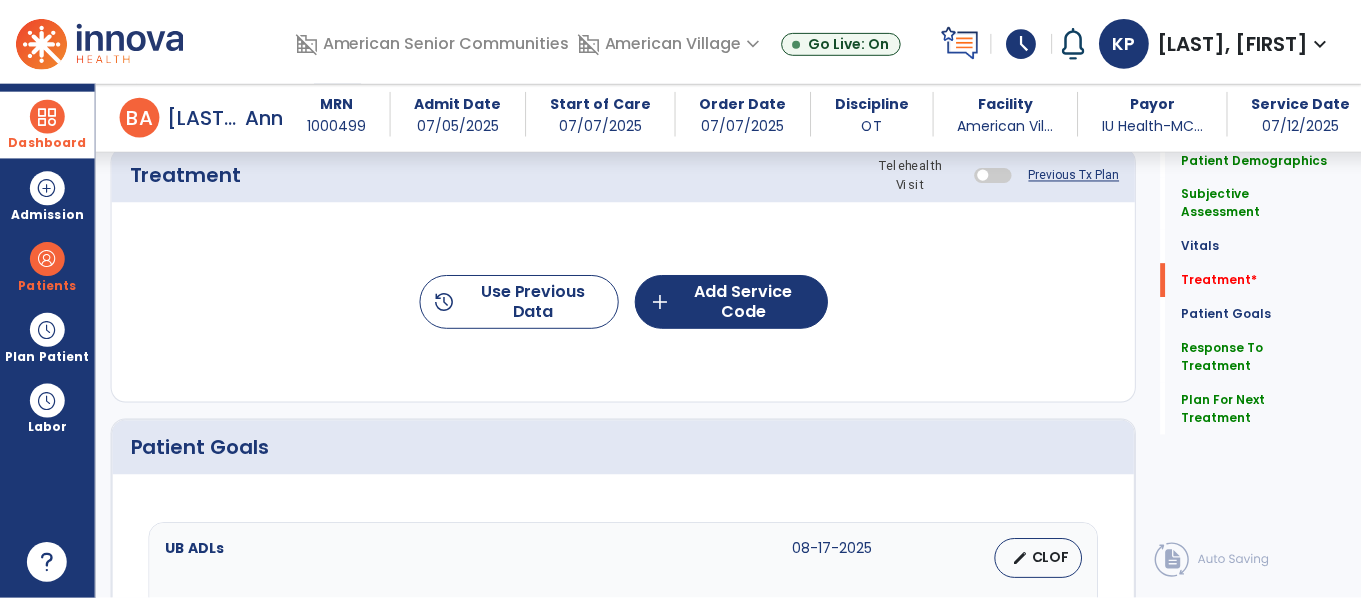 scroll, scrollTop: 1115, scrollLeft: 0, axis: vertical 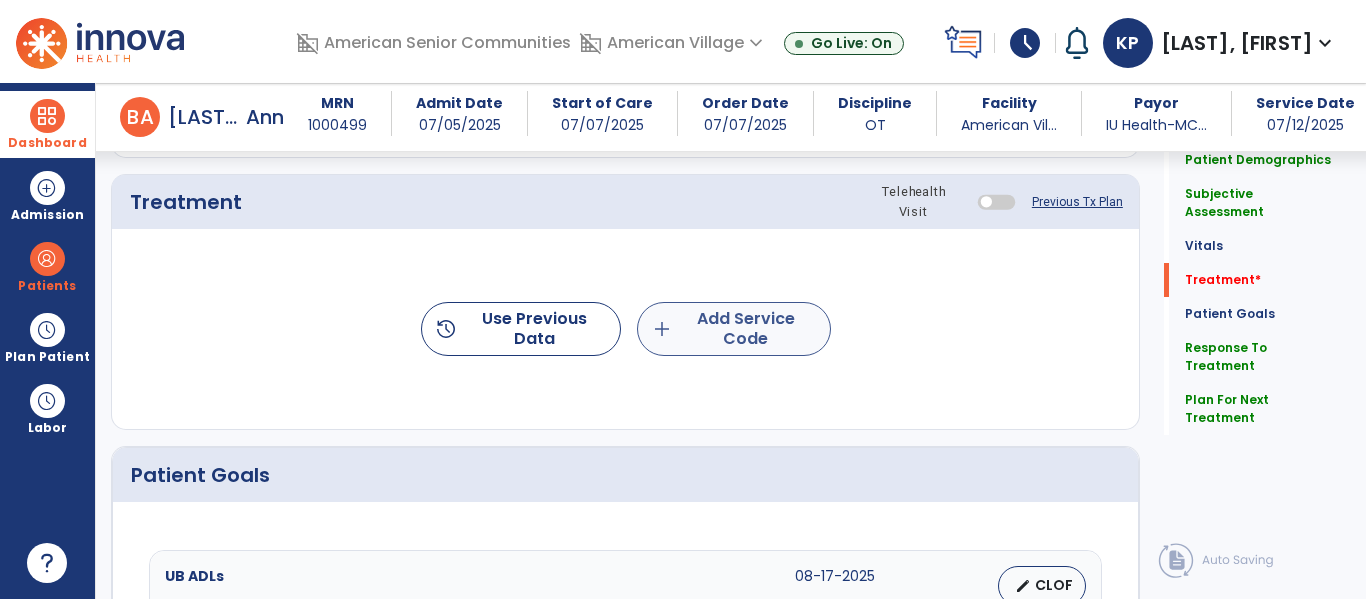 type on "**********" 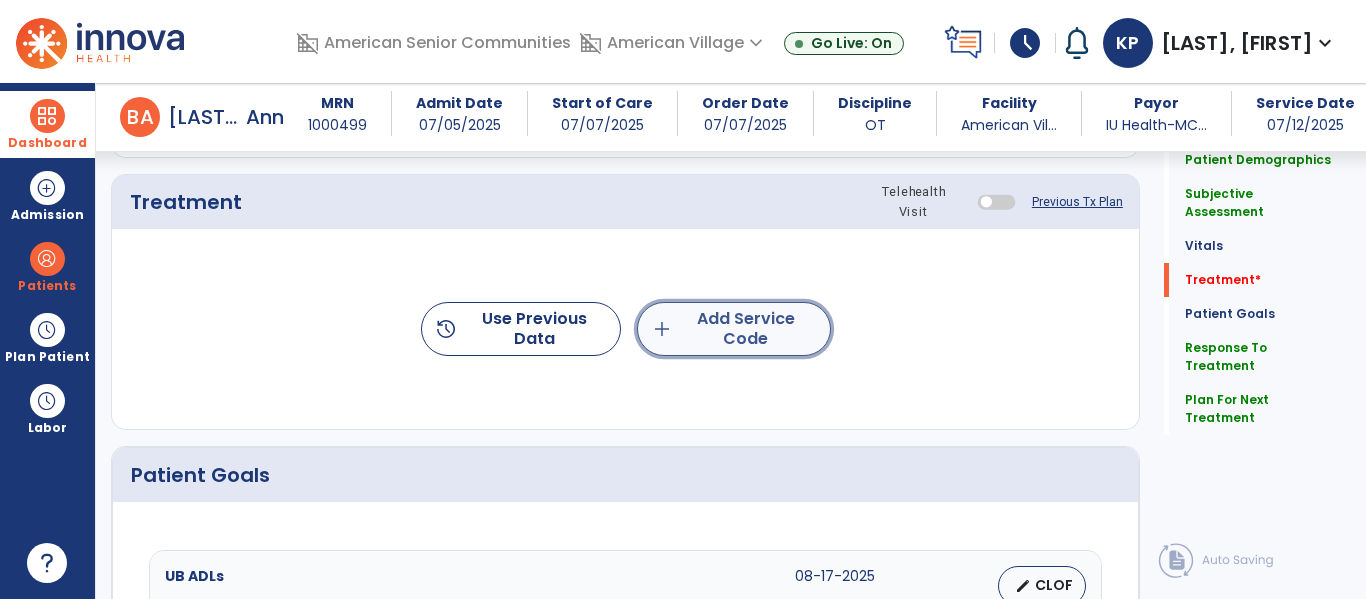 click on "add  Add Service Code" 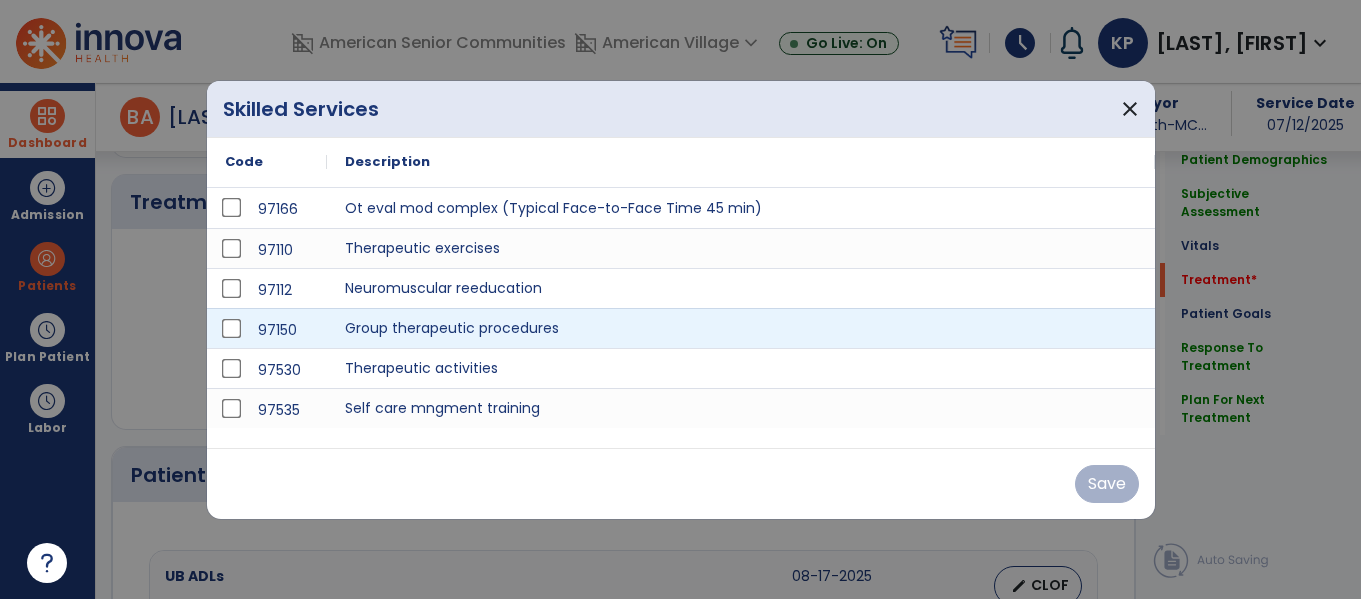 scroll, scrollTop: 1115, scrollLeft: 0, axis: vertical 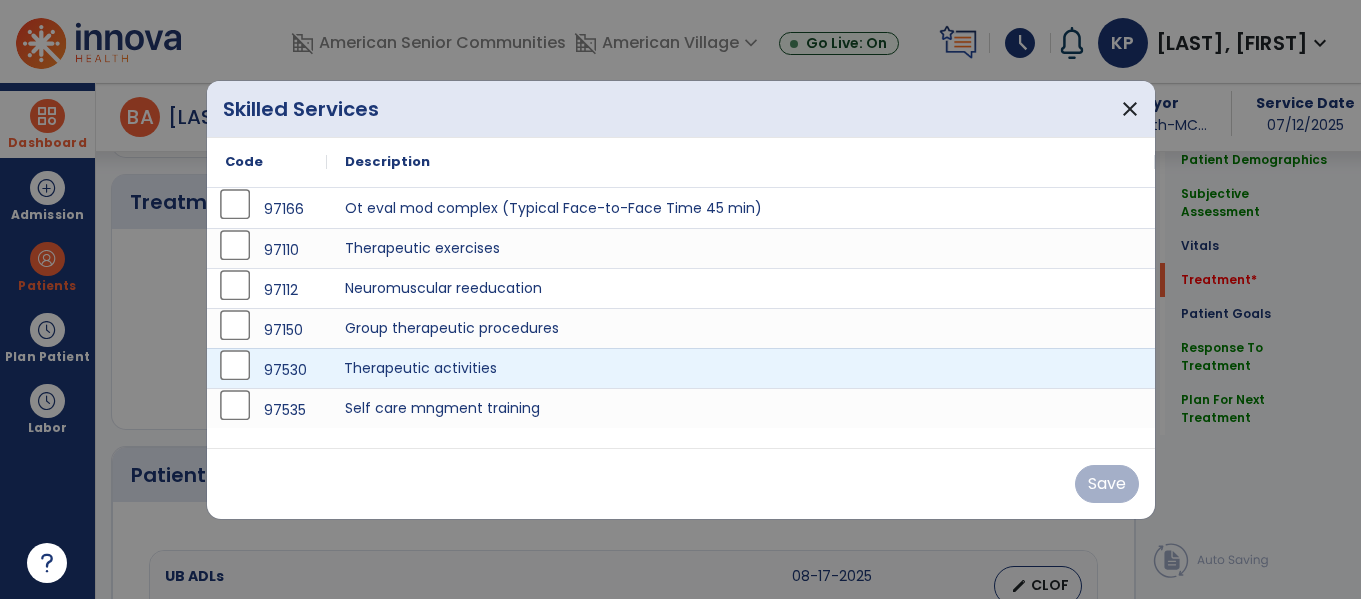 click on "Therapeutic activities" at bounding box center (741, 368) 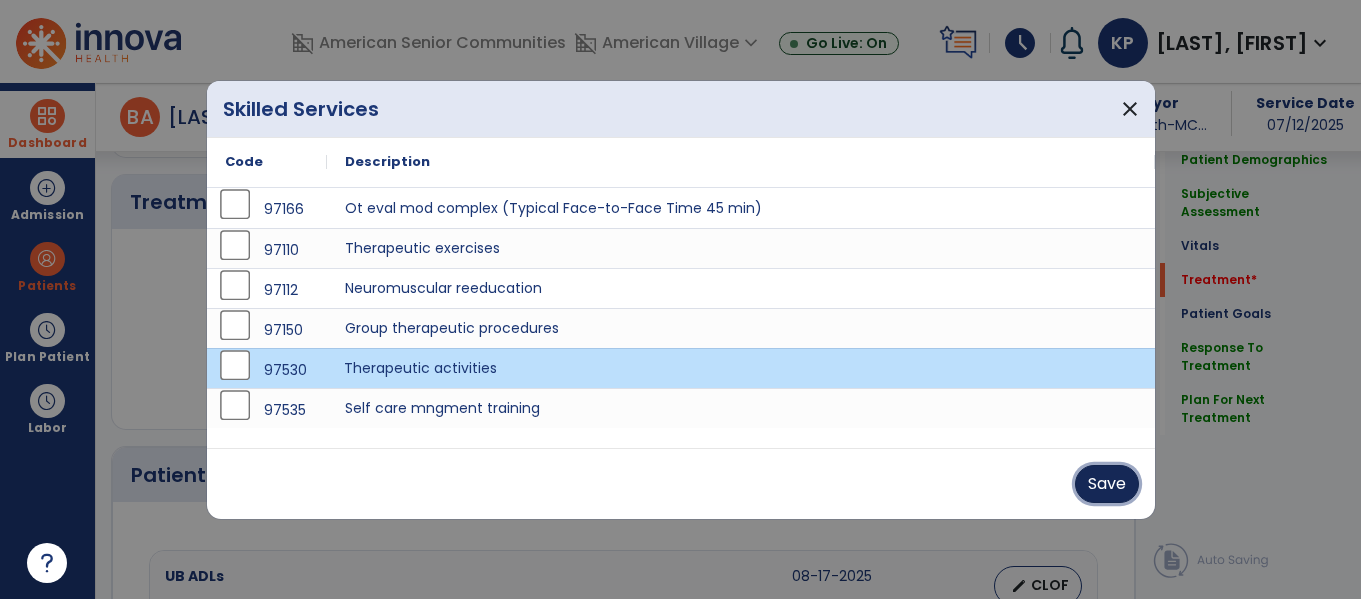click on "Save" at bounding box center [1107, 484] 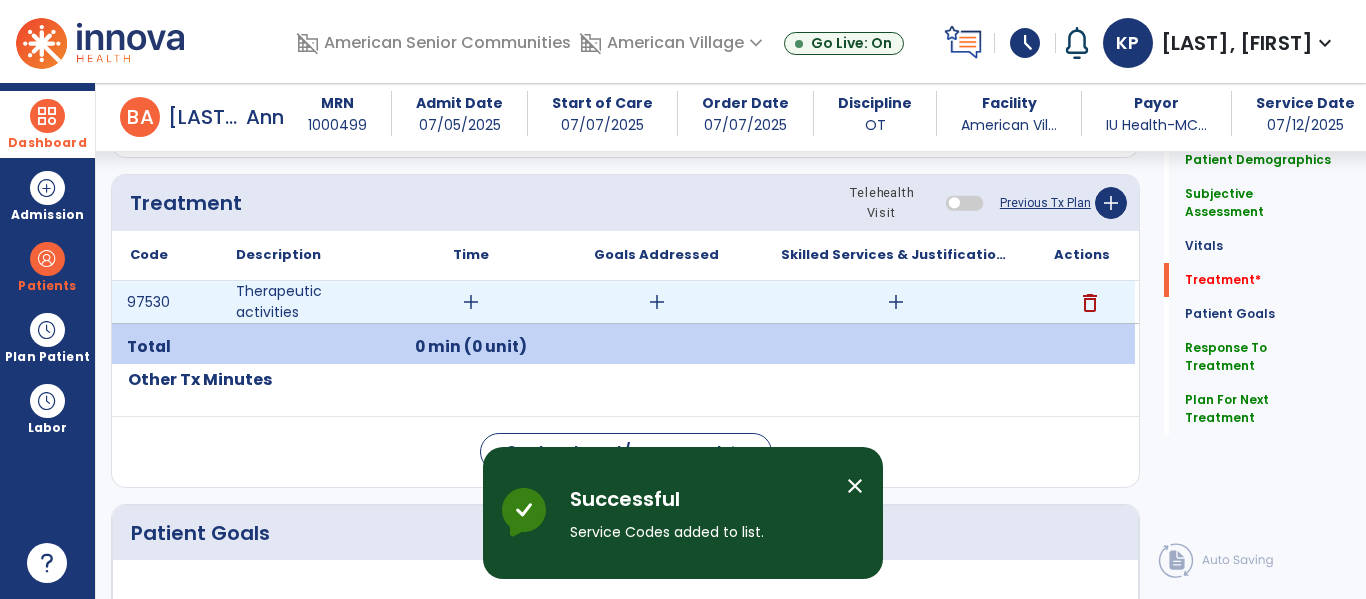 click on "add" at bounding box center (471, 302) 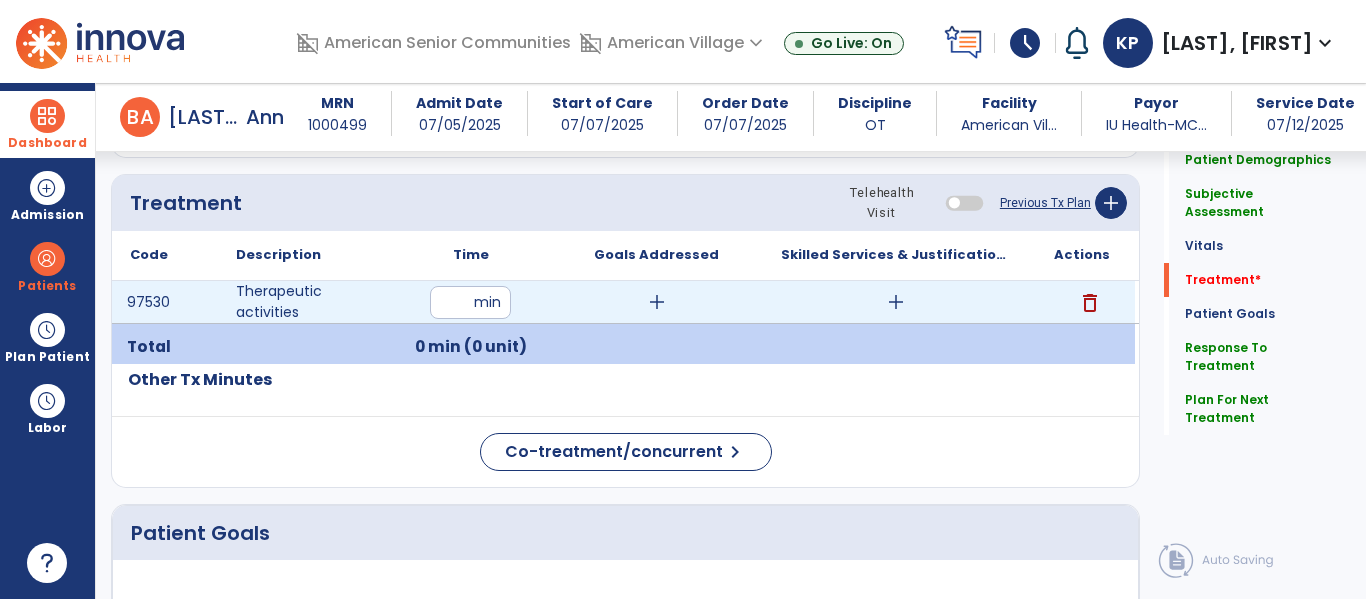 type on "**" 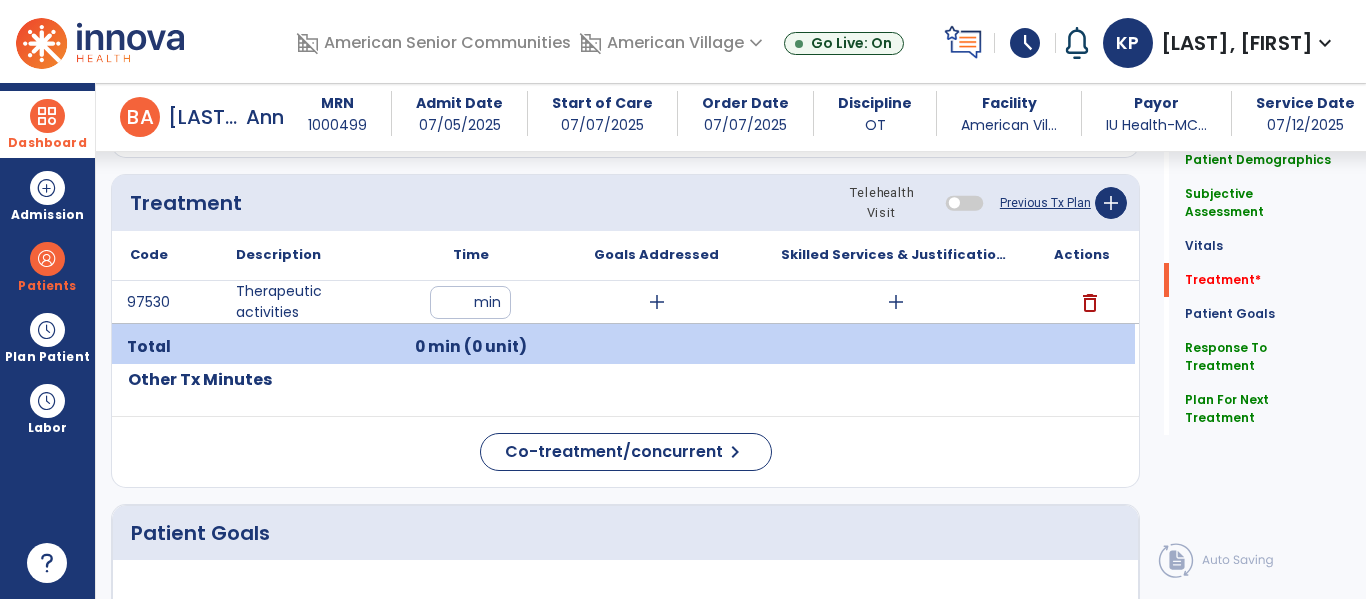 click on "Code
Description
Time" 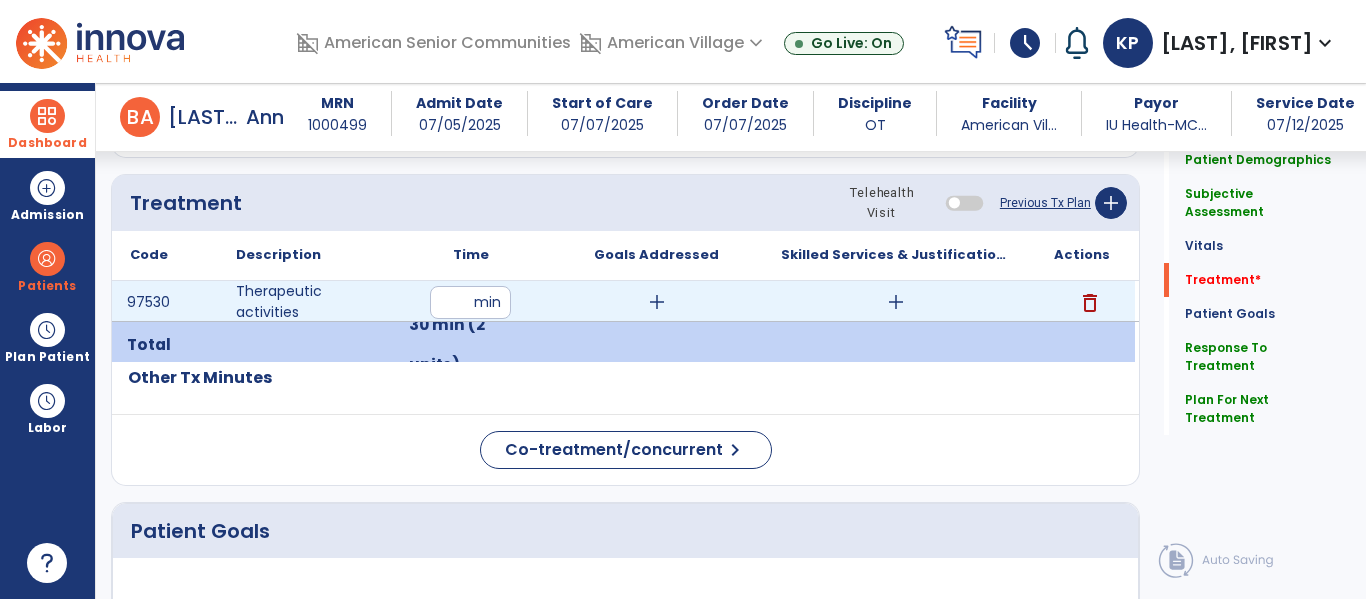 click on "add" at bounding box center [896, 302] 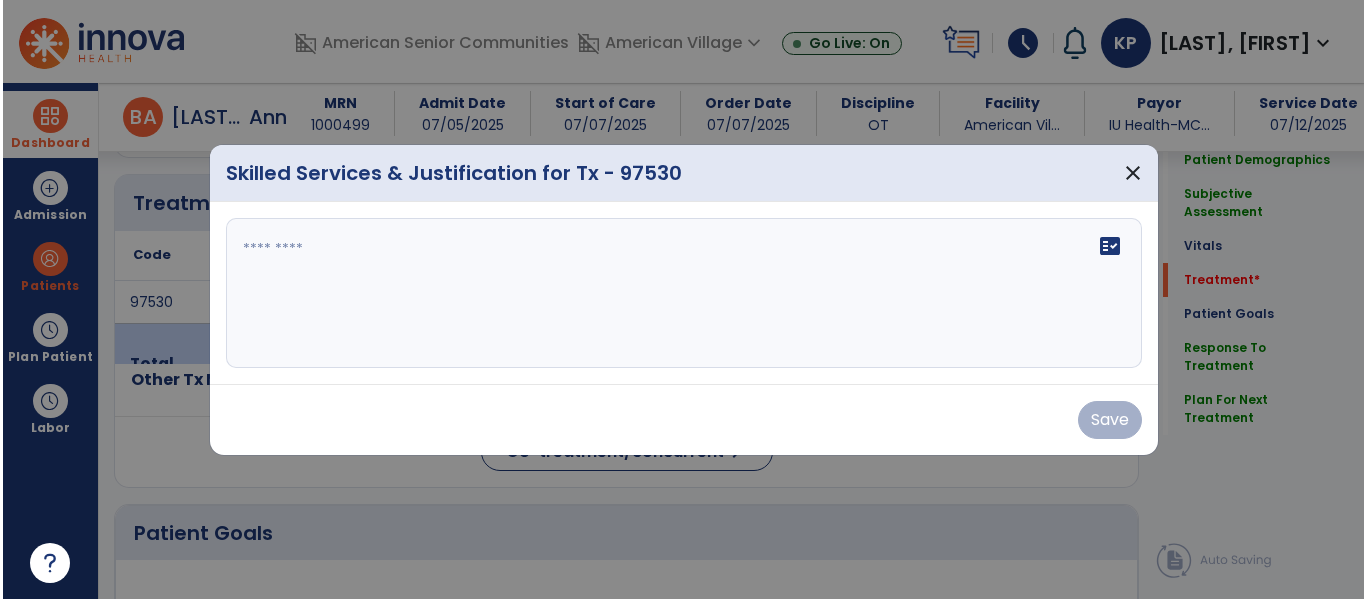 scroll, scrollTop: 1115, scrollLeft: 0, axis: vertical 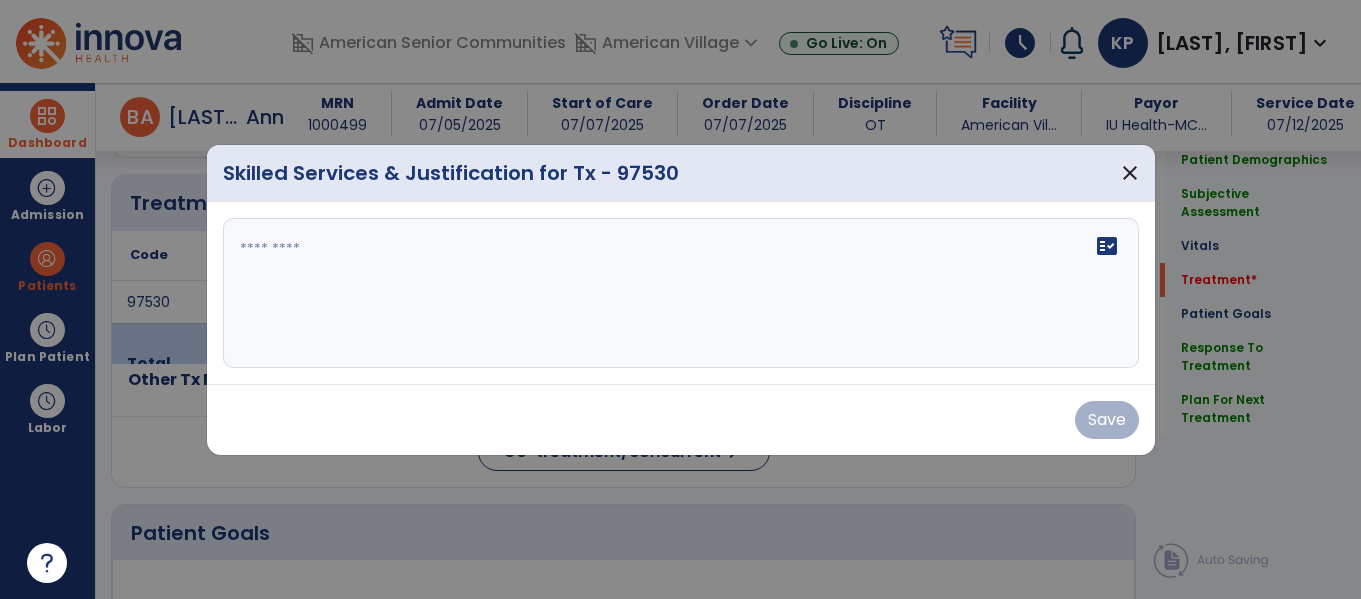 click on "fact_check" at bounding box center [681, 293] 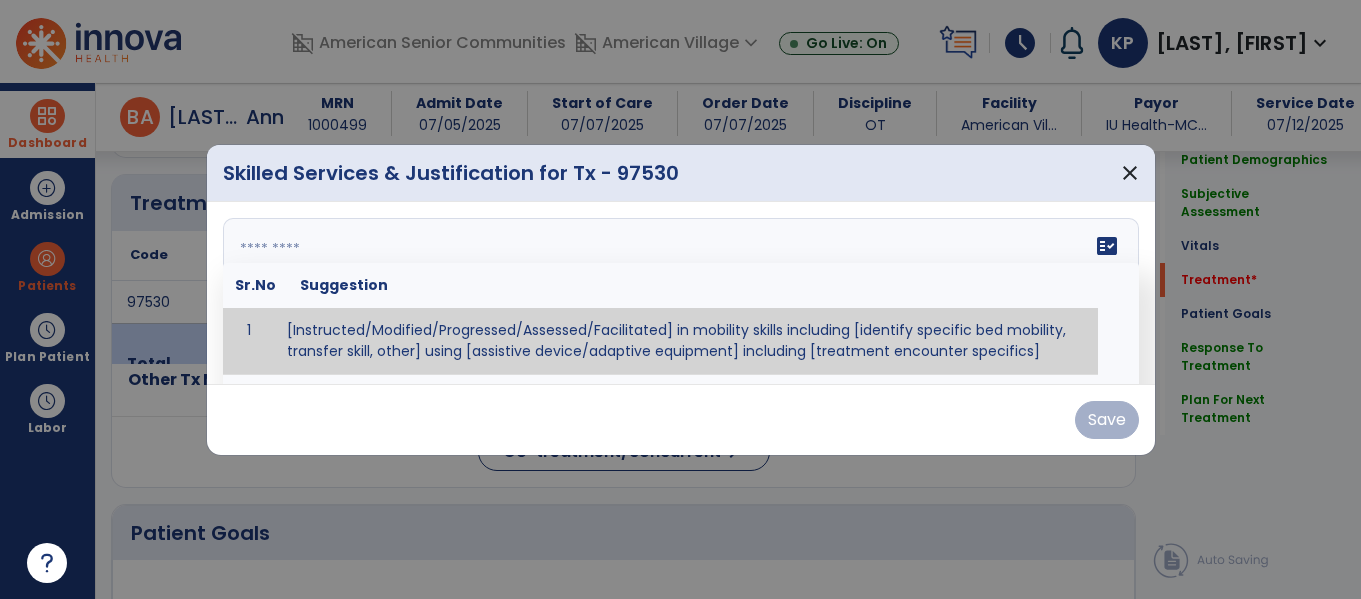 paste on "**********" 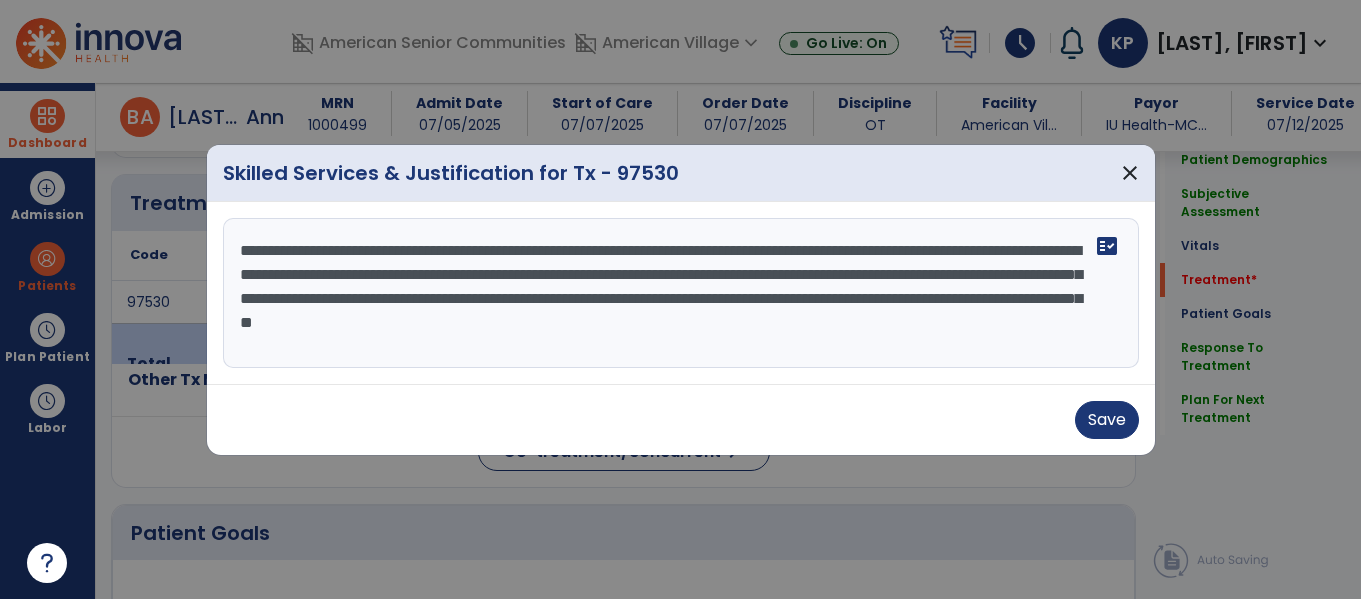 drag, startPoint x: 1076, startPoint y: 334, endPoint x: 862, endPoint y: 338, distance: 214.03738 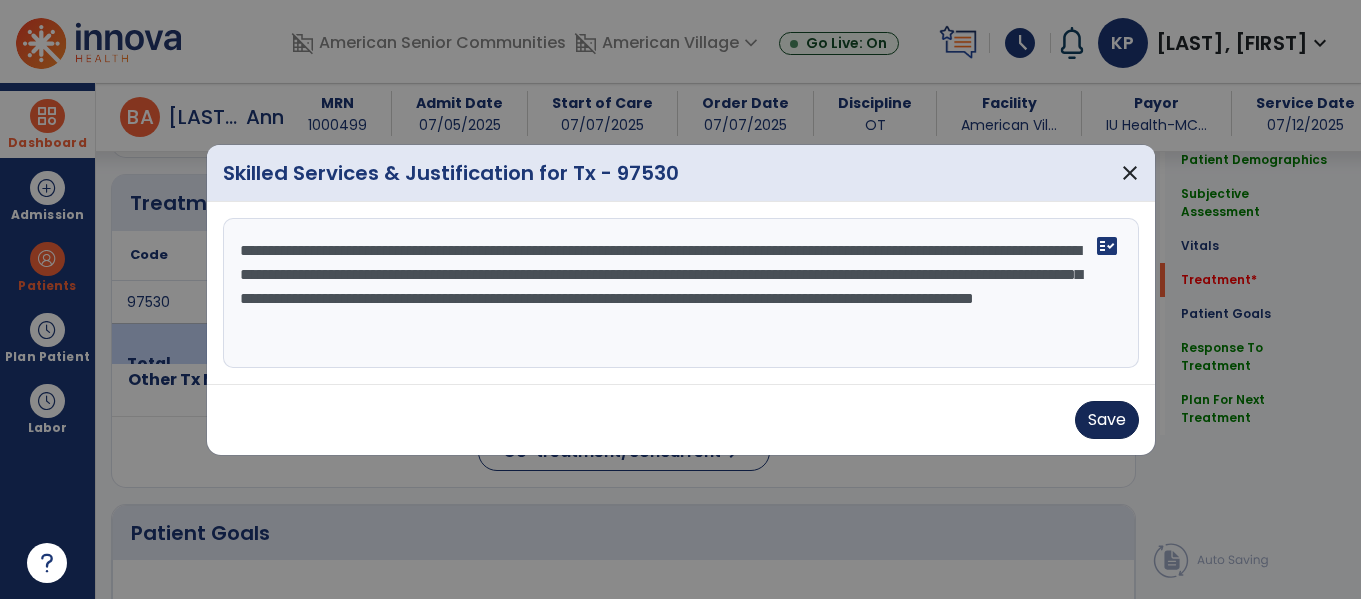 type on "**********" 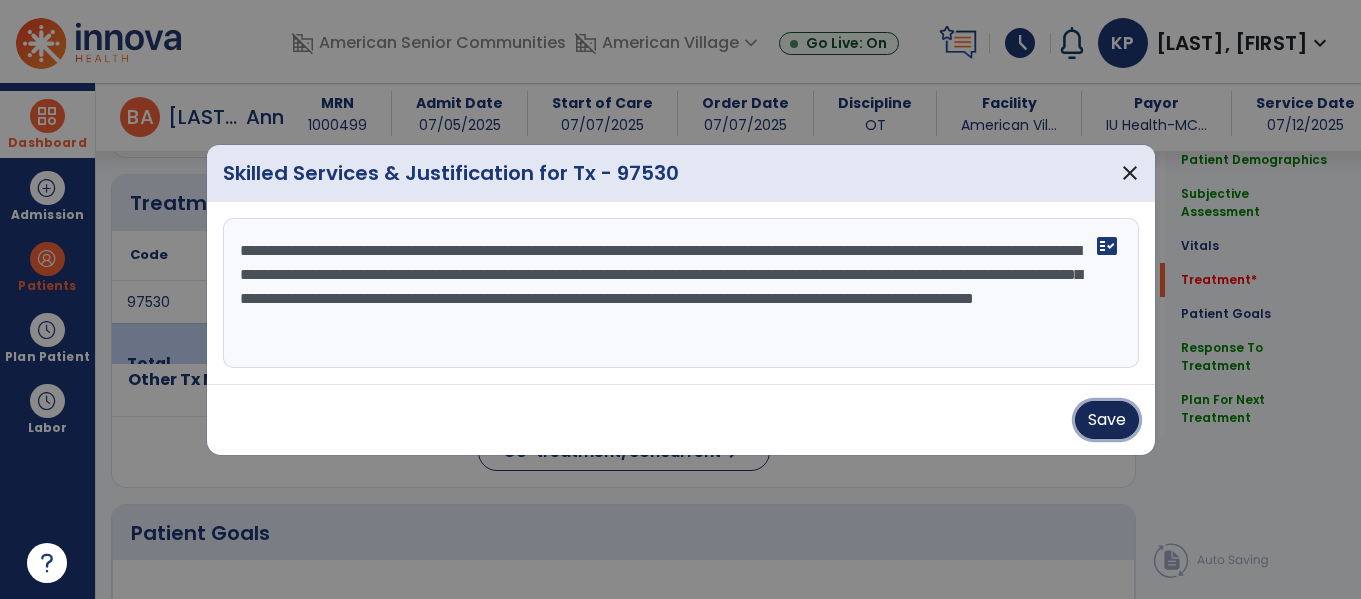 click on "Save" at bounding box center (1107, 420) 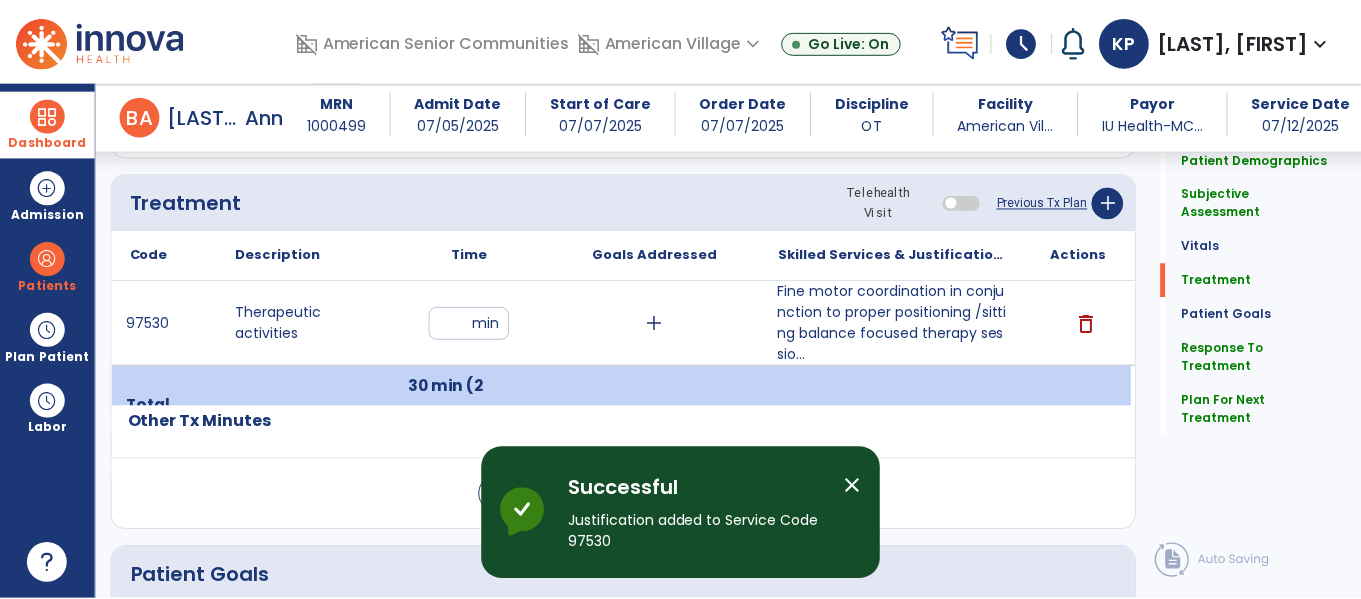scroll, scrollTop: 2759, scrollLeft: 0, axis: vertical 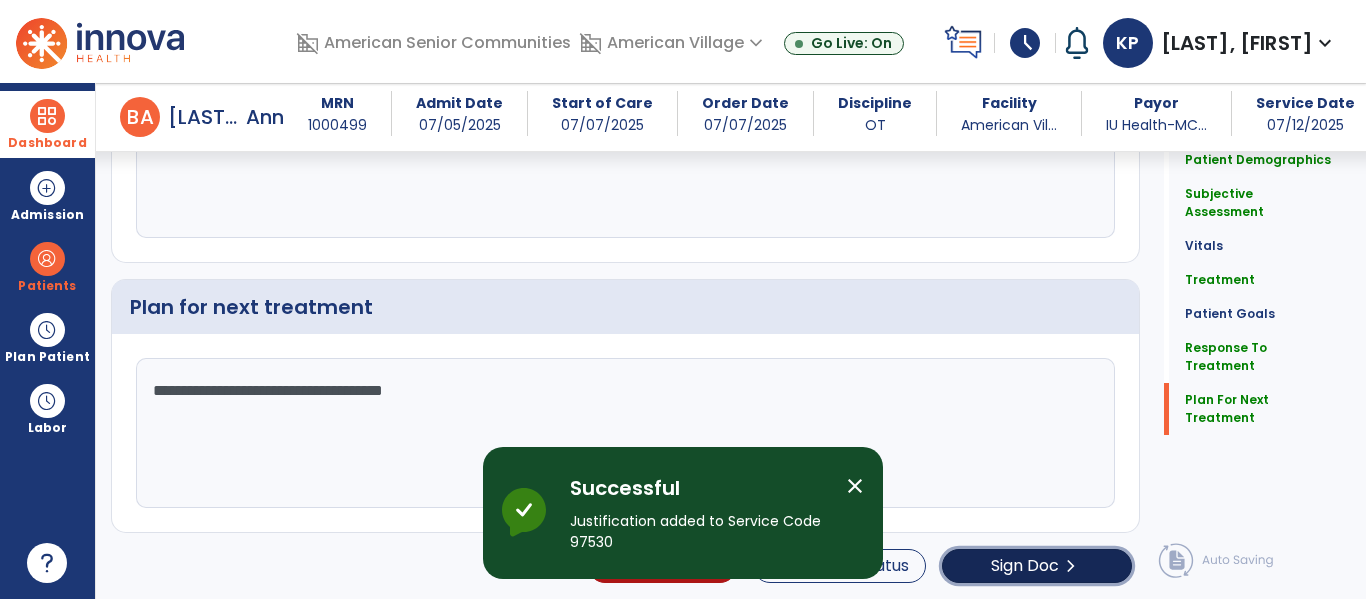 click on "Sign Doc" 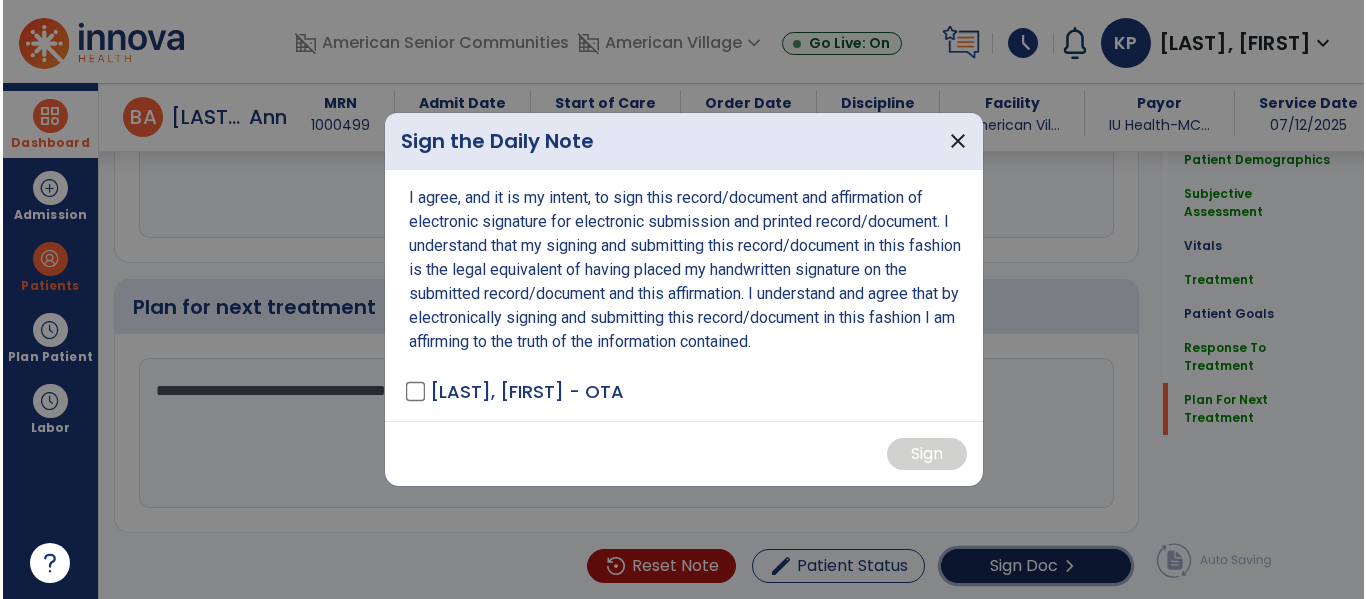 scroll, scrollTop: 2759, scrollLeft: 0, axis: vertical 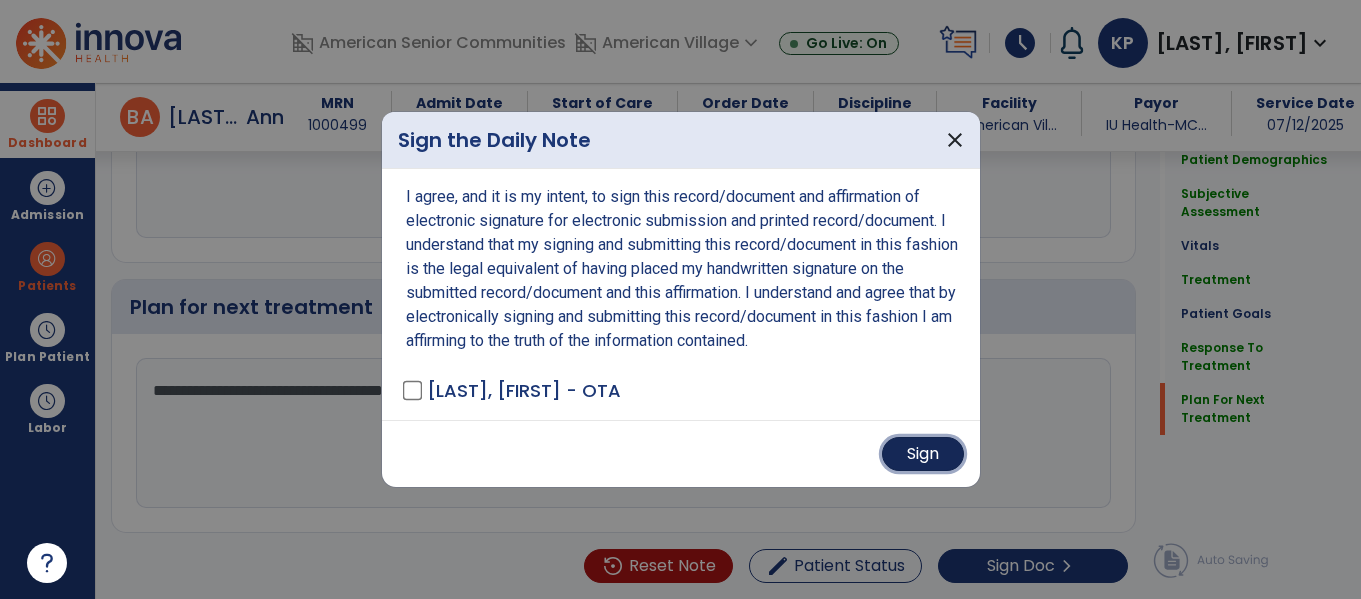 click on "Sign" at bounding box center [923, 454] 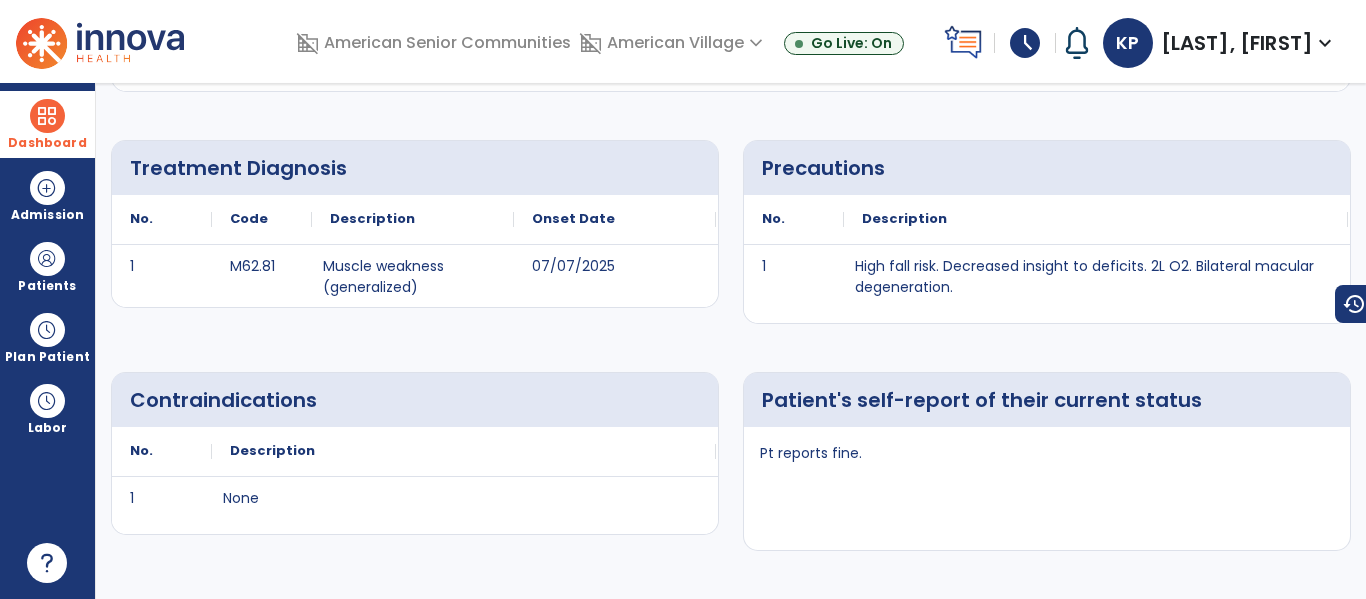 scroll, scrollTop: 0, scrollLeft: 0, axis: both 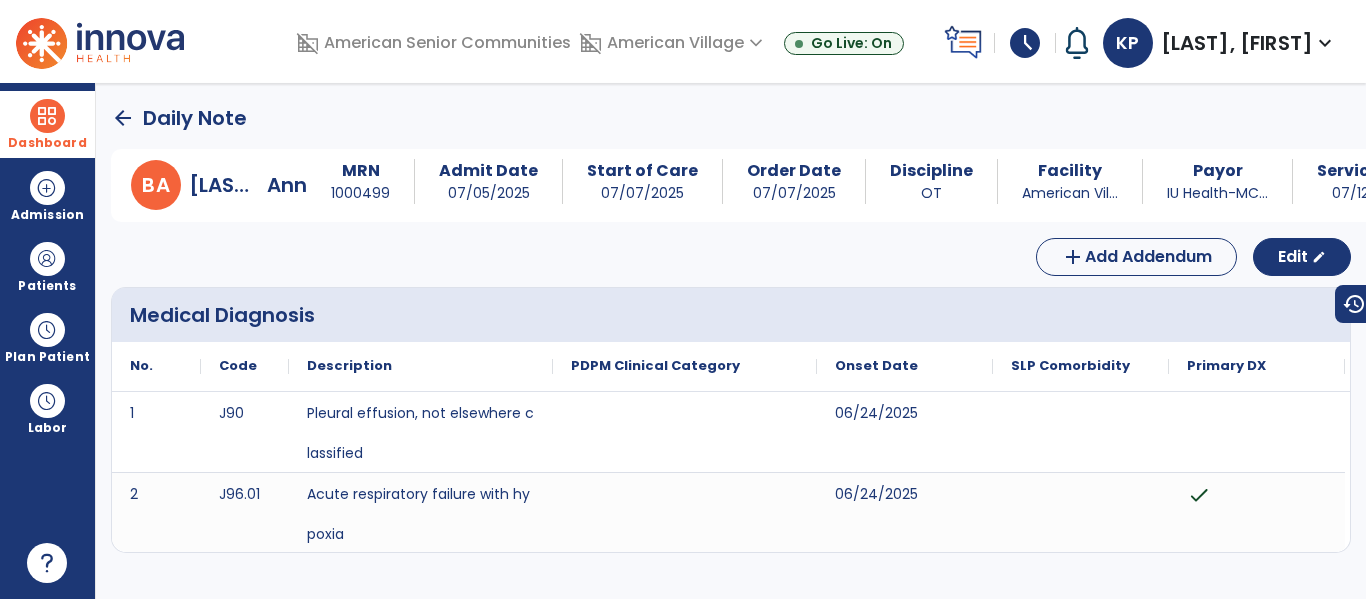 click on "arrow_back" 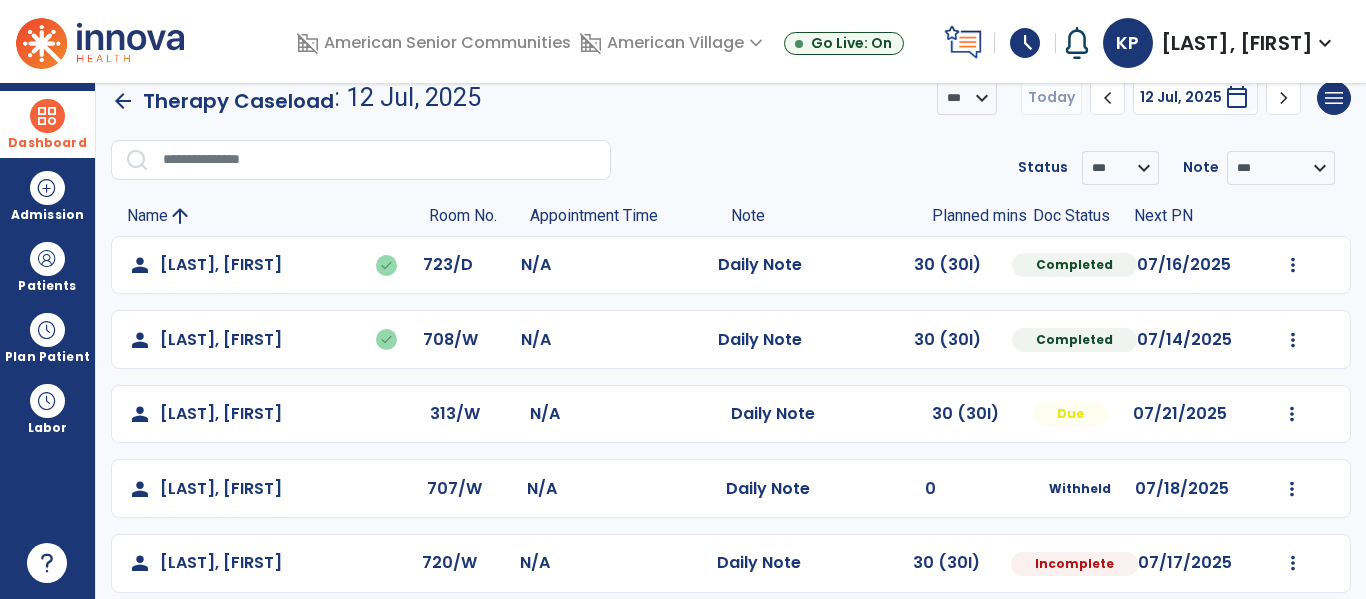 scroll, scrollTop: 0, scrollLeft: 0, axis: both 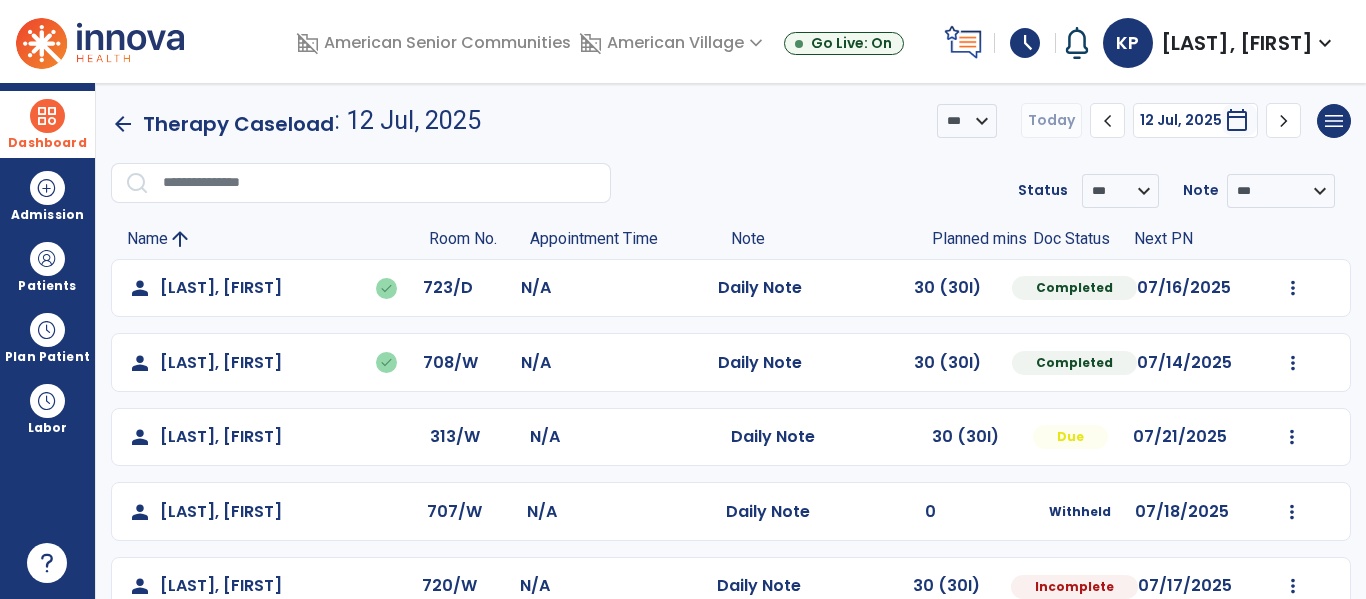 click at bounding box center (47, 116) 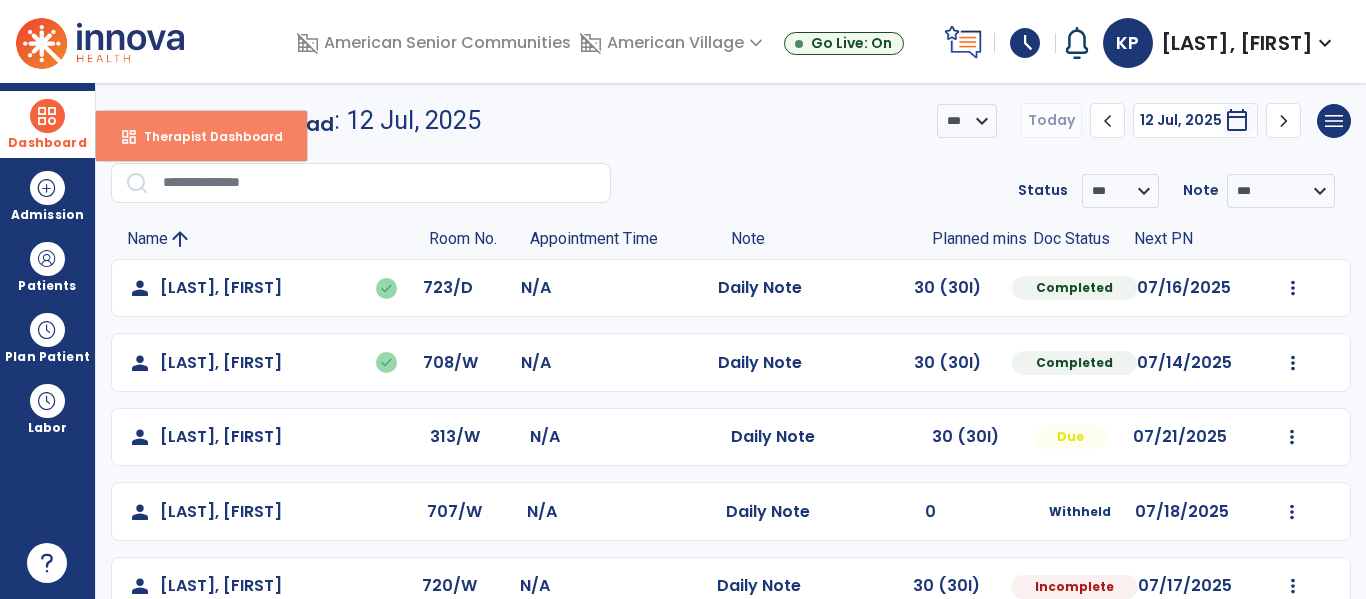 click on "Therapist Dashboard" at bounding box center [205, 136] 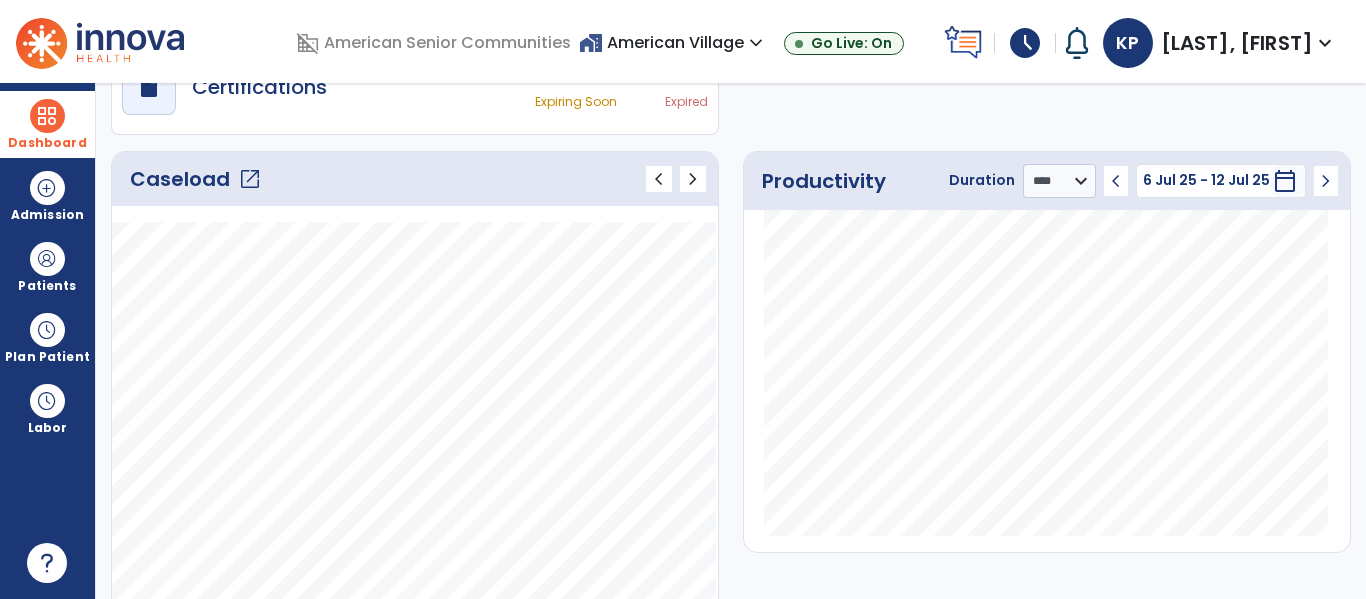 scroll, scrollTop: 207, scrollLeft: 0, axis: vertical 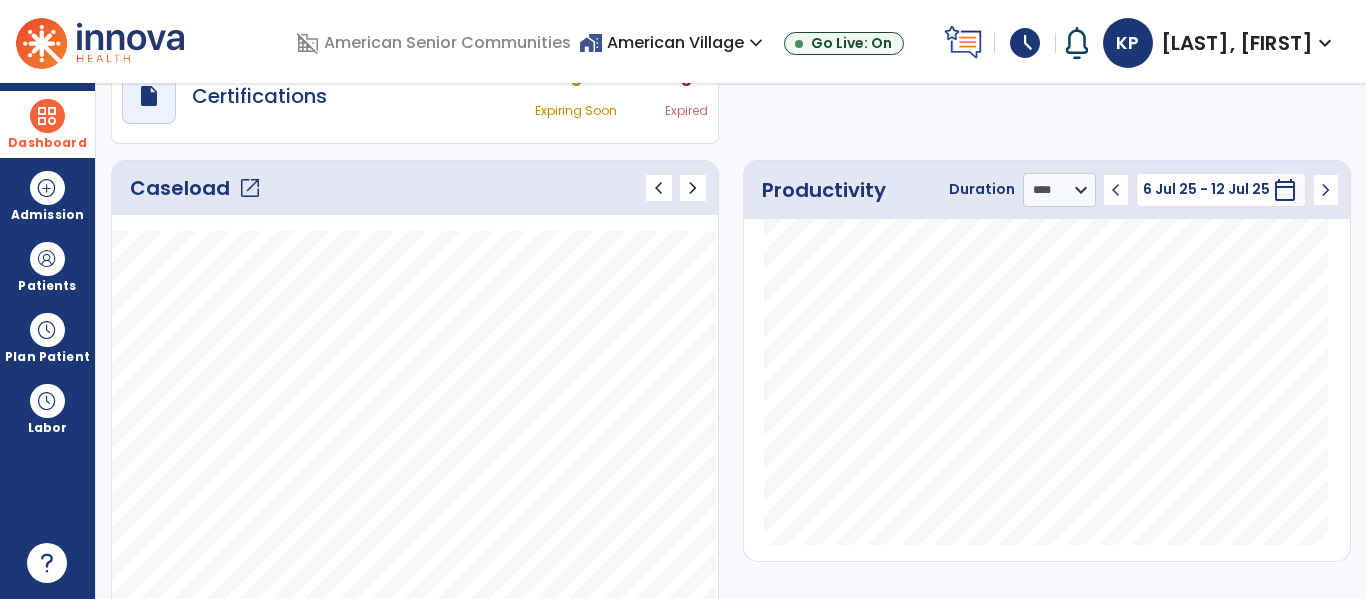 click on "open_in_new" 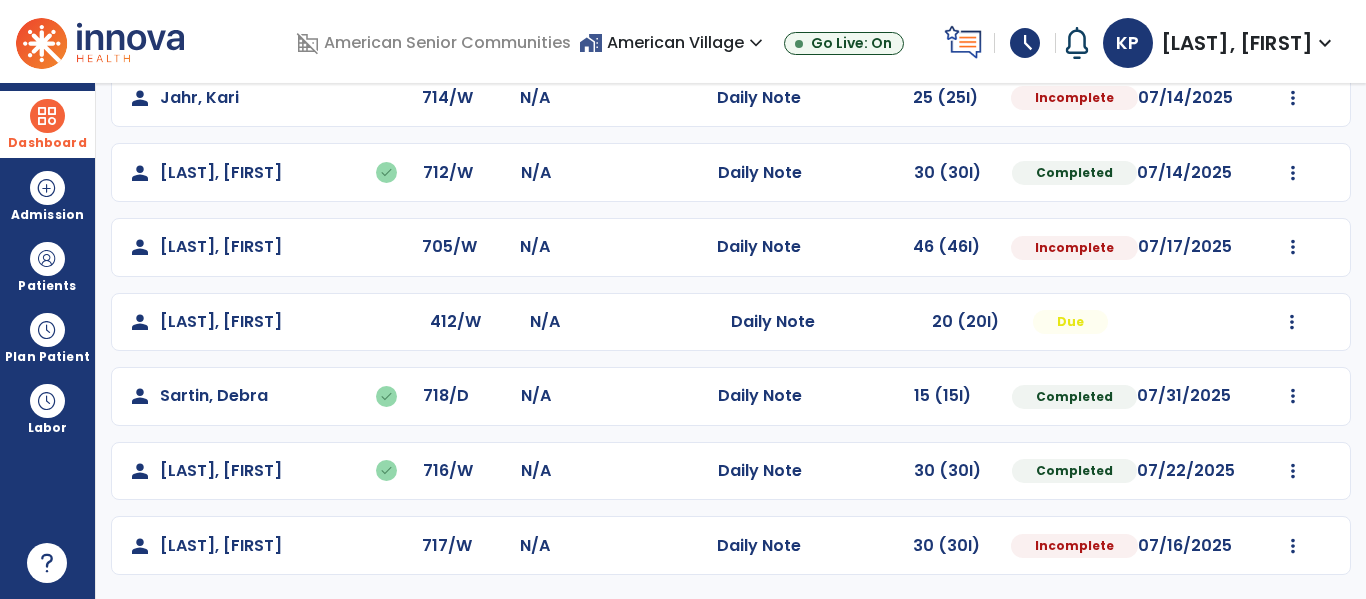 scroll, scrollTop: 0, scrollLeft: 0, axis: both 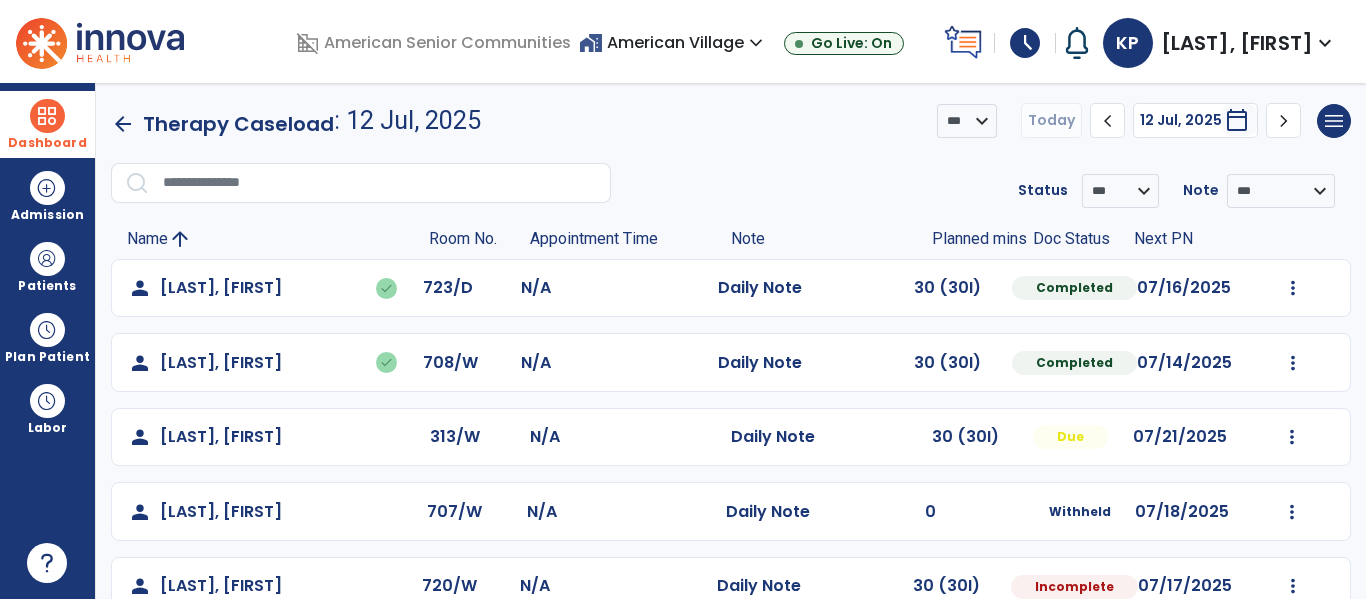 click on "arrow_back" 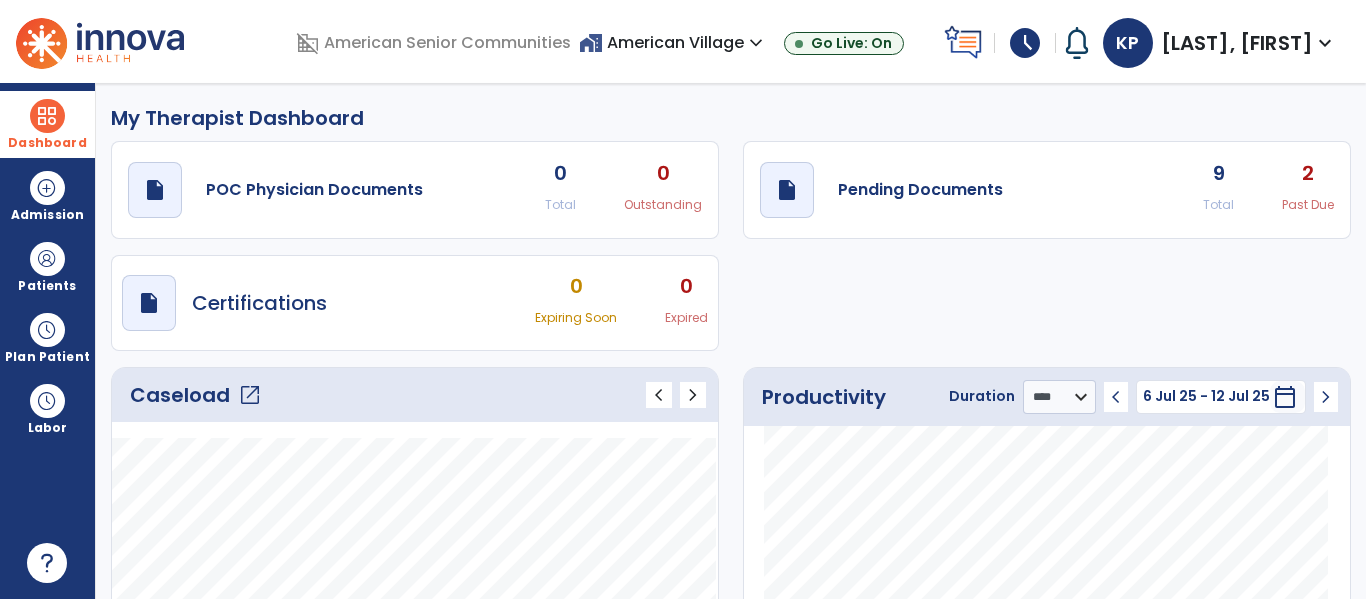 click on "9 Total 2 Past Due" 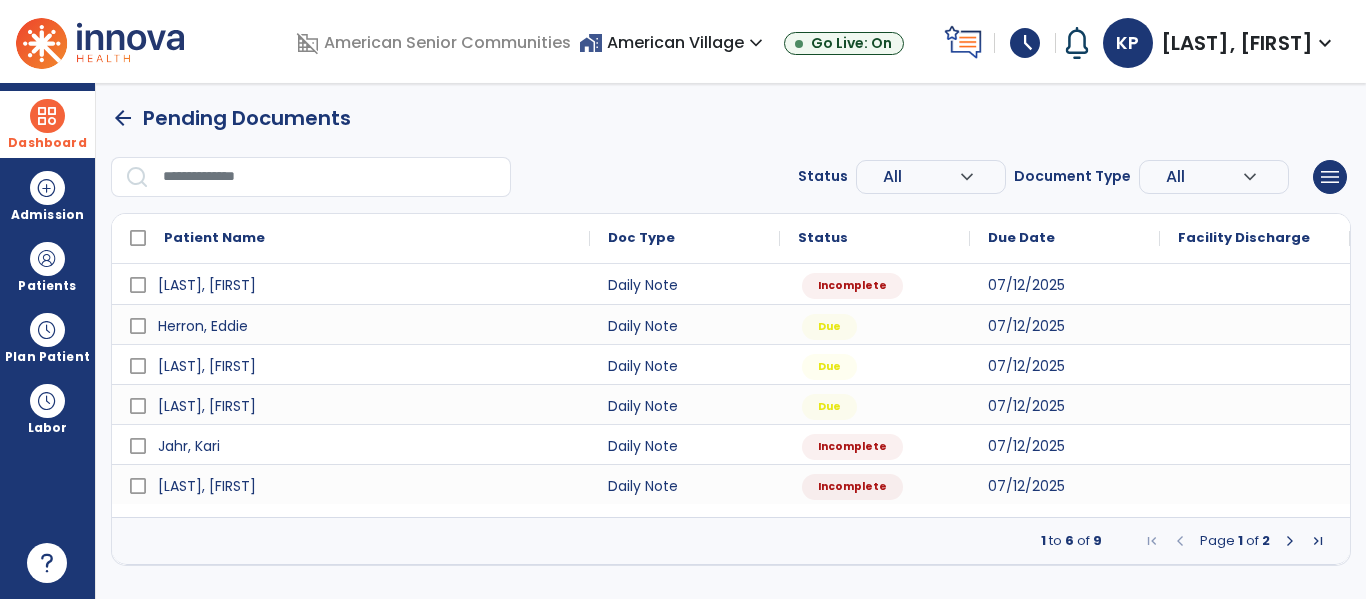 click at bounding box center (1290, 541) 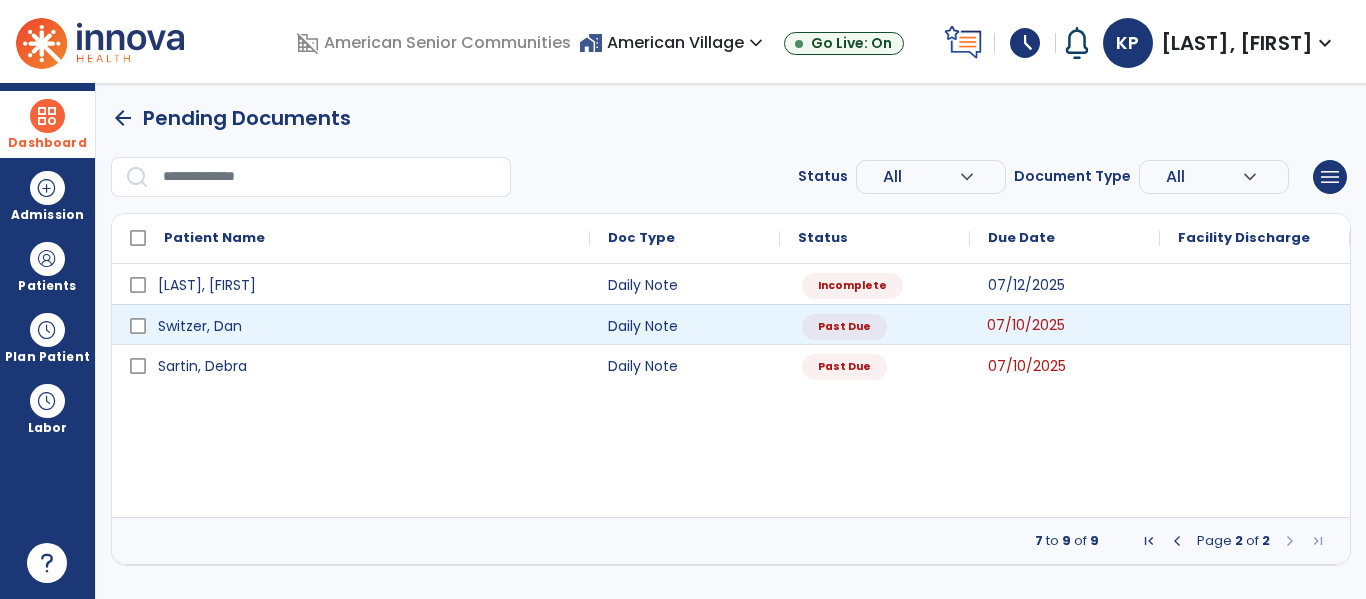 click on "07/10/2025" at bounding box center (1065, 324) 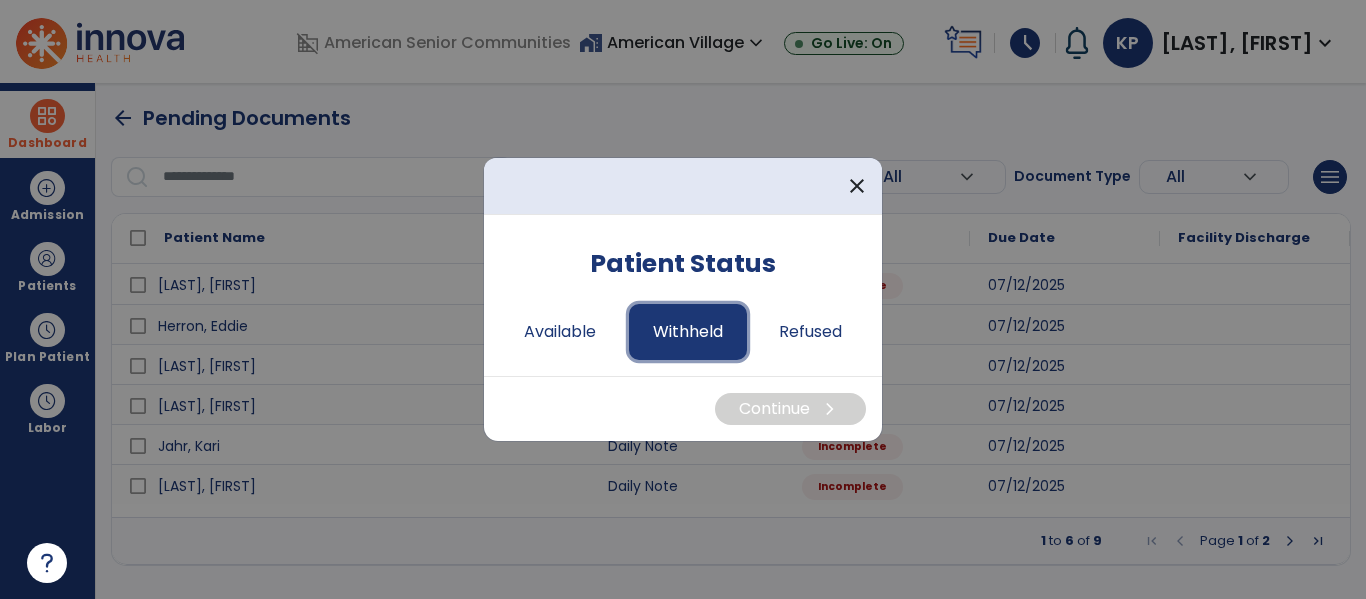 click on "Withheld" at bounding box center (688, 332) 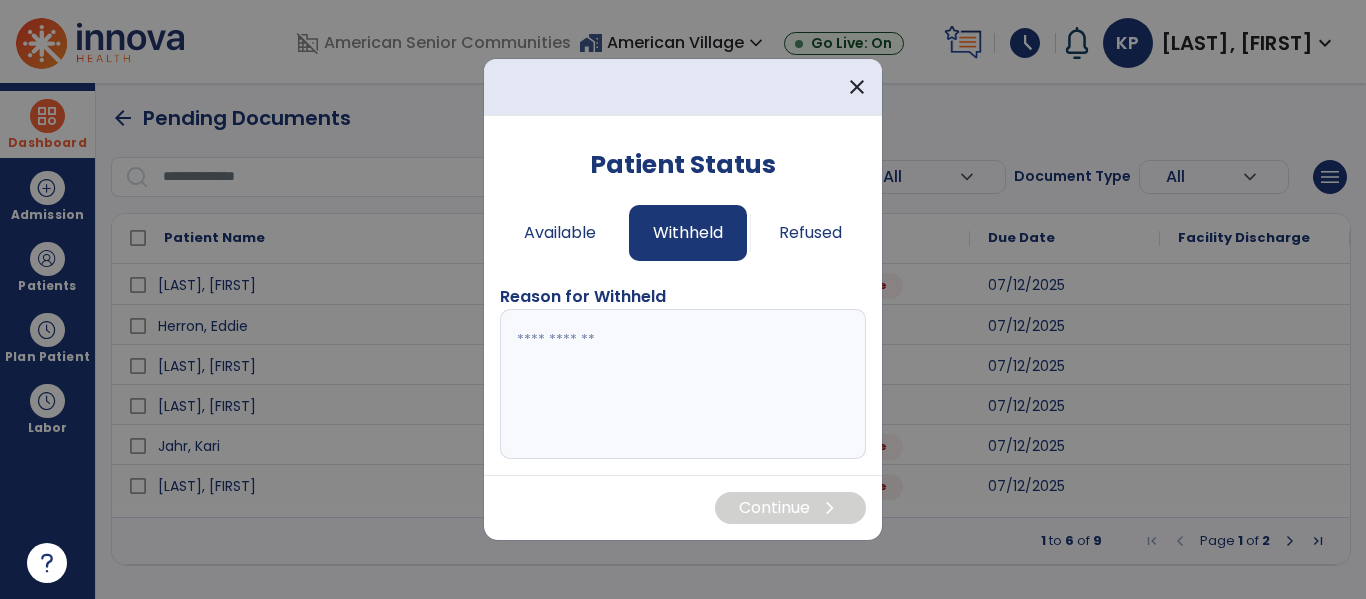 click at bounding box center [683, 384] 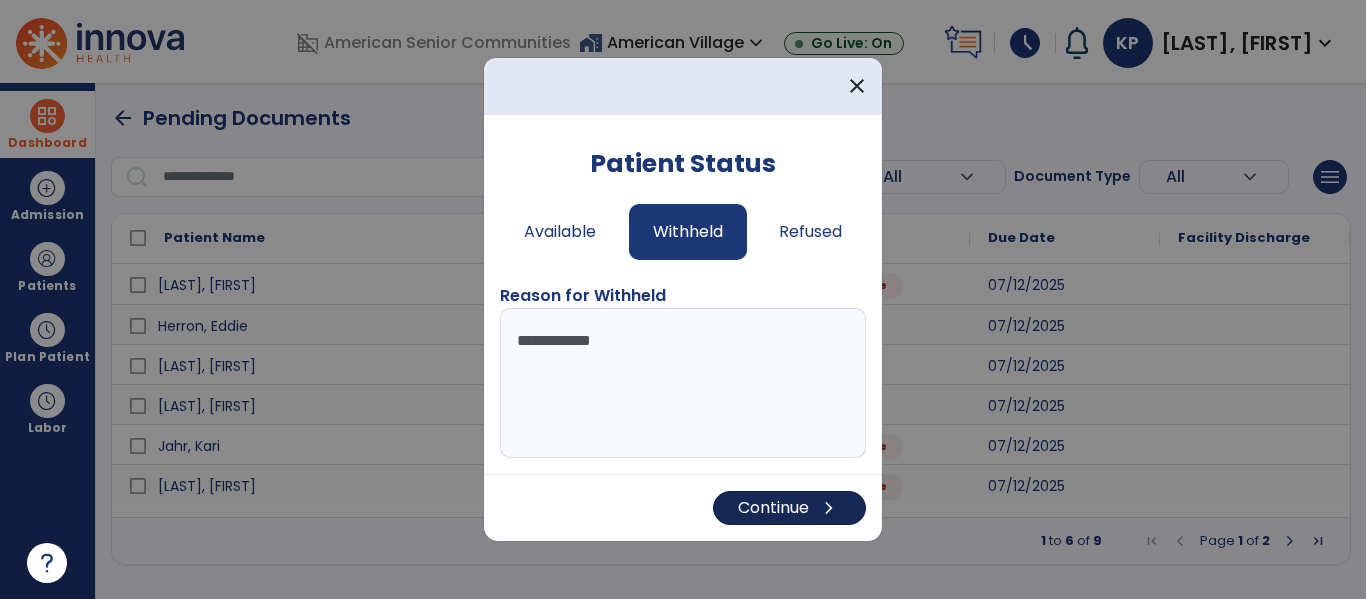 type on "**********" 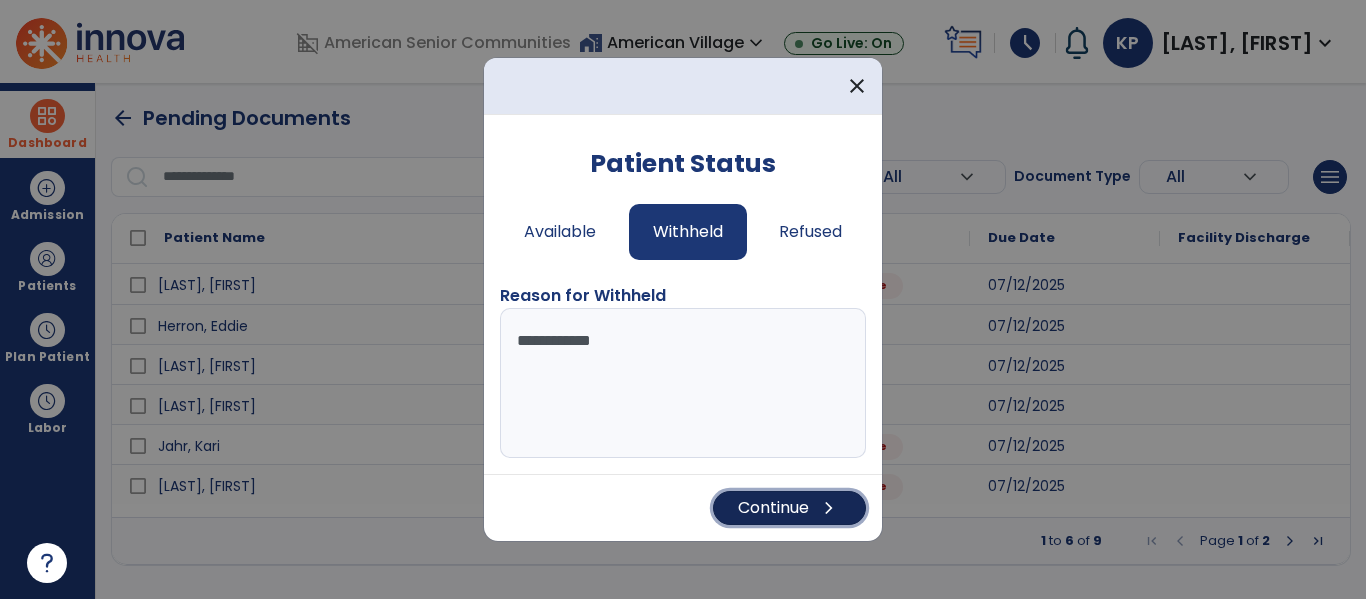 click on "Continue   chevron_right" at bounding box center [789, 508] 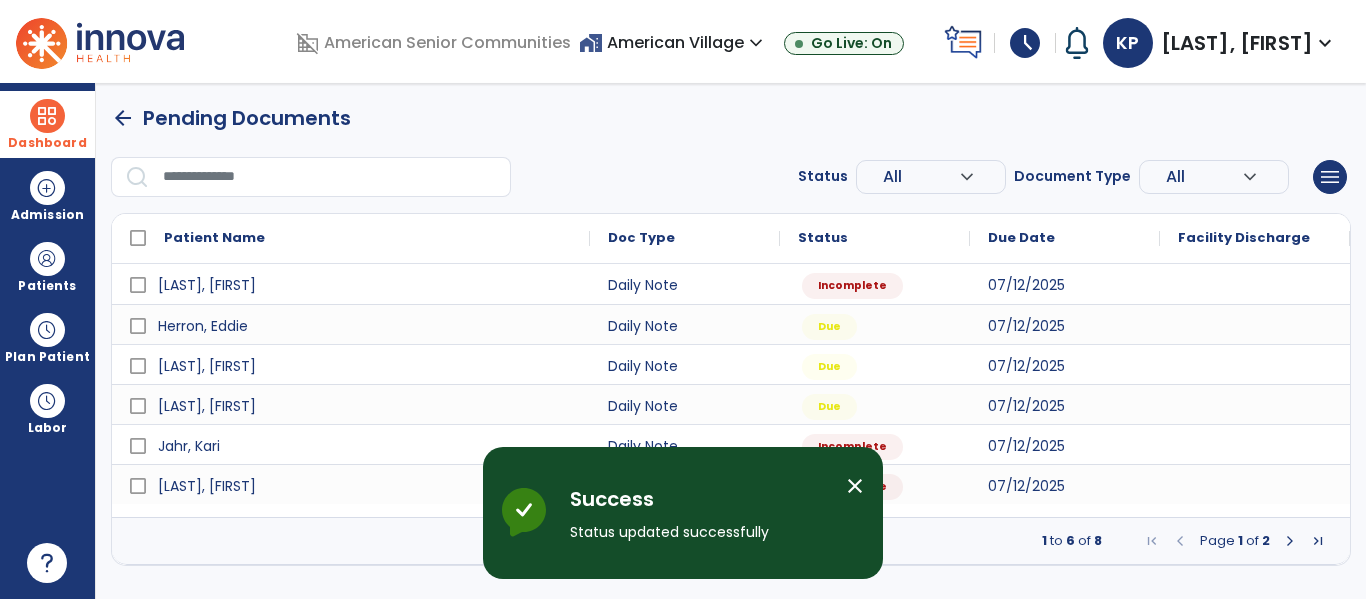 click on "close" at bounding box center [855, 486] 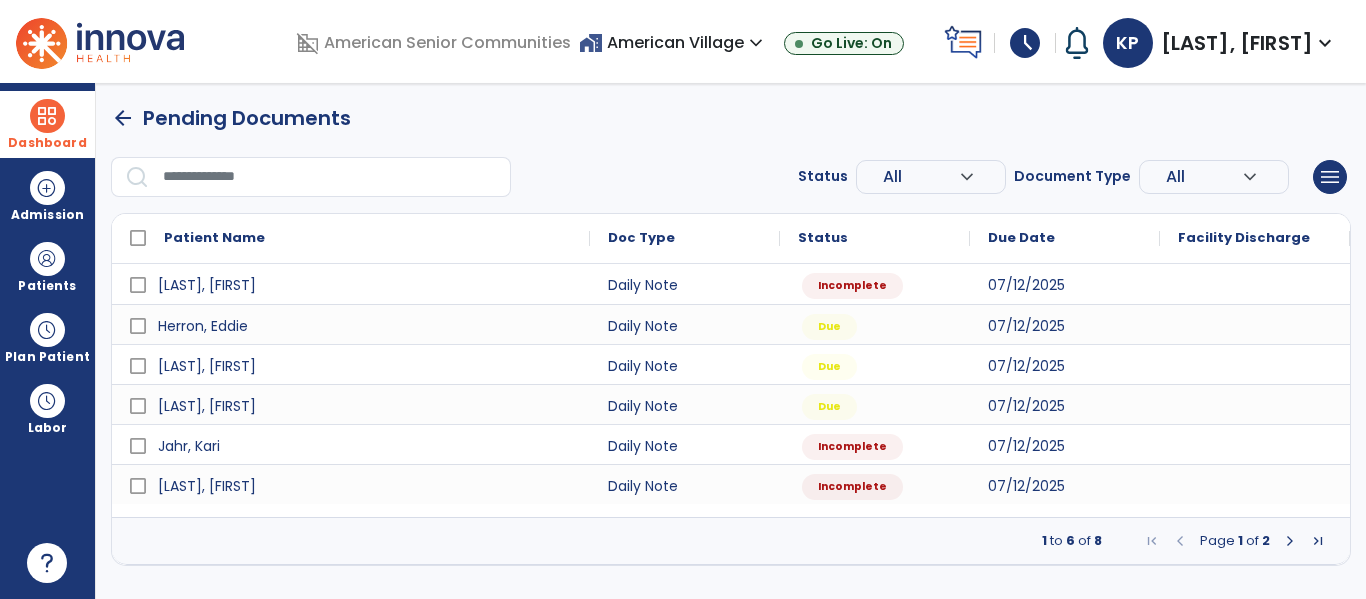 click at bounding box center (1290, 541) 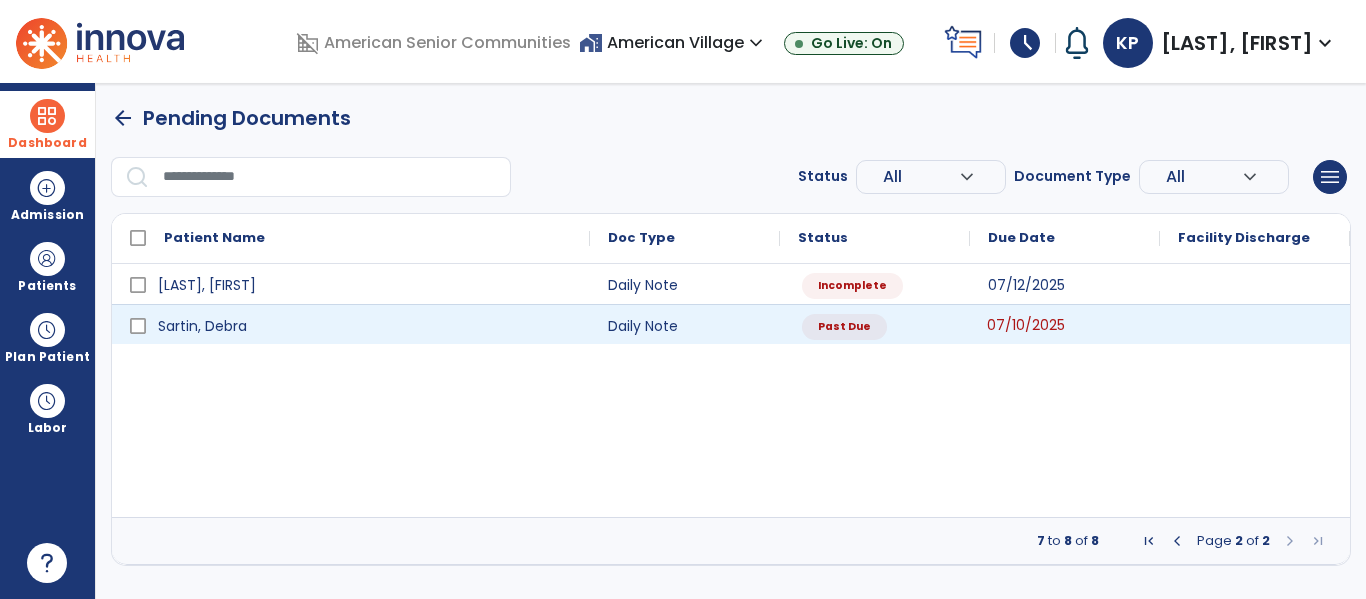 click on "07/10/2025" at bounding box center (1065, 324) 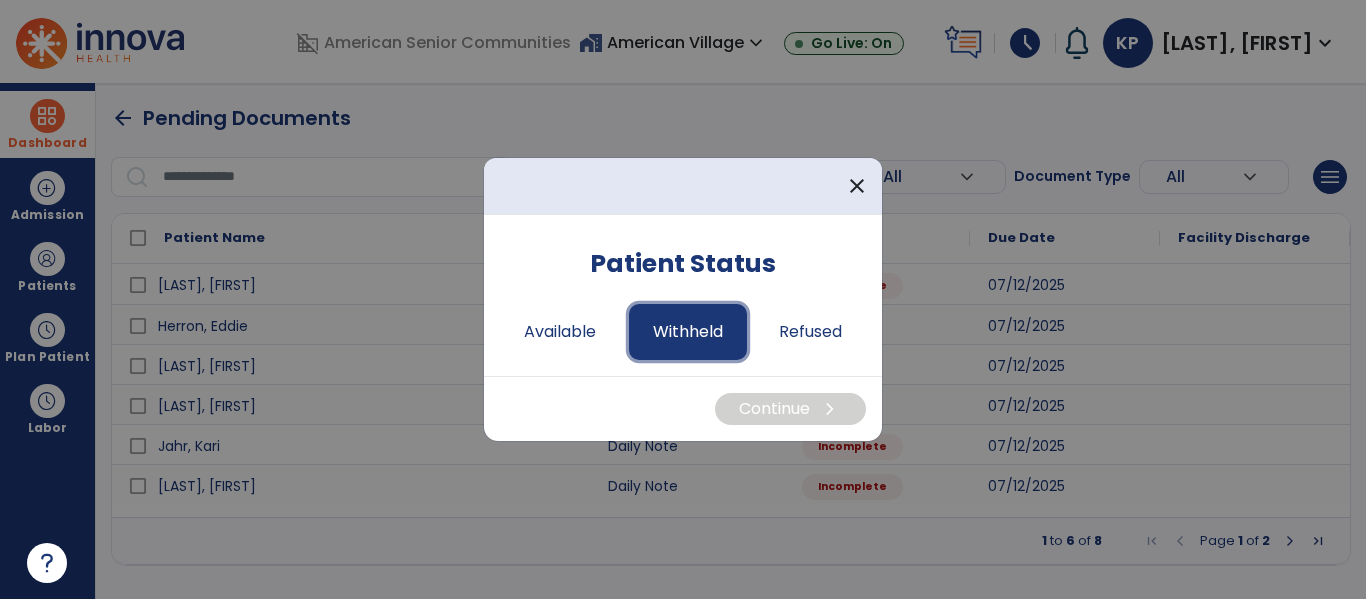 click on "Withheld" at bounding box center [688, 332] 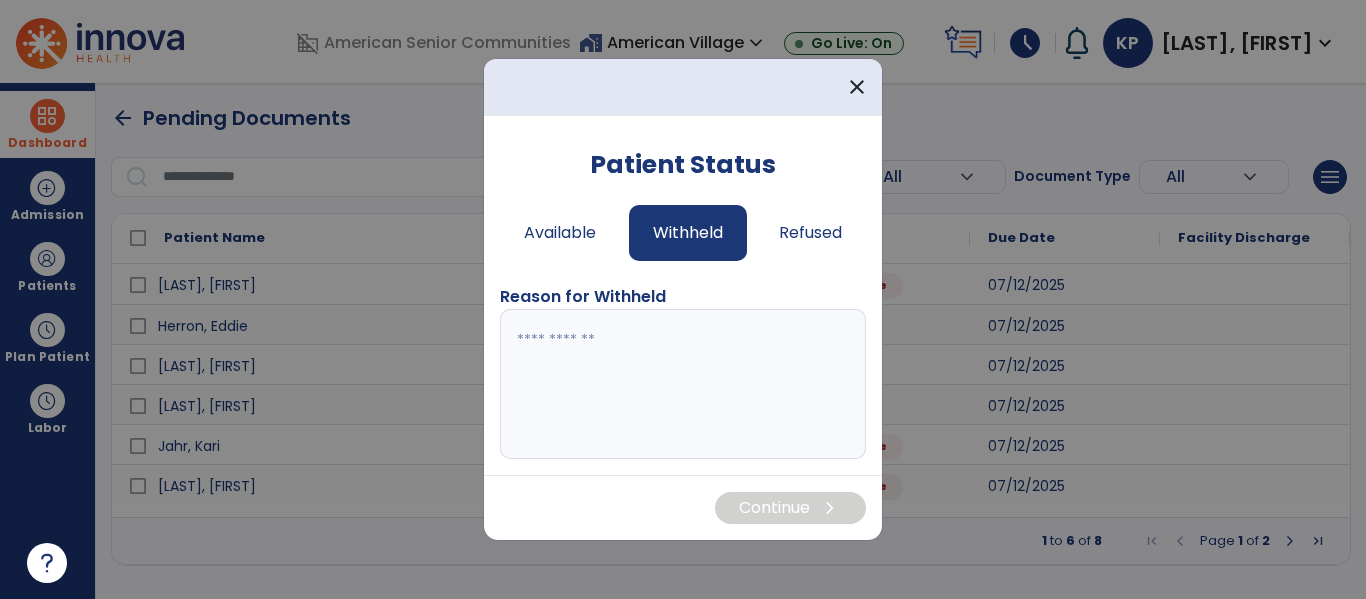 click at bounding box center [683, 384] 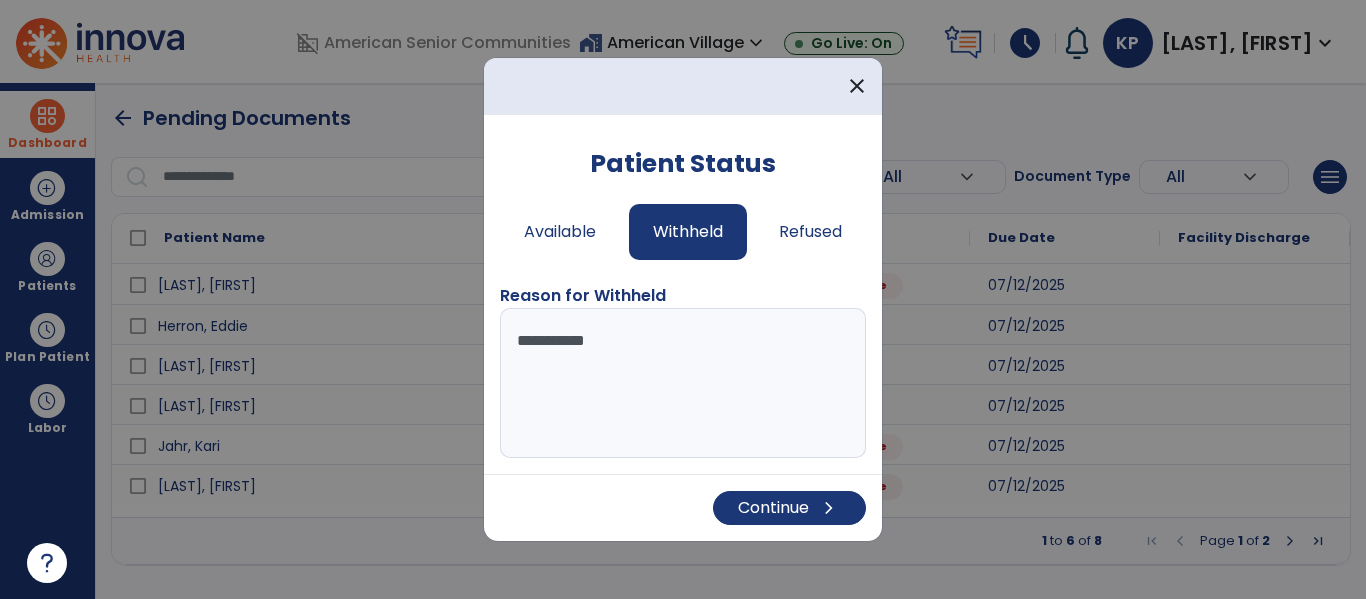 click on "**********" at bounding box center (683, 383) 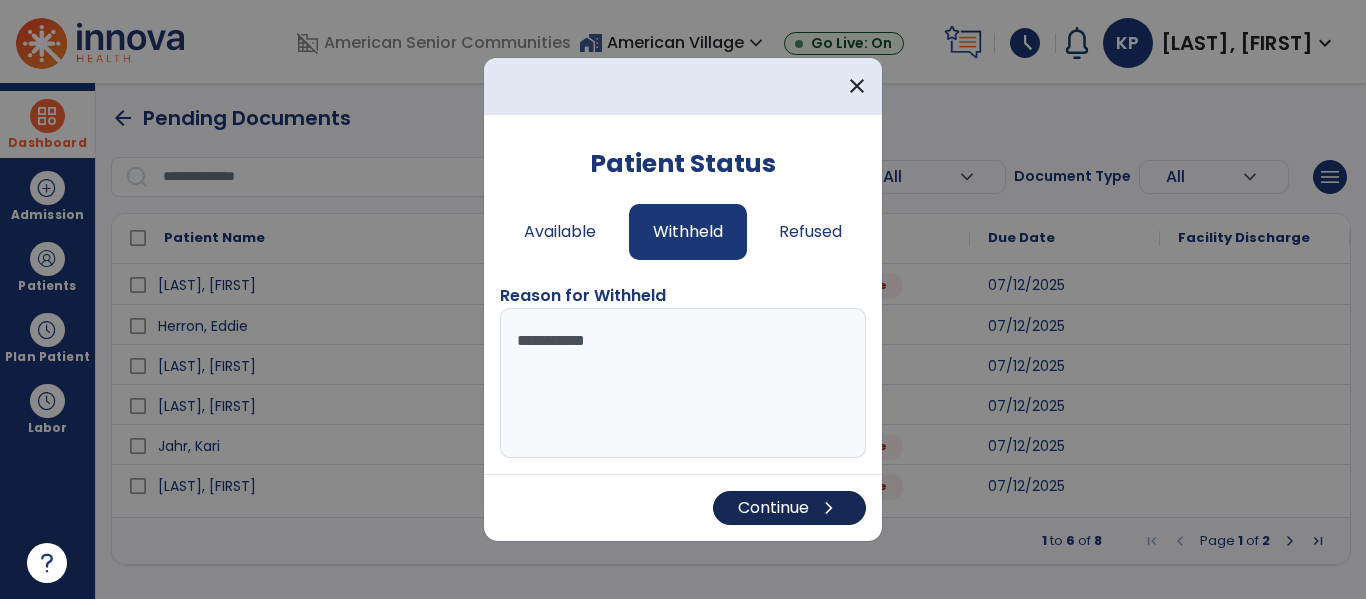 type on "**********" 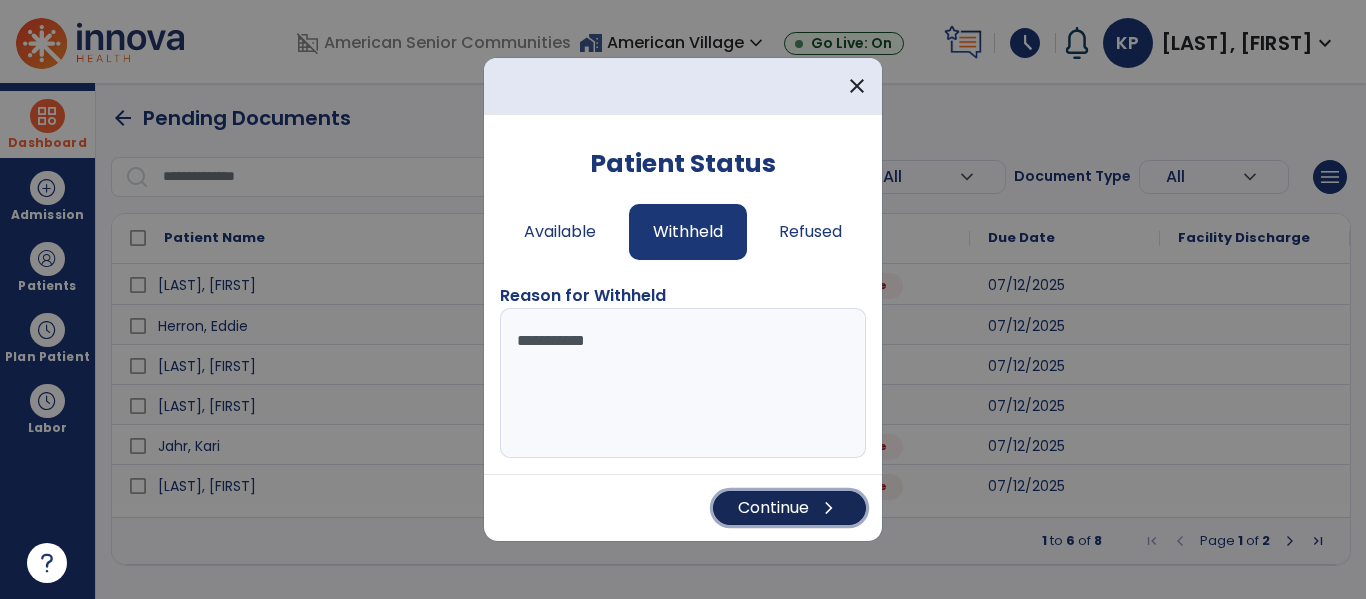 click on "Continue   chevron_right" at bounding box center [789, 508] 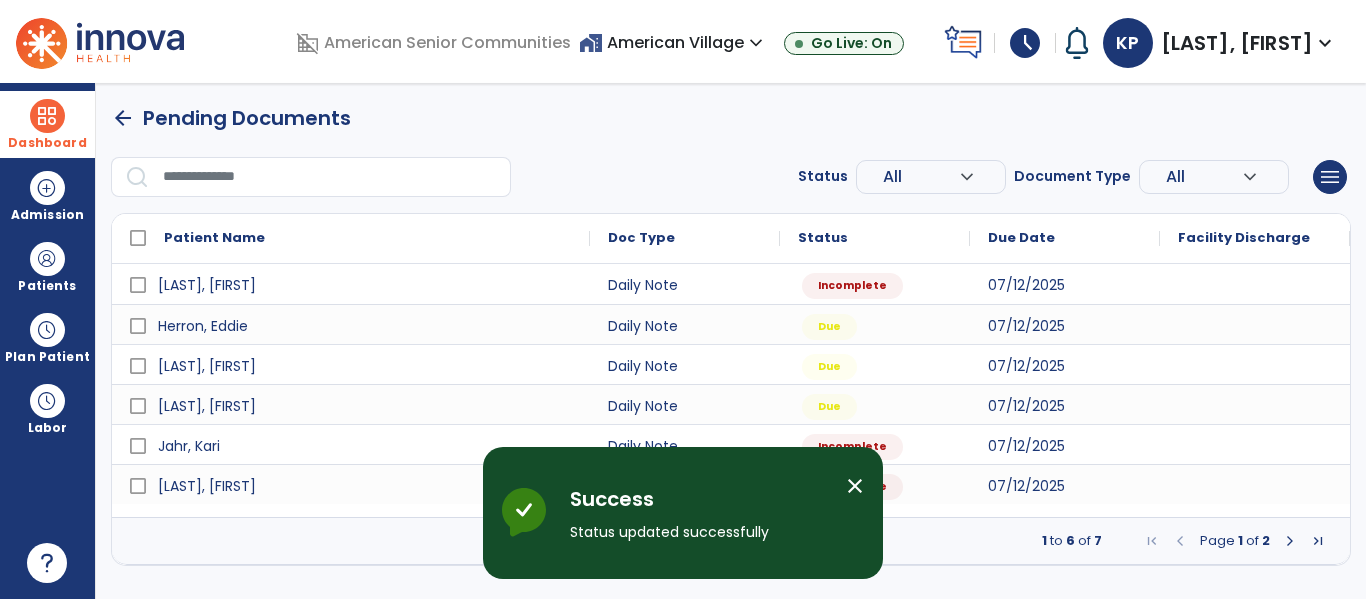 click on "arrow_back" at bounding box center [123, 118] 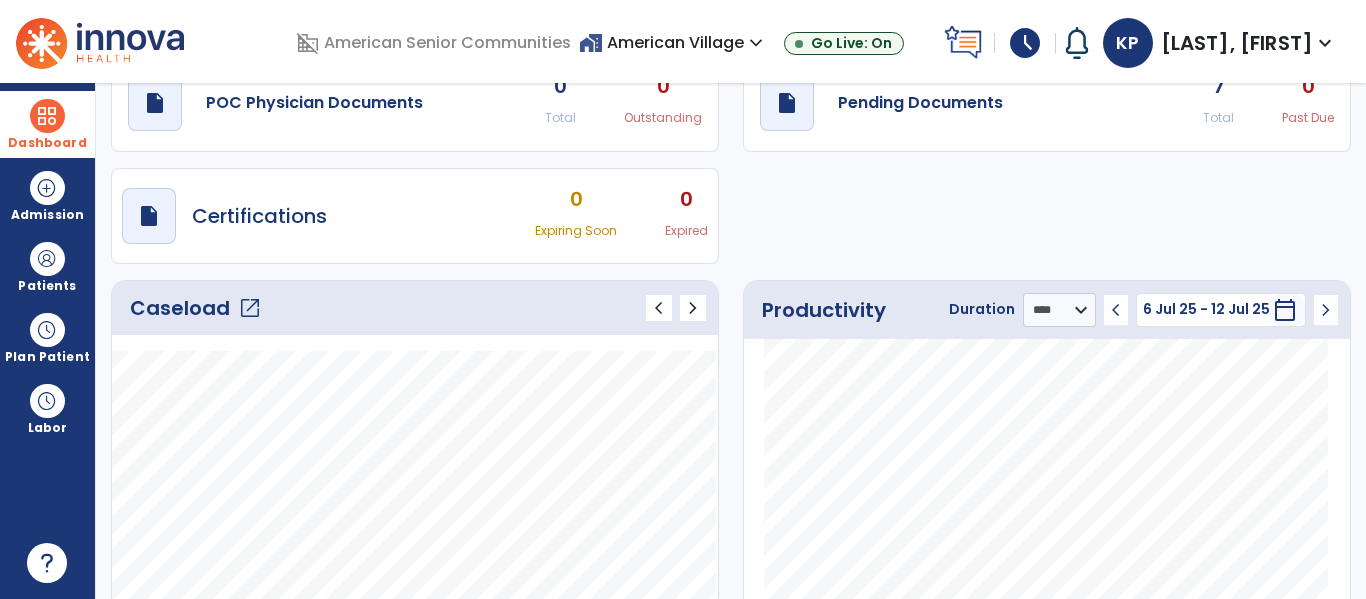 scroll, scrollTop: 80, scrollLeft: 0, axis: vertical 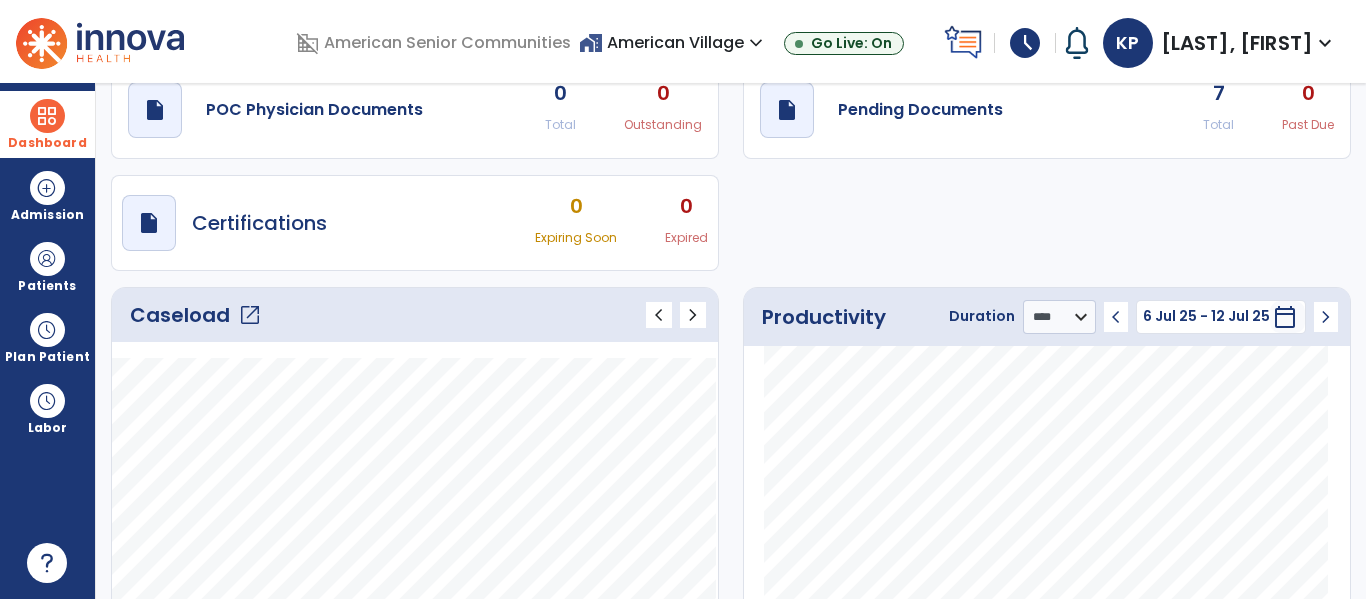 click on "open_in_new" 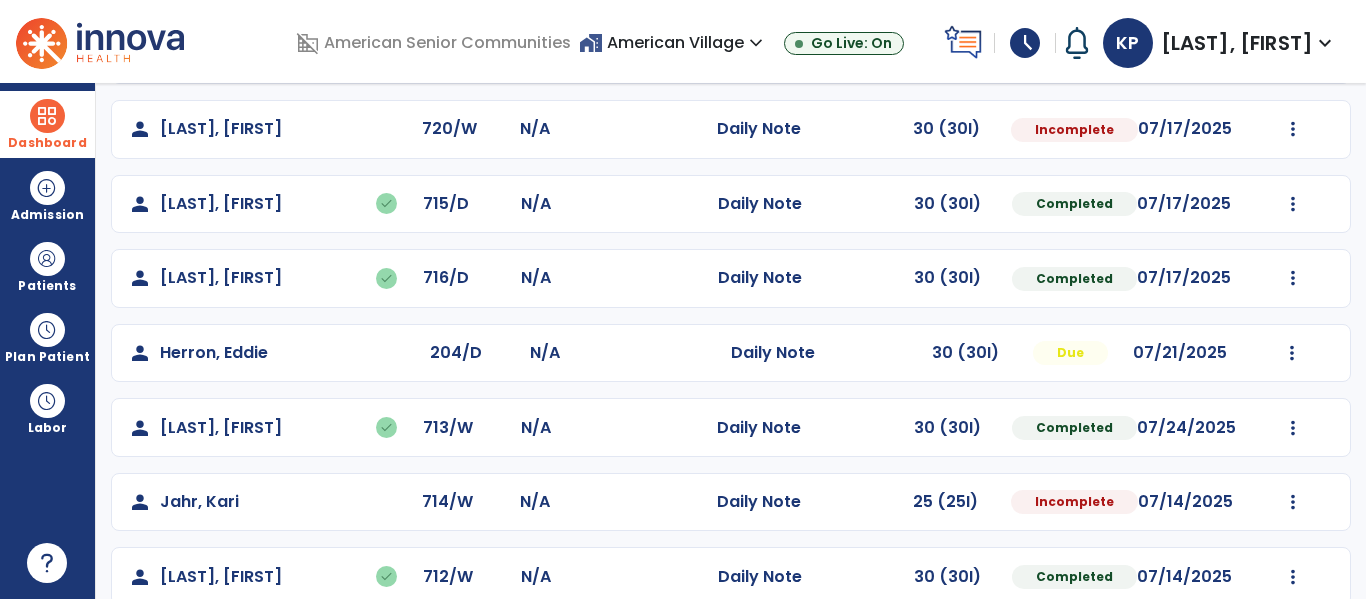 scroll, scrollTop: 463, scrollLeft: 0, axis: vertical 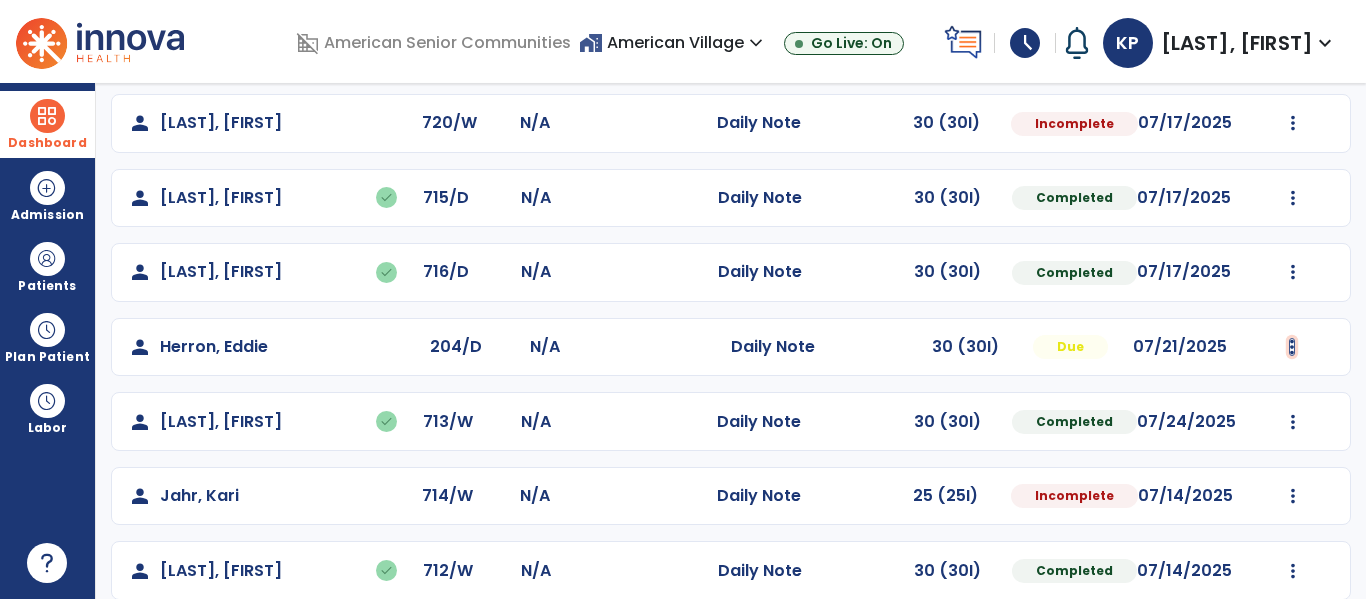 click at bounding box center [1293, -175] 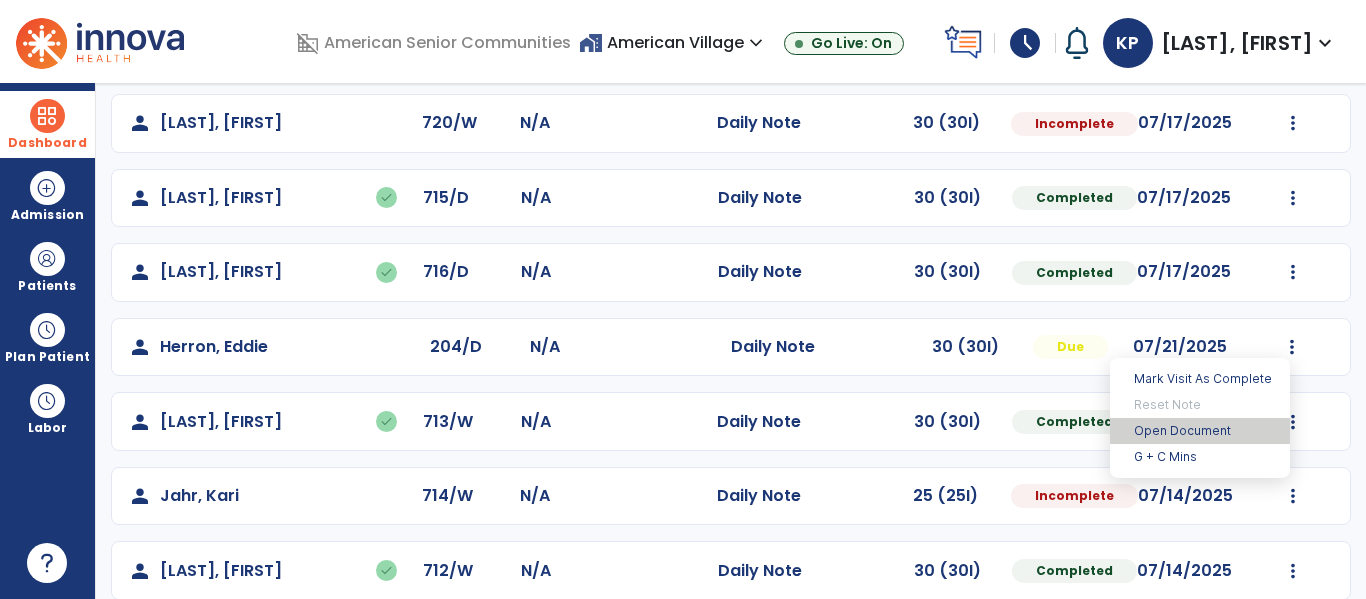 click on "Open Document" at bounding box center [1200, 431] 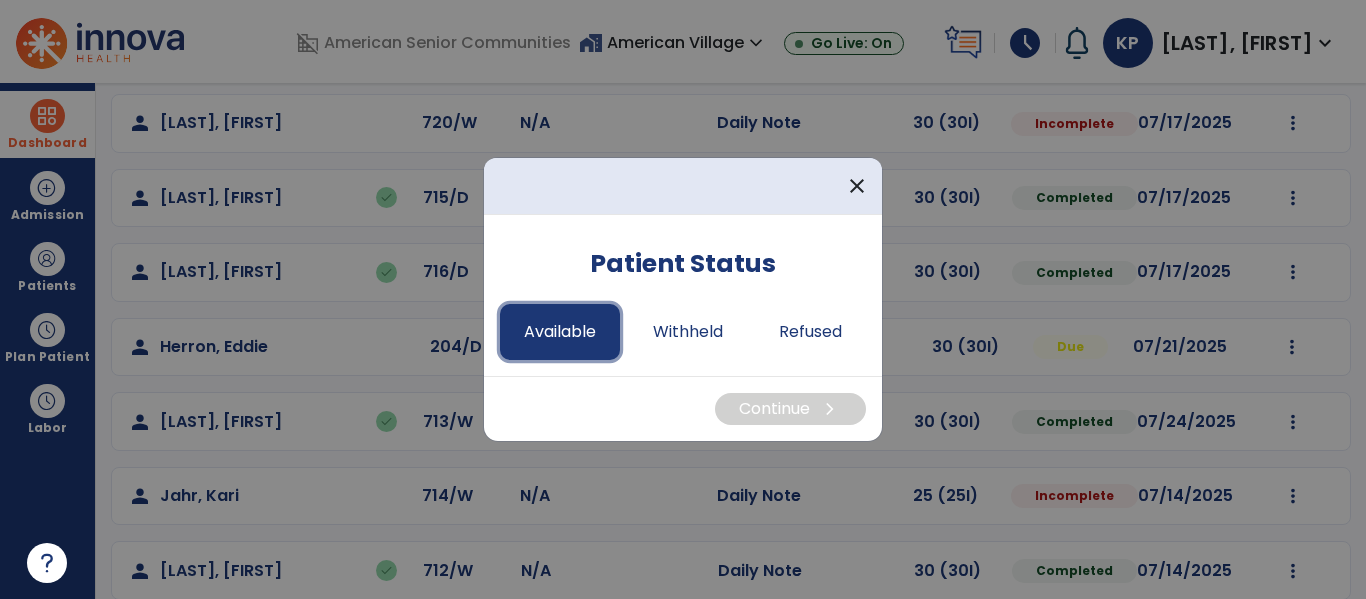 click on "Available" at bounding box center [560, 332] 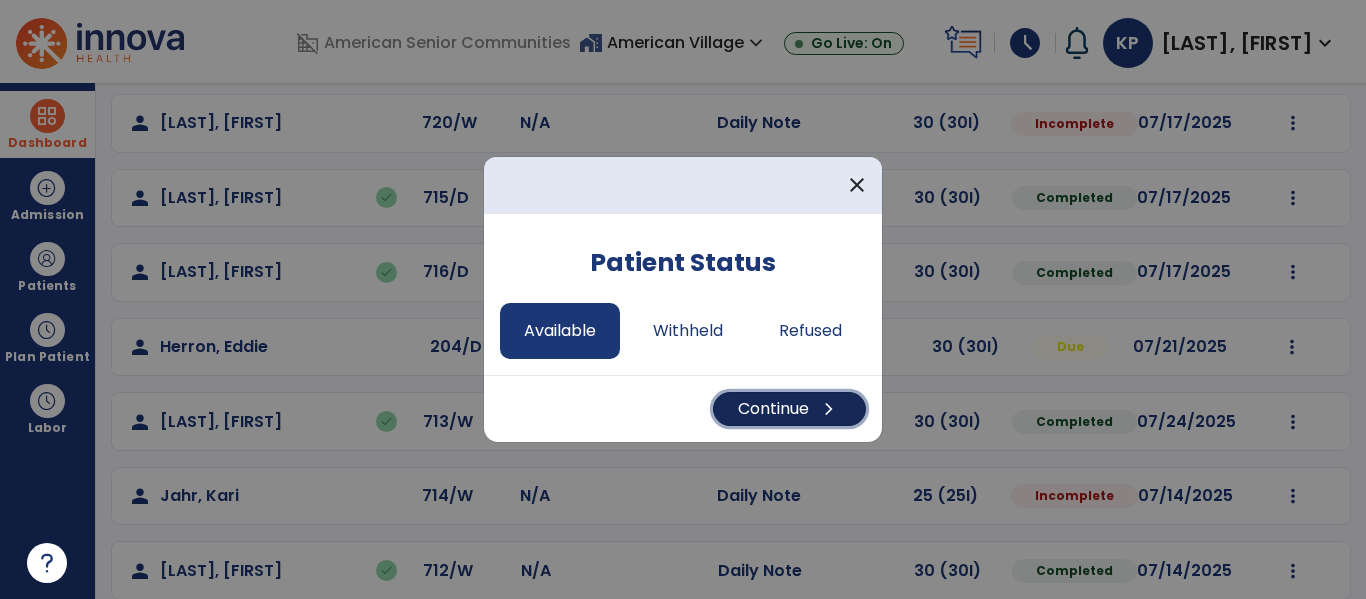 click on "Continue   chevron_right" at bounding box center (789, 409) 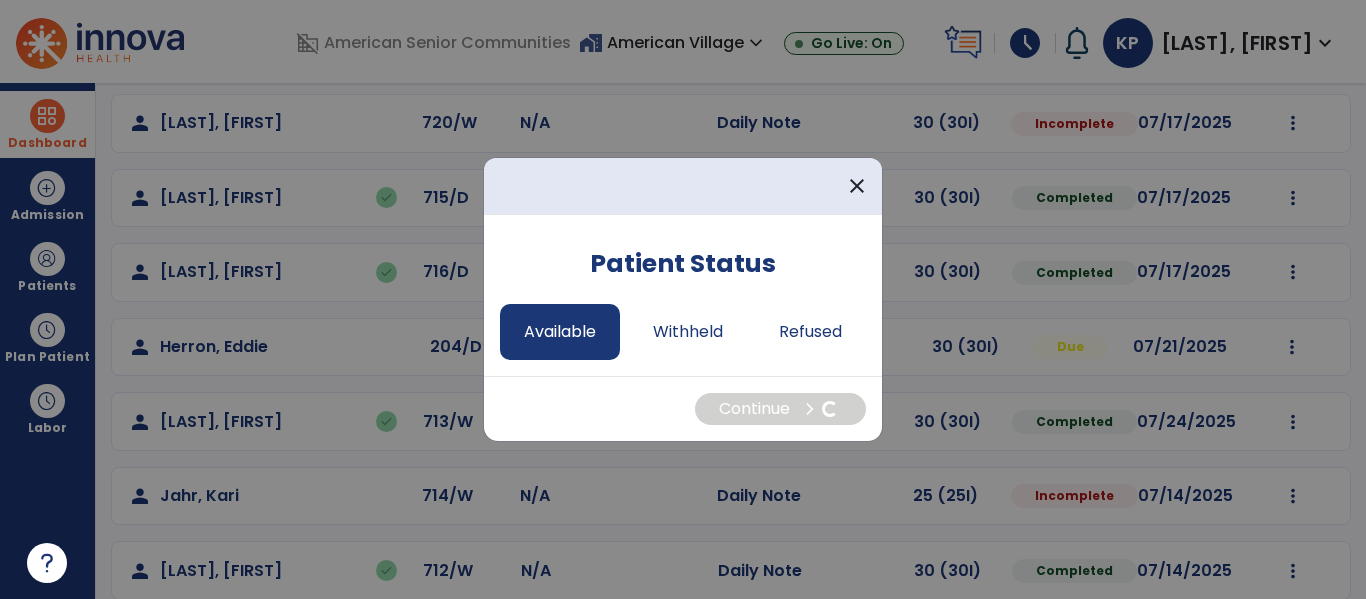 select on "*" 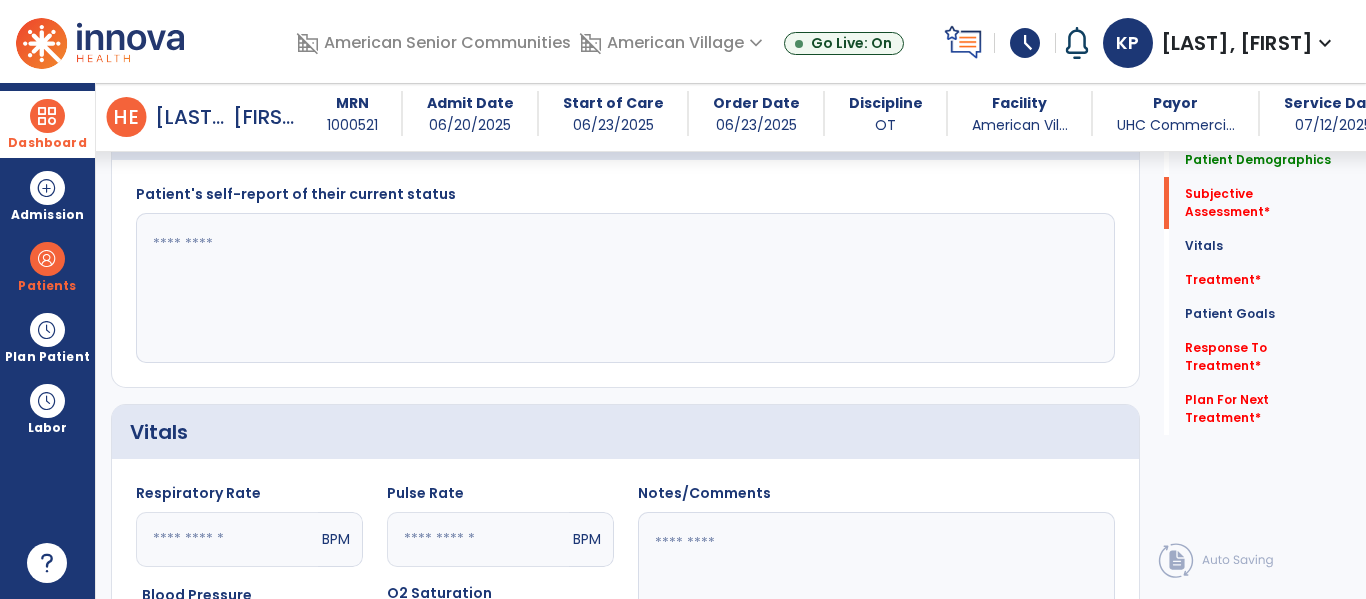 scroll, scrollTop: 2263, scrollLeft: 0, axis: vertical 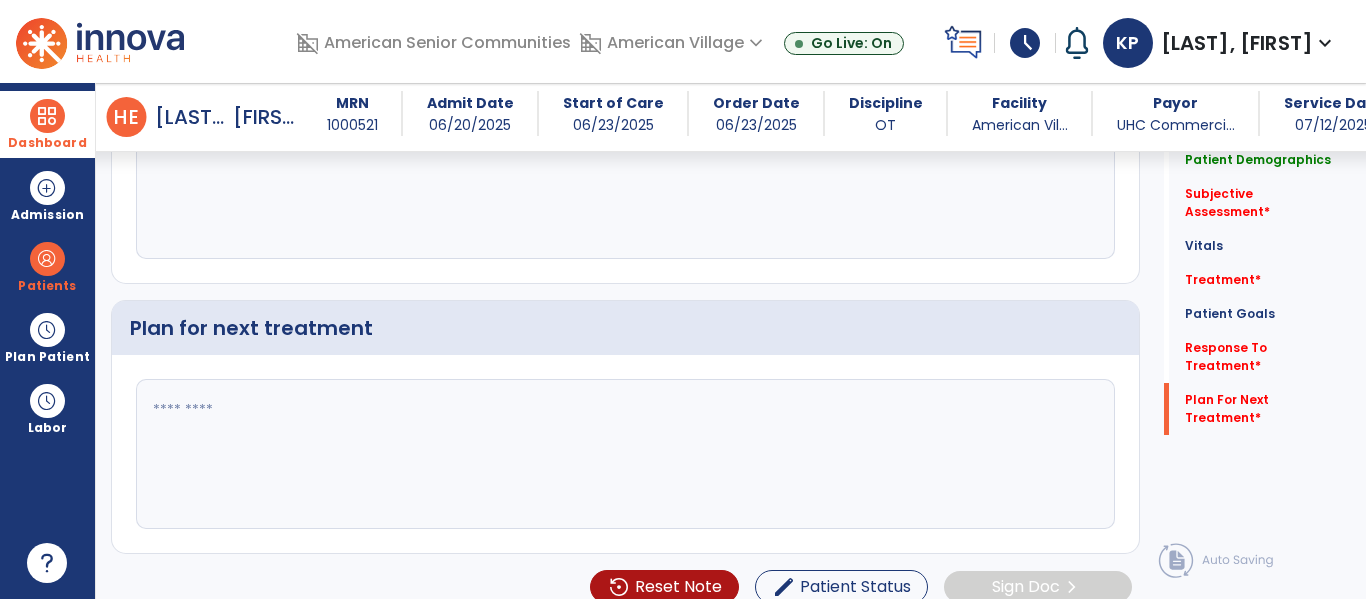 click 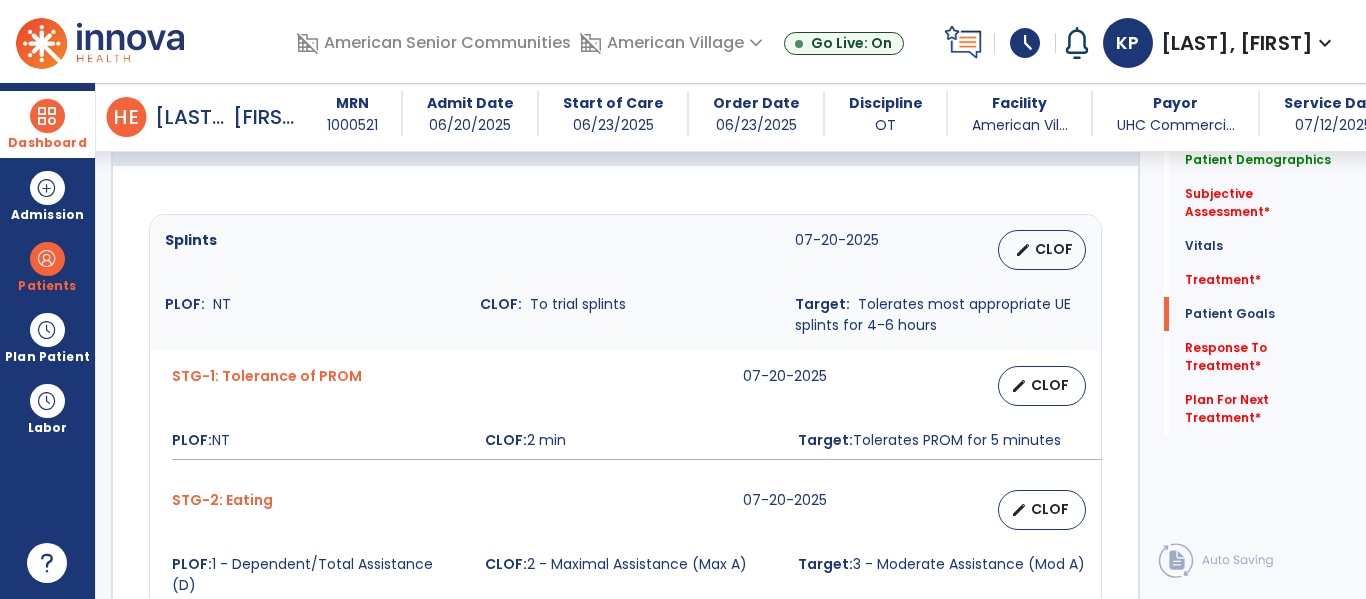 scroll, scrollTop: 2263, scrollLeft: 0, axis: vertical 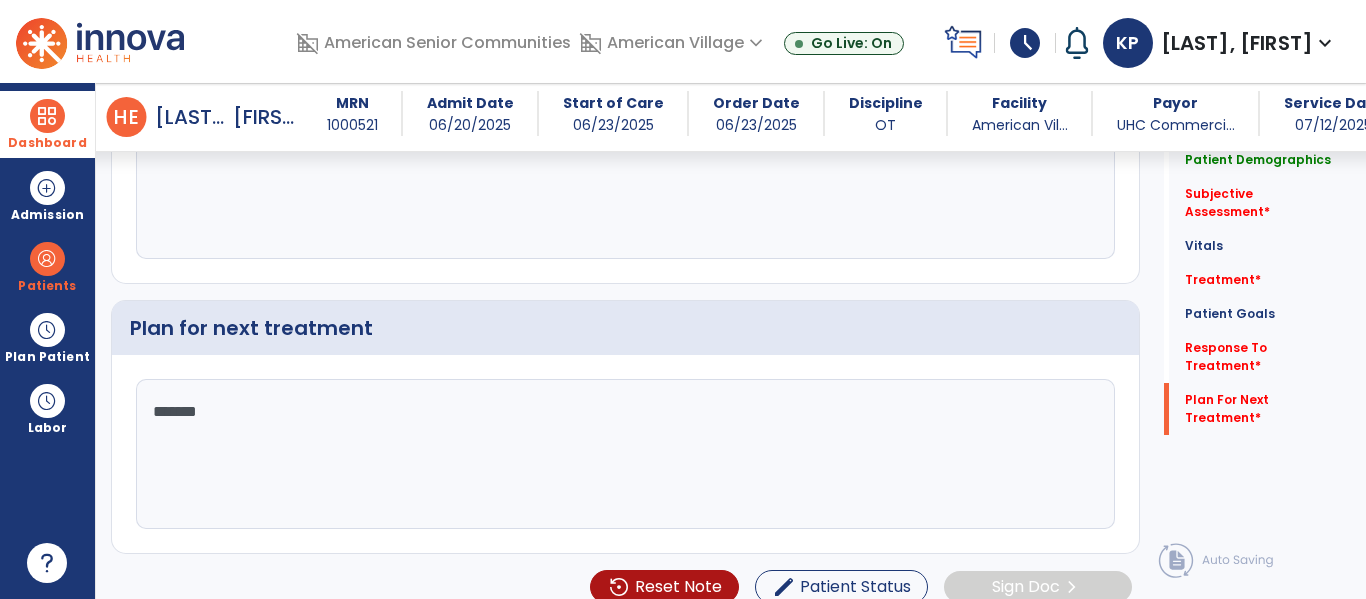 type on "********" 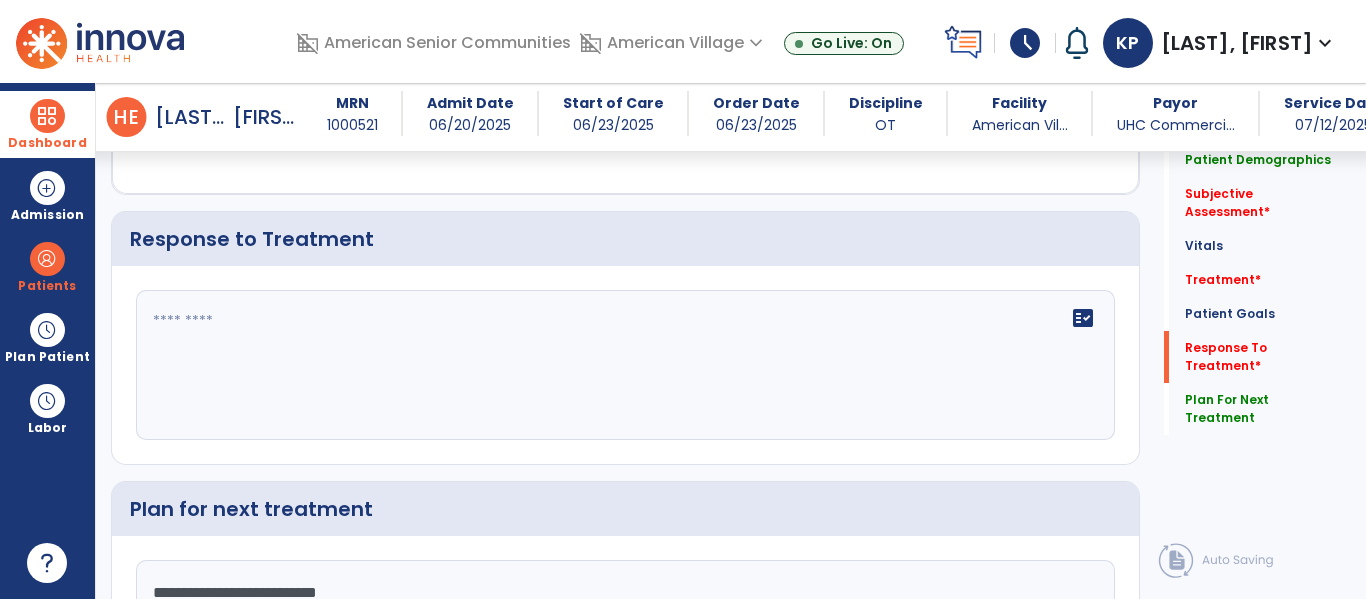 scroll, scrollTop: 2078, scrollLeft: 0, axis: vertical 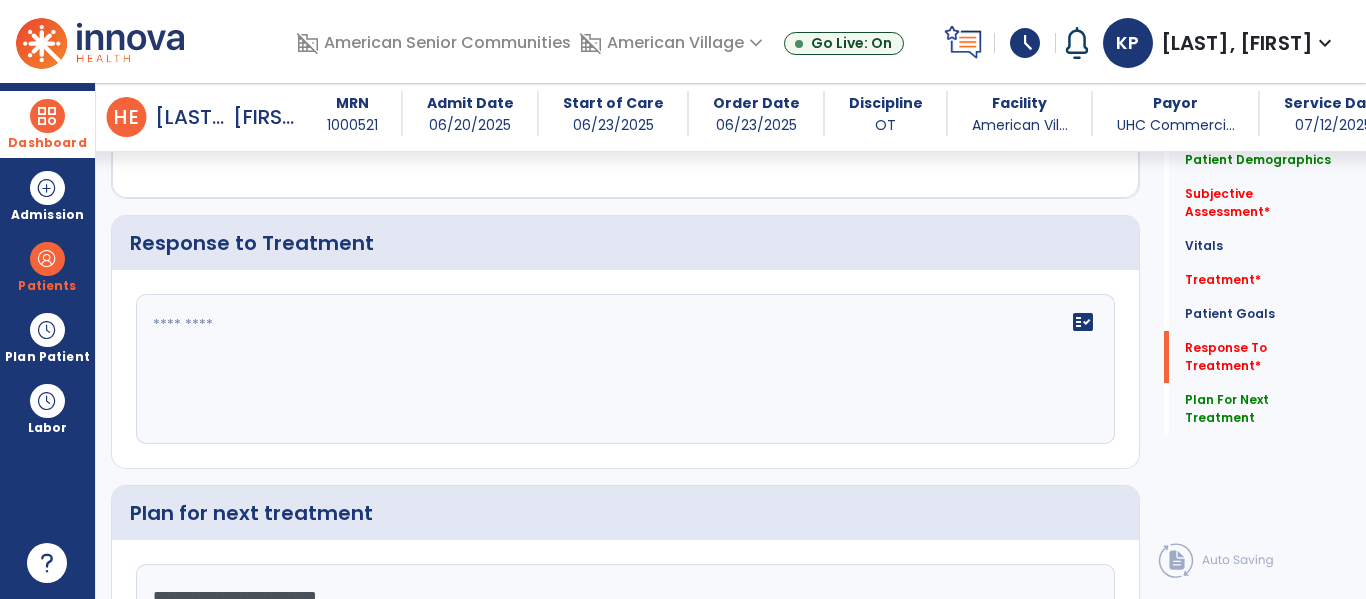 type on "**********" 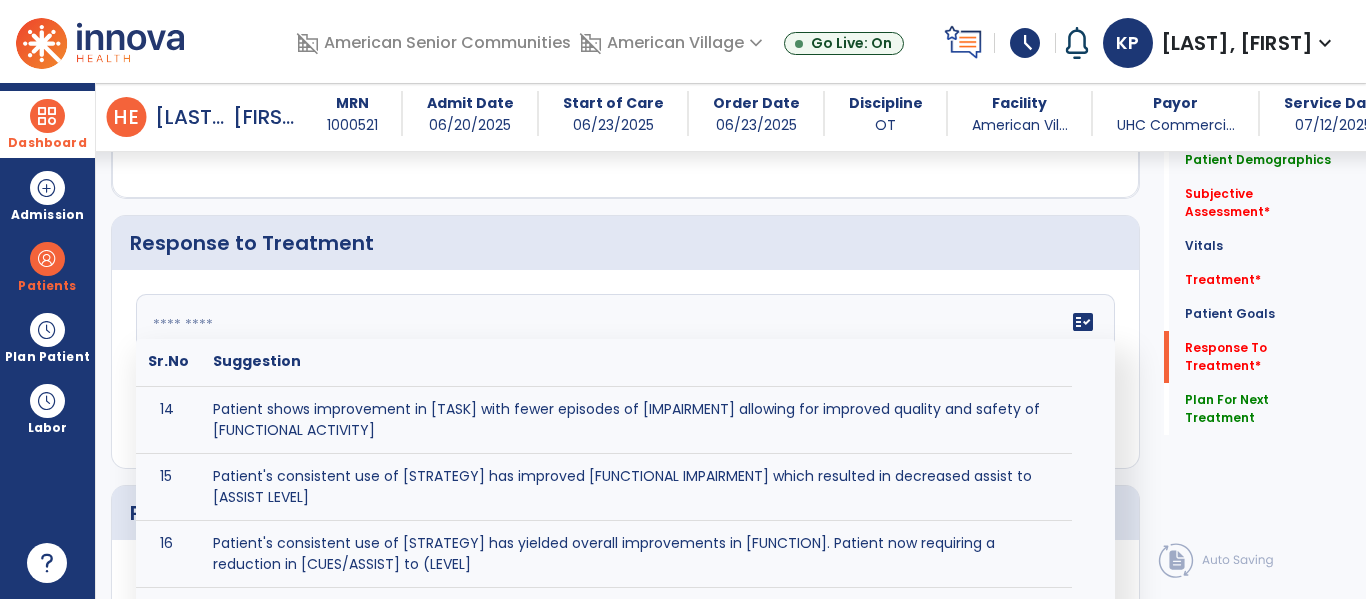 scroll, scrollTop: 989, scrollLeft: 0, axis: vertical 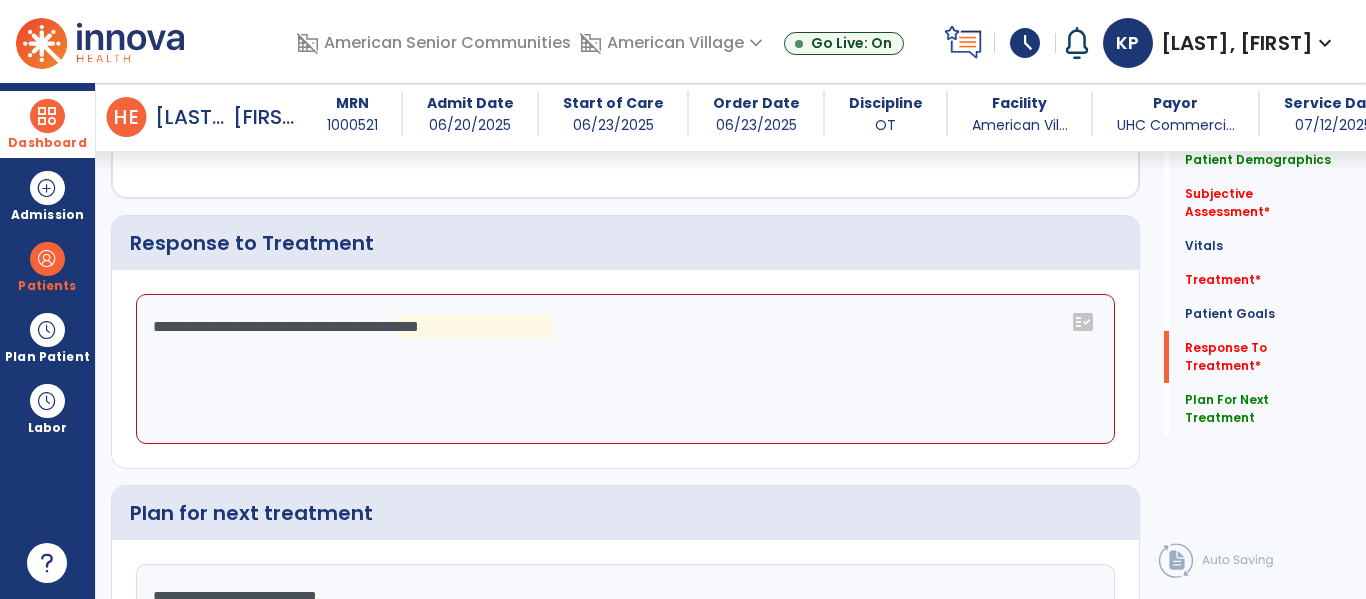 click on "**********" 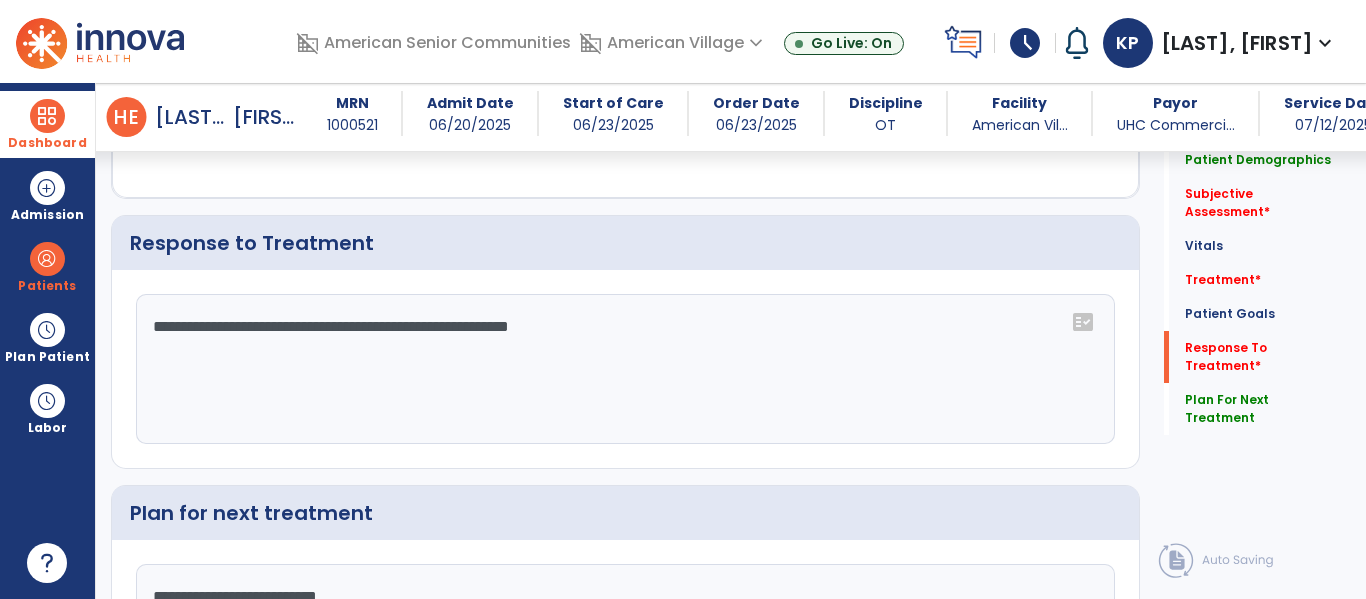 click on "**********" 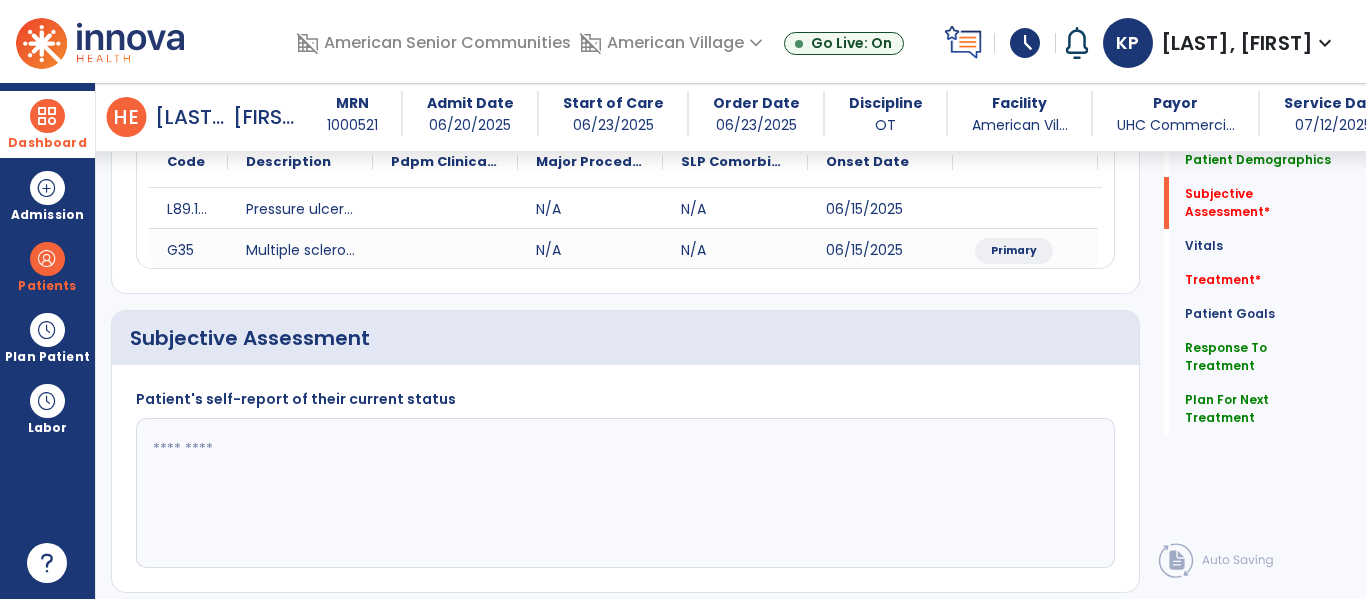 scroll, scrollTop: 347, scrollLeft: 0, axis: vertical 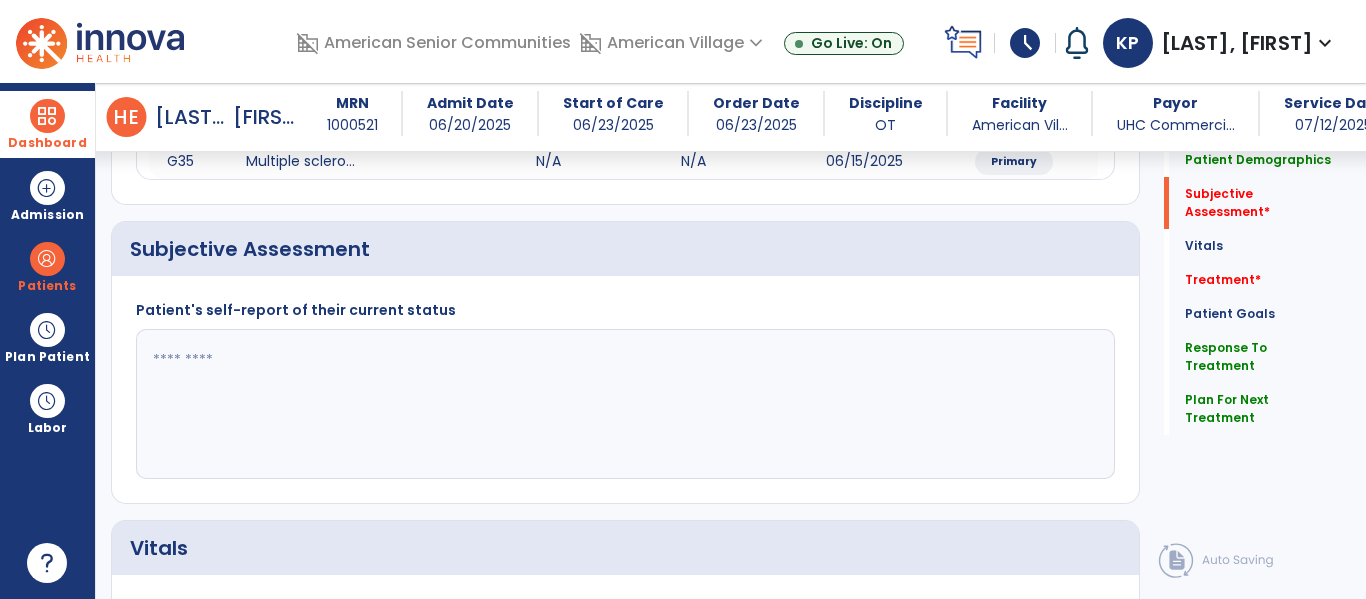 type on "**********" 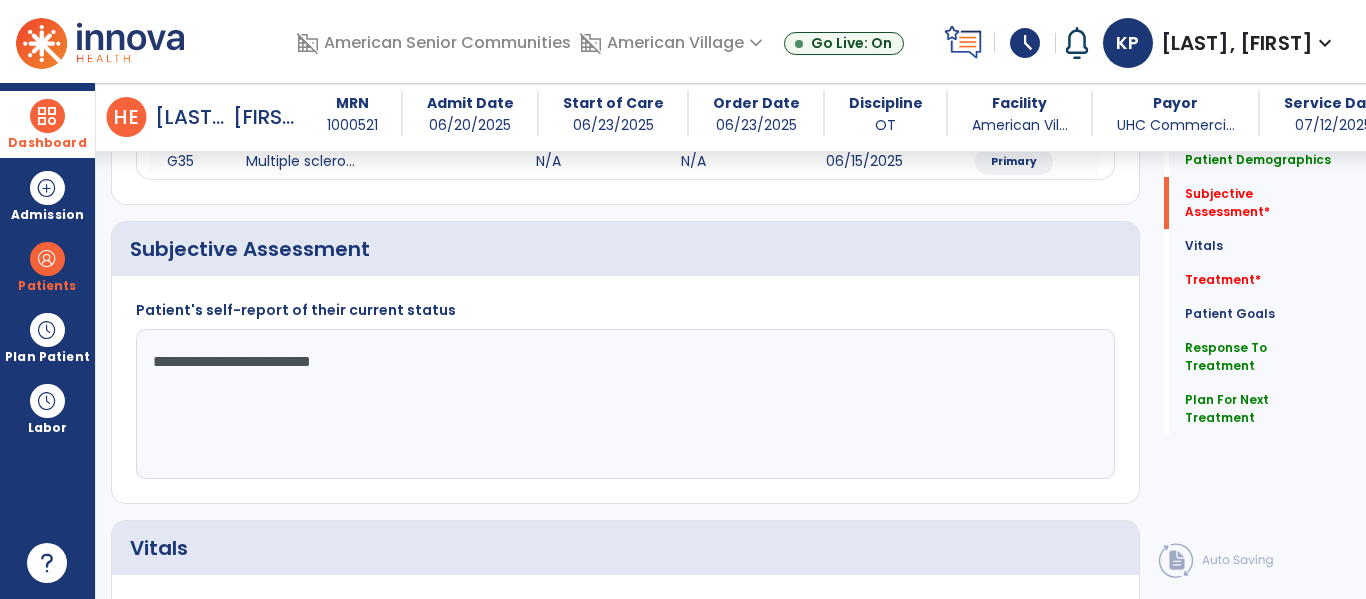 click on "**********" 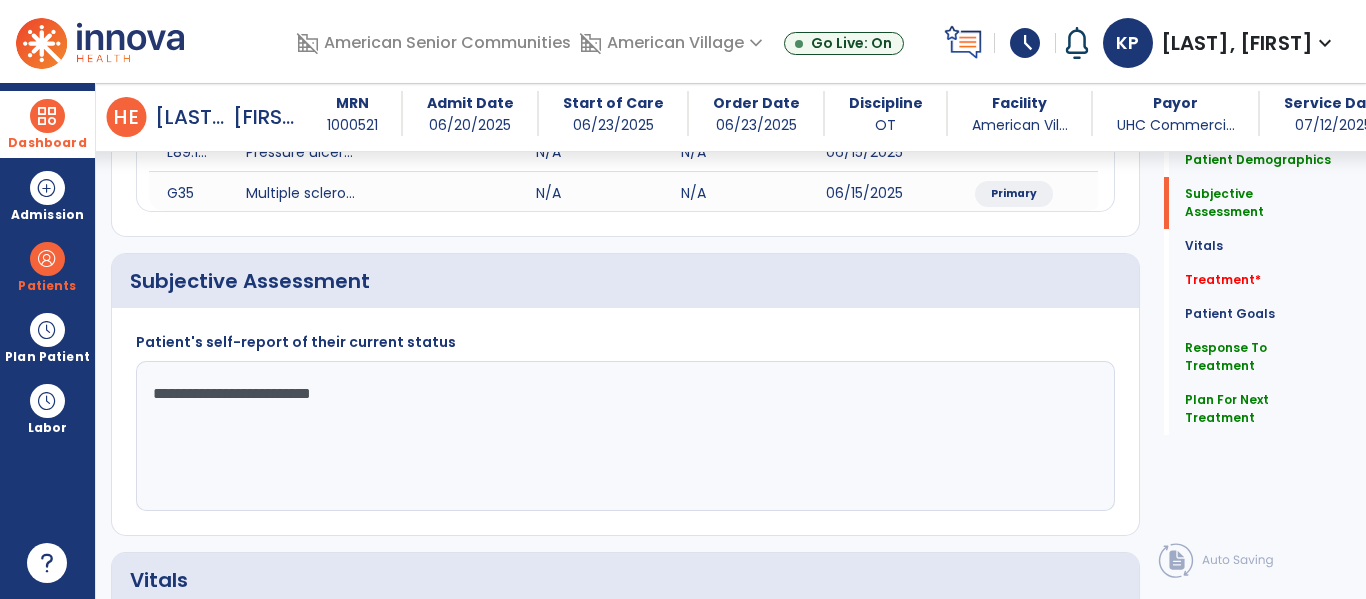 type on "**********" 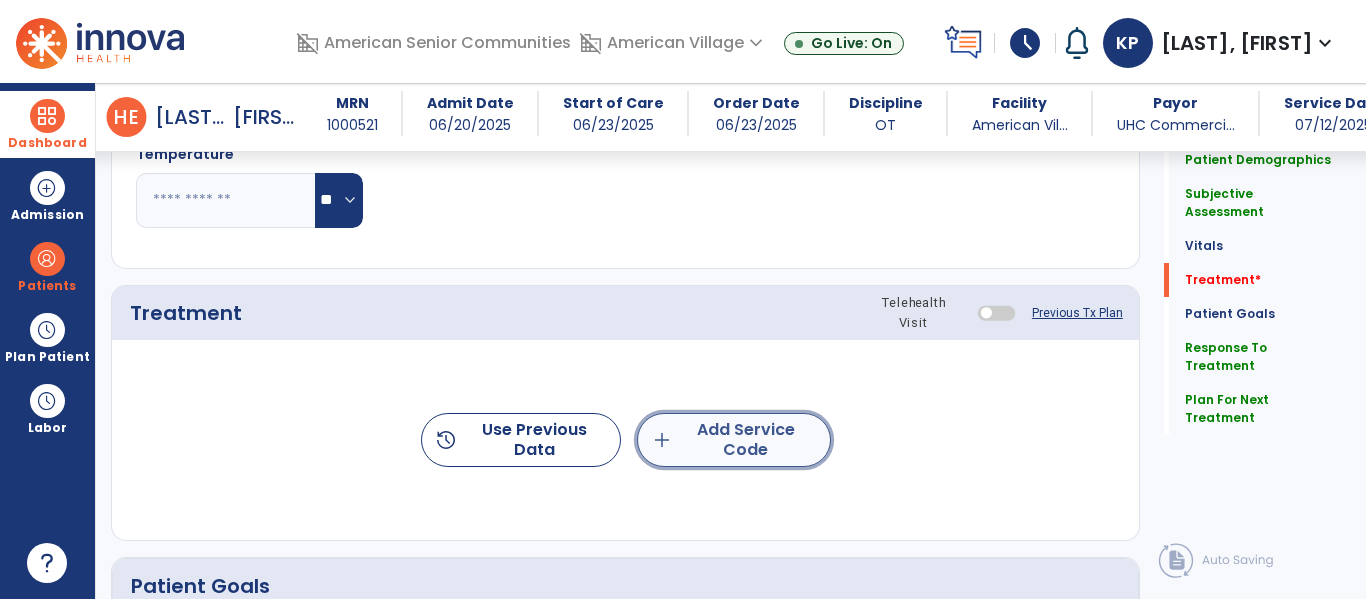 click on "add  Add Service Code" 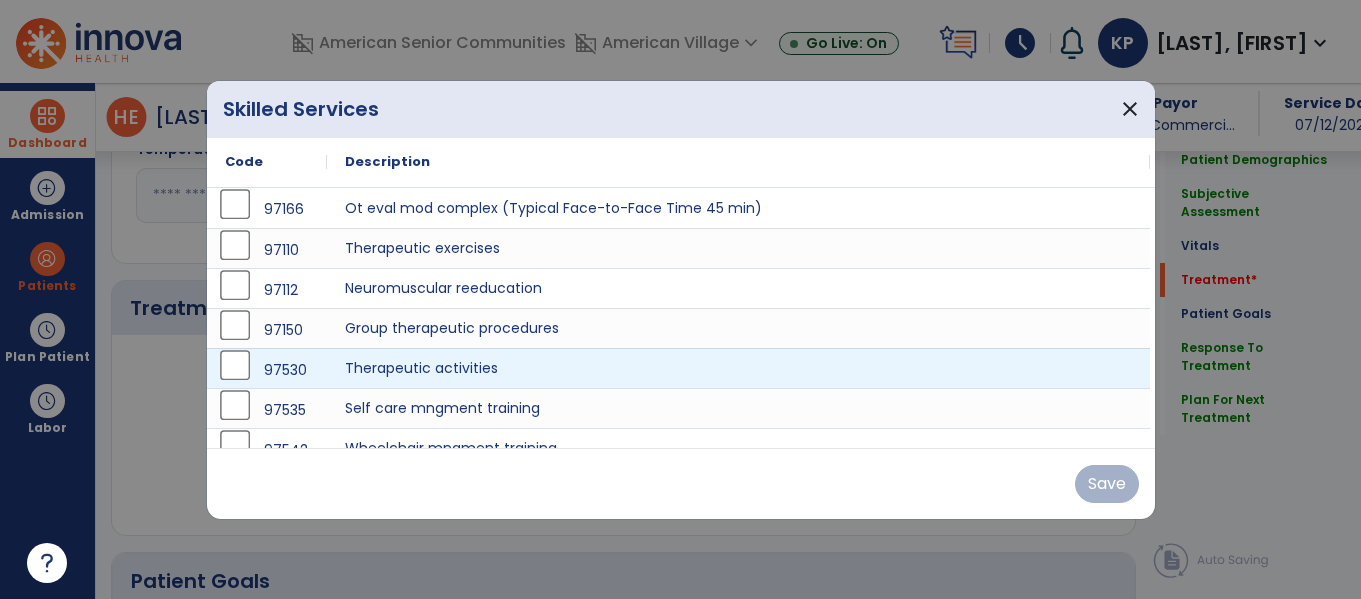 scroll, scrollTop: 1004, scrollLeft: 0, axis: vertical 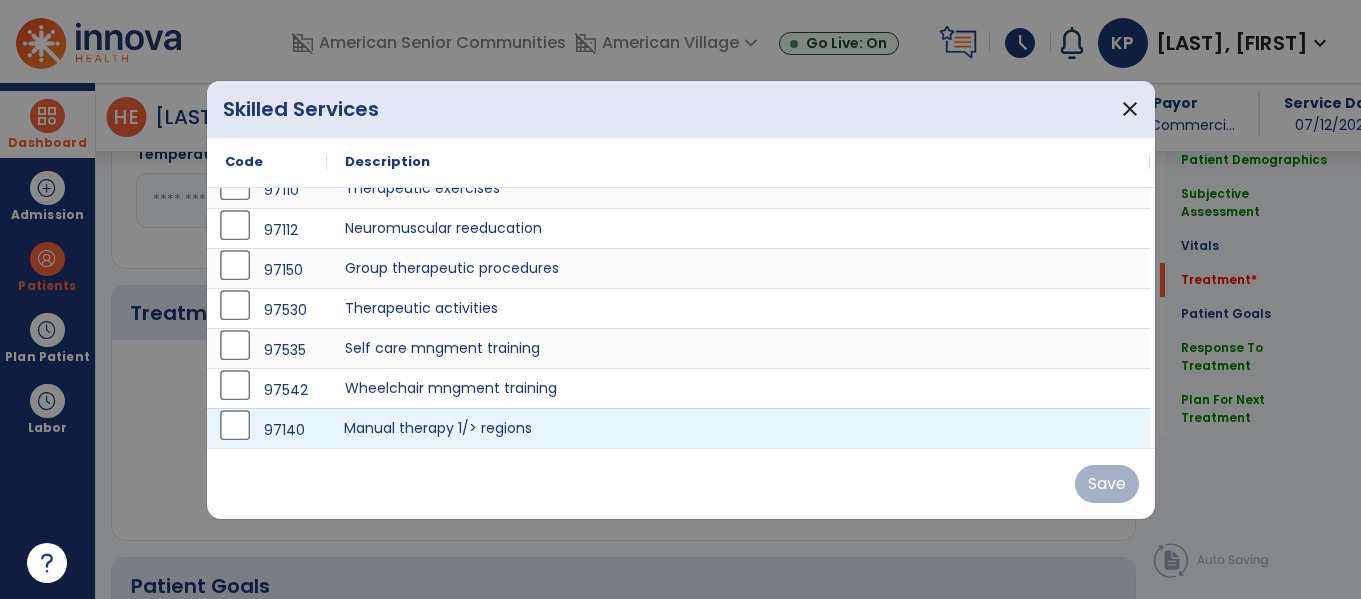 click on "Manual therapy 1/> regions" at bounding box center (738, 428) 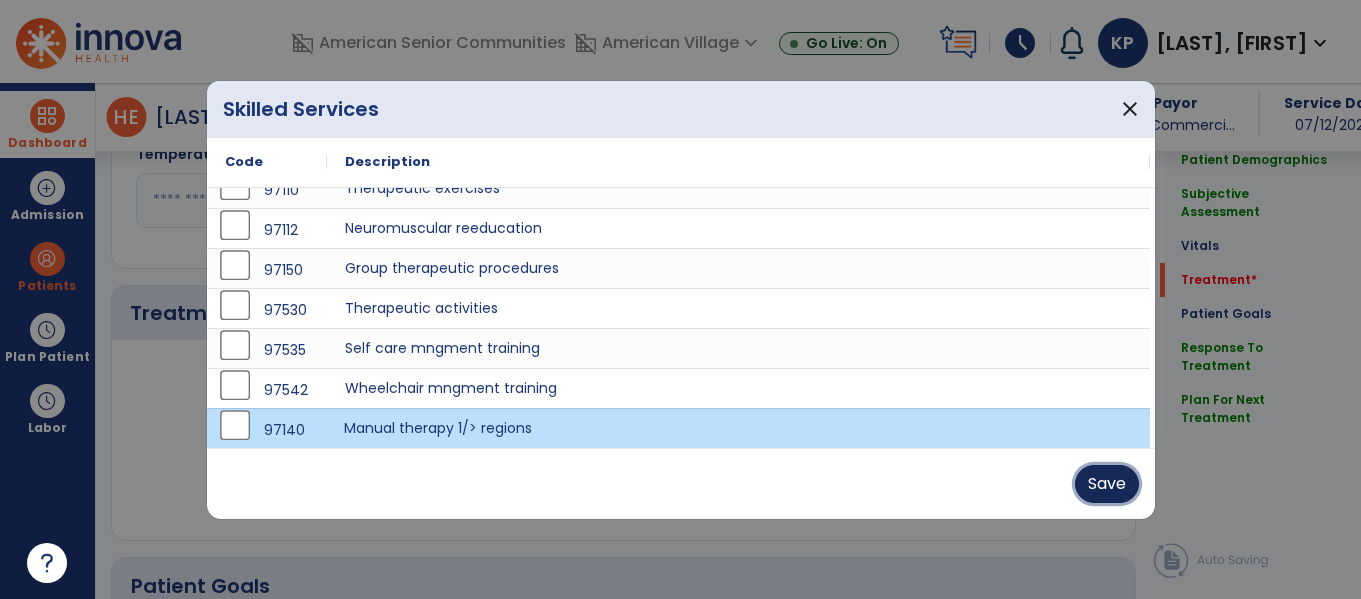 click on "Save" at bounding box center (1107, 484) 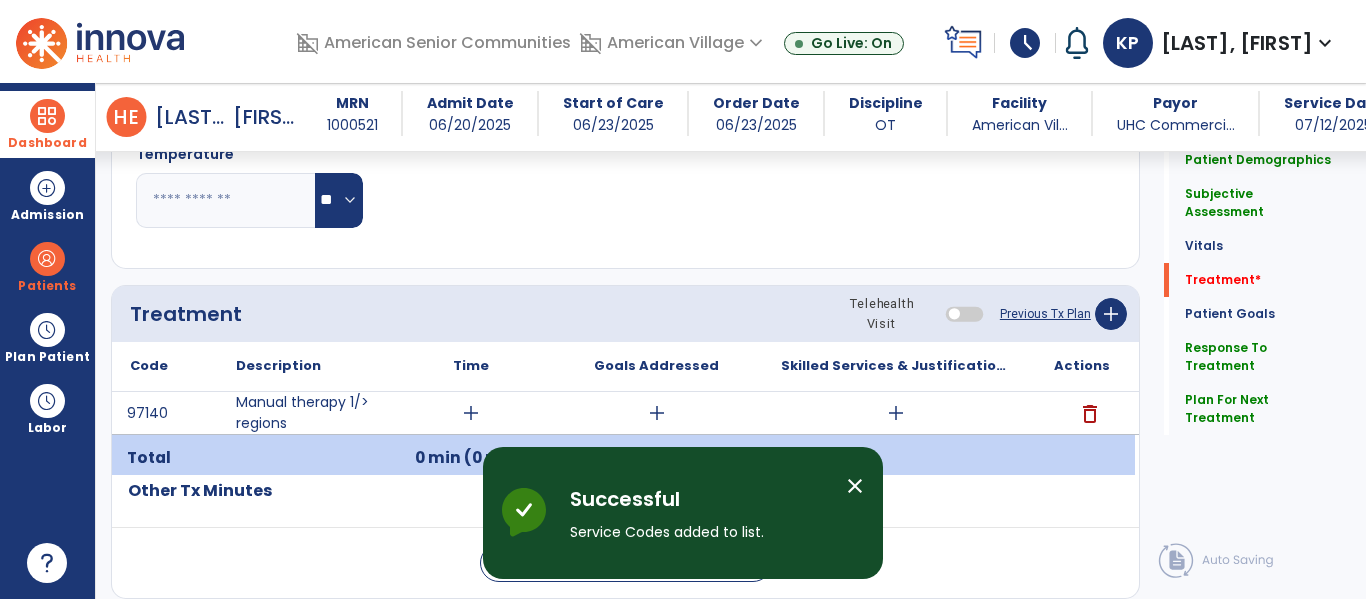 click on "Pulse Rate  BPM O2 Saturation  %" 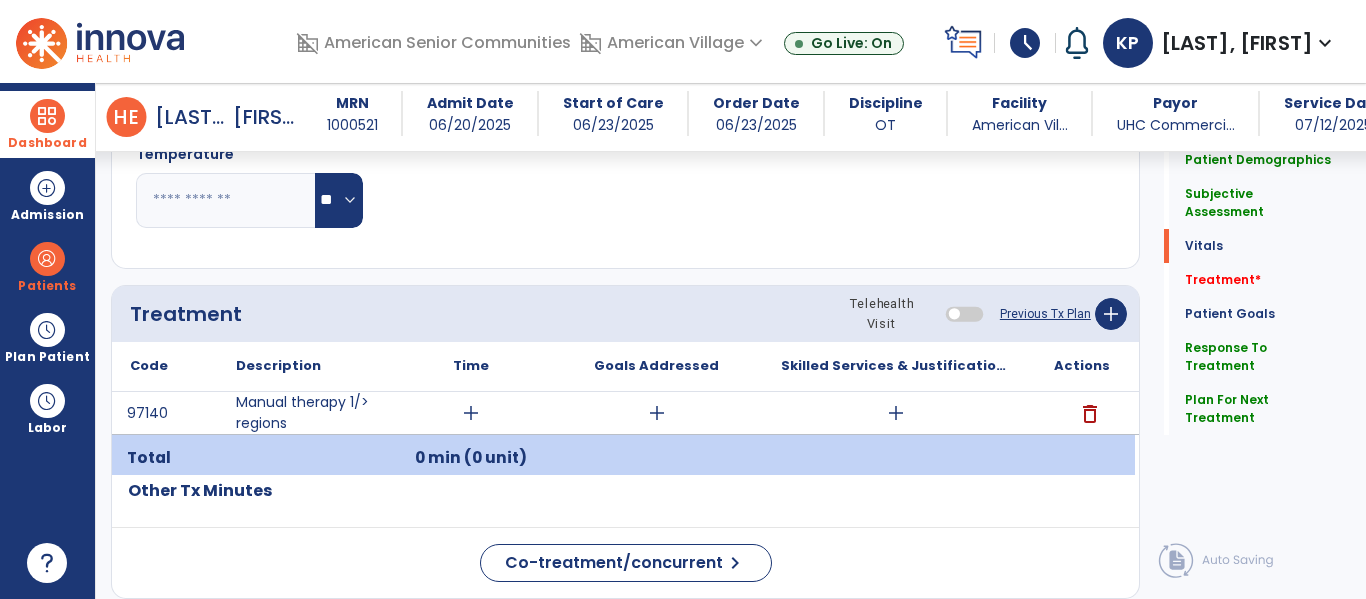 scroll, scrollTop: 0, scrollLeft: 0, axis: both 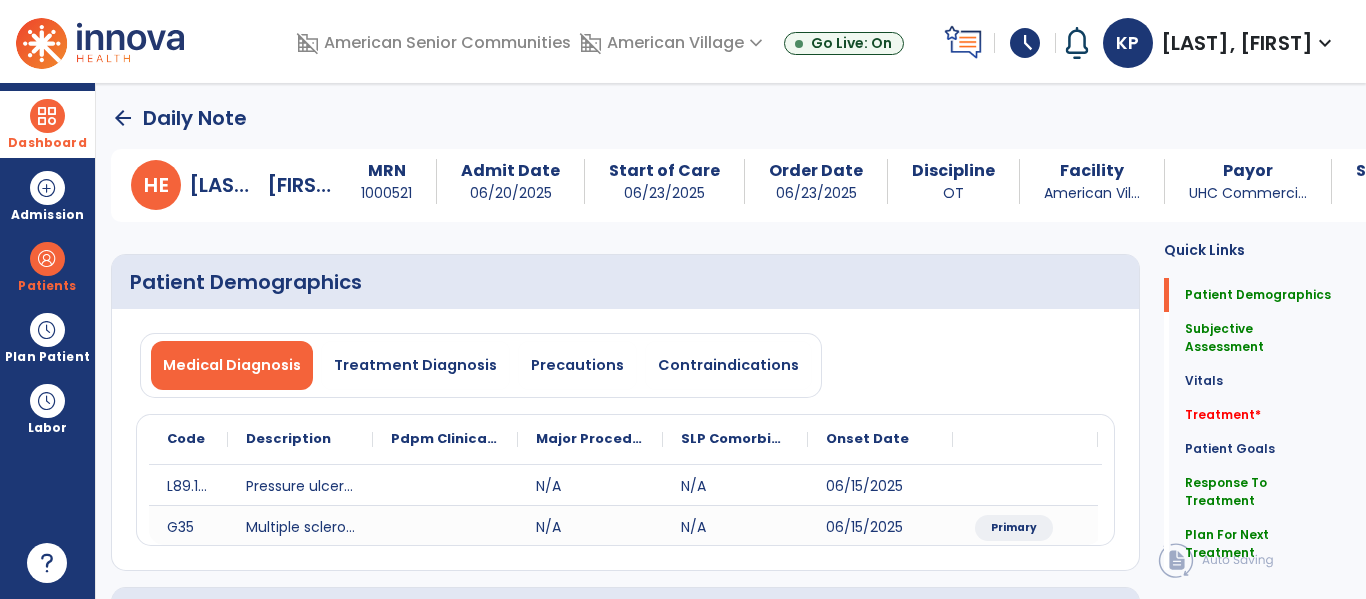 click on "arrow_back" 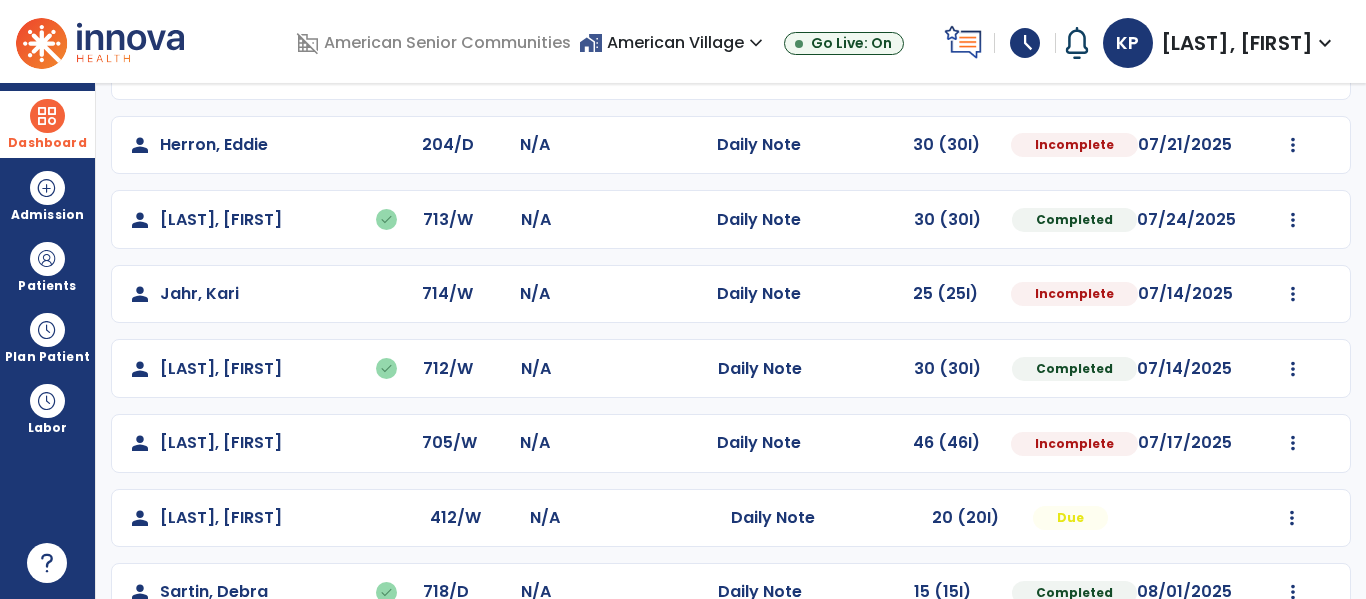 scroll, scrollTop: 677, scrollLeft: 0, axis: vertical 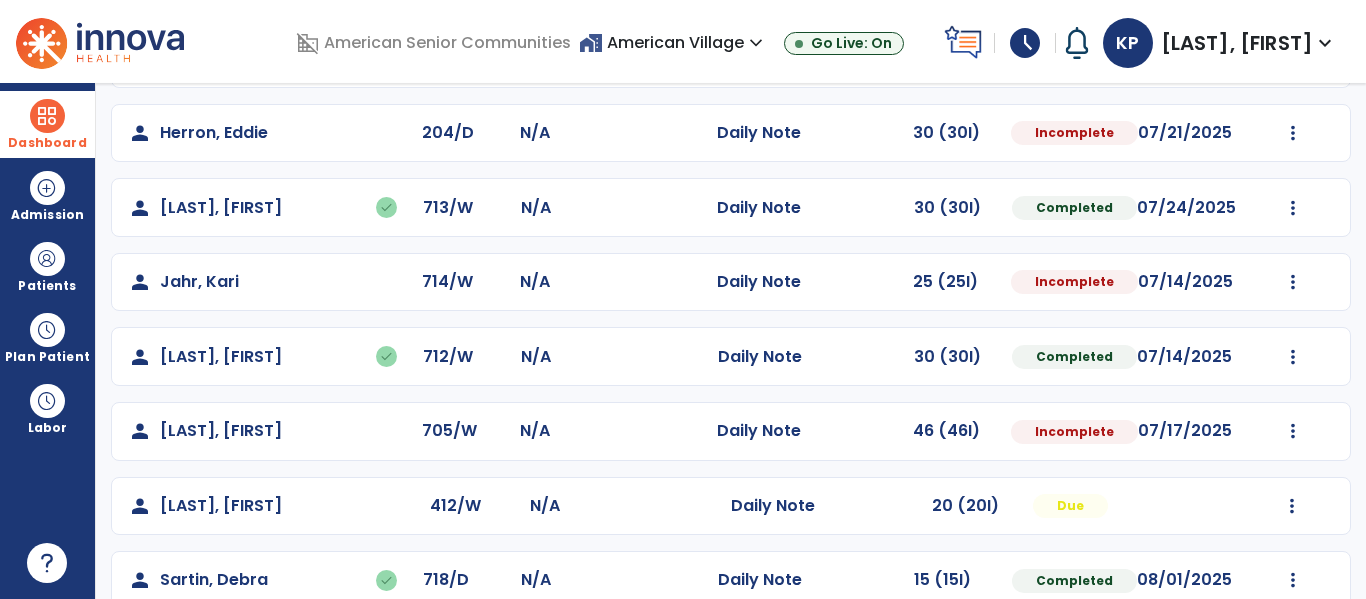 click on "Mark Visit As Complete   Reset Note   Open Document   G + C Mins" 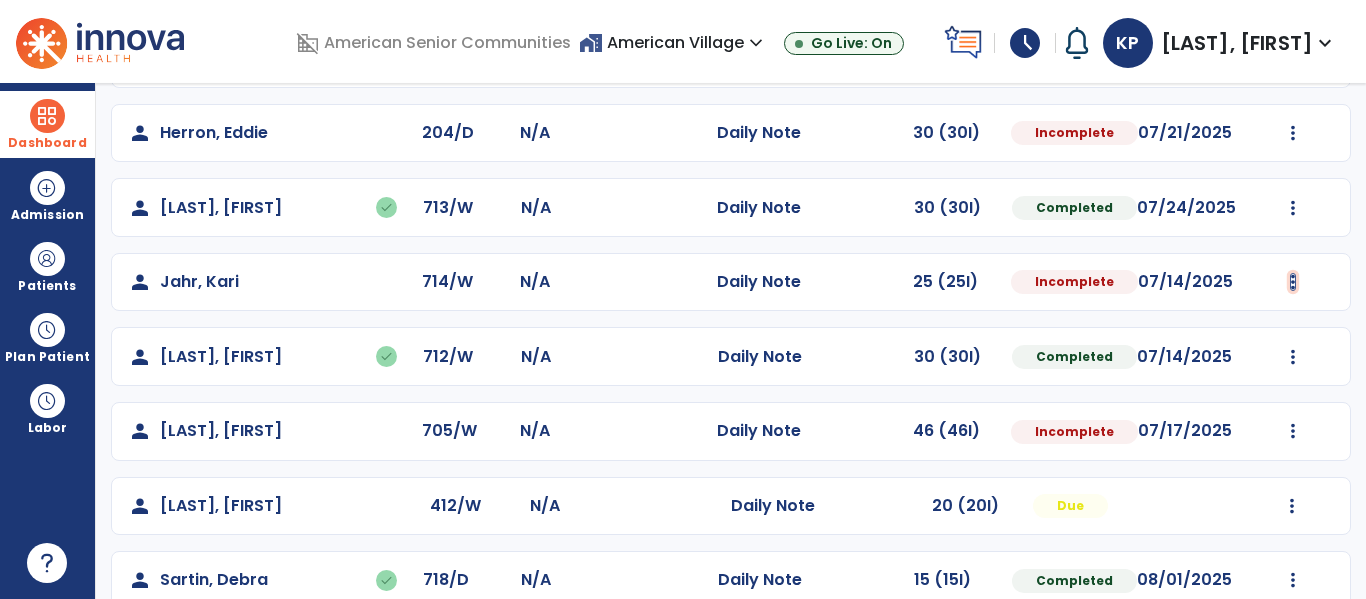 click at bounding box center [1293, -389] 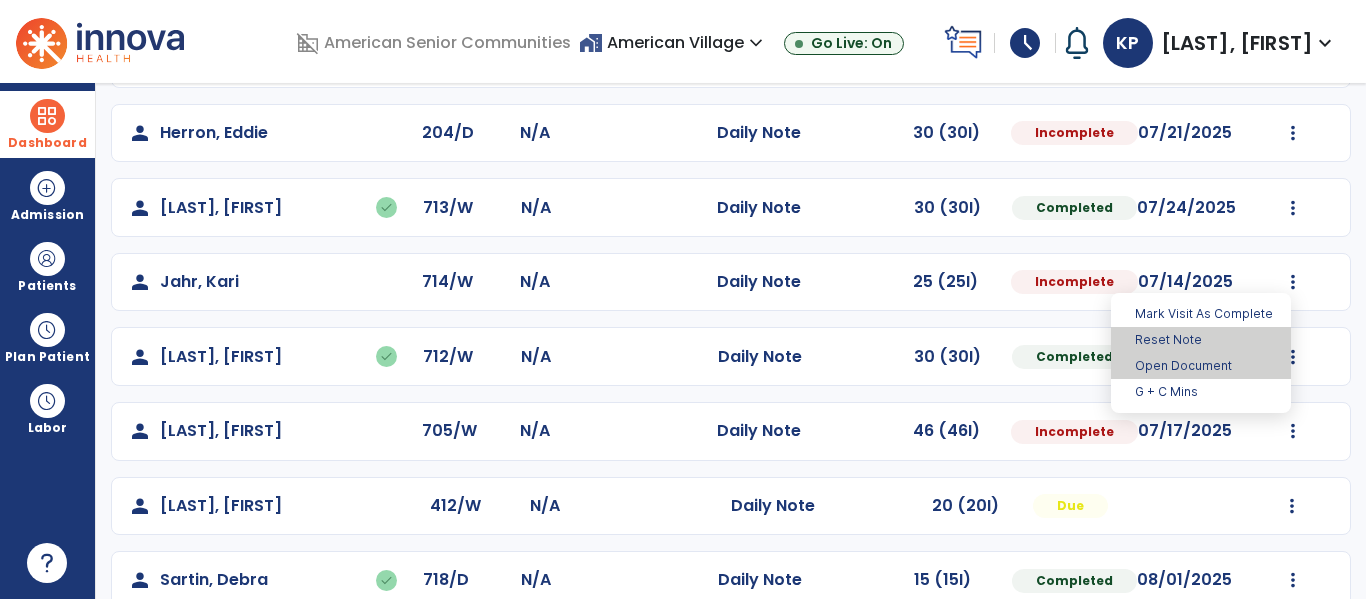 click on "Mark Visit As Complete   Reset Note   Open Document   G + C Mins" at bounding box center [1201, 353] 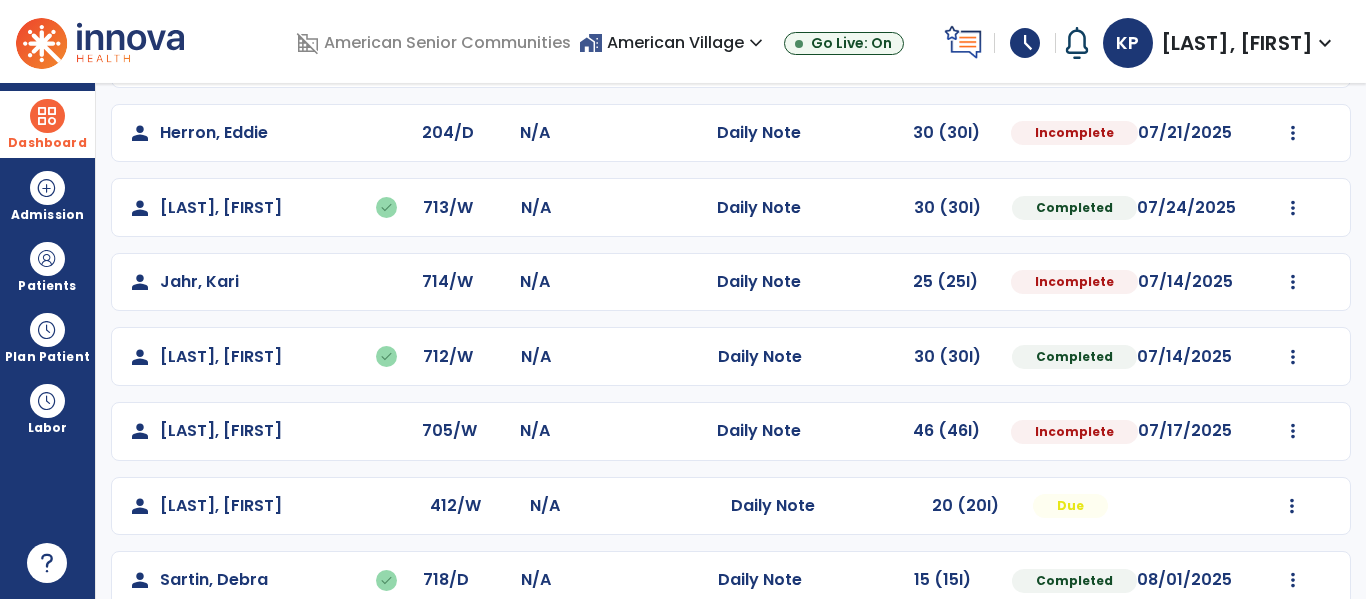 click on "Mark Visit As Complete   Reset Note   Open Document   G + C Mins" 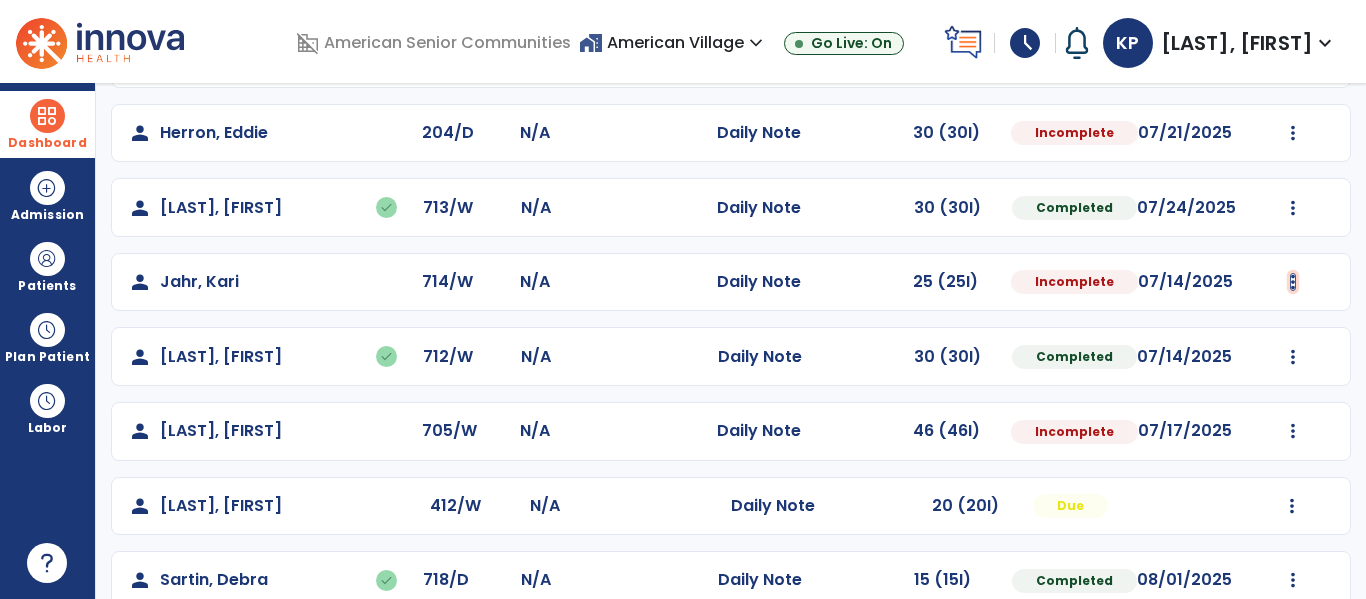 click at bounding box center [1293, -389] 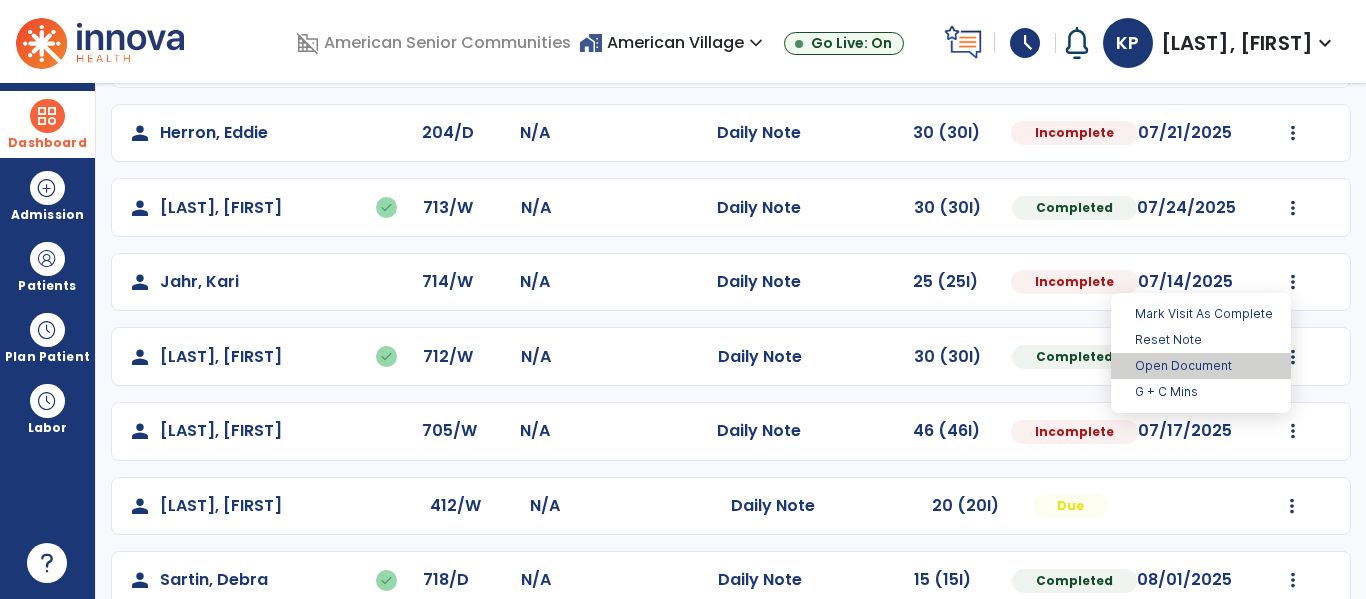 click on "Open Document" at bounding box center [1201, 366] 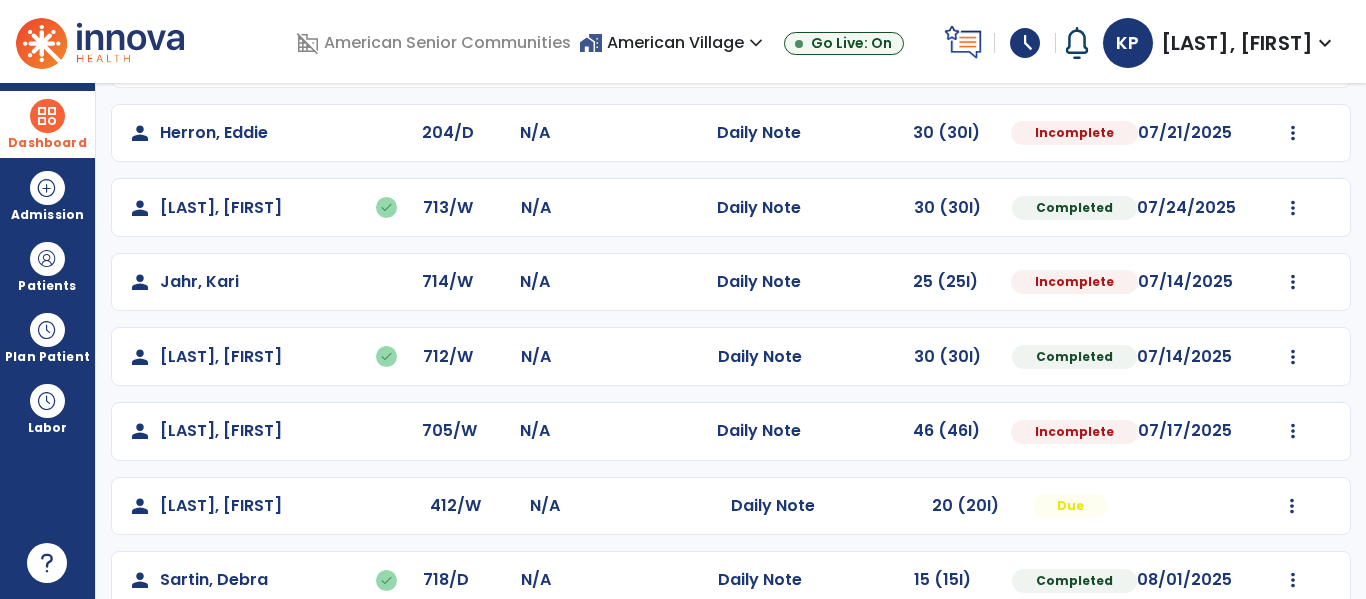 select on "*" 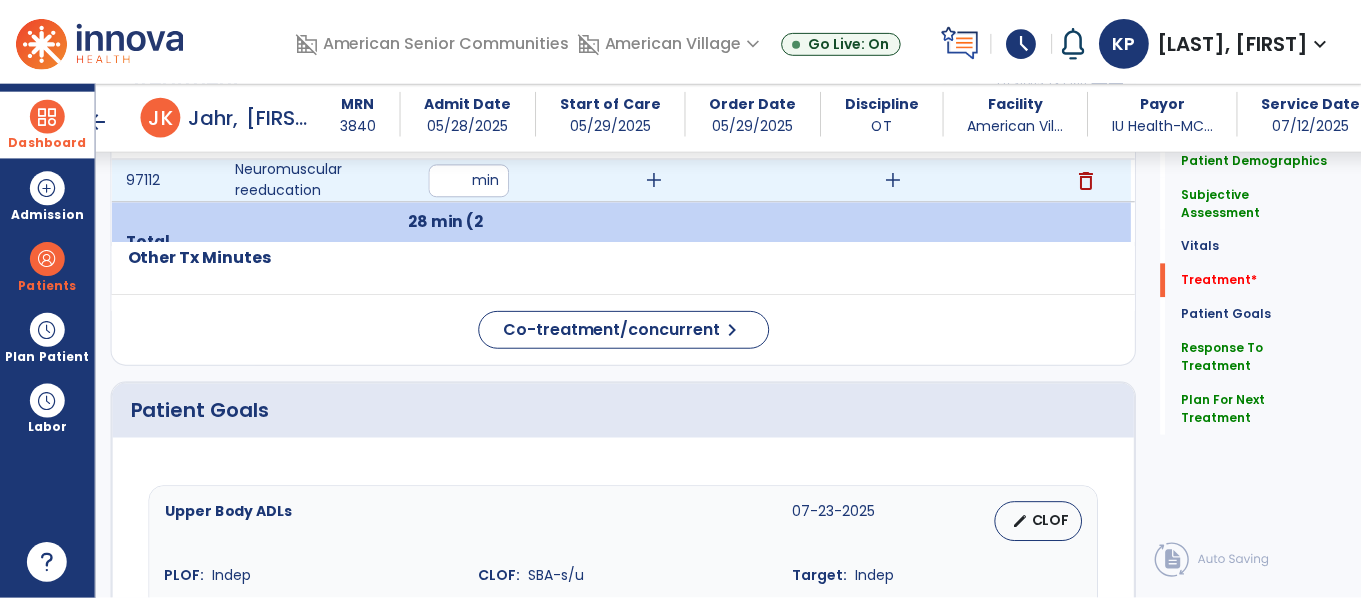 scroll, scrollTop: 1273, scrollLeft: 0, axis: vertical 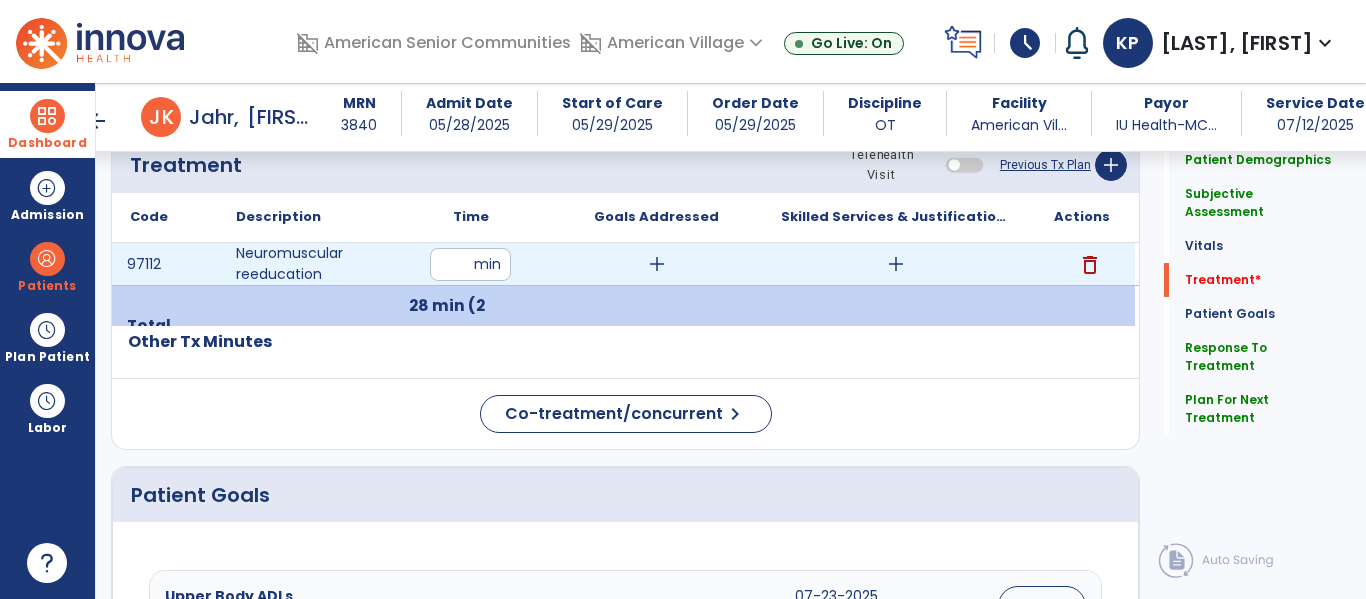 click on "delete" at bounding box center [1090, 265] 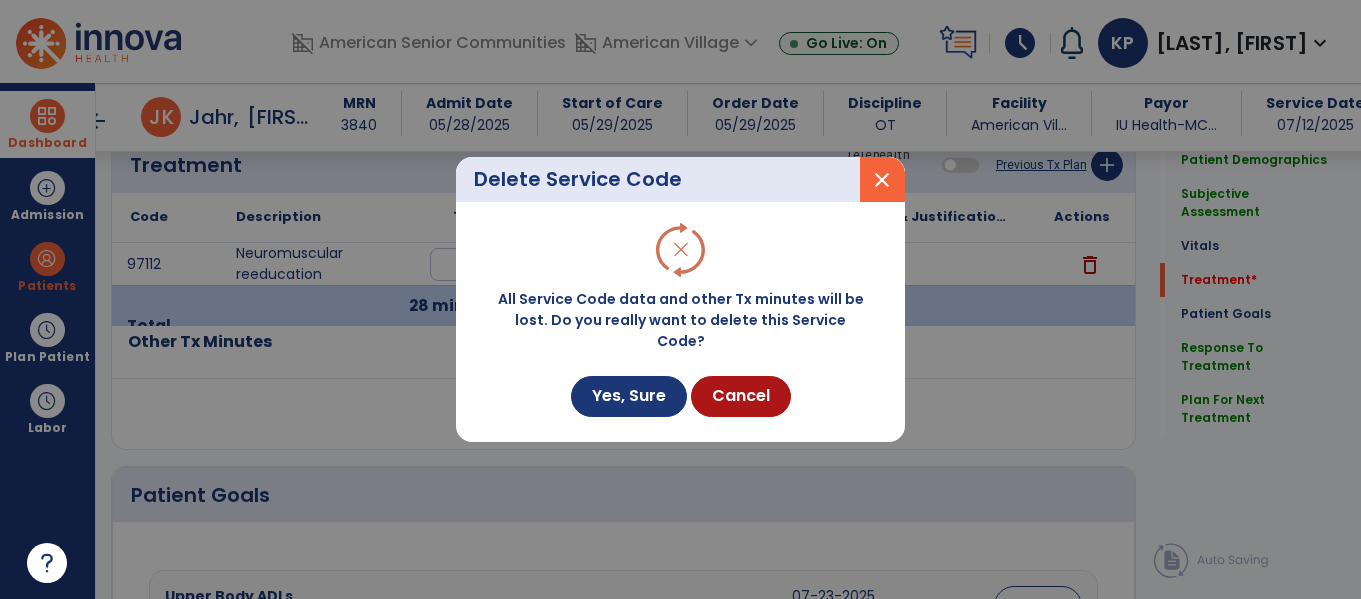 scroll, scrollTop: 1273, scrollLeft: 0, axis: vertical 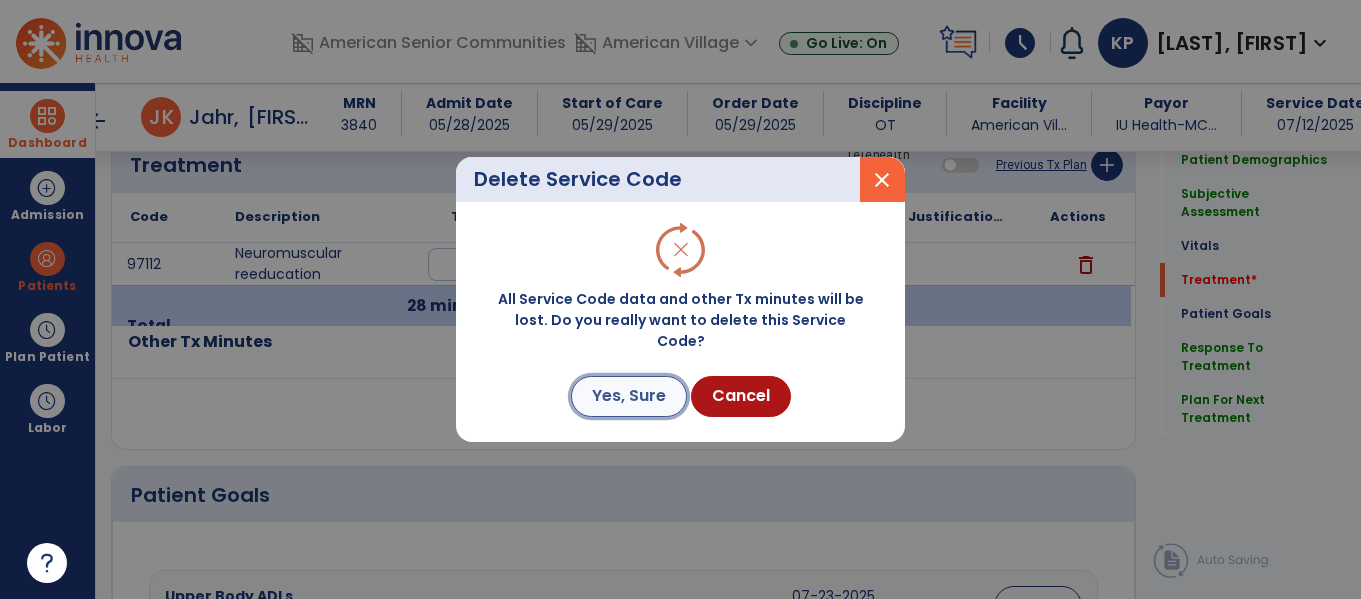 click on "Yes, Sure" at bounding box center (629, 396) 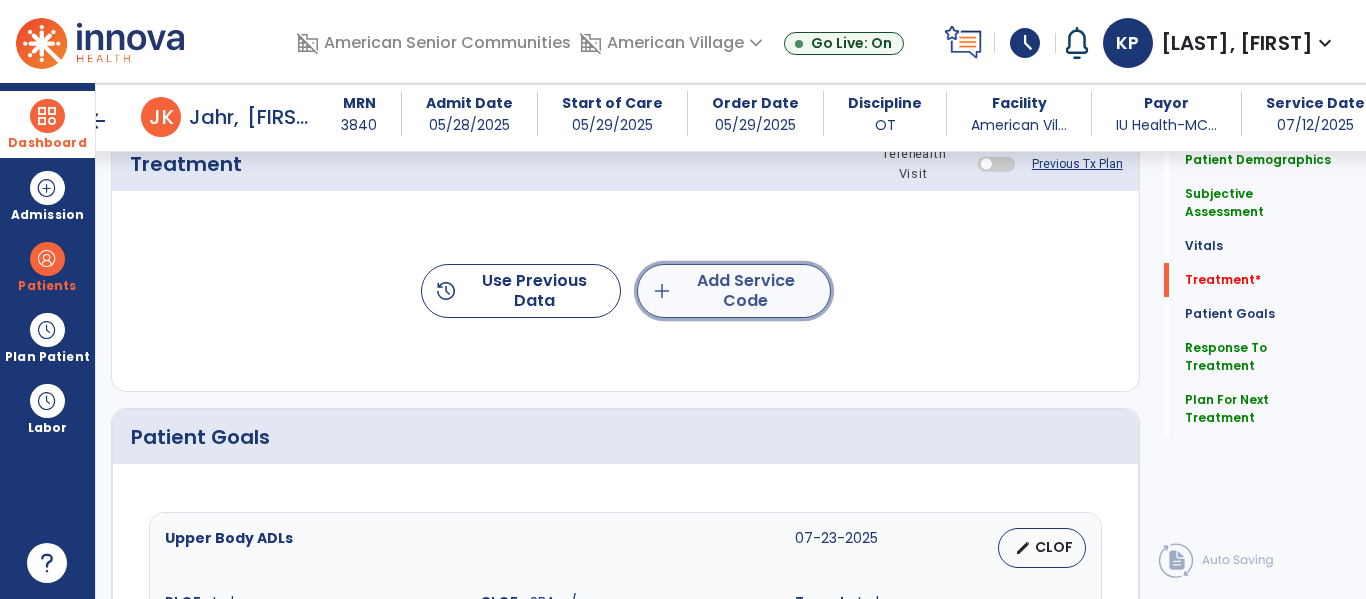 click on "add  Add Service Code" 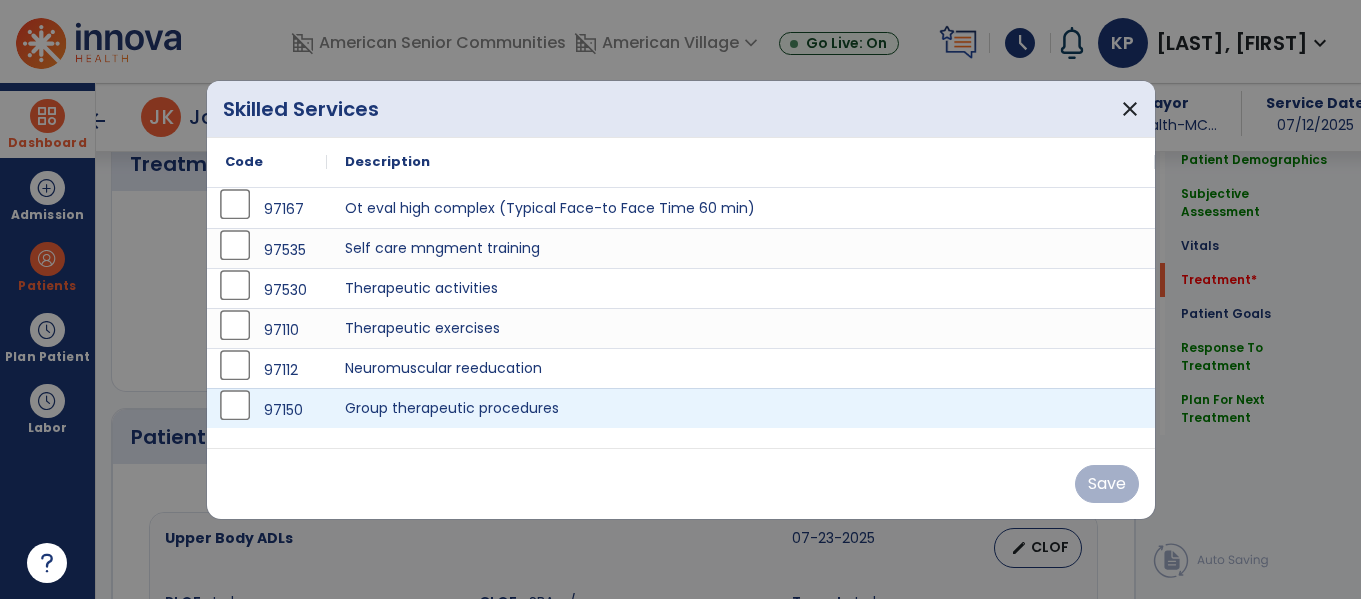scroll, scrollTop: 1273, scrollLeft: 0, axis: vertical 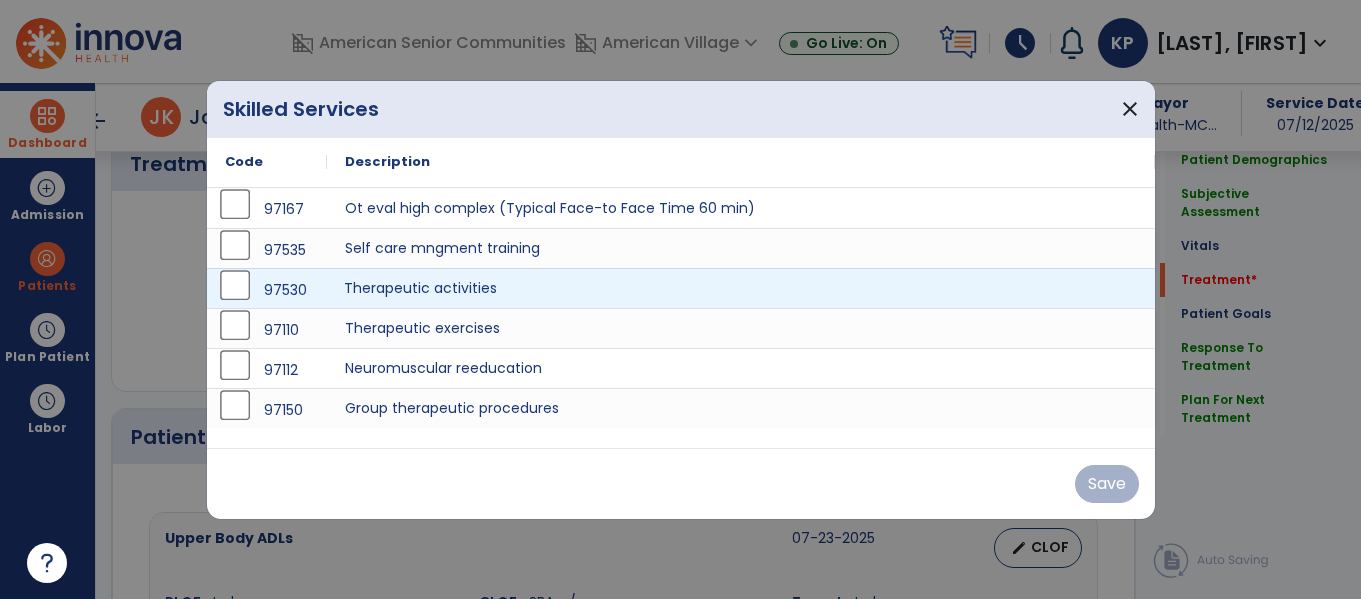 click on "Therapeutic activities" at bounding box center (741, 288) 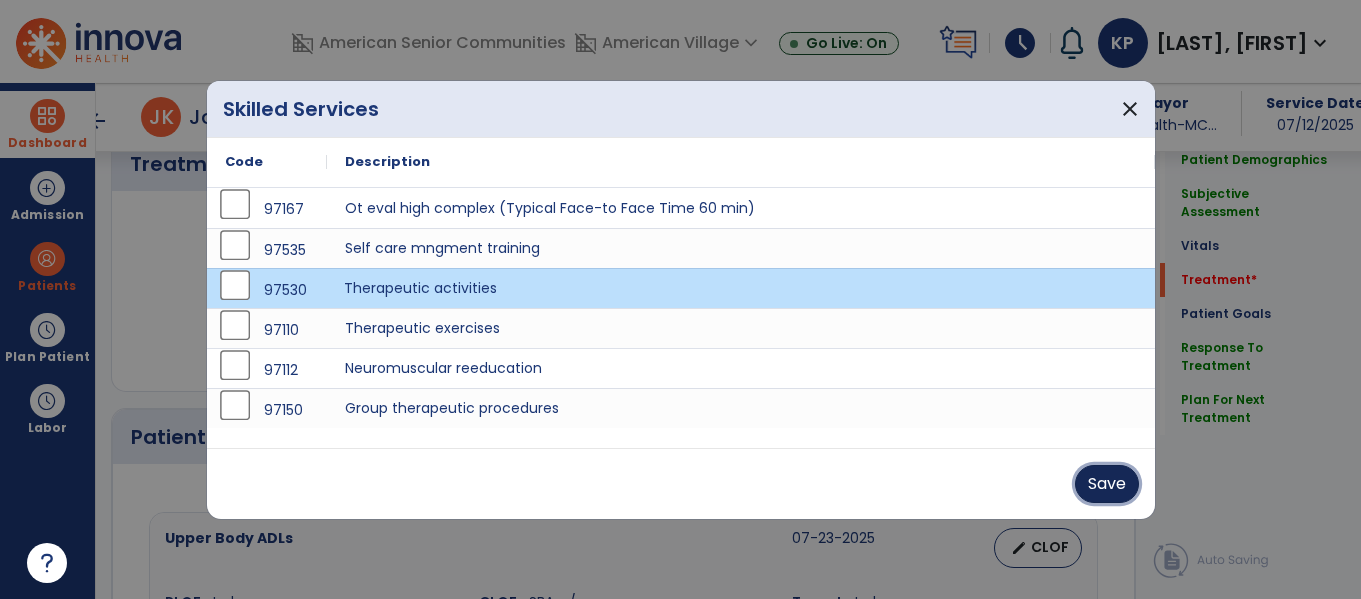 click on "Save" at bounding box center [1107, 484] 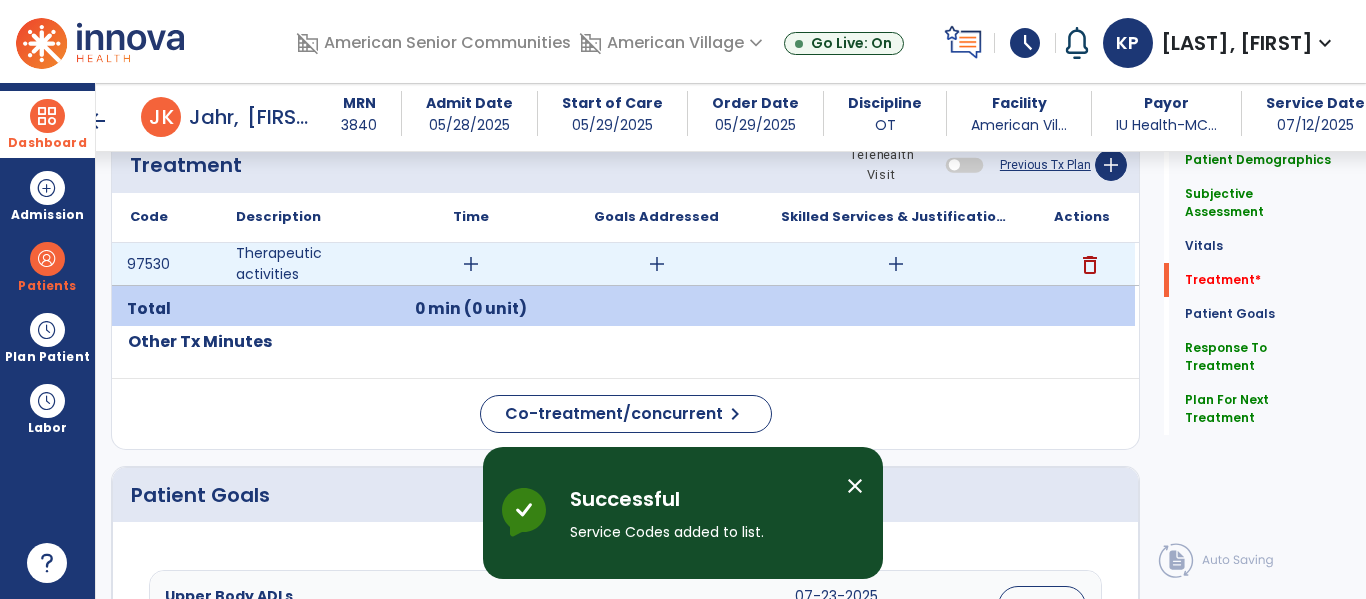 click on "add" at bounding box center (471, 264) 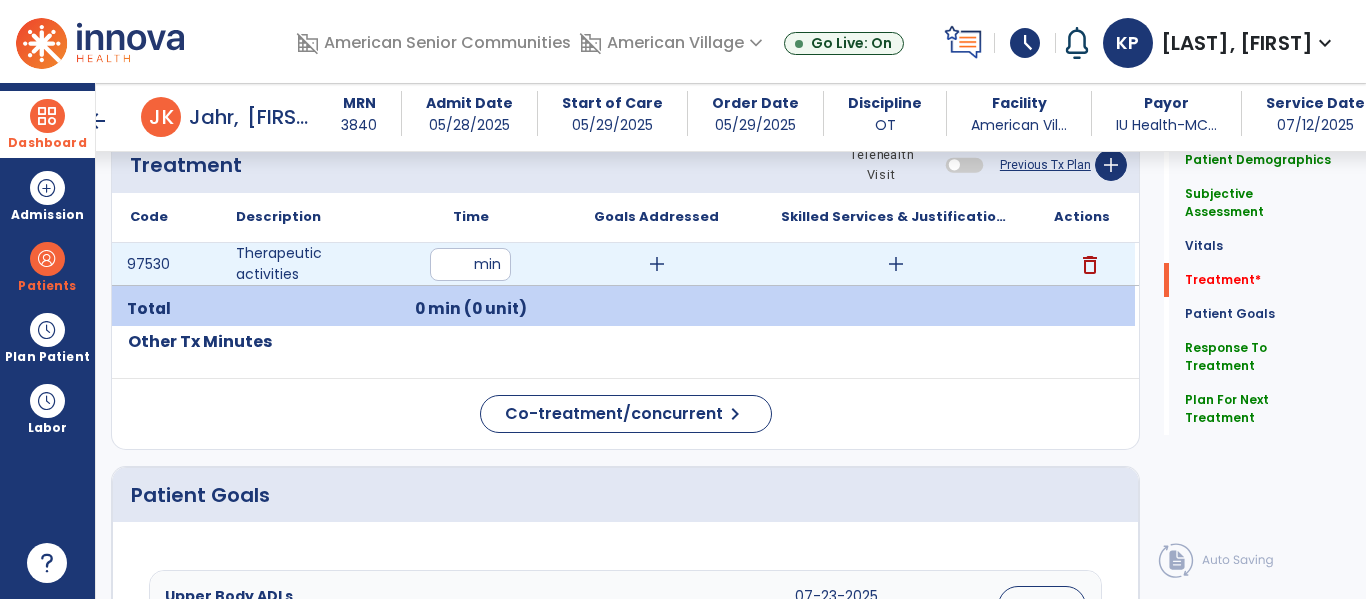 type on "**" 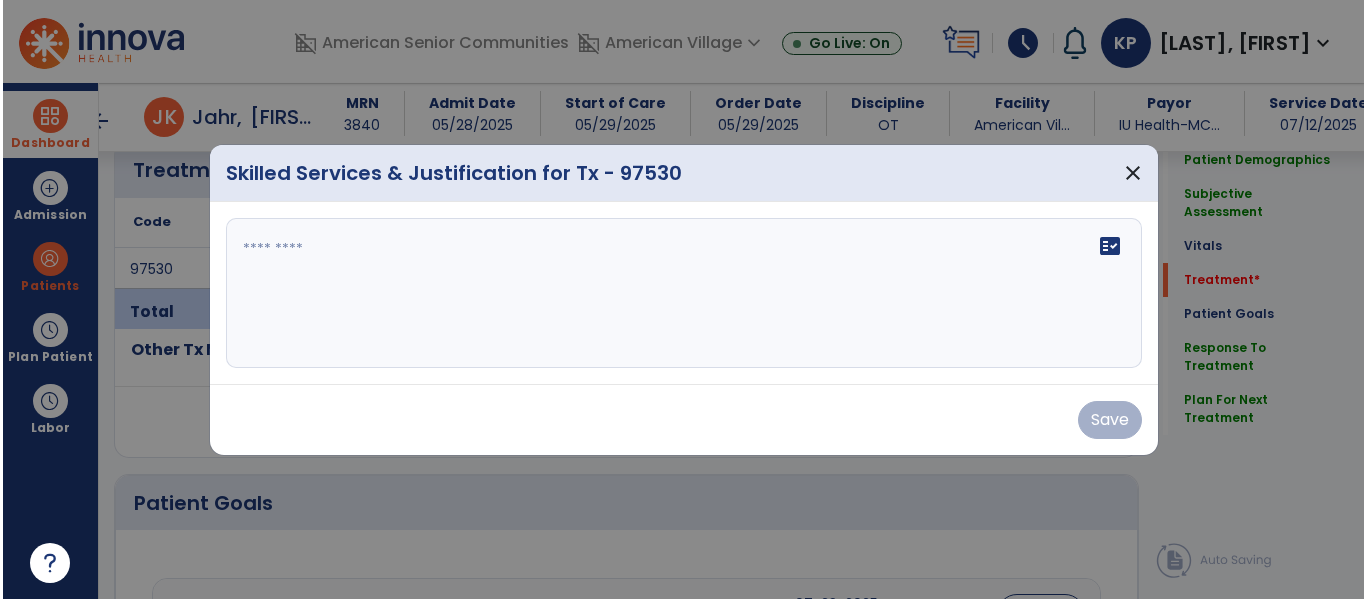 scroll, scrollTop: 1273, scrollLeft: 0, axis: vertical 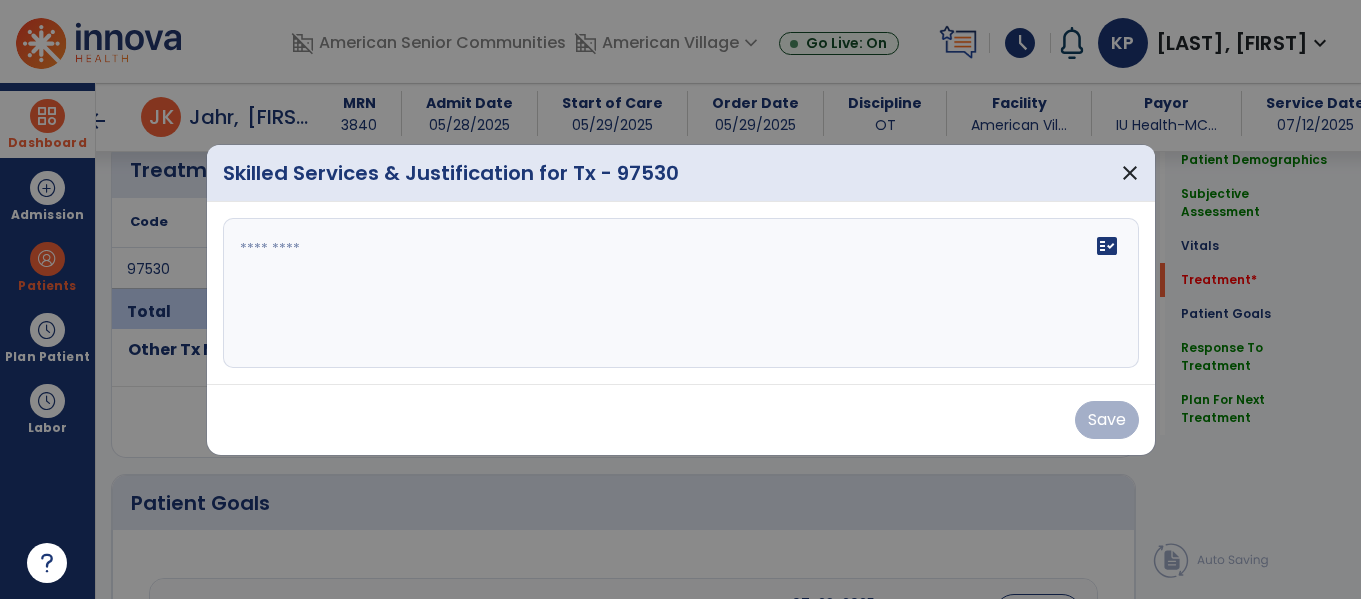 click on "fact_check" at bounding box center (681, 293) 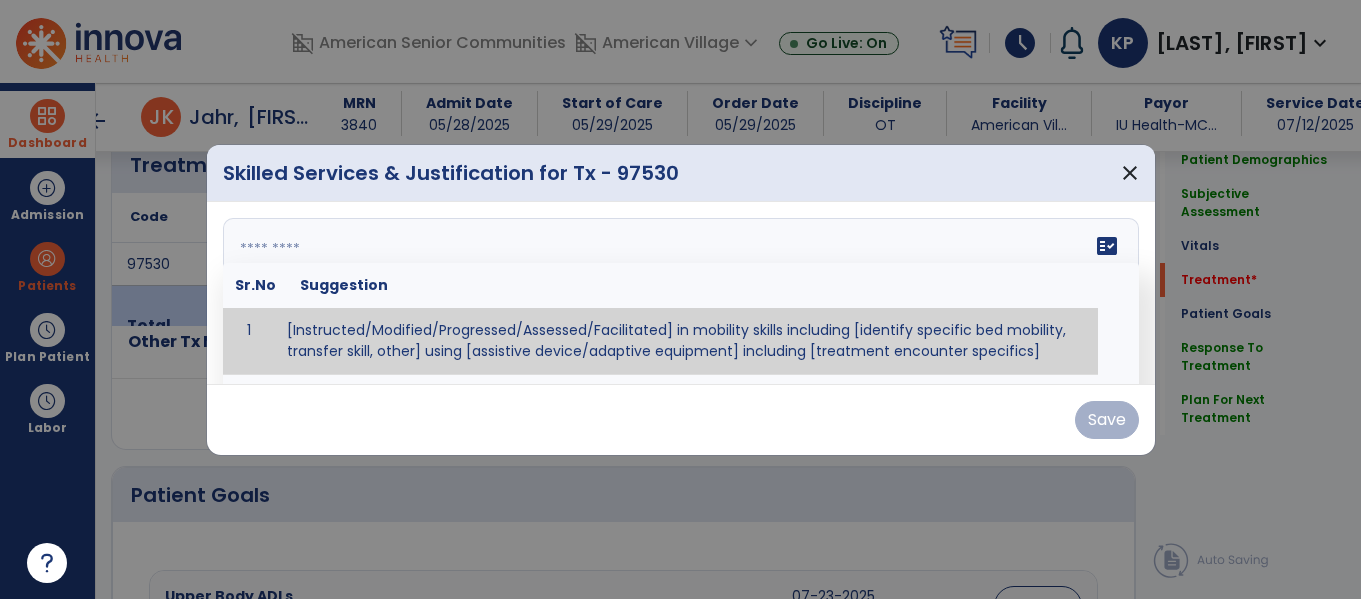 paste on "**********" 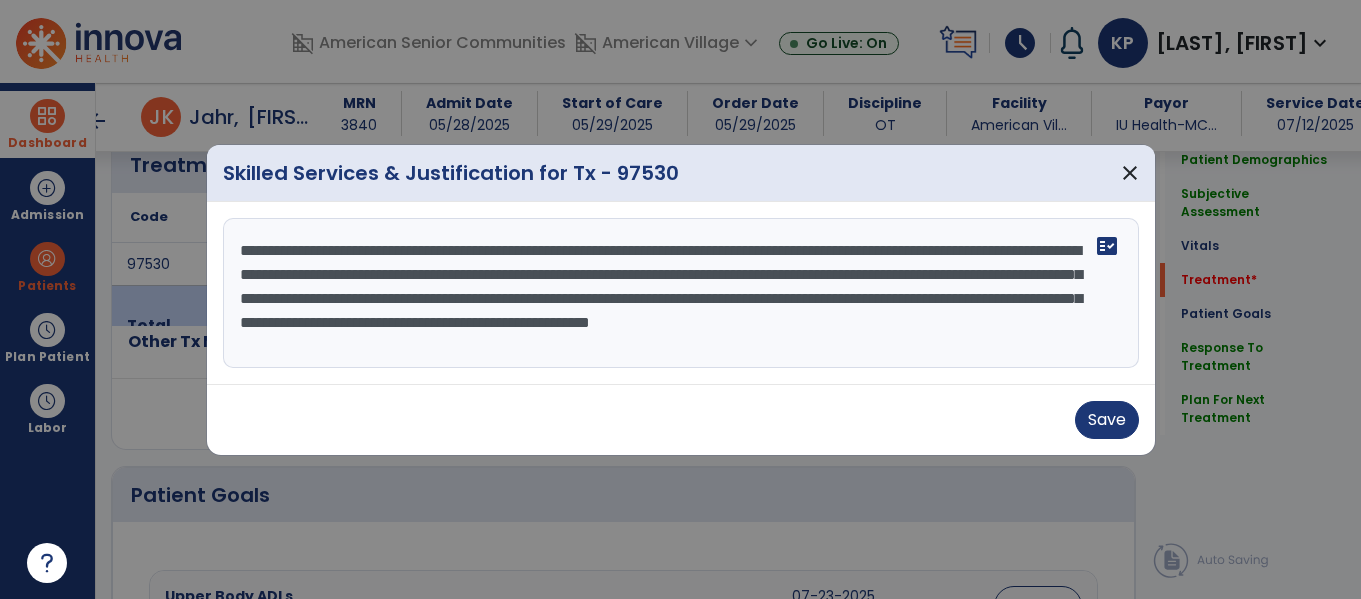click on "**********" at bounding box center [681, 293] 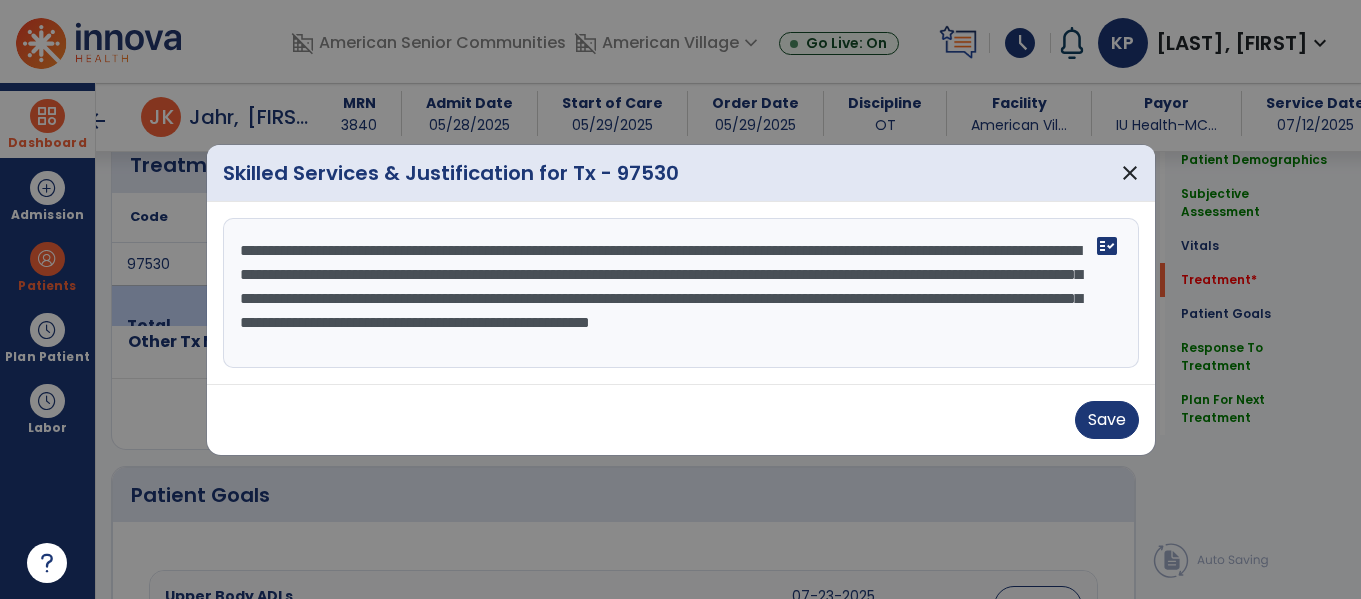 click on "**********" at bounding box center (681, 293) 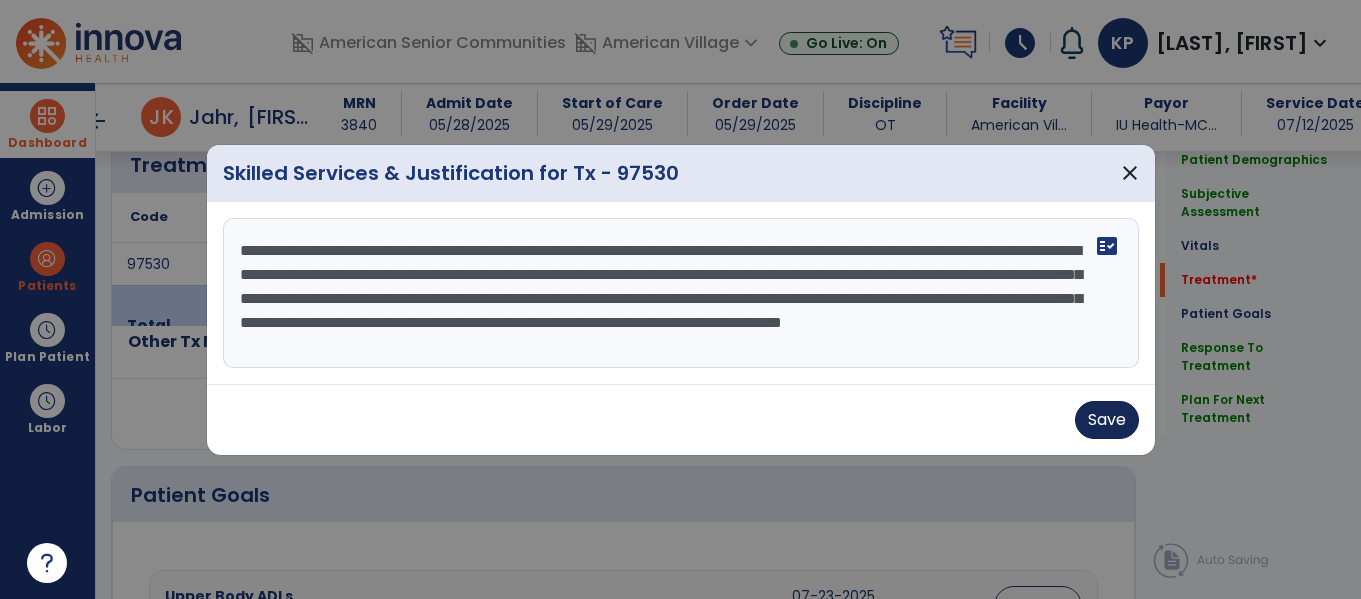 type on "**********" 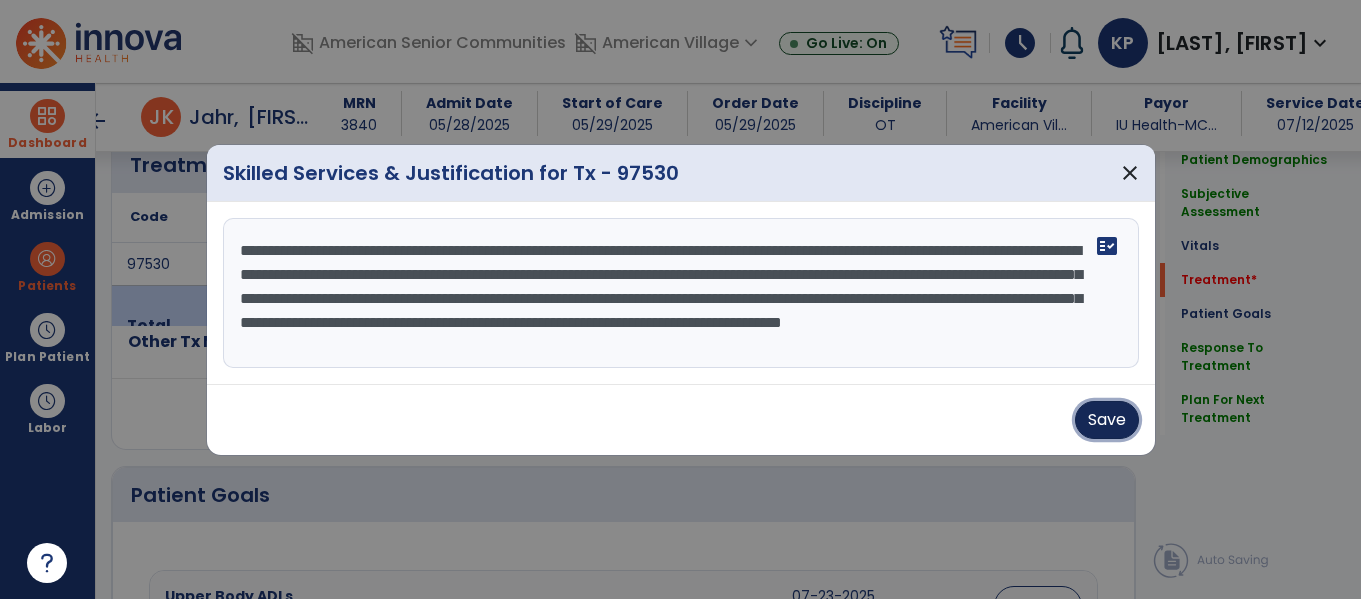 click on "Save" at bounding box center (1107, 420) 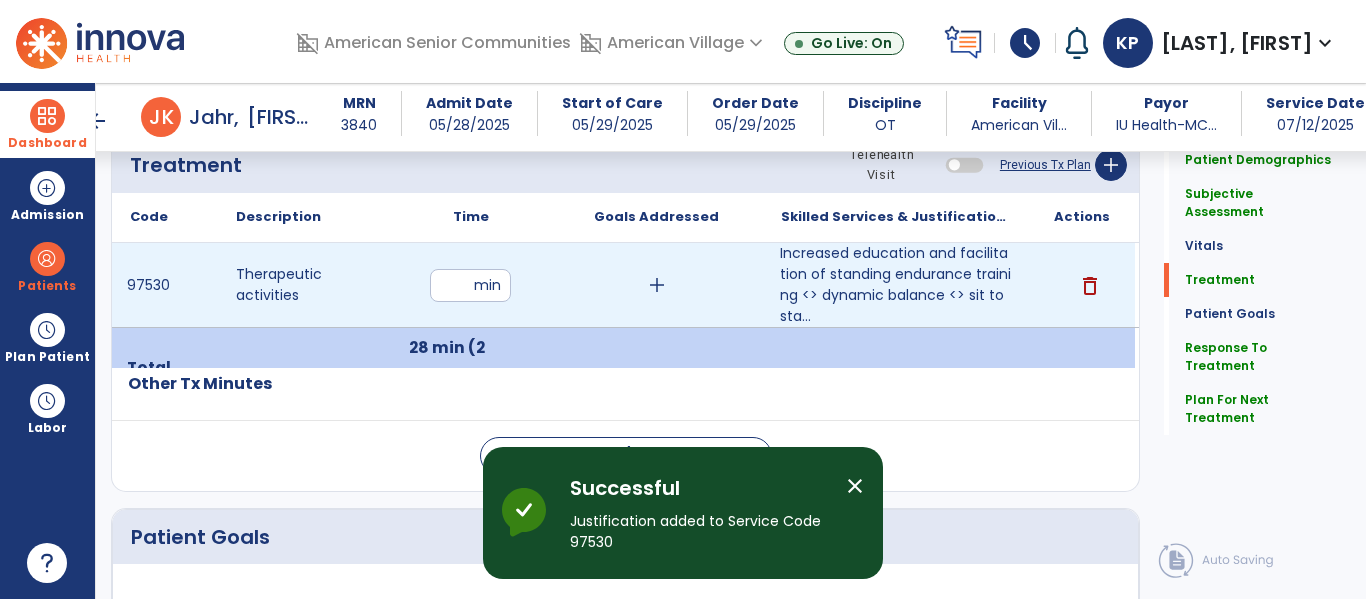 click on "**" at bounding box center [470, 285] 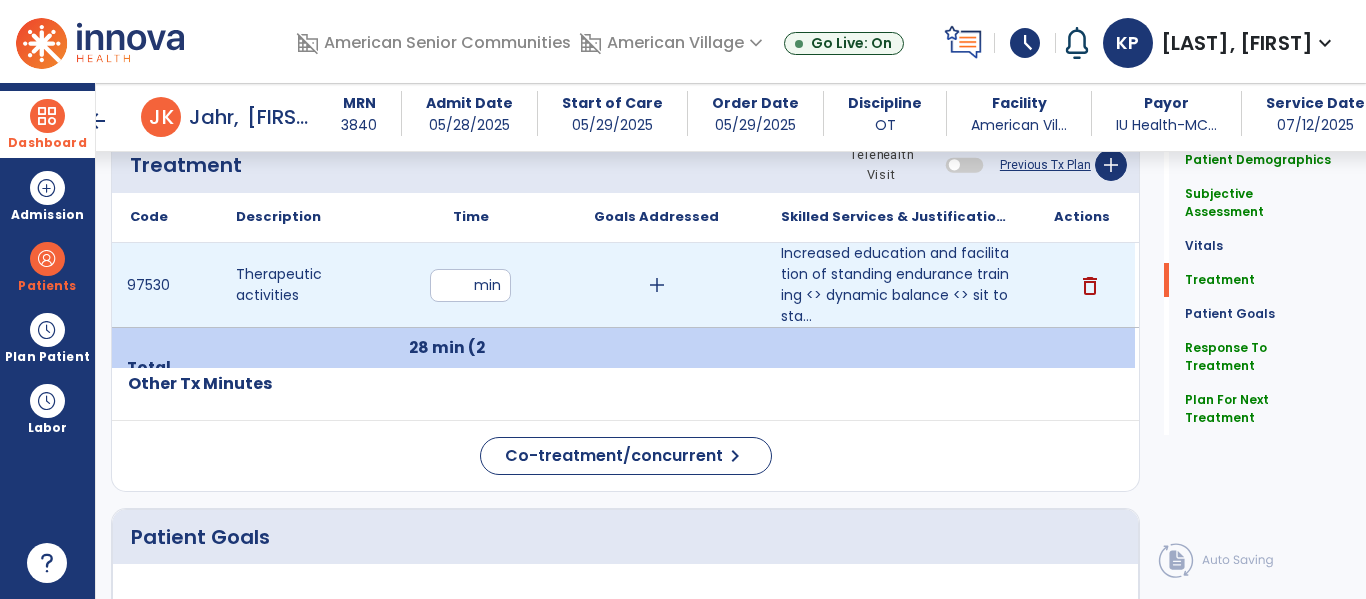 type on "*" 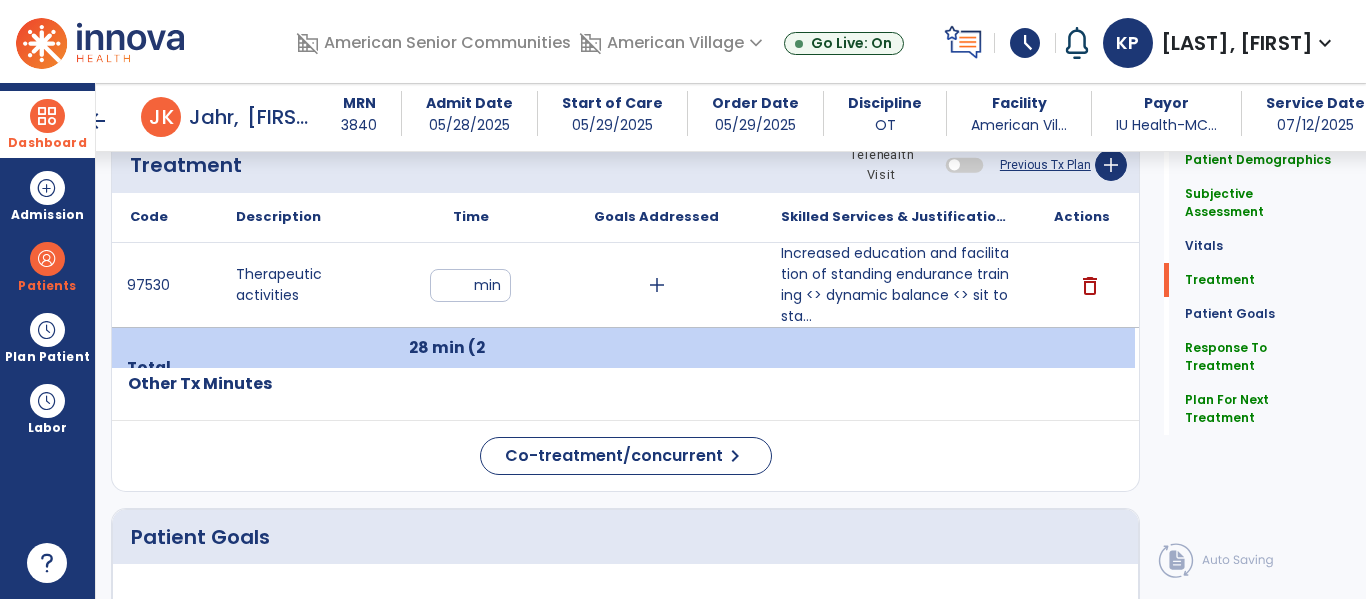 click on "Code
Description
Time" 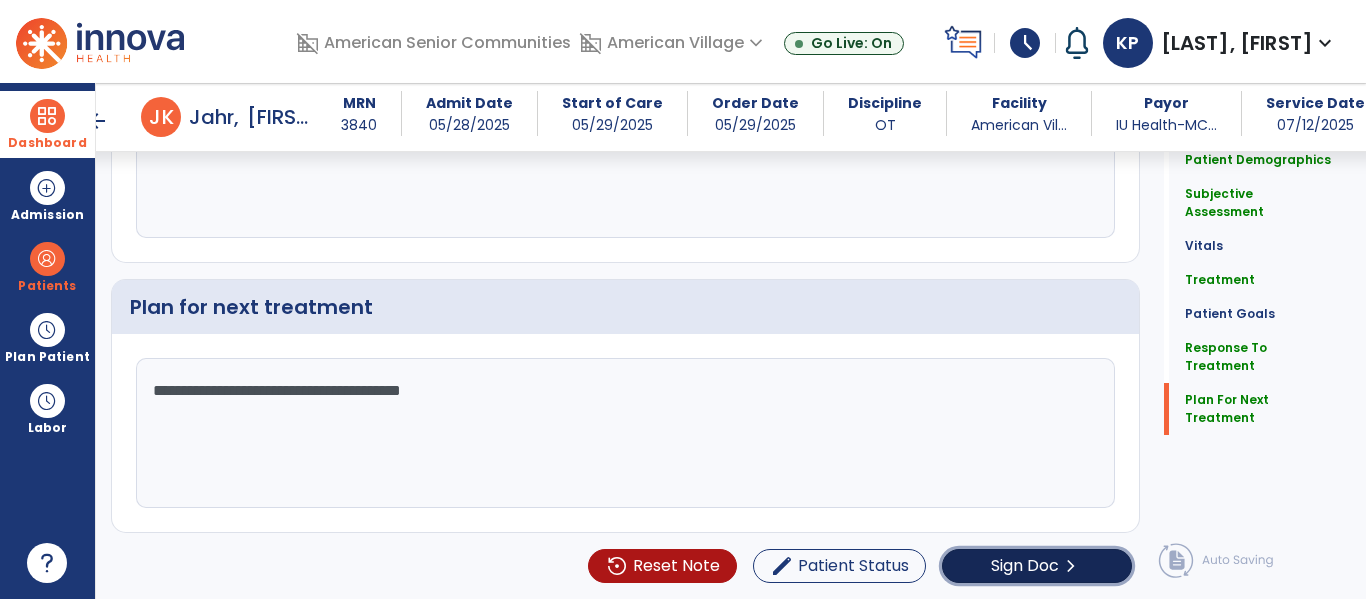 click on "Sign Doc" 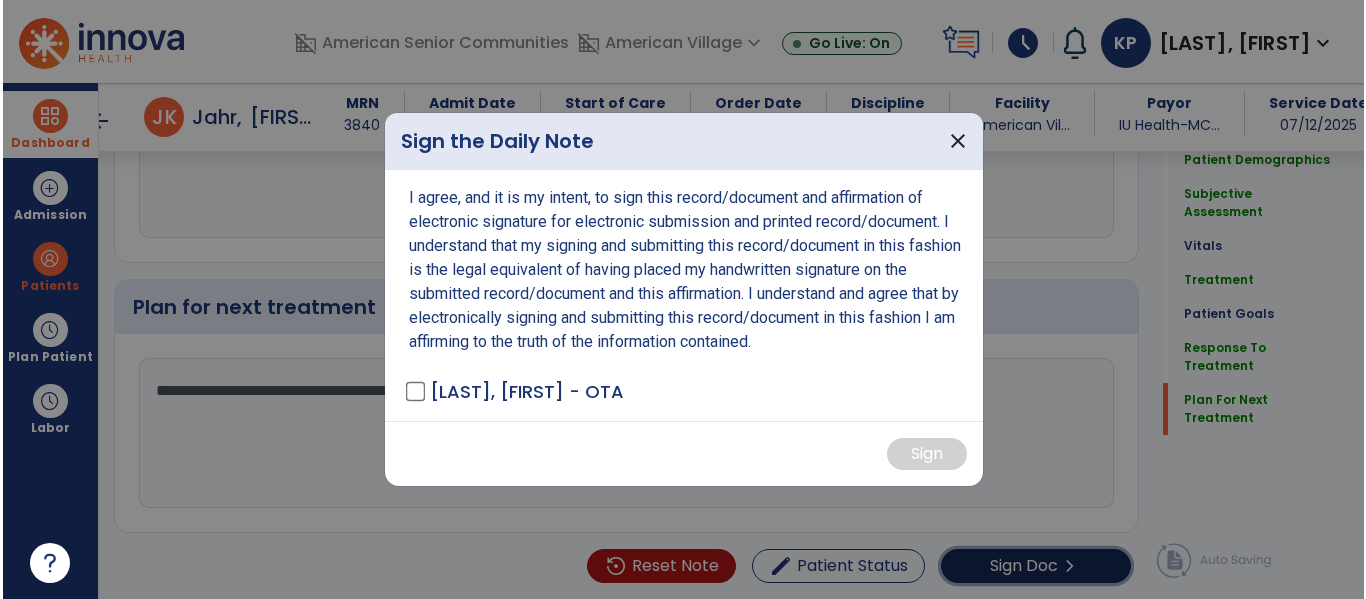 scroll, scrollTop: 3048, scrollLeft: 0, axis: vertical 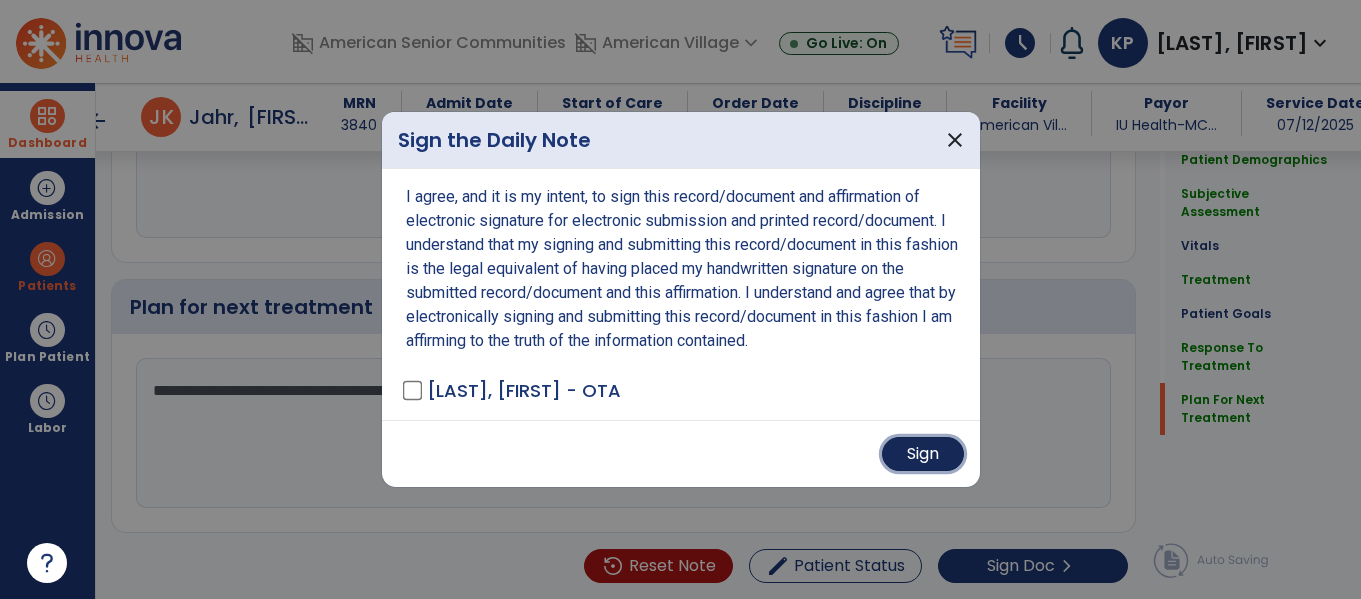 click on "Sign" at bounding box center (923, 454) 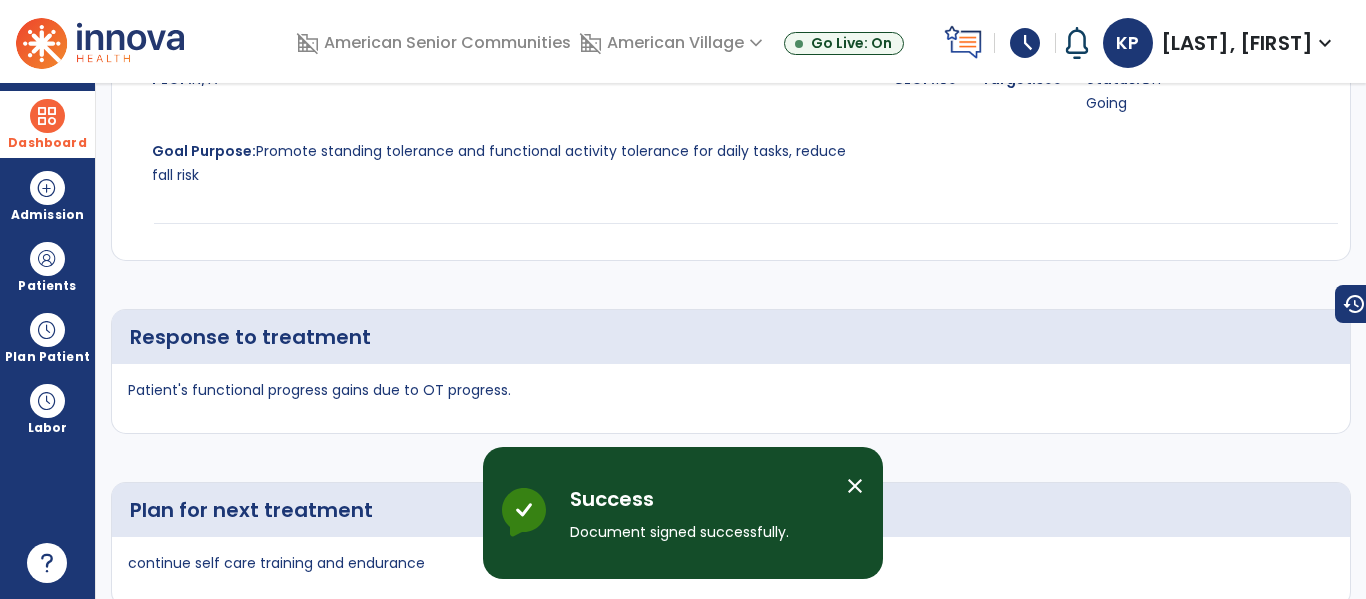 scroll, scrollTop: 0, scrollLeft: 0, axis: both 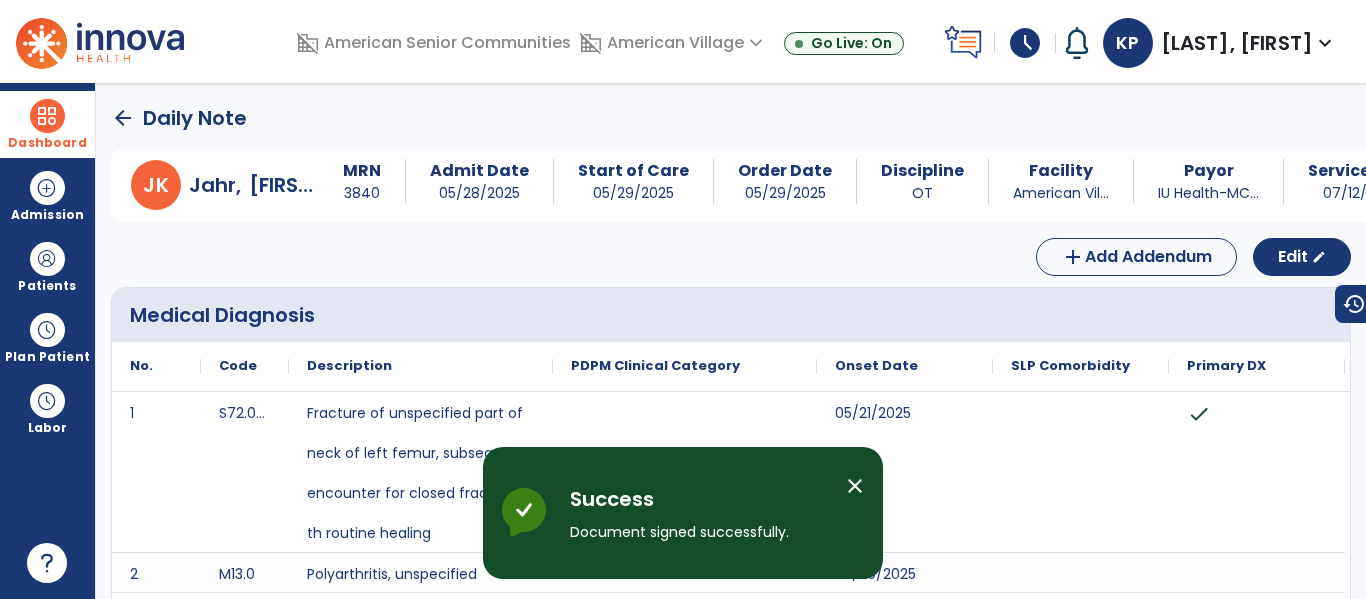 click on "arrow_back" 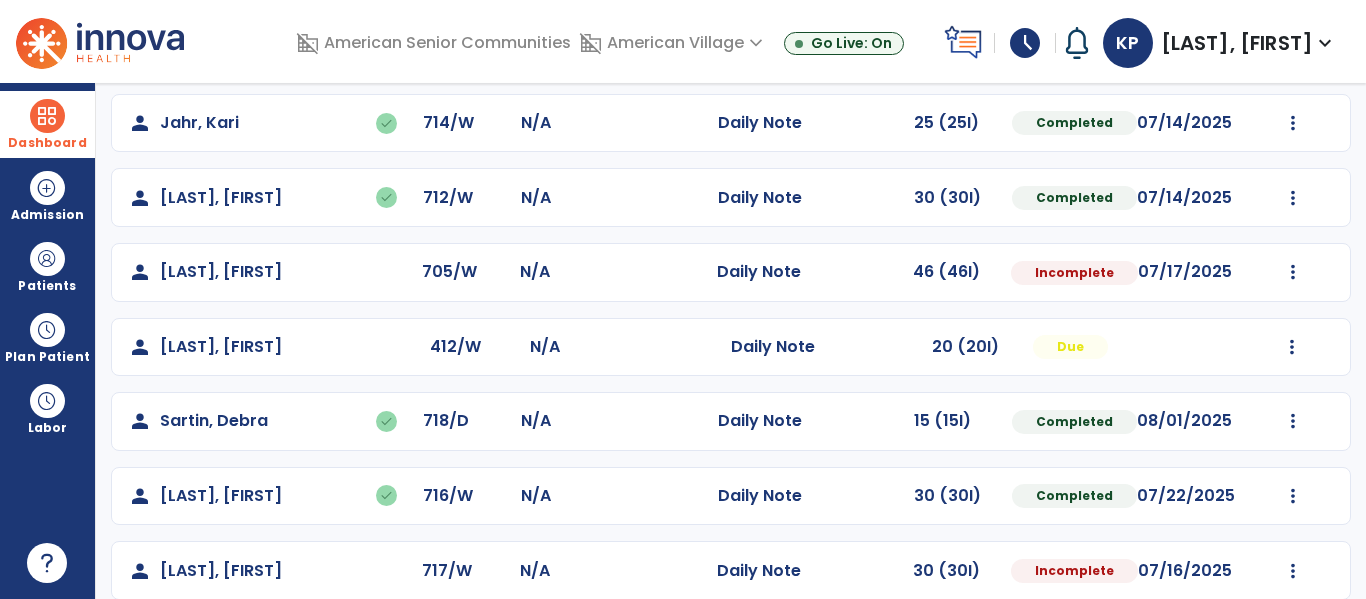 scroll, scrollTop: 861, scrollLeft: 0, axis: vertical 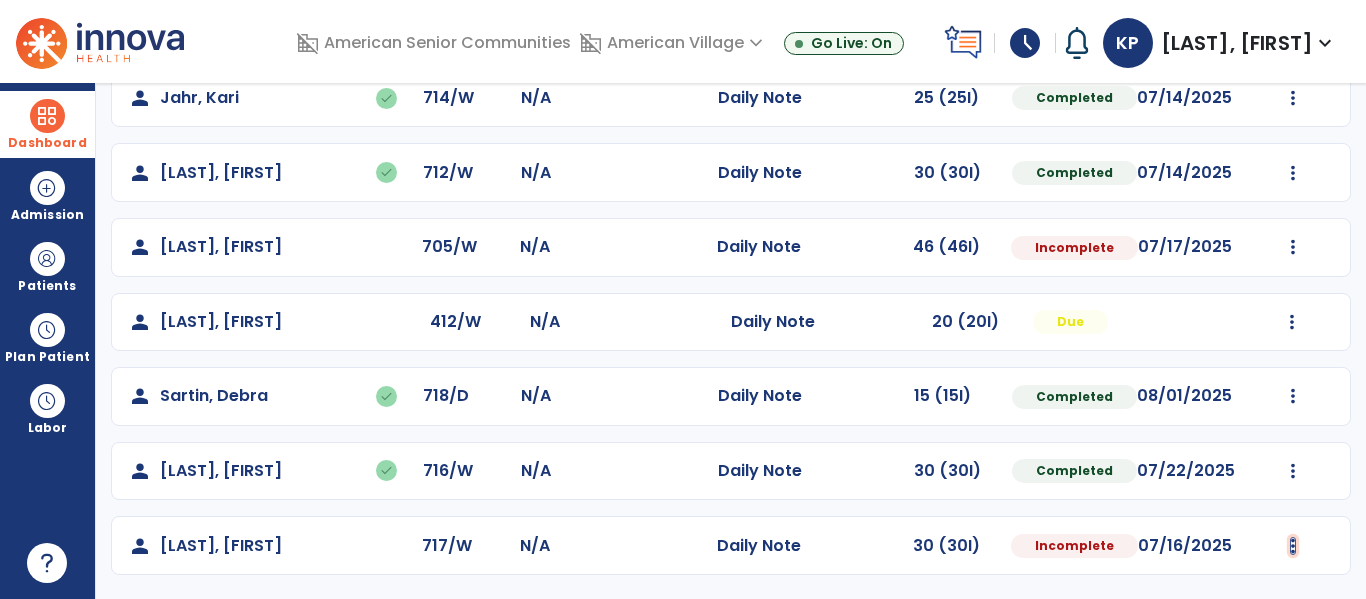 click at bounding box center (1293, -573) 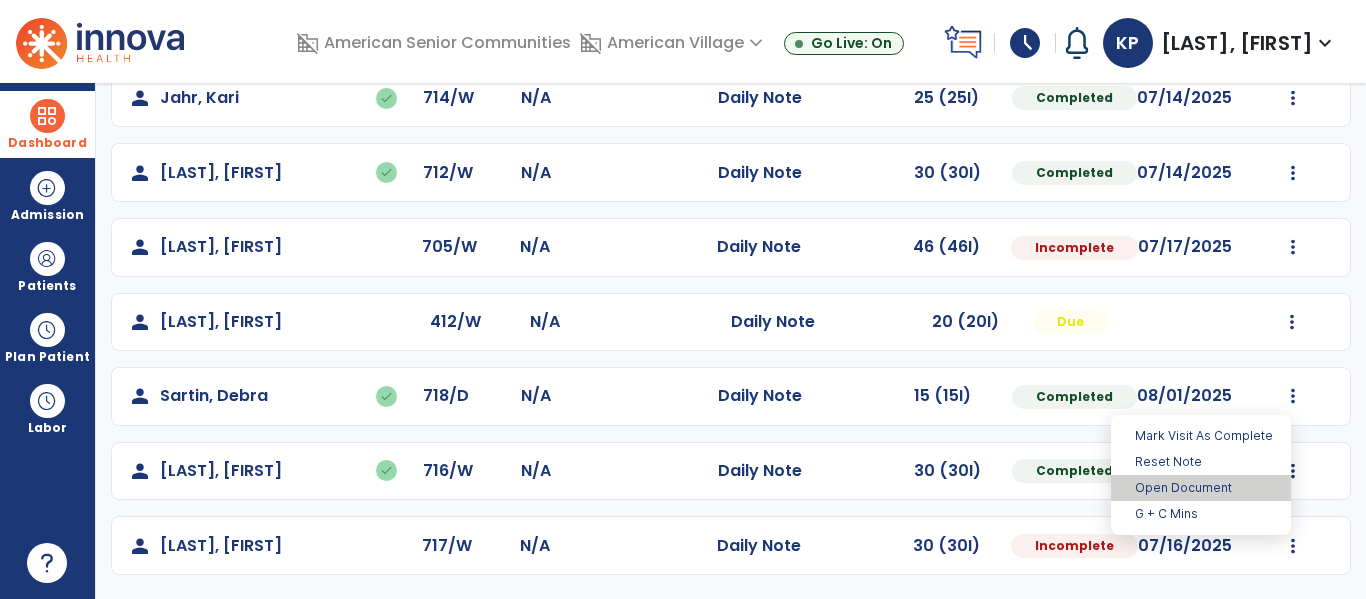 click on "Open Document" at bounding box center (1201, 488) 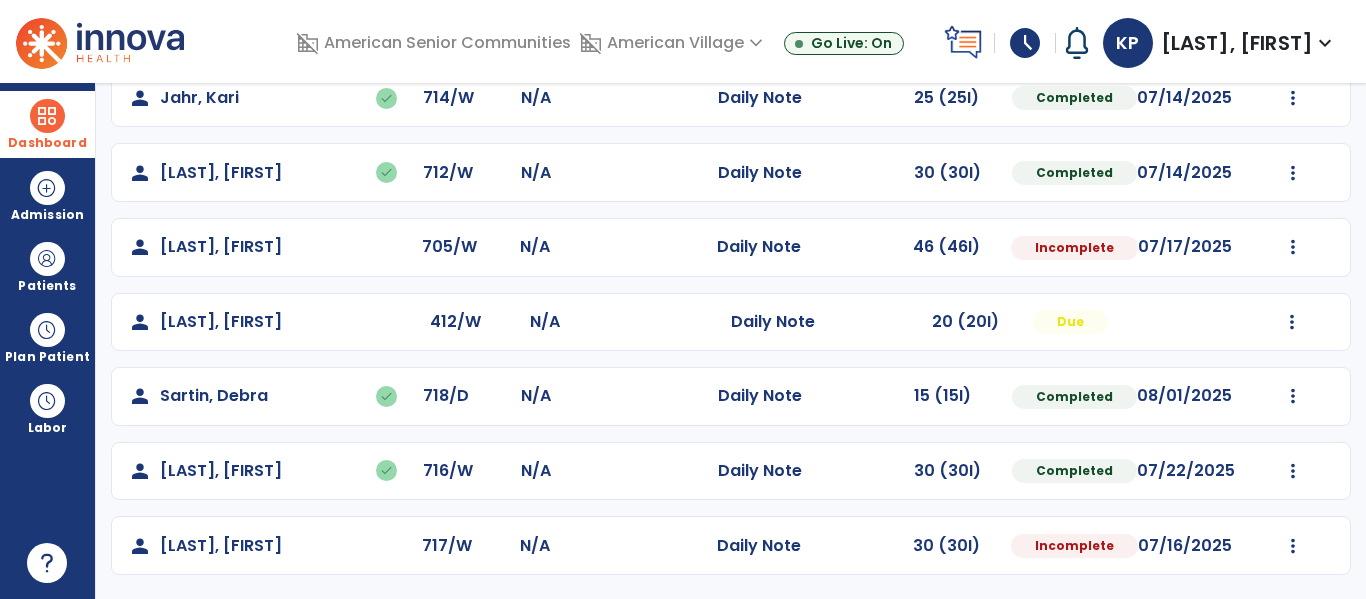 select on "*" 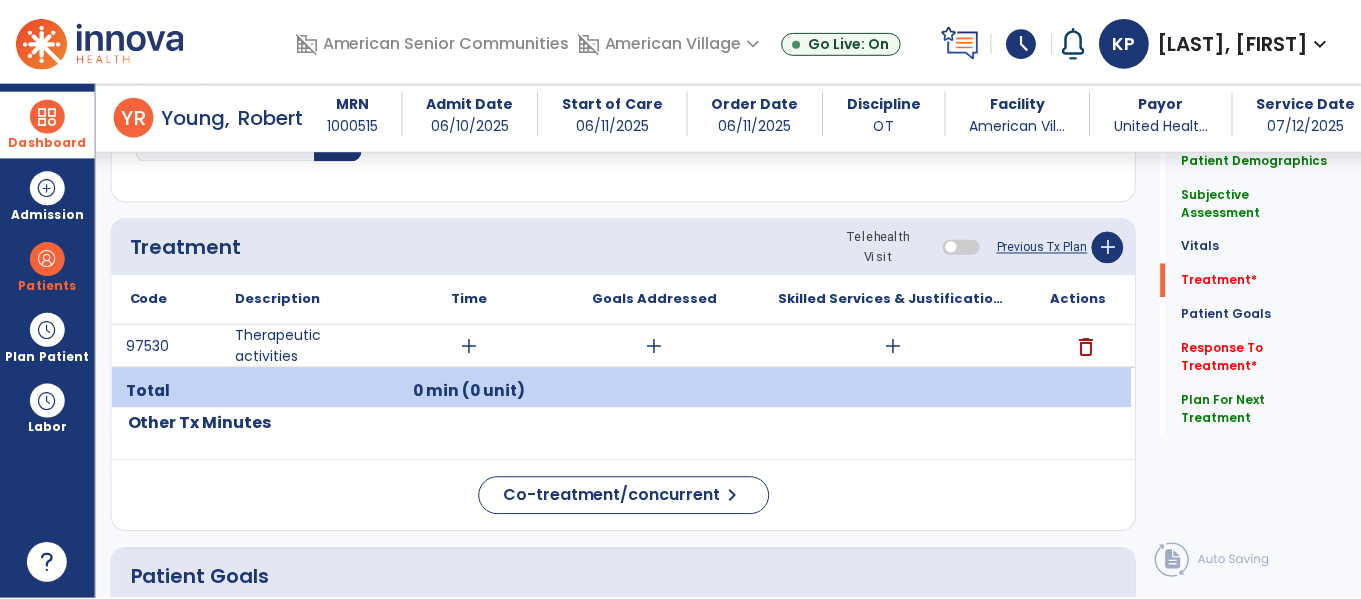 scroll, scrollTop: 1059, scrollLeft: 0, axis: vertical 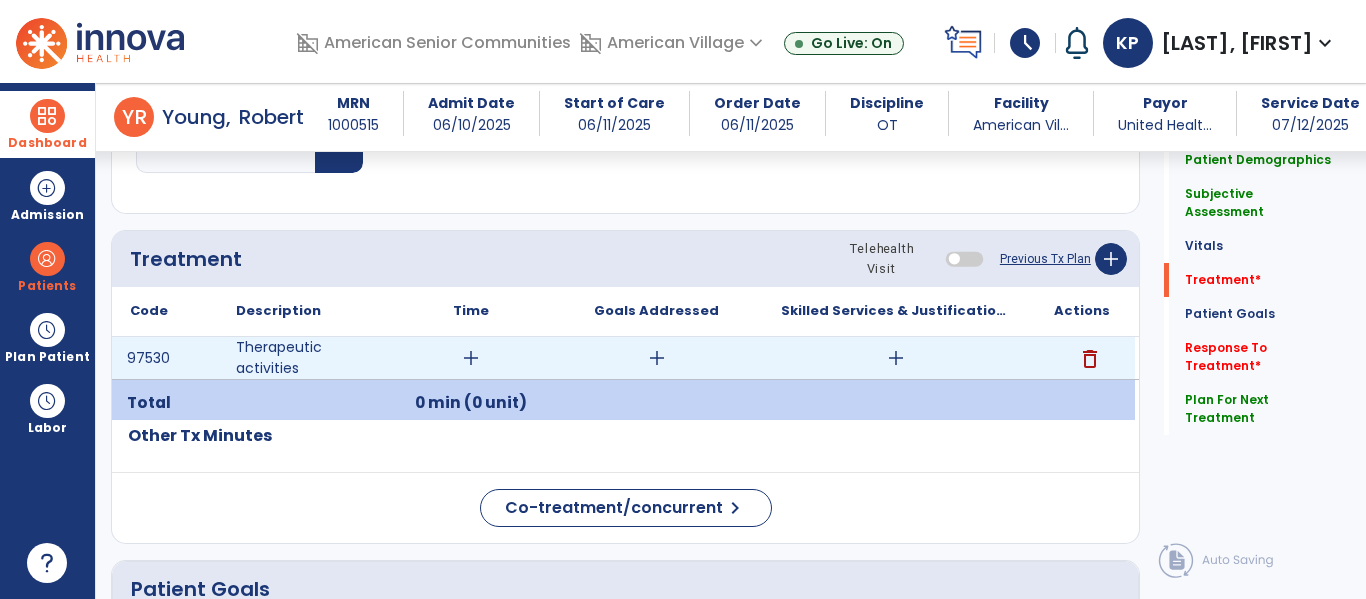 click on "add" at bounding box center [471, 358] 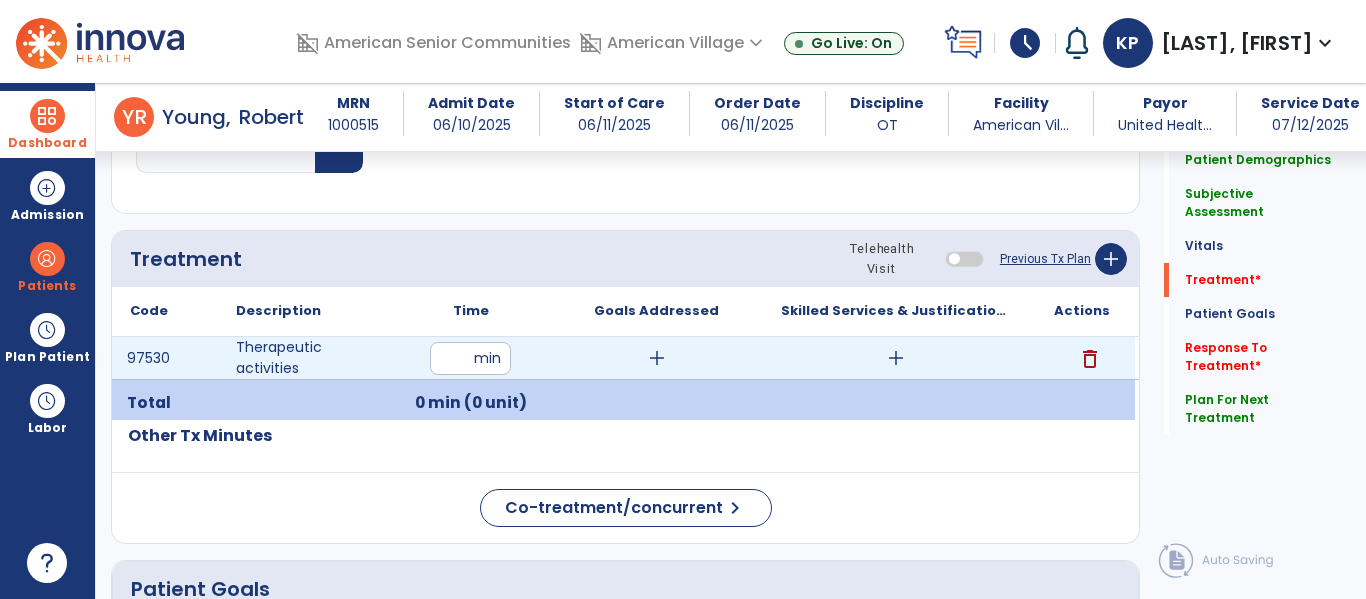 type on "**" 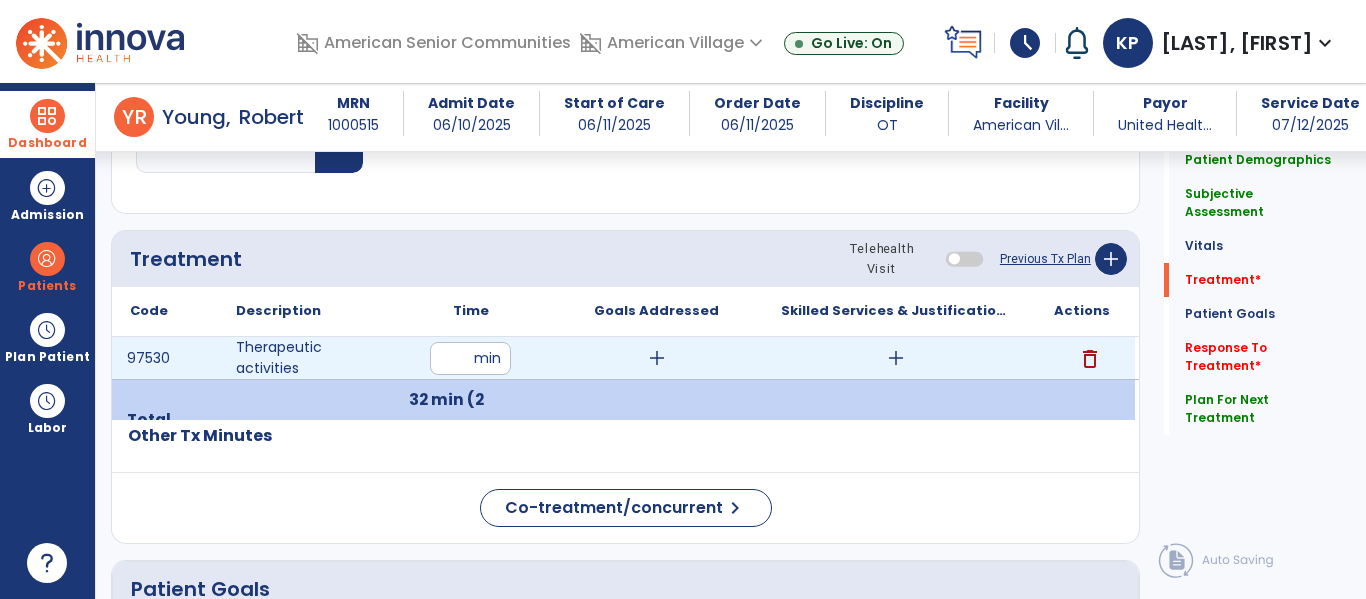 click on "add" at bounding box center (896, 358) 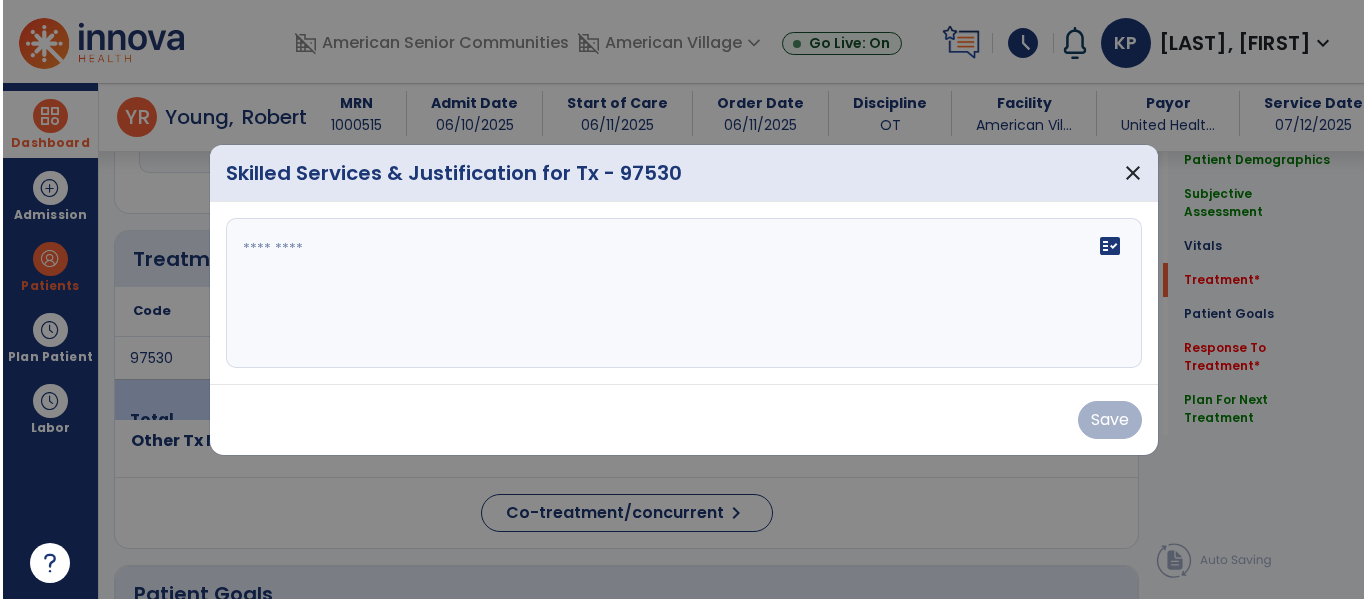 scroll, scrollTop: 1059, scrollLeft: 0, axis: vertical 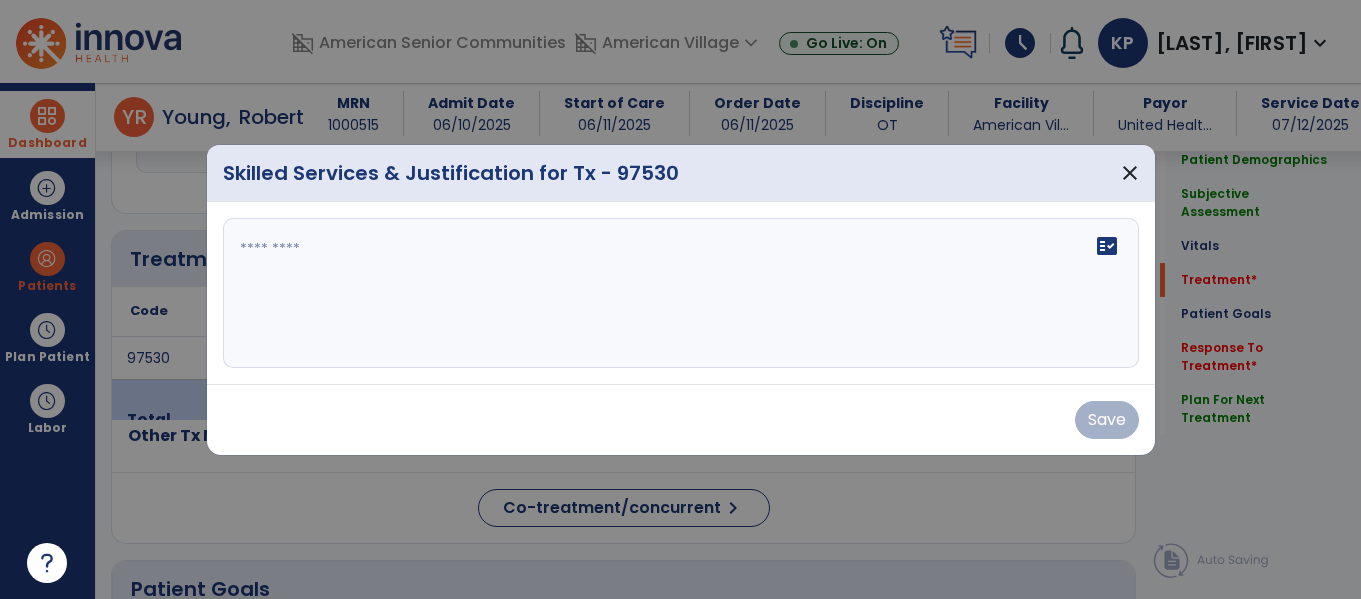 click on "fact_check" at bounding box center [681, 293] 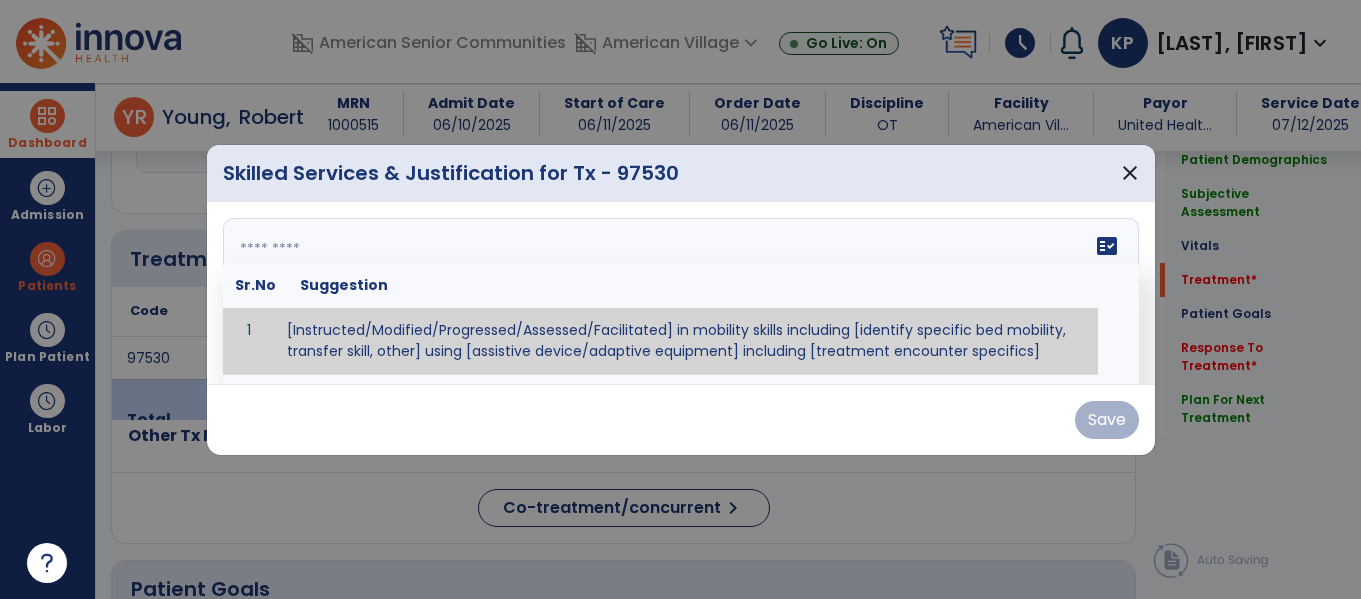 paste on "**********" 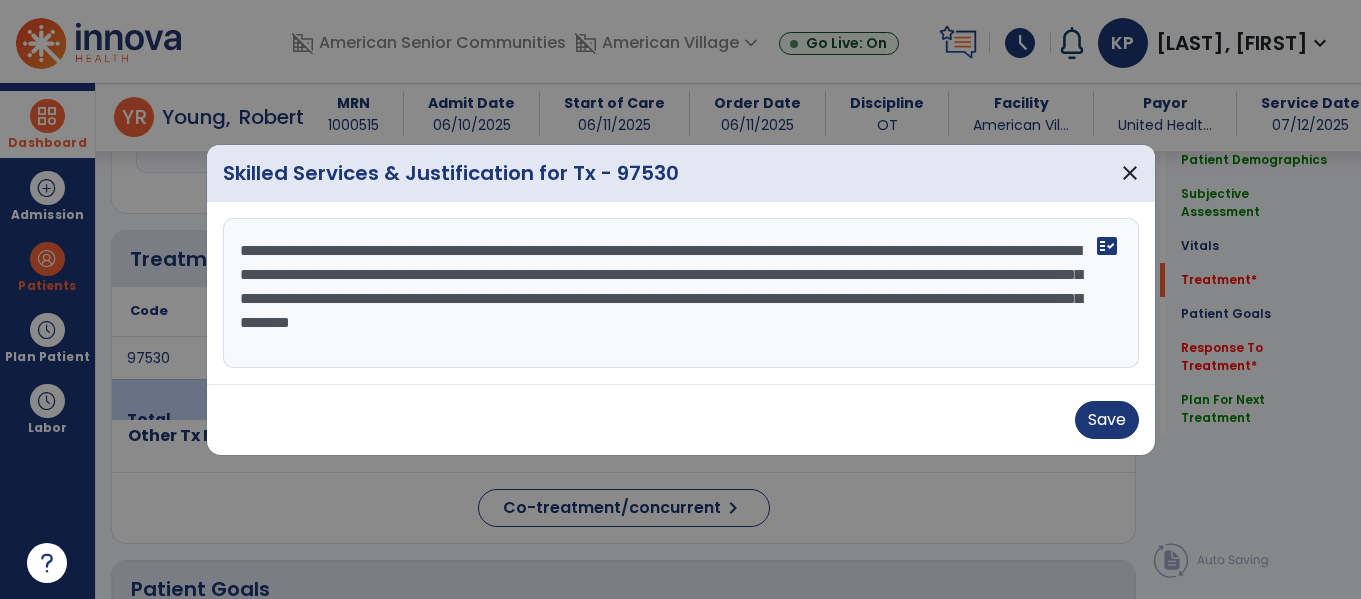 click on "**********" at bounding box center [681, 293] 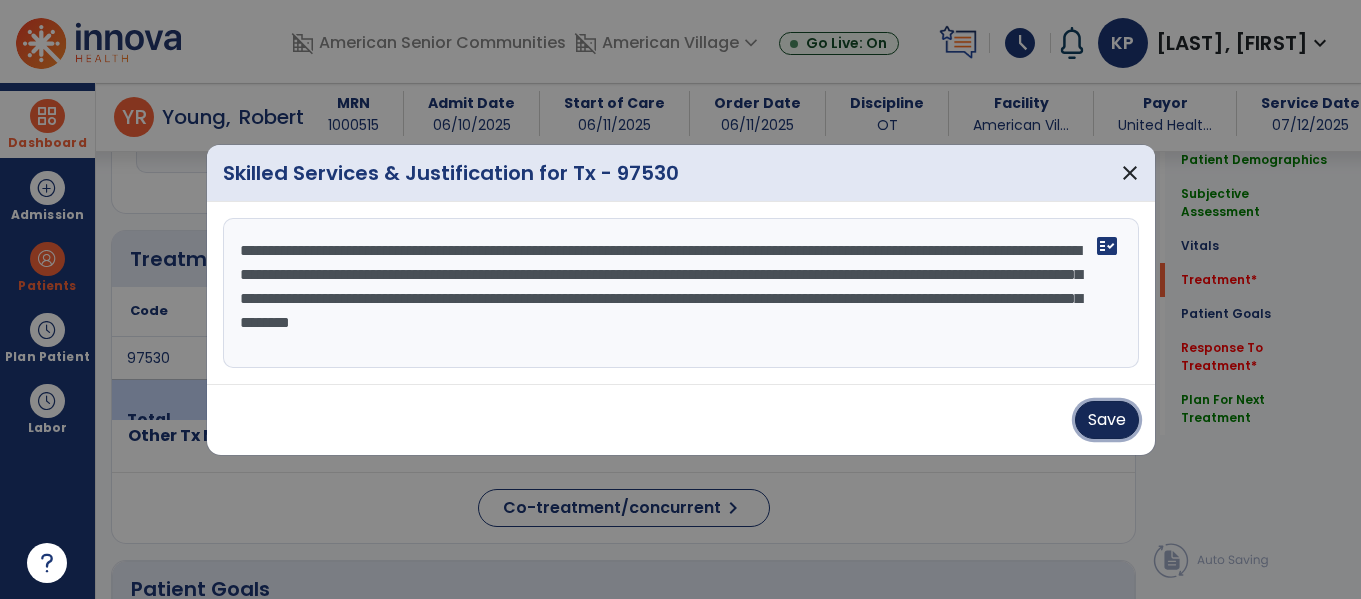 click on "Save" at bounding box center (1107, 420) 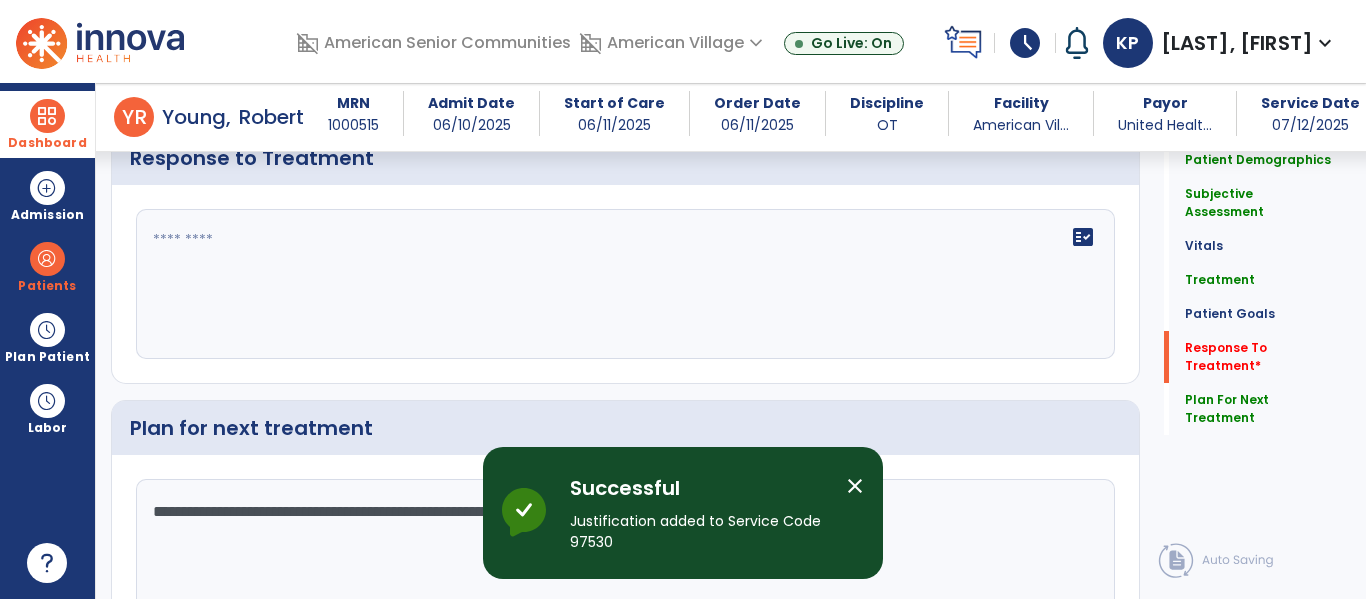 scroll, scrollTop: 3029, scrollLeft: 0, axis: vertical 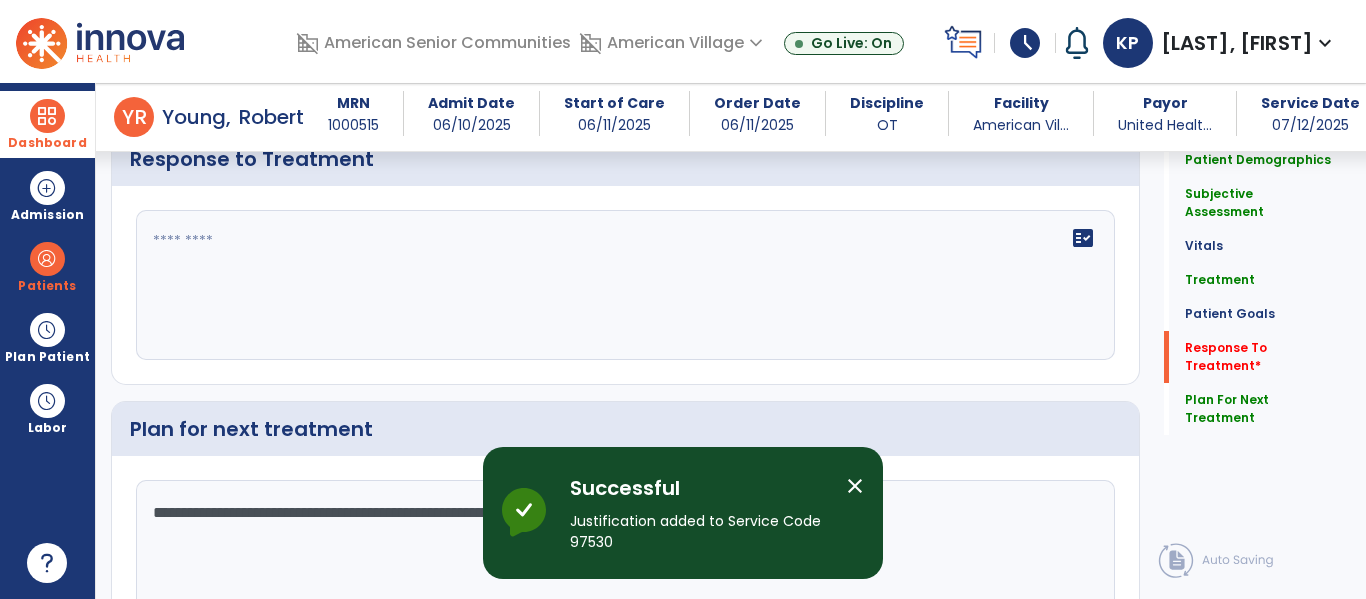 click on "fact_check" 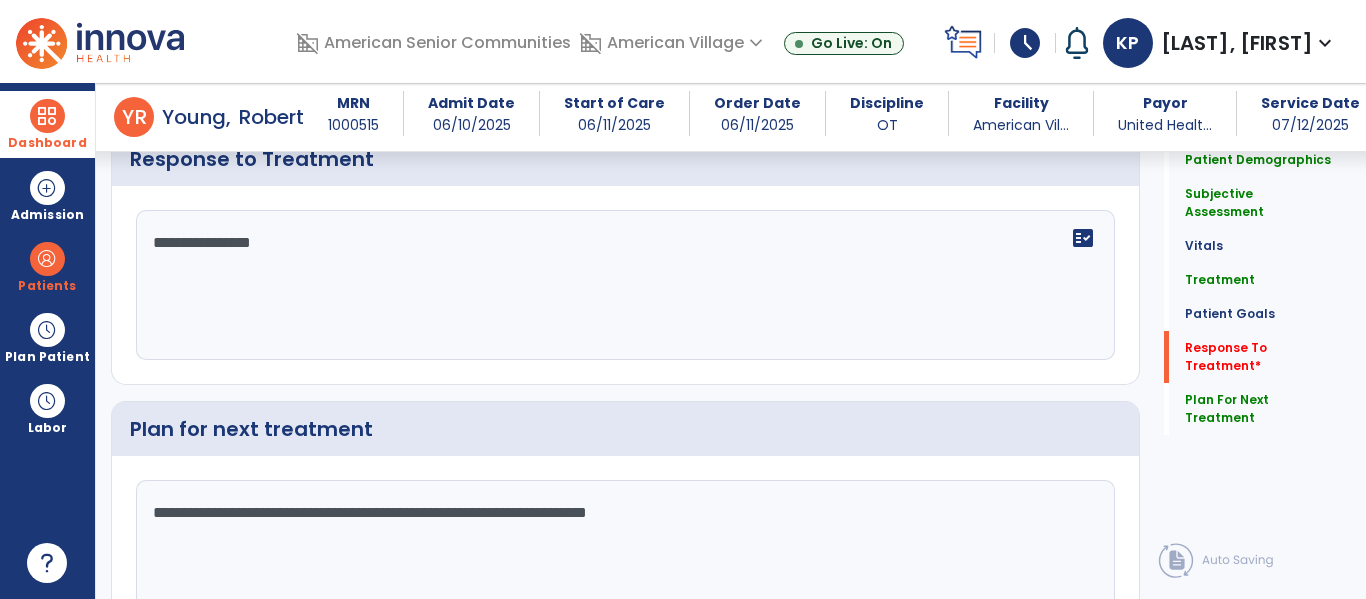 type on "**********" 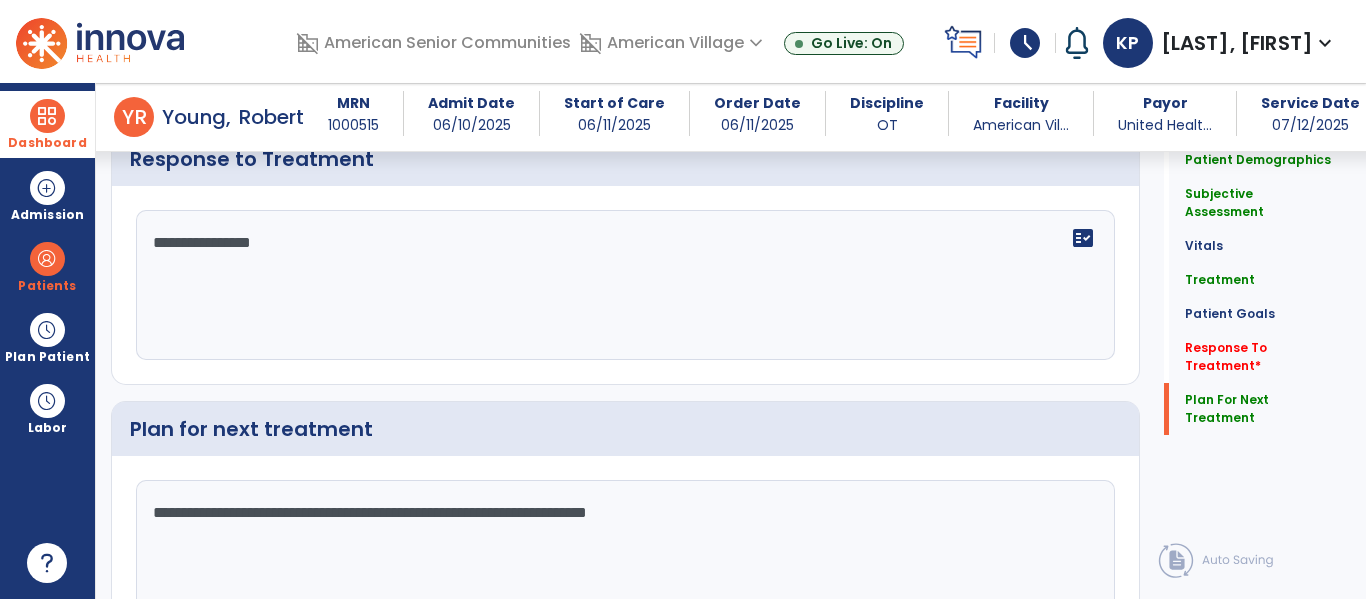 scroll, scrollTop: 3130, scrollLeft: 0, axis: vertical 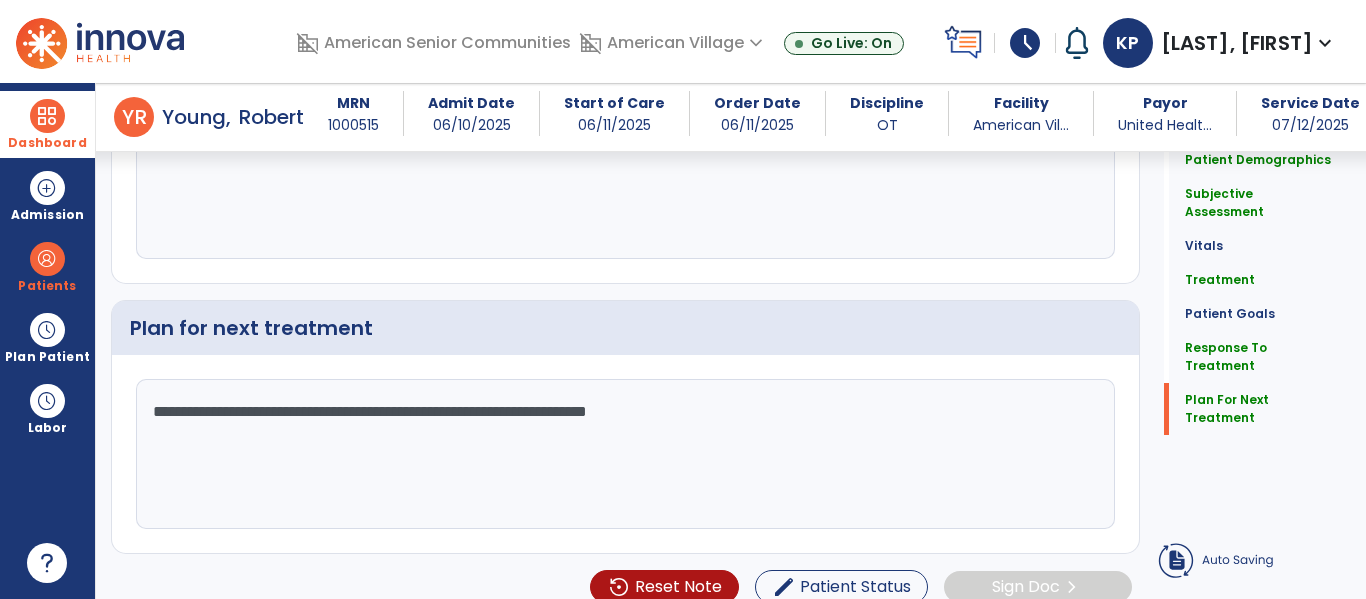 click on "**********" 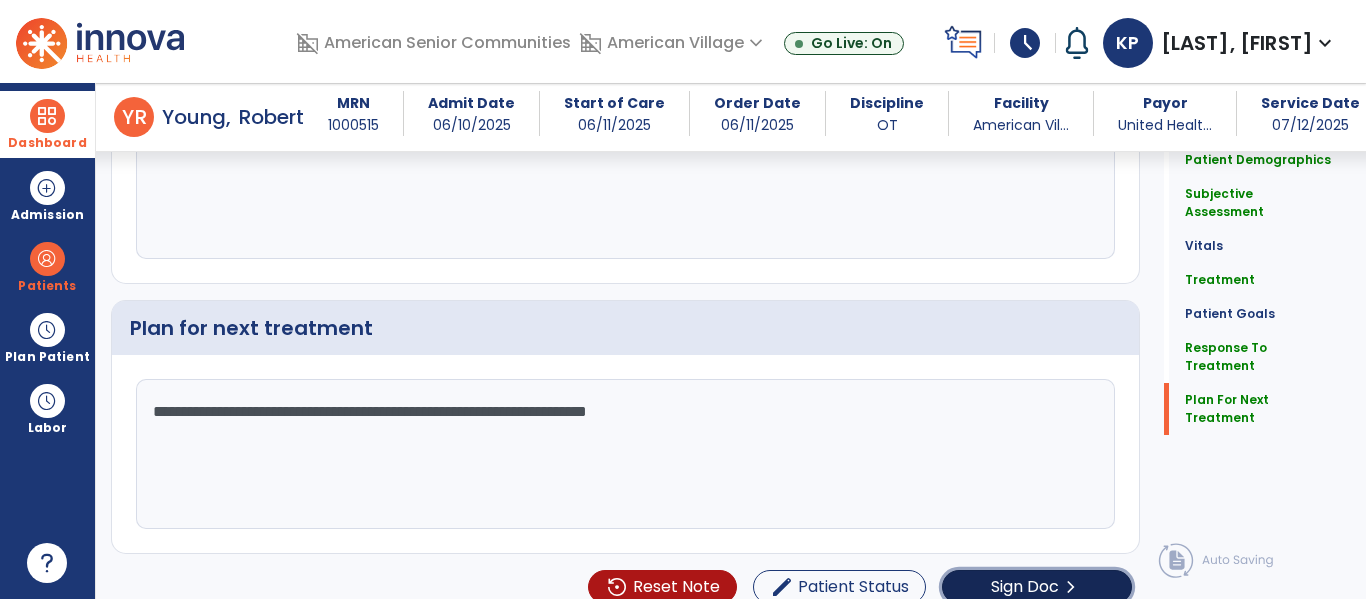 click on "Sign Doc" 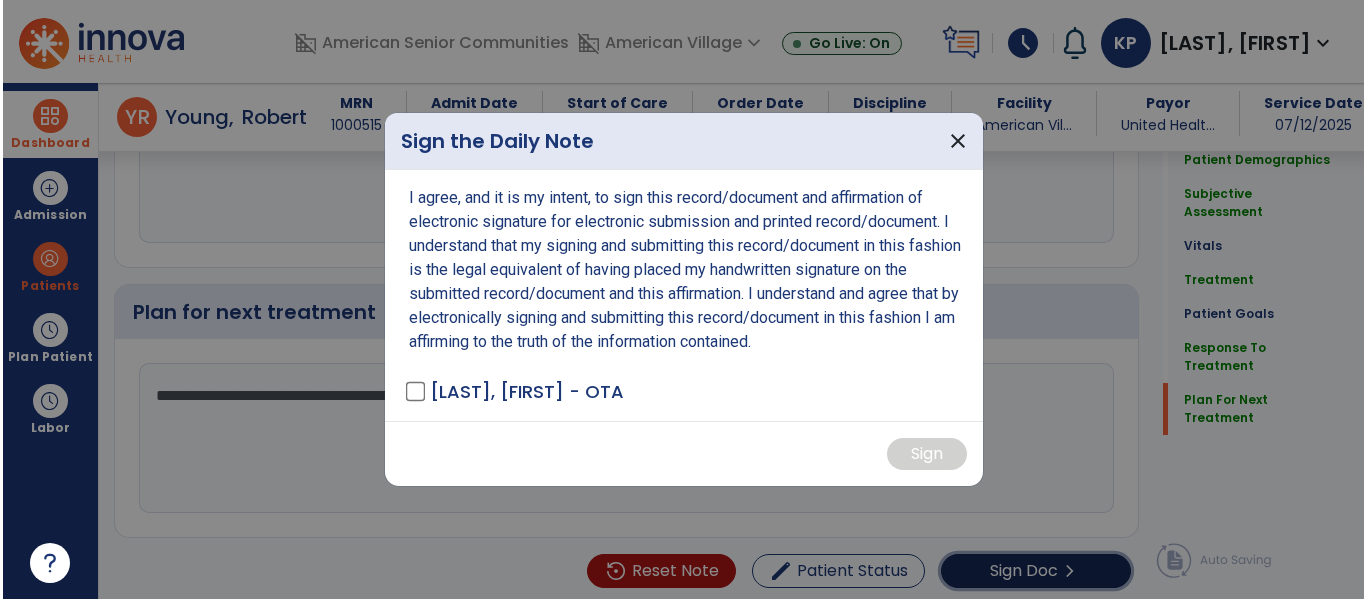 scroll, scrollTop: 3151, scrollLeft: 0, axis: vertical 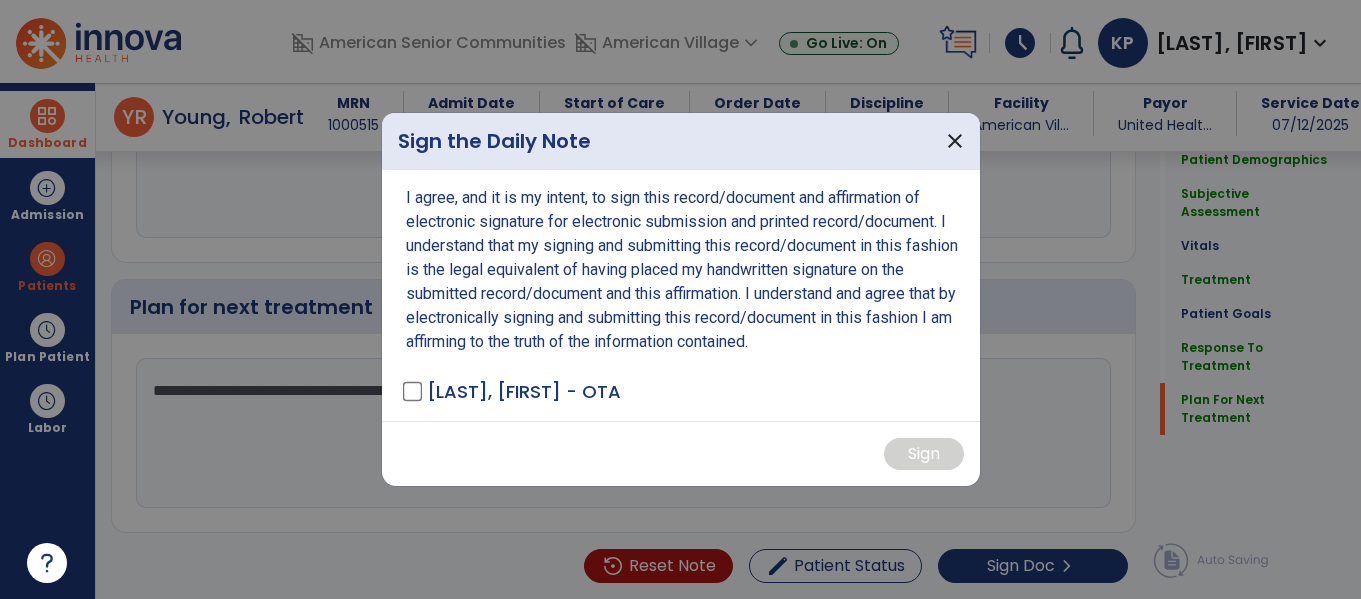 click on "I agree, and it is my intent, to sign this record/document and affirmation of electronic signature for electronic submission and printed record/document. I understand that my signing and submitting this record/document in this fashion is the legal equivalent of having placed my handwritten signature on the submitted record/document and this affirmation. I understand and agree that by electronically signing and submitting this record/document in this fashion I am affirming to the truth of the information contained. [LAST], [FIRST] - OTA" at bounding box center [681, 295] 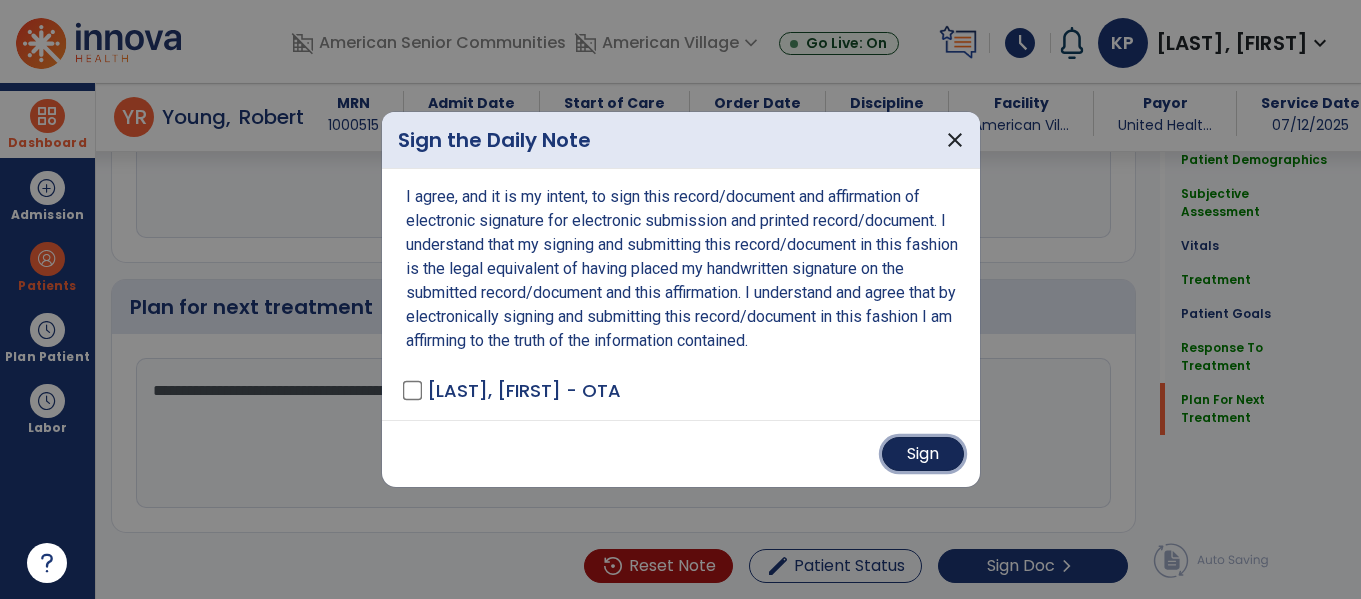click on "Sign" at bounding box center (923, 454) 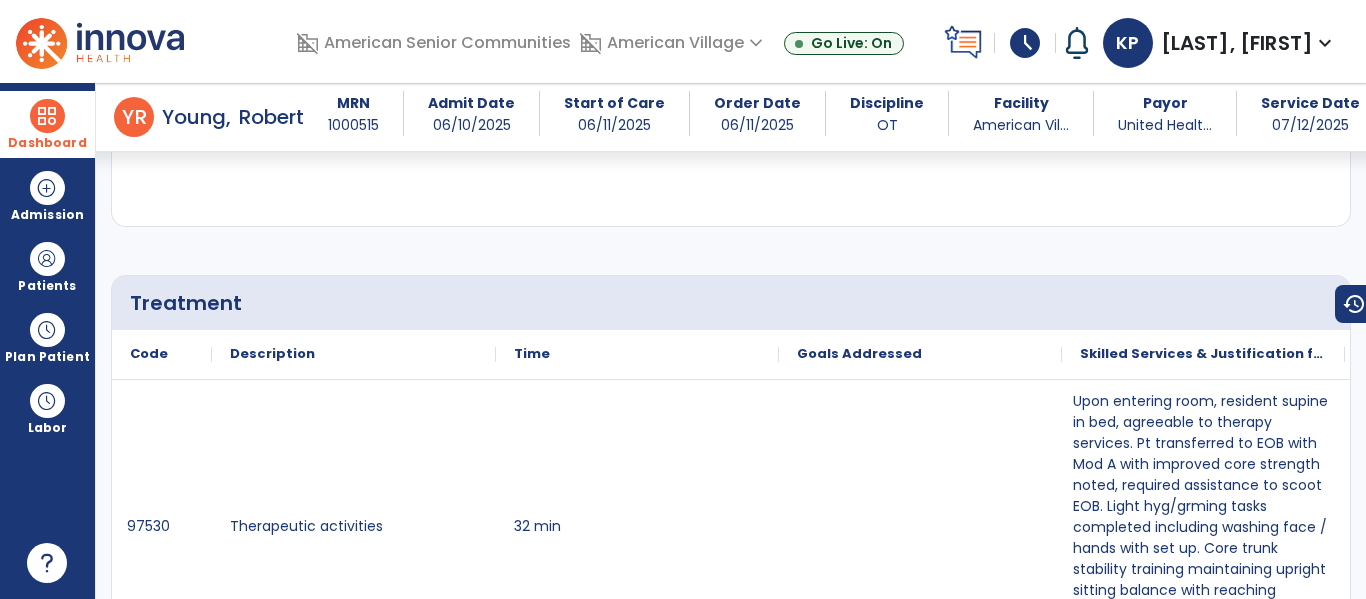 scroll, scrollTop: 0, scrollLeft: 0, axis: both 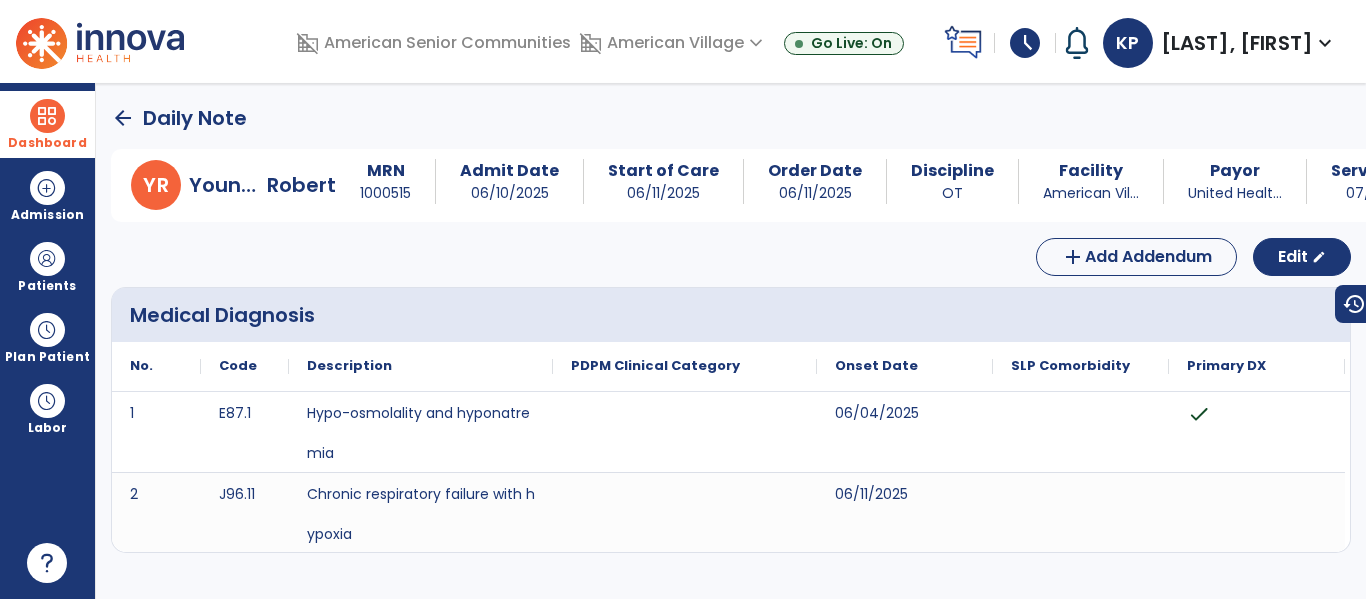 click on "arrow_back" 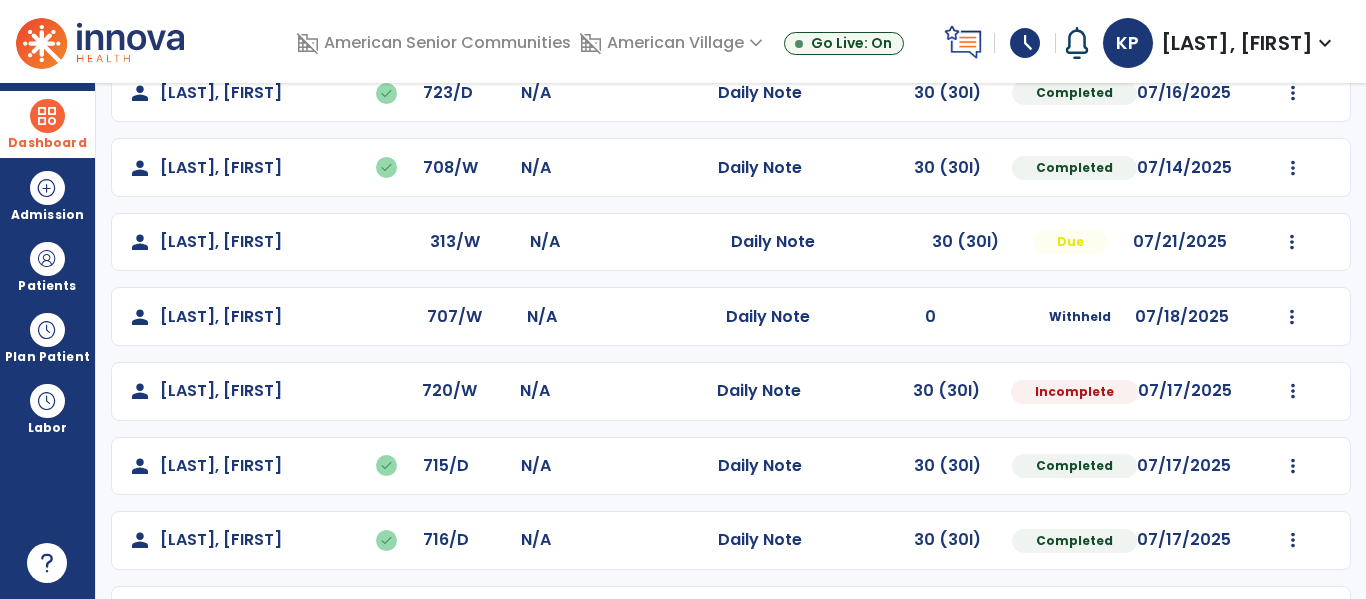 scroll, scrollTop: 193, scrollLeft: 0, axis: vertical 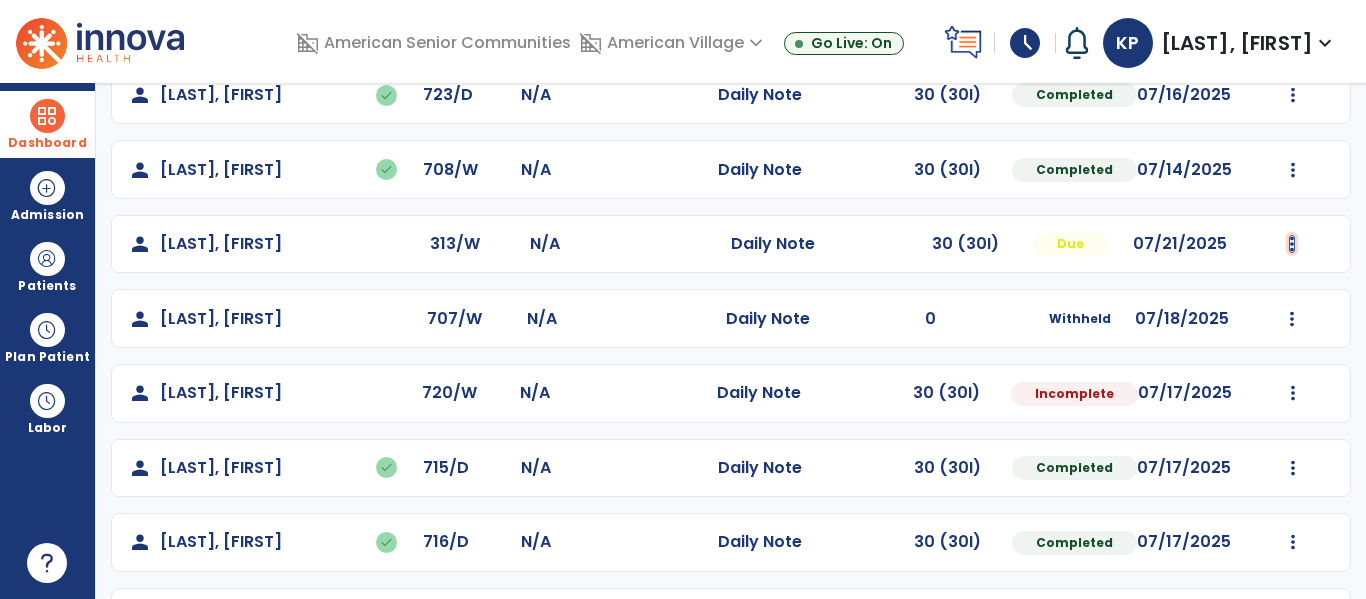 click at bounding box center [1293, 95] 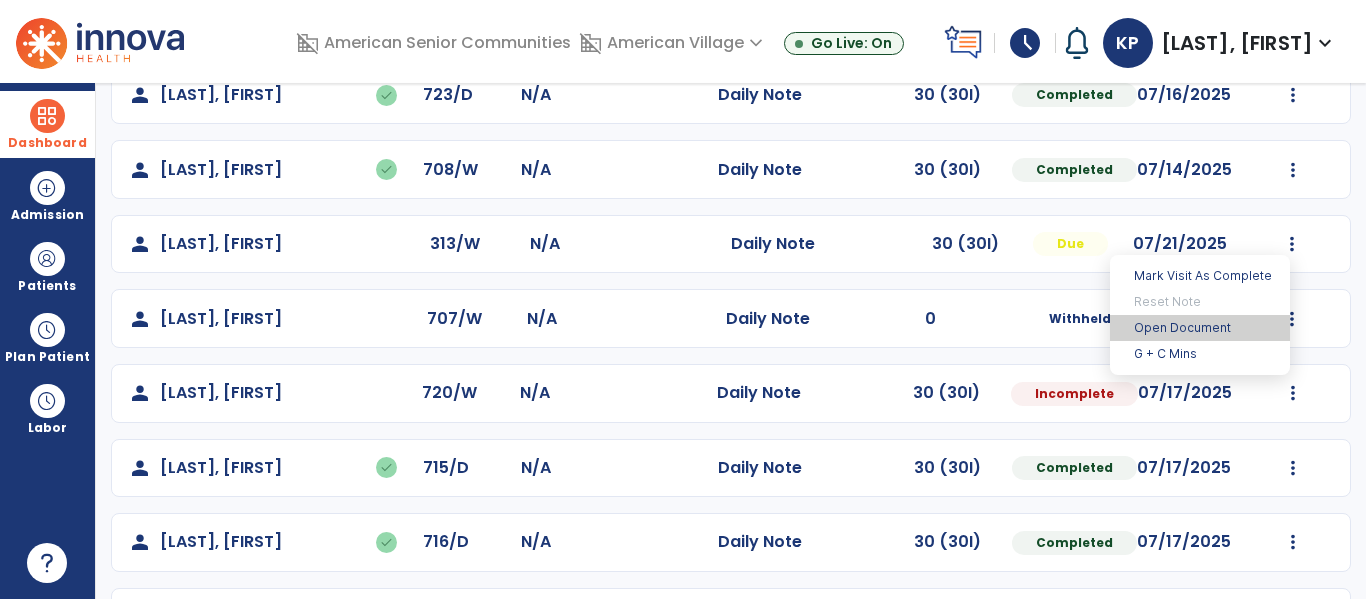 click on "Open Document" at bounding box center (1200, 328) 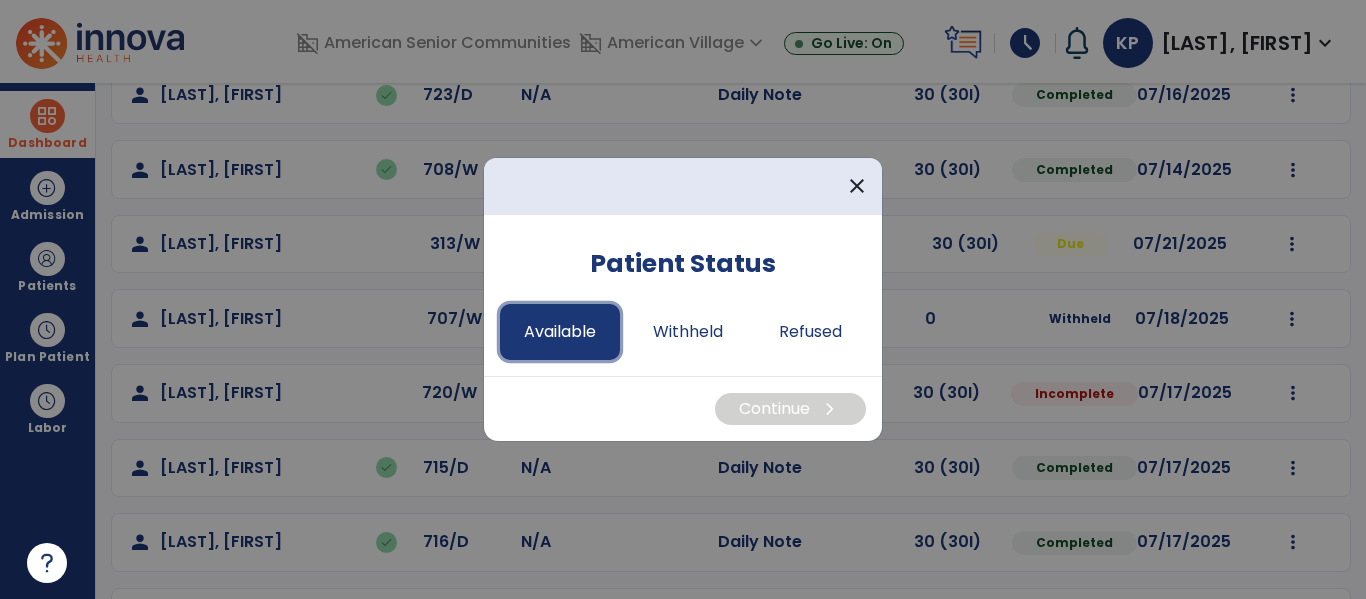 click on "Available" at bounding box center (560, 332) 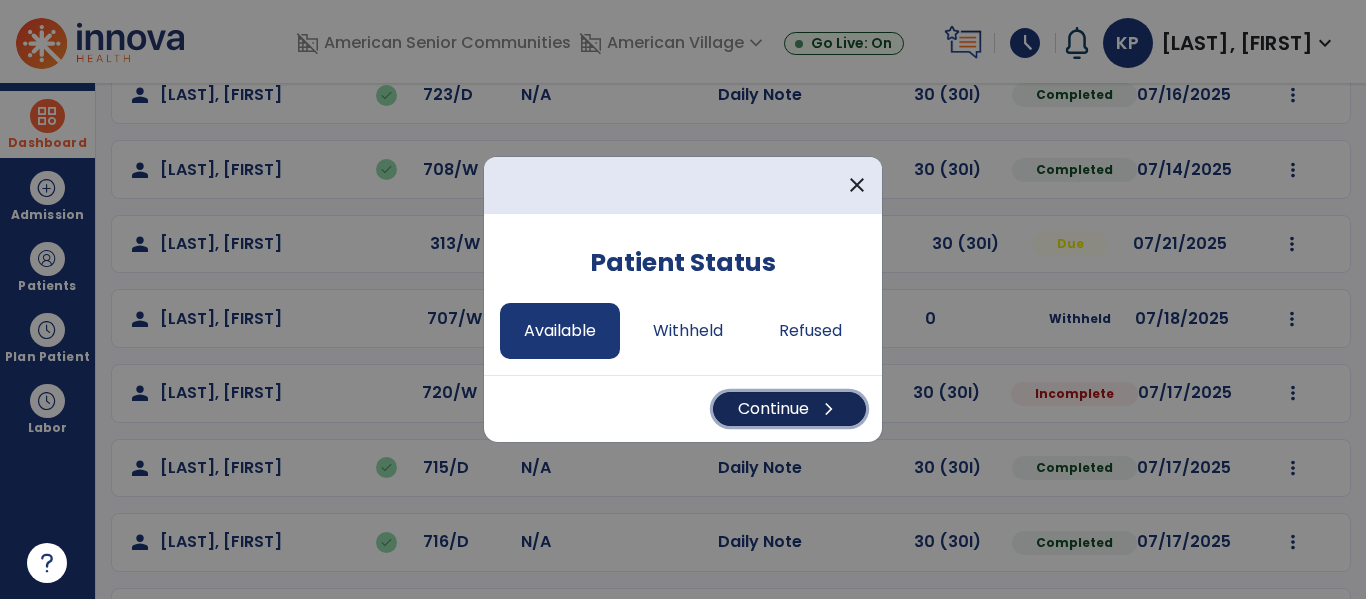 click on "Continue   chevron_right" at bounding box center [789, 409] 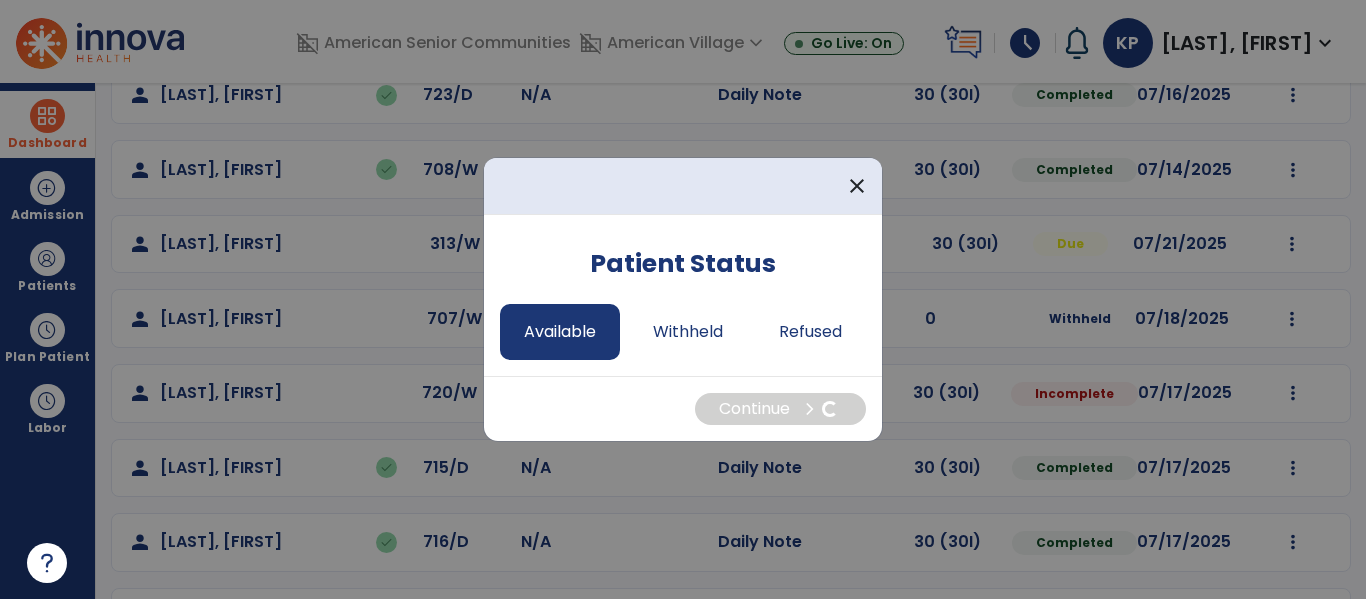 select on "*" 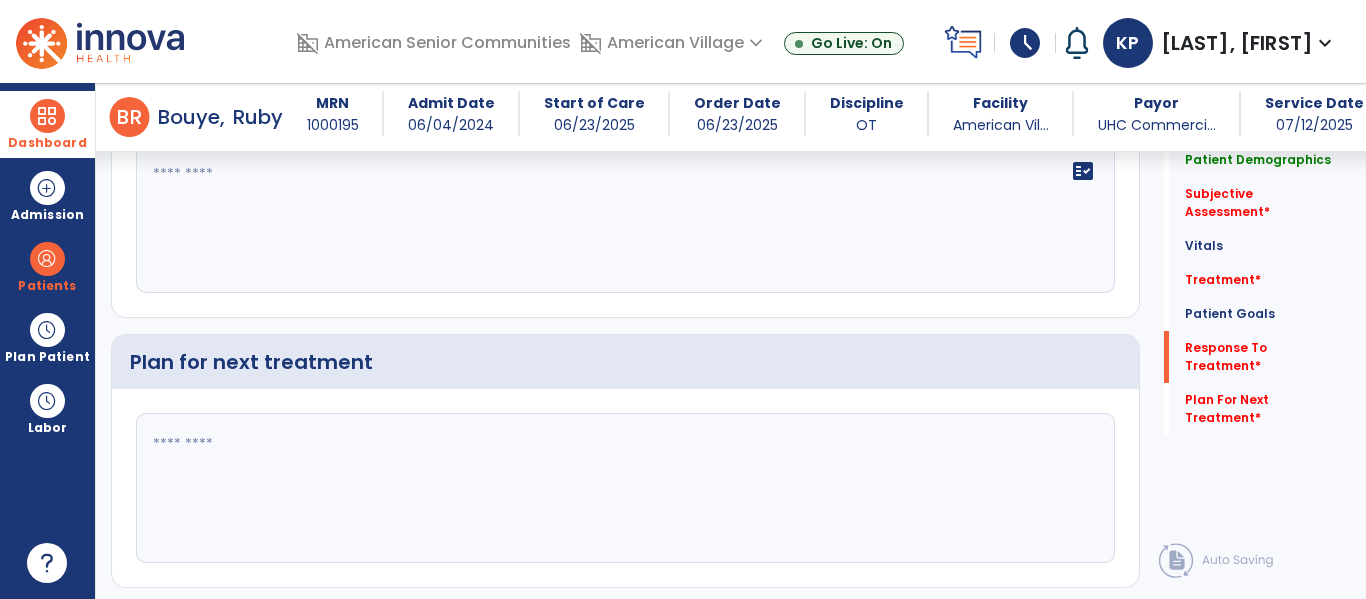 scroll, scrollTop: 2362, scrollLeft: 0, axis: vertical 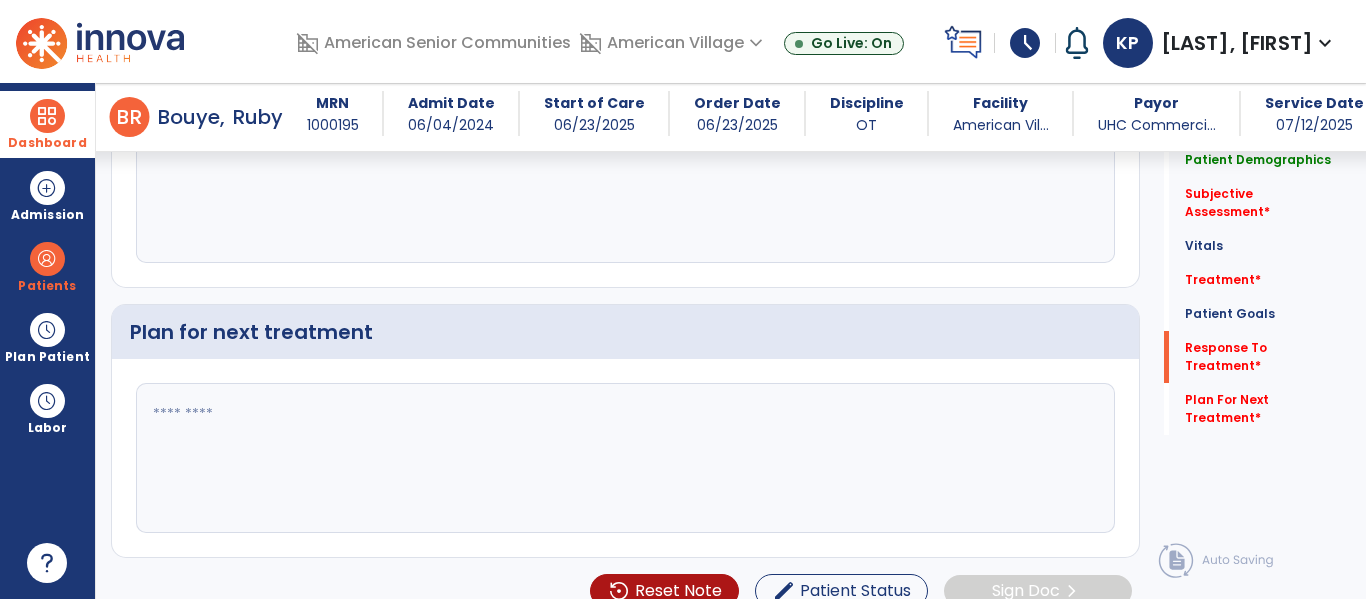click 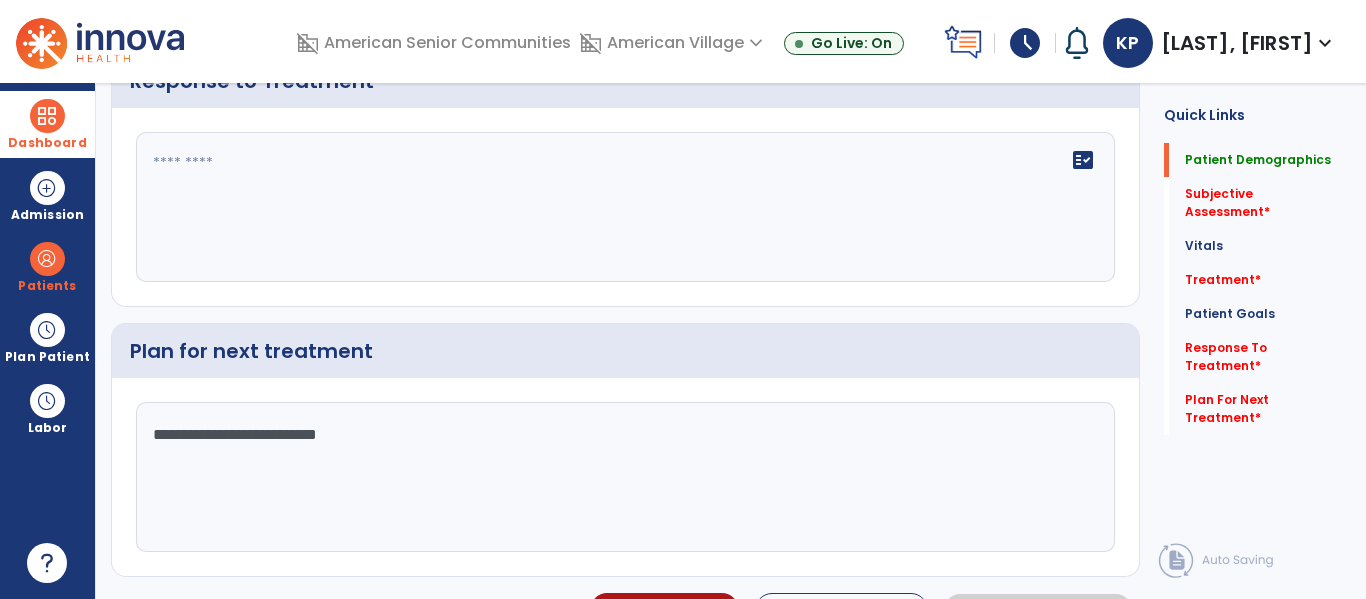 scroll, scrollTop: 0, scrollLeft: 0, axis: both 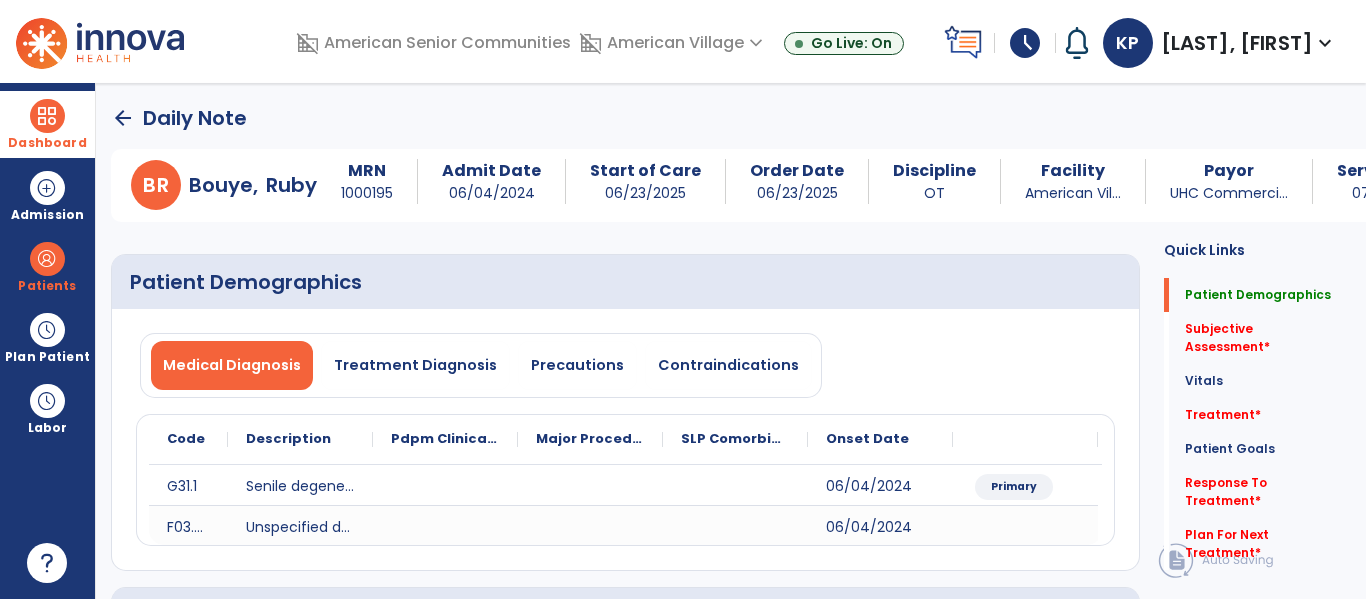 type on "**********" 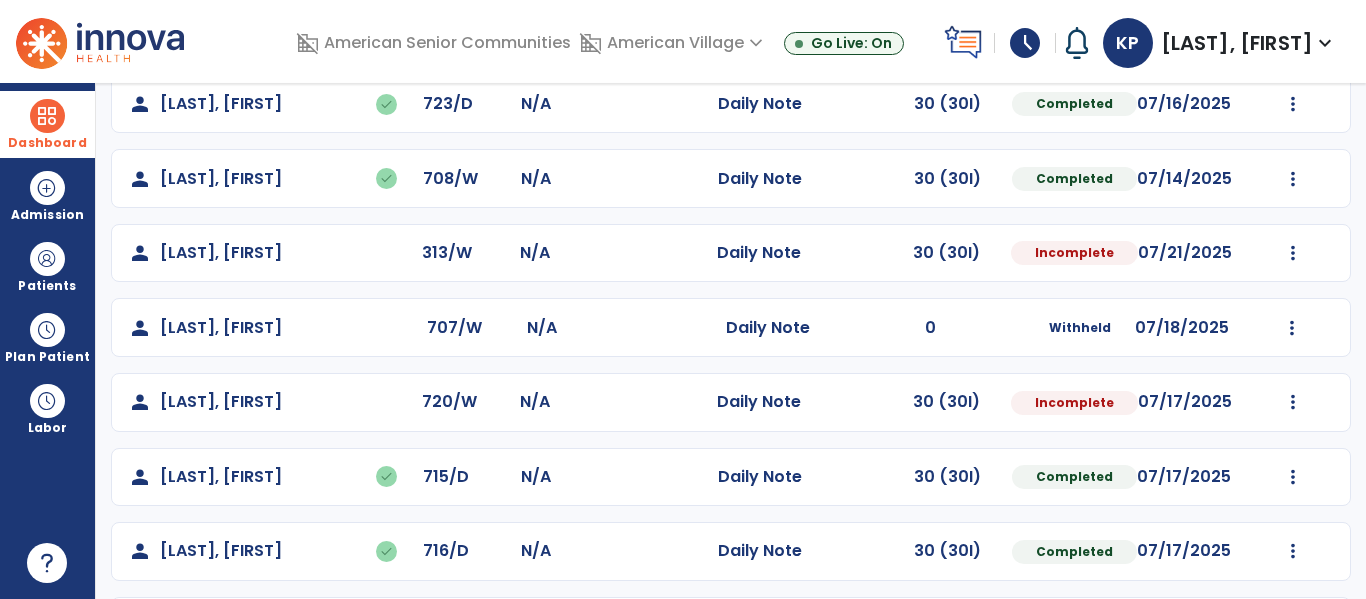 scroll, scrollTop: 187, scrollLeft: 0, axis: vertical 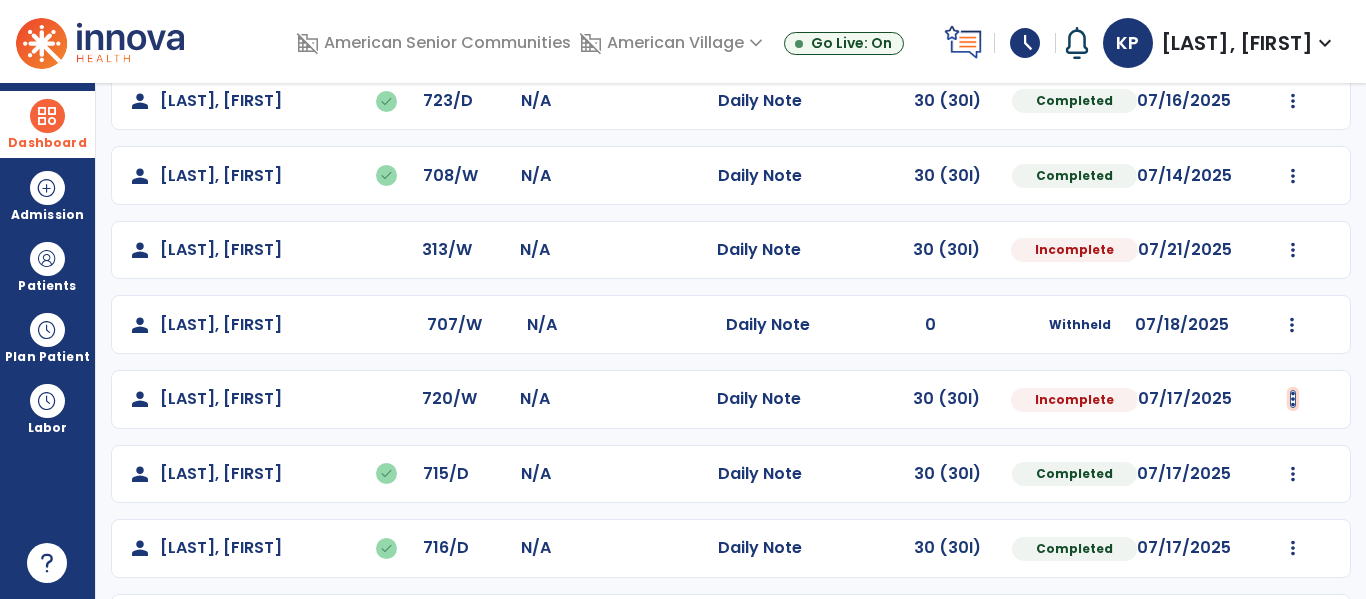 click at bounding box center [1293, 101] 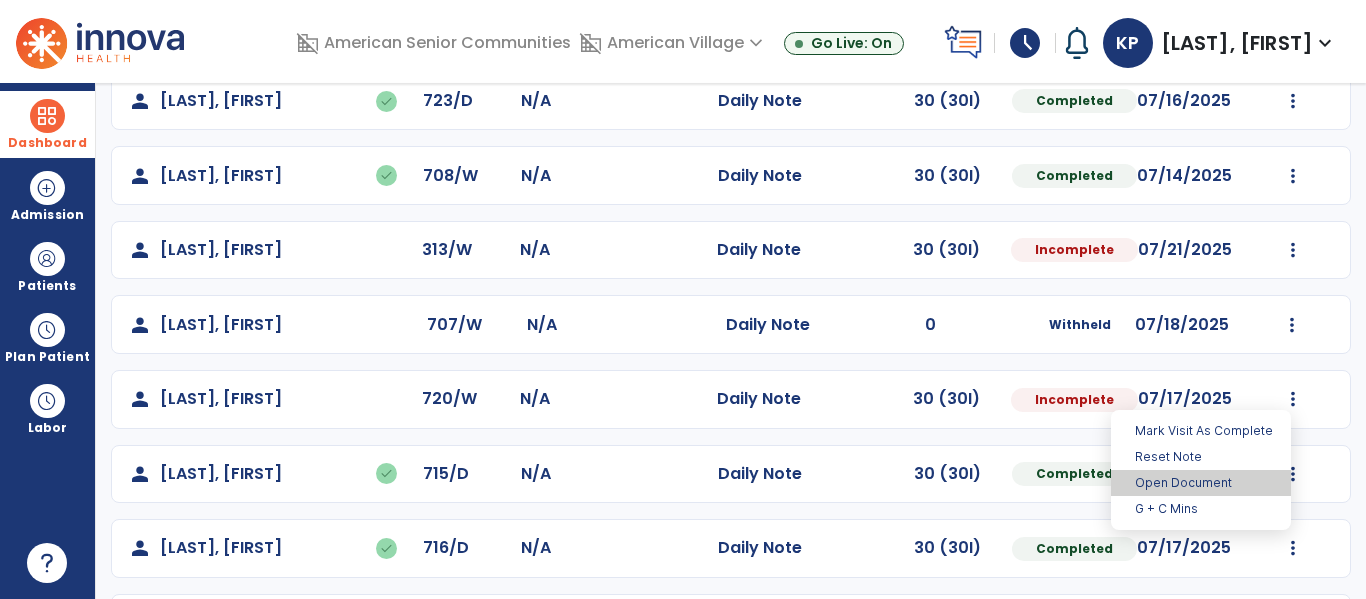 click on "Open Document" at bounding box center (1201, 483) 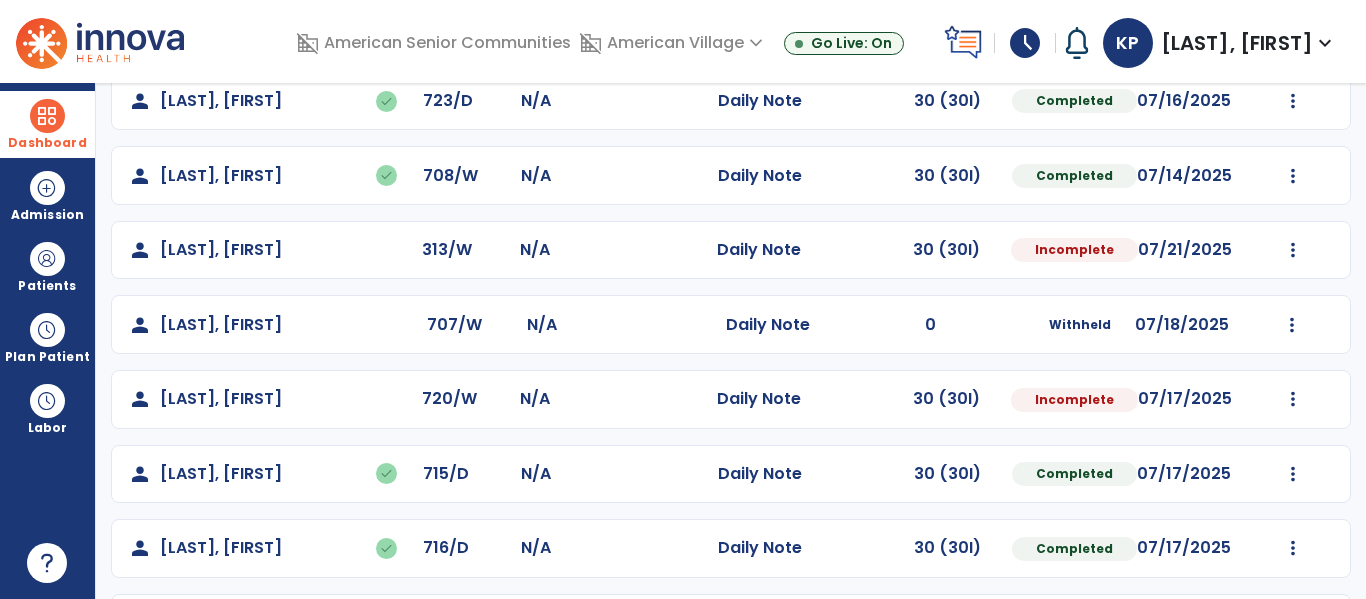 select on "*" 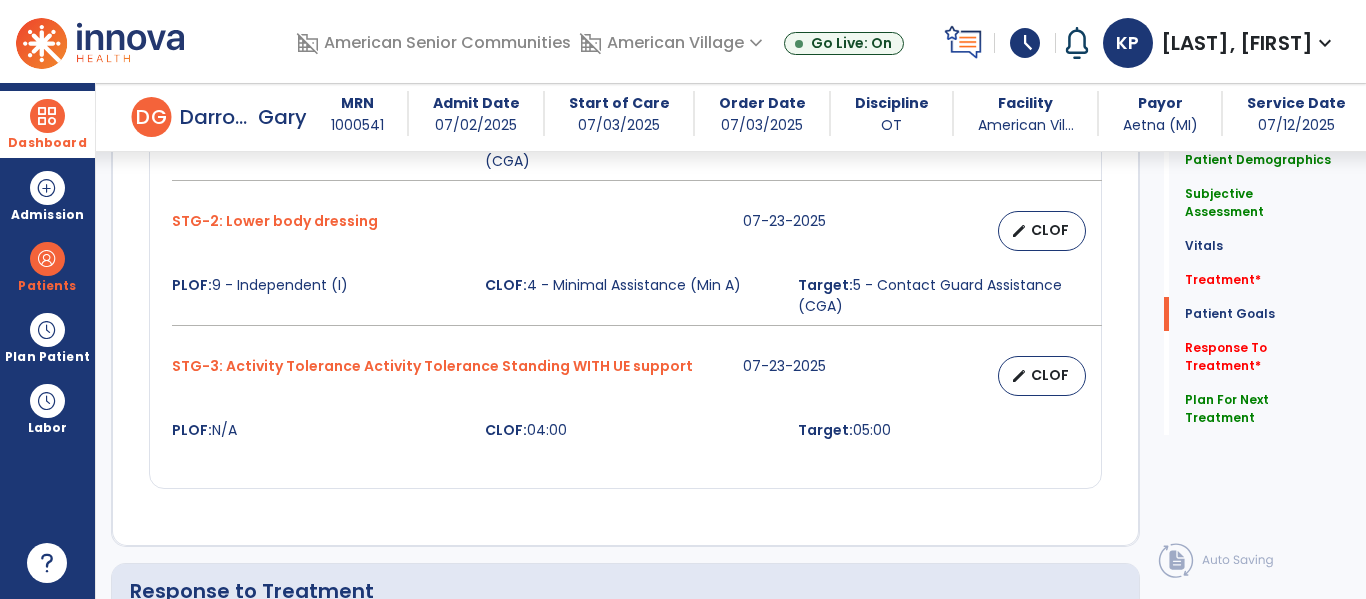 scroll, scrollTop: 2489, scrollLeft: 0, axis: vertical 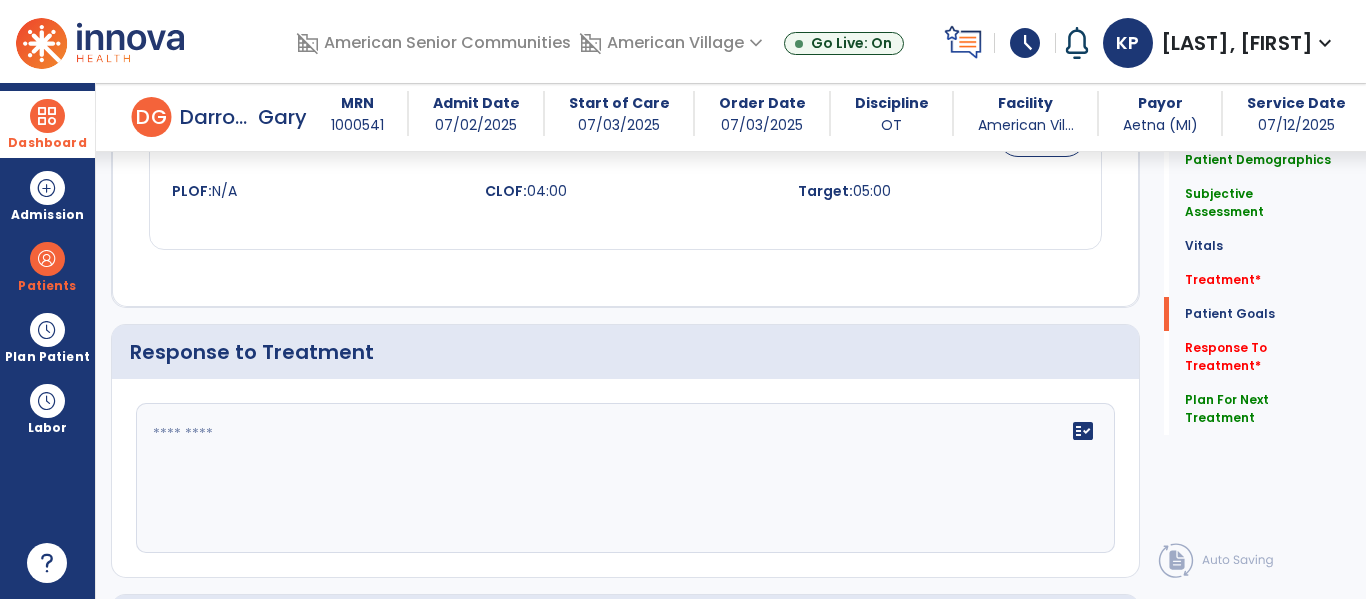 click 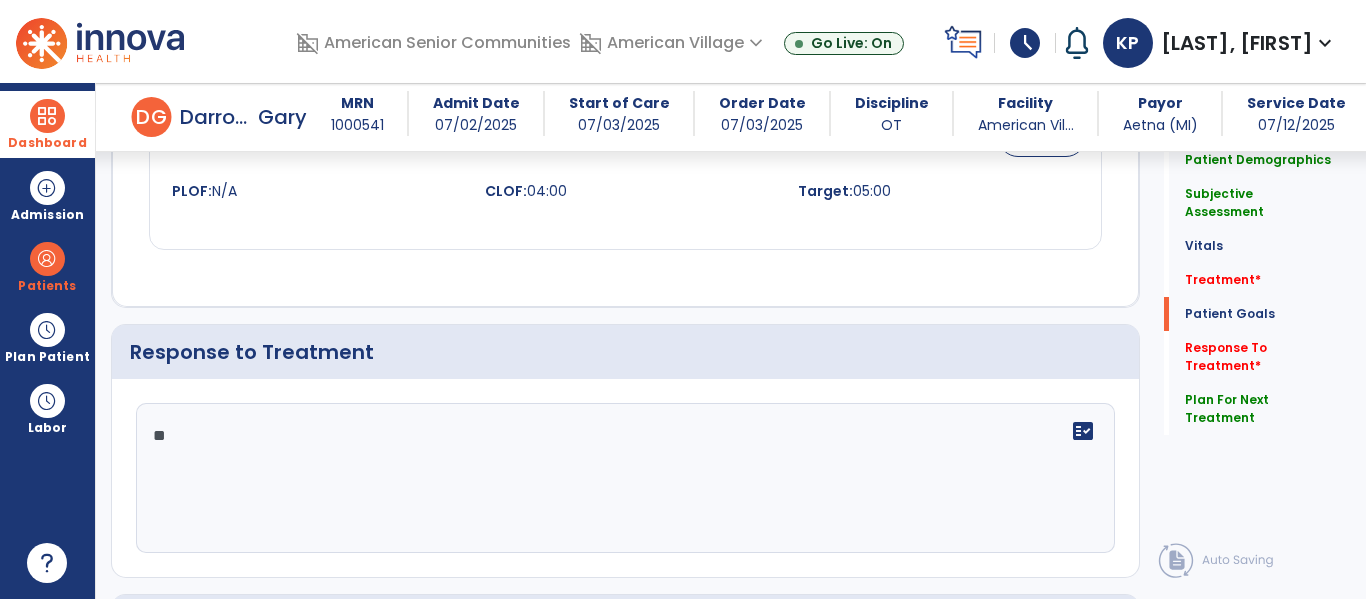 type on "*" 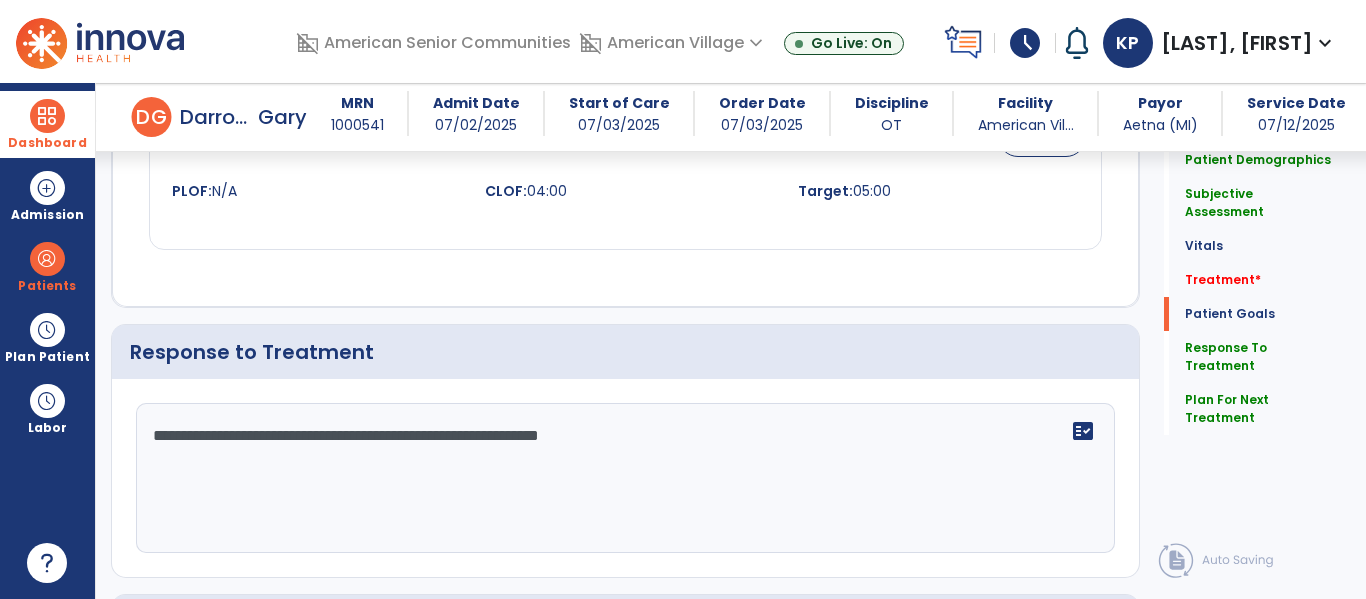 click on "**********" 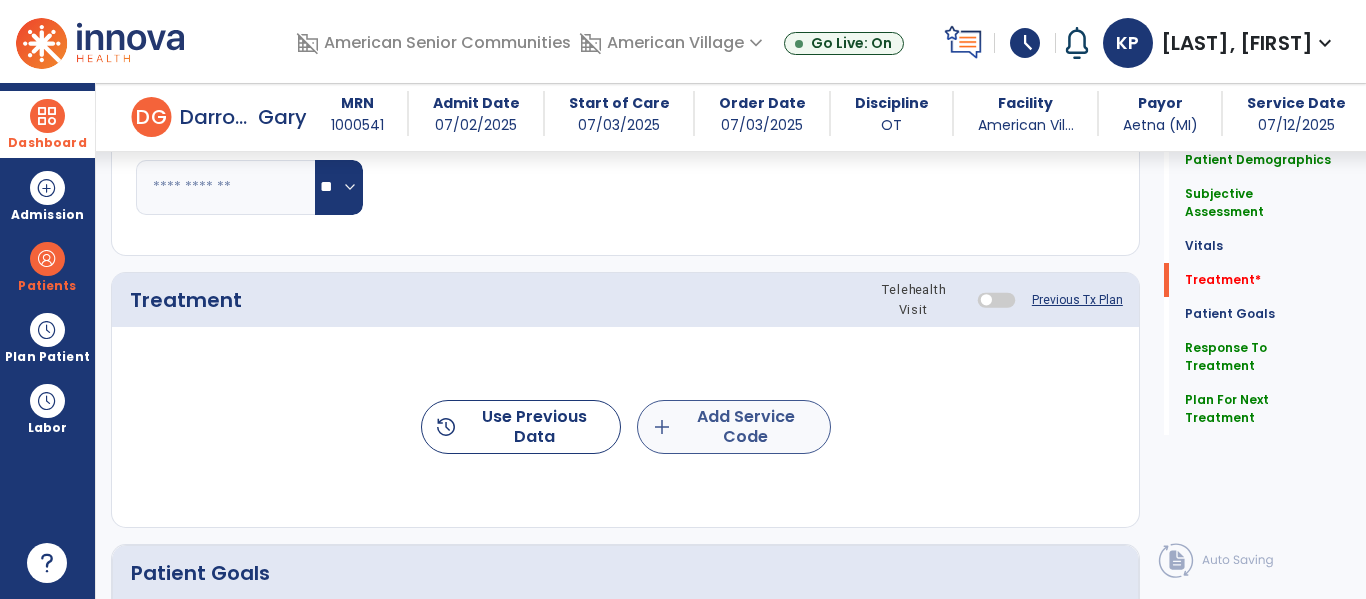 type on "**********" 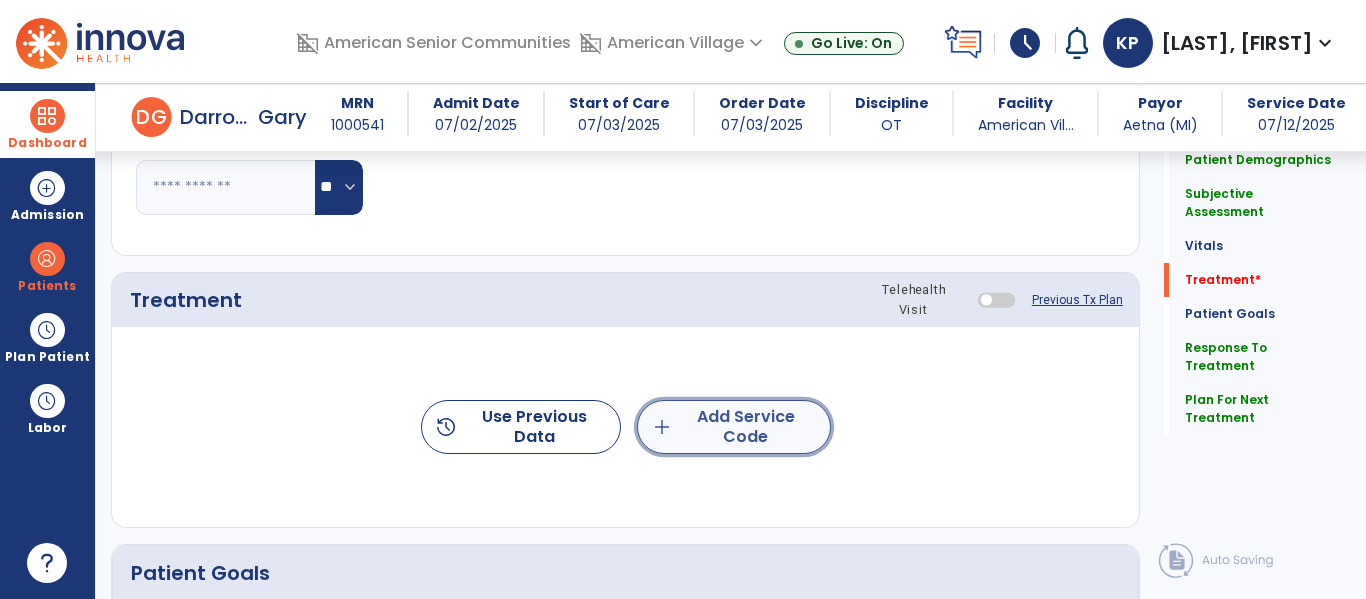 click on "add  Add Service Code" 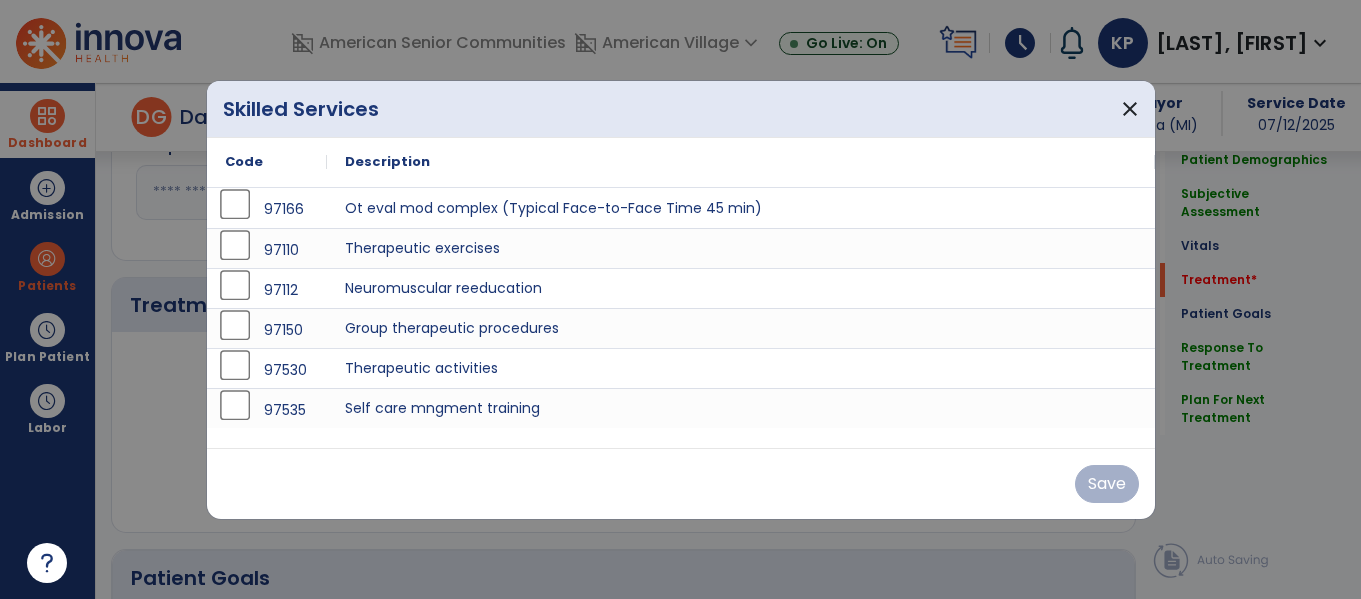 scroll, scrollTop: 1017, scrollLeft: 0, axis: vertical 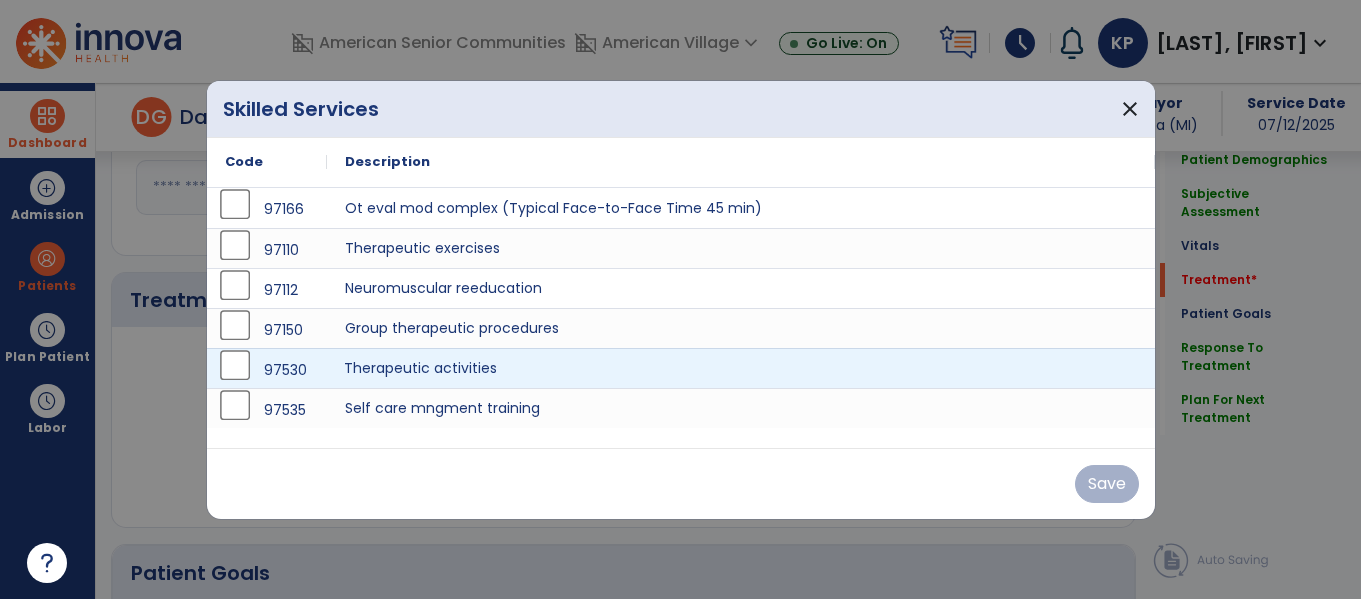 click on "Therapeutic activities" at bounding box center [741, 368] 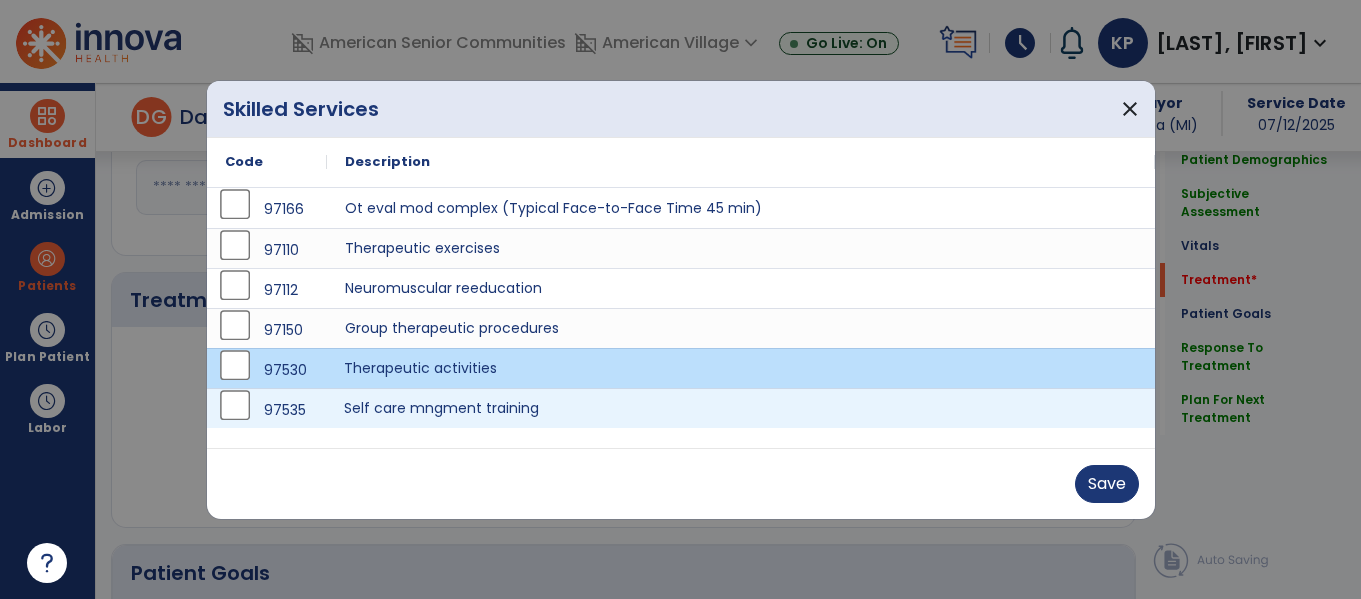 click on "Self care mngment training" at bounding box center (741, 408) 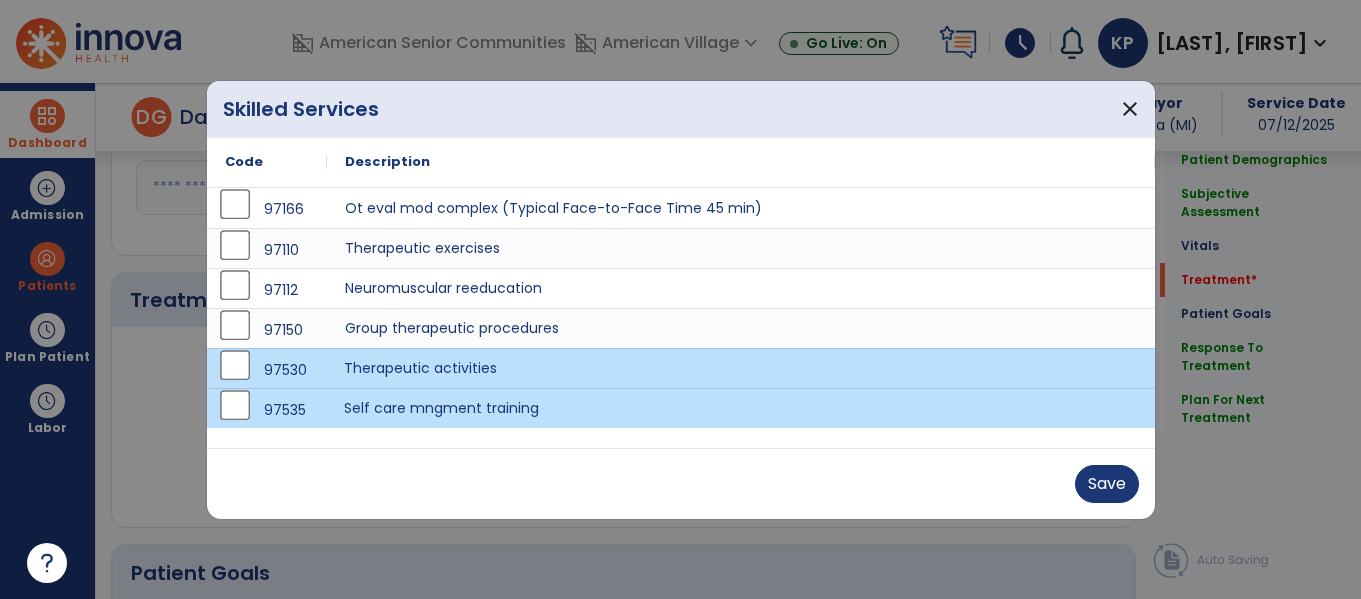 click on "Therapeutic activities" at bounding box center [741, 368] 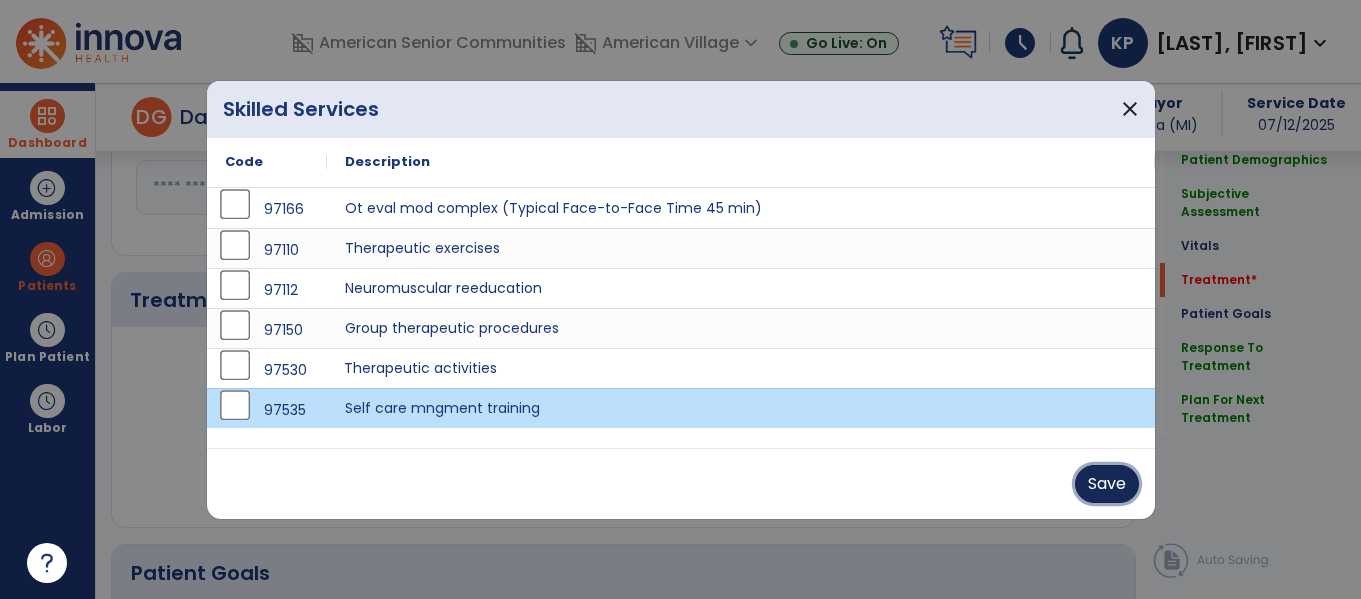 click on "Save" at bounding box center (1107, 484) 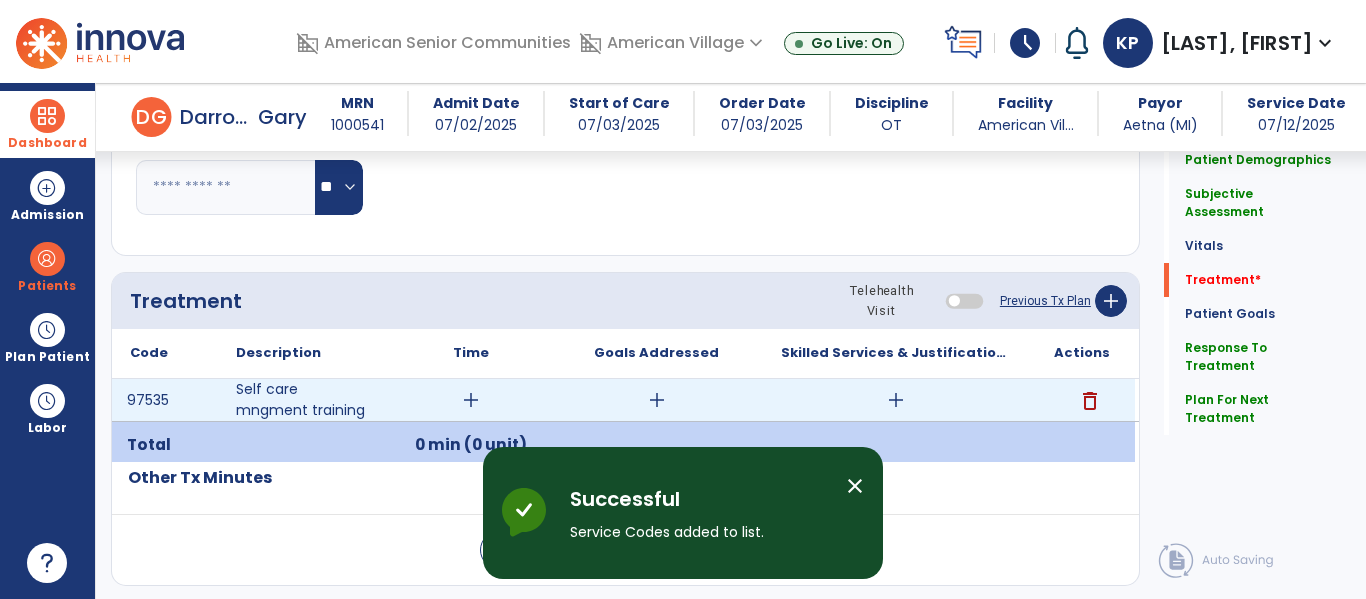 click on "add" at bounding box center (471, 400) 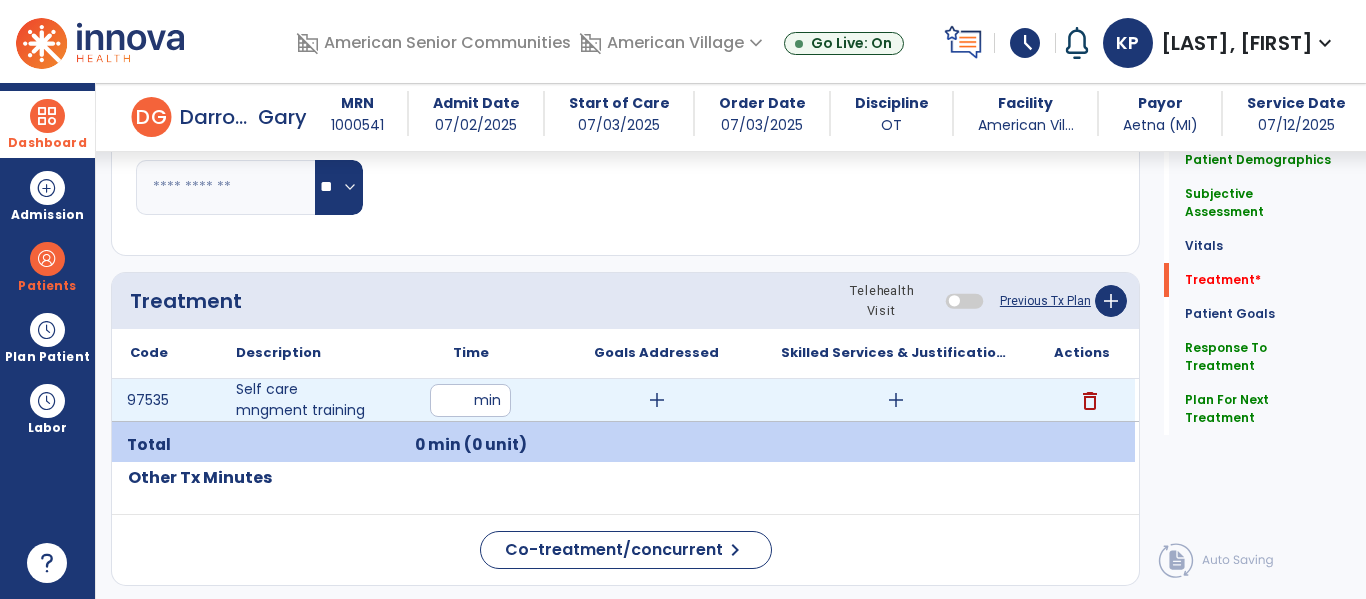 type on "**" 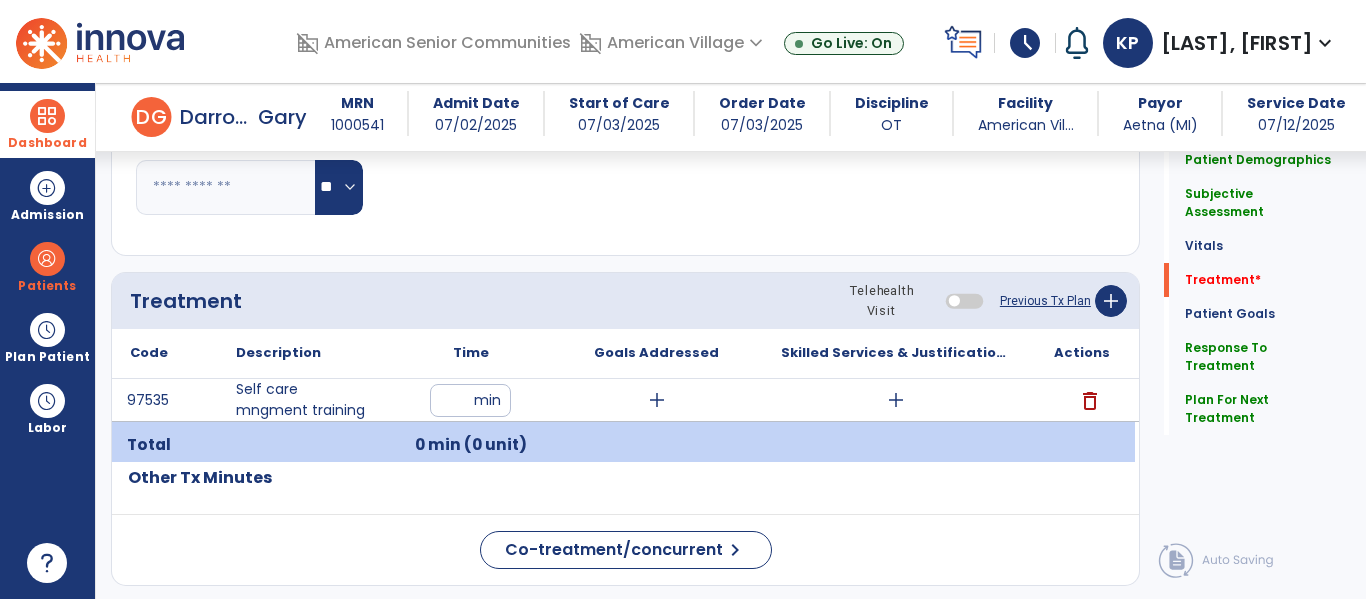click on "Other Tx Minutes" 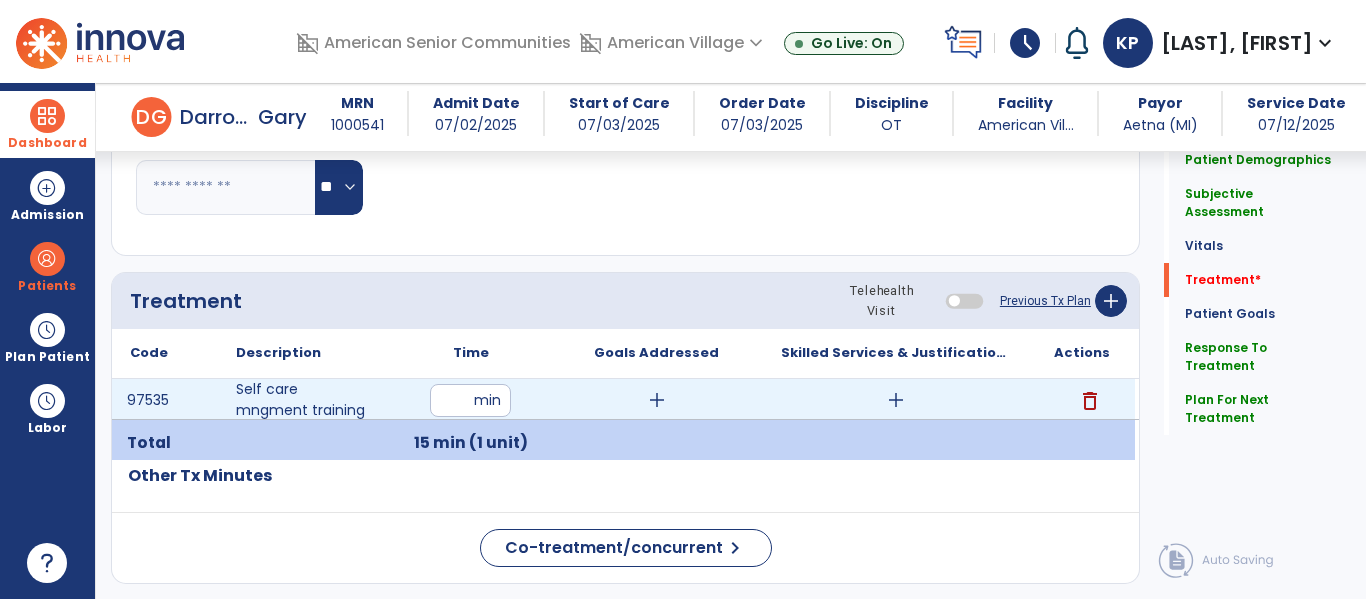 click on "add" at bounding box center [896, 400] 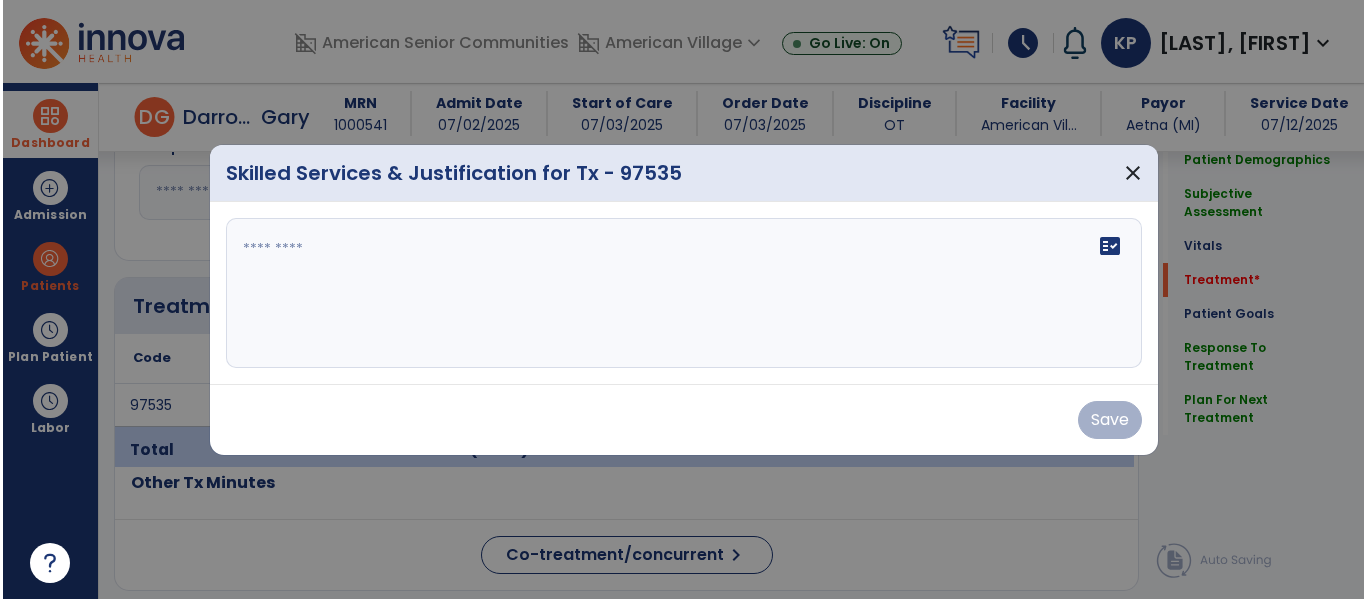 scroll, scrollTop: 1017, scrollLeft: 0, axis: vertical 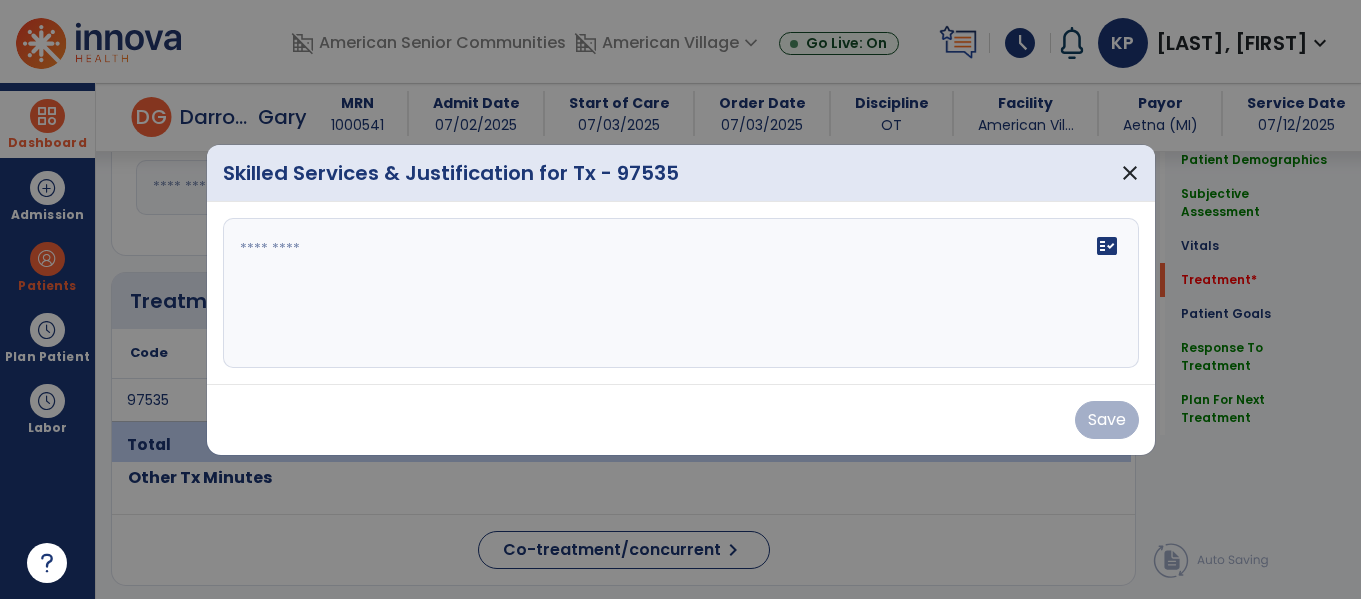 click on "fact_check" at bounding box center (681, 293) 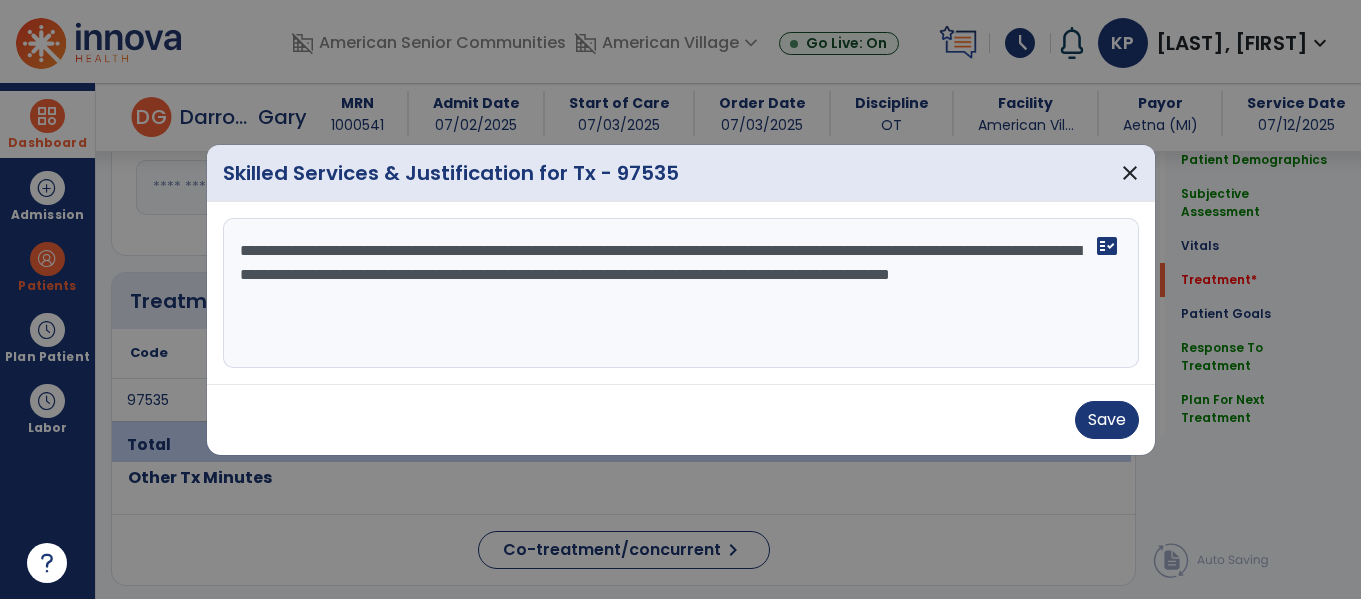 click on "**********" at bounding box center (681, 293) 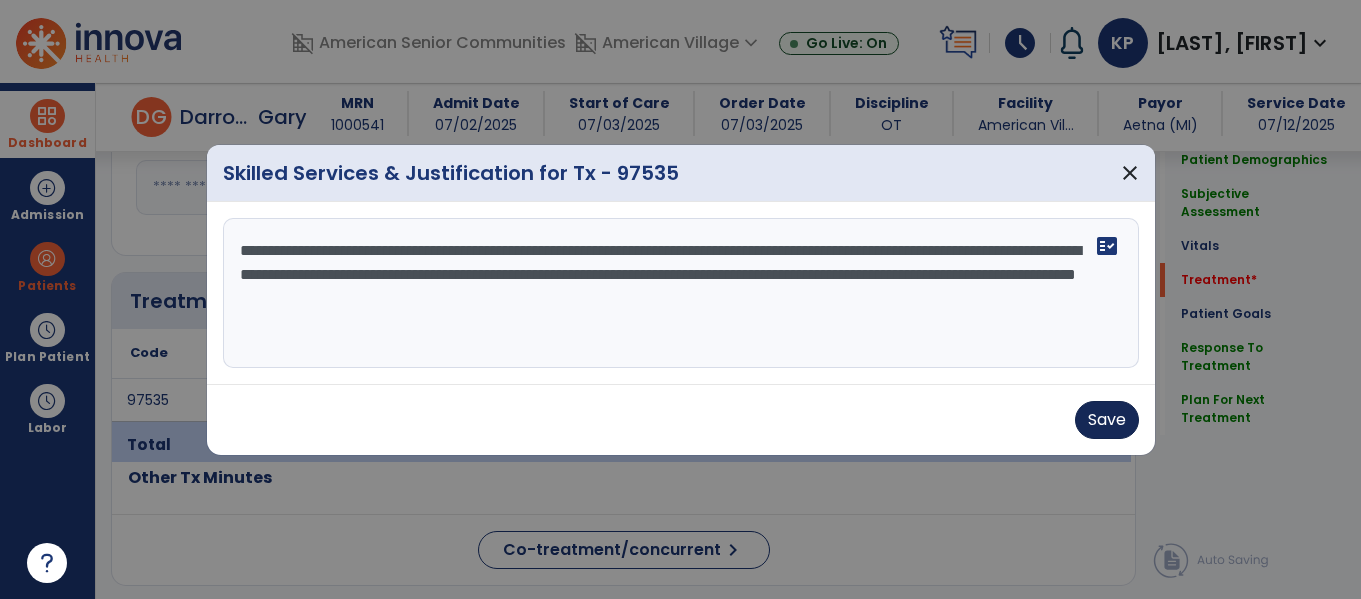 type on "**********" 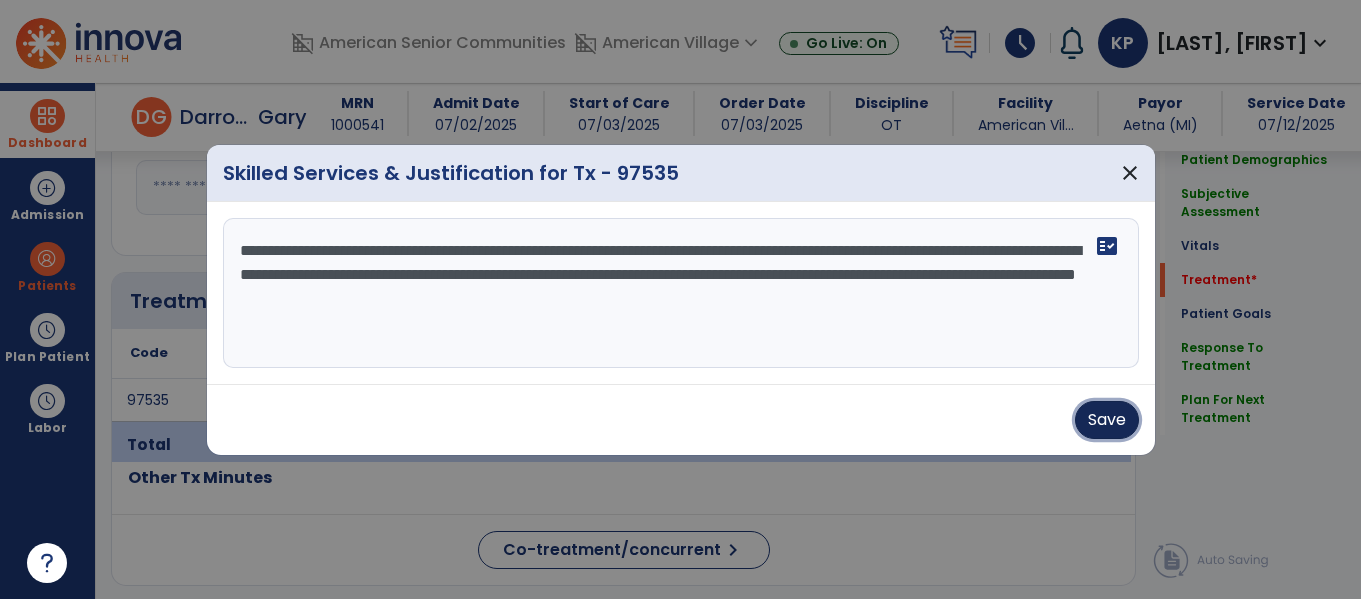 click on "Save" at bounding box center (1107, 420) 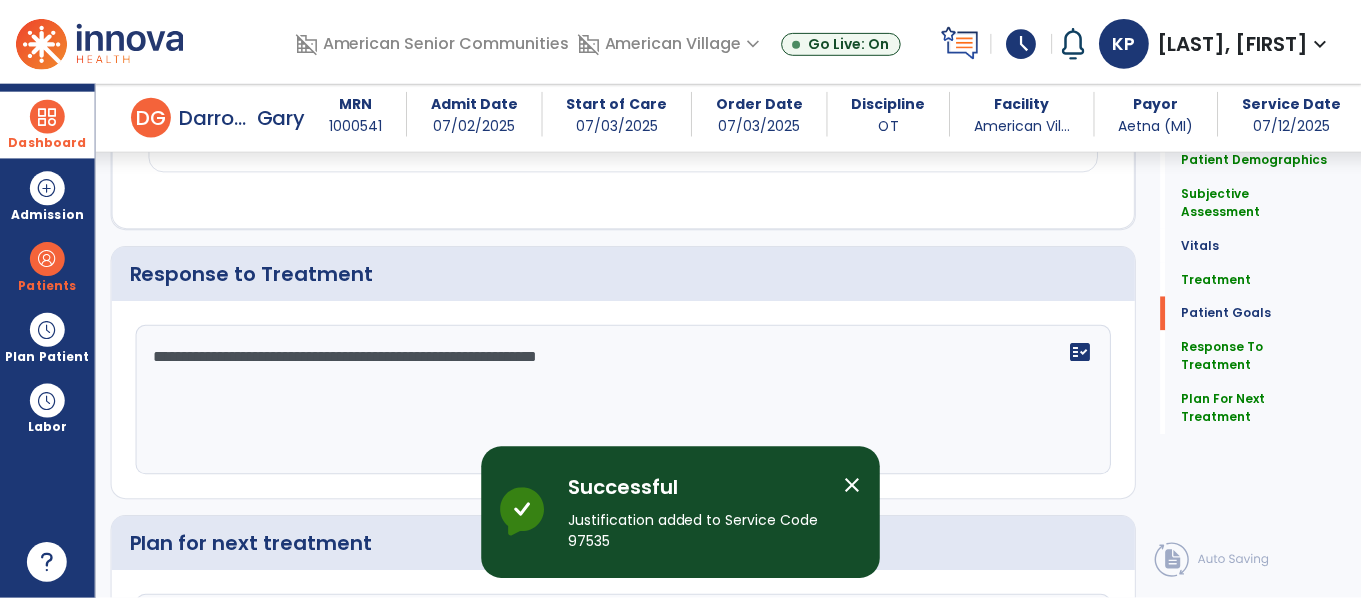 scroll, scrollTop: 2904, scrollLeft: 0, axis: vertical 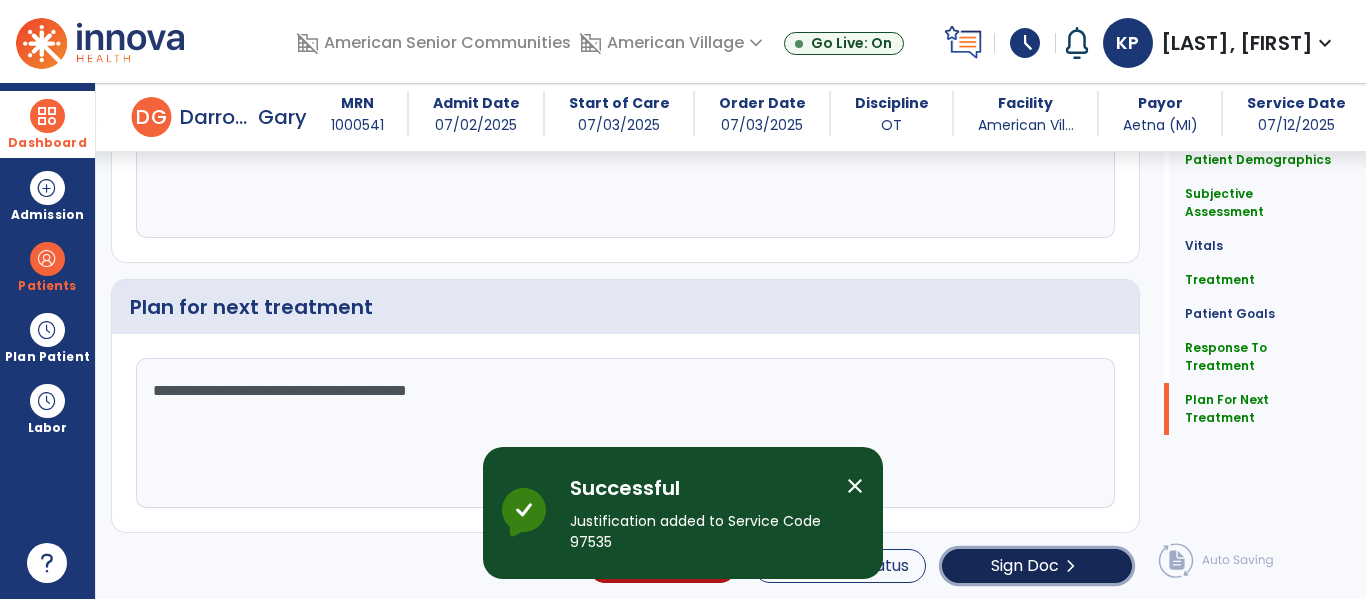 click on "Sign Doc" 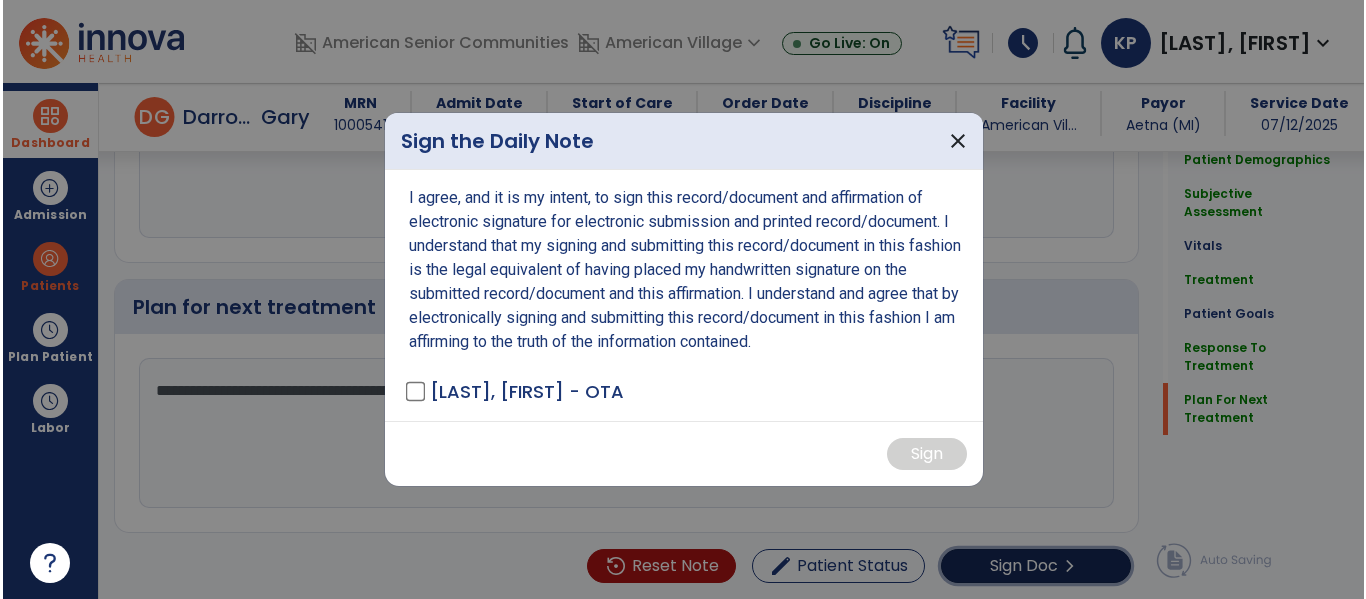 scroll, scrollTop: 2904, scrollLeft: 0, axis: vertical 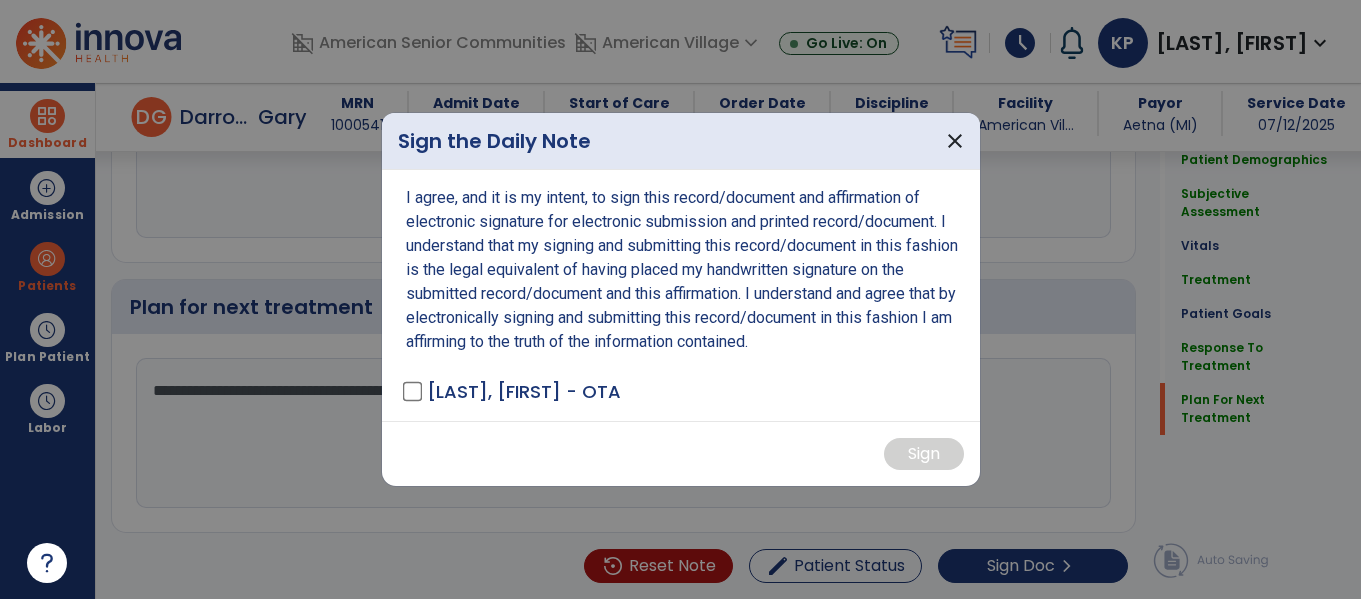 click on "[LAST], [FIRST]  - OTA" at bounding box center (513, 391) 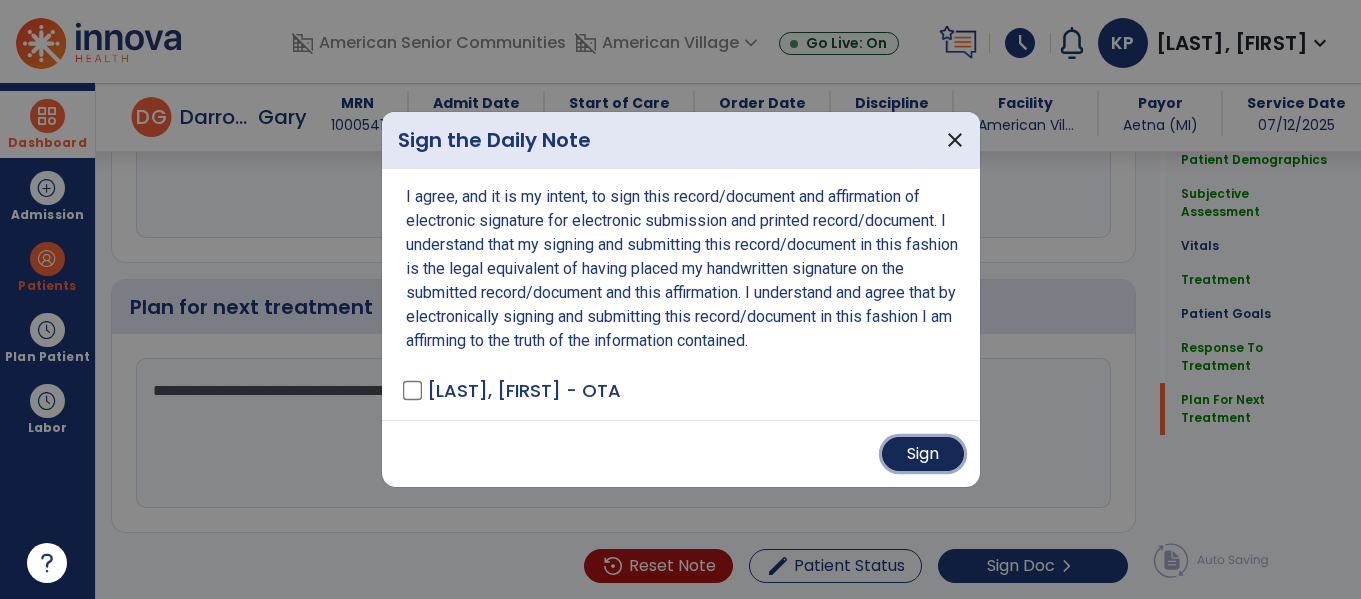 click on "Sign" at bounding box center [923, 454] 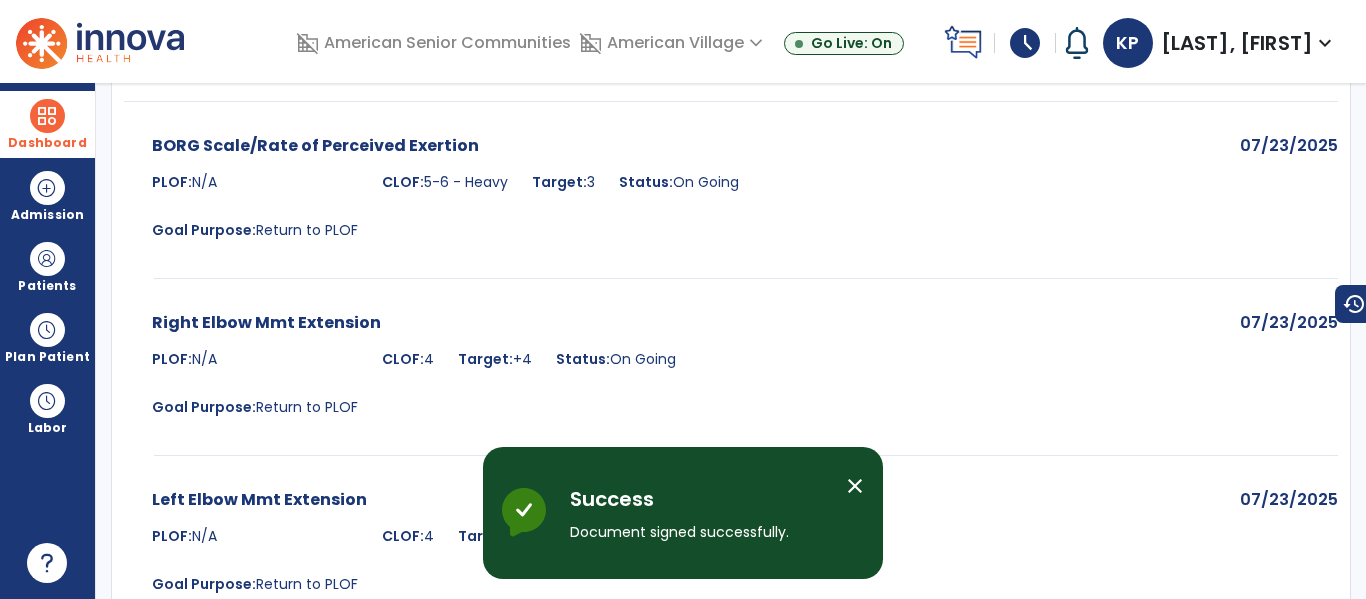 scroll, scrollTop: 0, scrollLeft: 0, axis: both 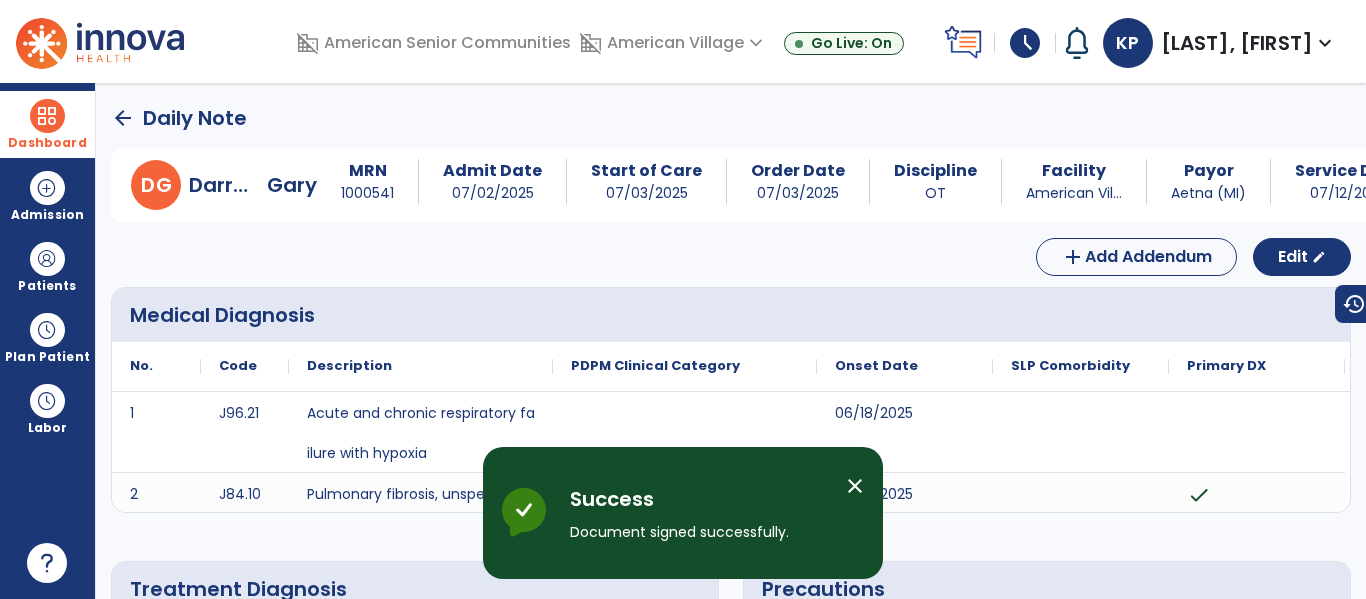 click on "arrow_back" 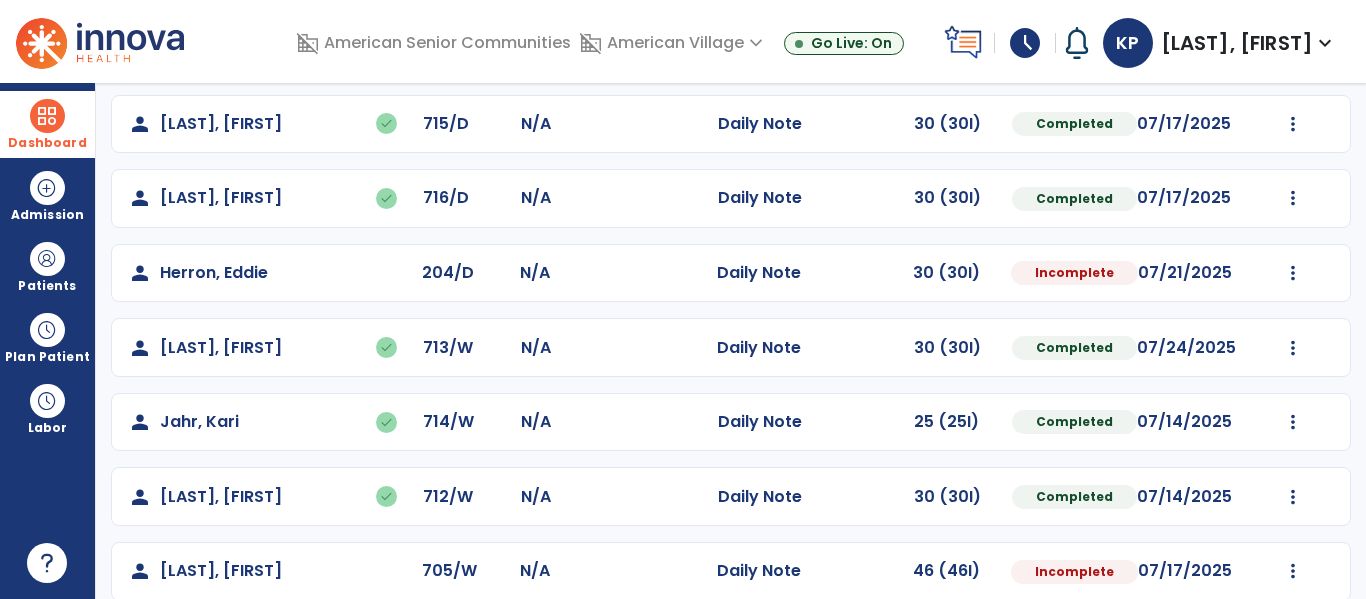scroll, scrollTop: 538, scrollLeft: 0, axis: vertical 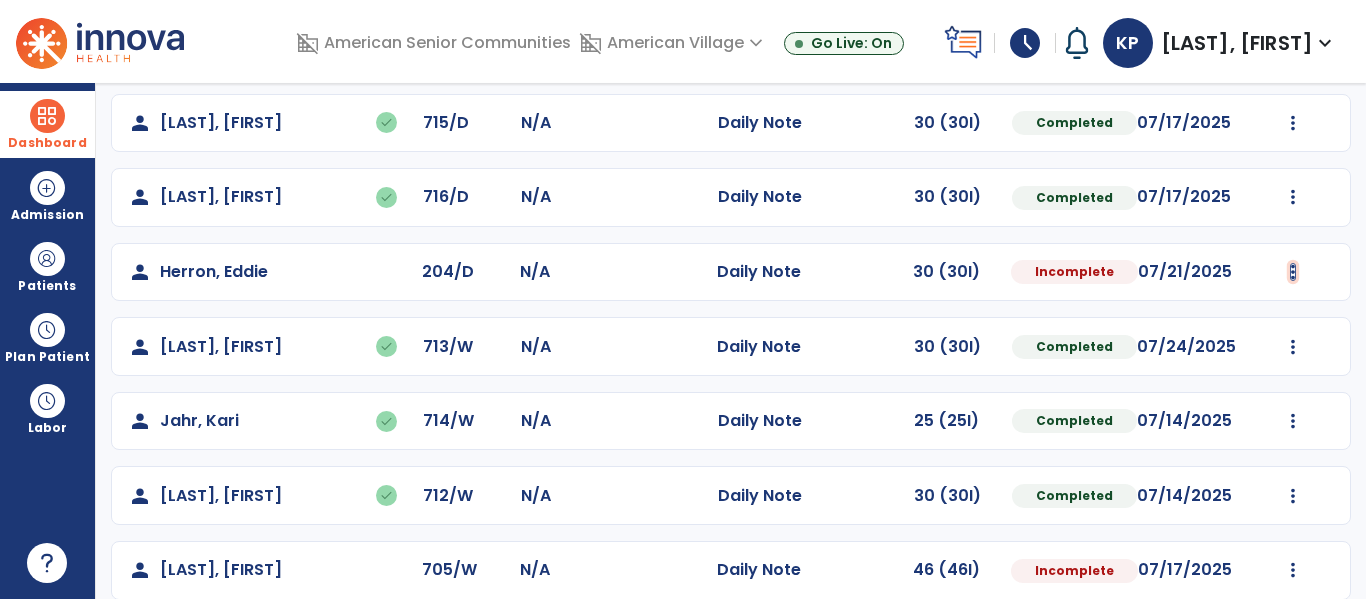 click at bounding box center [1293, -250] 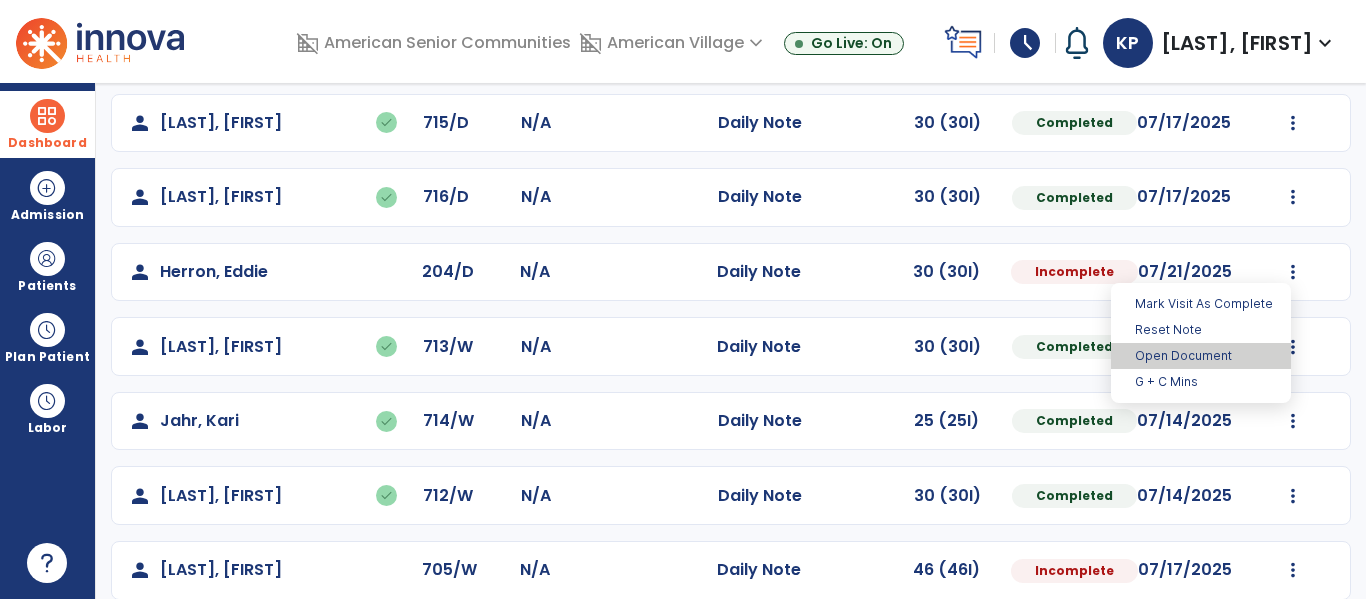 click on "Open Document" at bounding box center (1201, 356) 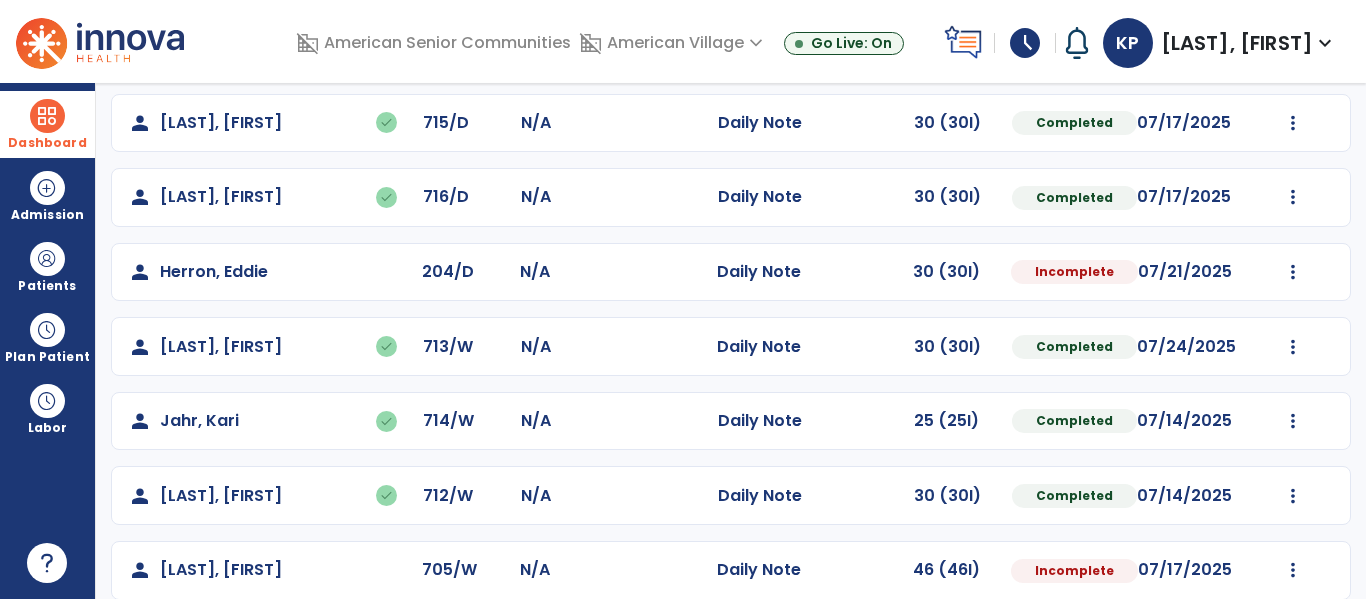 select on "*" 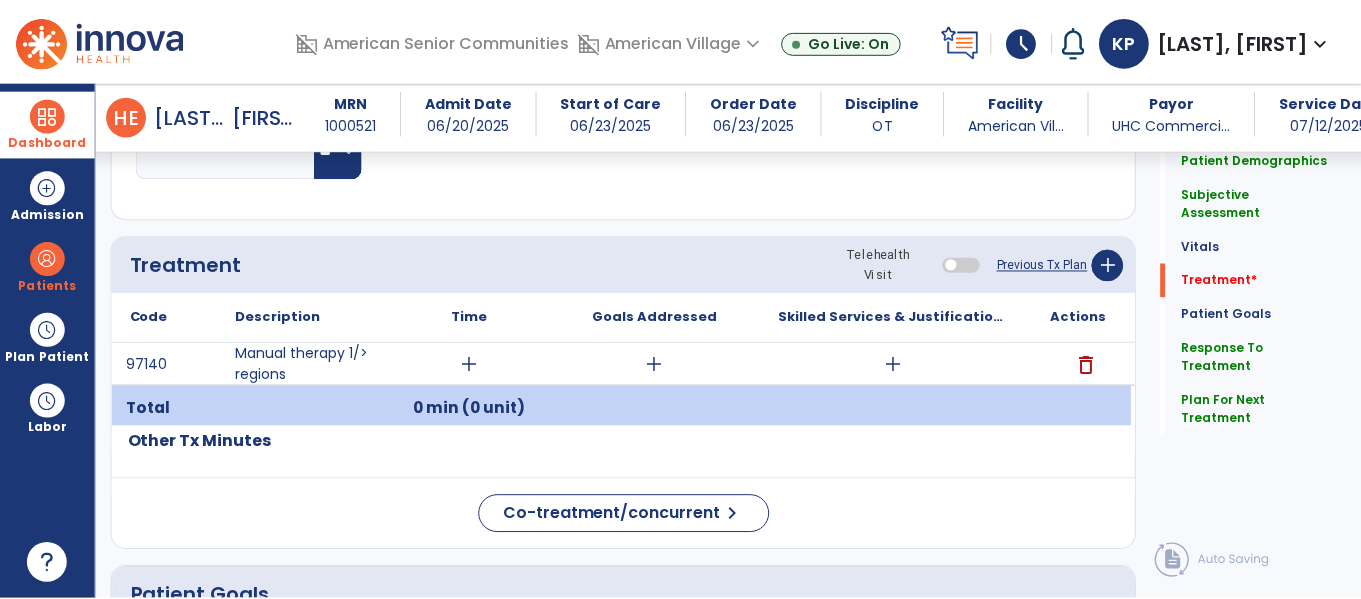 scroll, scrollTop: 1050, scrollLeft: 0, axis: vertical 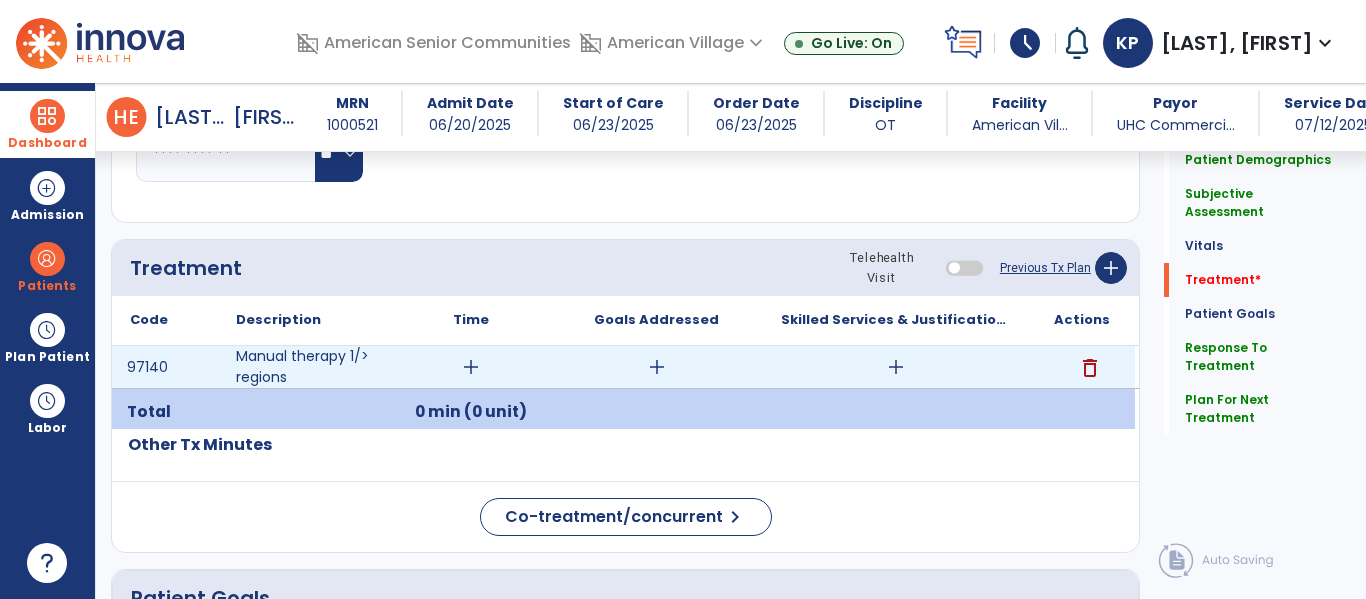 click on "add" at bounding box center [471, 367] 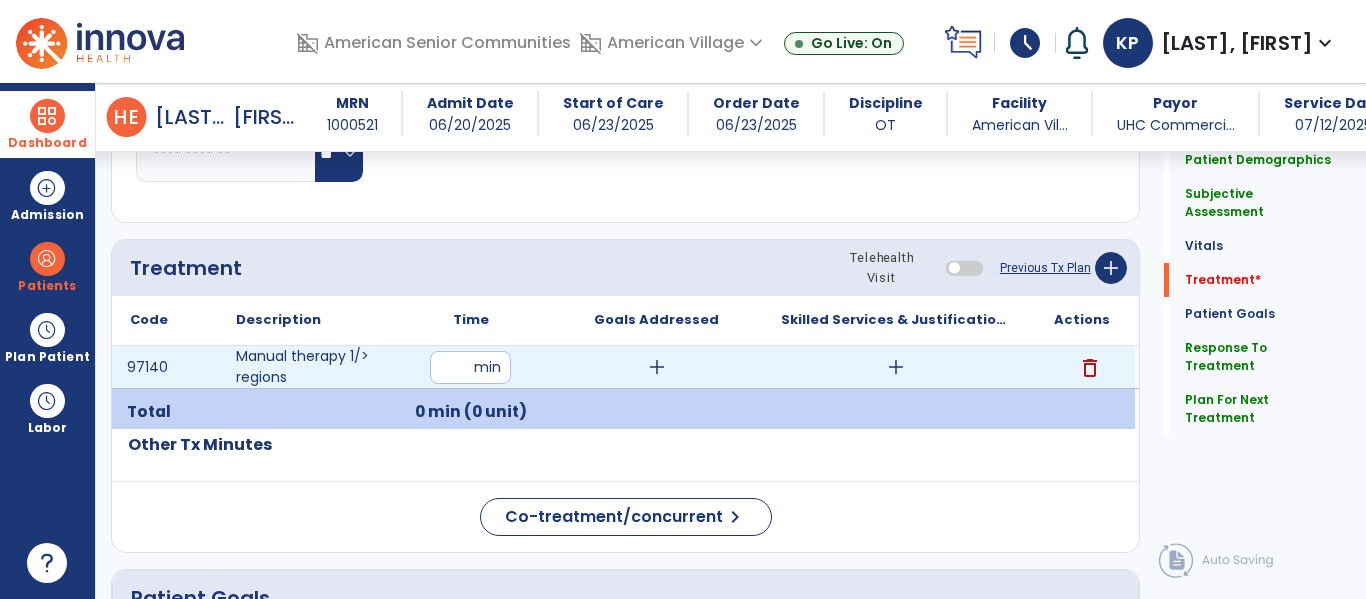 type on "**" 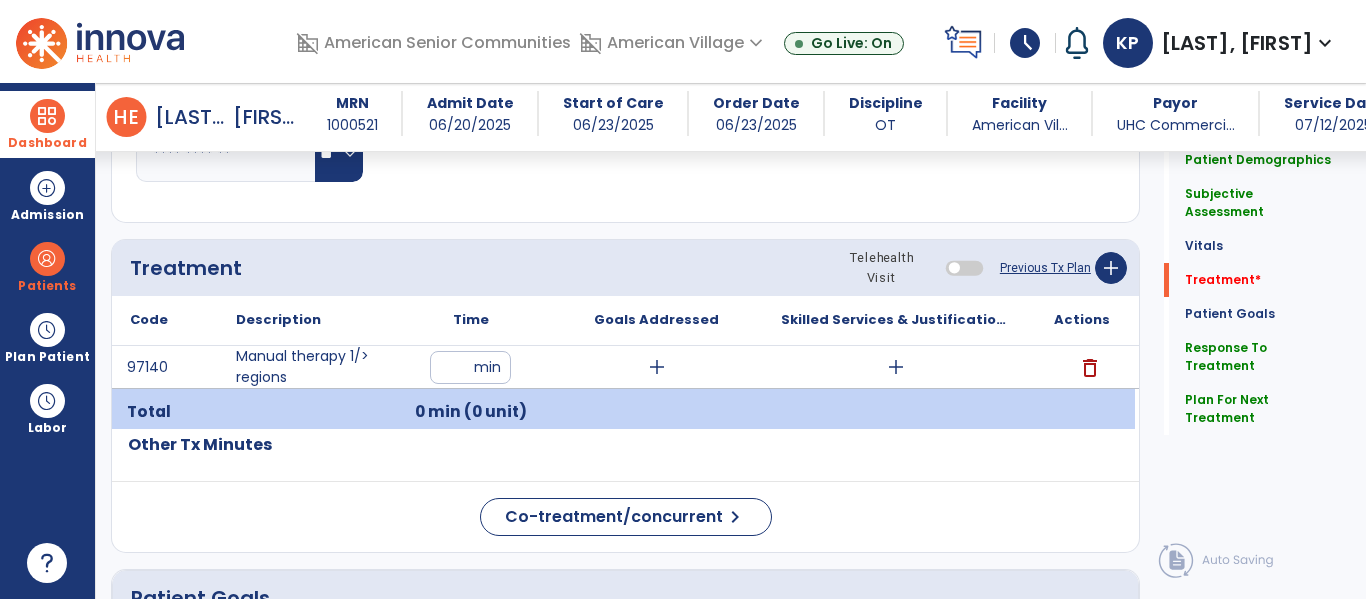 click on "Treatment Telehealth Visit  Previous Tx Plan   add" 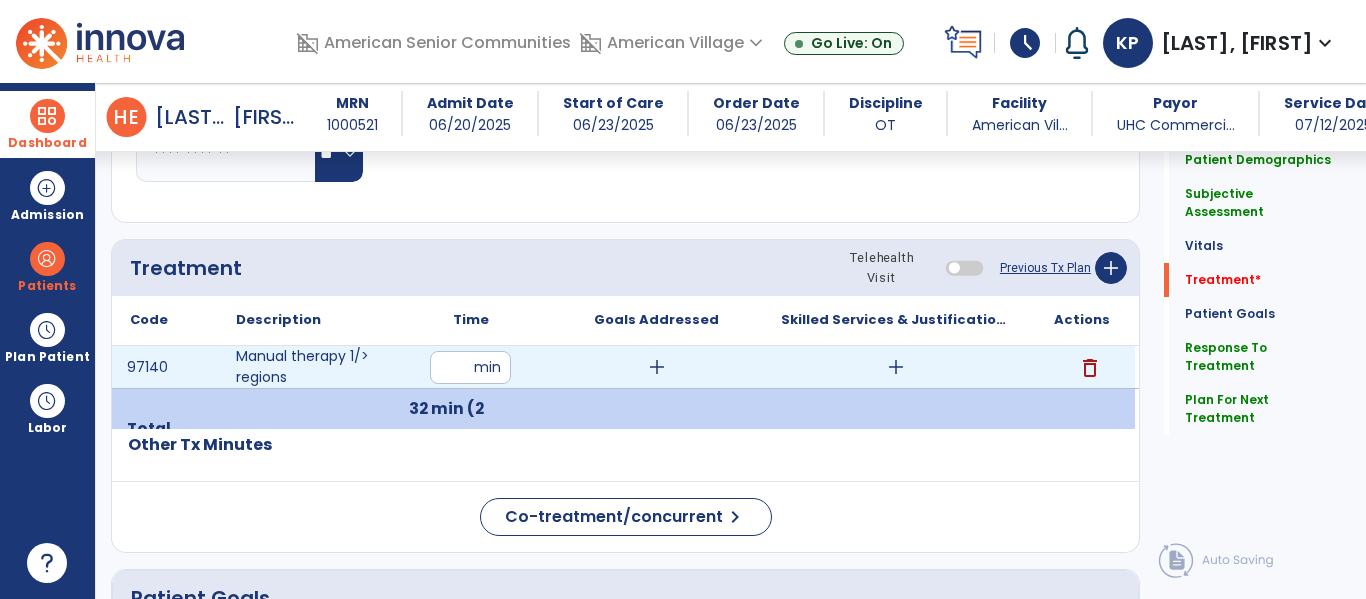 click on "add" at bounding box center [896, 367] 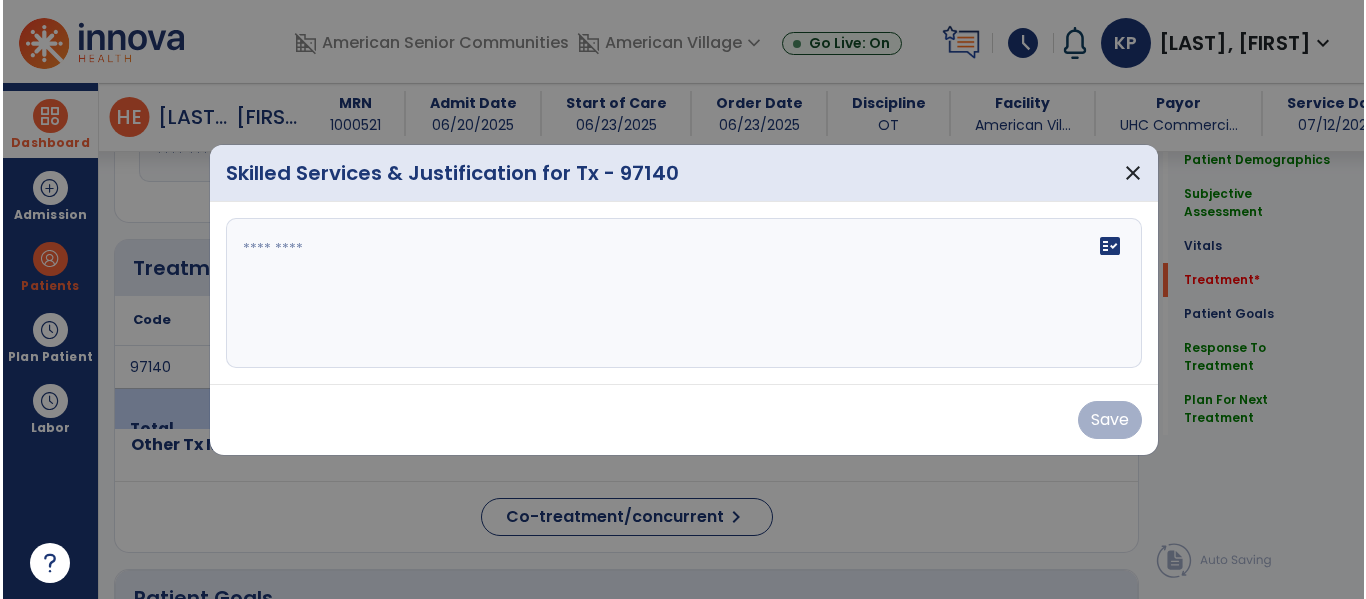 scroll, scrollTop: 1050, scrollLeft: 0, axis: vertical 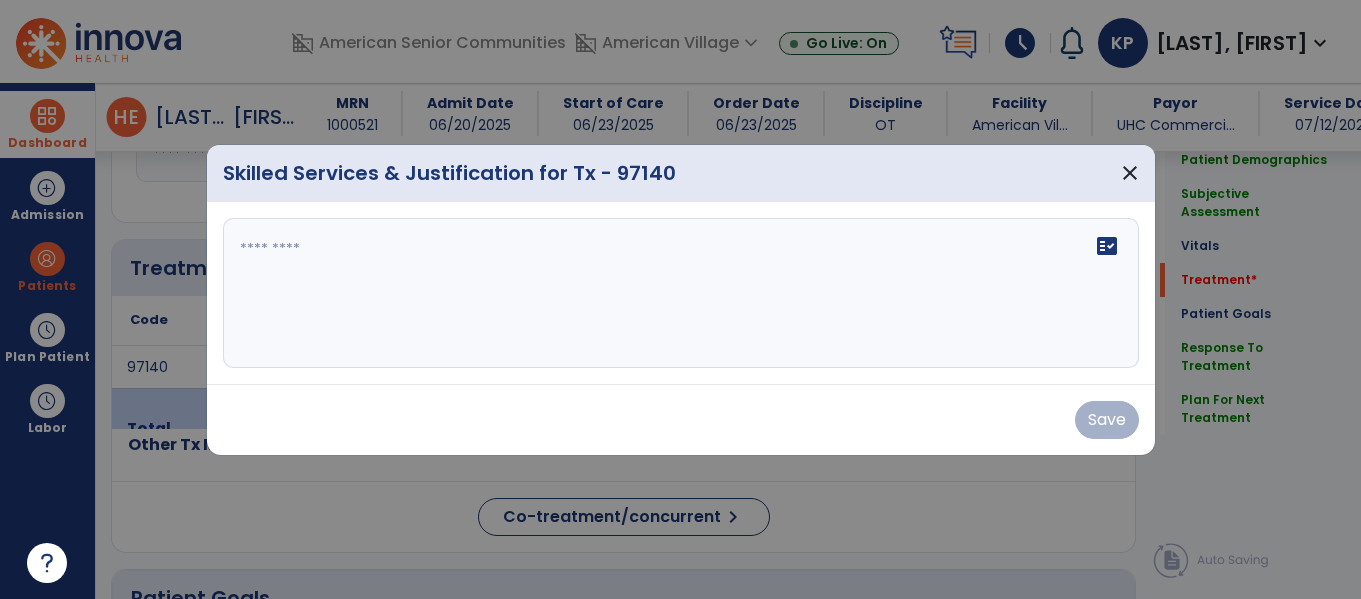 click on "fact_check" at bounding box center (681, 293) 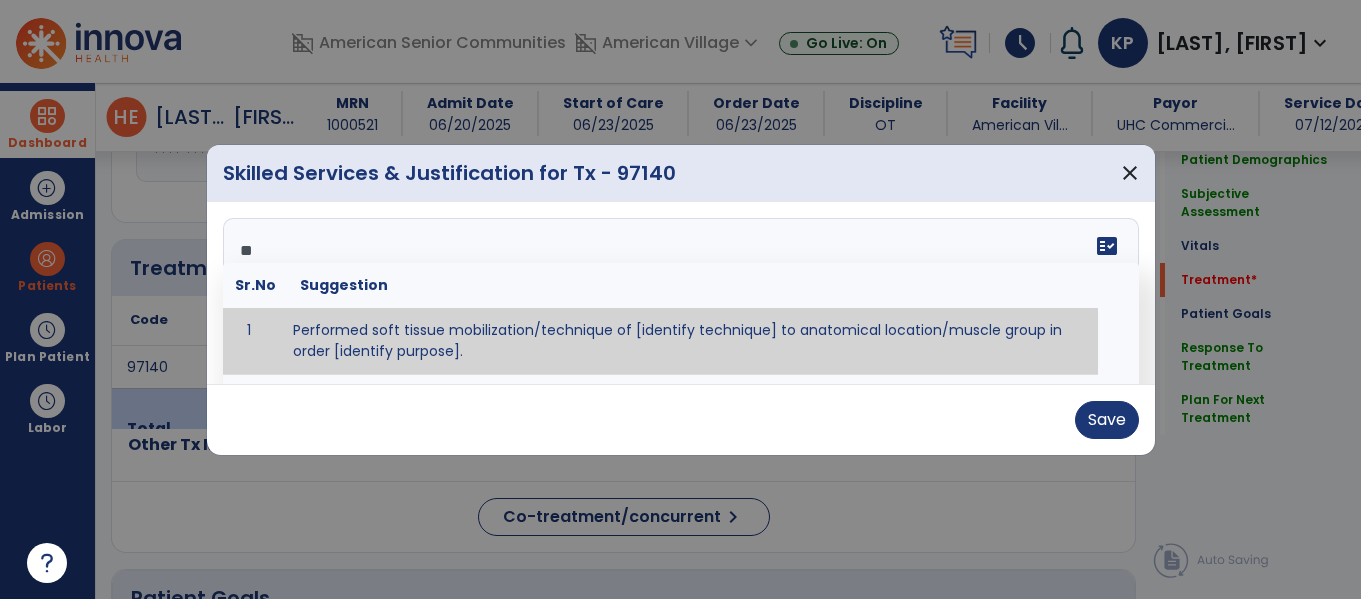 type on "***" 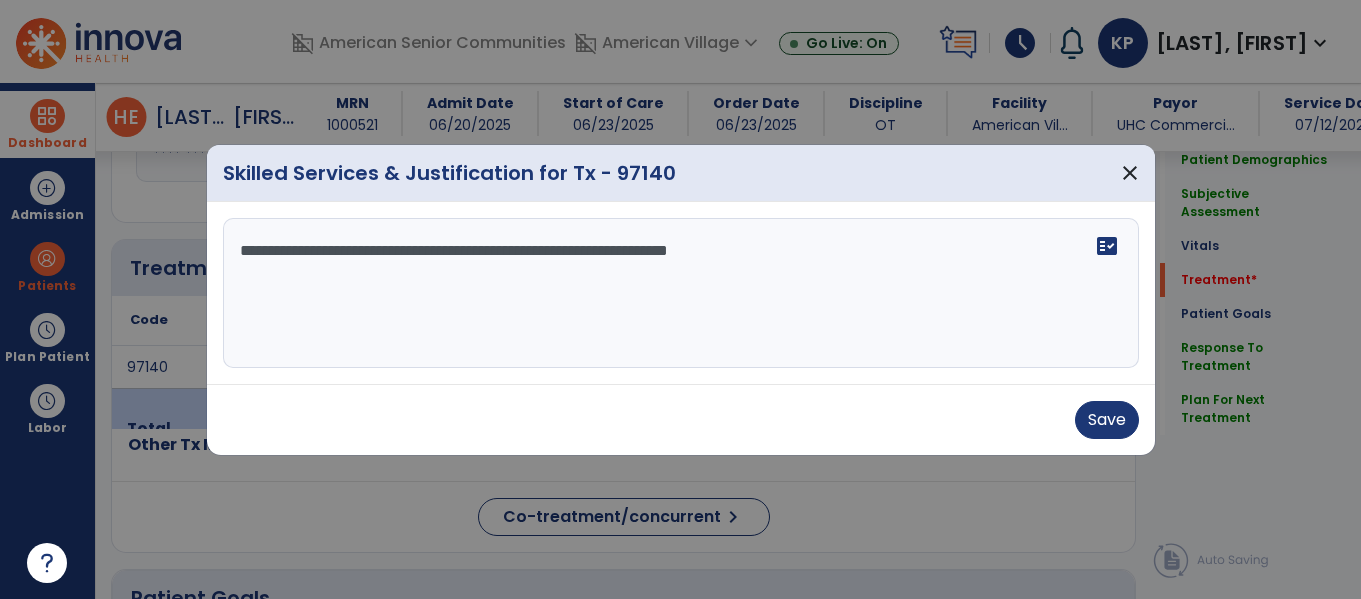 click on "**********" at bounding box center (681, 293) 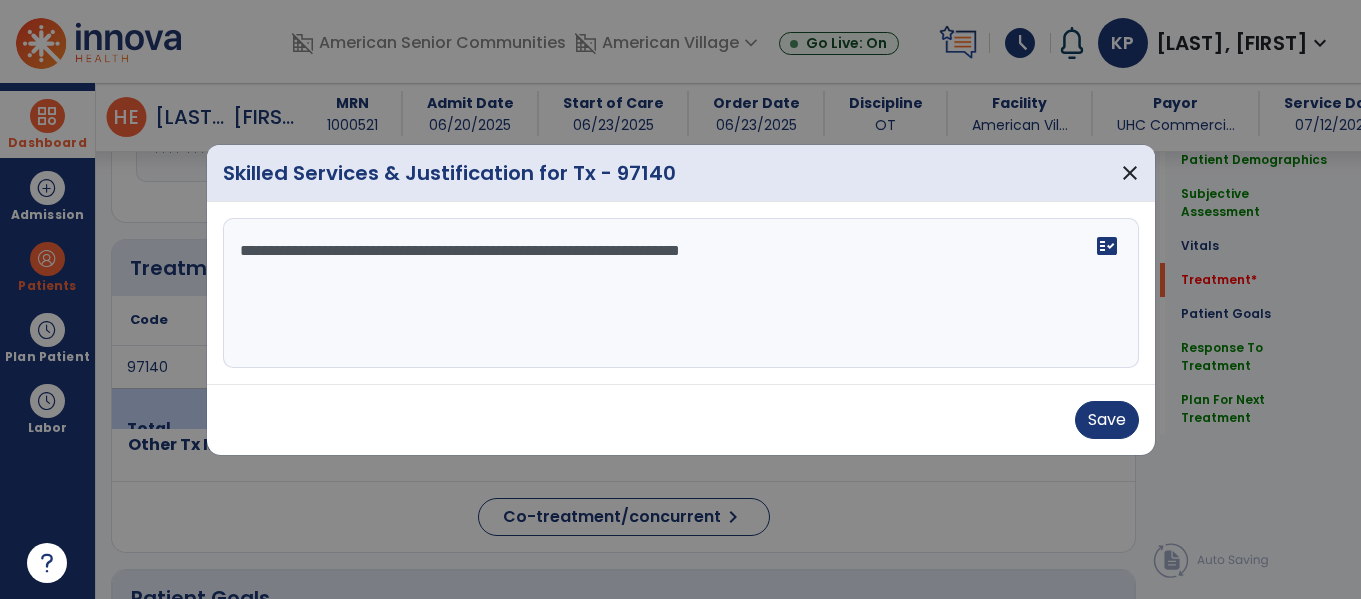 click on "**********" at bounding box center (681, 293) 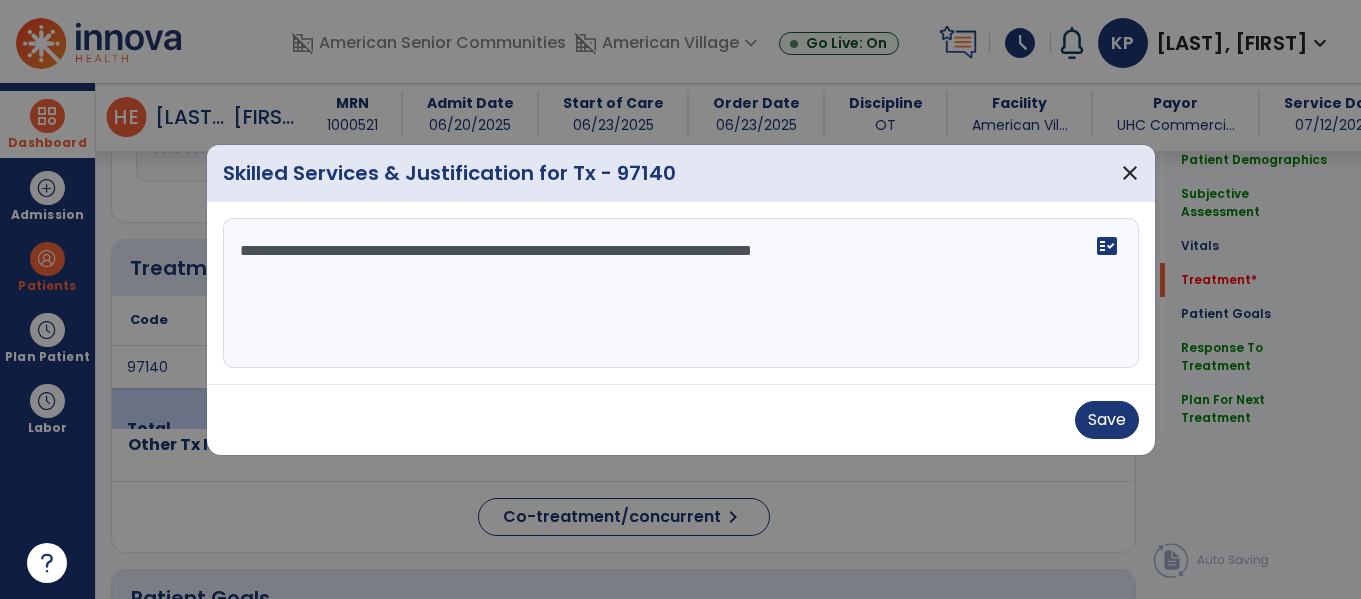 click on "**********" at bounding box center [681, 293] 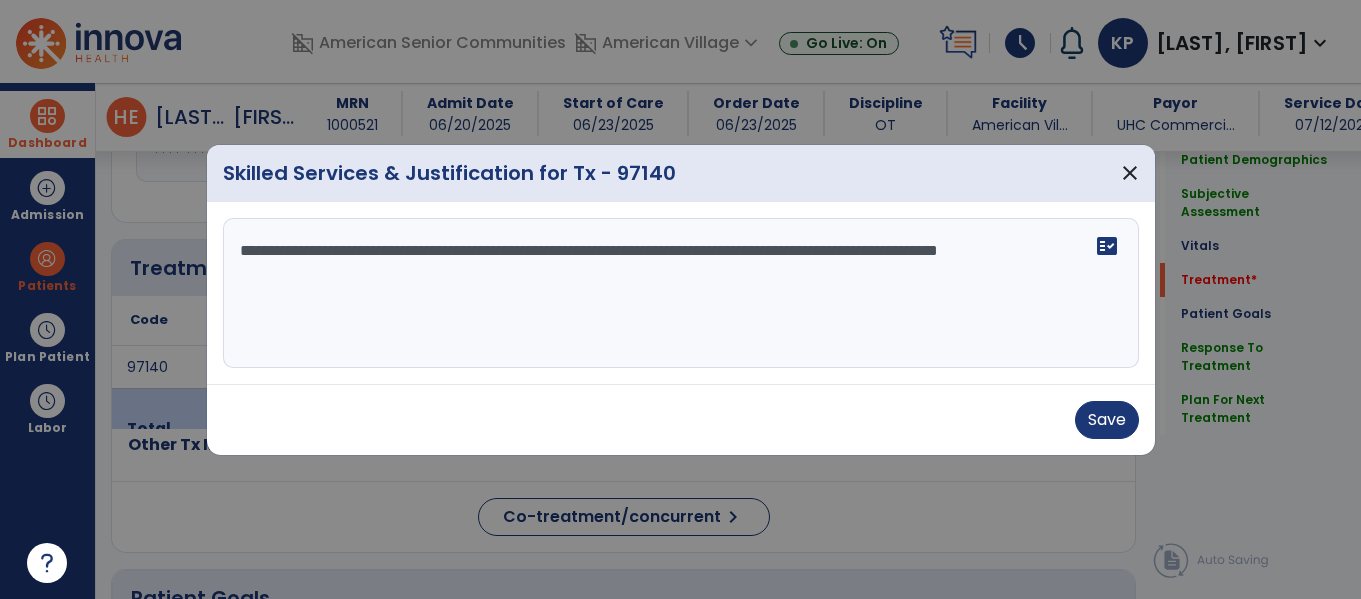 click on "**********" at bounding box center [681, 293] 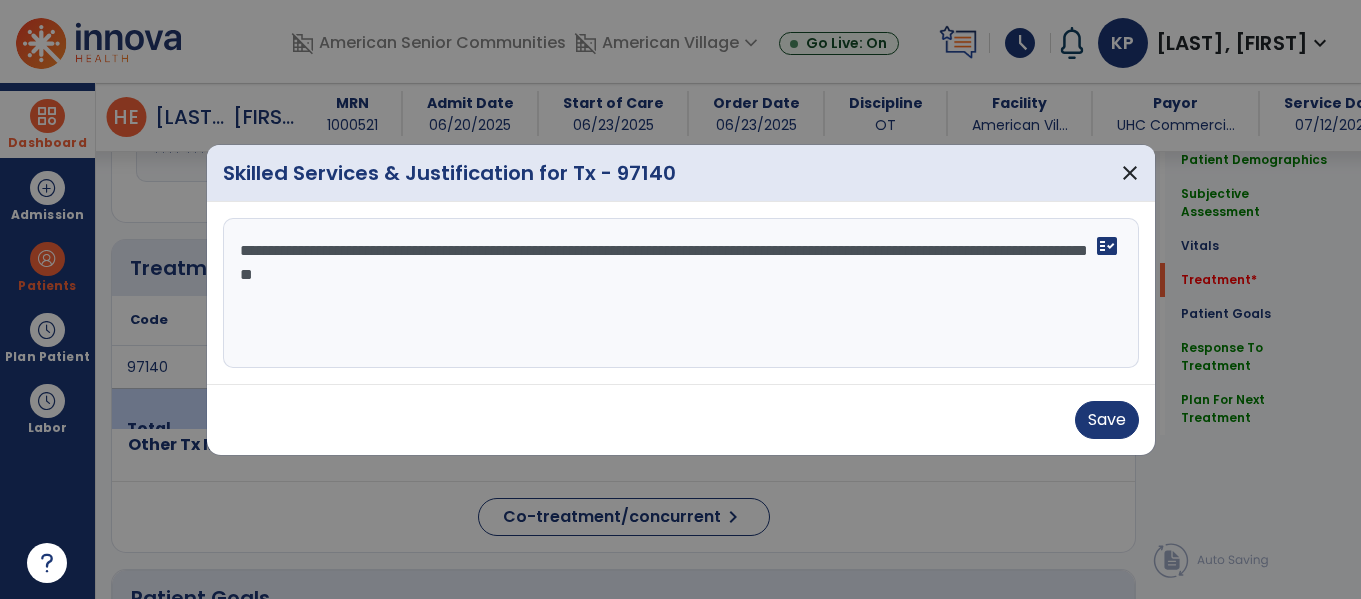 click on "**********" at bounding box center [681, 293] 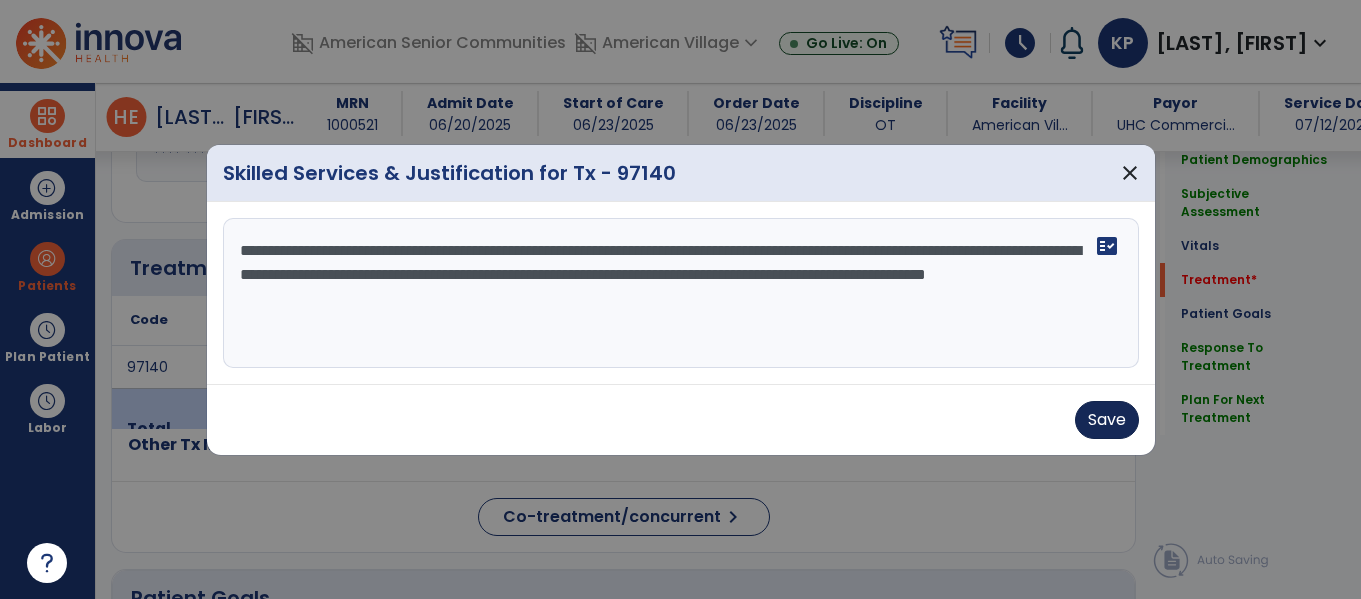 type on "**********" 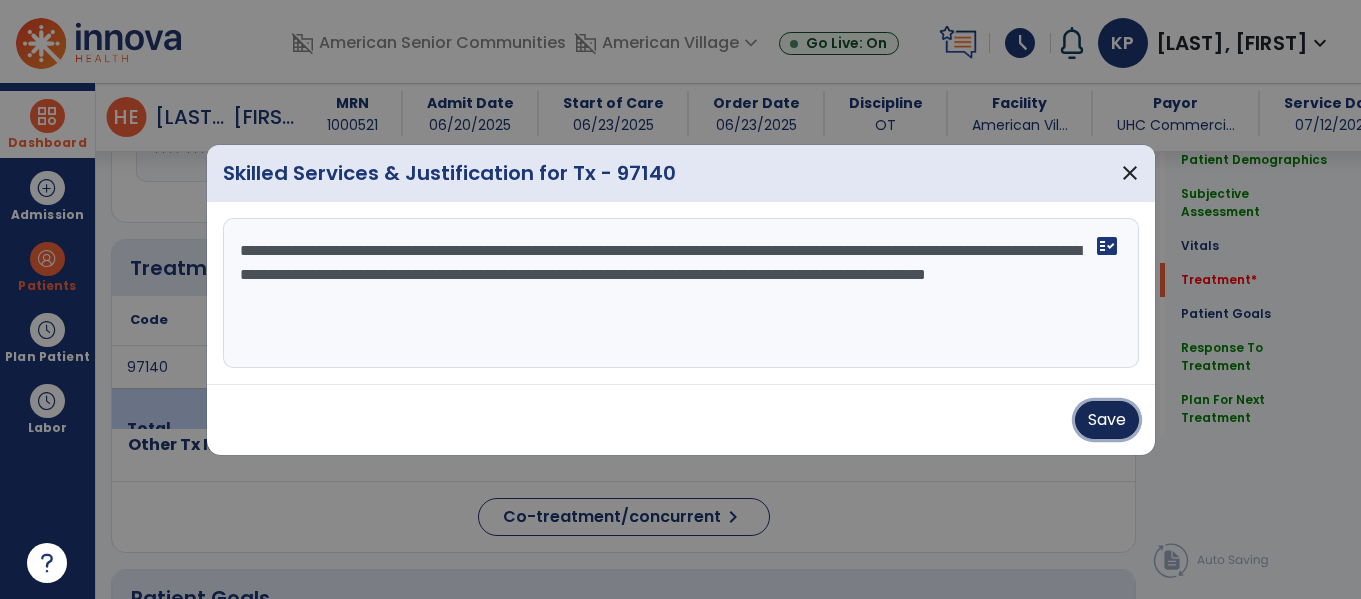 click on "Save" at bounding box center [1107, 420] 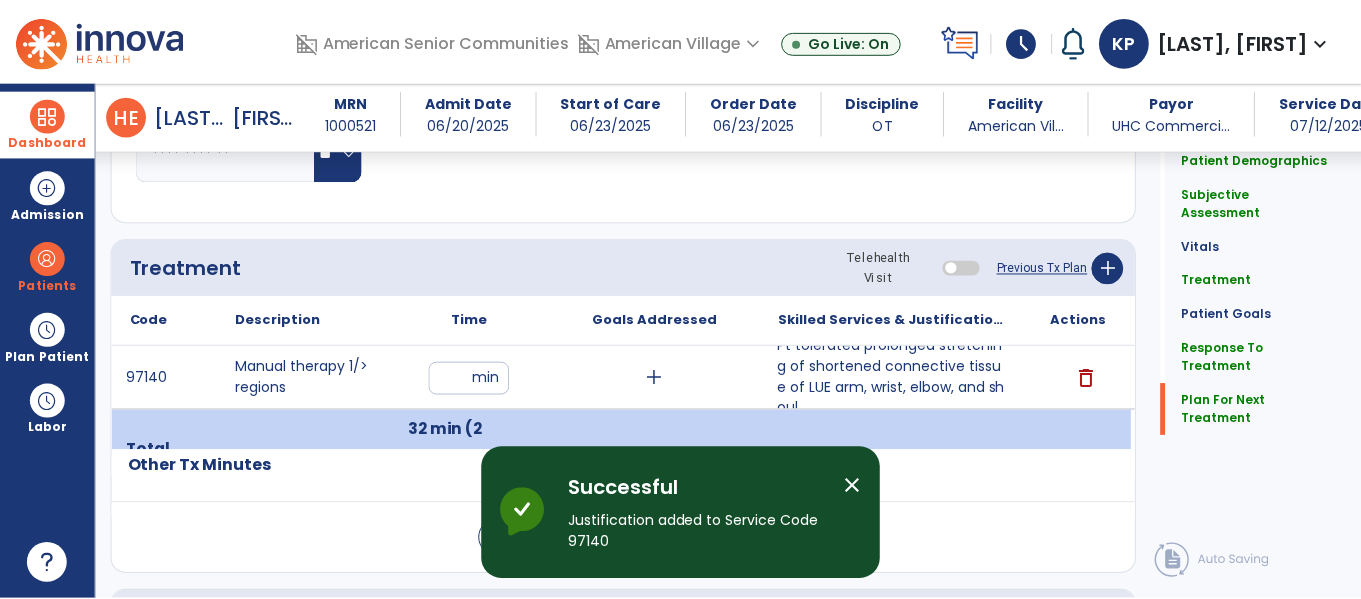 scroll, scrollTop: 2342, scrollLeft: 0, axis: vertical 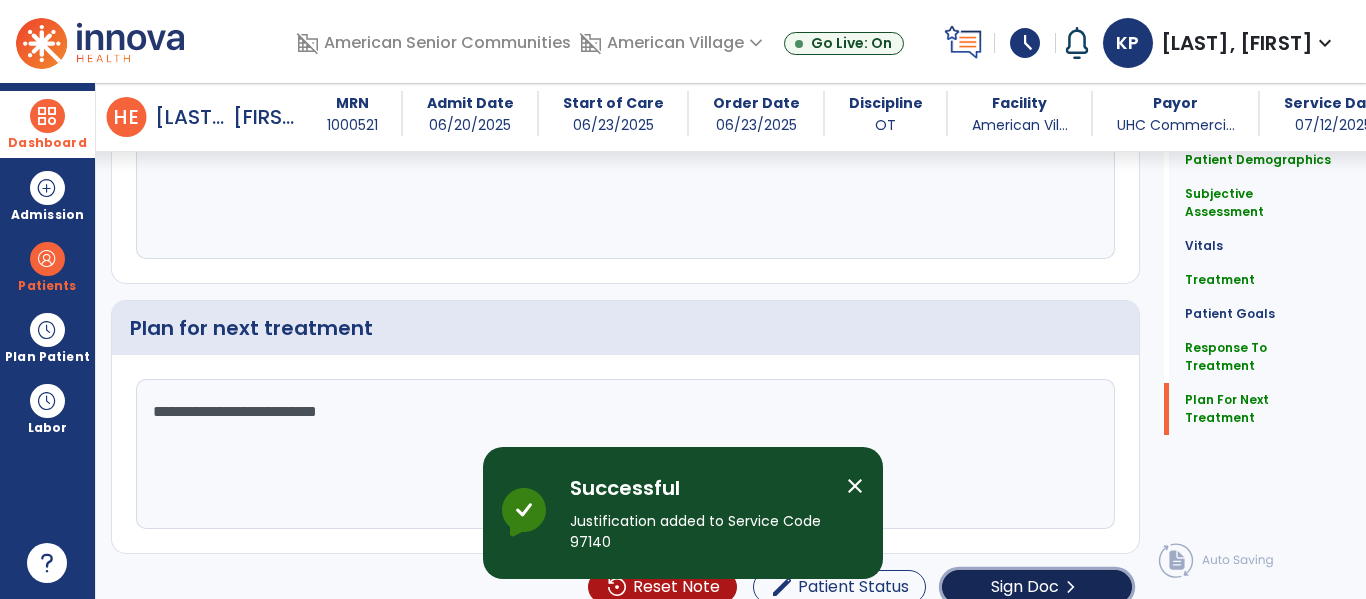 click on "Sign Doc" 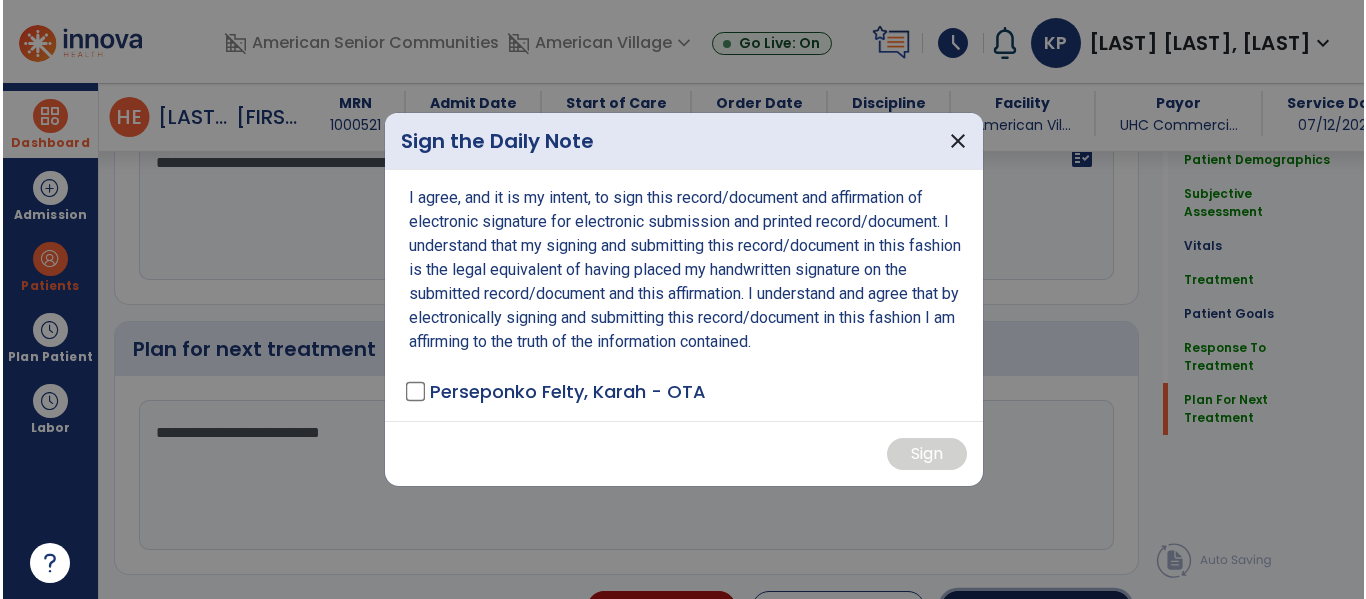 scroll, scrollTop: 2363, scrollLeft: 0, axis: vertical 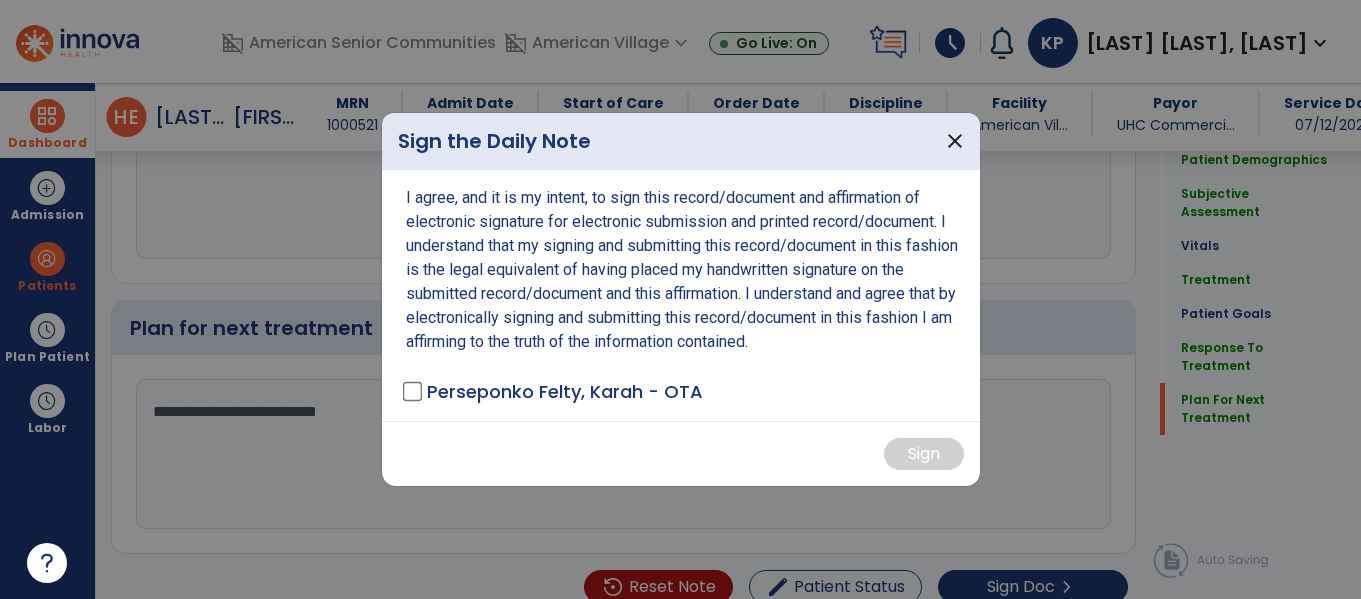 click on "[LAST], [FIRST]  - OTA" at bounding box center [513, 391] 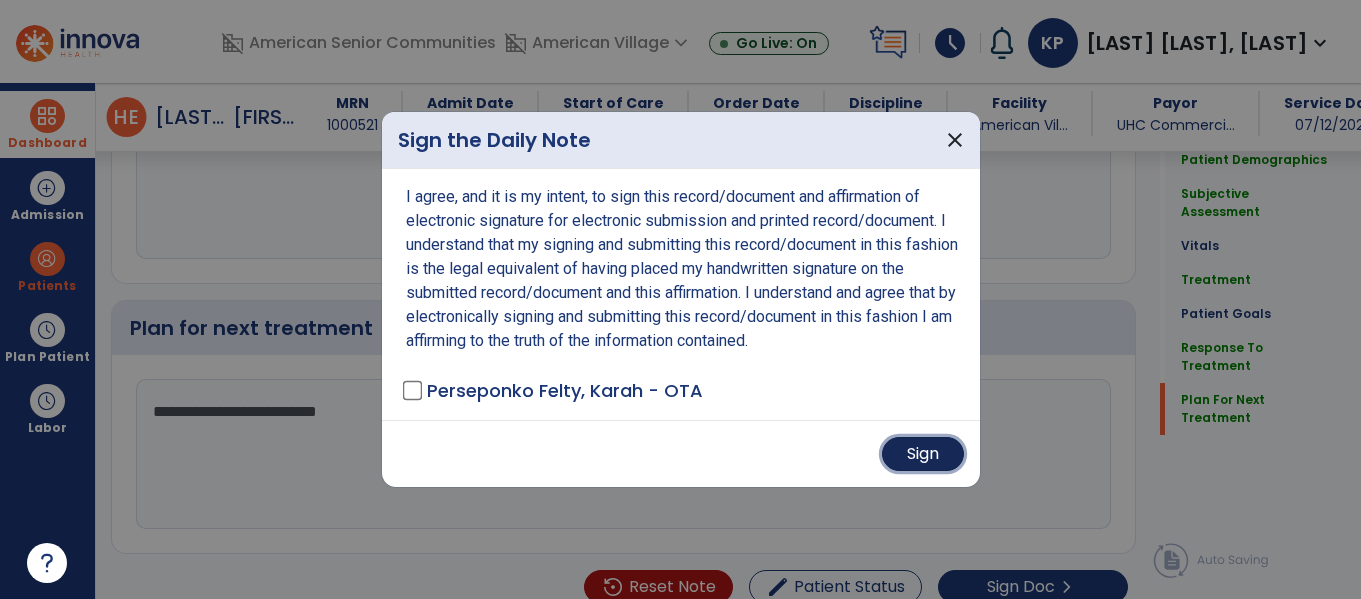 click on "Sign" at bounding box center [923, 454] 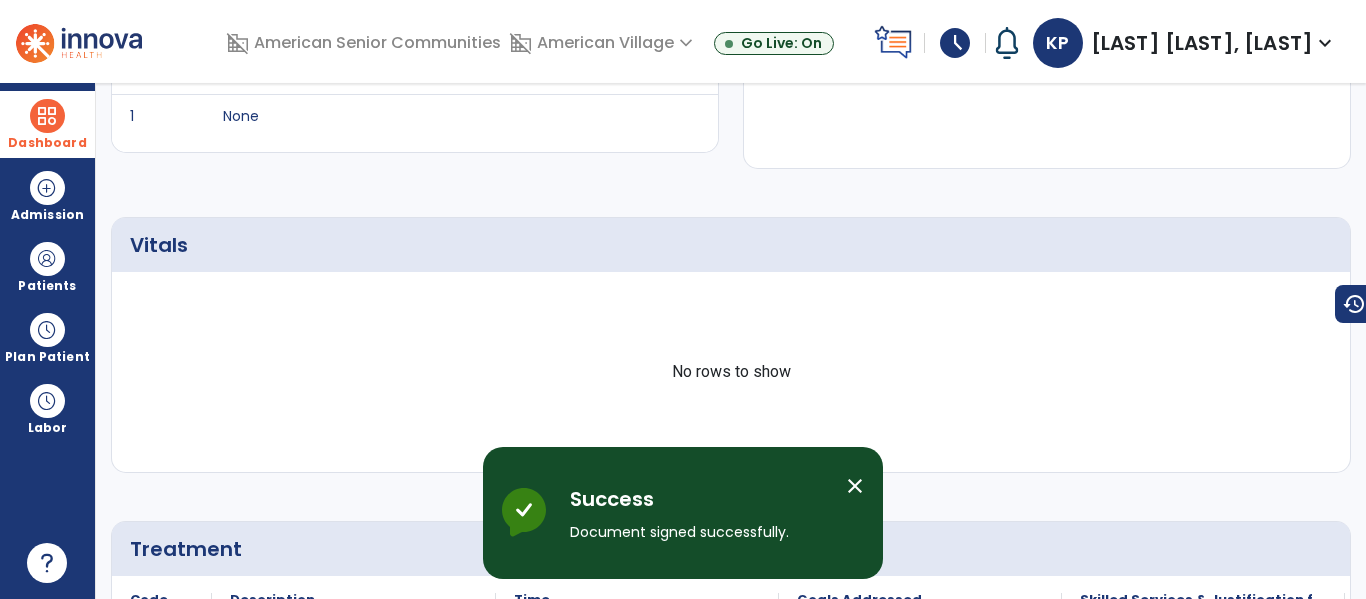 scroll, scrollTop: 0, scrollLeft: 0, axis: both 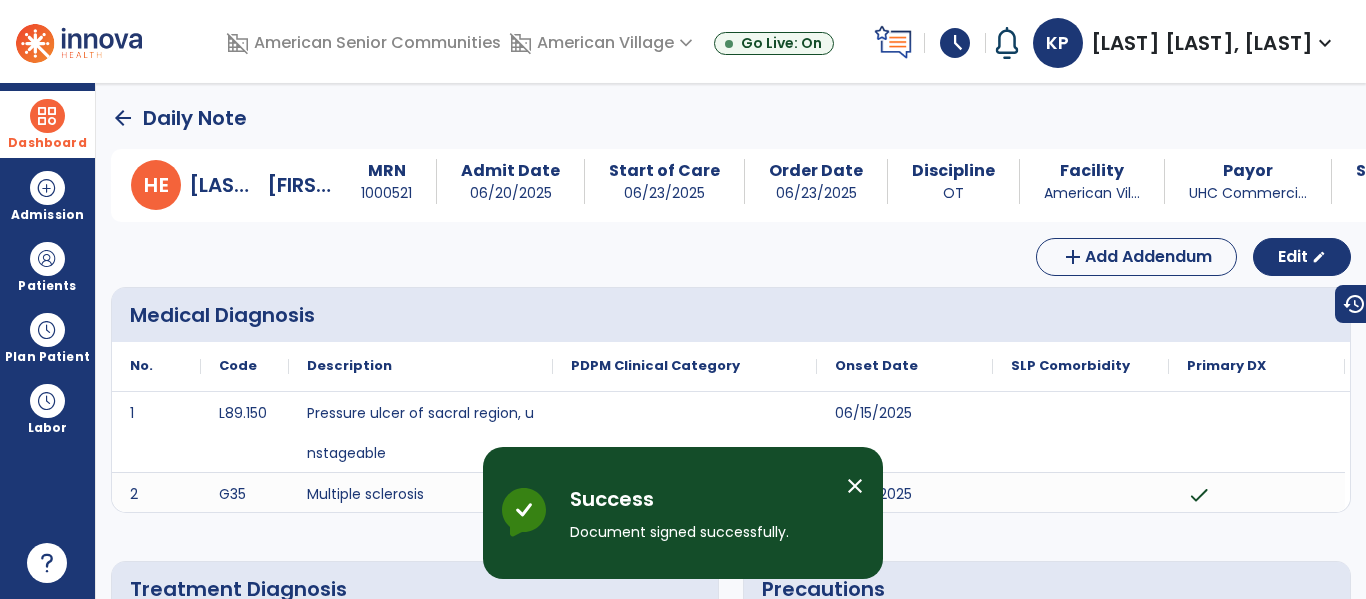 click on "arrow_back" 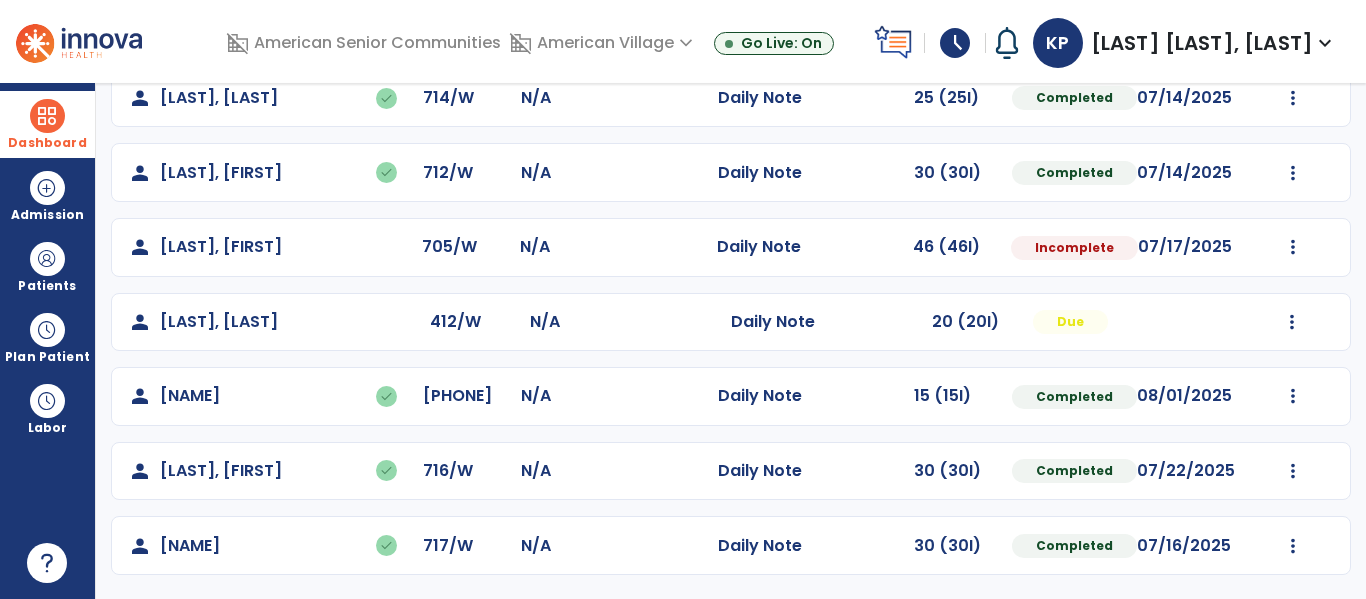 scroll, scrollTop: 859, scrollLeft: 0, axis: vertical 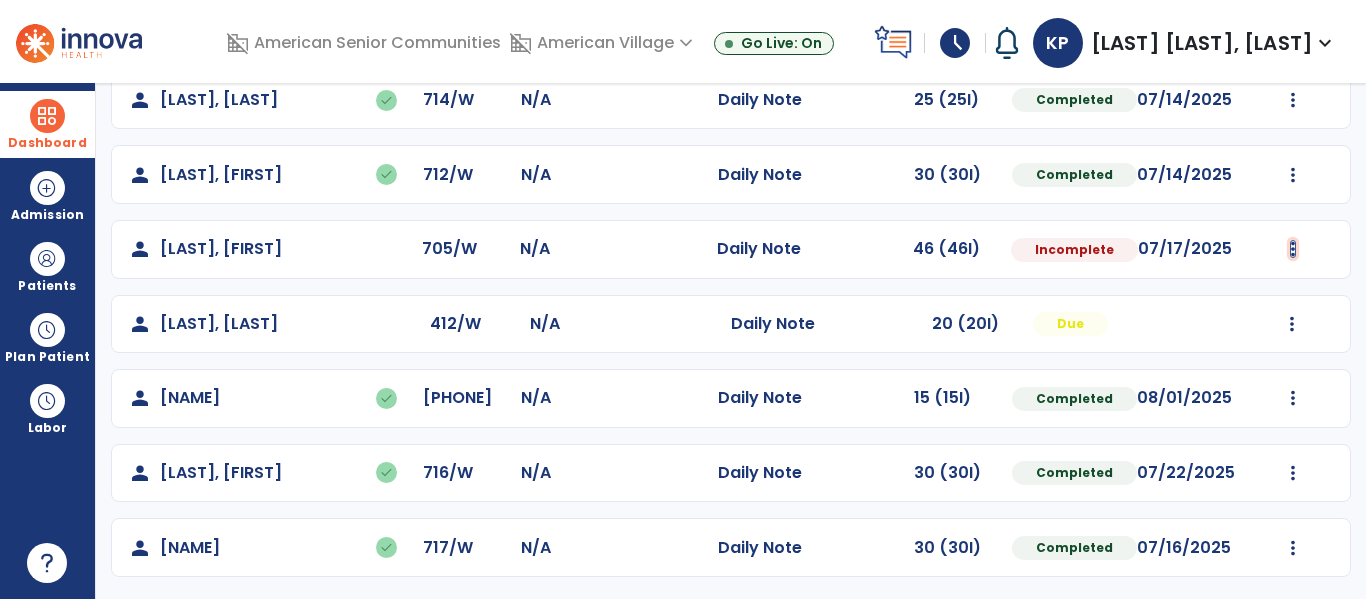 click at bounding box center (1293, -571) 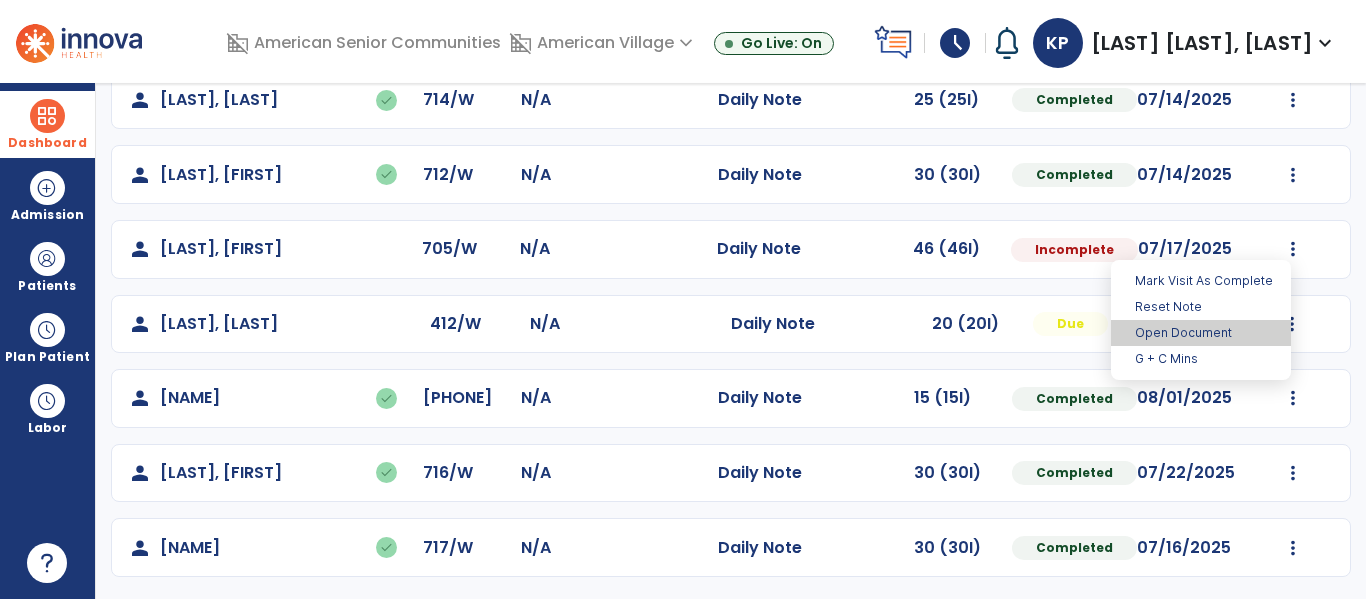 click on "Open Document" at bounding box center [1201, 333] 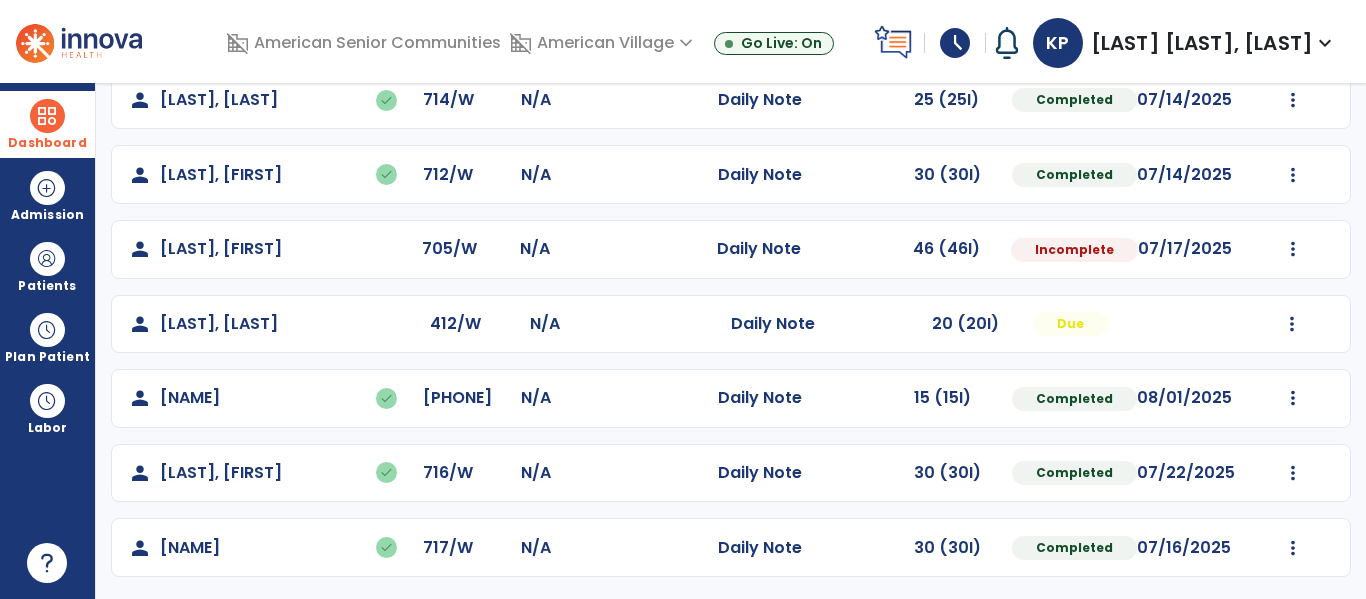 select on "*" 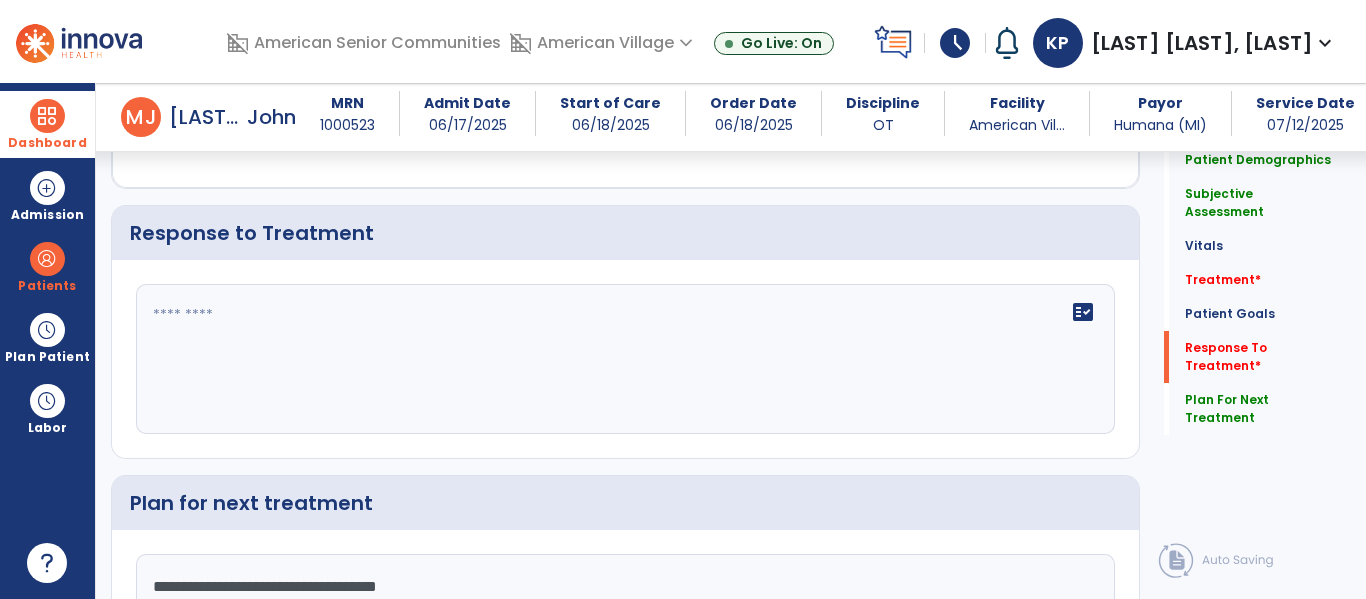 scroll, scrollTop: 2460, scrollLeft: 0, axis: vertical 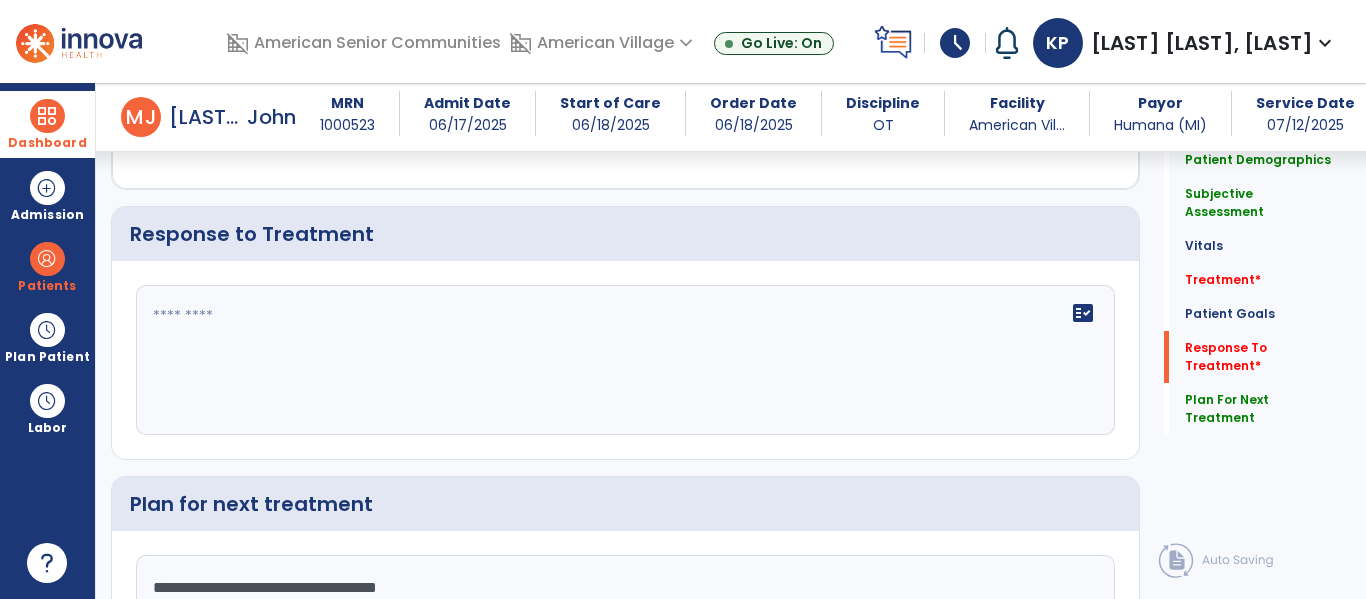 click on "fact_check" 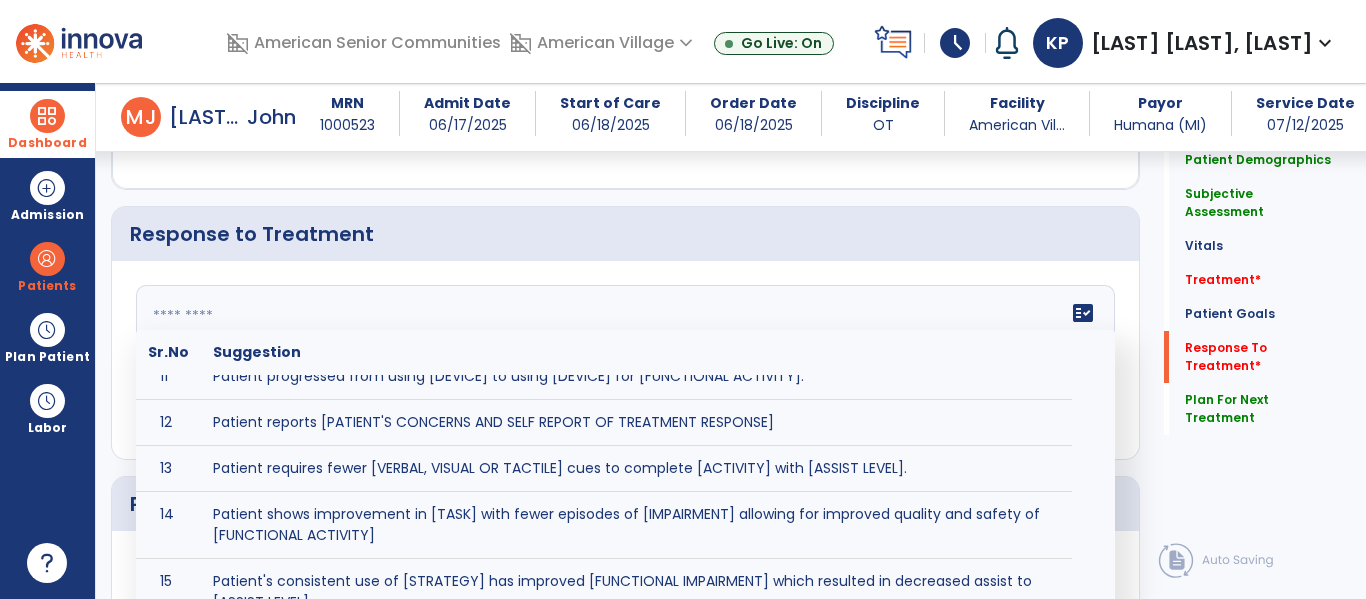 scroll, scrollTop: 989, scrollLeft: 0, axis: vertical 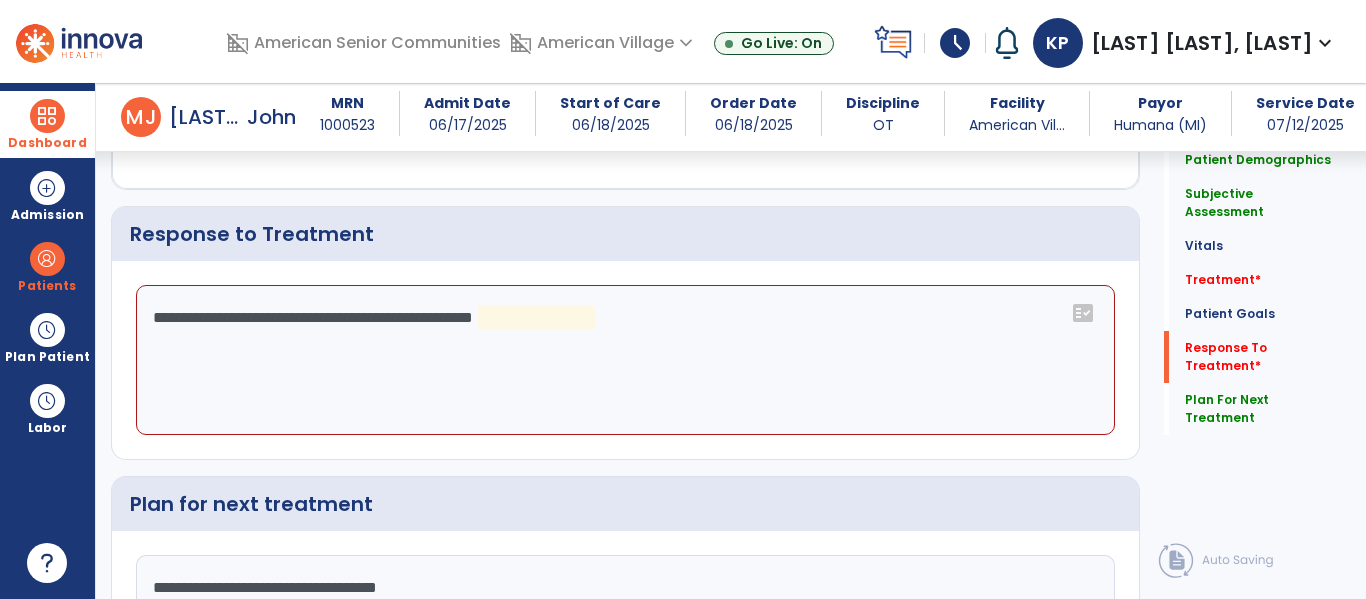 click on "**********" 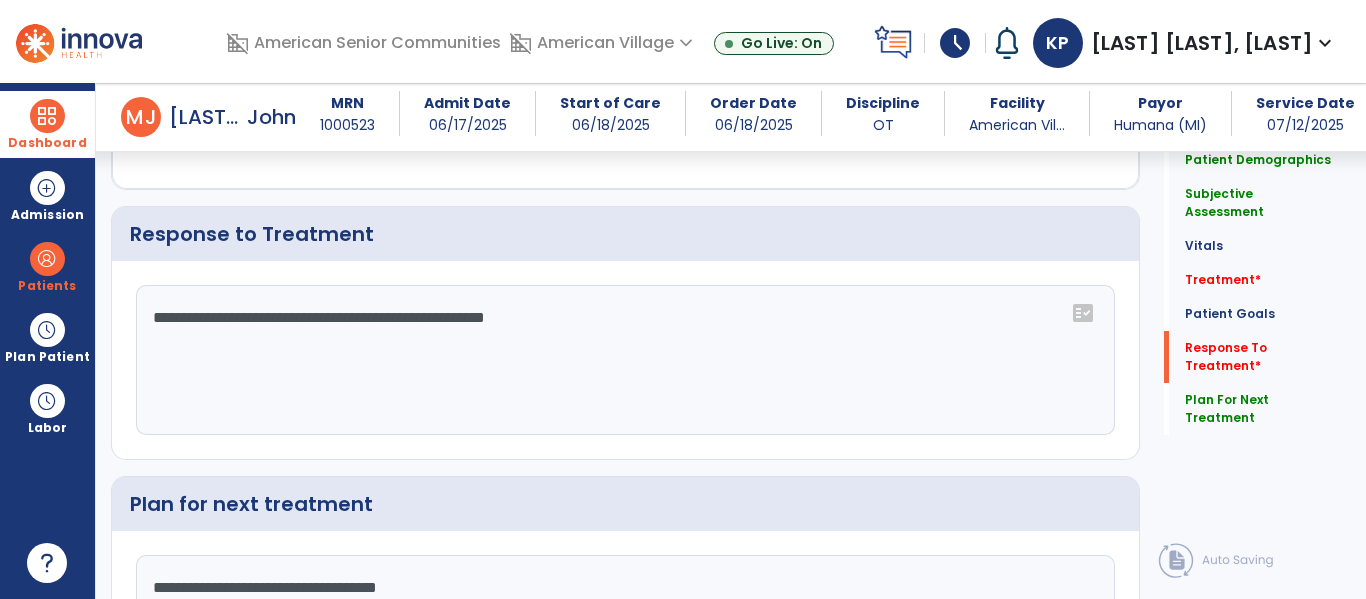 click on "**********" 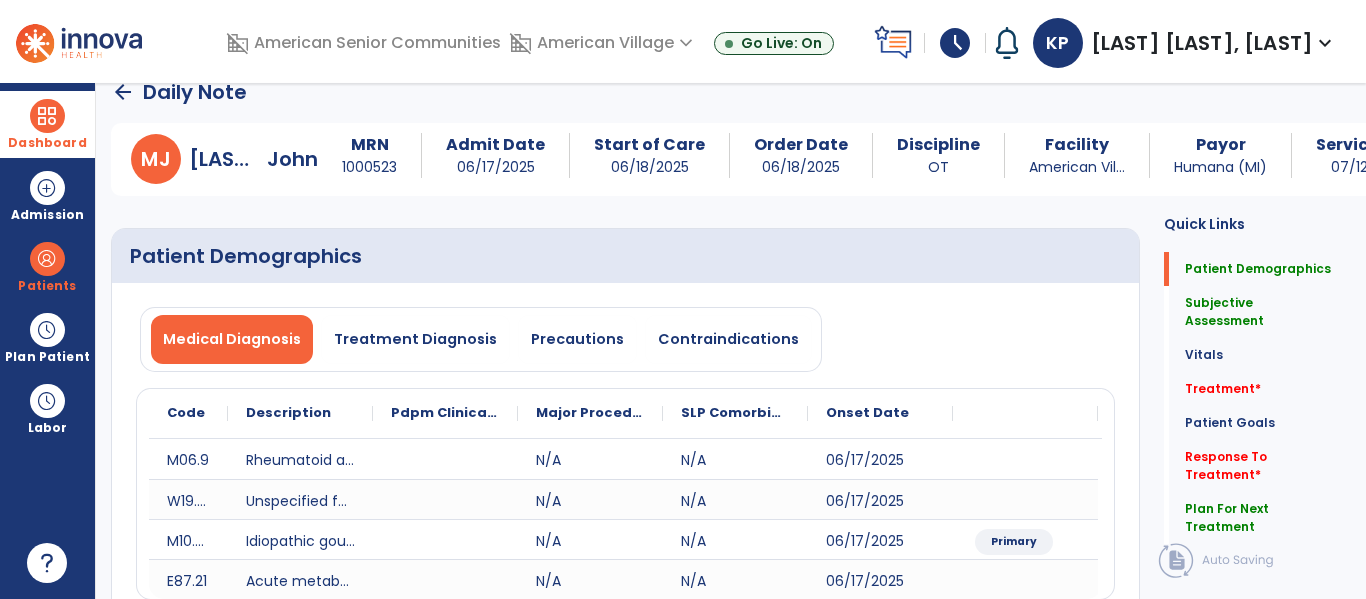 scroll, scrollTop: 0, scrollLeft: 0, axis: both 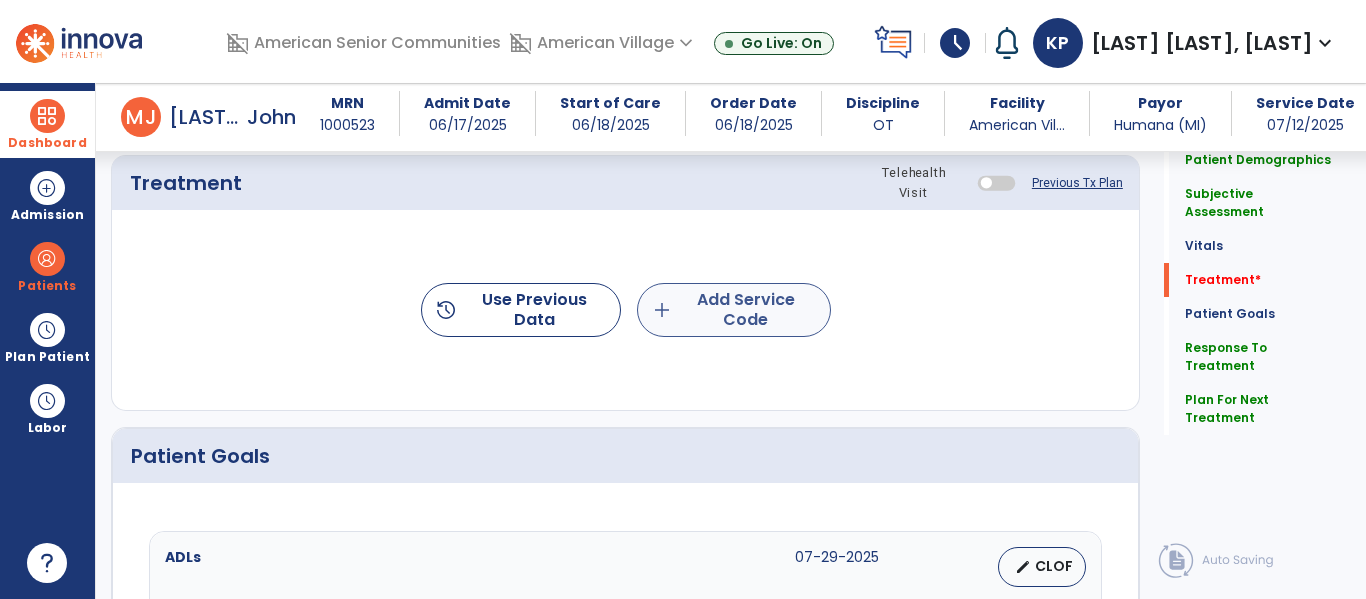 type on "**********" 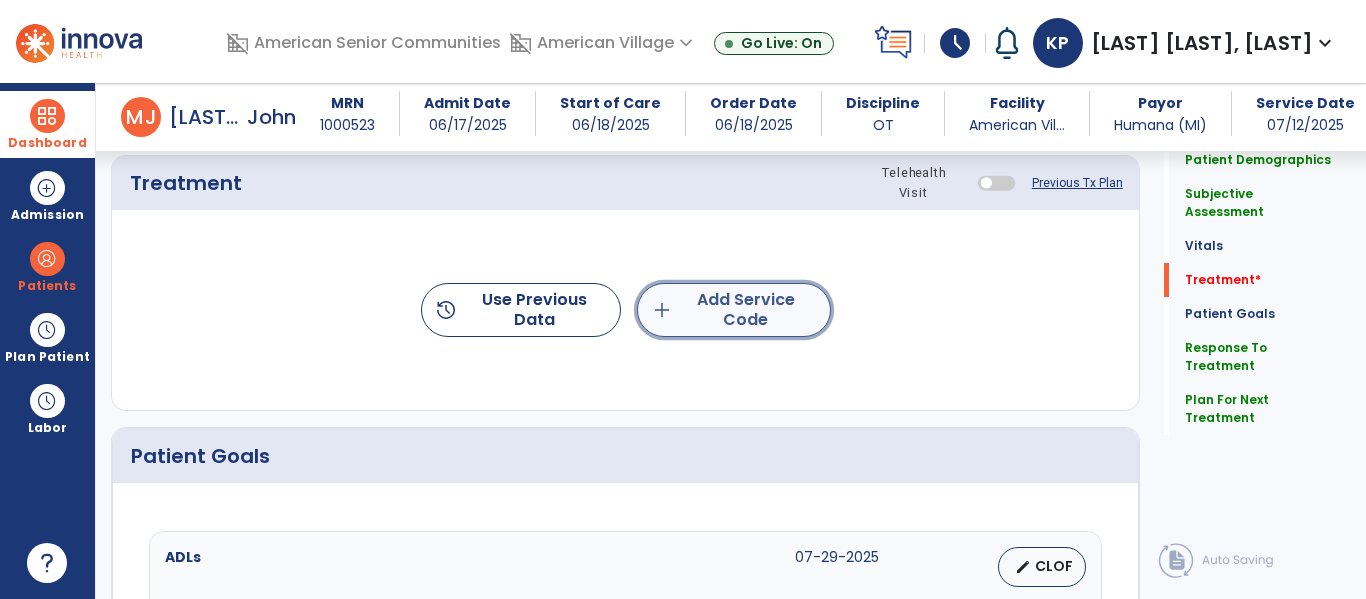 click on "add  Add Service Code" 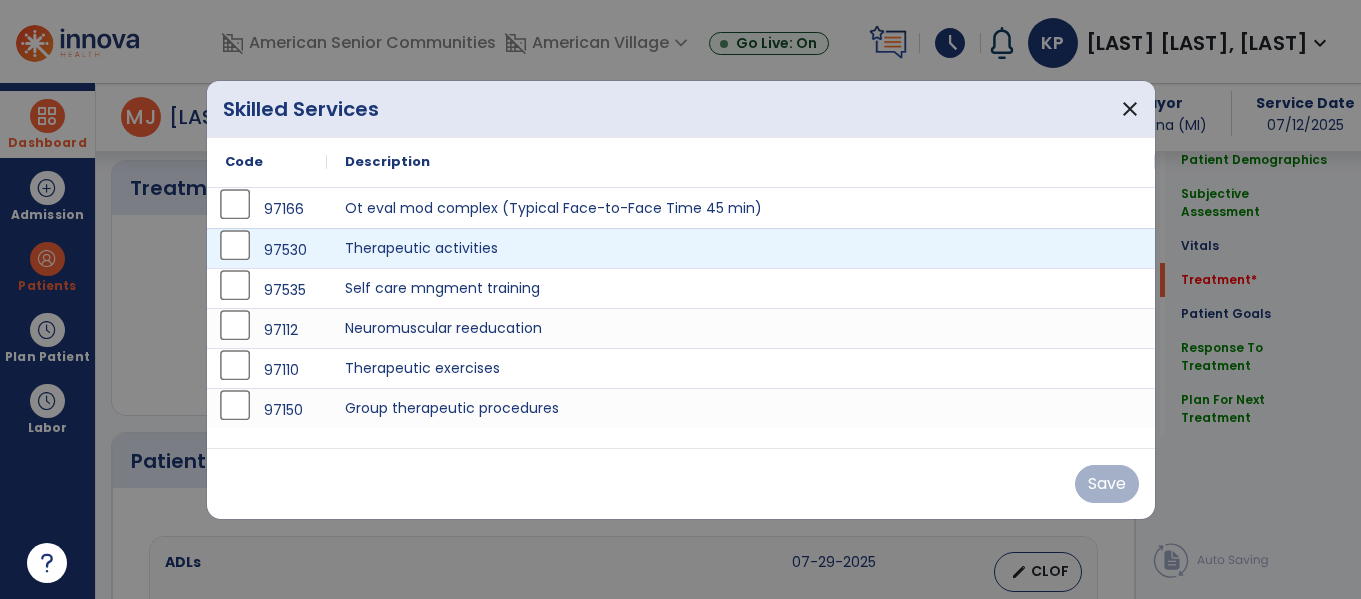 scroll, scrollTop: 1214, scrollLeft: 0, axis: vertical 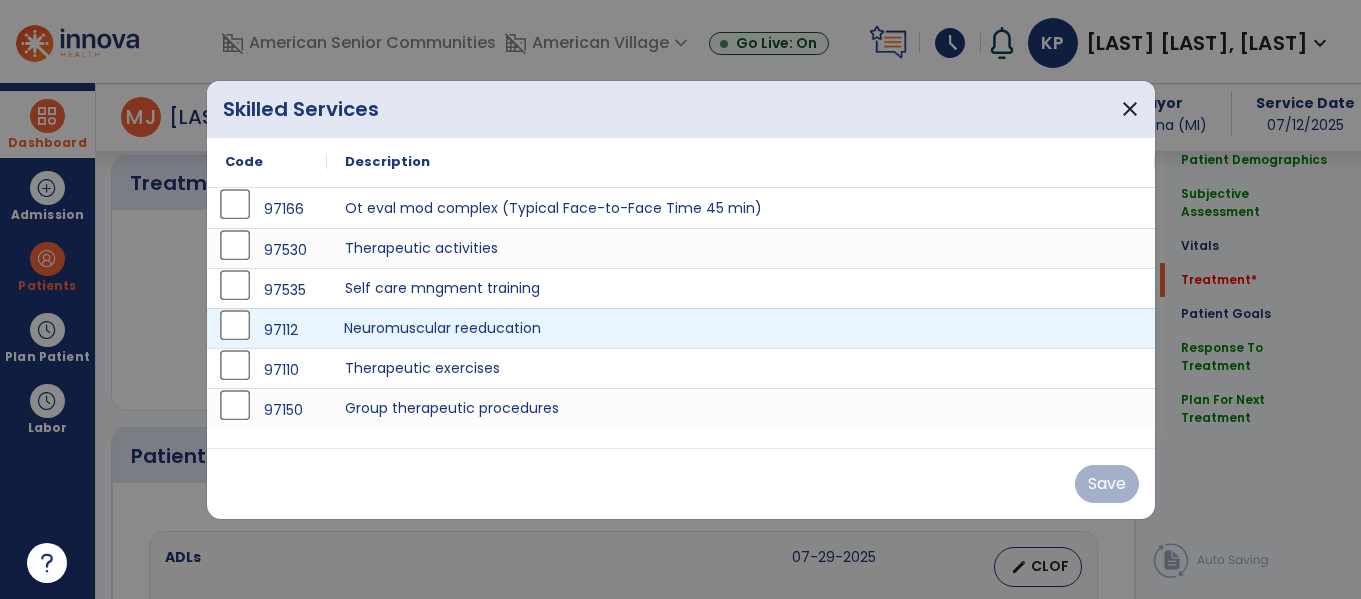 click on "Neuromuscular reeducation" at bounding box center [741, 328] 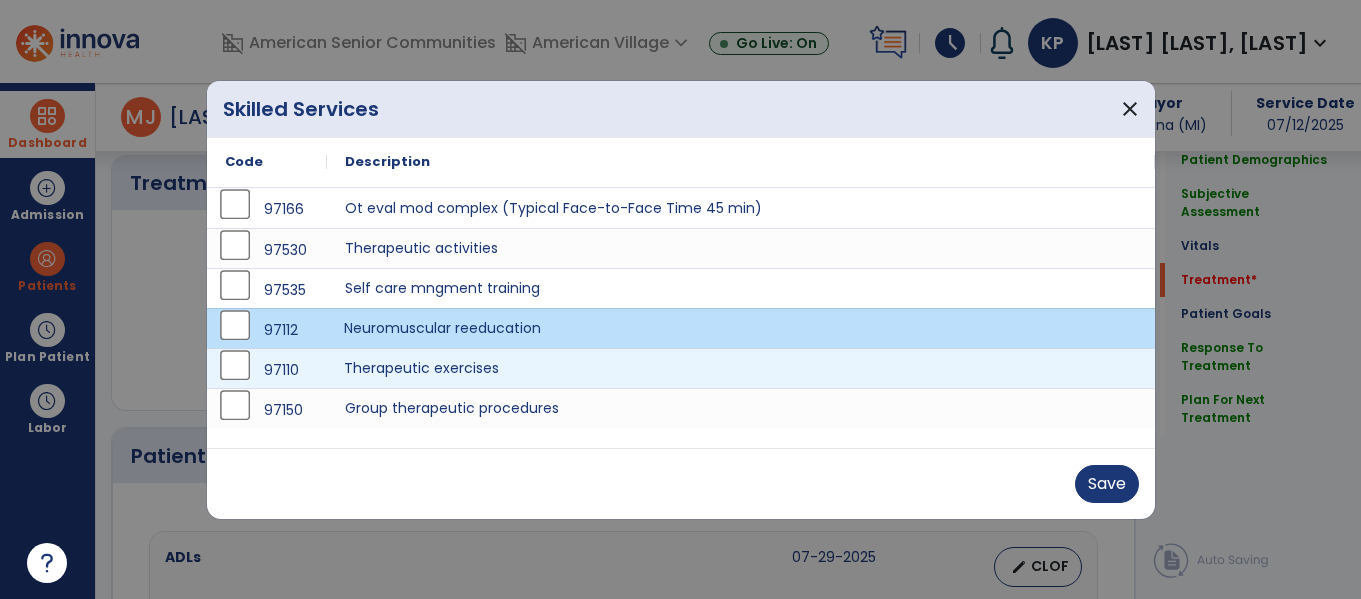 click on "Therapeutic exercises" at bounding box center [741, 368] 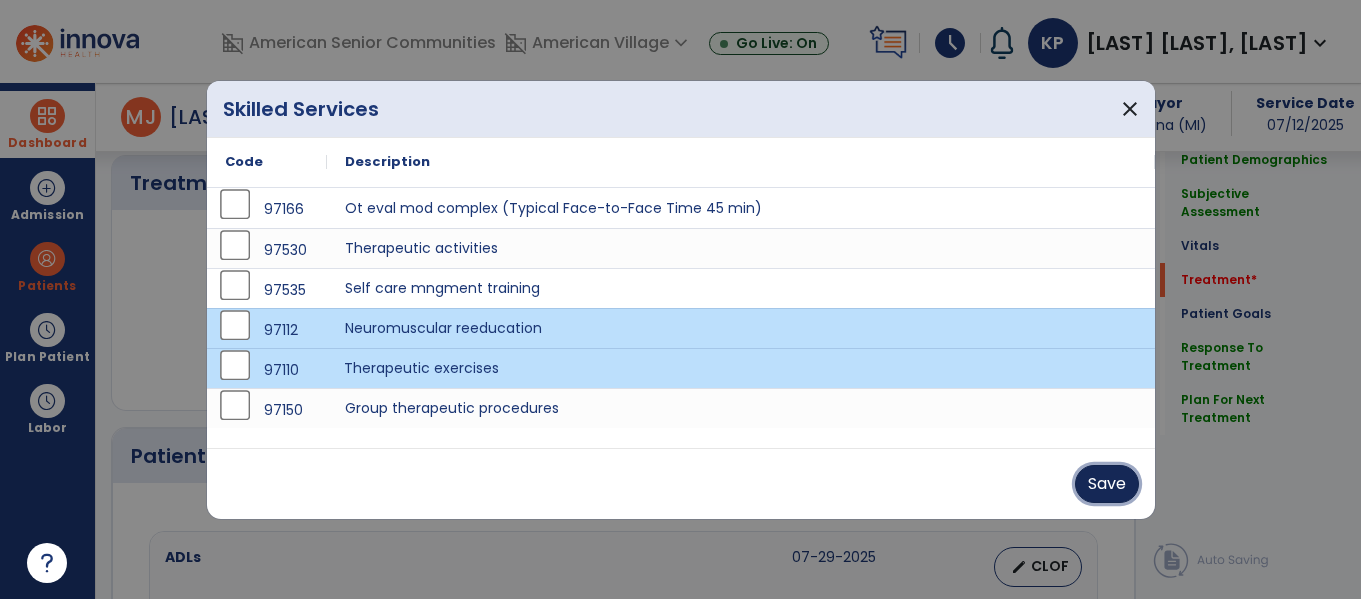 click on "Save" at bounding box center [1107, 484] 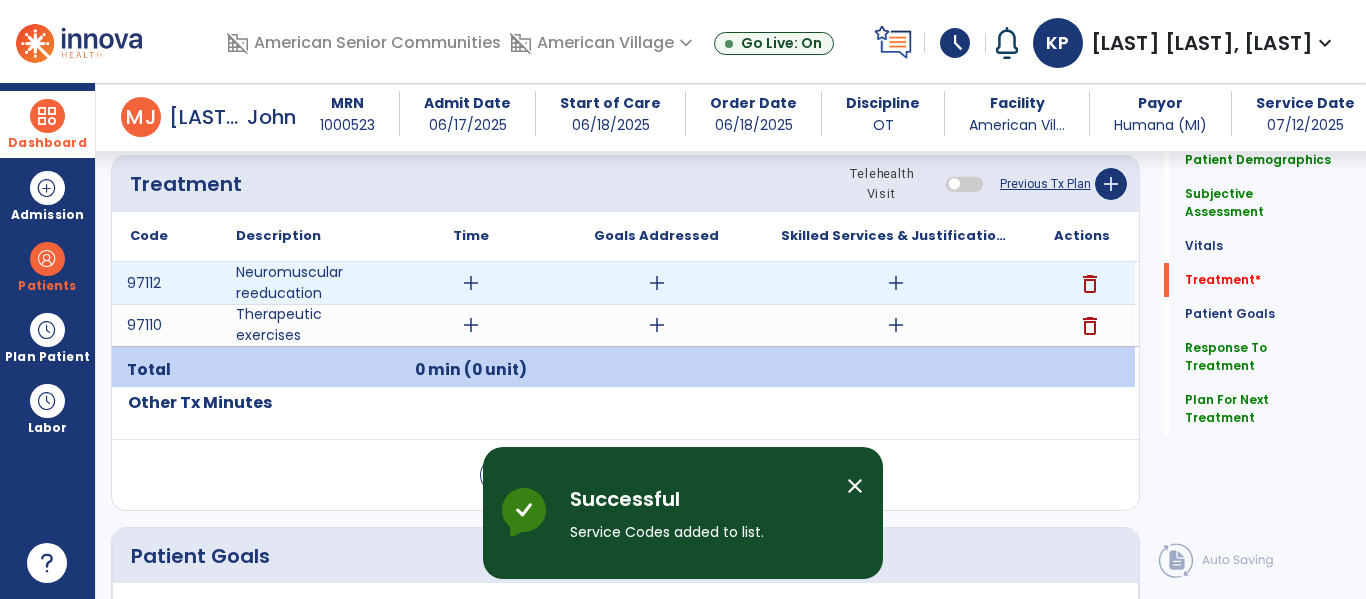 click on "add" at bounding box center [471, 283] 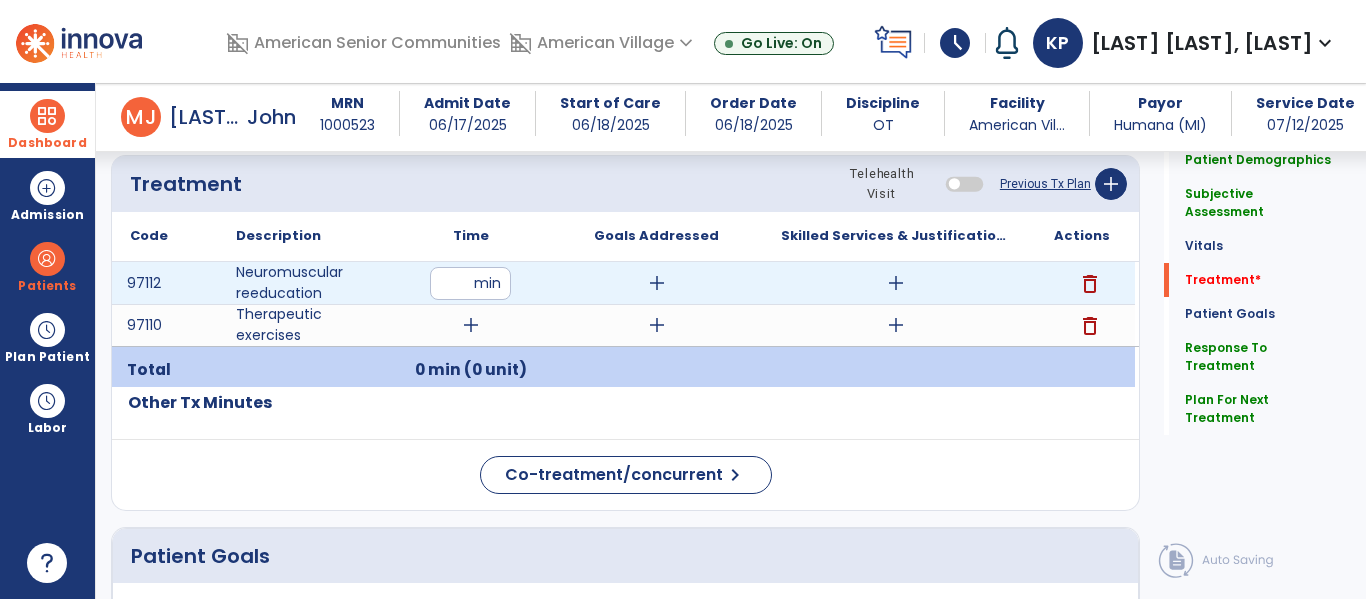 type on "*" 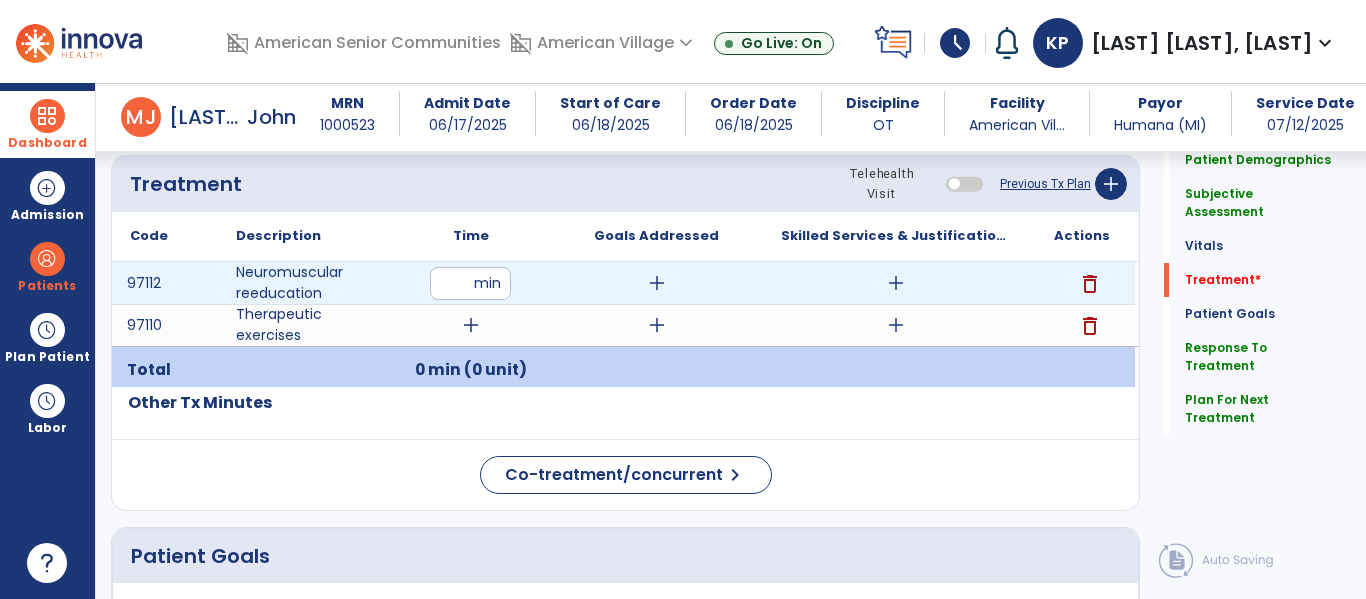 type on "**" 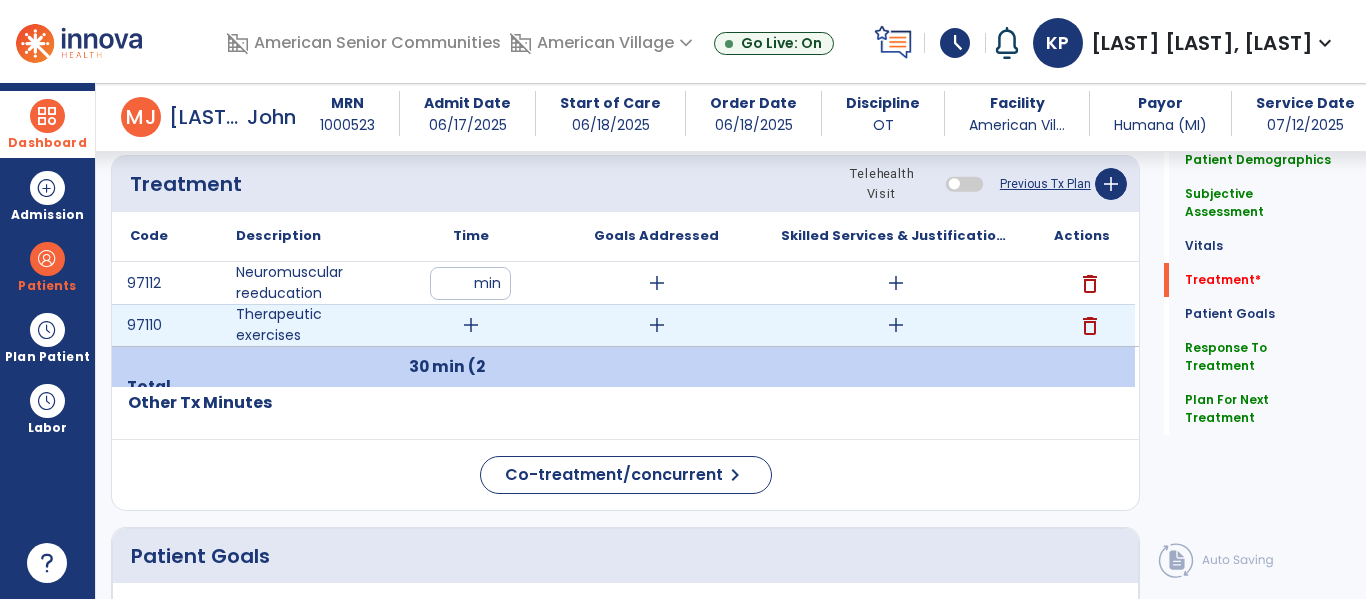 click on "add" at bounding box center [471, 325] 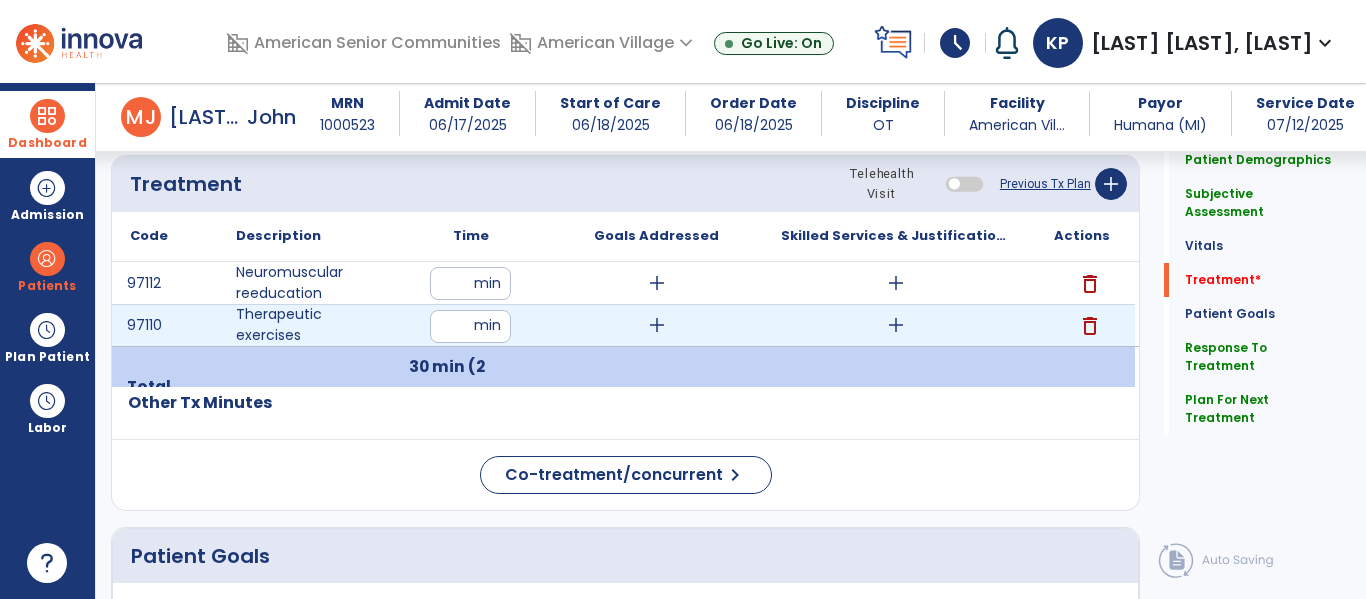 type on "**" 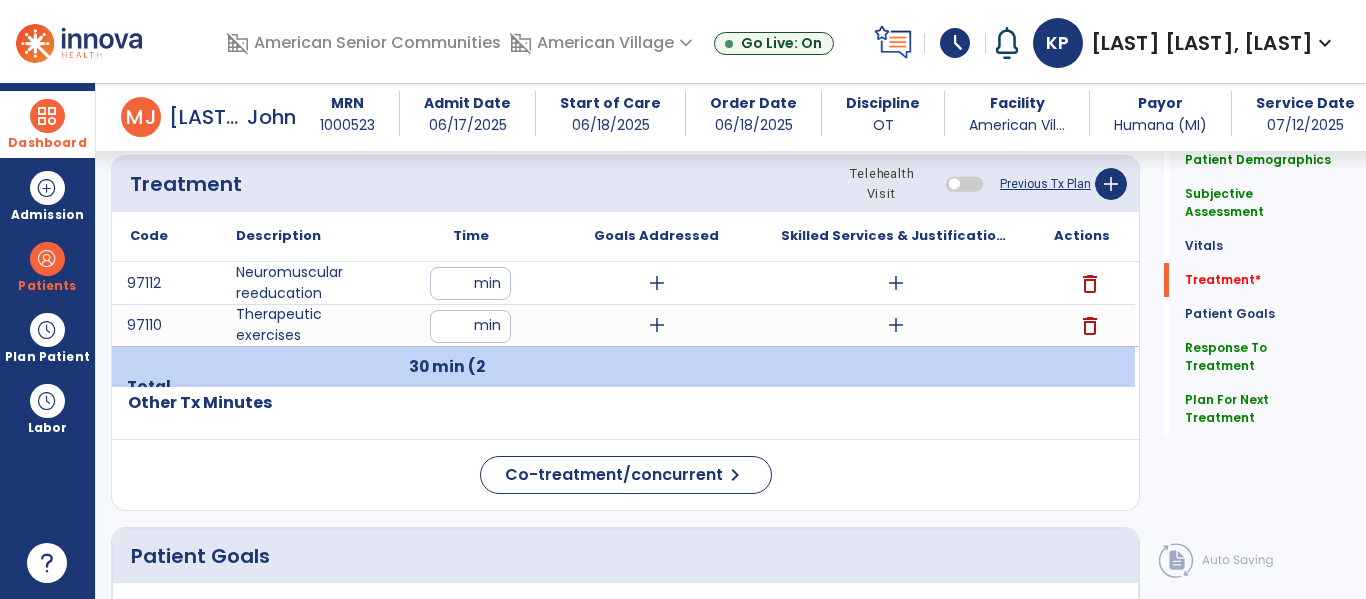 click on "Code
Description
Time" 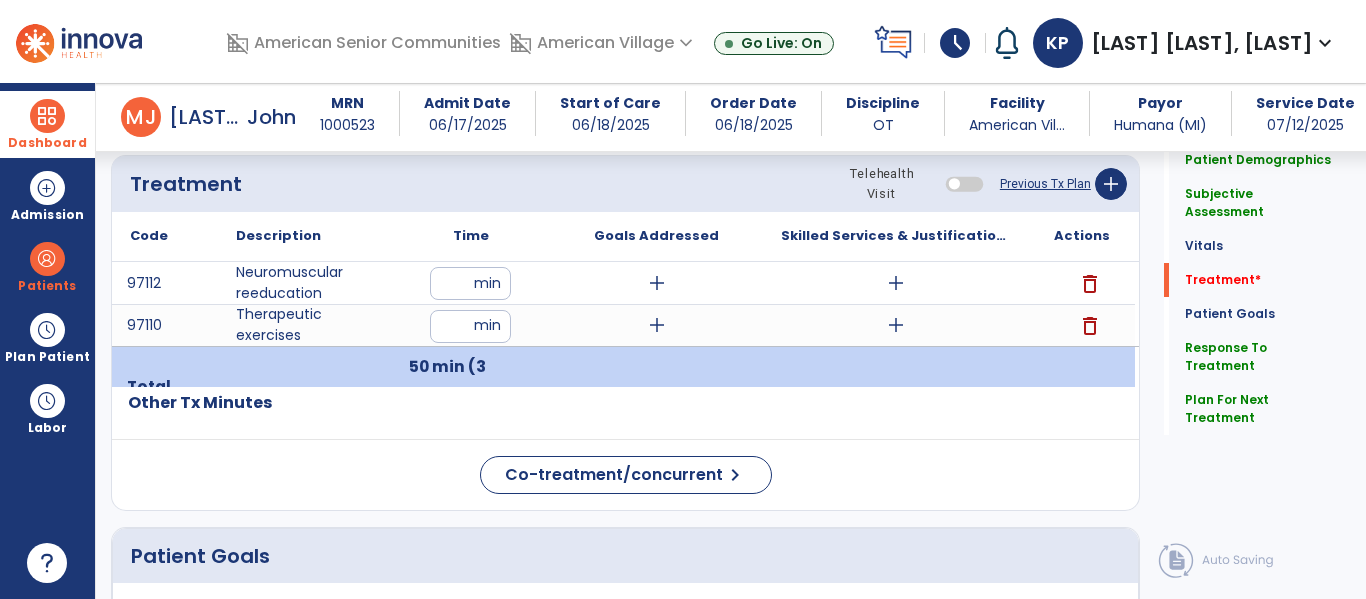 click on "Other Tx Minutes" 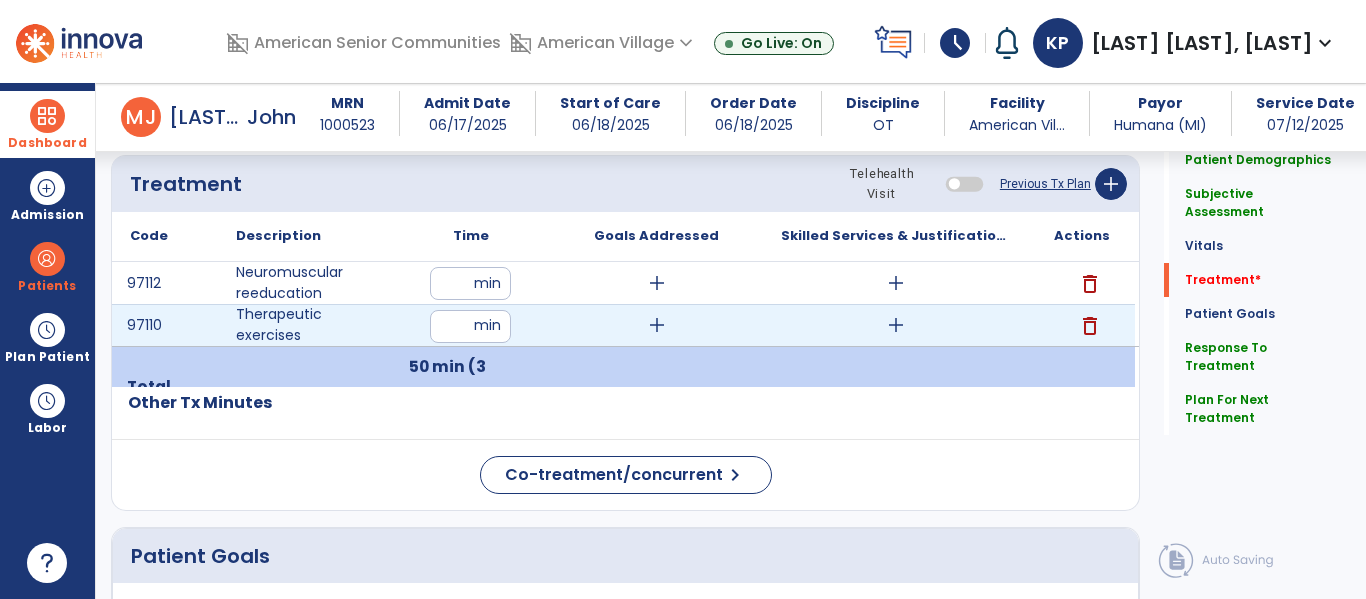 click on "add" at bounding box center [896, 325] 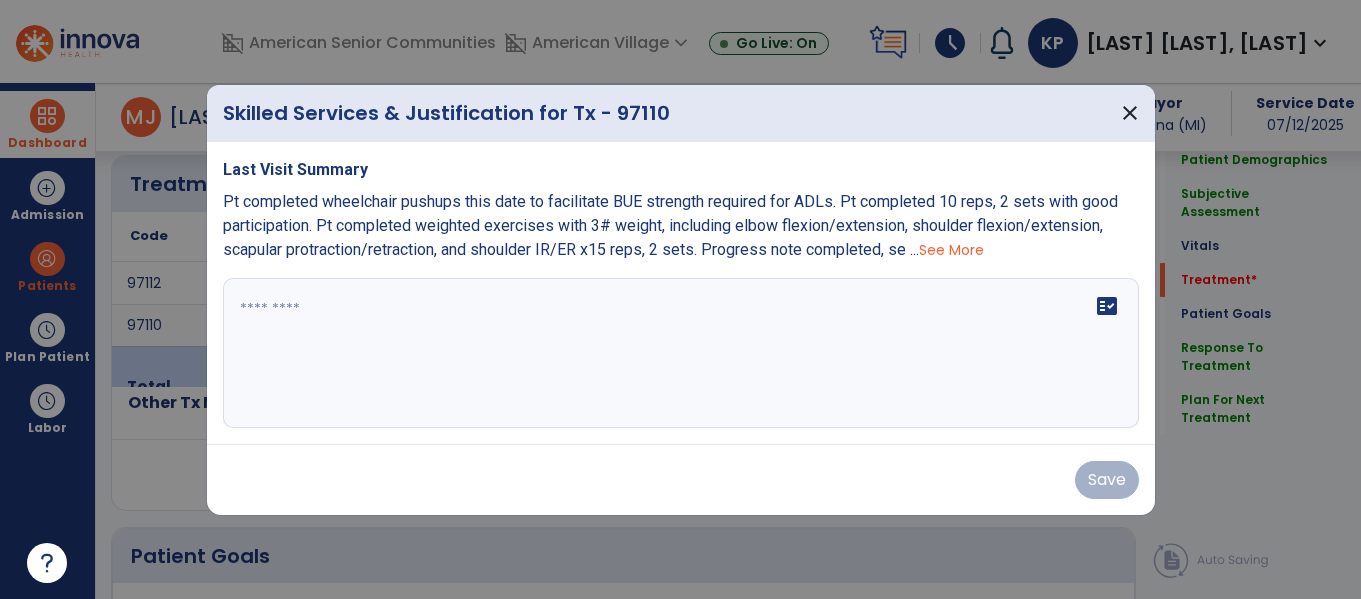 scroll, scrollTop: 1214, scrollLeft: 0, axis: vertical 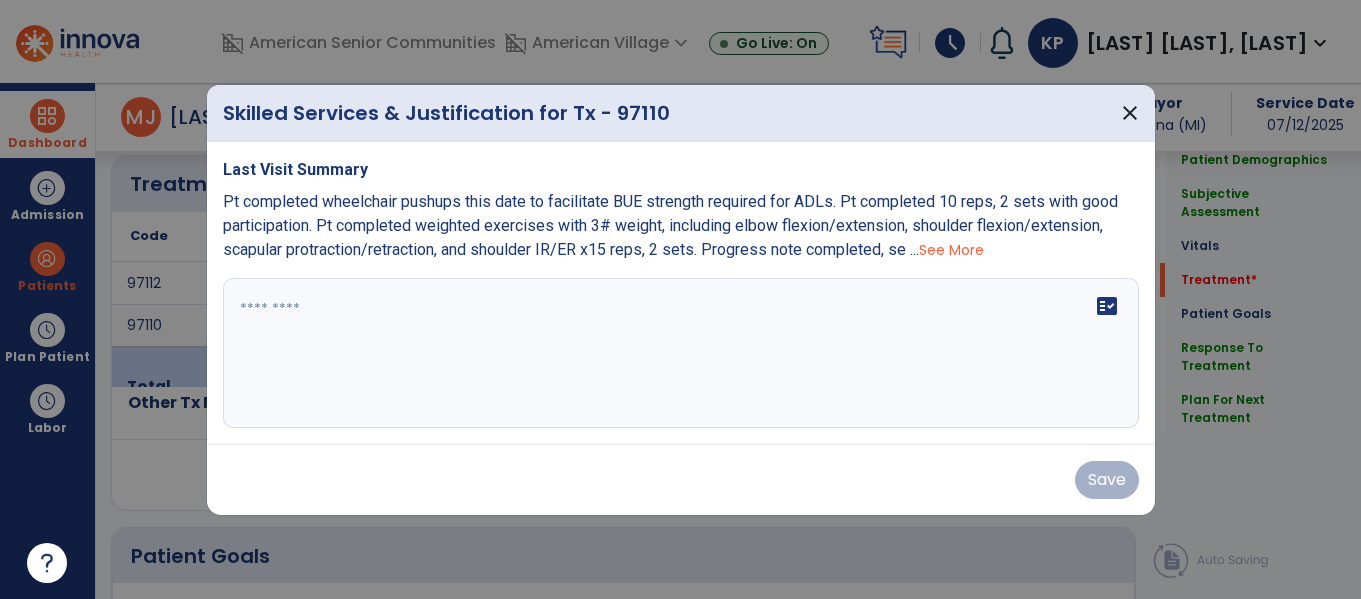 click on "fact_check" at bounding box center [681, 353] 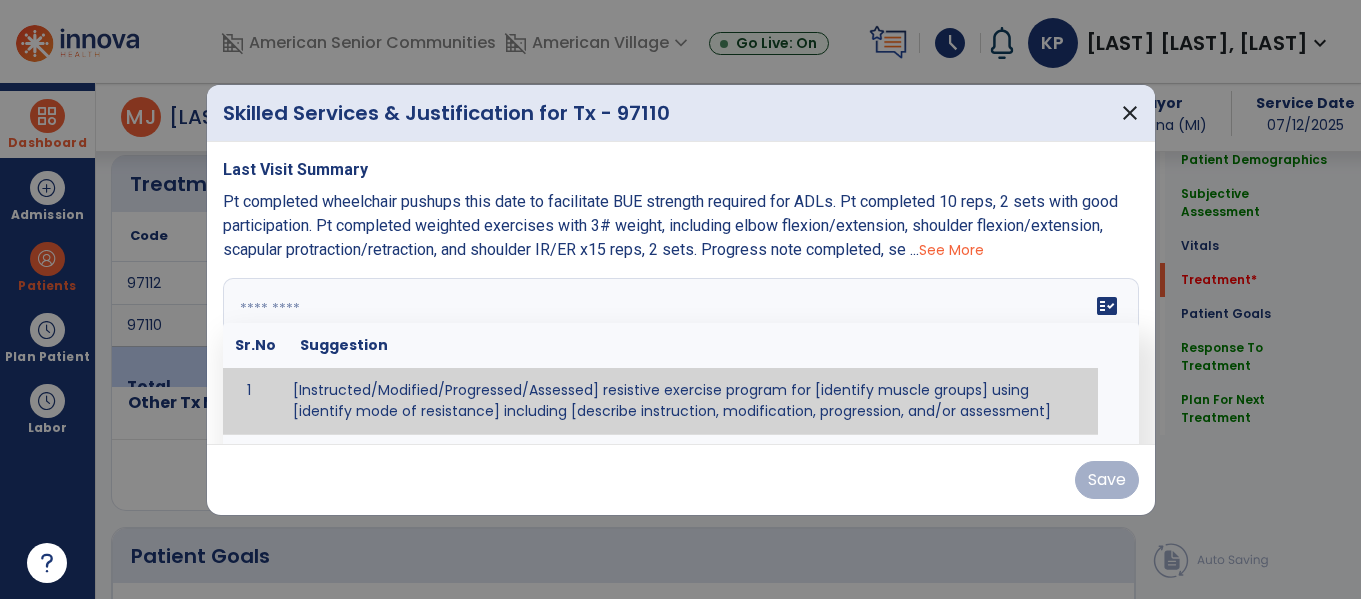 paste on "**********" 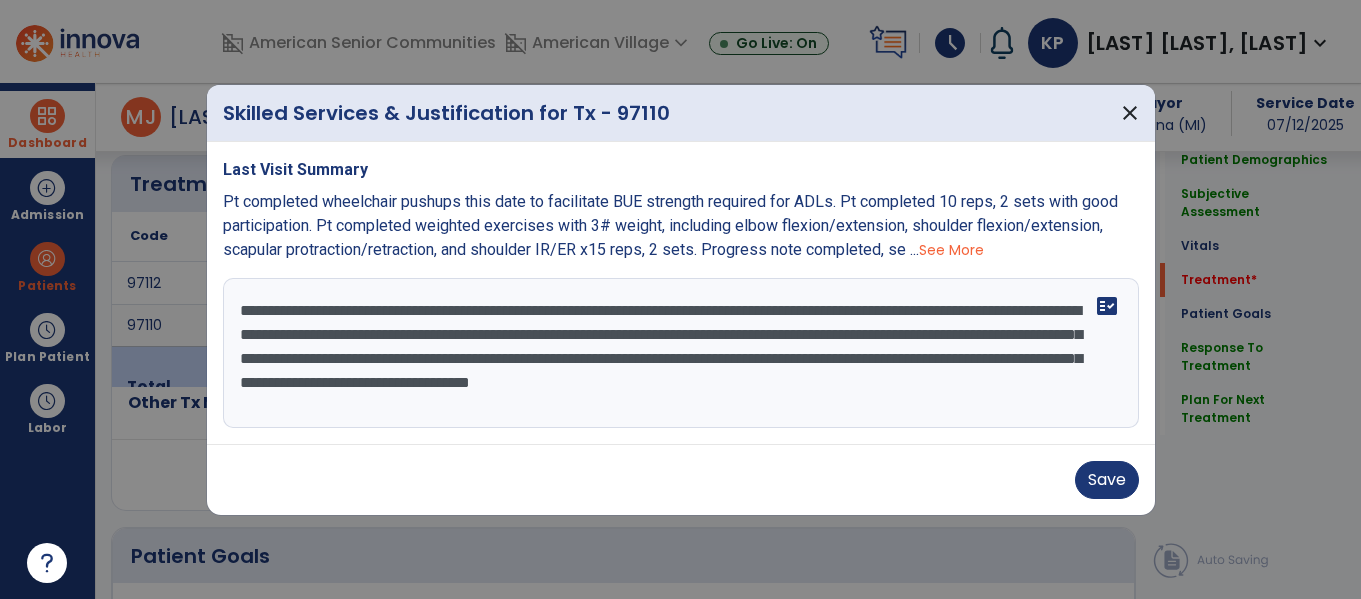 click on "**********" at bounding box center (681, 353) 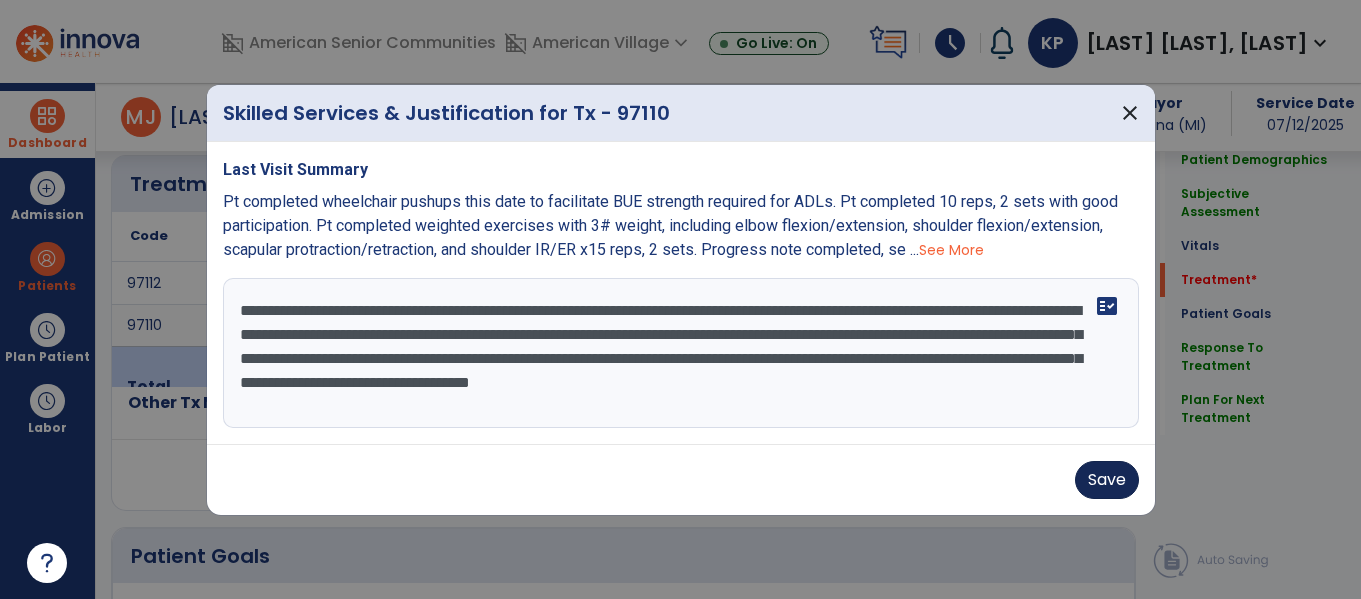 type on "**********" 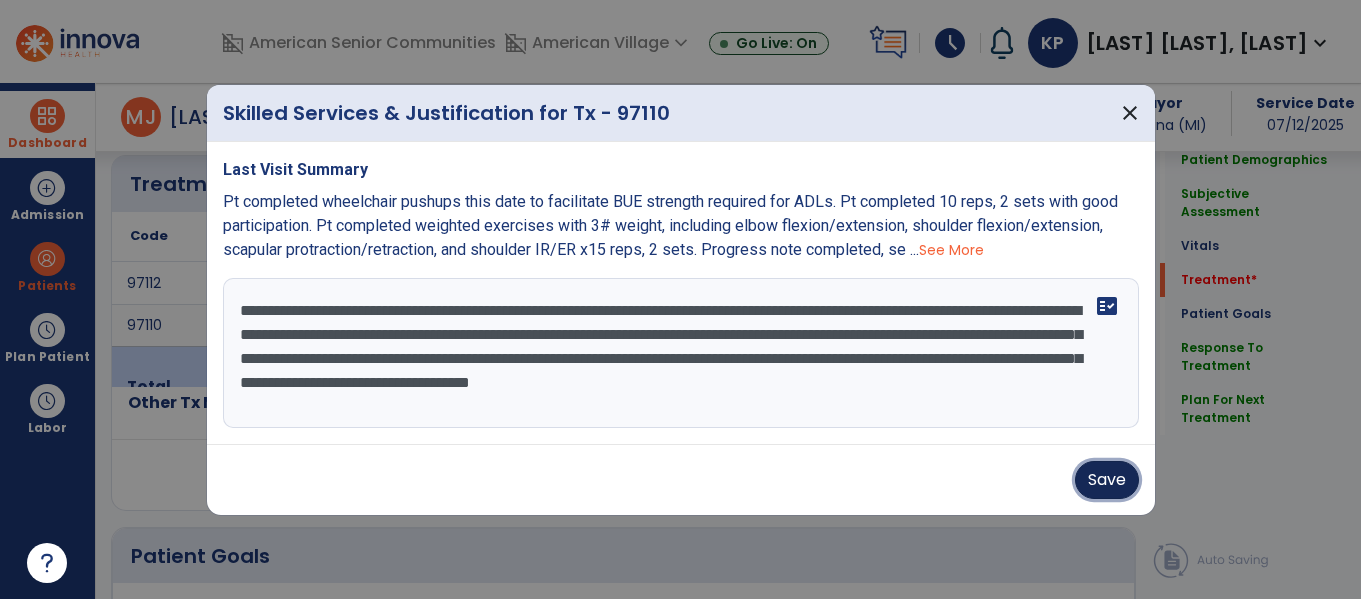click on "Save" at bounding box center (1107, 480) 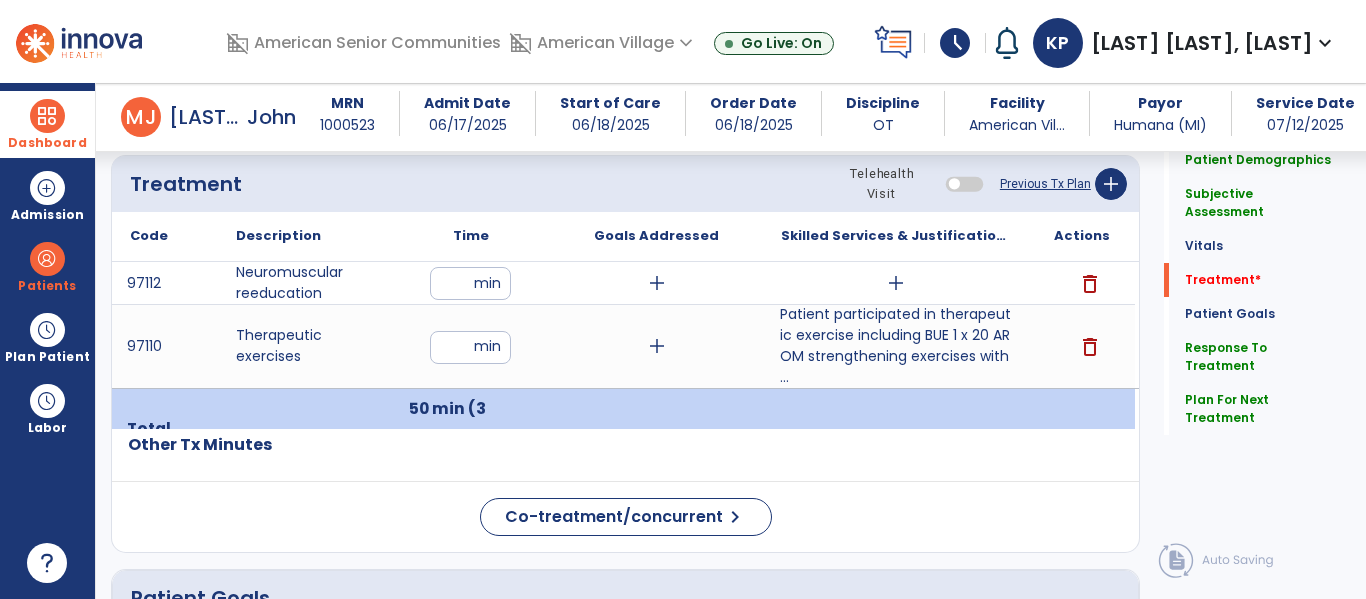 click on "Other Tx Minutes" 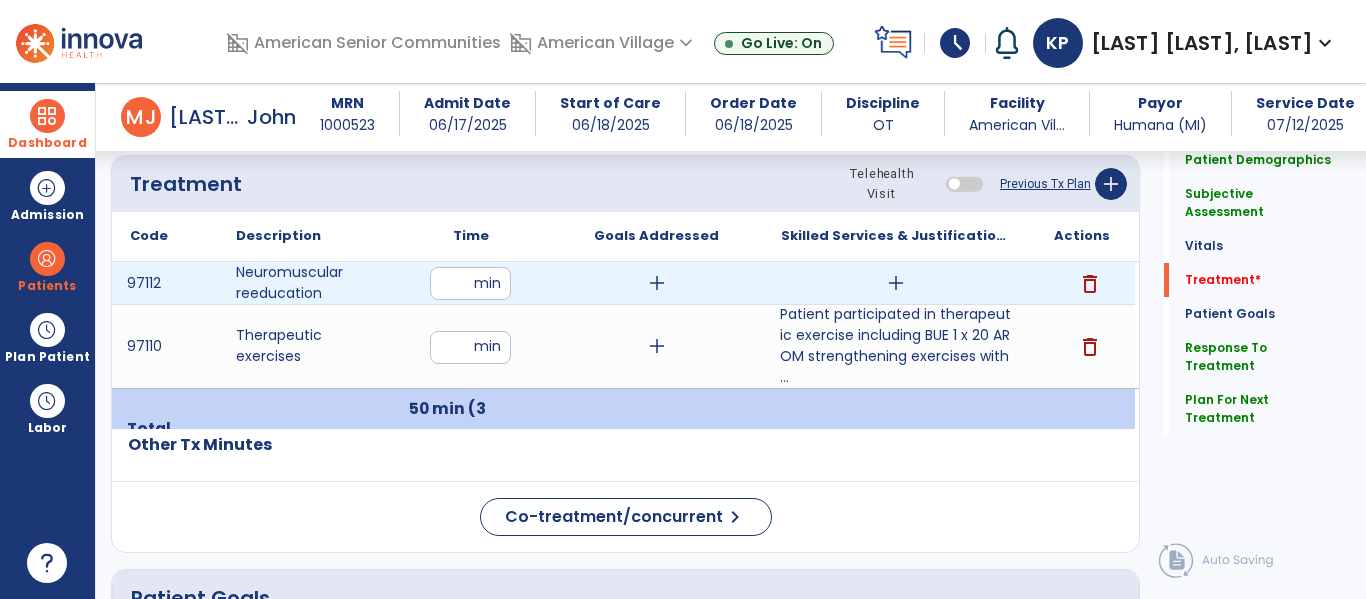 click on "add" at bounding box center (896, 283) 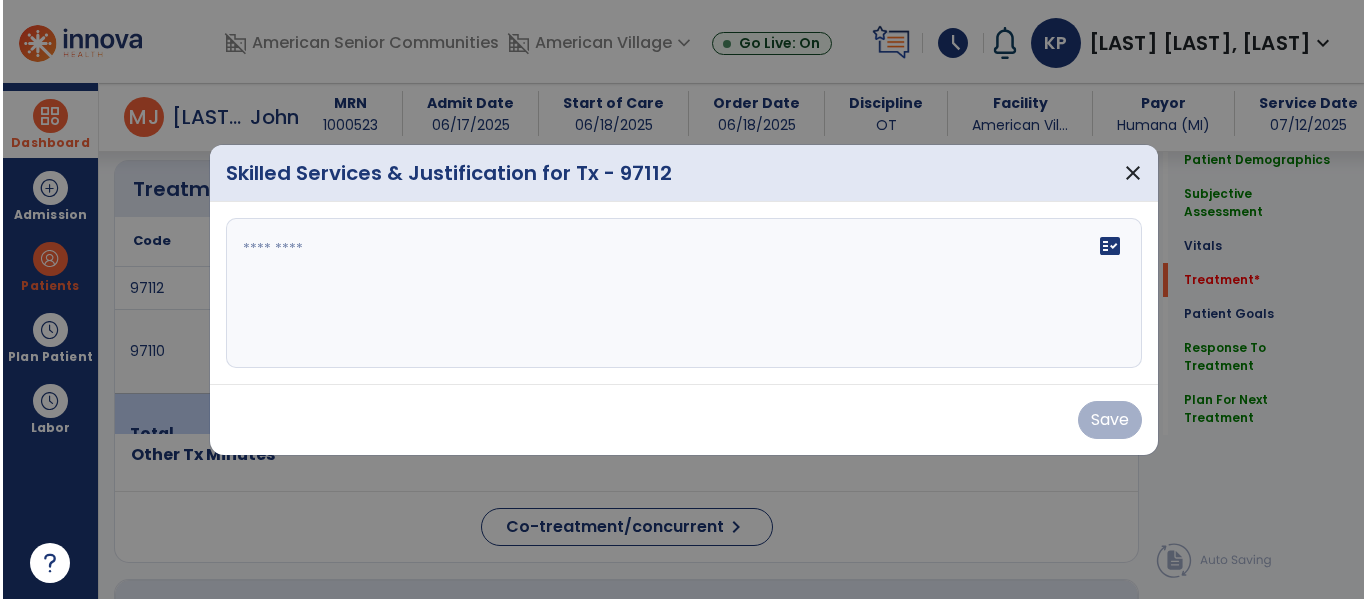 scroll, scrollTop: 1214, scrollLeft: 0, axis: vertical 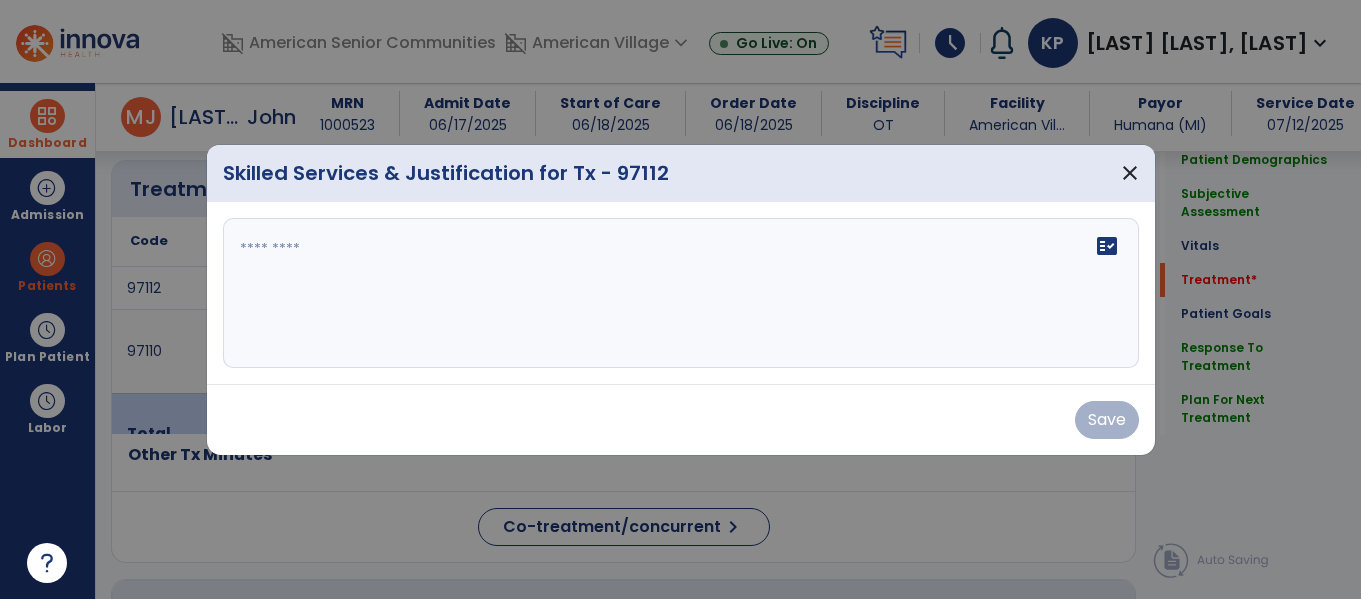 click on "fact_check" at bounding box center [681, 293] 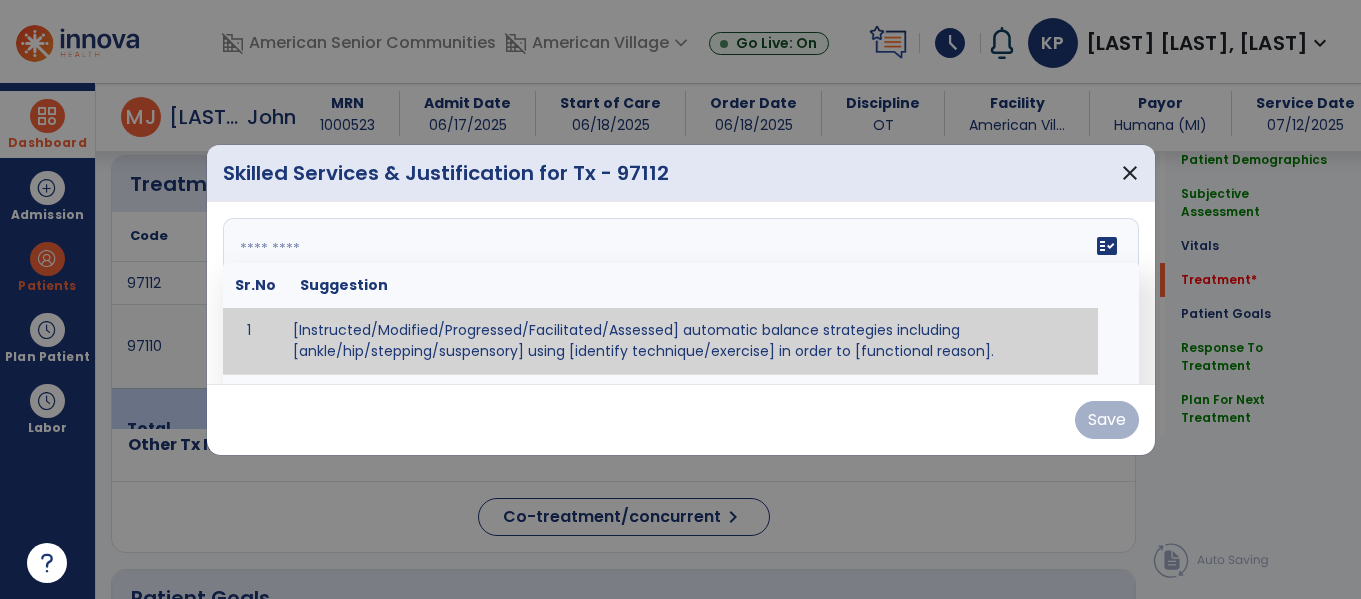 paste on "**********" 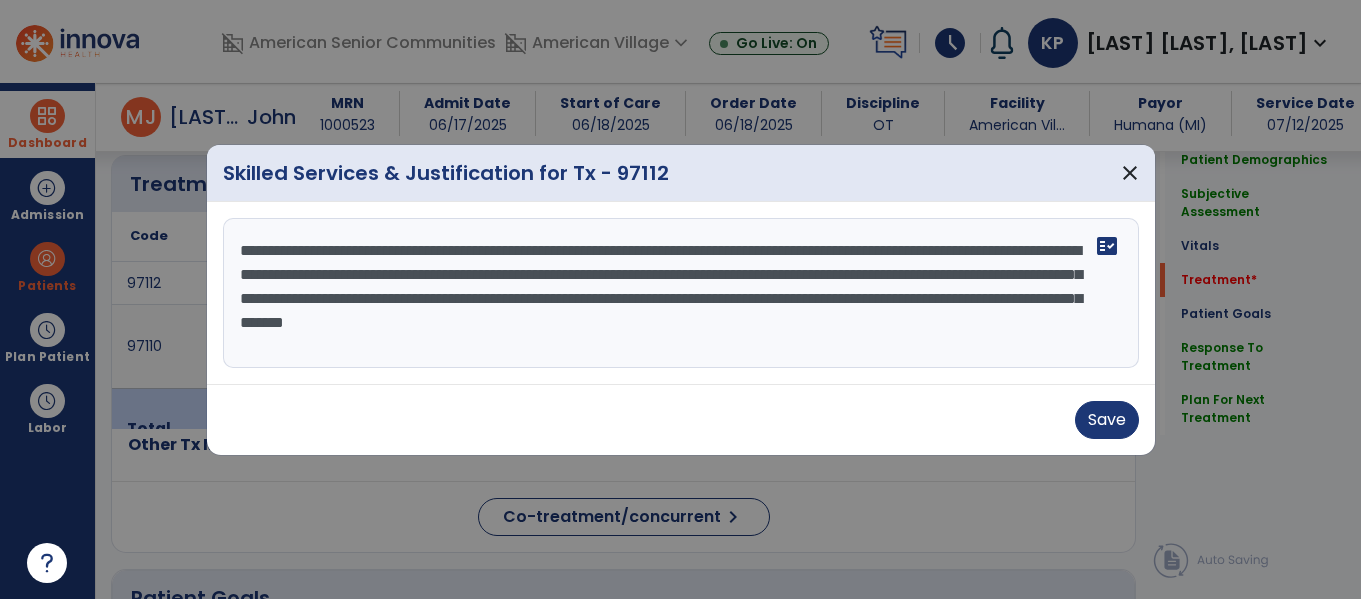 click on "**********" at bounding box center (681, 293) 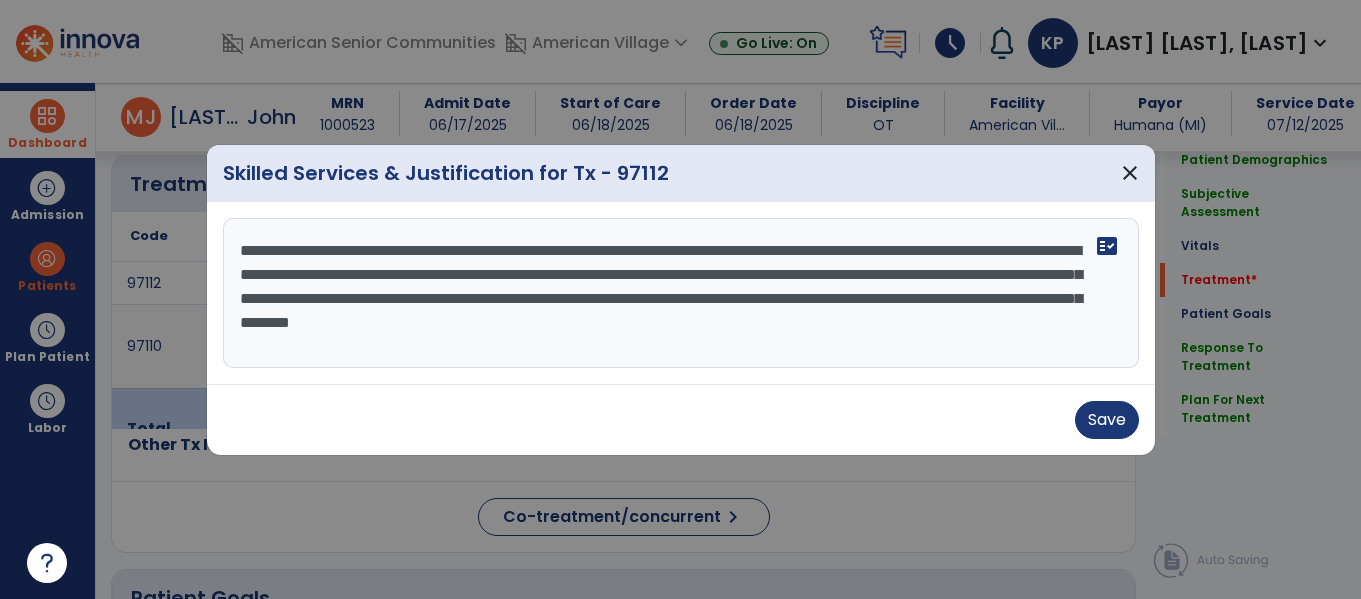 click on "**********" at bounding box center (681, 293) 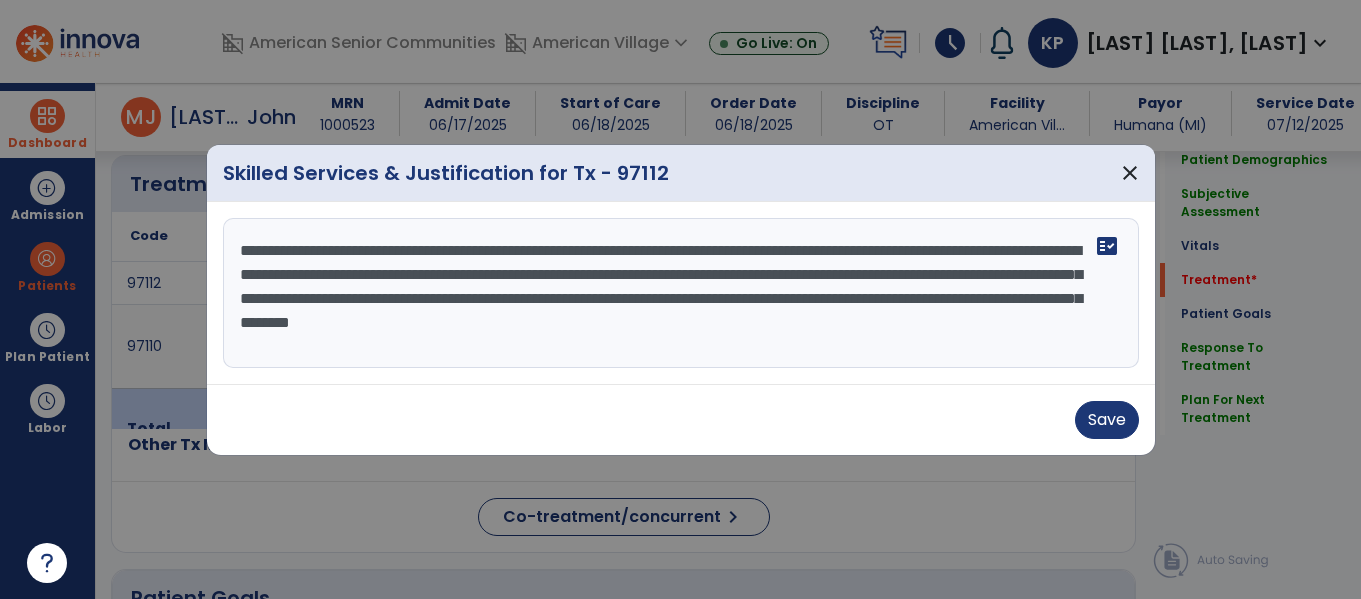 drag, startPoint x: 872, startPoint y: 252, endPoint x: 709, endPoint y: 250, distance: 163.01227 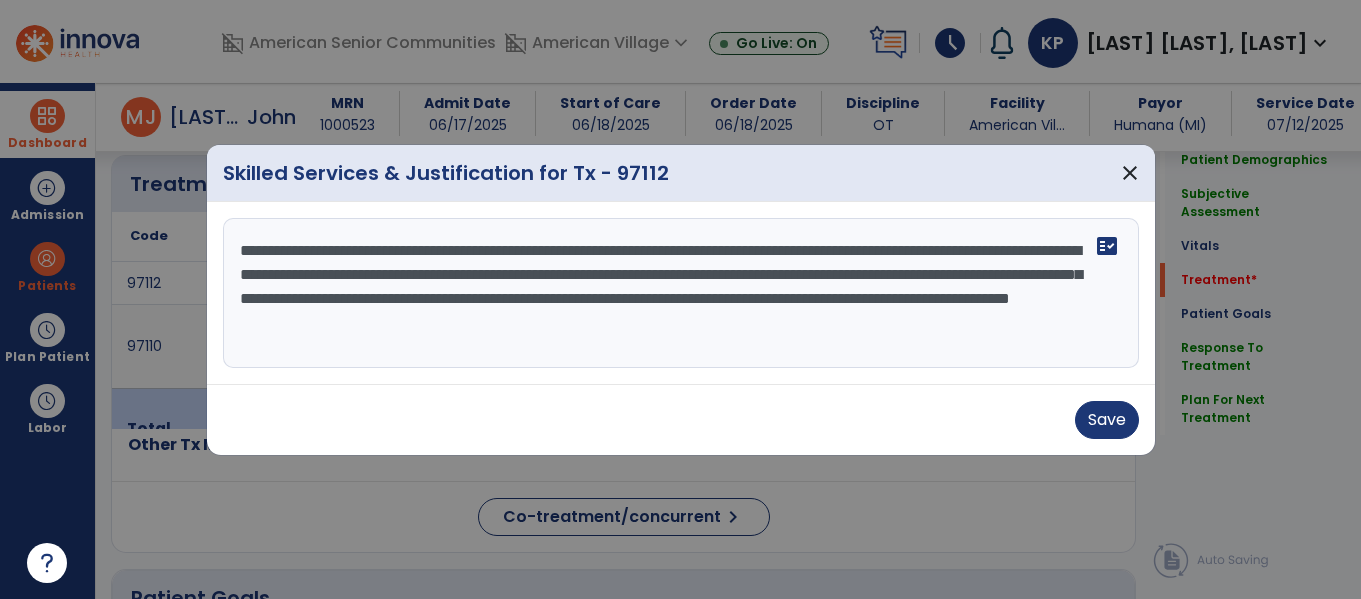 click on "**********" at bounding box center [681, 293] 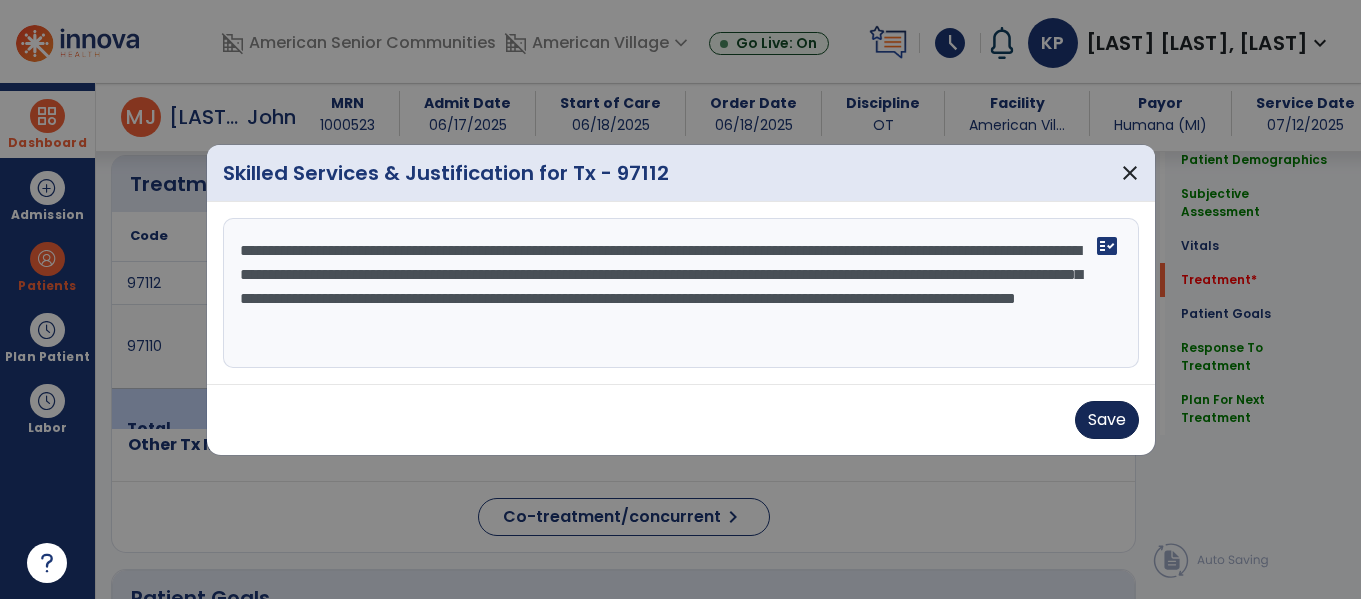 type on "**********" 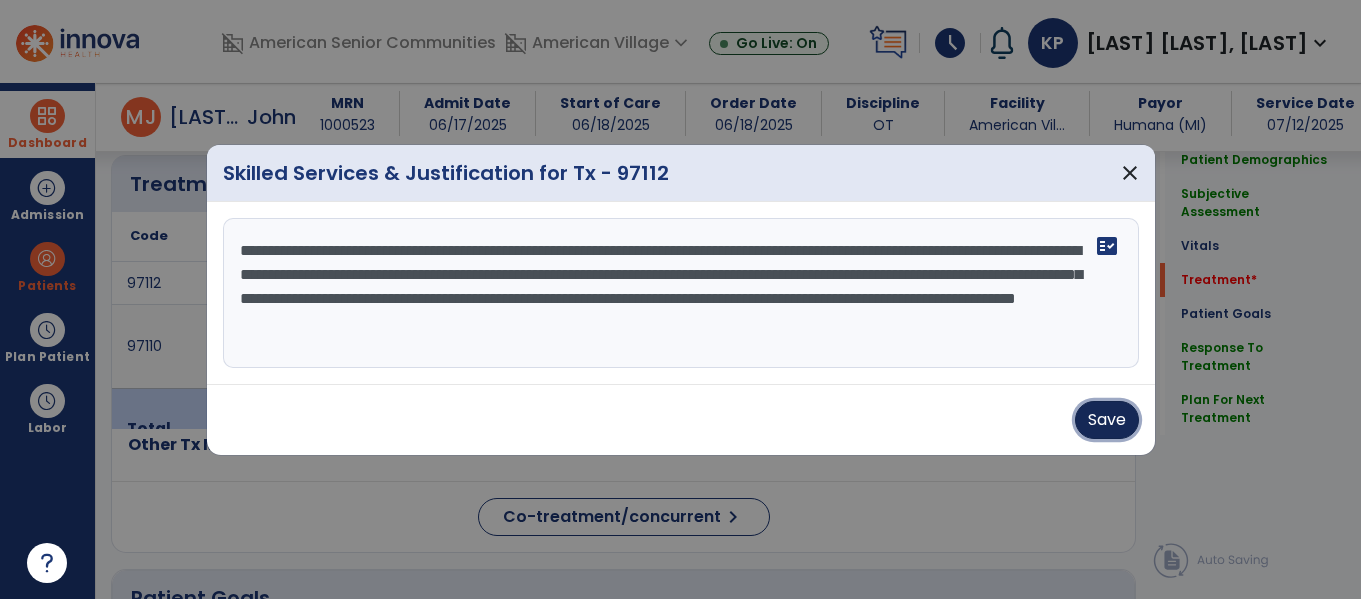 click on "Save" at bounding box center [1107, 420] 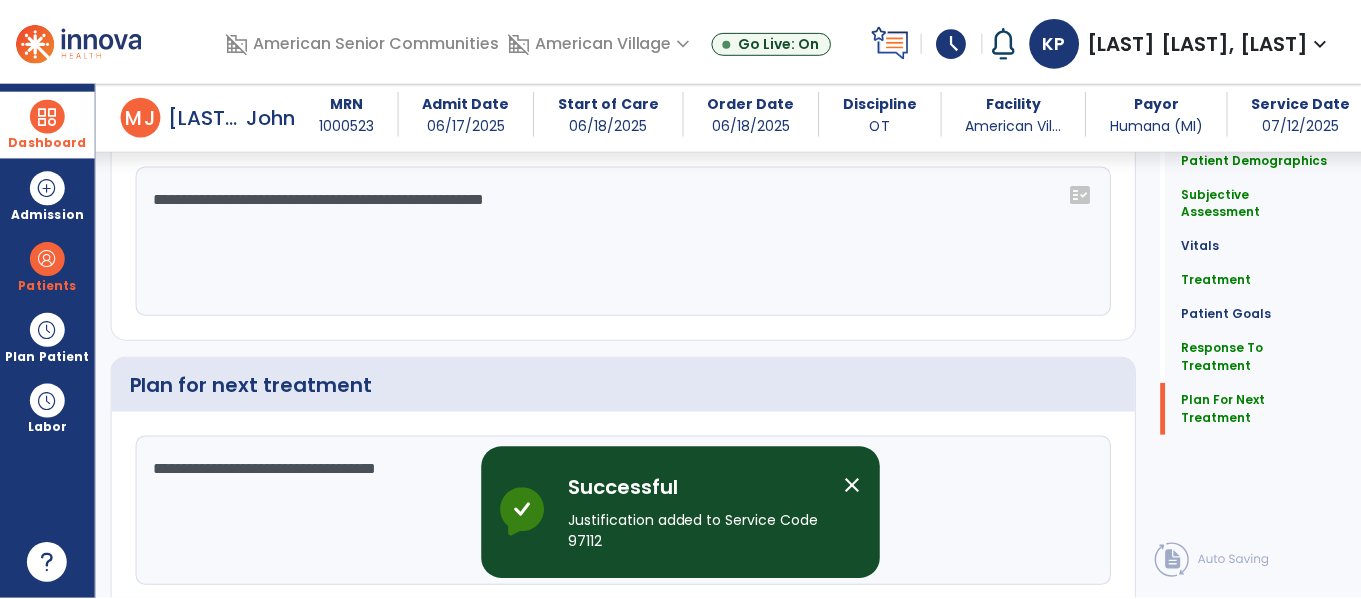 scroll, scrollTop: 2799, scrollLeft: 0, axis: vertical 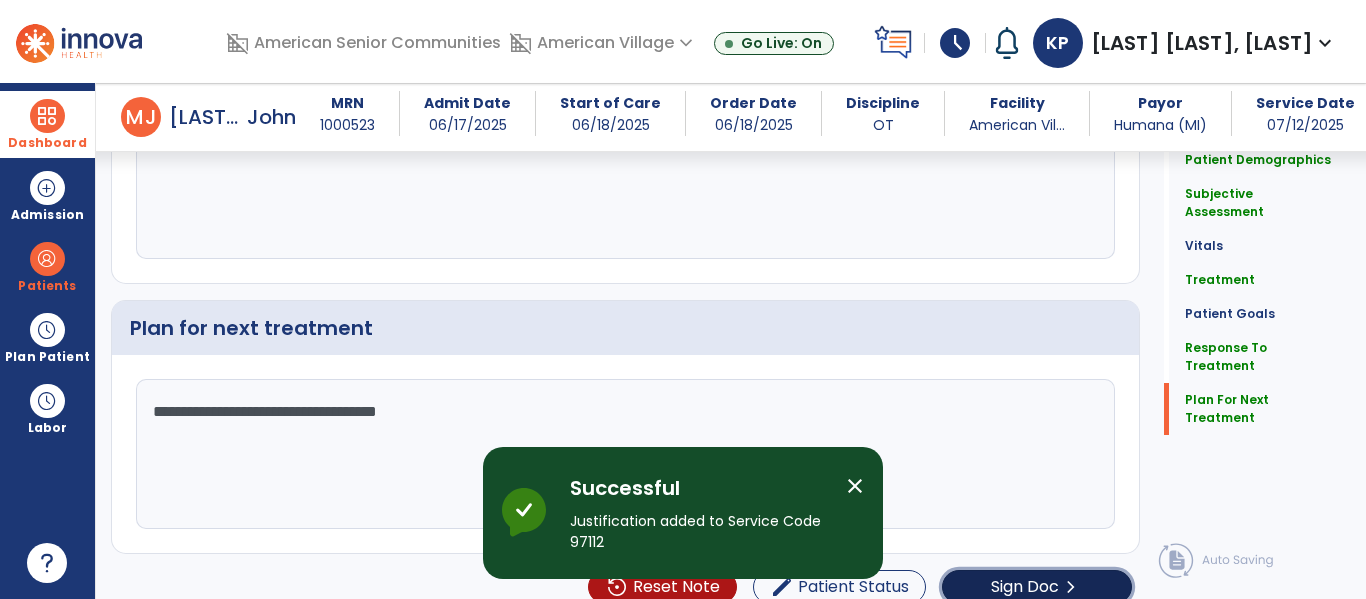click on "Sign Doc  chevron_right" 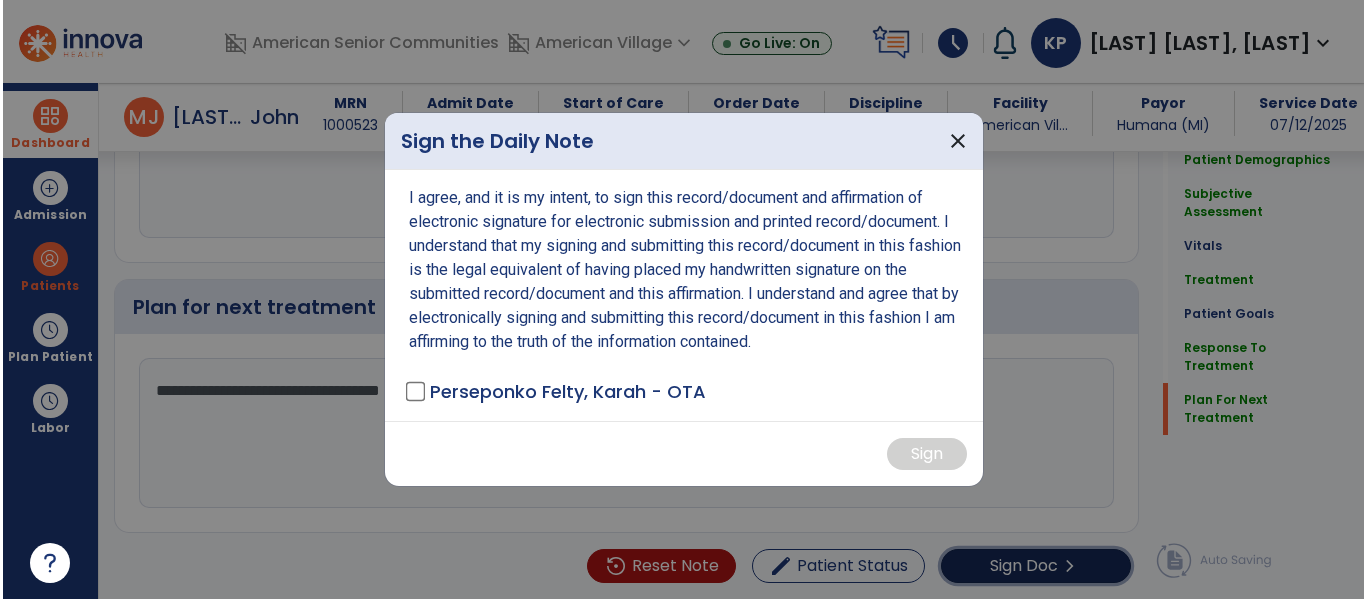 scroll, scrollTop: 2820, scrollLeft: 0, axis: vertical 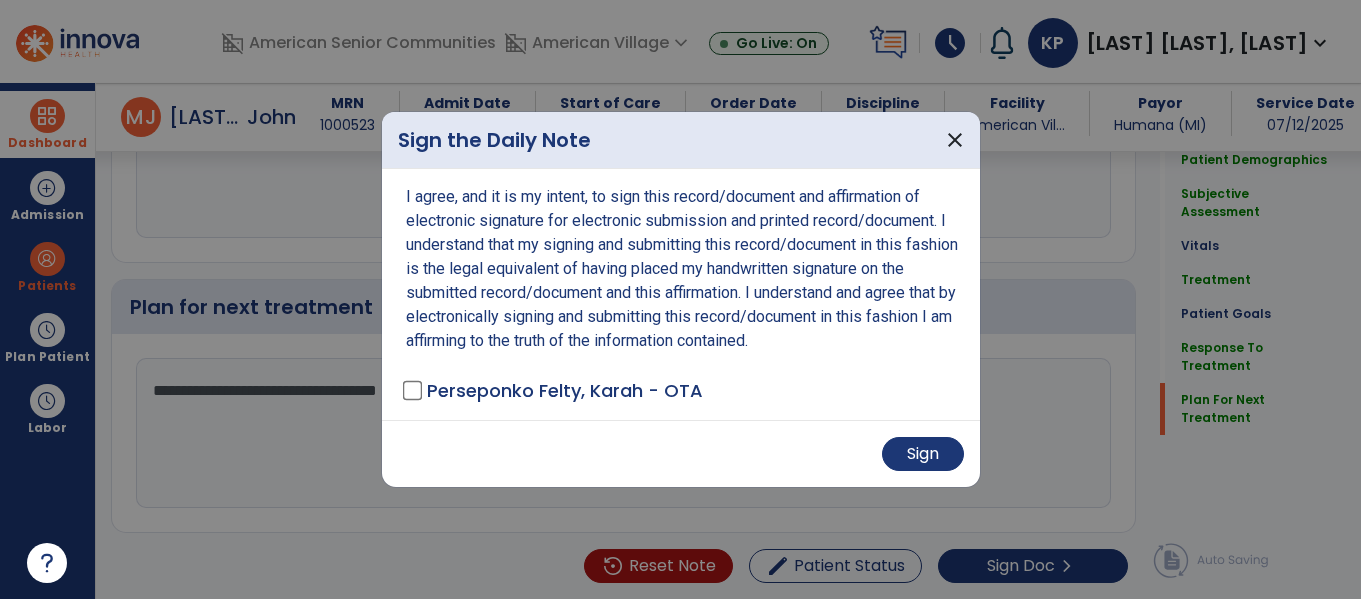click on "Sign" at bounding box center (681, 453) 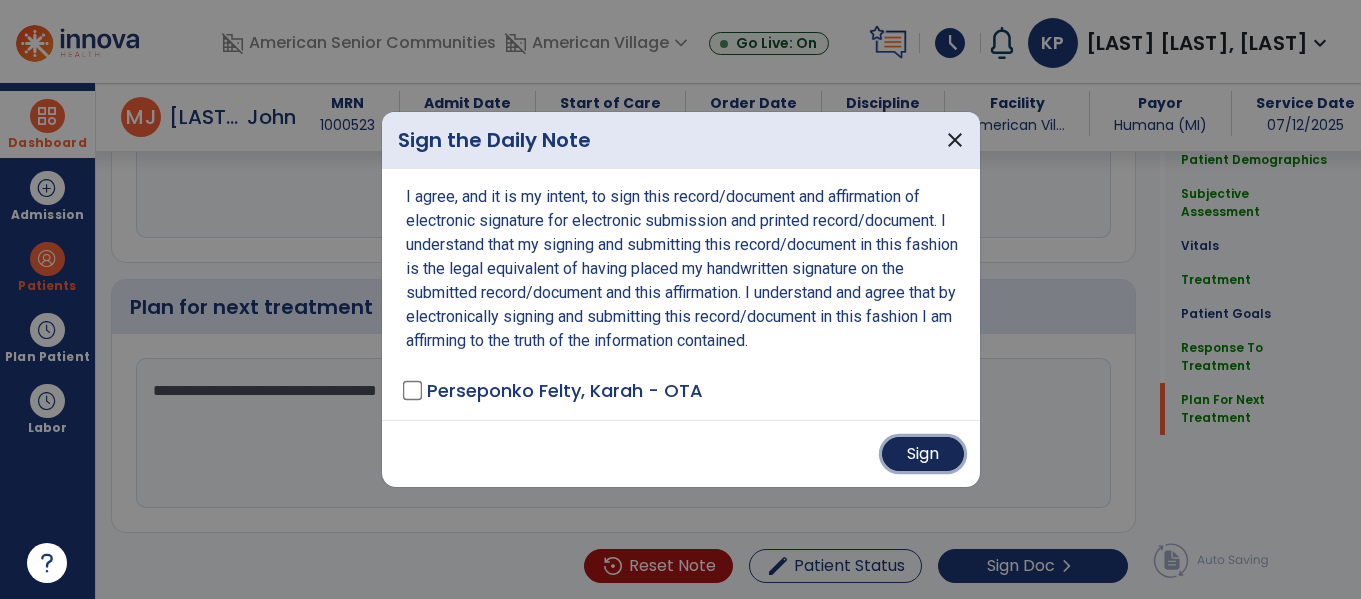 click on "Sign" at bounding box center (923, 454) 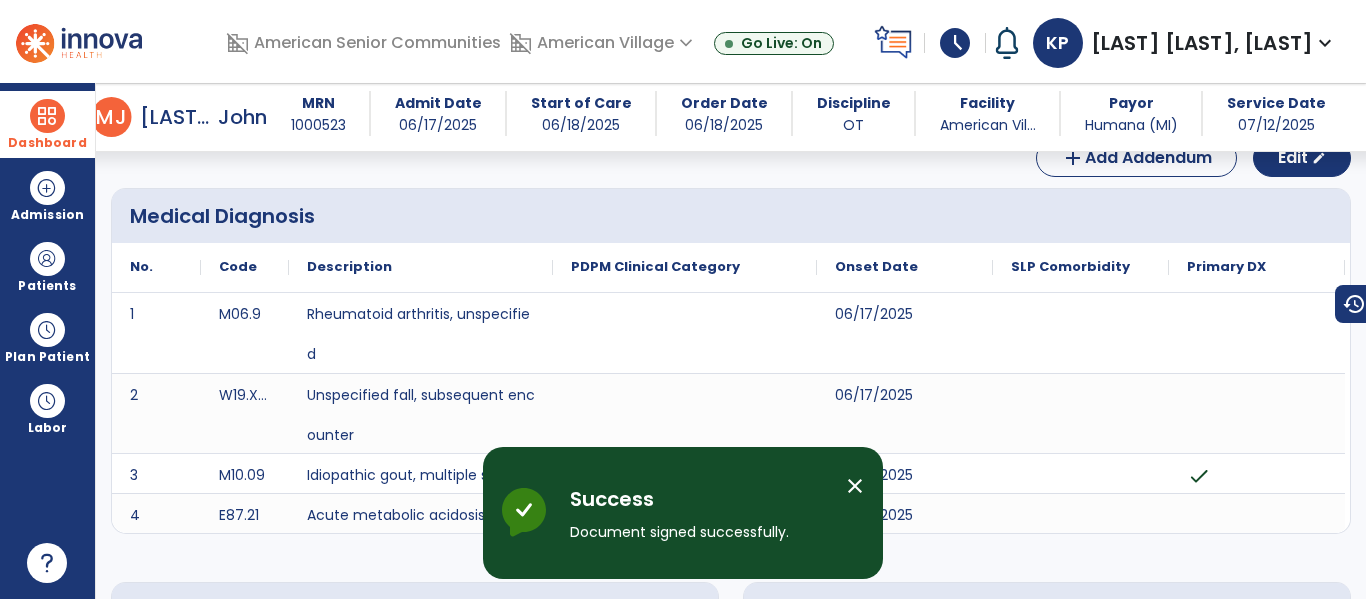 scroll, scrollTop: 0, scrollLeft: 0, axis: both 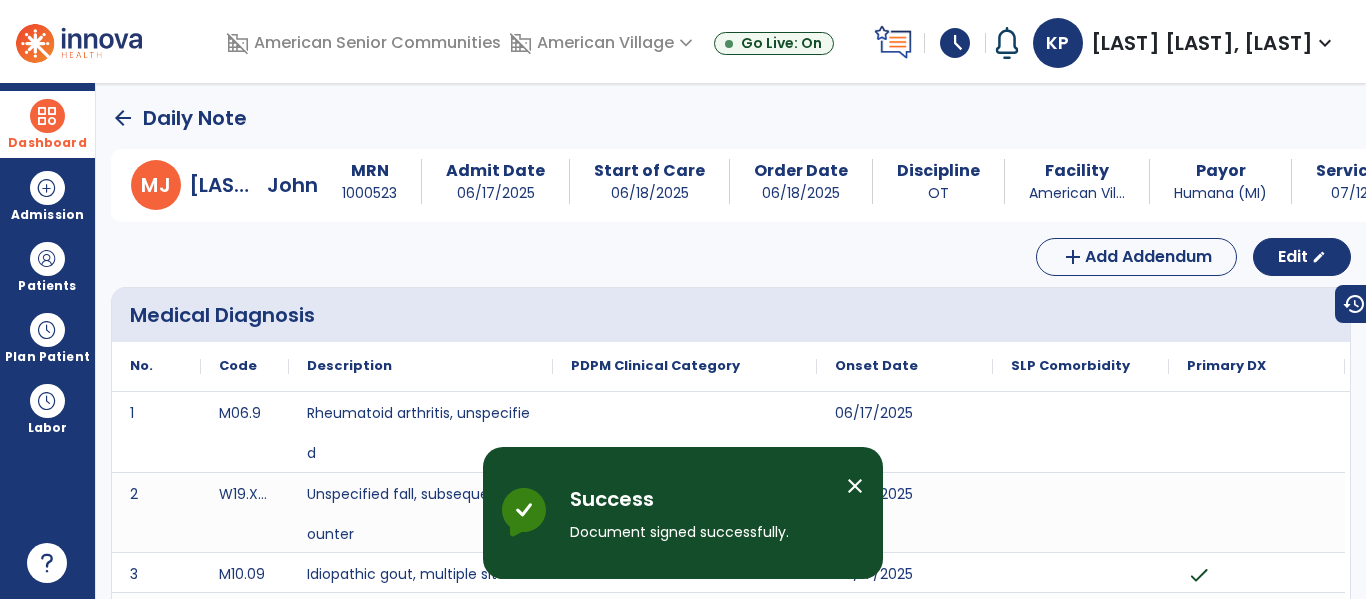 click on "arrow_back" 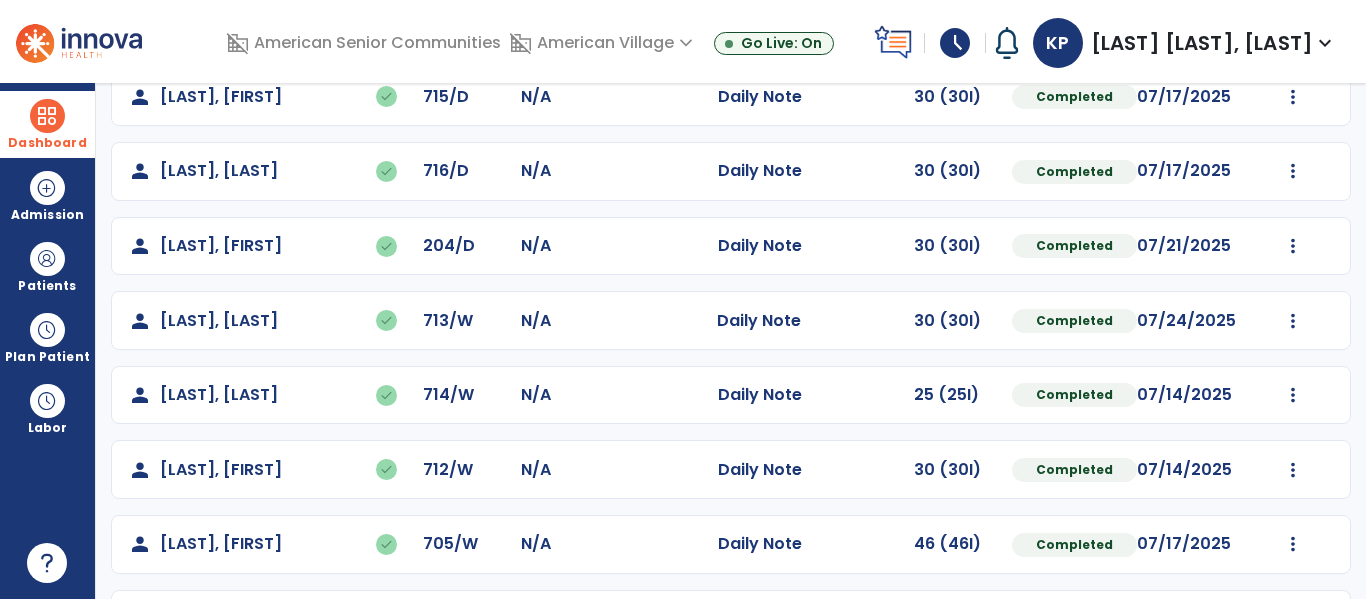 scroll, scrollTop: 861, scrollLeft: 0, axis: vertical 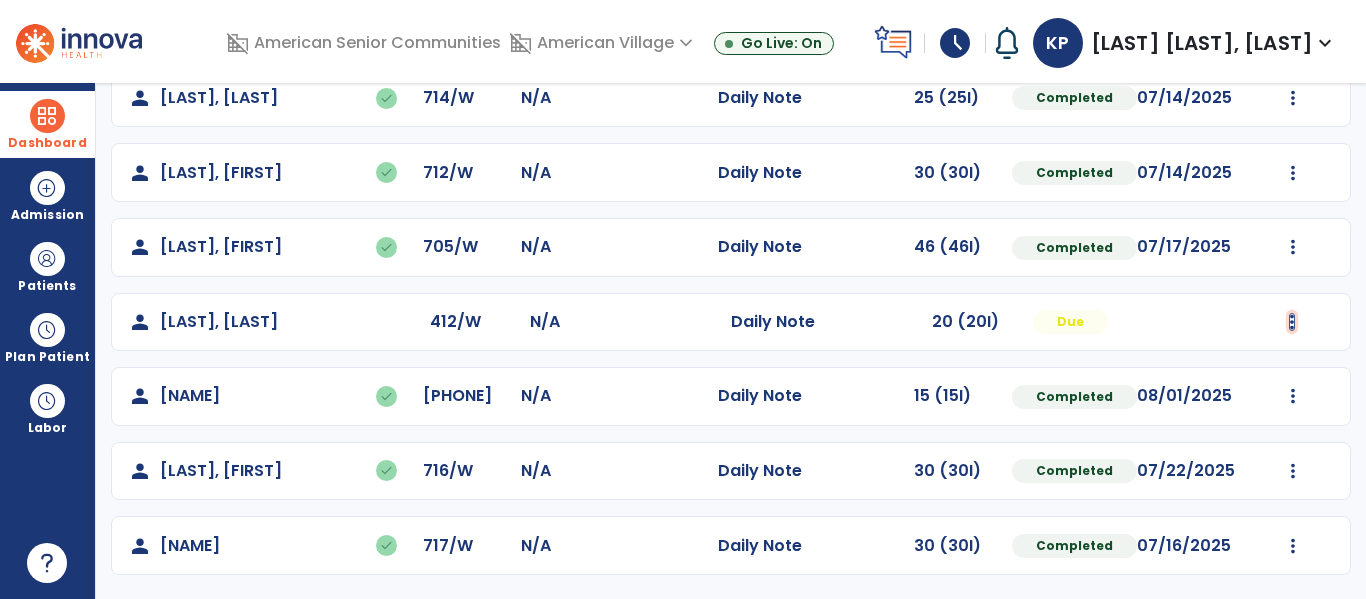 click at bounding box center [1293, -573] 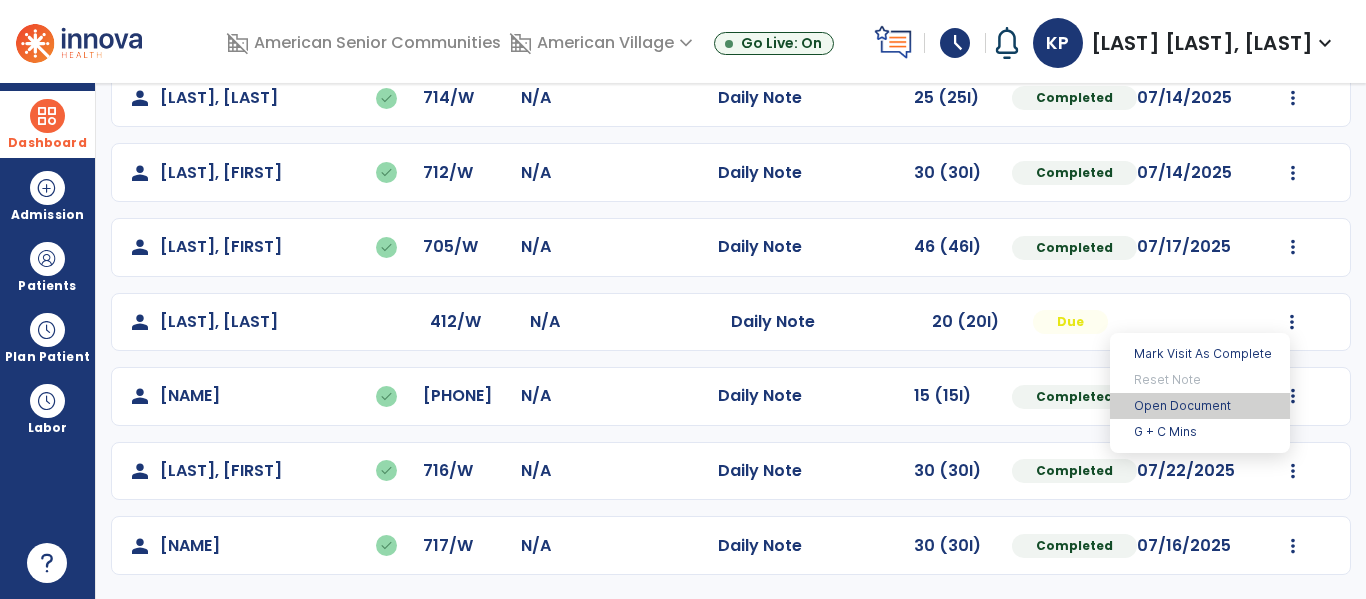 click on "Open Document" at bounding box center [1200, 406] 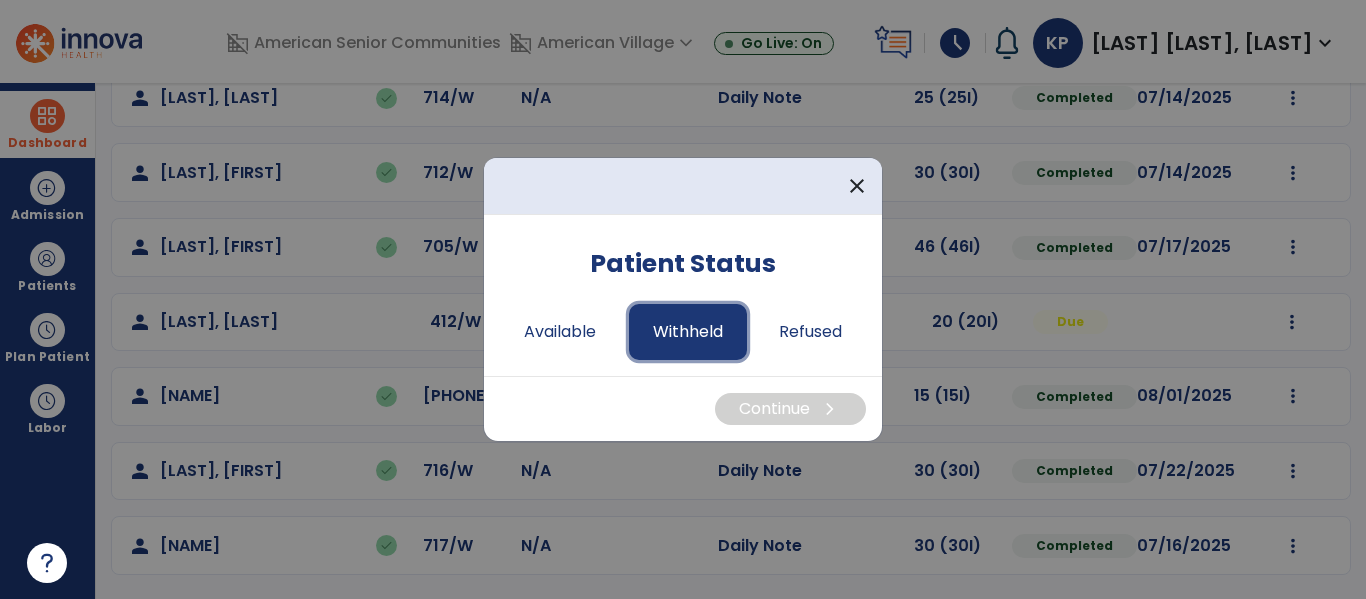 click on "Withheld" at bounding box center (688, 332) 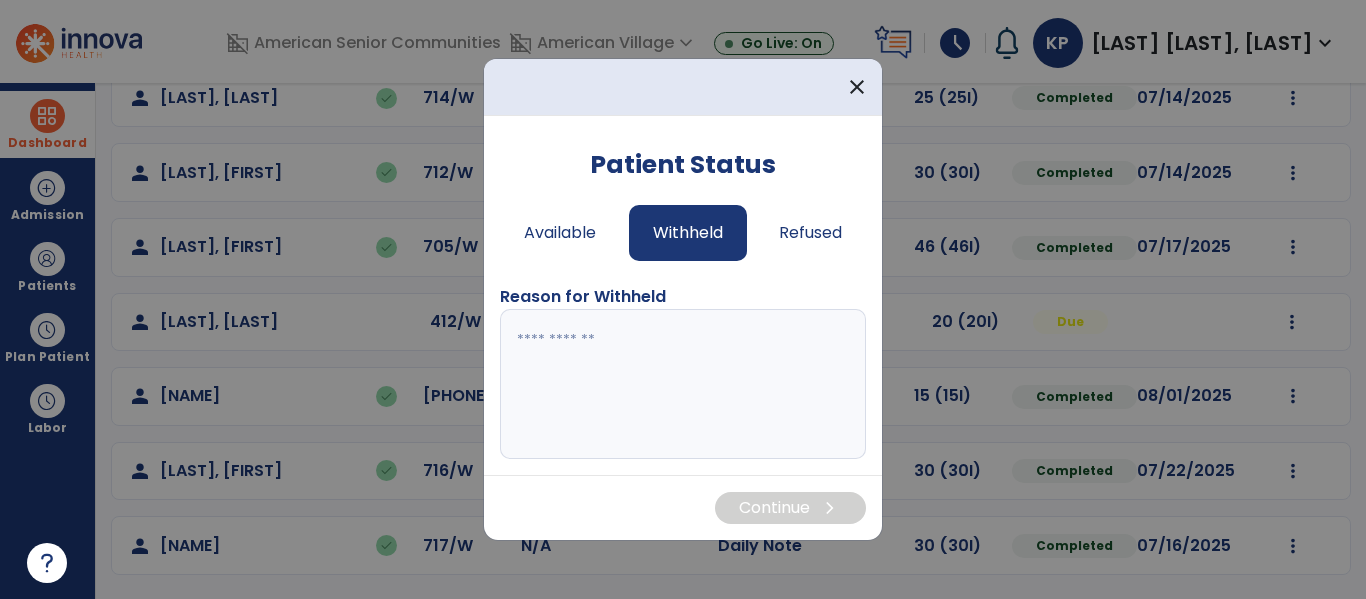 click at bounding box center [683, 384] 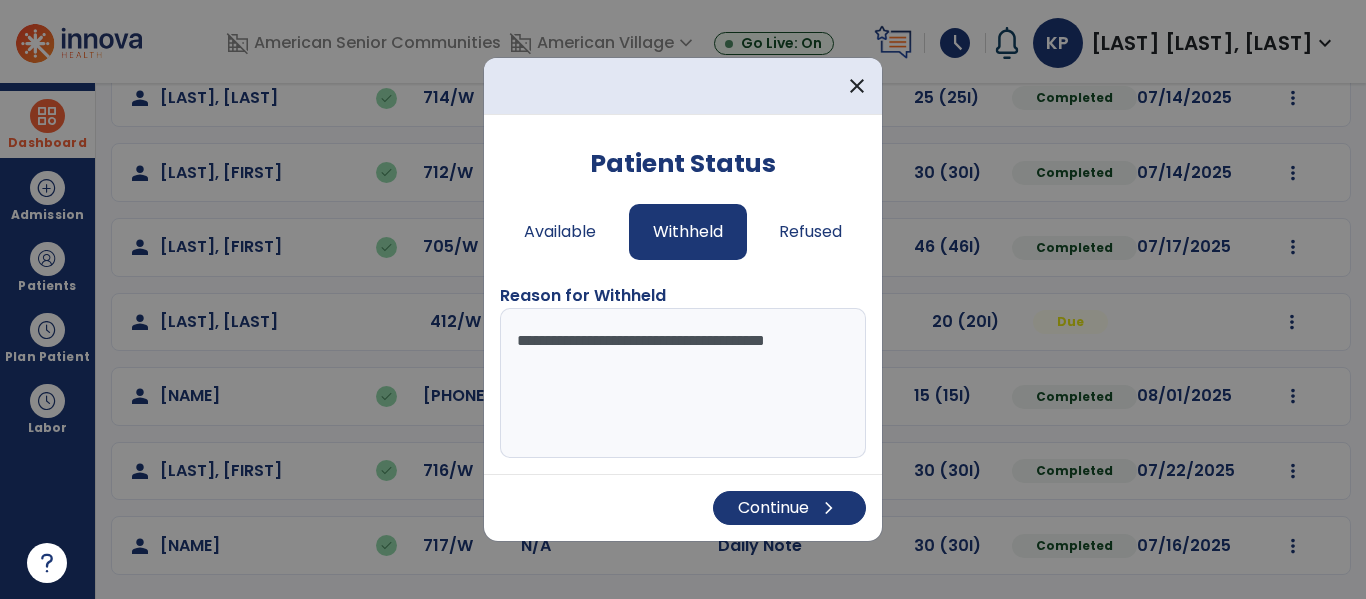 click on "**********" at bounding box center [683, 383] 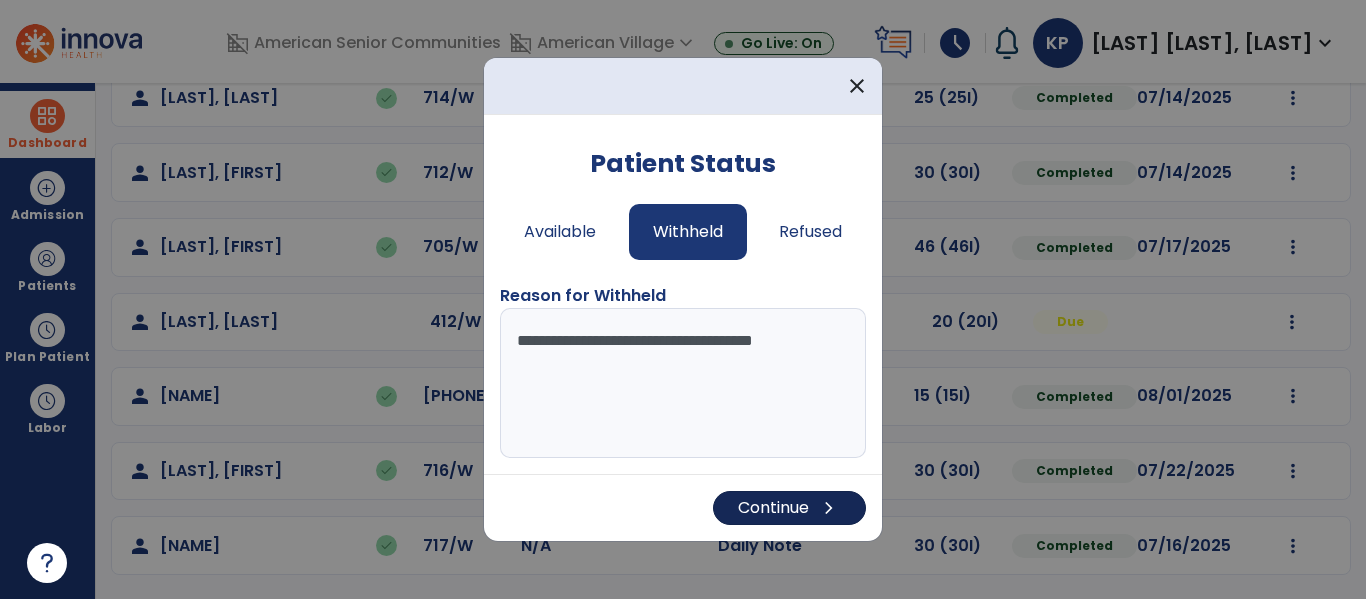 type on "**********" 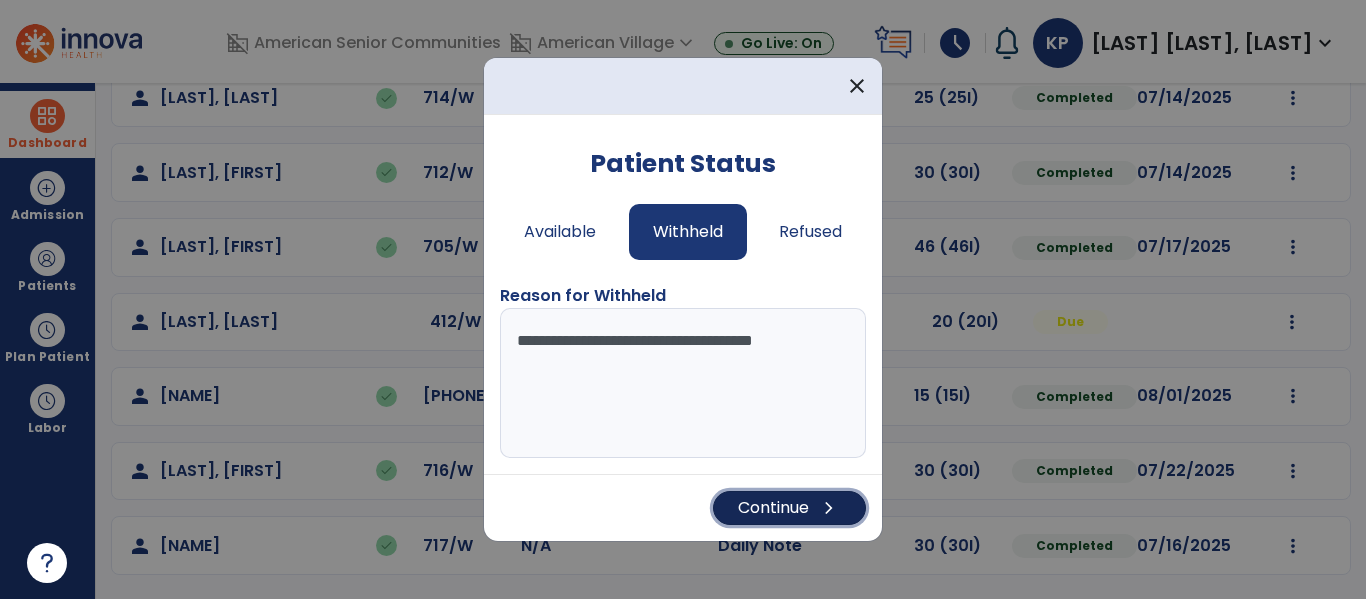 click on "chevron_right" at bounding box center (829, 508) 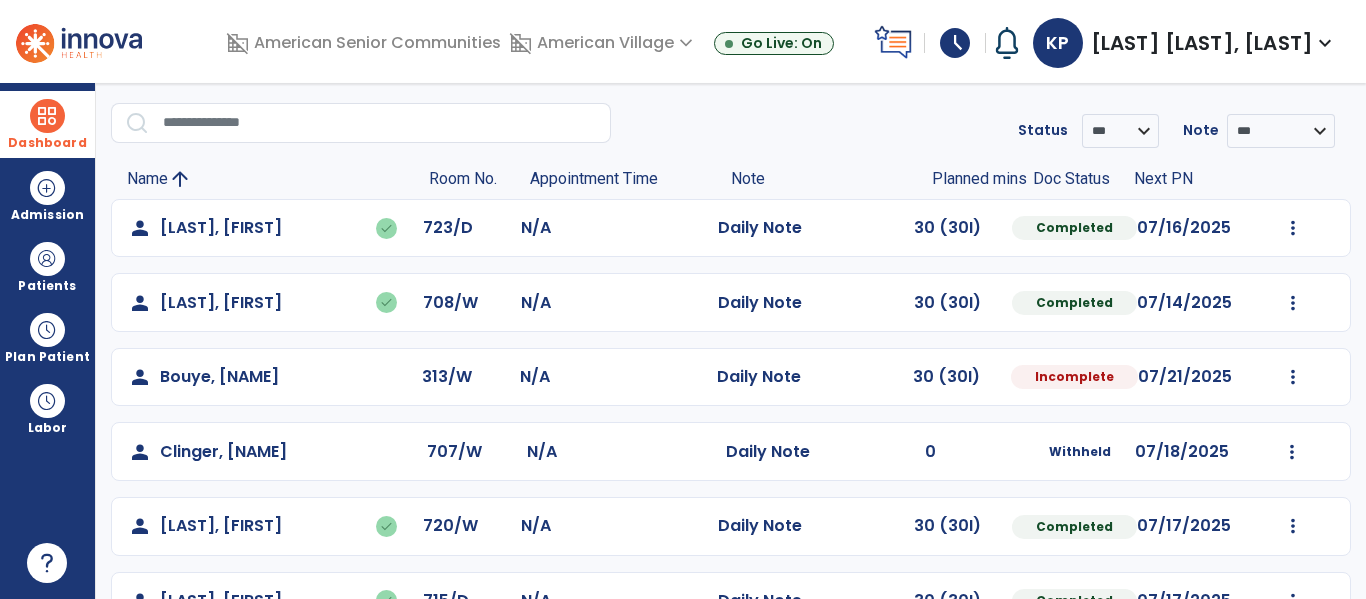 scroll, scrollTop: 39, scrollLeft: 0, axis: vertical 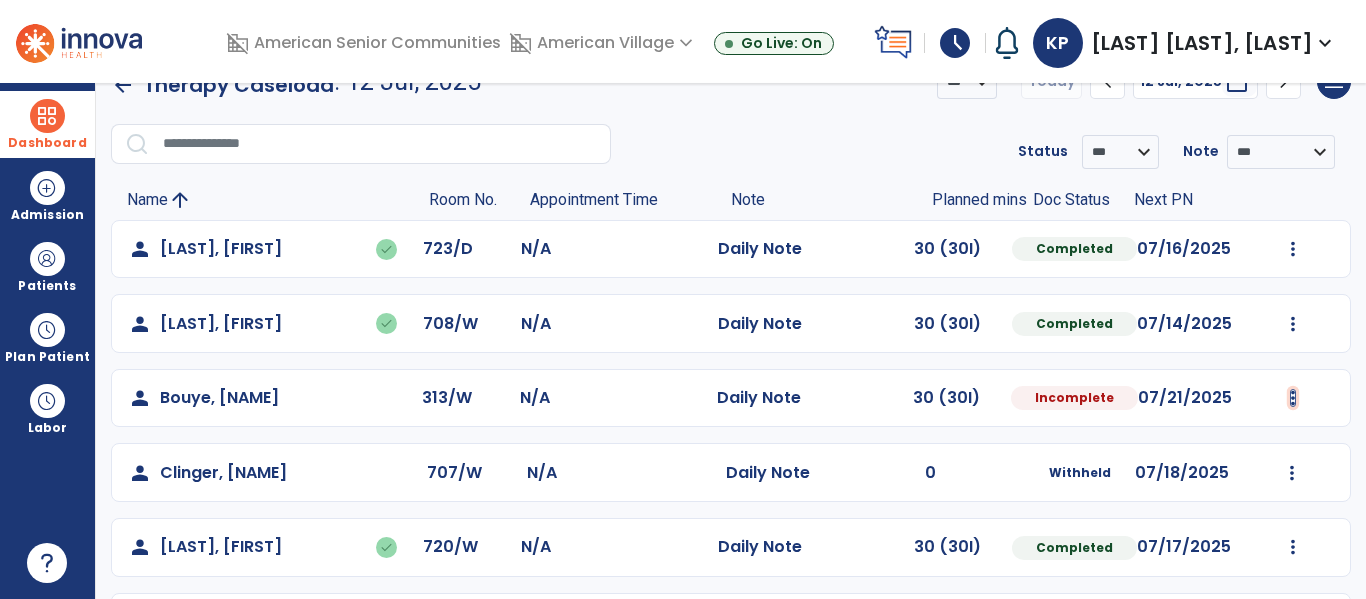 click at bounding box center [1293, 249] 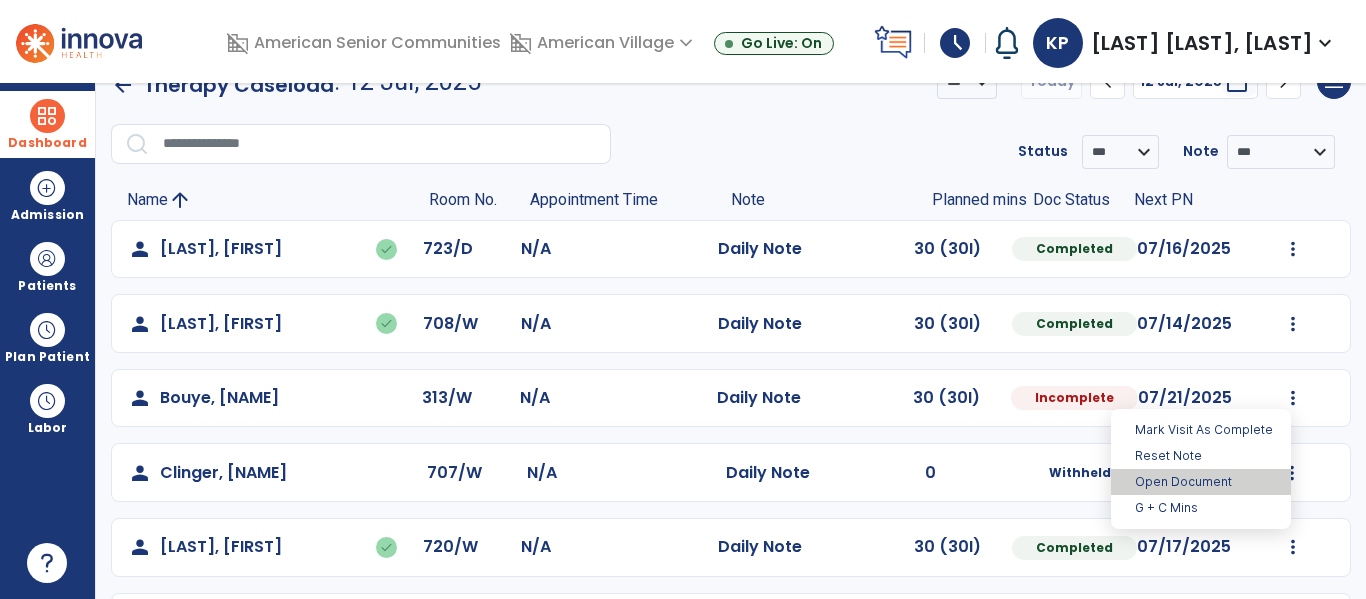 click on "Open Document" at bounding box center (1201, 482) 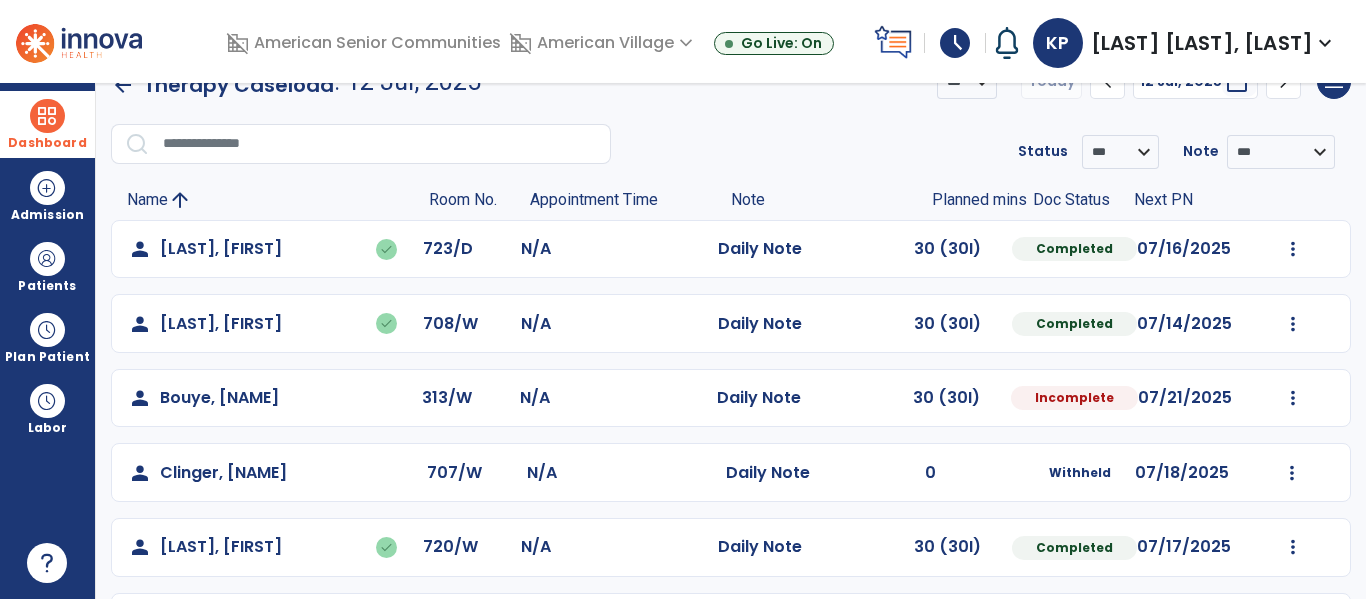 select on "*" 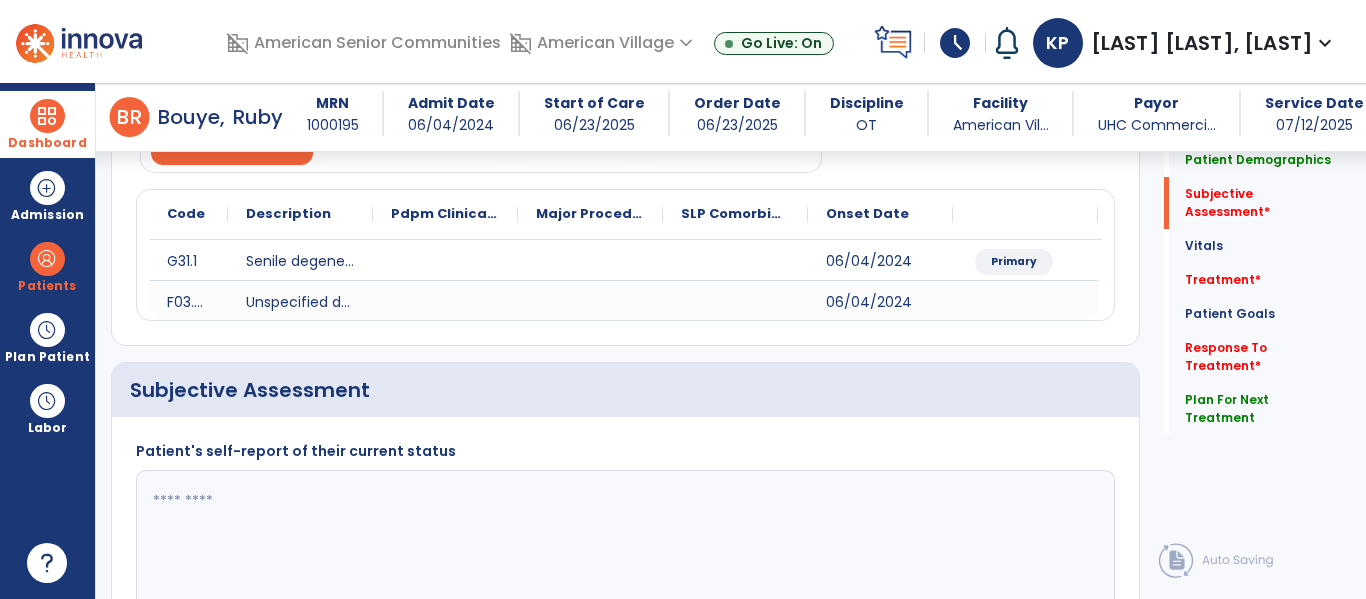 scroll, scrollTop: 366, scrollLeft: 0, axis: vertical 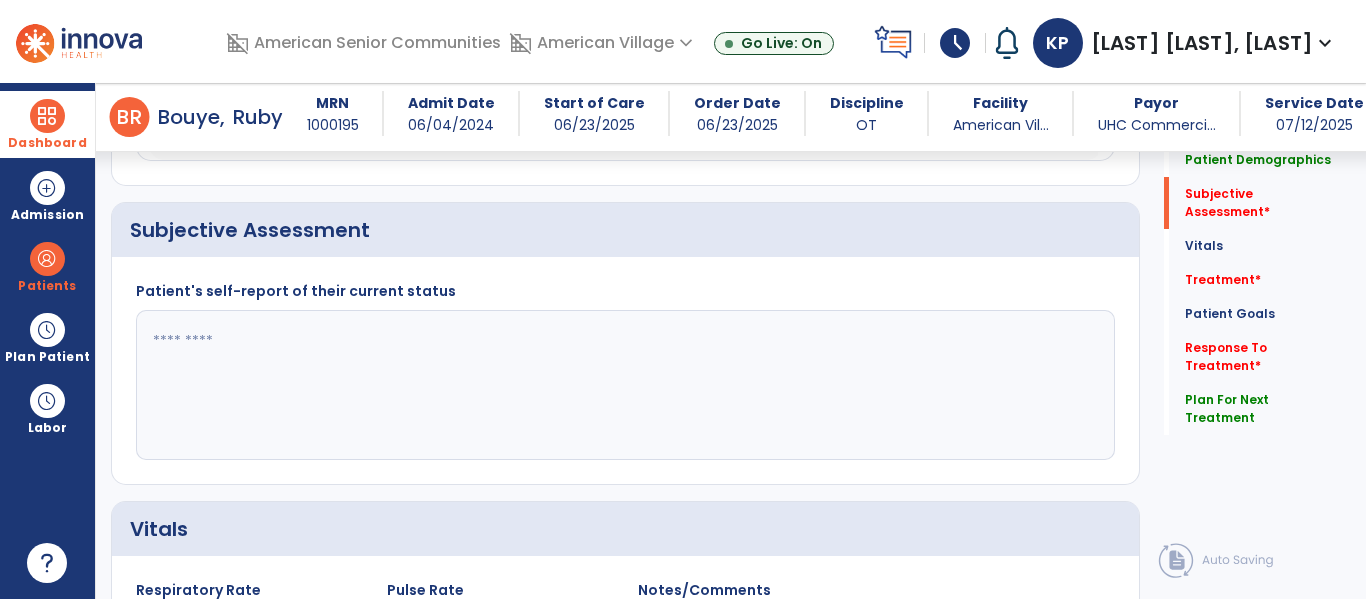 click 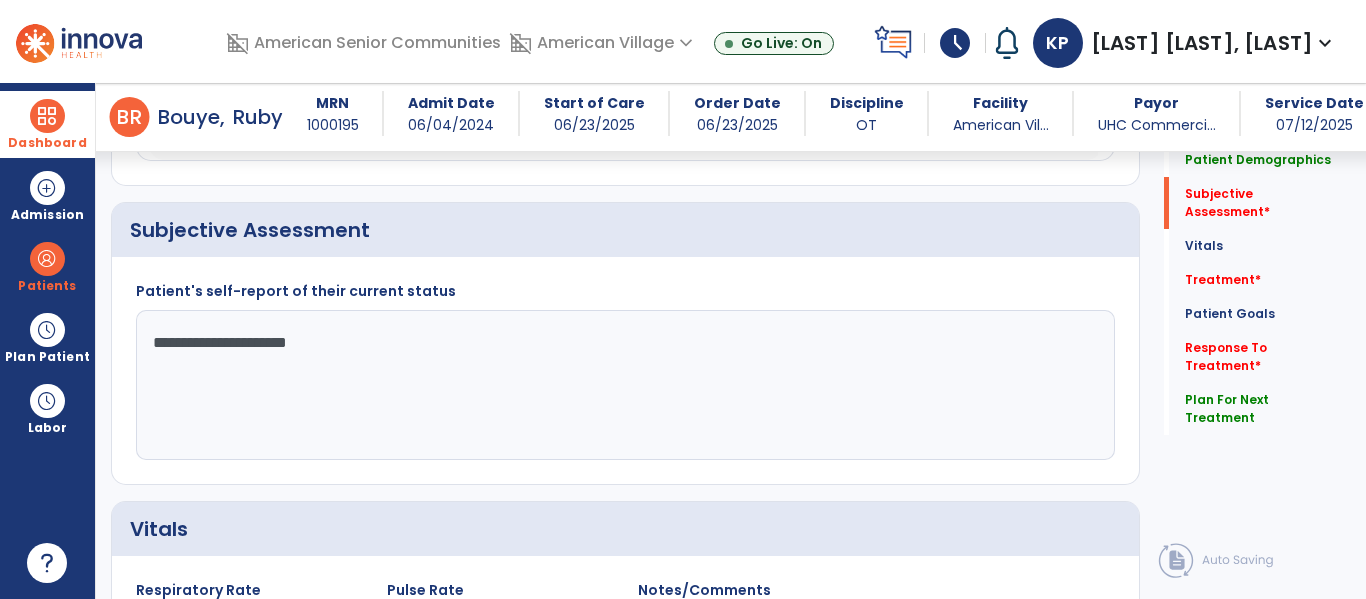 click on "**********" 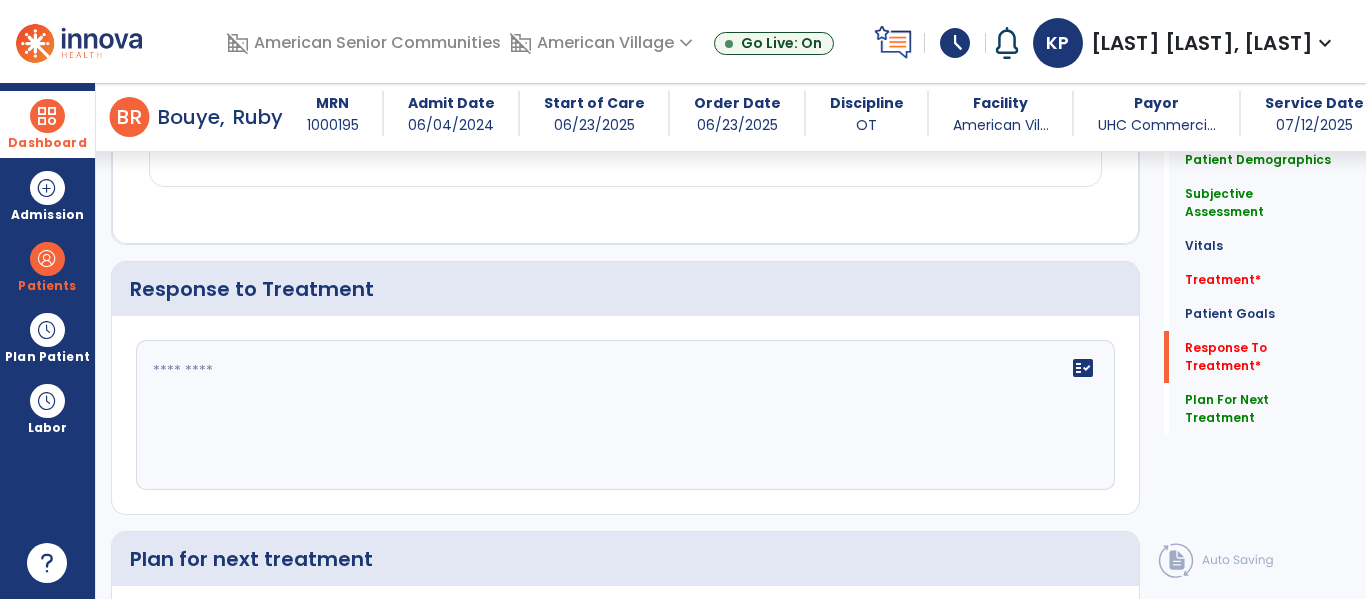 scroll, scrollTop: 2098, scrollLeft: 0, axis: vertical 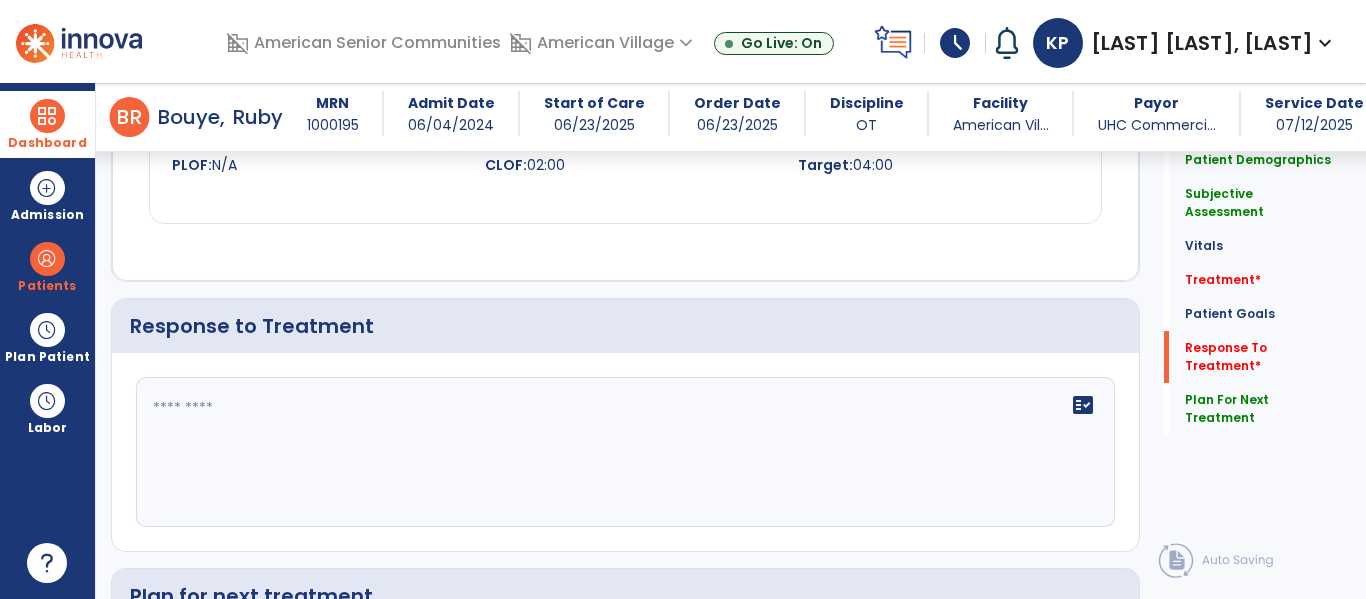 type on "**********" 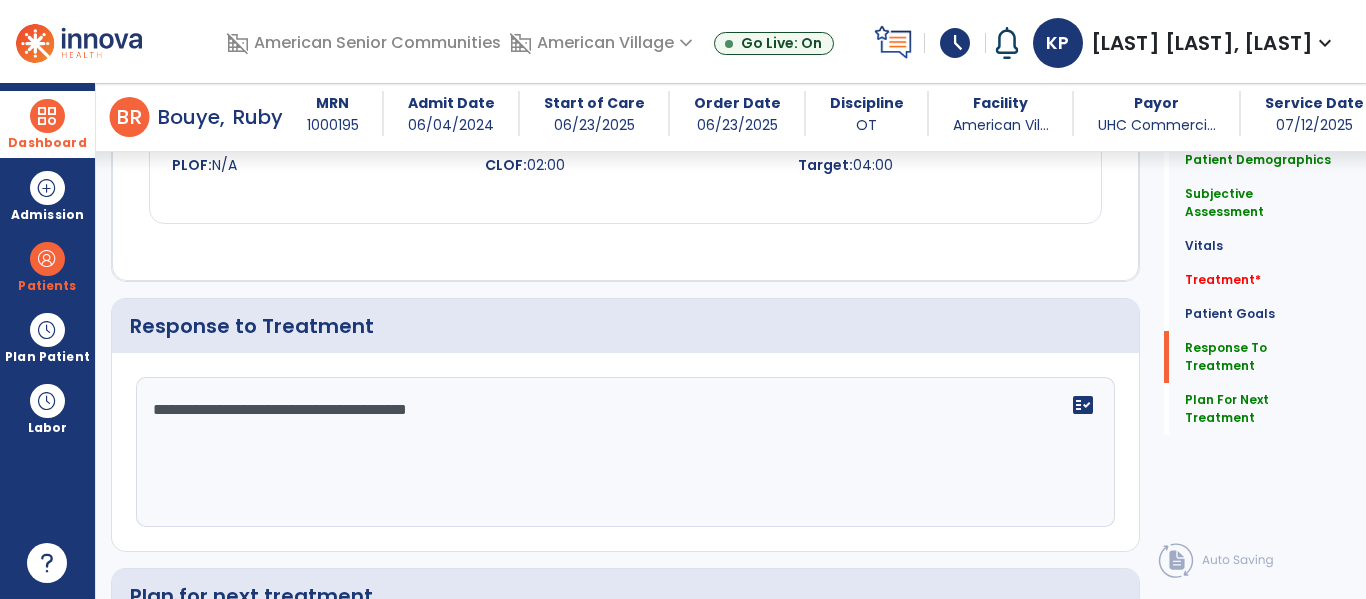 type on "**********" 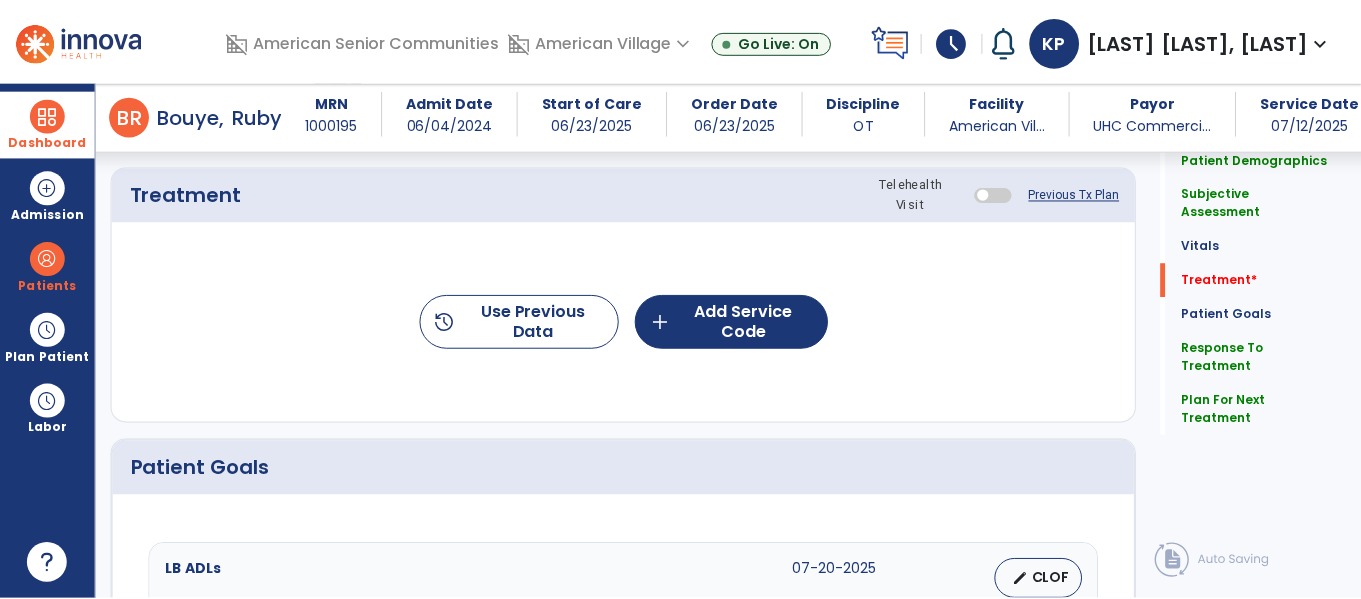 scroll, scrollTop: 1052, scrollLeft: 0, axis: vertical 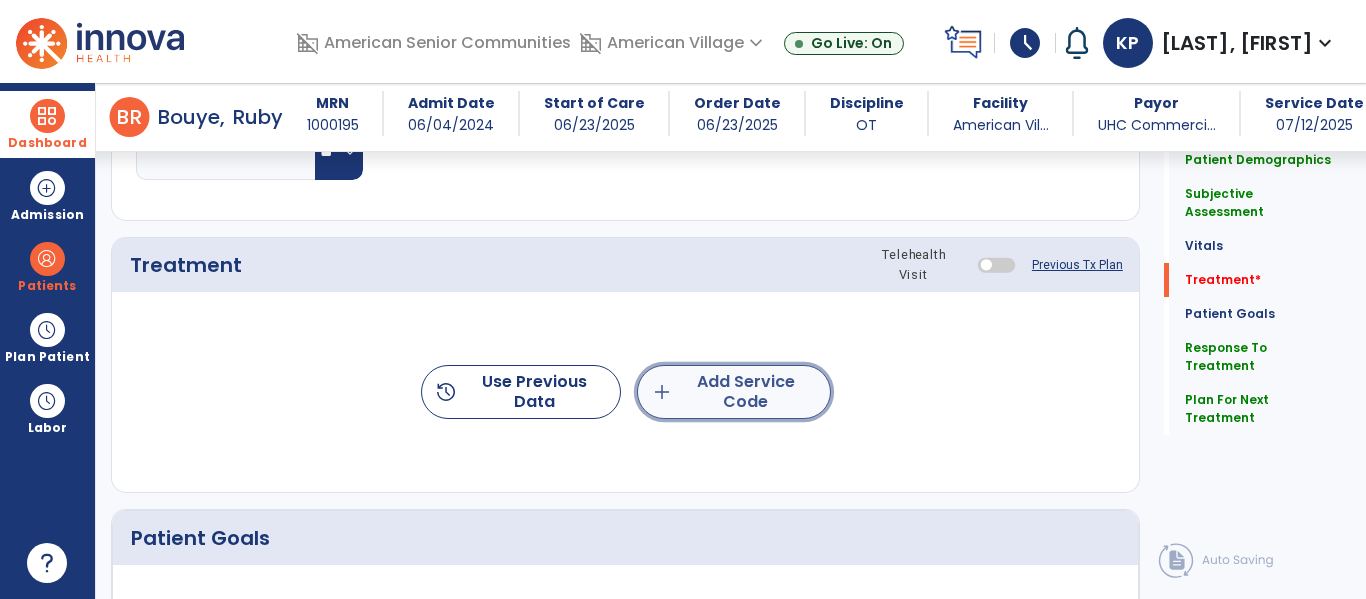 click on "add  Add Service Code" 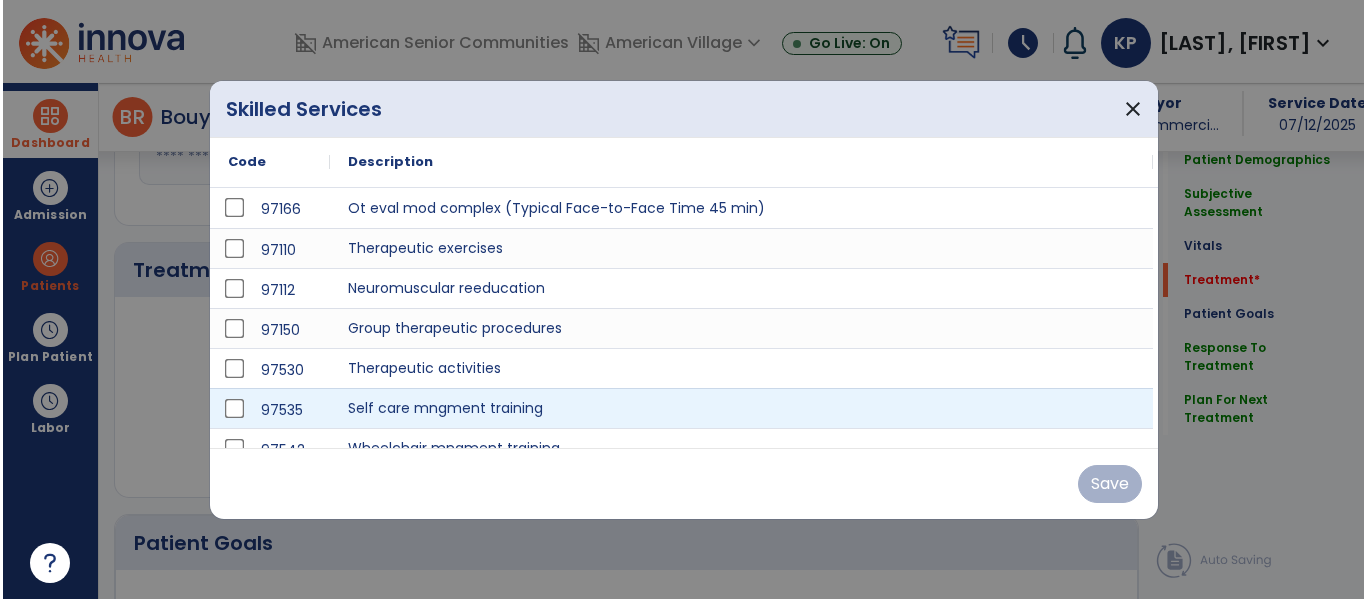 scroll, scrollTop: 1052, scrollLeft: 0, axis: vertical 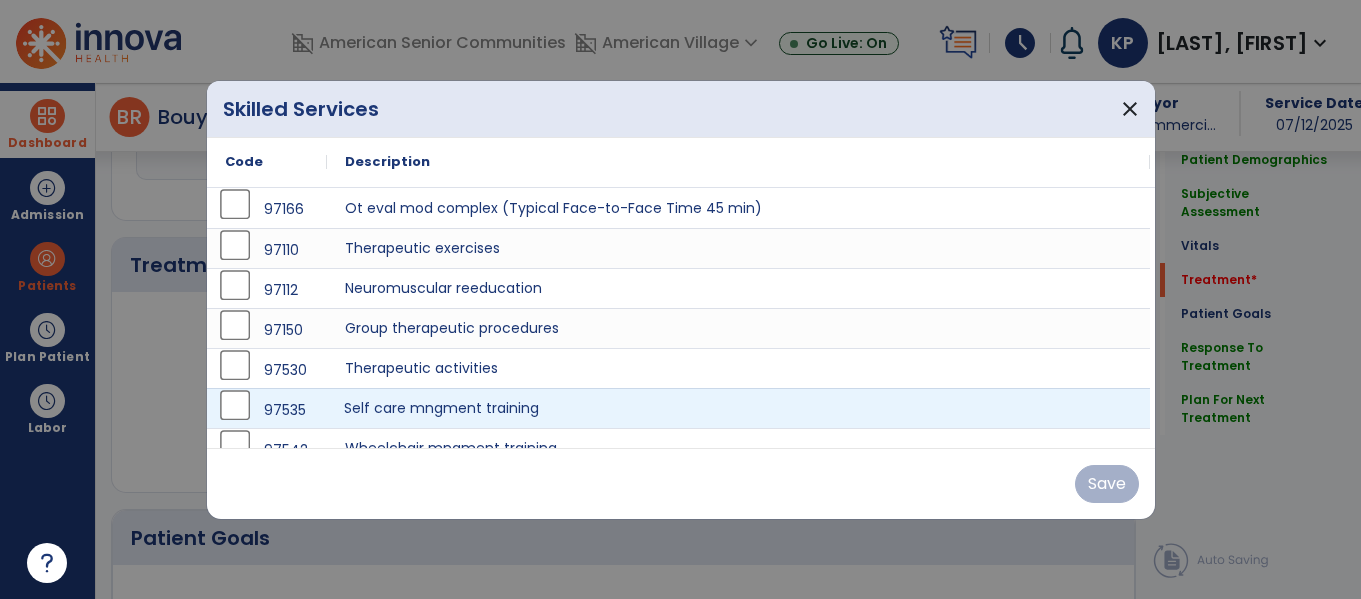 click on "Self care mngment training" at bounding box center [738, 408] 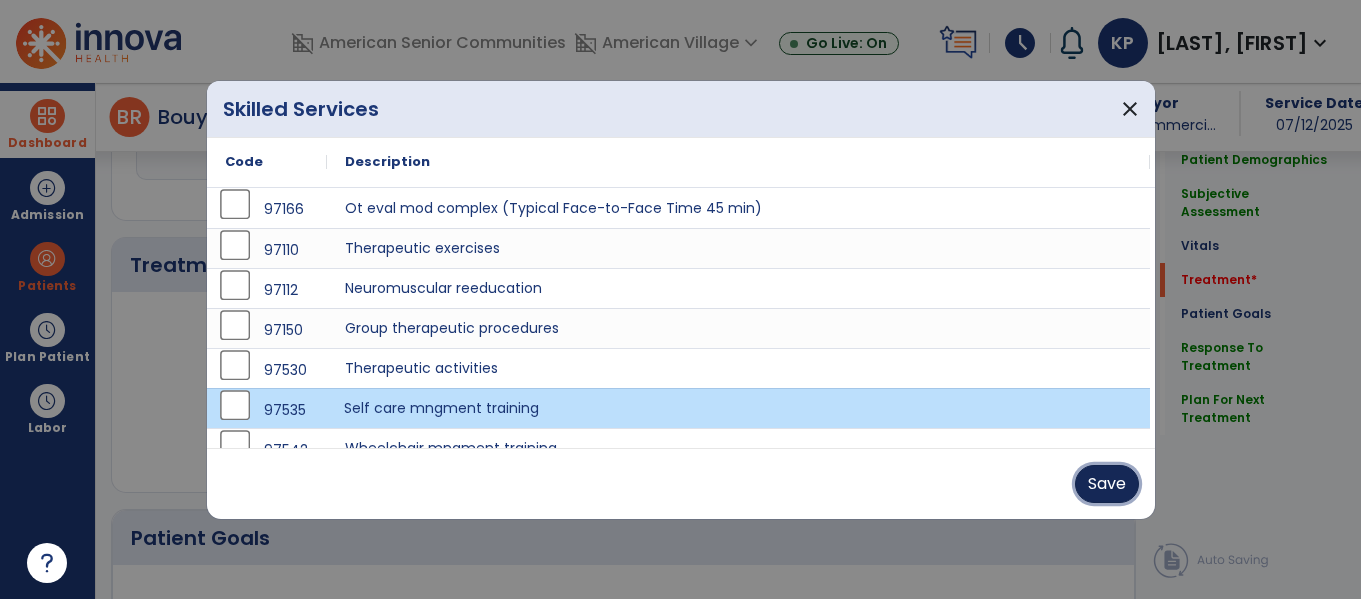 click on "Save" at bounding box center (1107, 484) 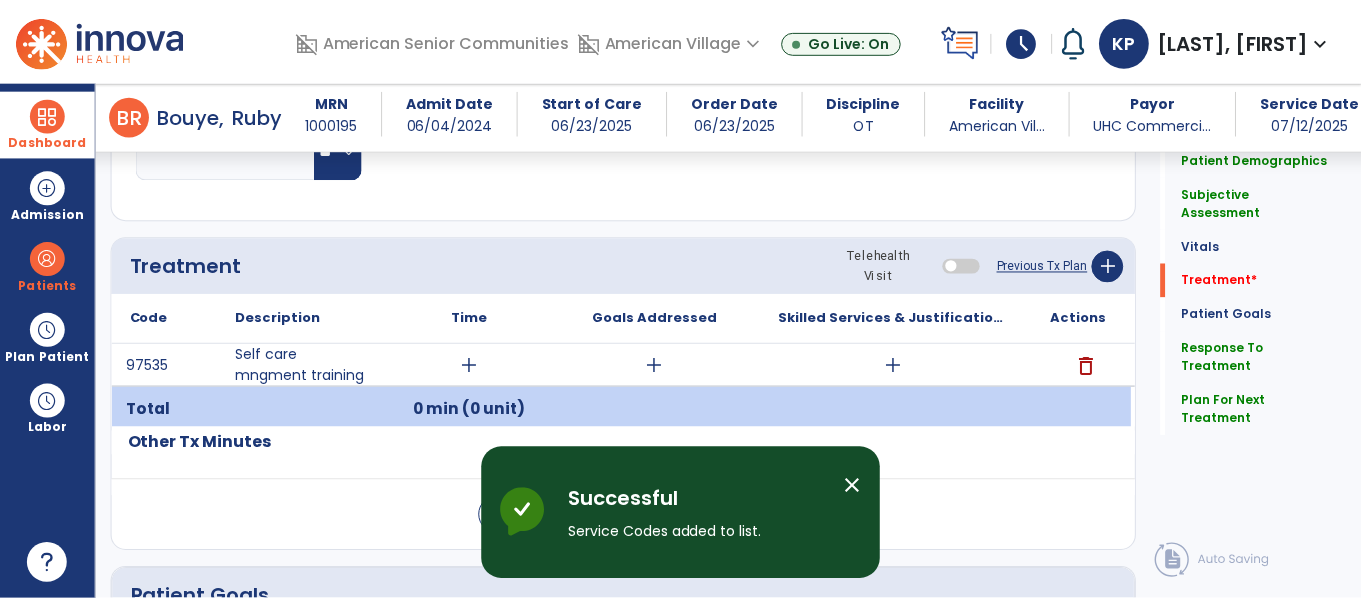 scroll, scrollTop: 1039, scrollLeft: 0, axis: vertical 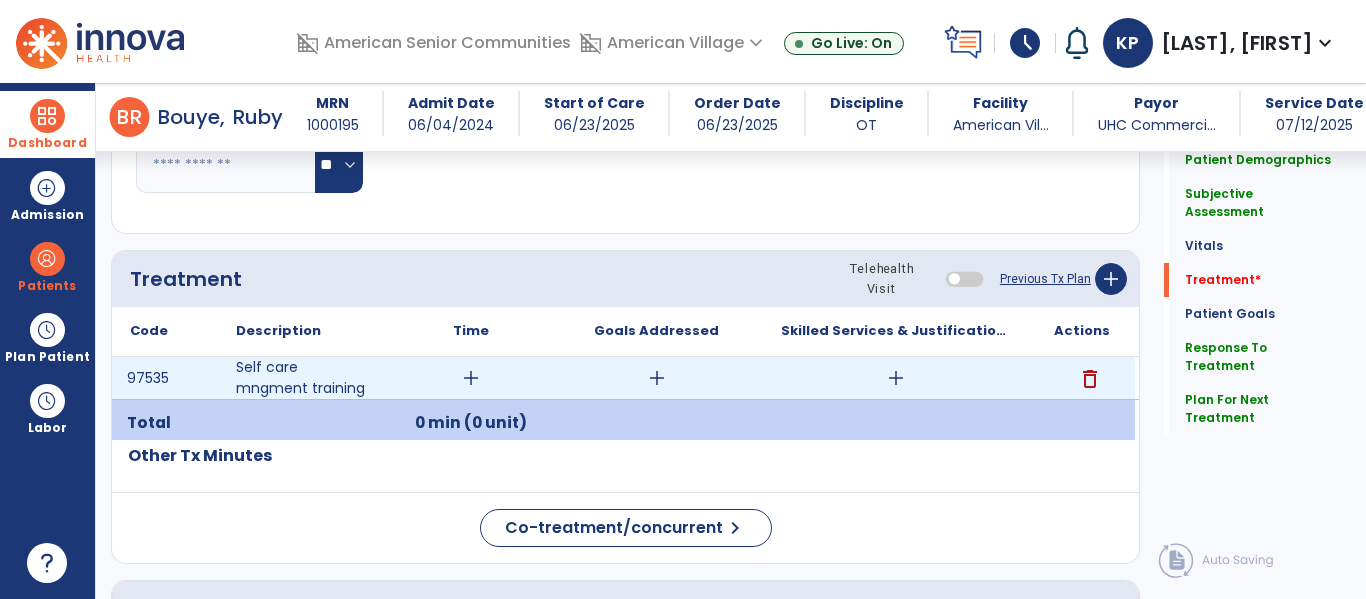 click on "add" at bounding box center [471, 378] 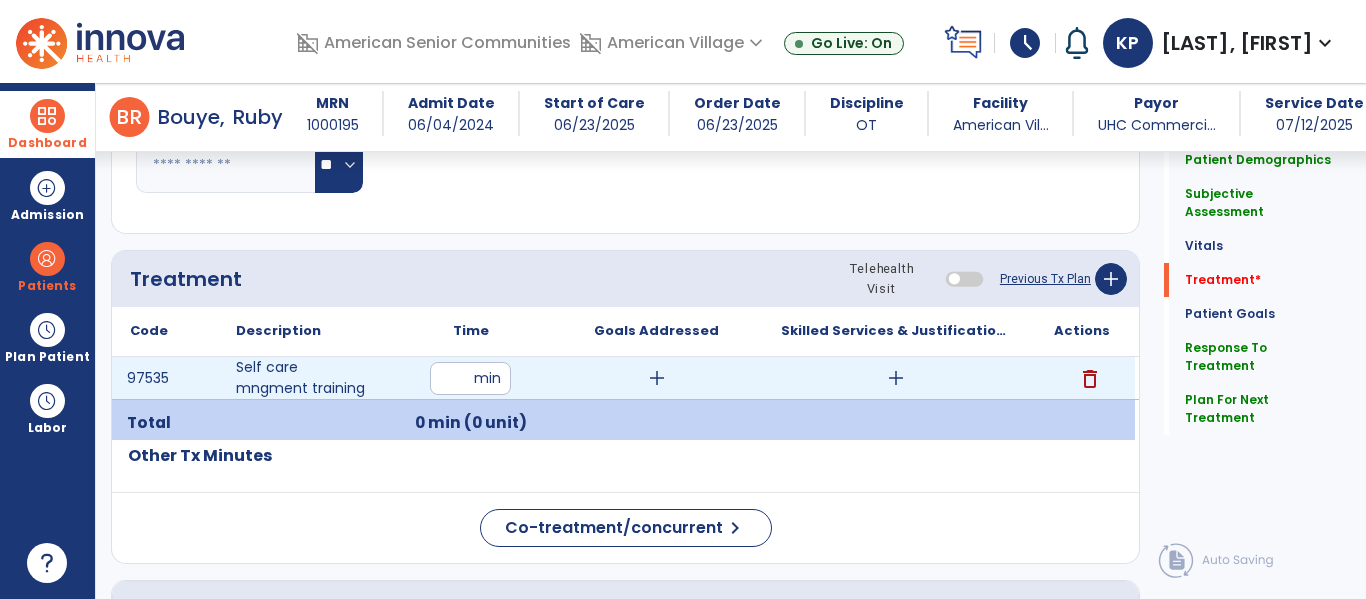 type on "**" 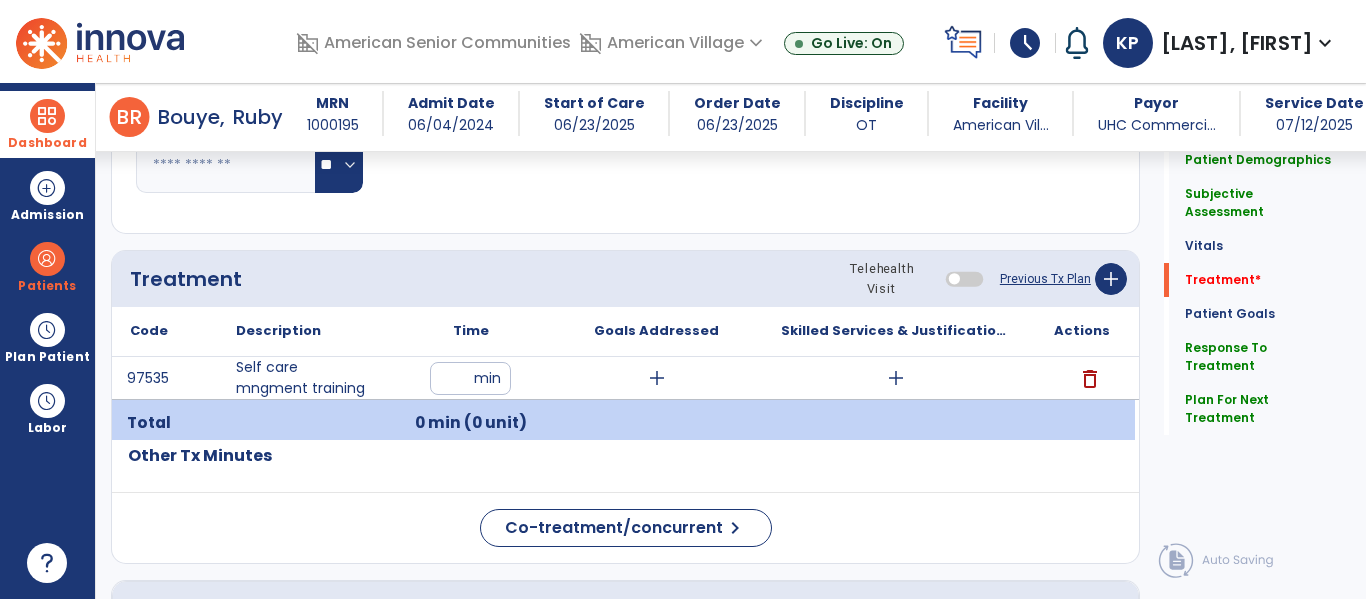 click on "Code
Description
Time" 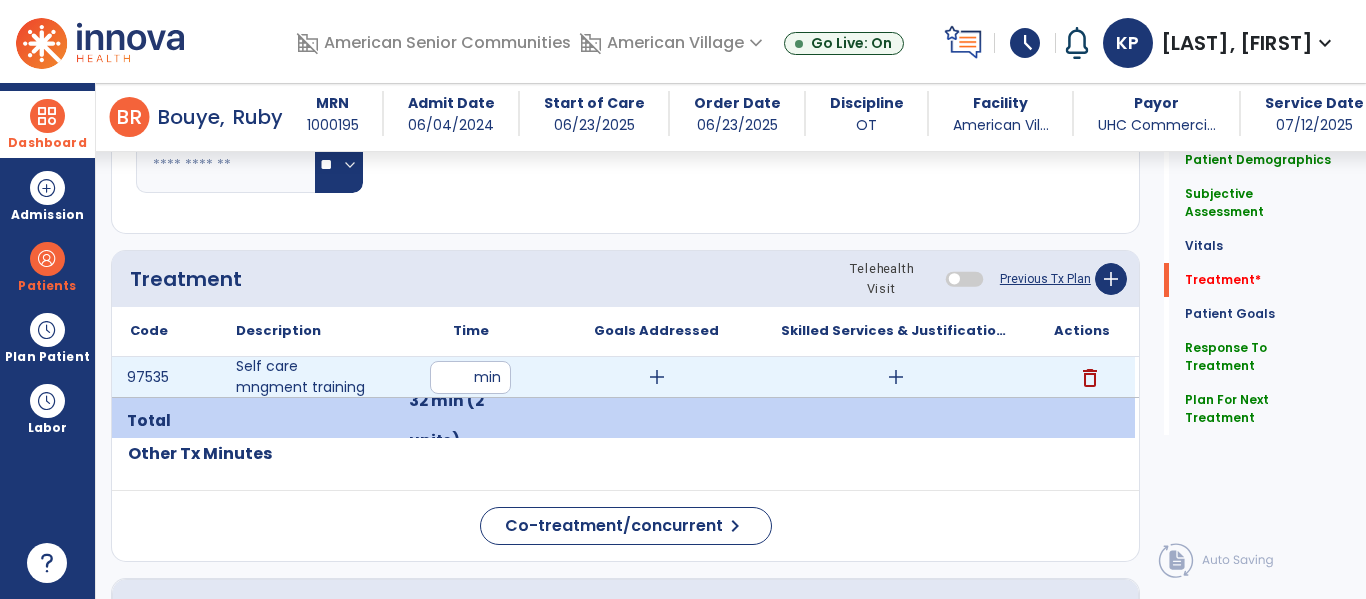 click on "add" at bounding box center (896, 377) 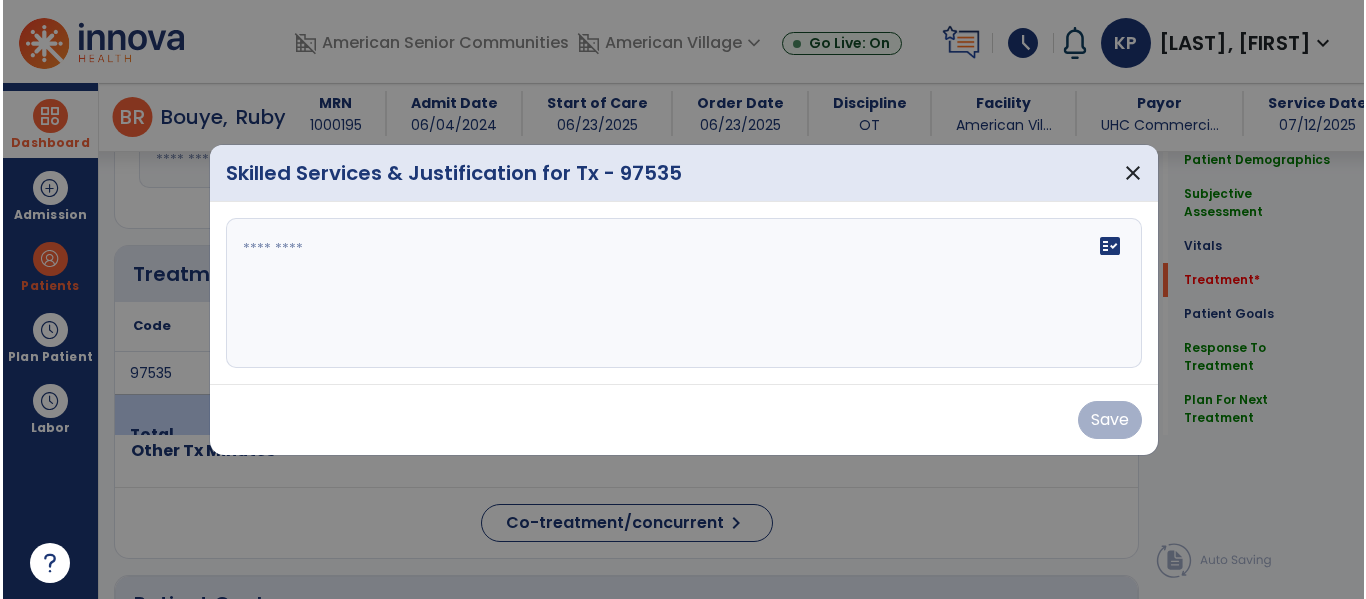 scroll, scrollTop: 1039, scrollLeft: 0, axis: vertical 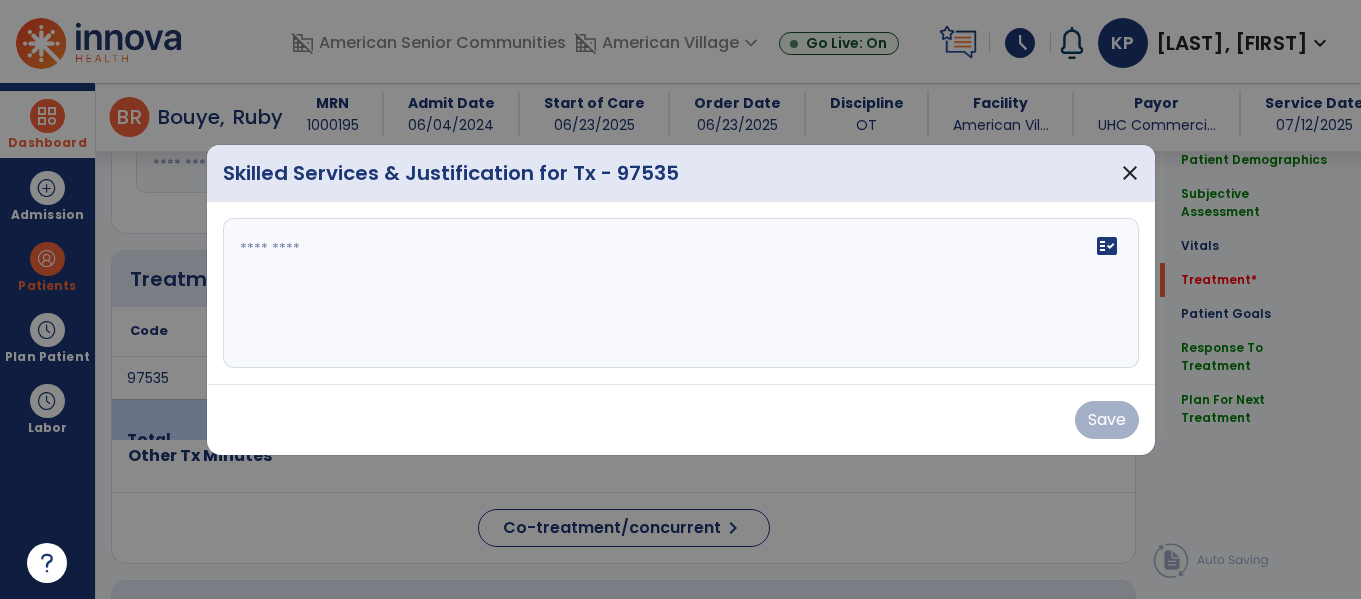 click on "fact_check" at bounding box center (681, 293) 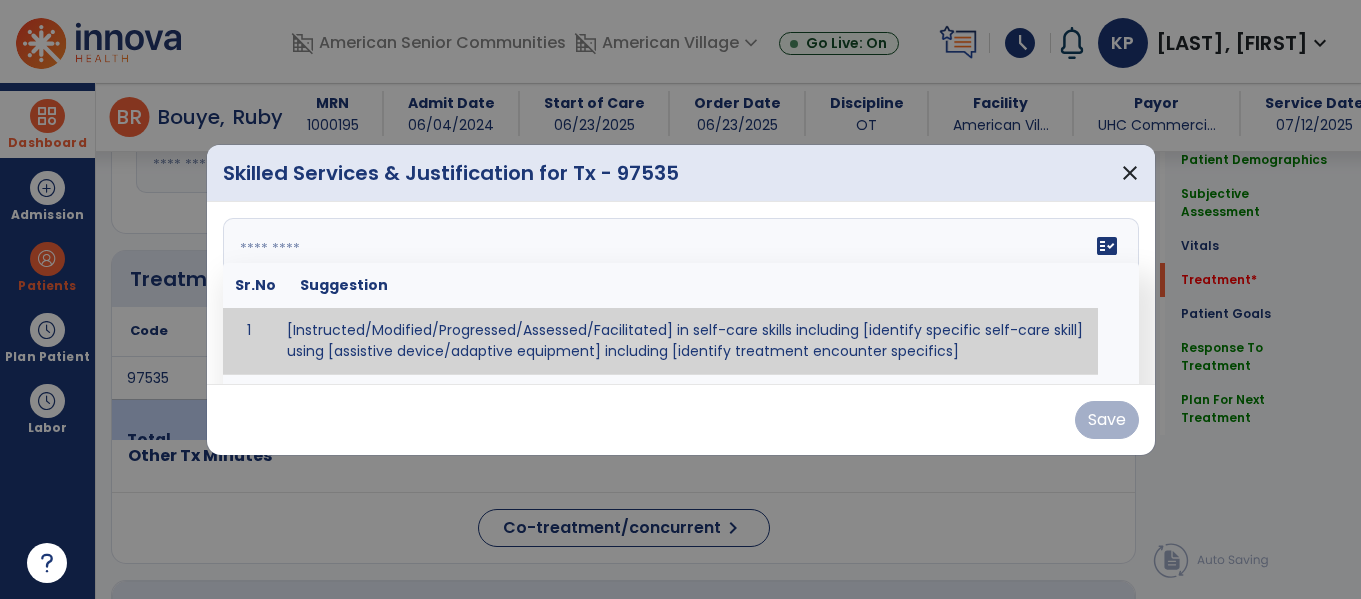 paste on "**********" 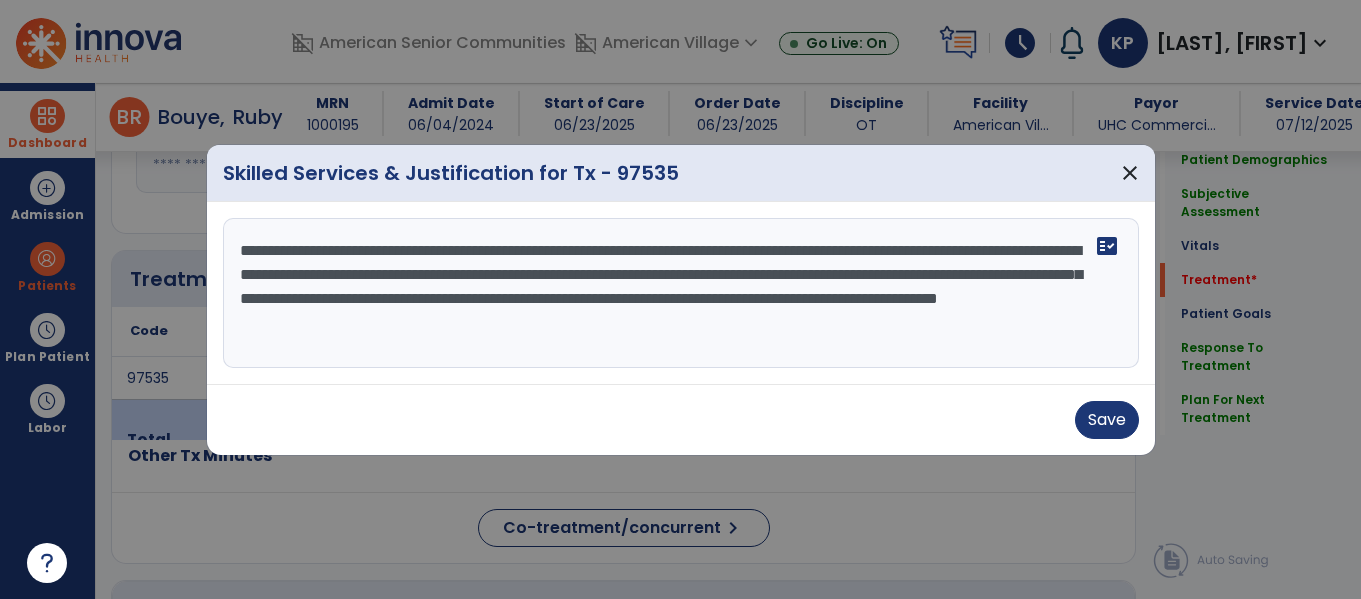 click on "**********" at bounding box center [681, 293] 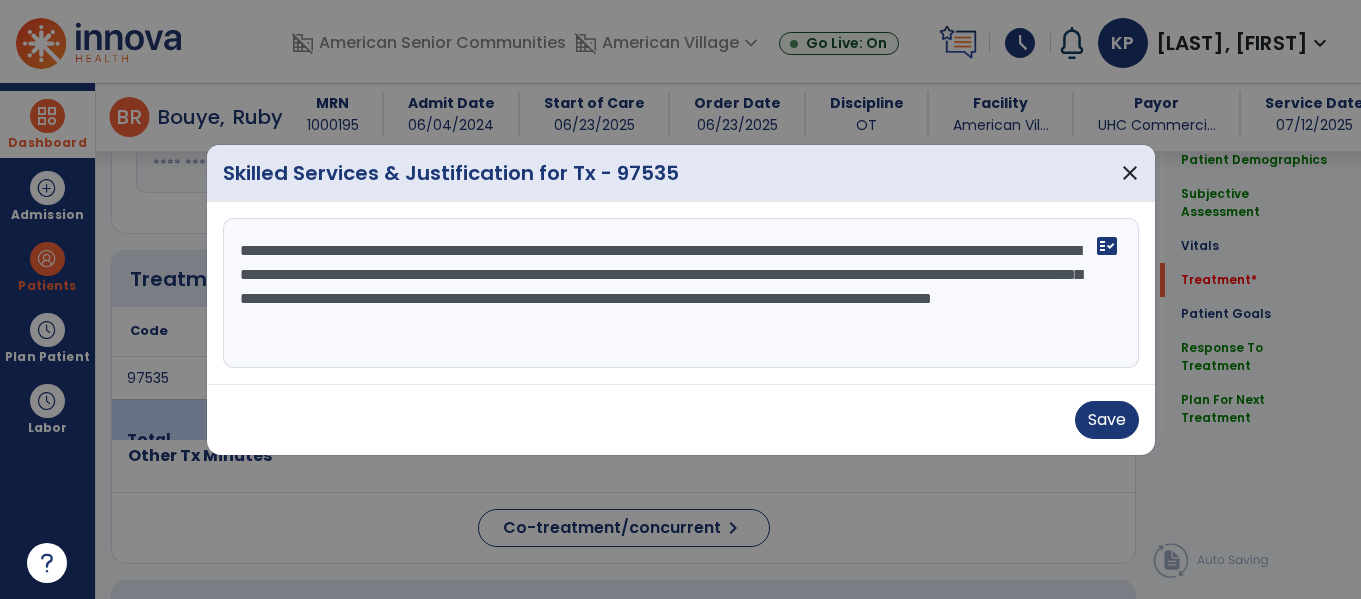 drag, startPoint x: 747, startPoint y: 302, endPoint x: 758, endPoint y: 297, distance: 12.083046 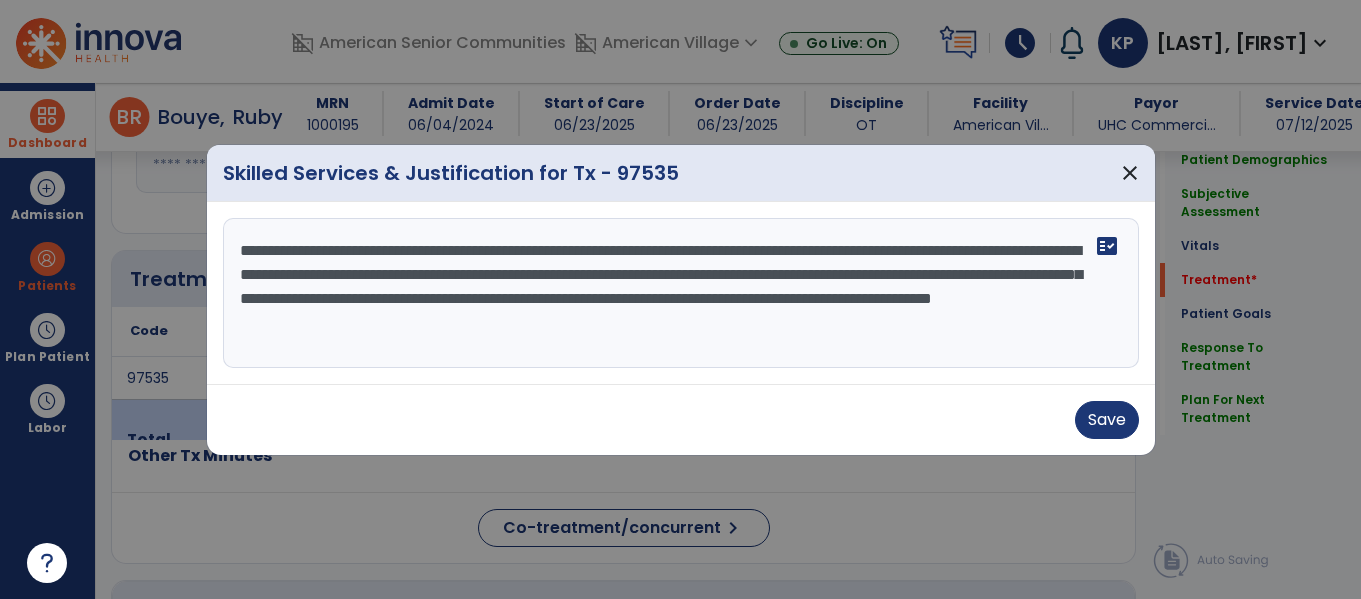 click on "**********" at bounding box center (681, 293) 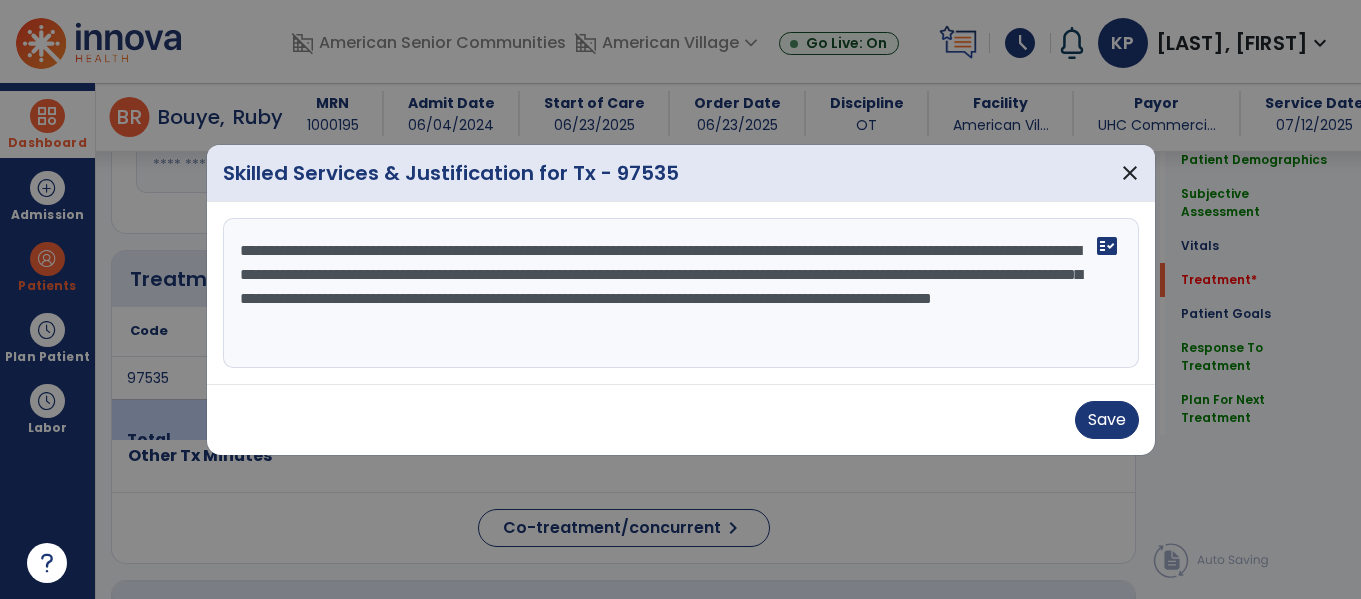 drag, startPoint x: 745, startPoint y: 297, endPoint x: 888, endPoint y: 275, distance: 144.6824 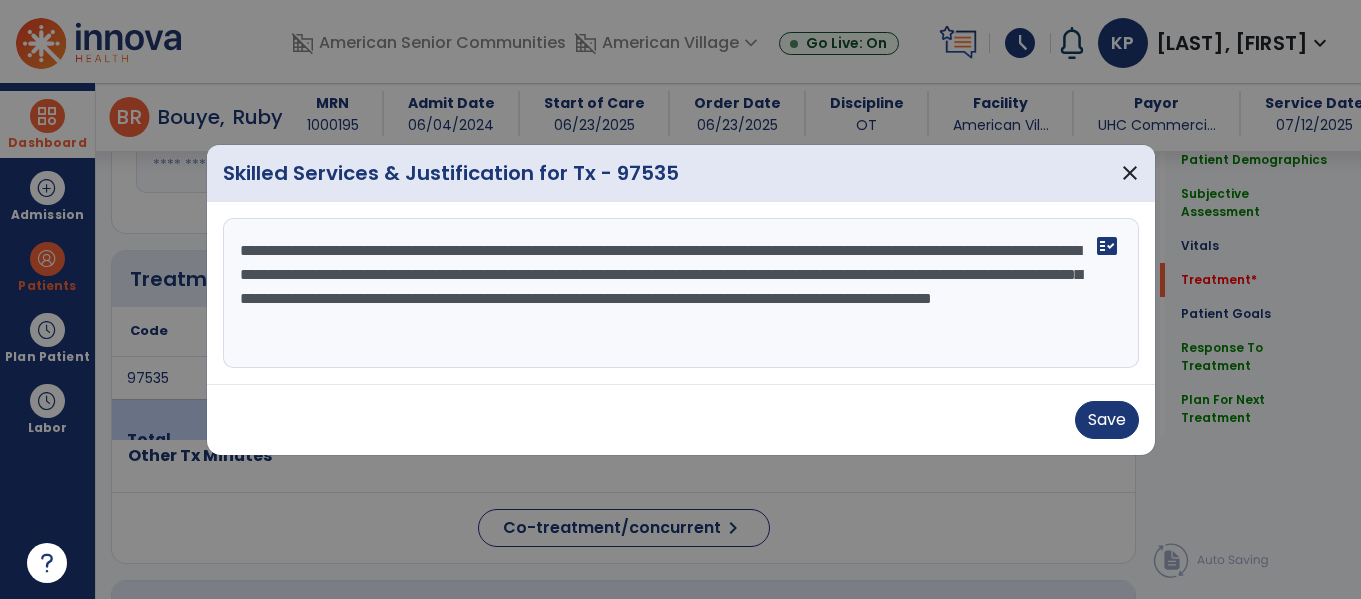 click on "**********" at bounding box center (681, 293) 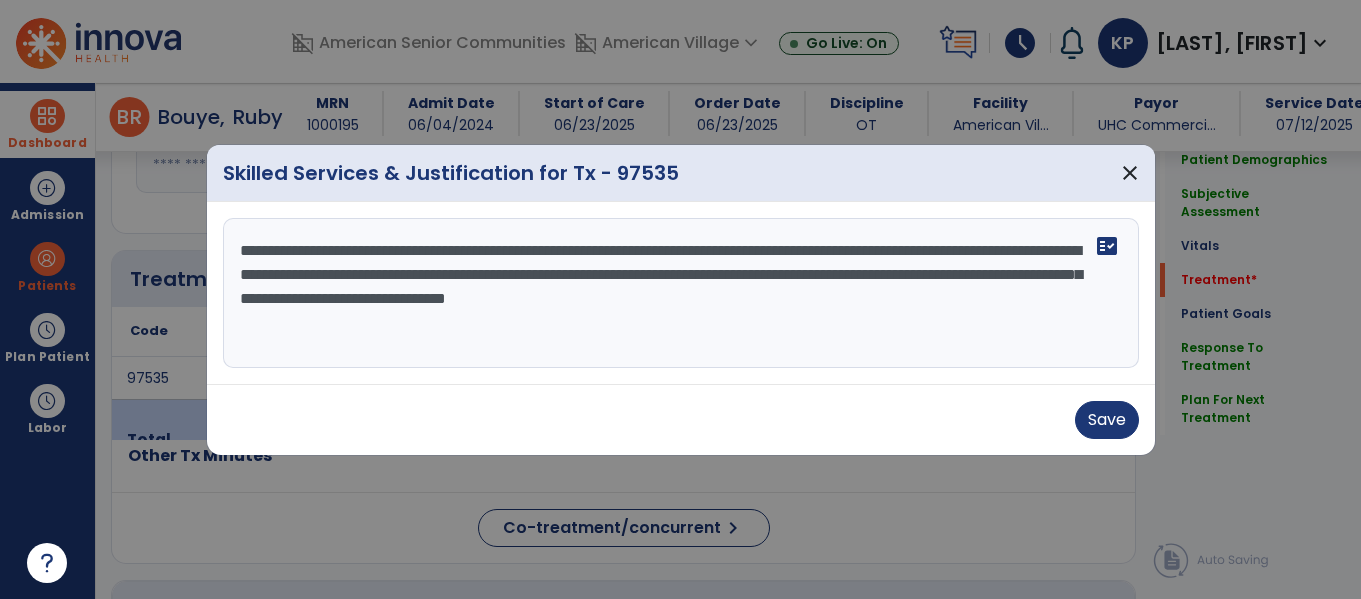 drag, startPoint x: 593, startPoint y: 301, endPoint x: 383, endPoint y: 287, distance: 210.46616 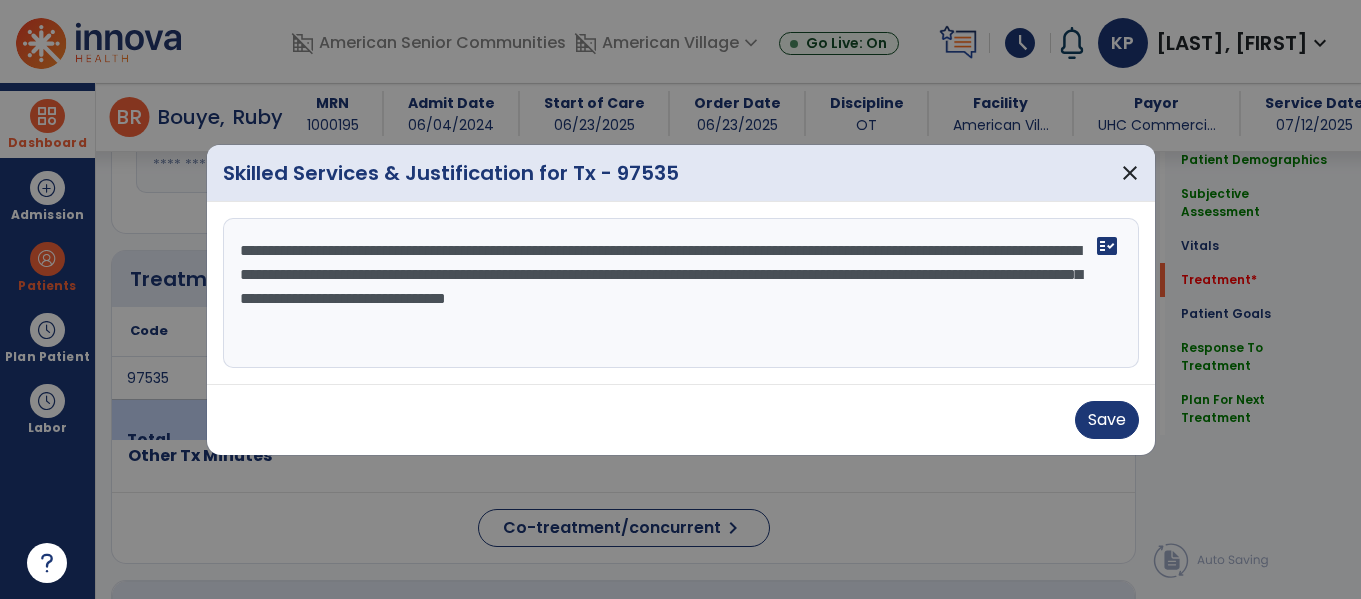 click on "**********" at bounding box center (681, 293) 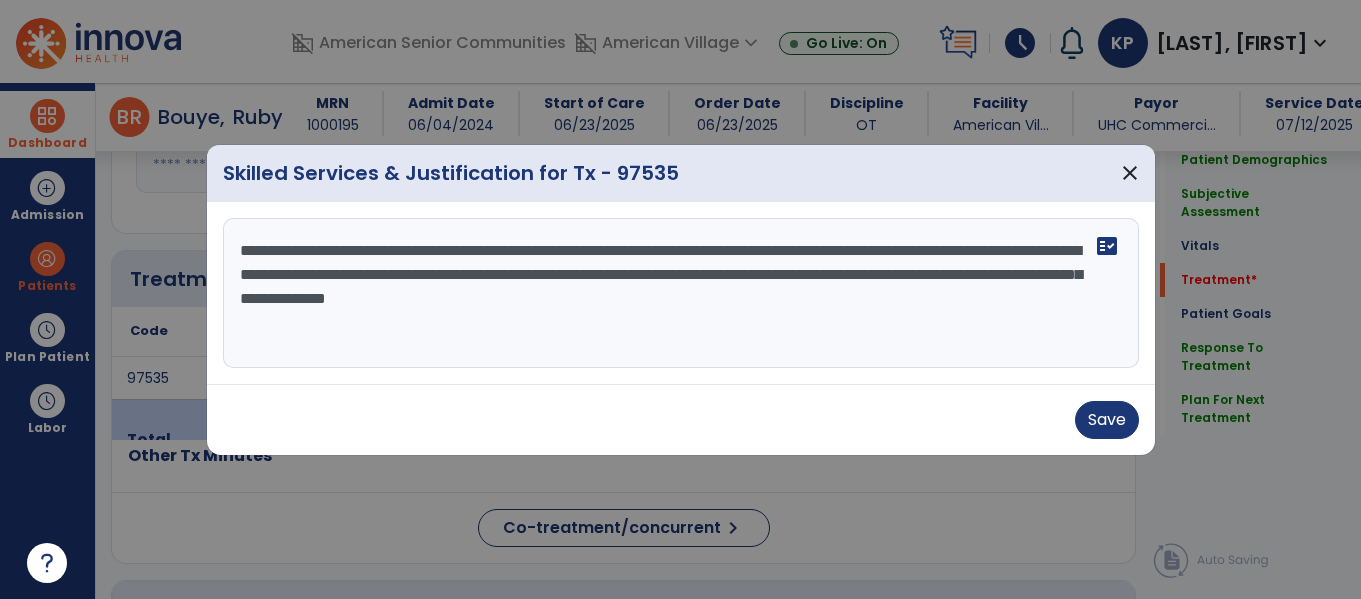 drag, startPoint x: 681, startPoint y: 303, endPoint x: 464, endPoint y: 290, distance: 217.38905 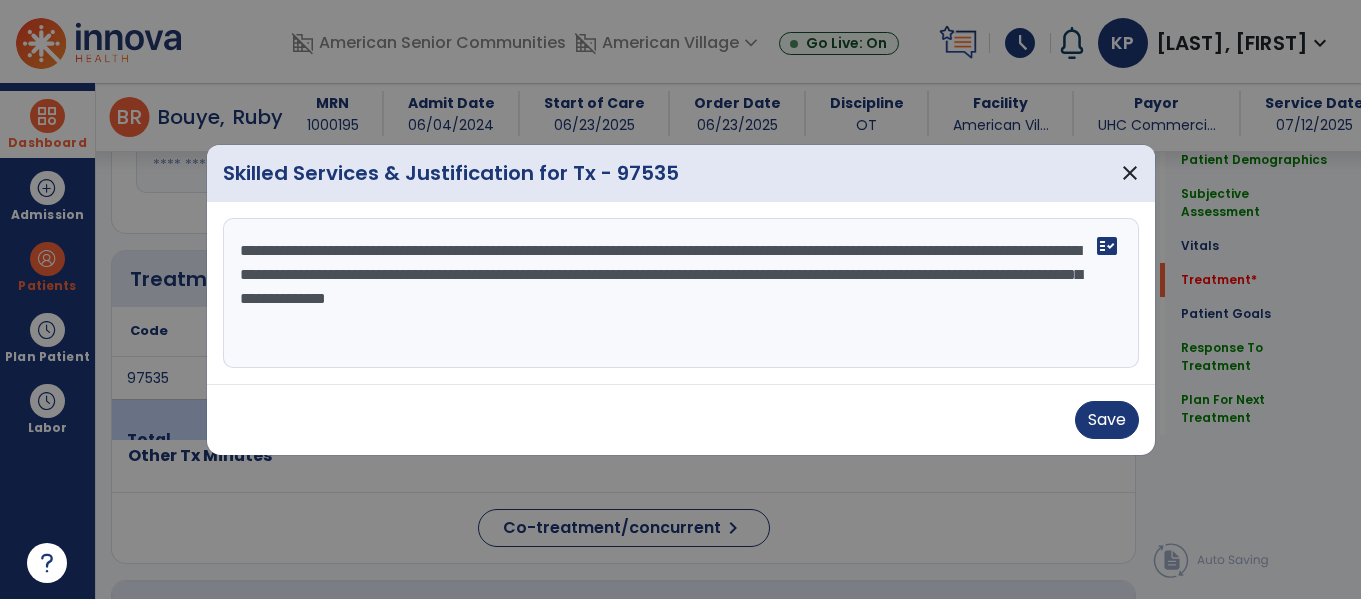 click on "**********" at bounding box center (681, 293) 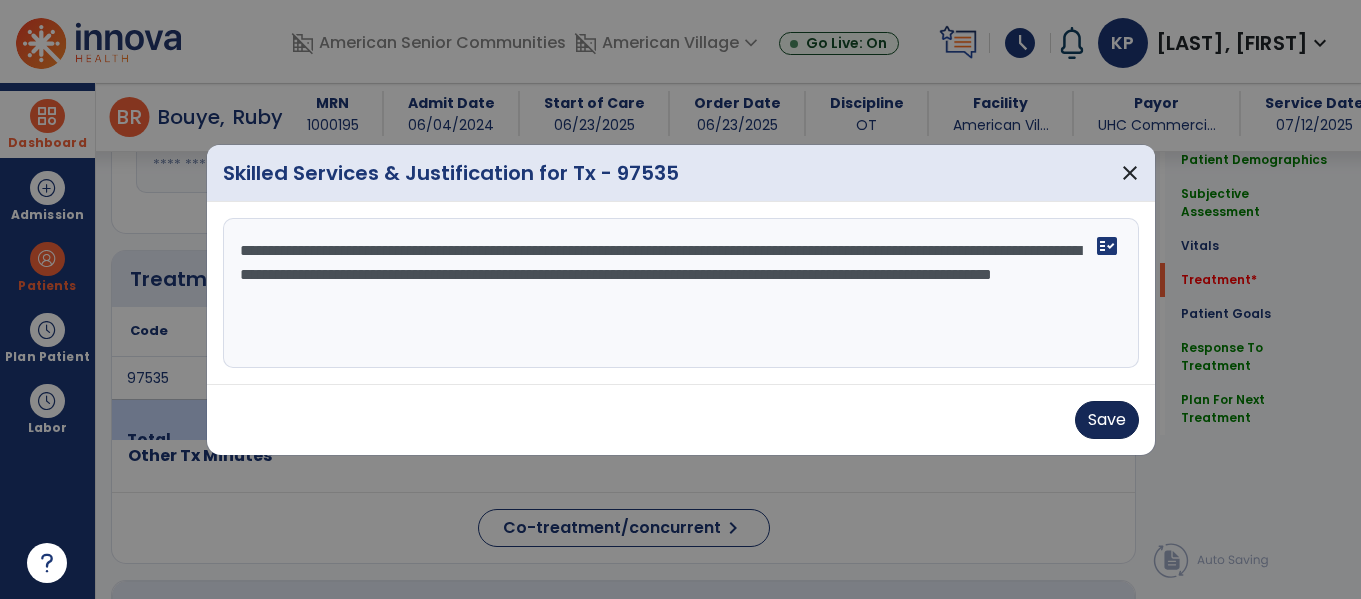 type on "**********" 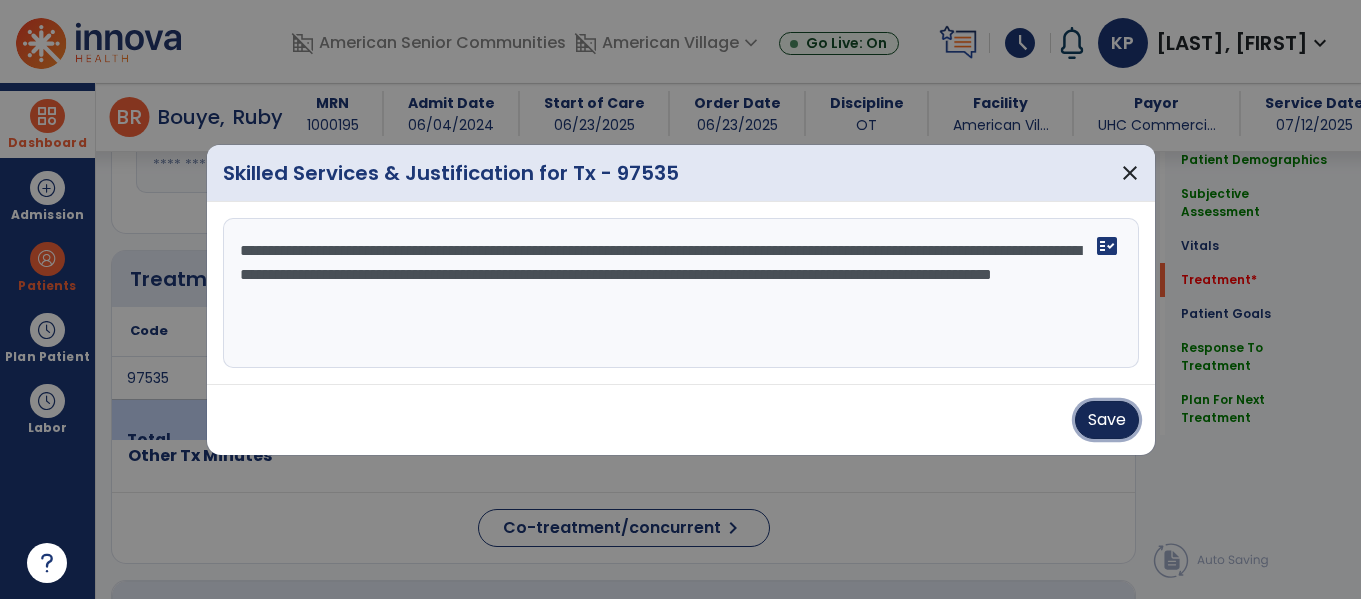 click on "Save" at bounding box center (1107, 420) 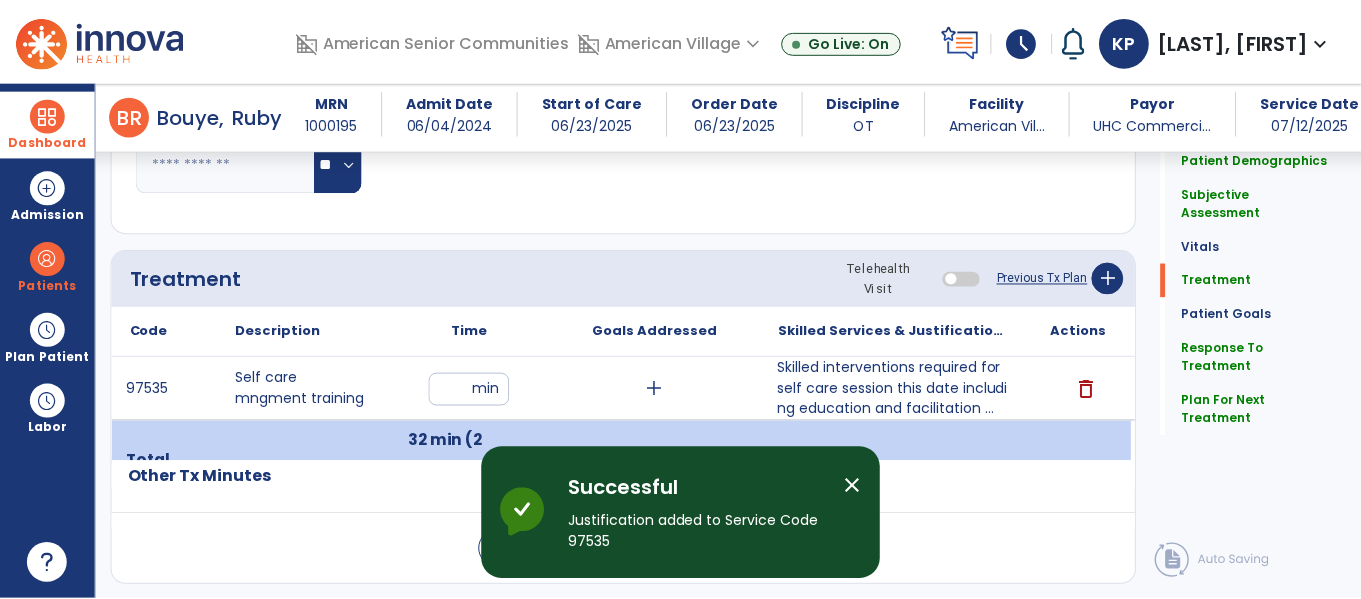 scroll, scrollTop: 2443, scrollLeft: 0, axis: vertical 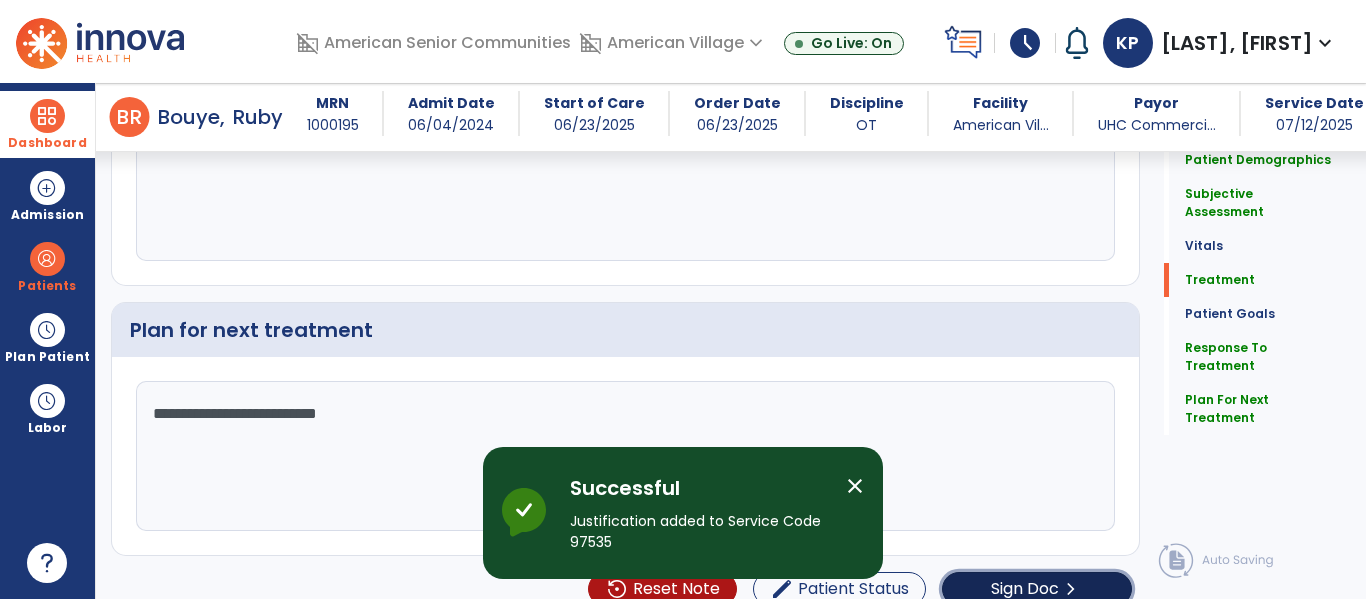 click on "Sign Doc" 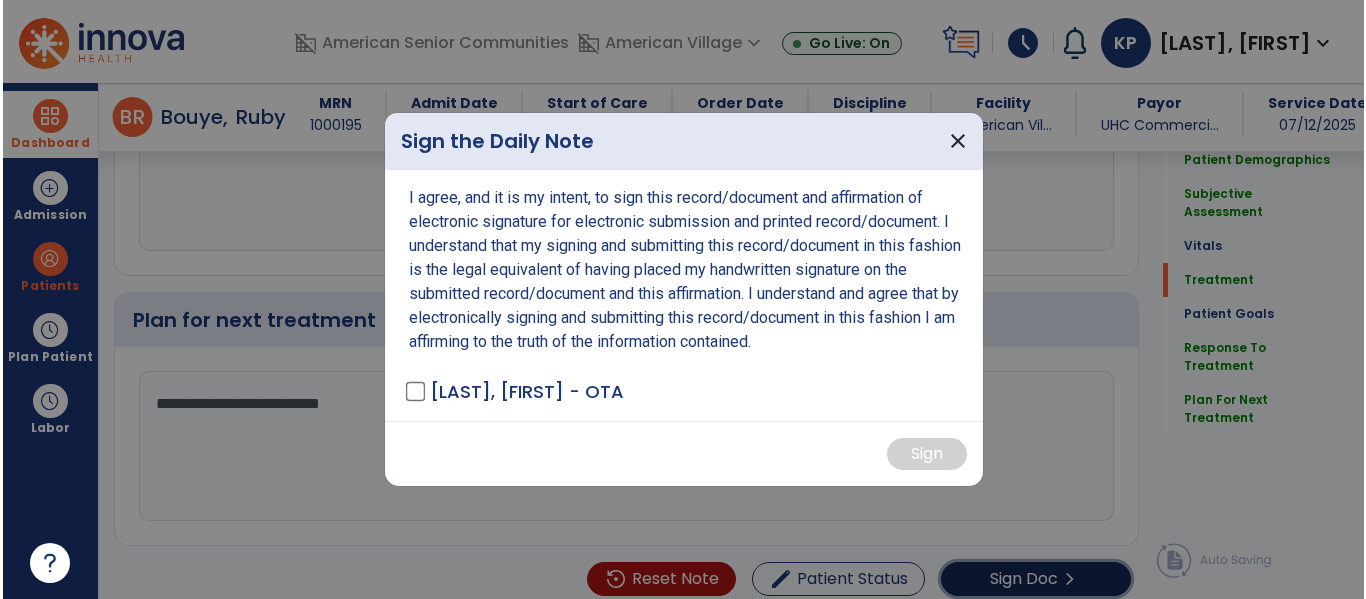 scroll, scrollTop: 2443, scrollLeft: 0, axis: vertical 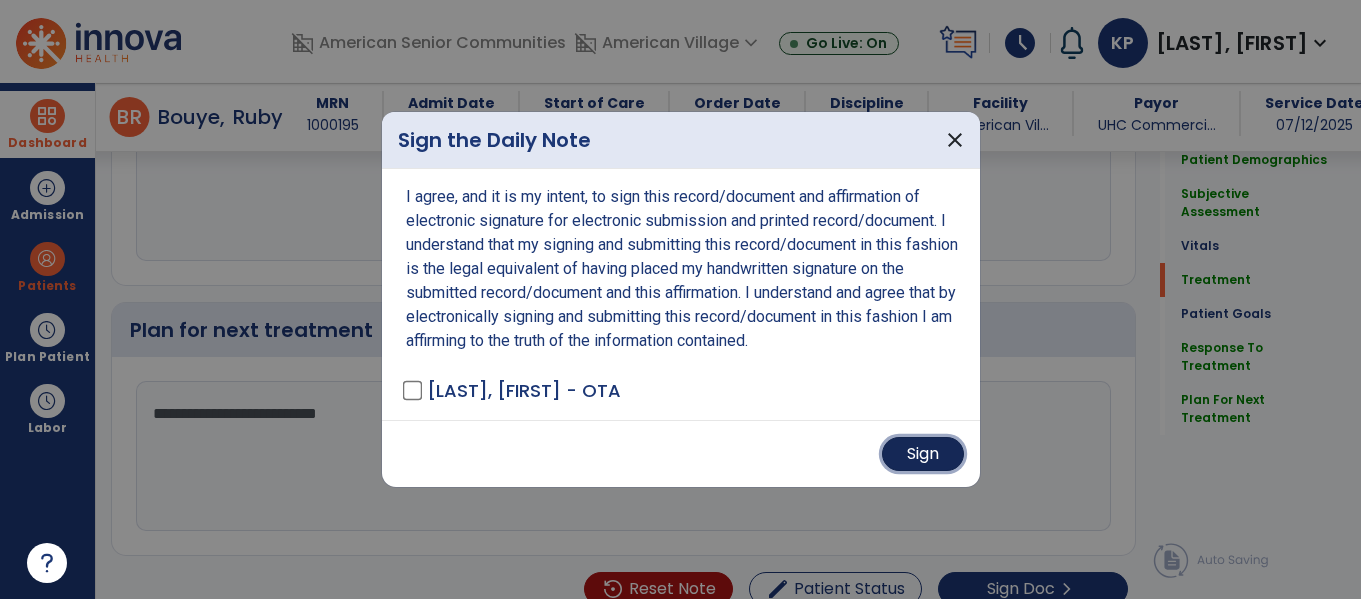 click on "Sign" at bounding box center (923, 454) 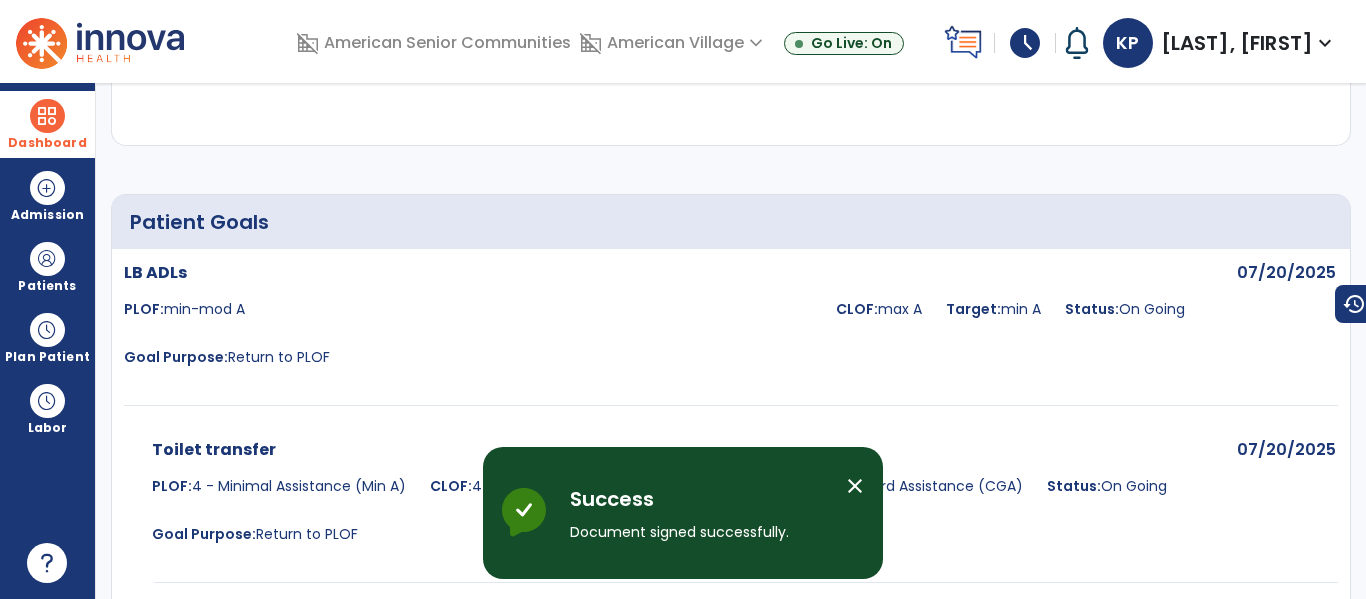 scroll, scrollTop: 22, scrollLeft: 0, axis: vertical 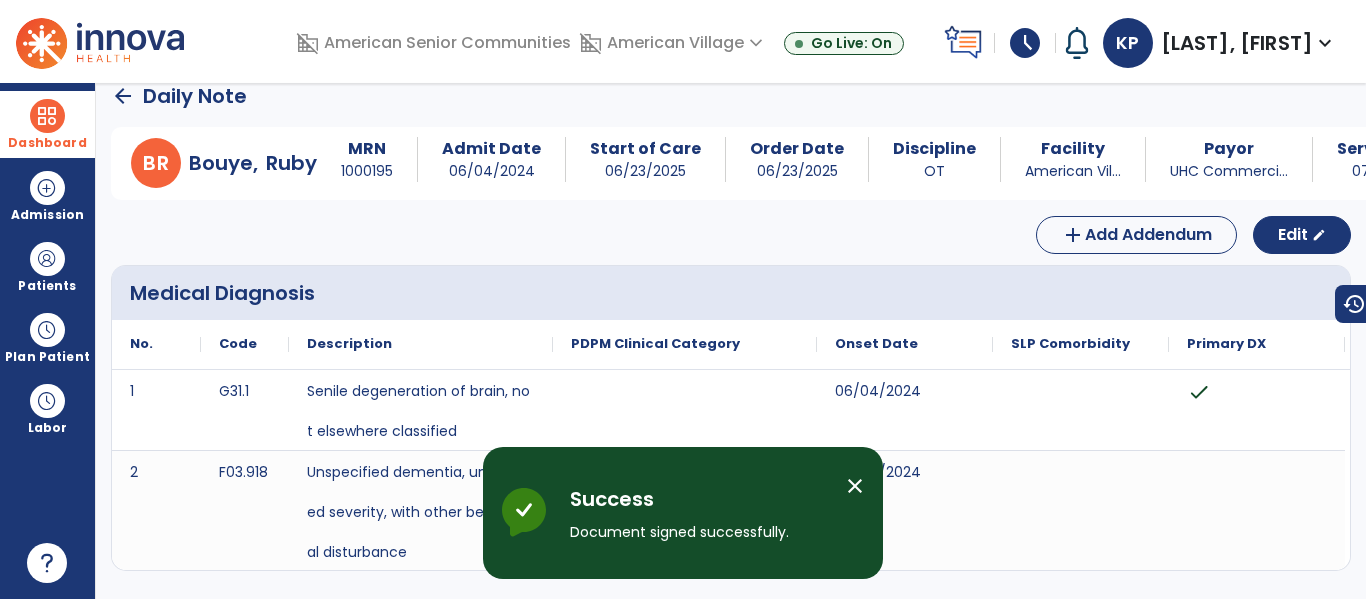 click on "arrow_back" 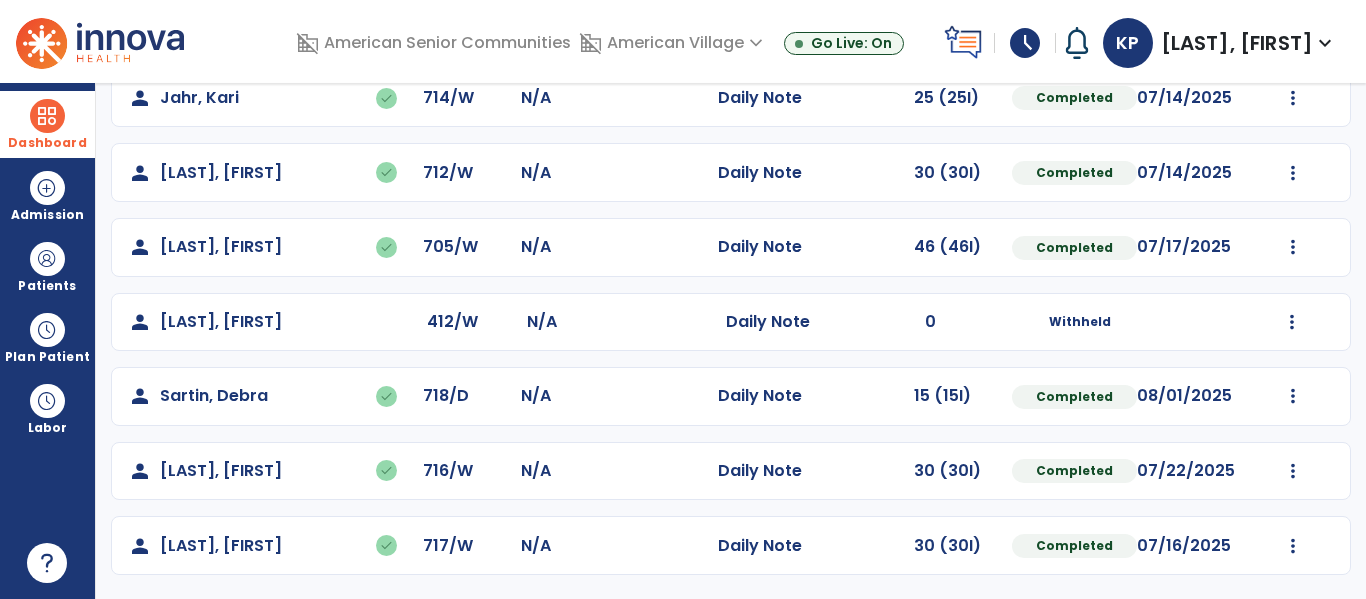 scroll, scrollTop: 0, scrollLeft: 0, axis: both 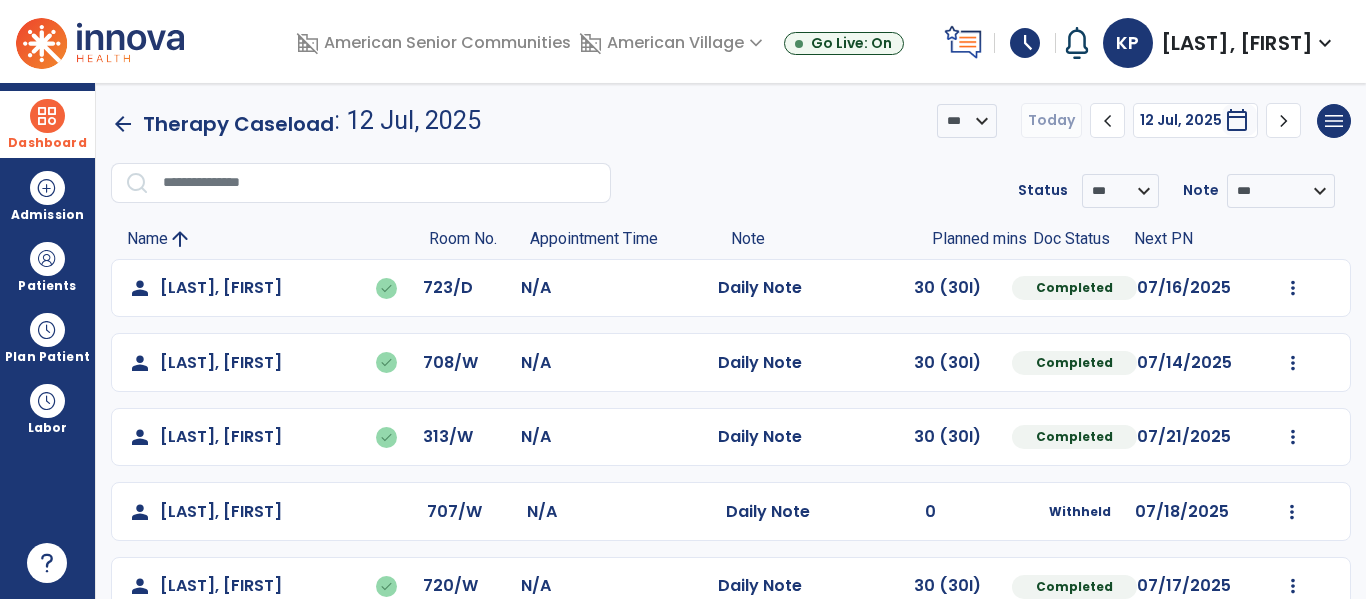 click on "arrow_back" 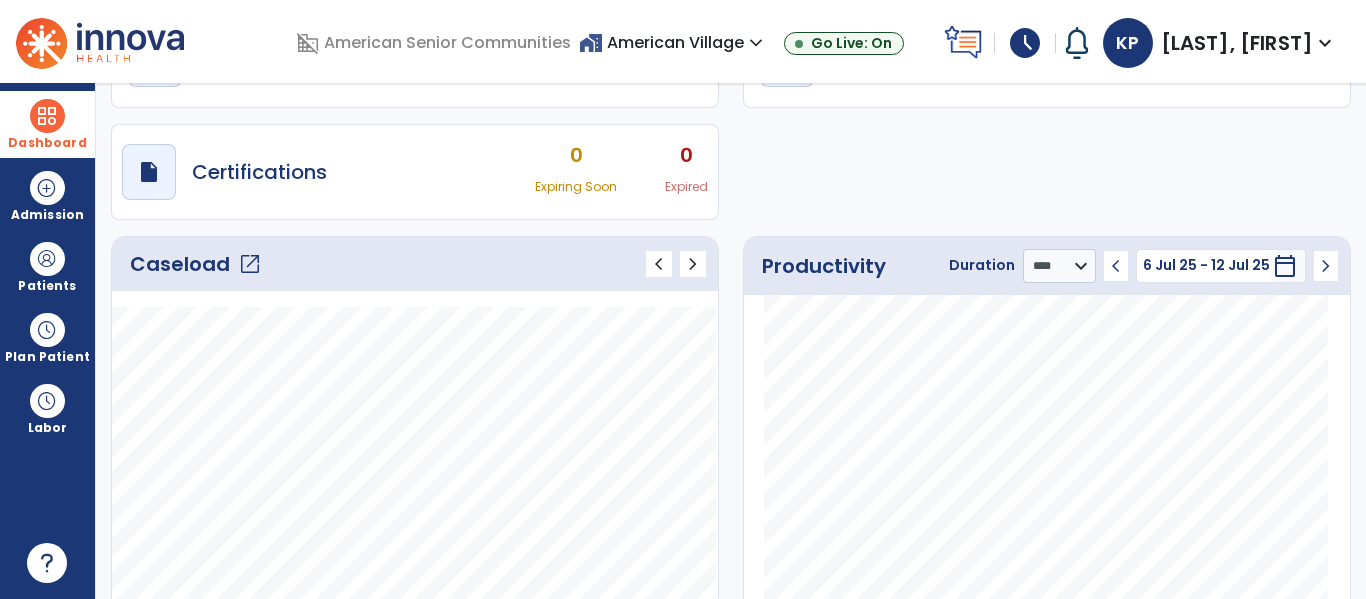 scroll, scrollTop: 92, scrollLeft: 0, axis: vertical 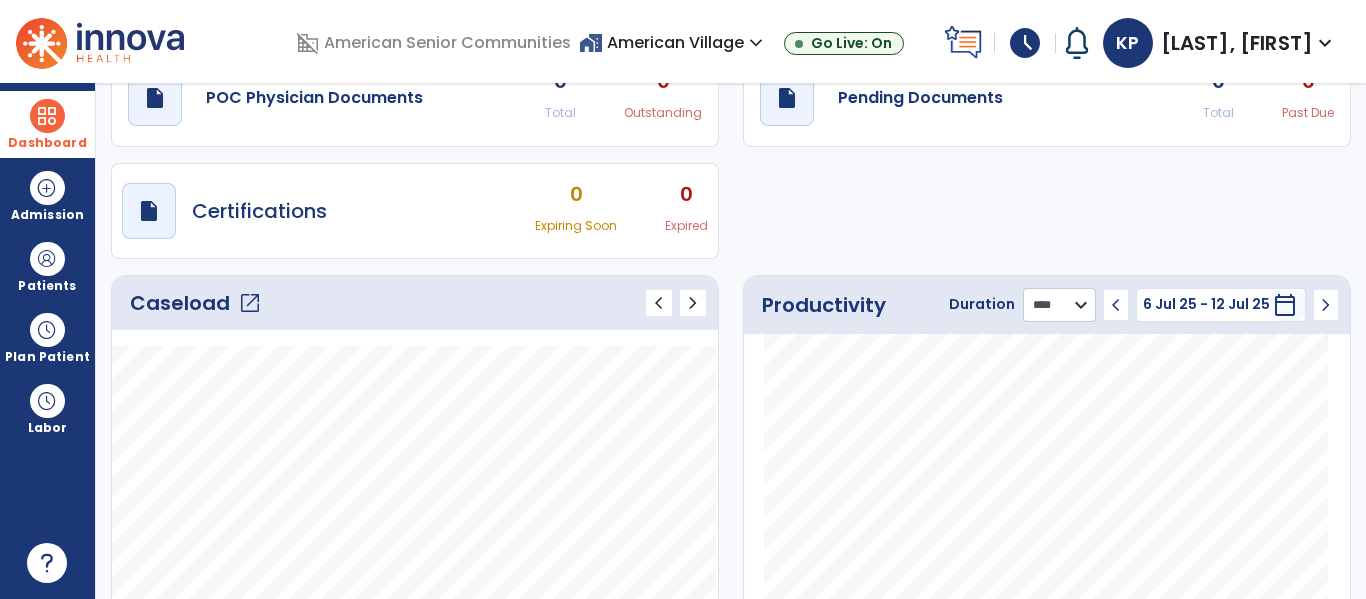 click on "******** **** ***" 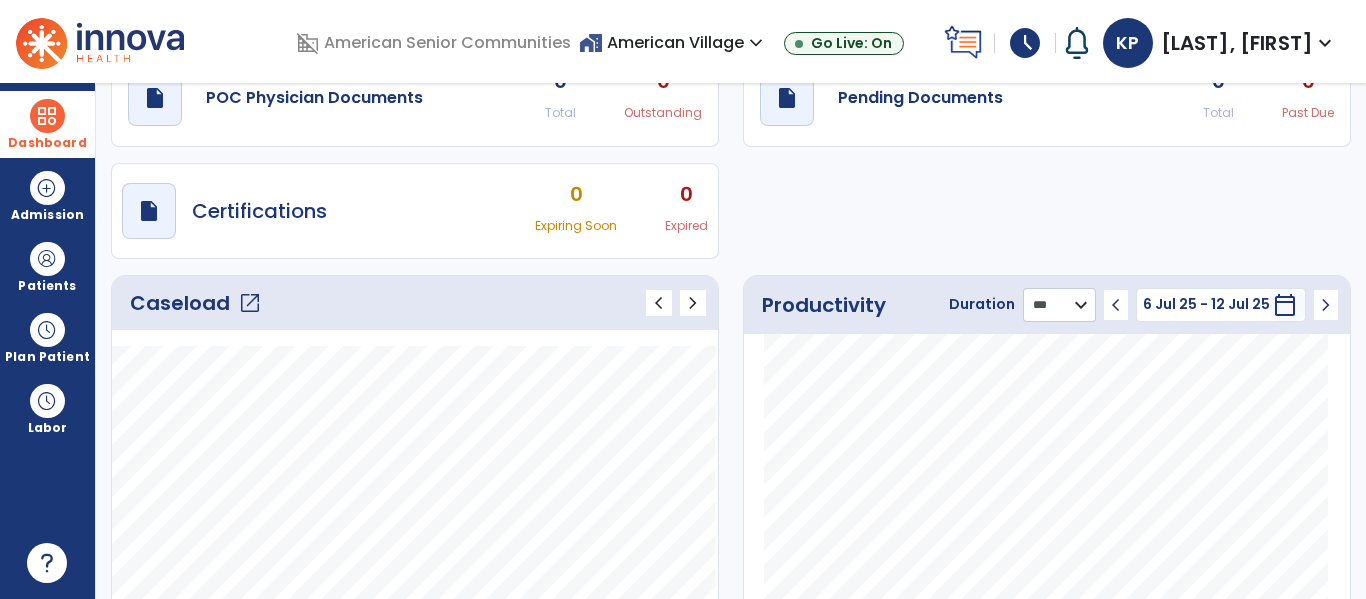 click on "******** **** ***" 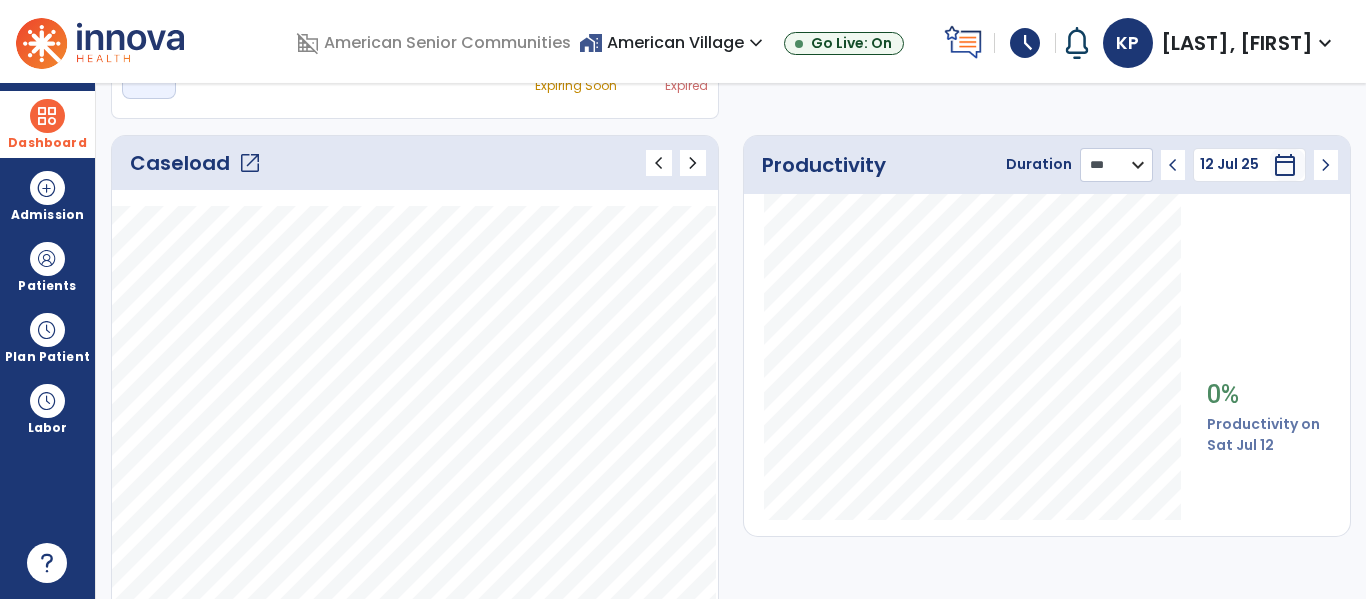 scroll, scrollTop: 241, scrollLeft: 0, axis: vertical 